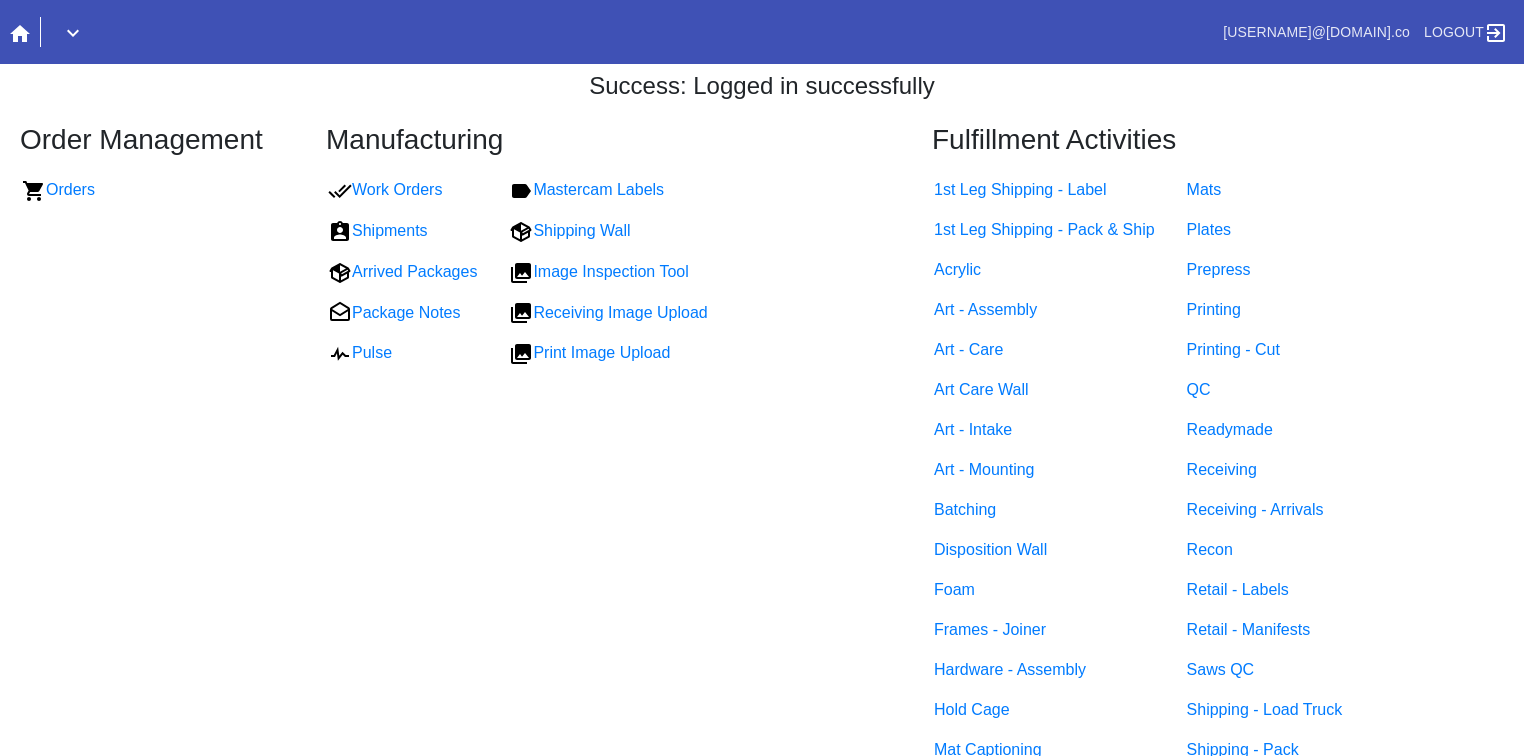 scroll, scrollTop: 0, scrollLeft: 0, axis: both 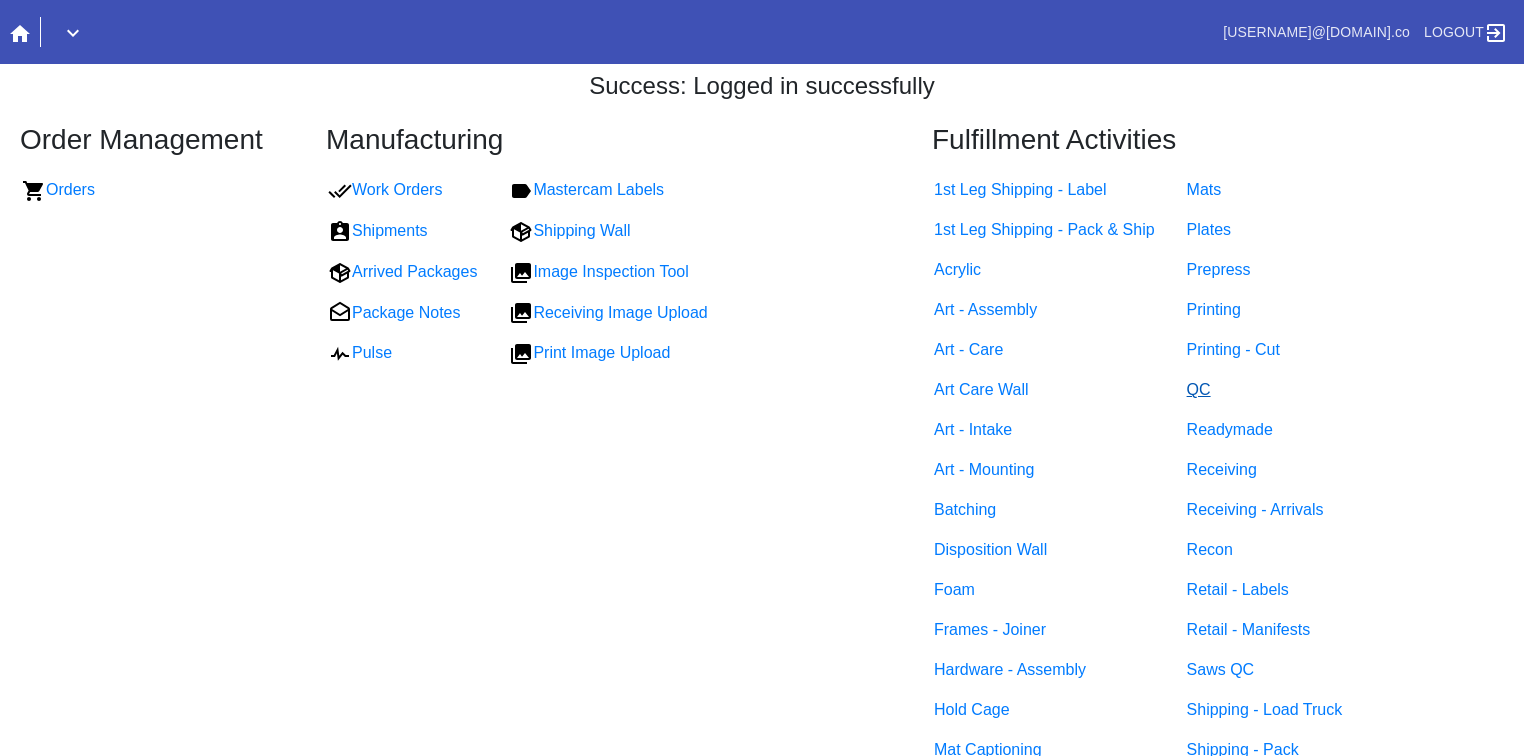 click on "QC" at bounding box center (1199, 389) 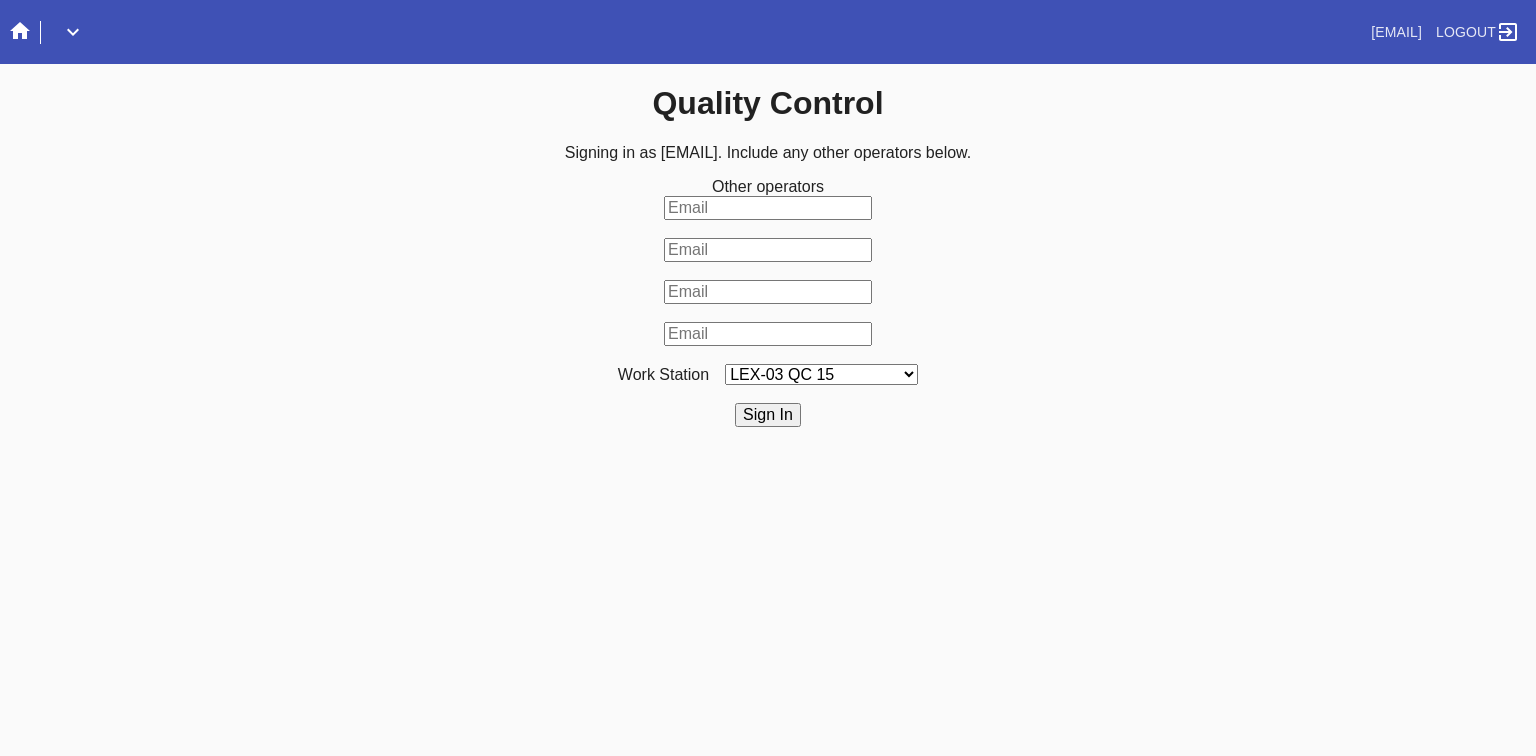 scroll, scrollTop: 0, scrollLeft: 0, axis: both 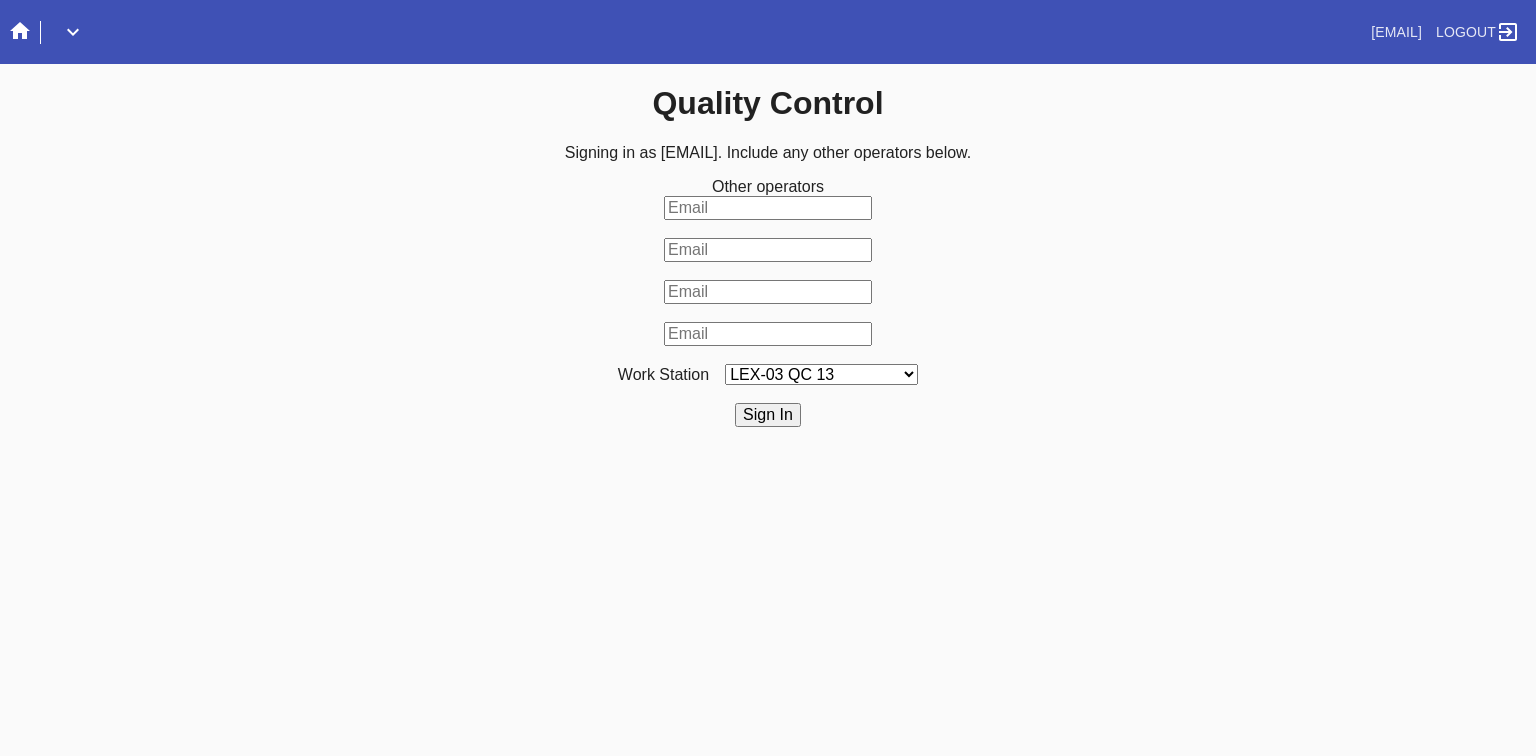 click on "LEX-03 QC 15
LEX-01 AC1-Q1
LEX-01 QC A-2
LEX-01 QC B-2
LAS-01 Art Cell 3 - QC1
LEX-01 AC2-Q1
LEX-01 AC3-Q1
LAS-01 Art Cell 7 - QC1
LEX-01 AL2-Q1
LEX-01 AL5-Q1
LEX-01 AC4-Q1
LEX-01 AL5-Q2
LAS-01 Art Cell 4 - QC1
LAS-01 Art Cell 8 - QC1
LAS-01 Art Cell 1 - QC1
LEX-03 QC 9
LEX-01 QC C-2
LEX-01 QC D-2
LEX-01 QC E-2
LEX-01 QC F-2
LAS-01 Art Cell 5 - QC1
LEX-03 QC 10
LEX-01 AL1-Q1
LEX-03 QC 1
LEX-03 QC 11
LAS-01 Art Cell 2 - QC1
LEX-01 AL1-Q2
ELP-01 QC A-2
ELP-01 QC C-2
ELP-01 QC D-2
ELP-01 QC E-2
ELP-01 QC F-2
ELP-01 QC G-2
ELP-01 QC H-2
LEX-03 Ornament QC
LEX-03 QC 12
LEX-03 QC 2
LEX-03 QC 3
LEX-03 QC 4
LEX-03 QC 5
LEX-03 QC 6
LEX-03 QC 7
LEX-03 QC 8
LEX-03 QC 13
DCA-05 QC A
LEX-03 QC 16
DCA-05 QC B
DCA-05 QC C
DCA-05 QC D
LEX-01 AL4-Q1
LAS-01 Art Cell 6 - QC1
DCA-05 QC E
DCA-05 QC F
DCA-05 QC G
DCA-05 QC H
ELP-01 QC B-2
LEX-03 QC 14
LEX-01 AL3-Q1
LEX-01 AL3-Q2" at bounding box center [821, 374] 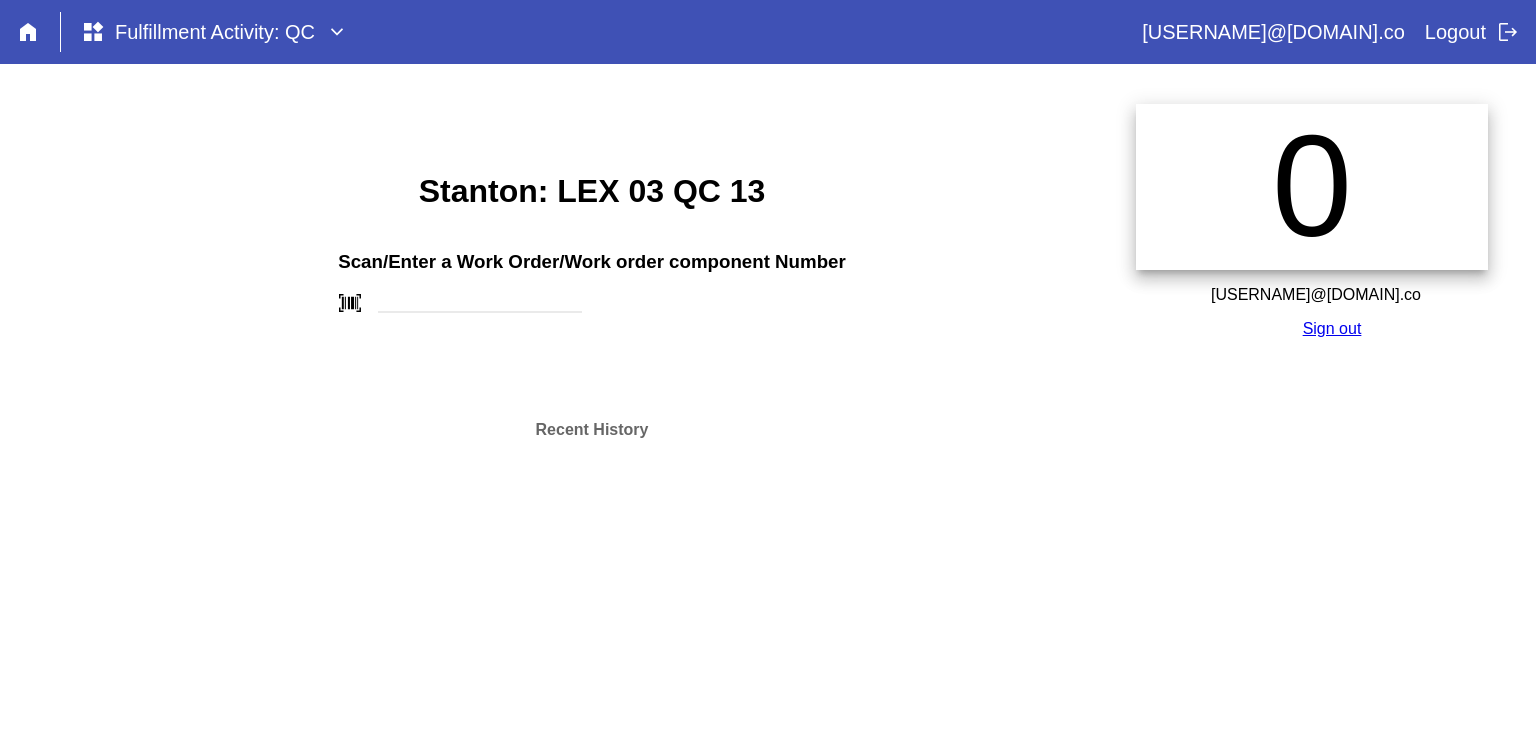 scroll, scrollTop: 0, scrollLeft: 0, axis: both 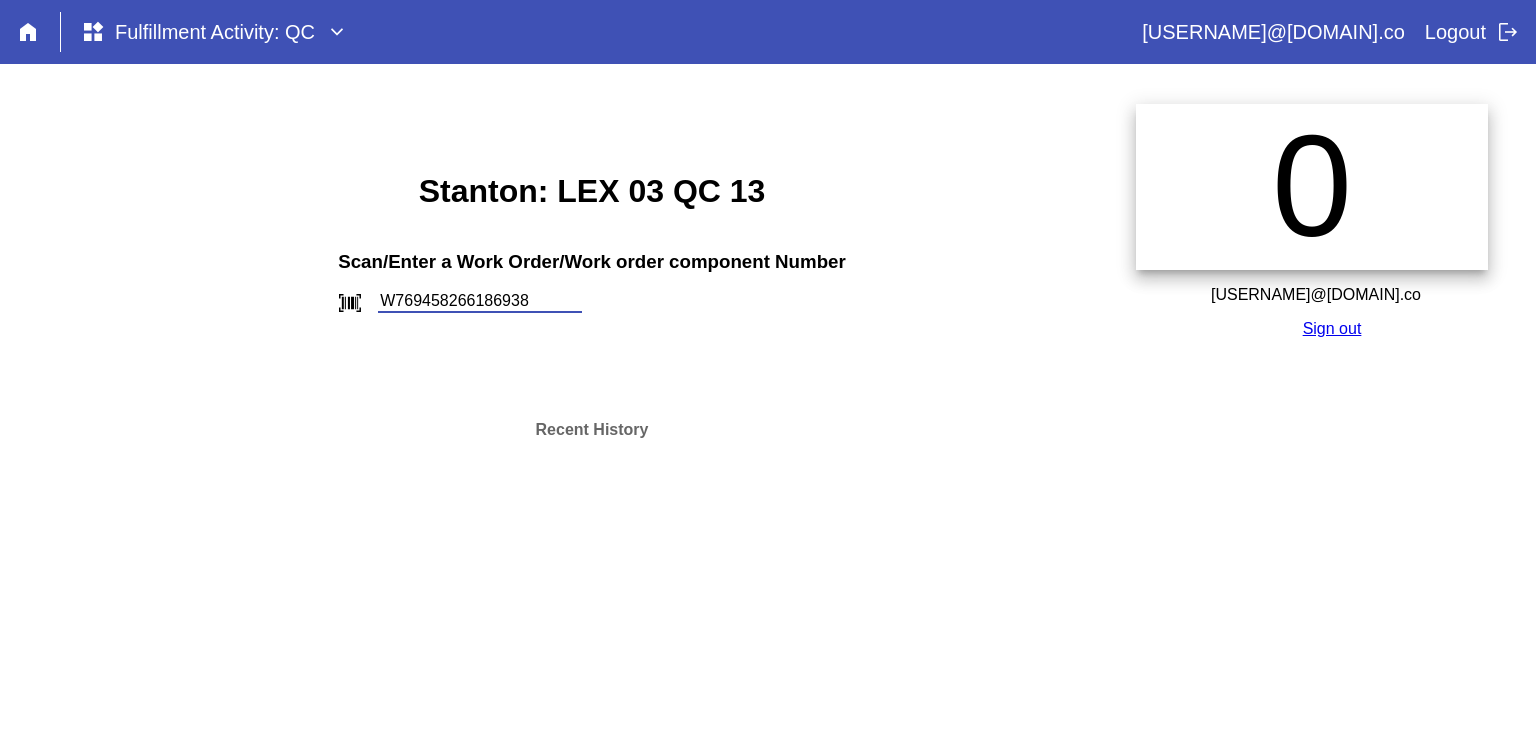 type on "W769458266186938" 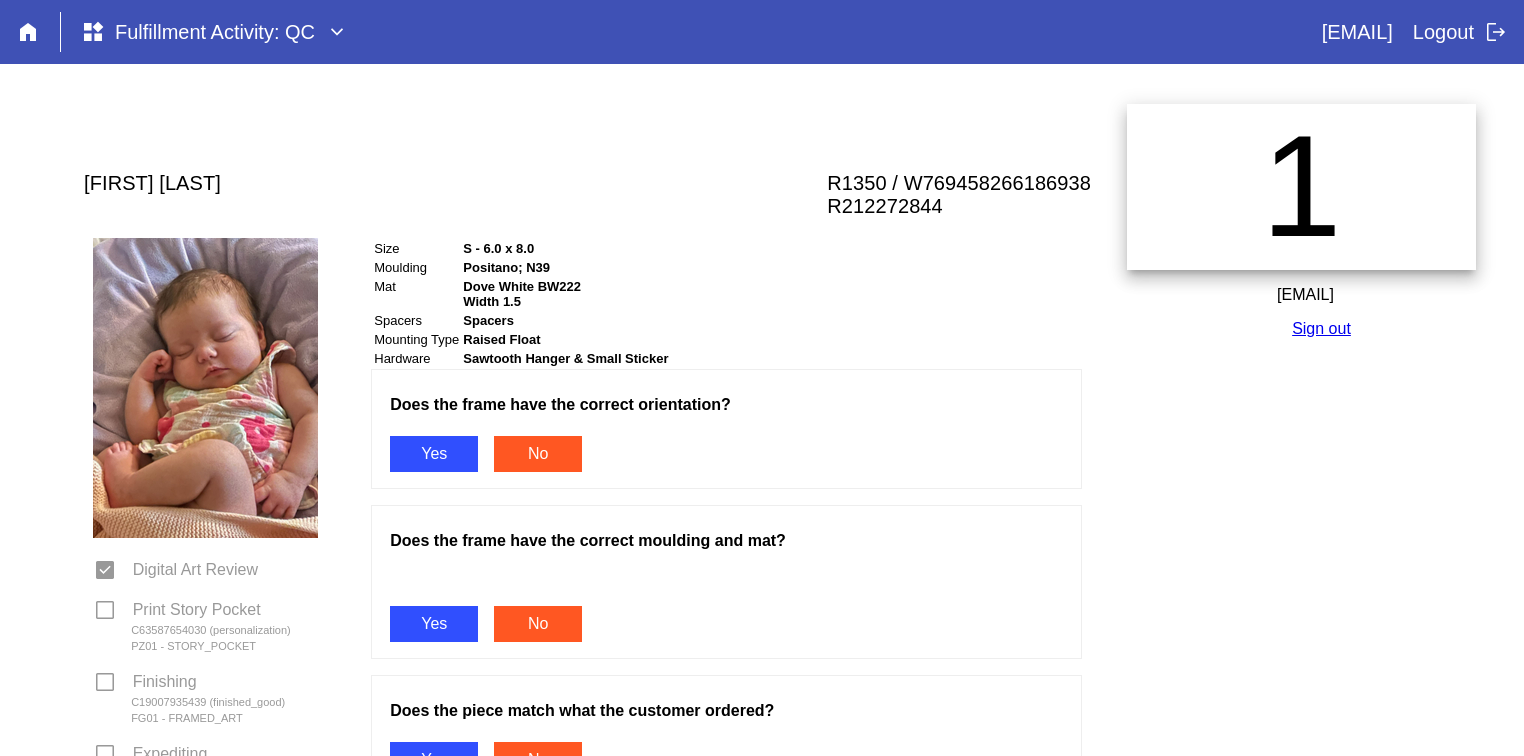 scroll, scrollTop: 0, scrollLeft: 0, axis: both 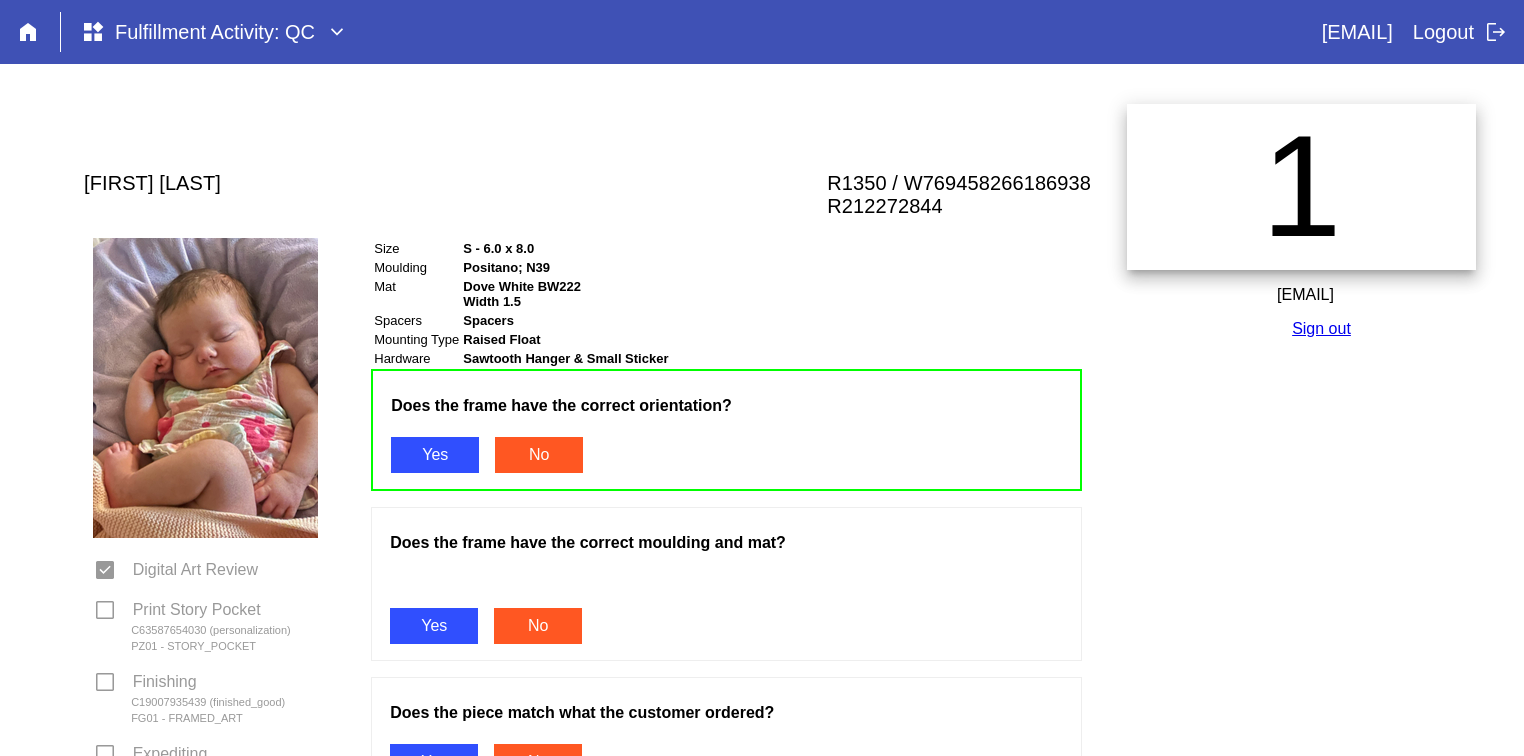 click on "Yes" at bounding box center [434, 626] 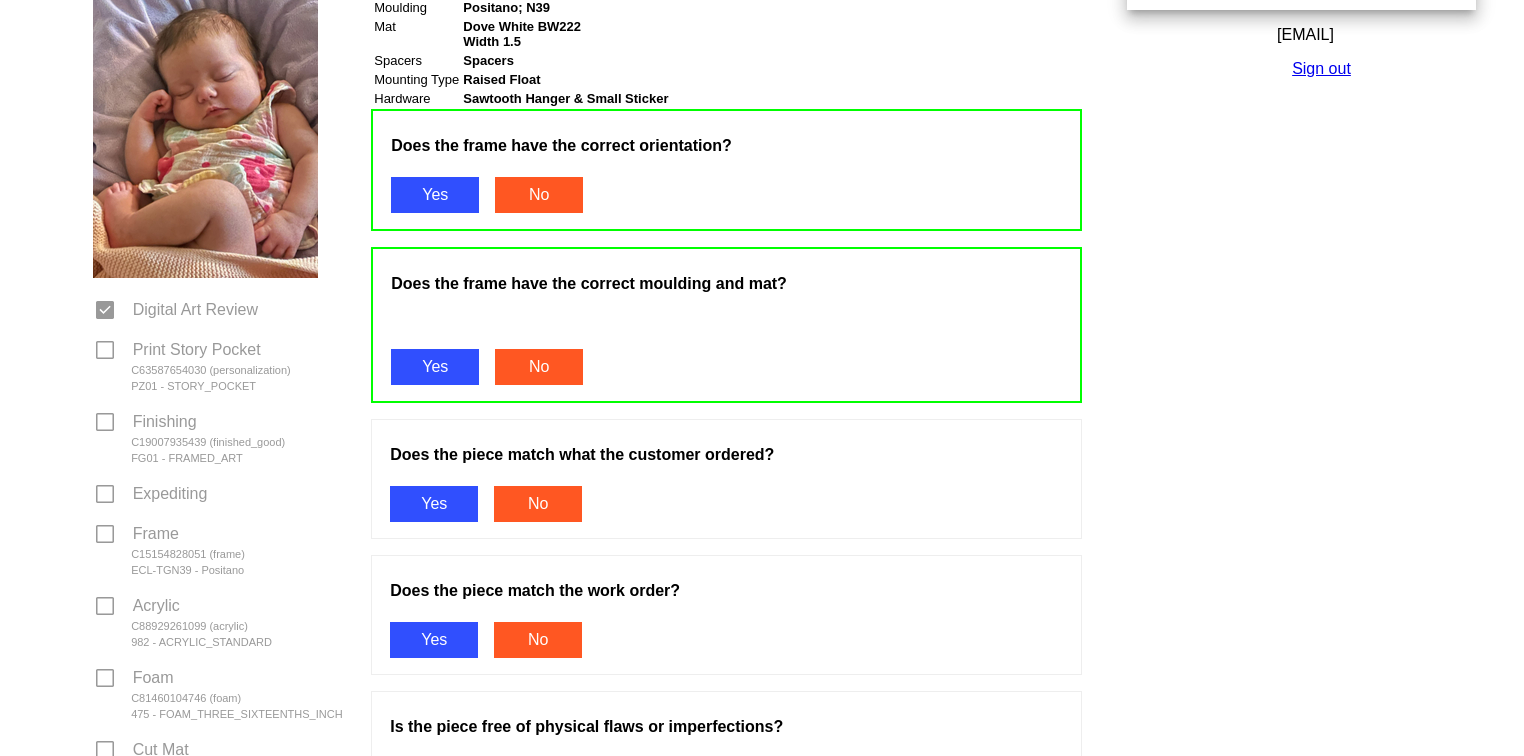 scroll, scrollTop: 264, scrollLeft: 0, axis: vertical 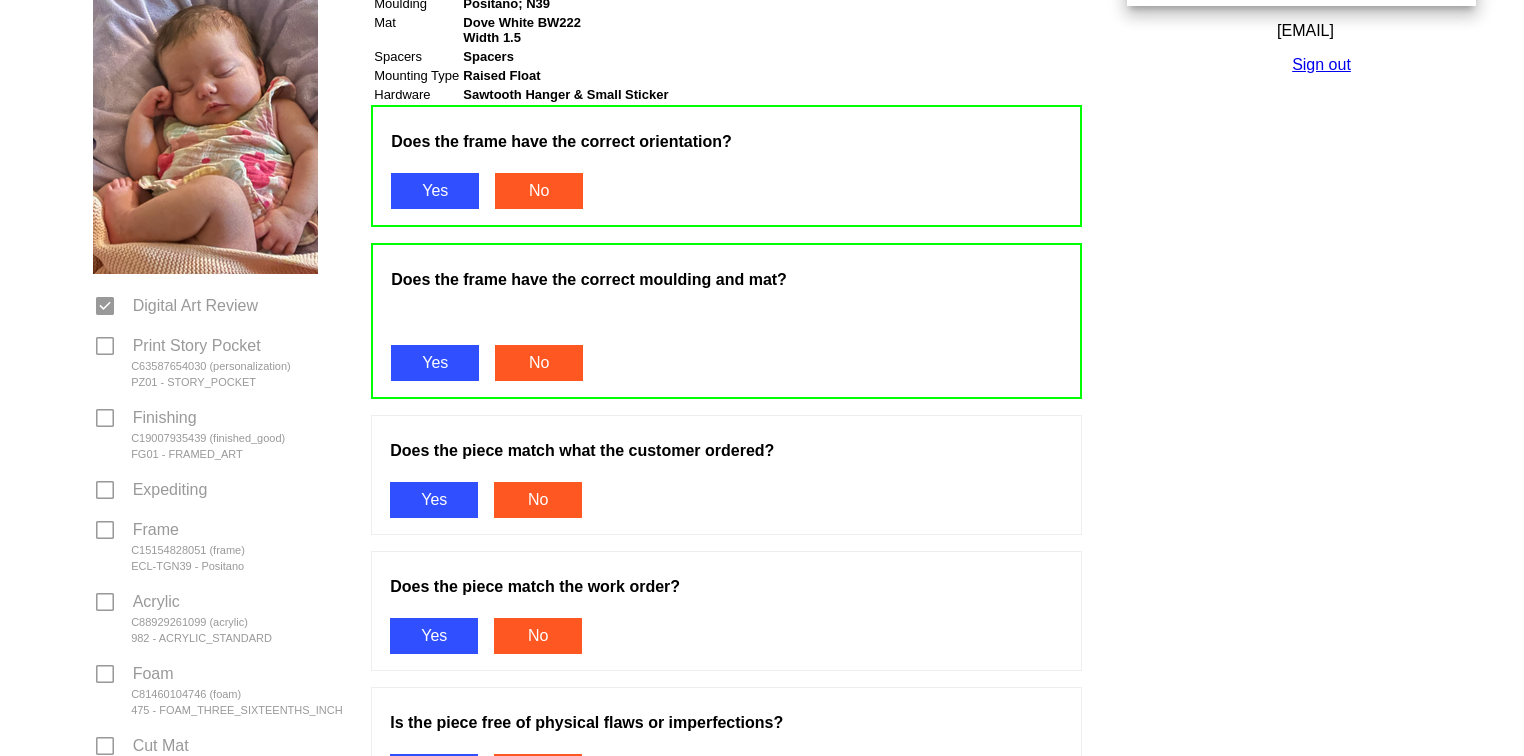 click on "Yes" at bounding box center [434, 500] 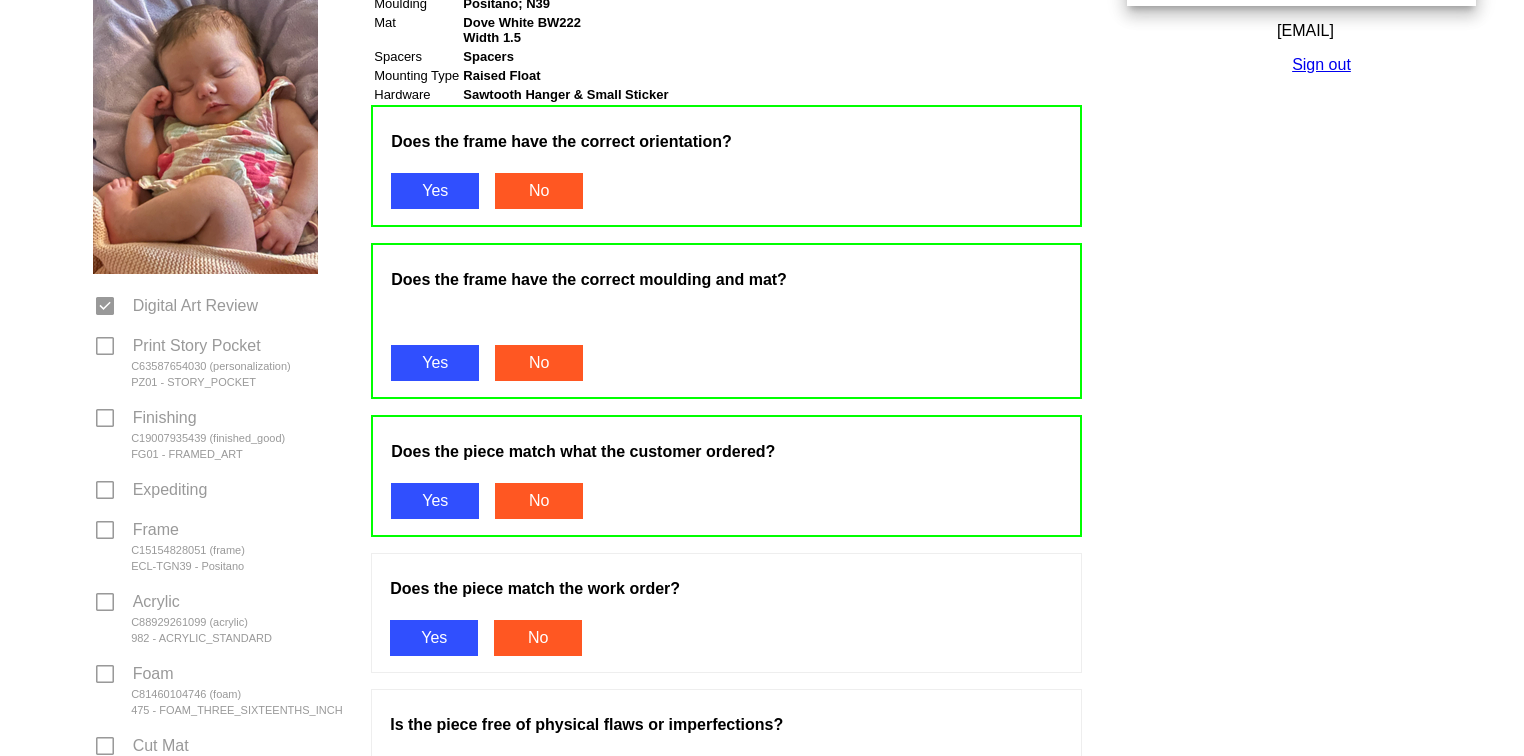 click on "Yes" at bounding box center (434, 638) 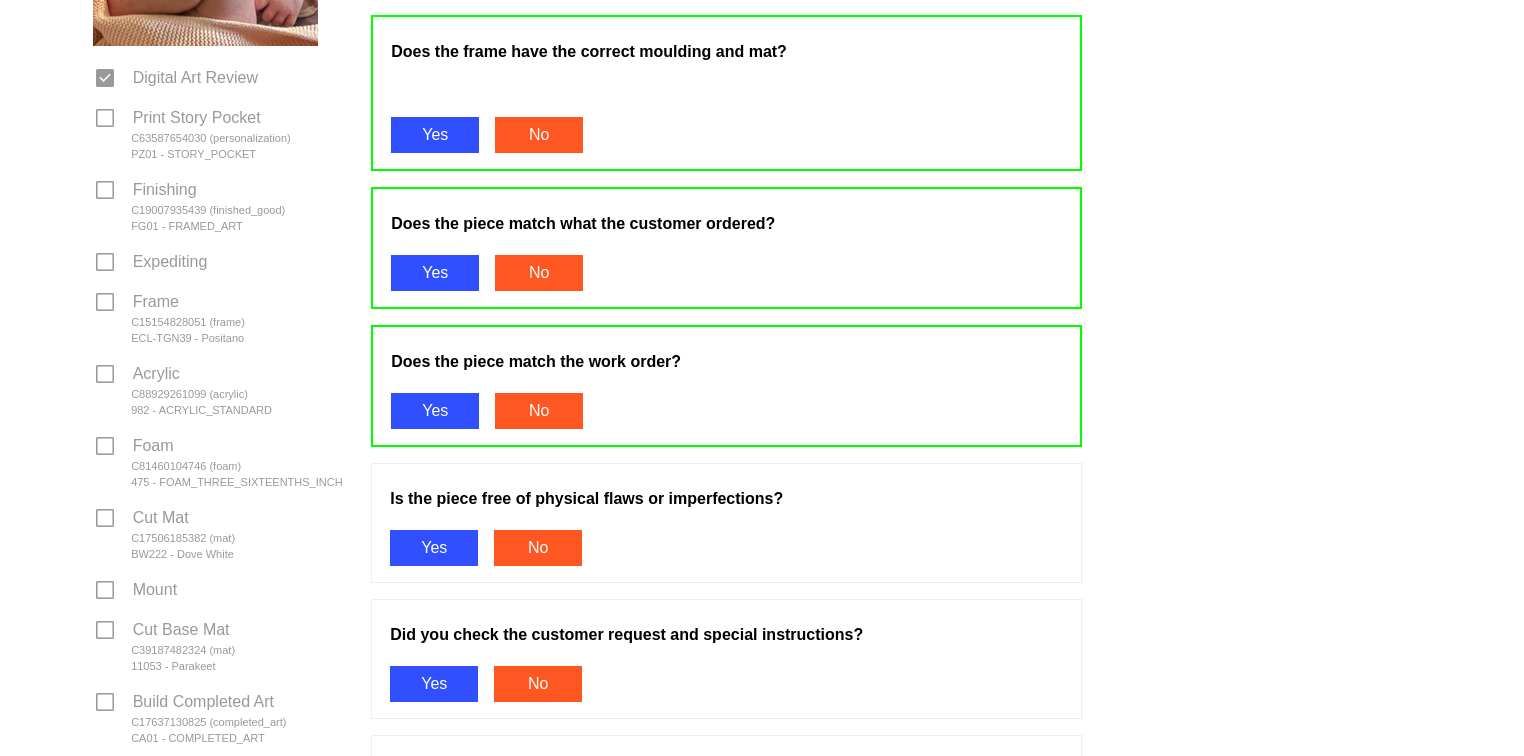 scroll, scrollTop: 575, scrollLeft: 0, axis: vertical 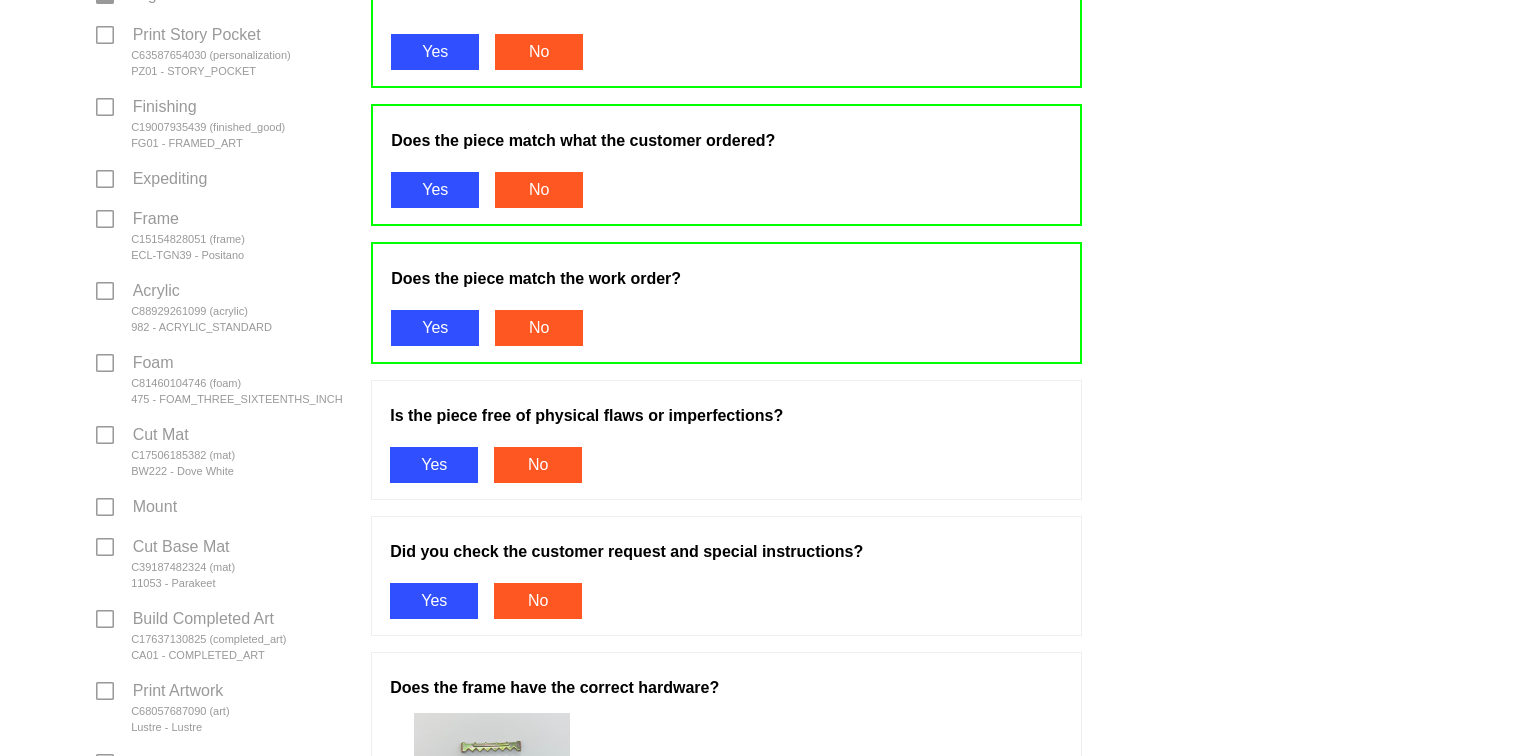 click on "Yes" at bounding box center [434, 465] 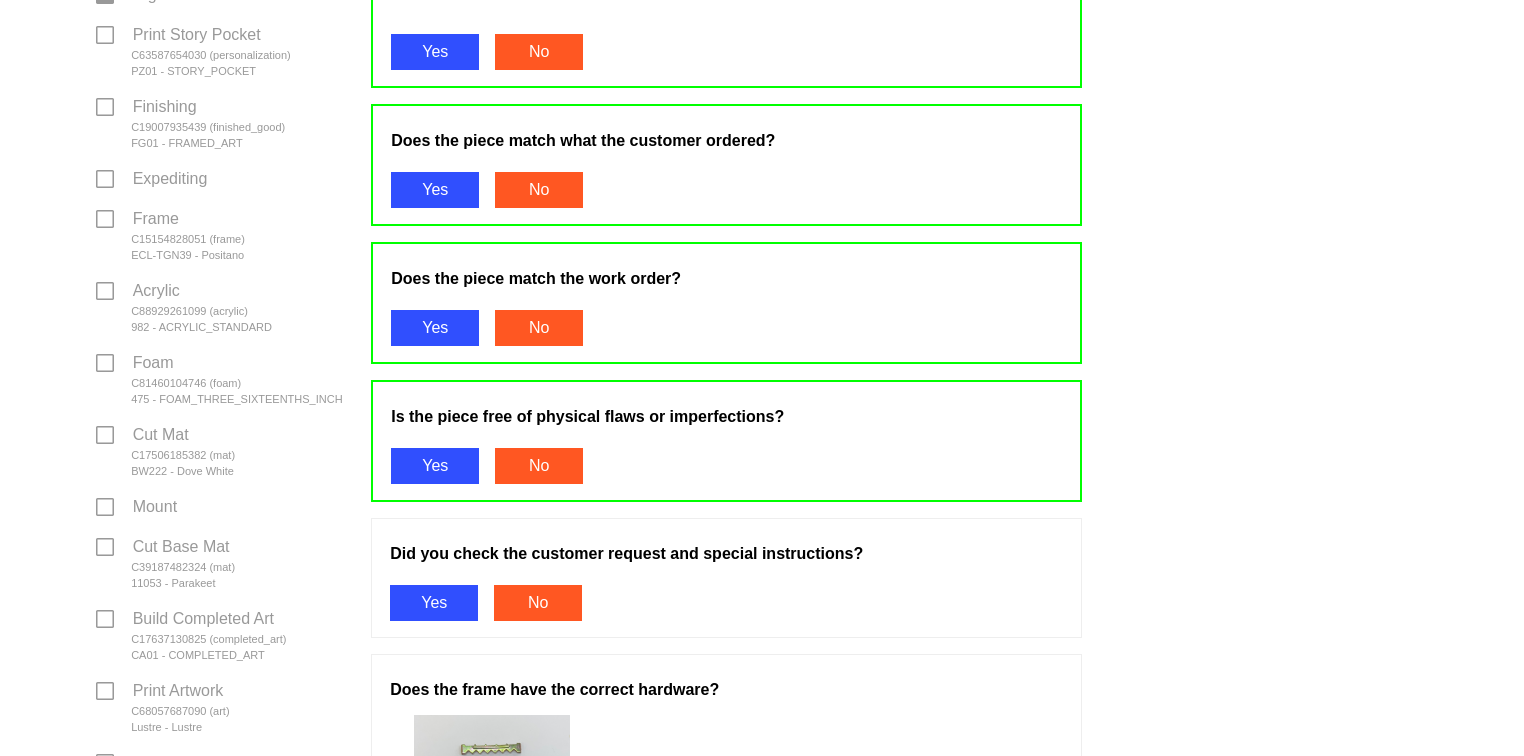 click on "Yes" at bounding box center (434, 603) 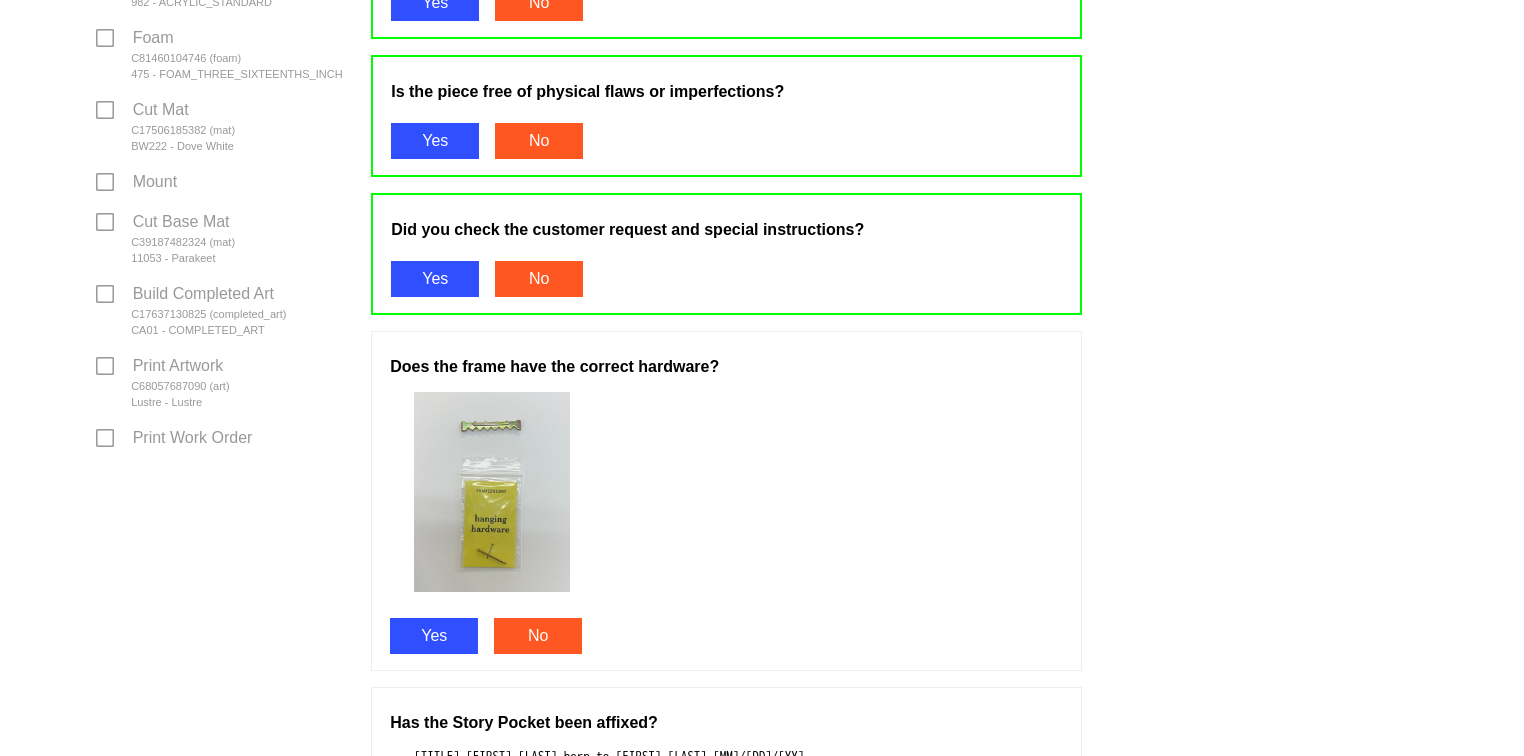 click on "Yes" at bounding box center (434, 636) 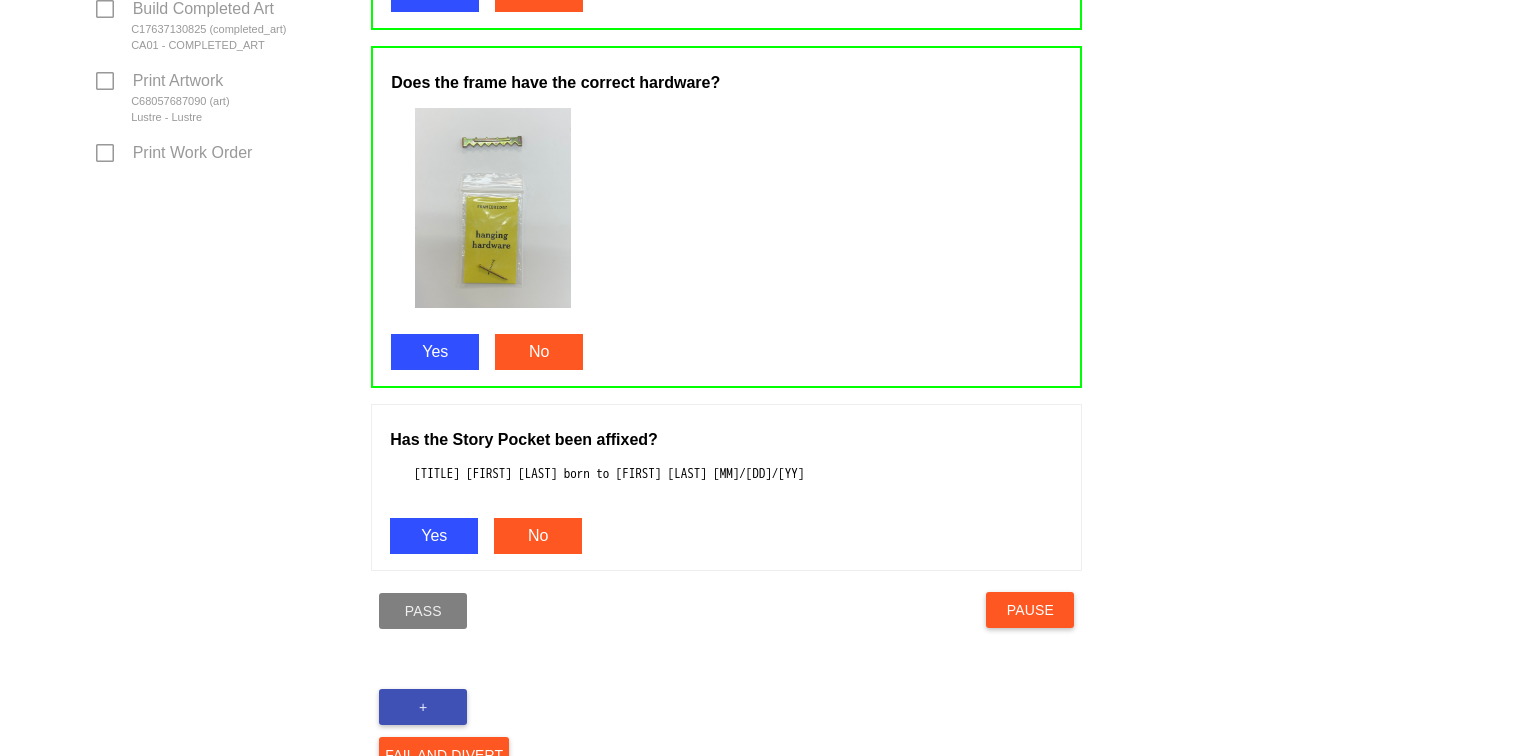 scroll, scrollTop: 1205, scrollLeft: 0, axis: vertical 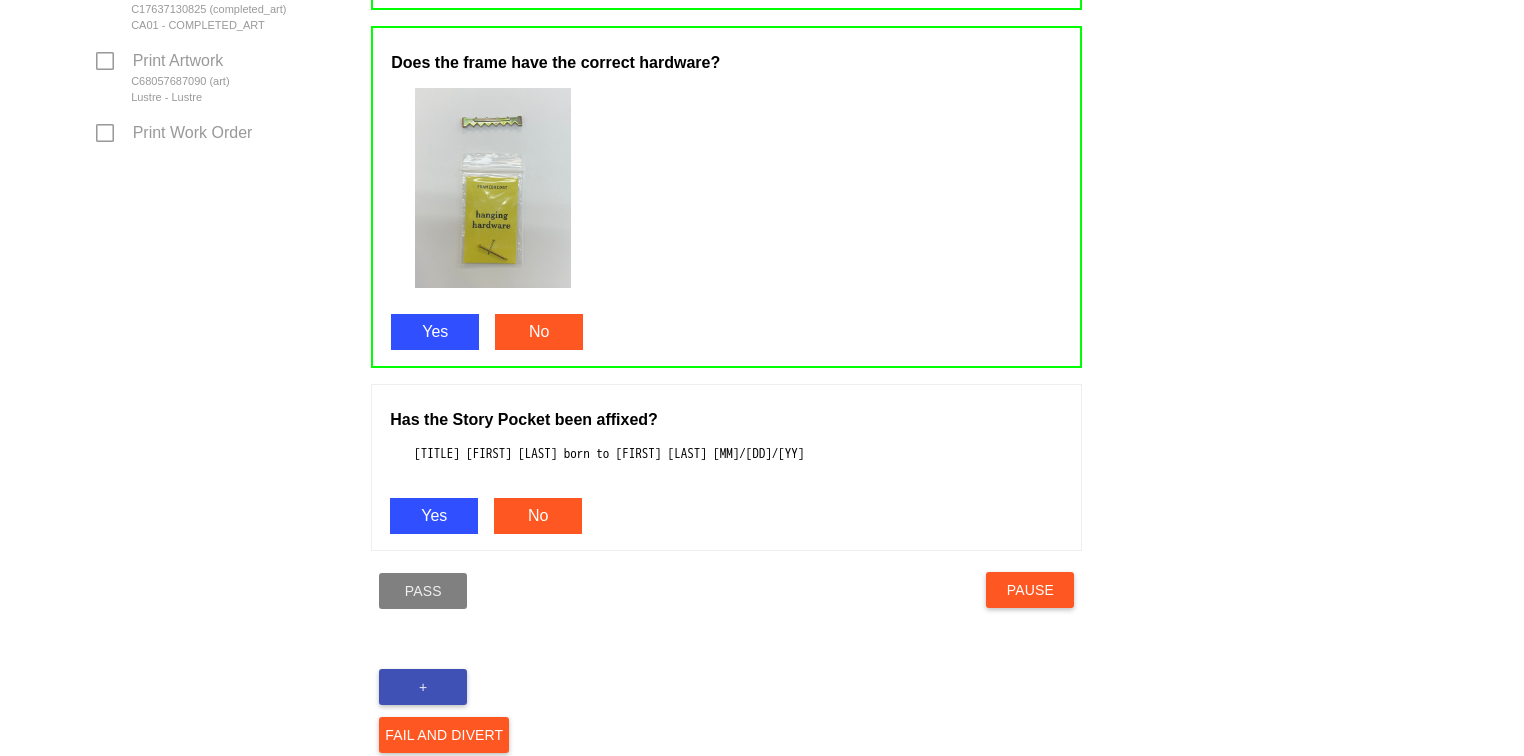click on "Yes" at bounding box center [434, 516] 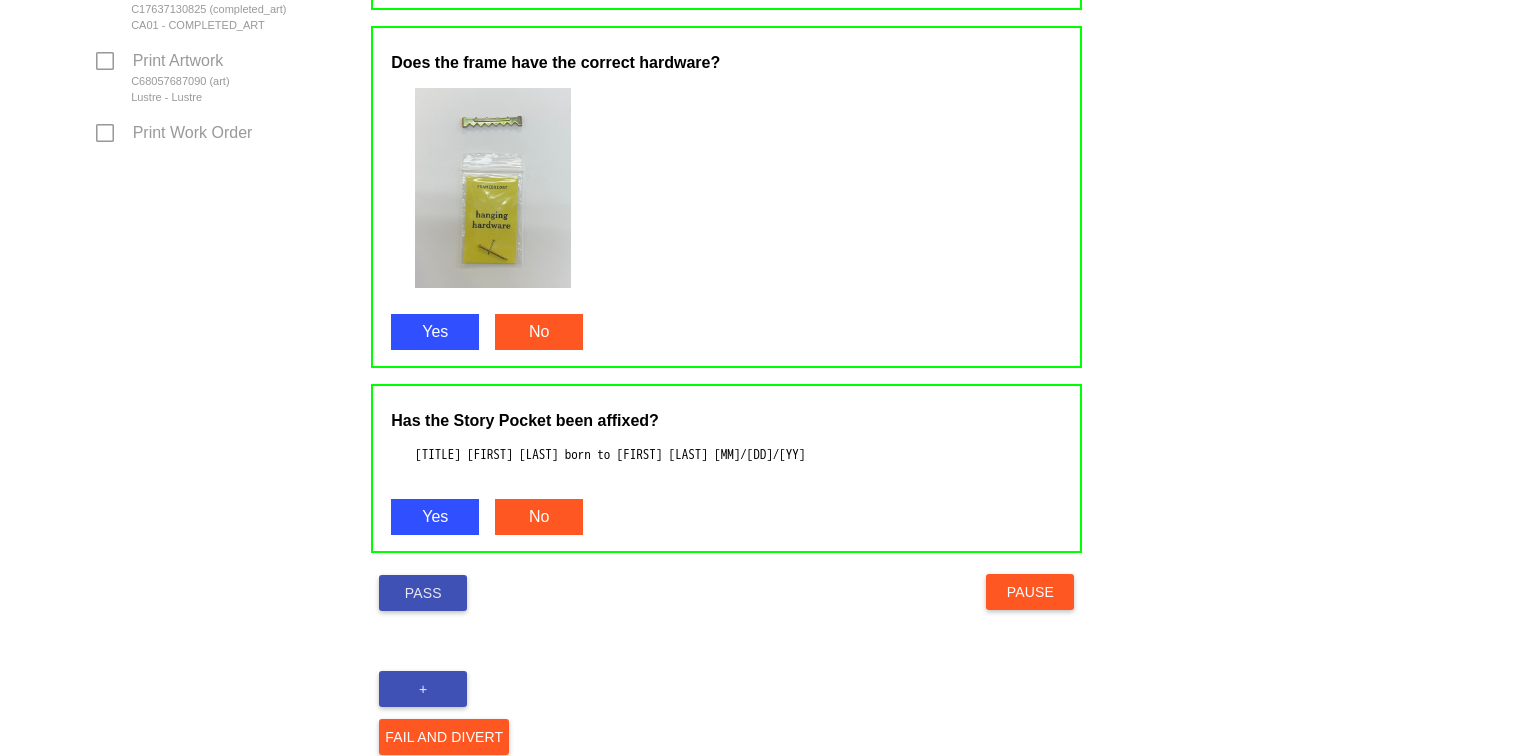 click on "Pass" at bounding box center (423, 593) 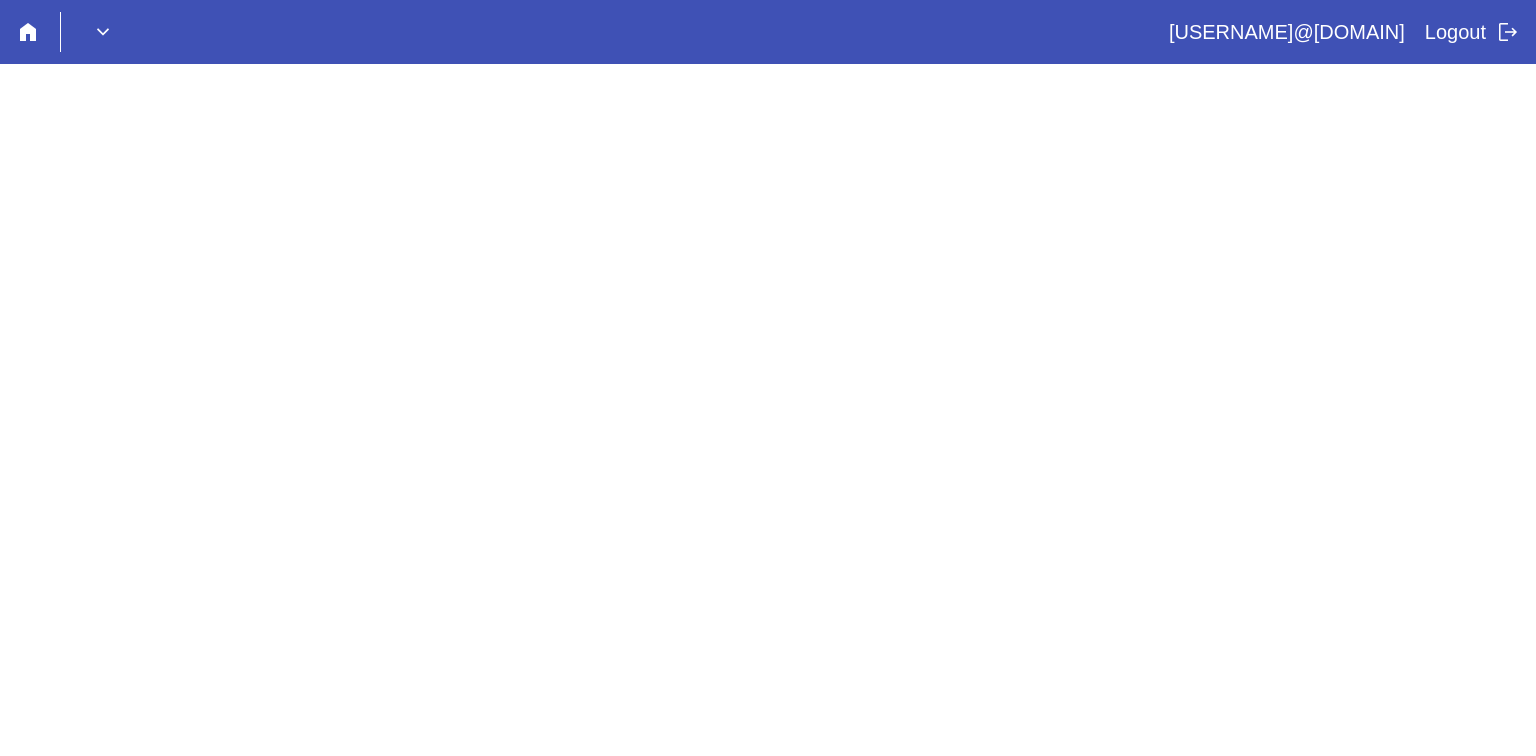 scroll, scrollTop: 0, scrollLeft: 0, axis: both 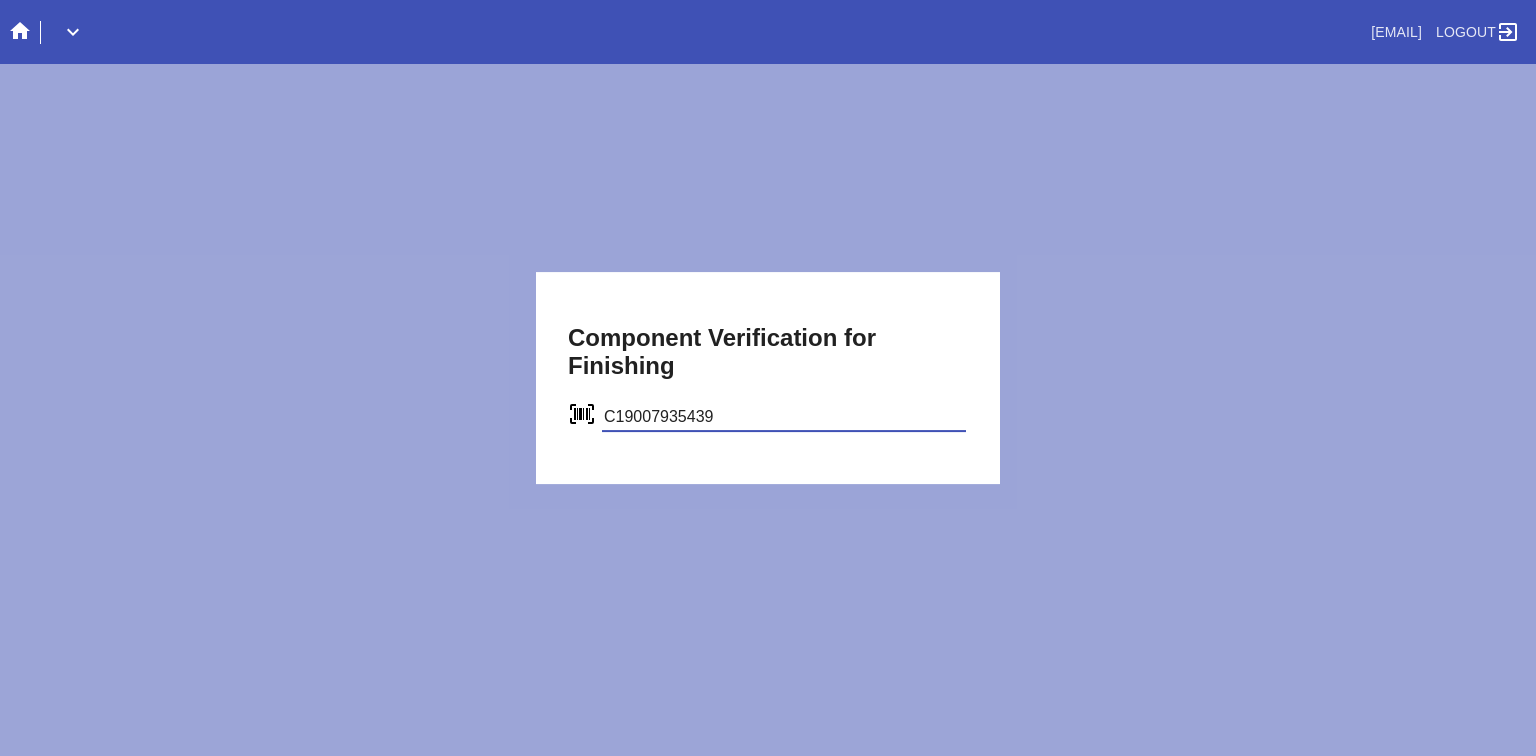 type on "C19007935439" 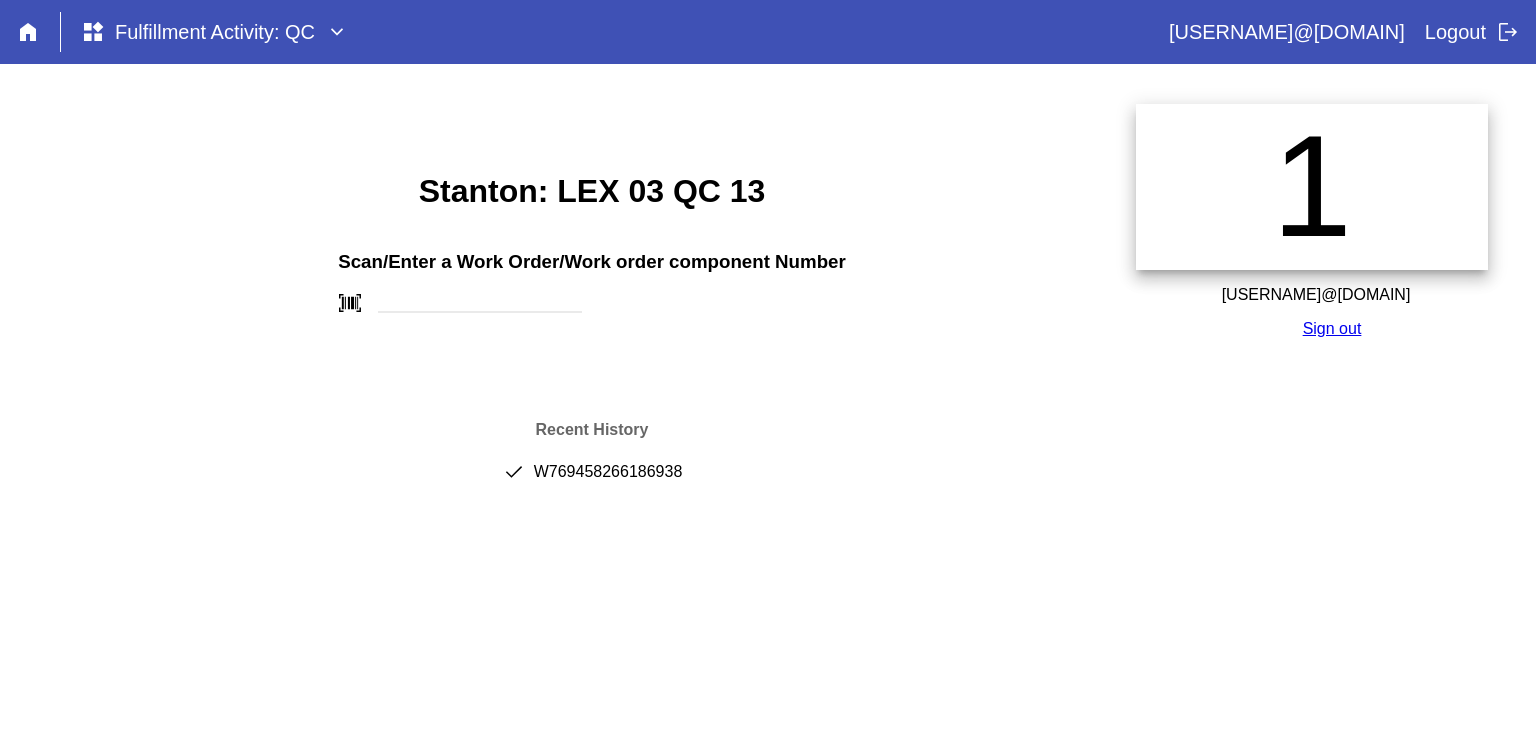 scroll, scrollTop: 0, scrollLeft: 0, axis: both 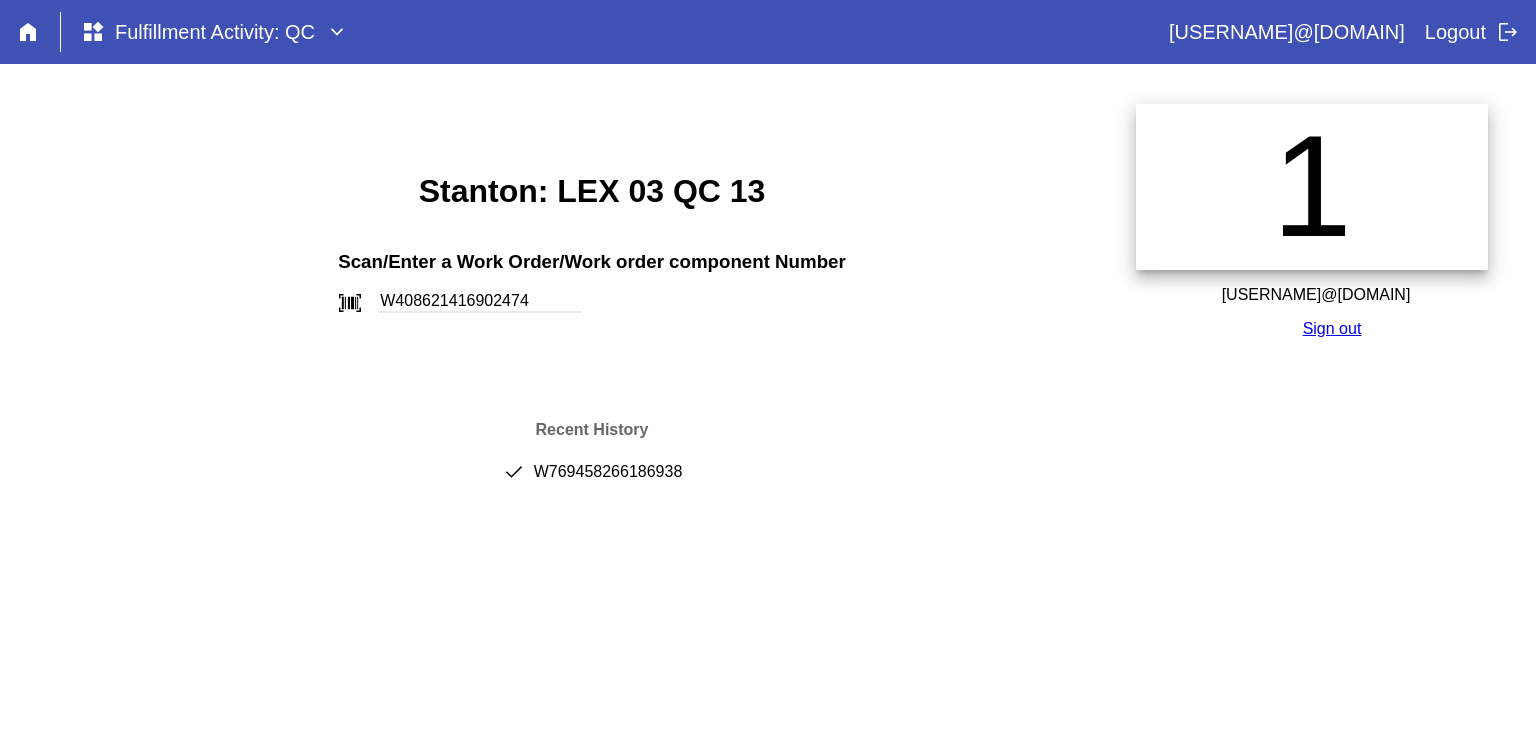 type on "W408621416902474" 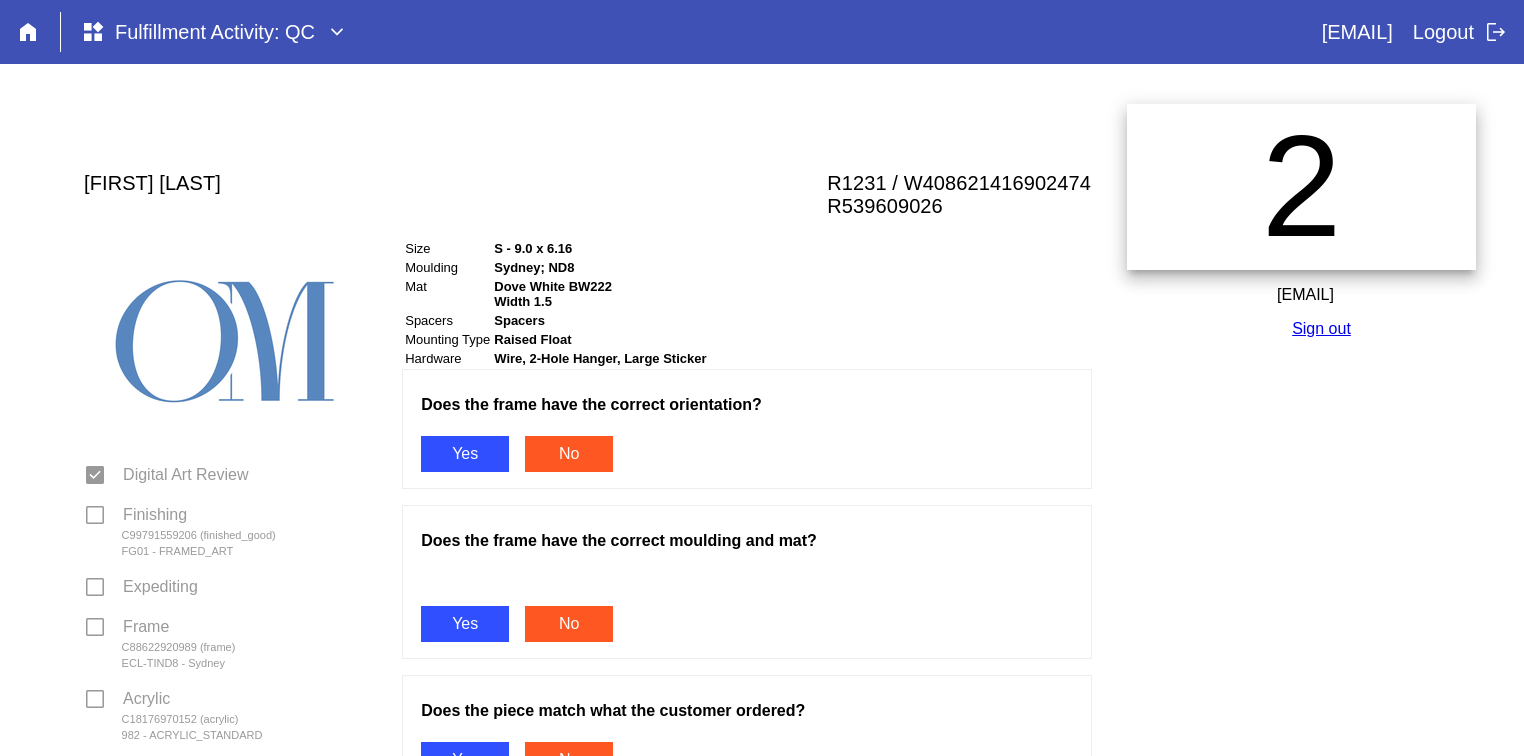 scroll, scrollTop: 0, scrollLeft: 0, axis: both 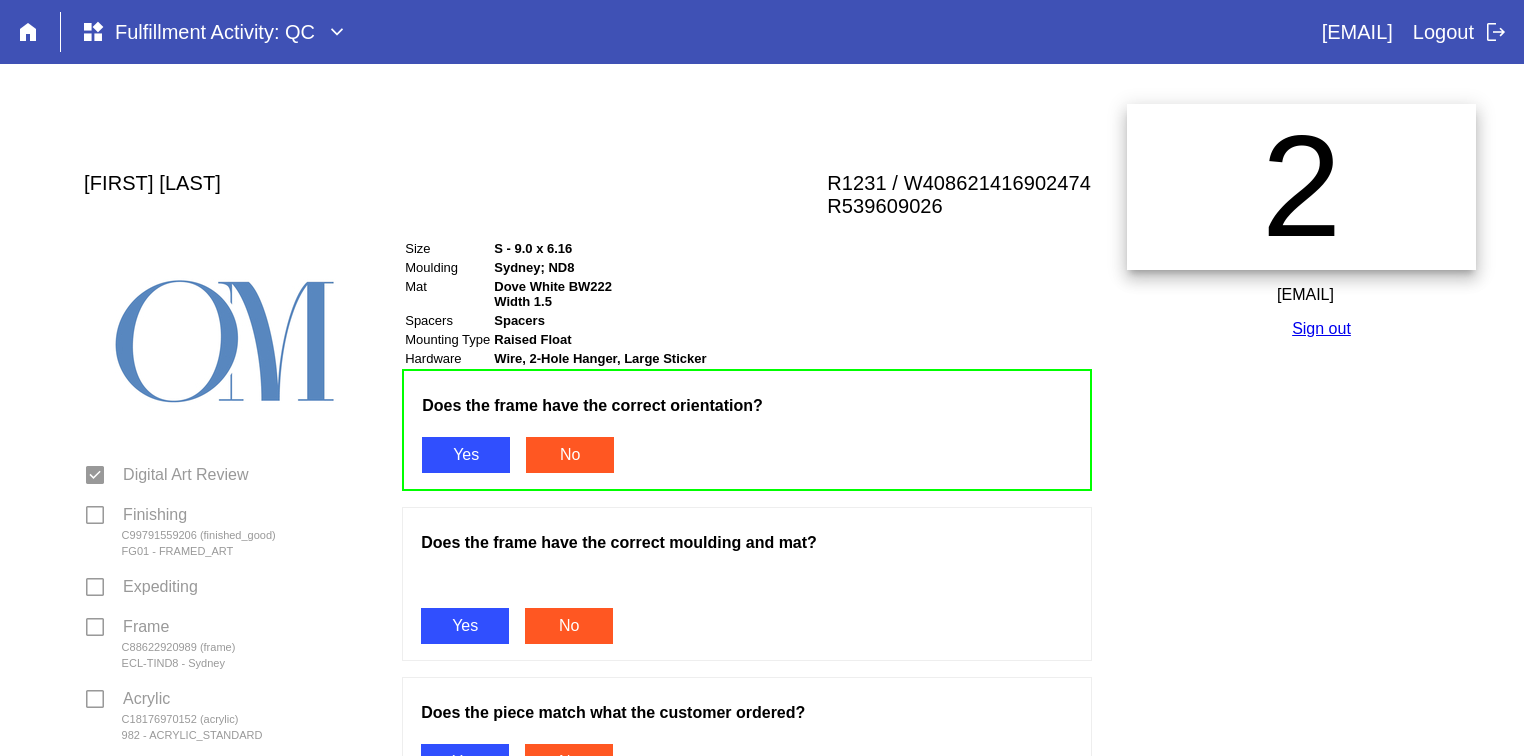 click on "Yes" at bounding box center [465, 626] 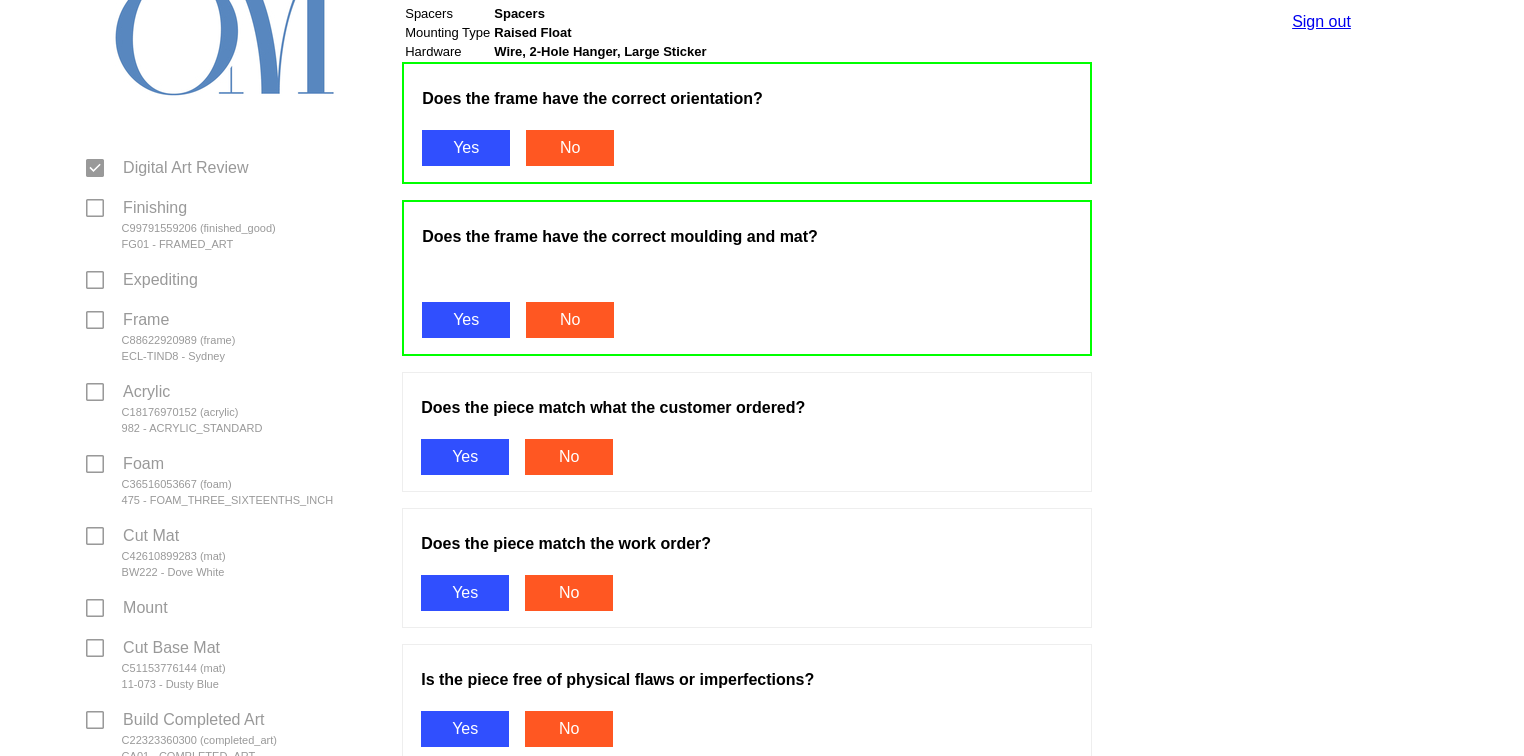 scroll, scrollTop: 308, scrollLeft: 0, axis: vertical 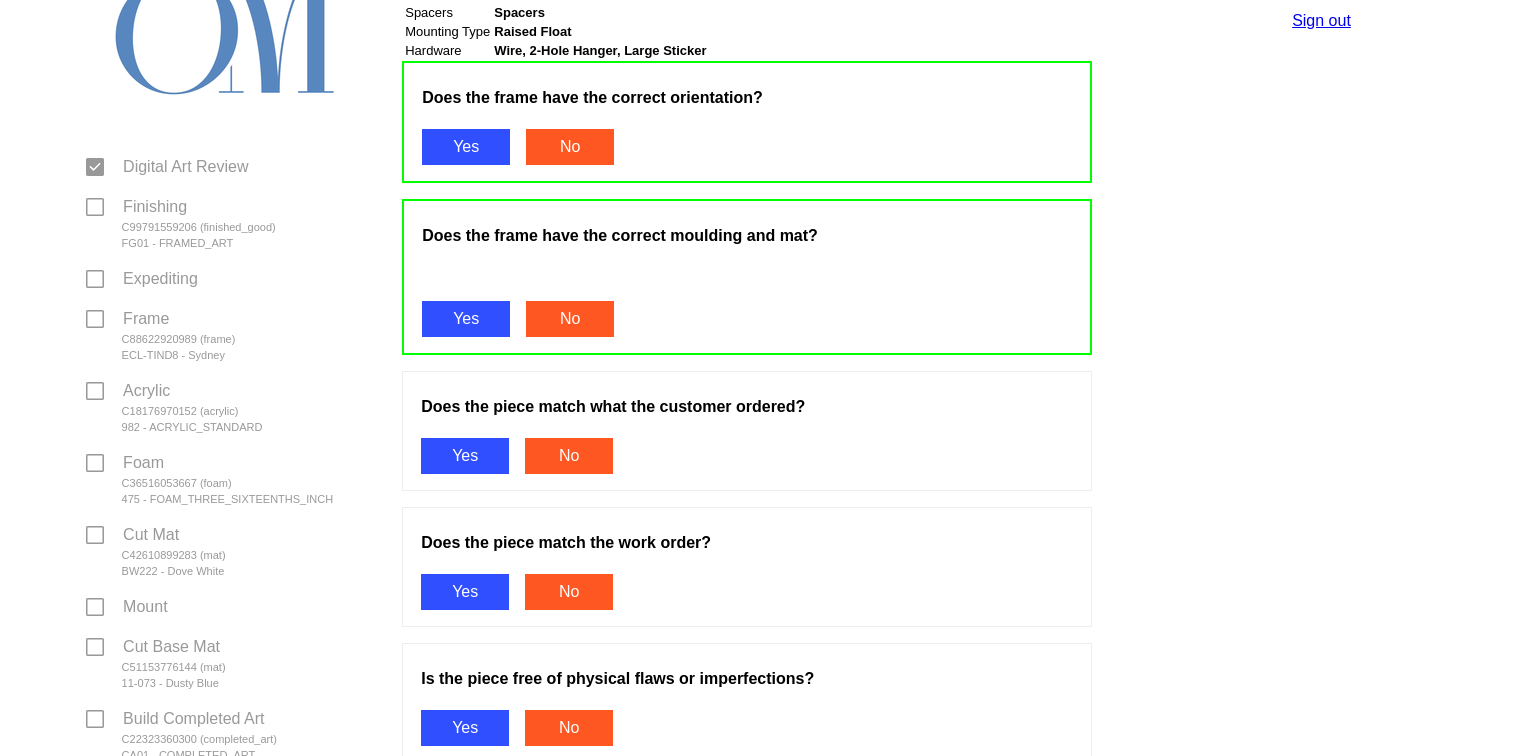 click on "Yes" at bounding box center [465, 456] 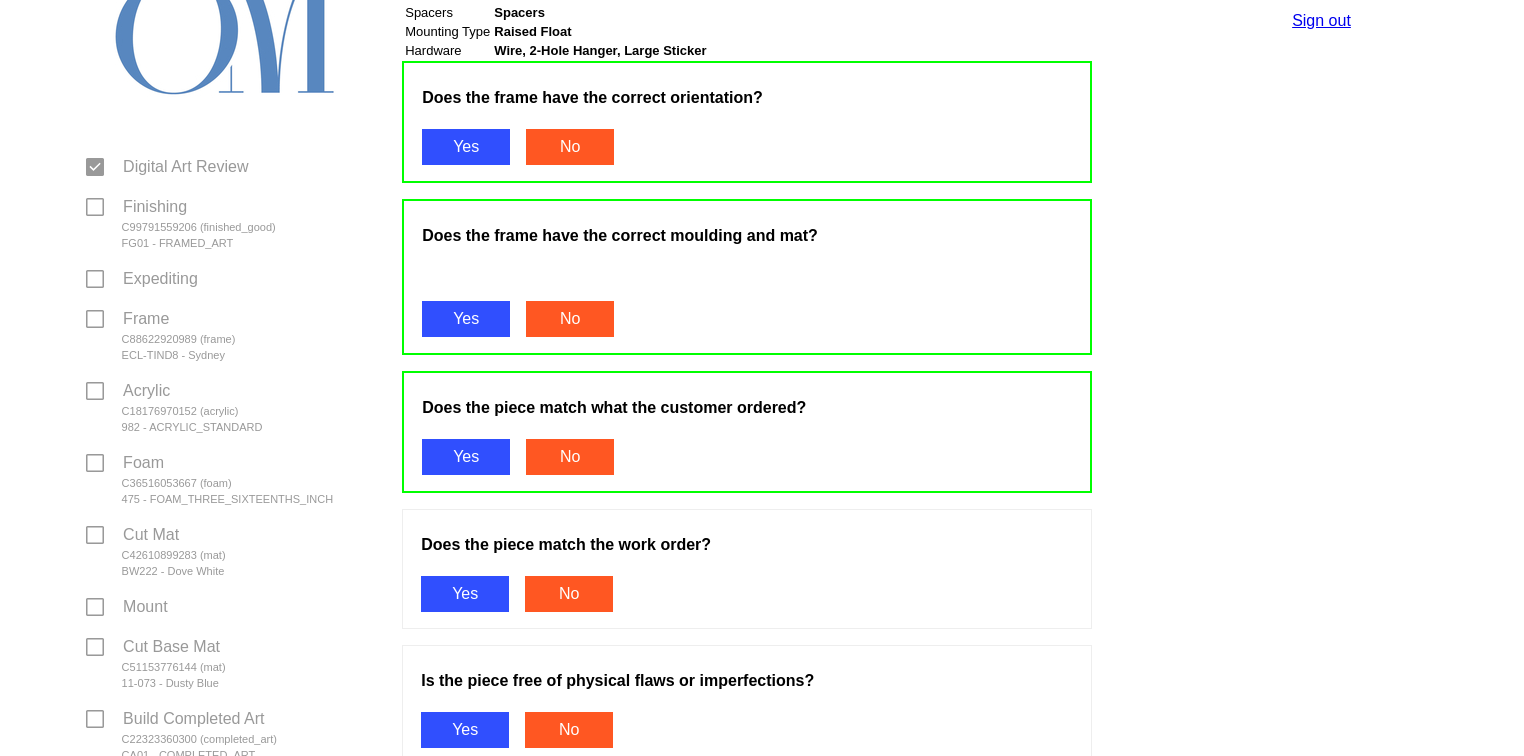 click on "Yes" at bounding box center (465, 594) 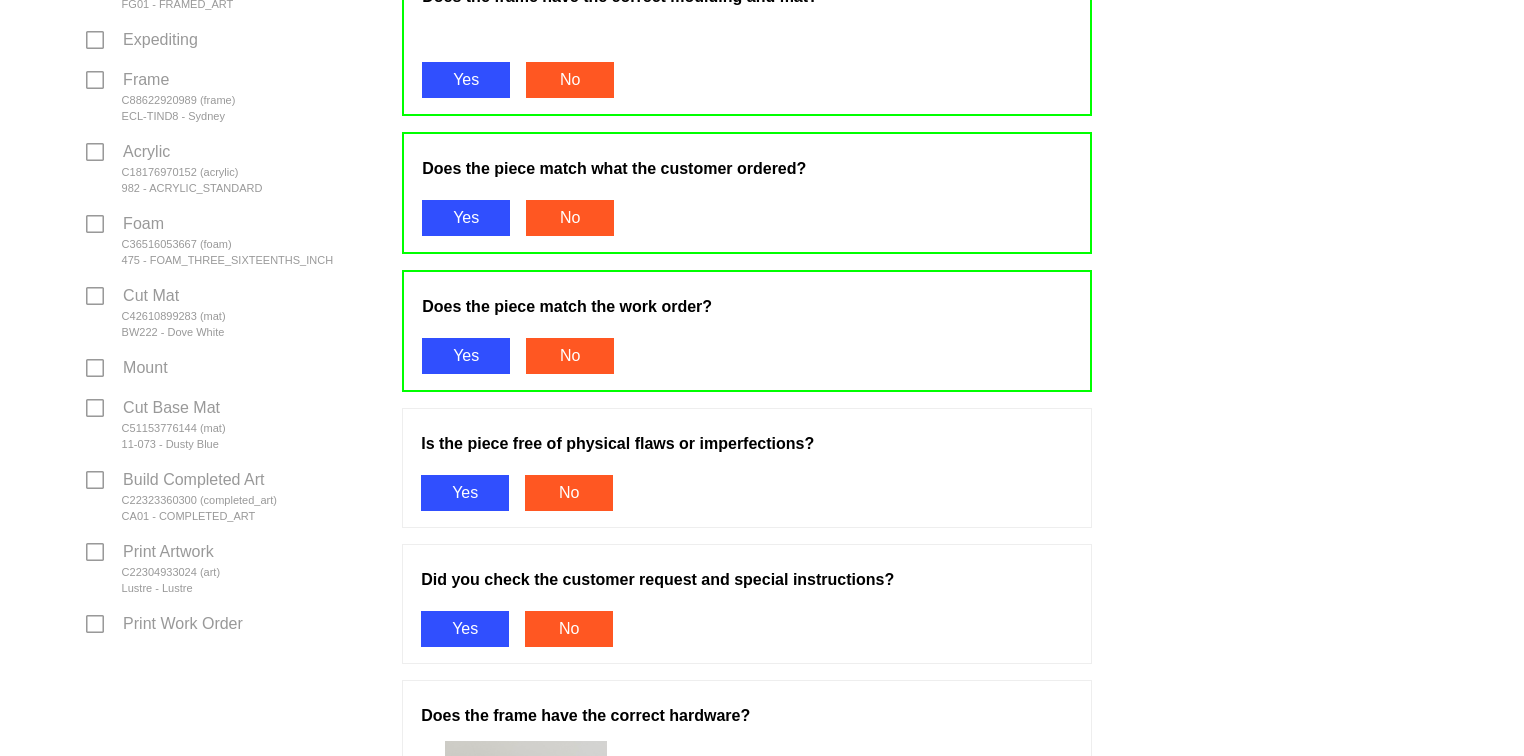 scroll, scrollTop: 600, scrollLeft: 0, axis: vertical 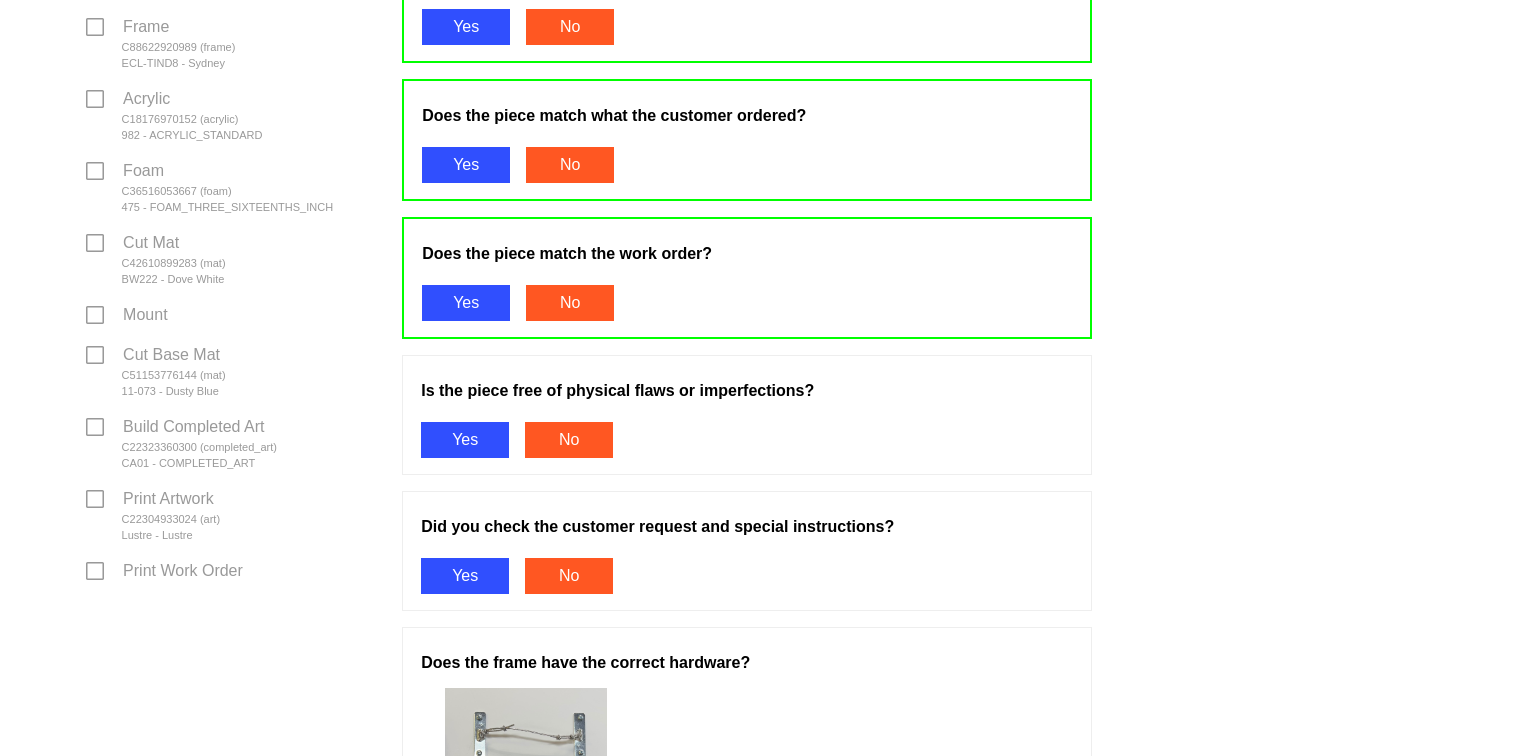 click on "Yes" at bounding box center (465, 440) 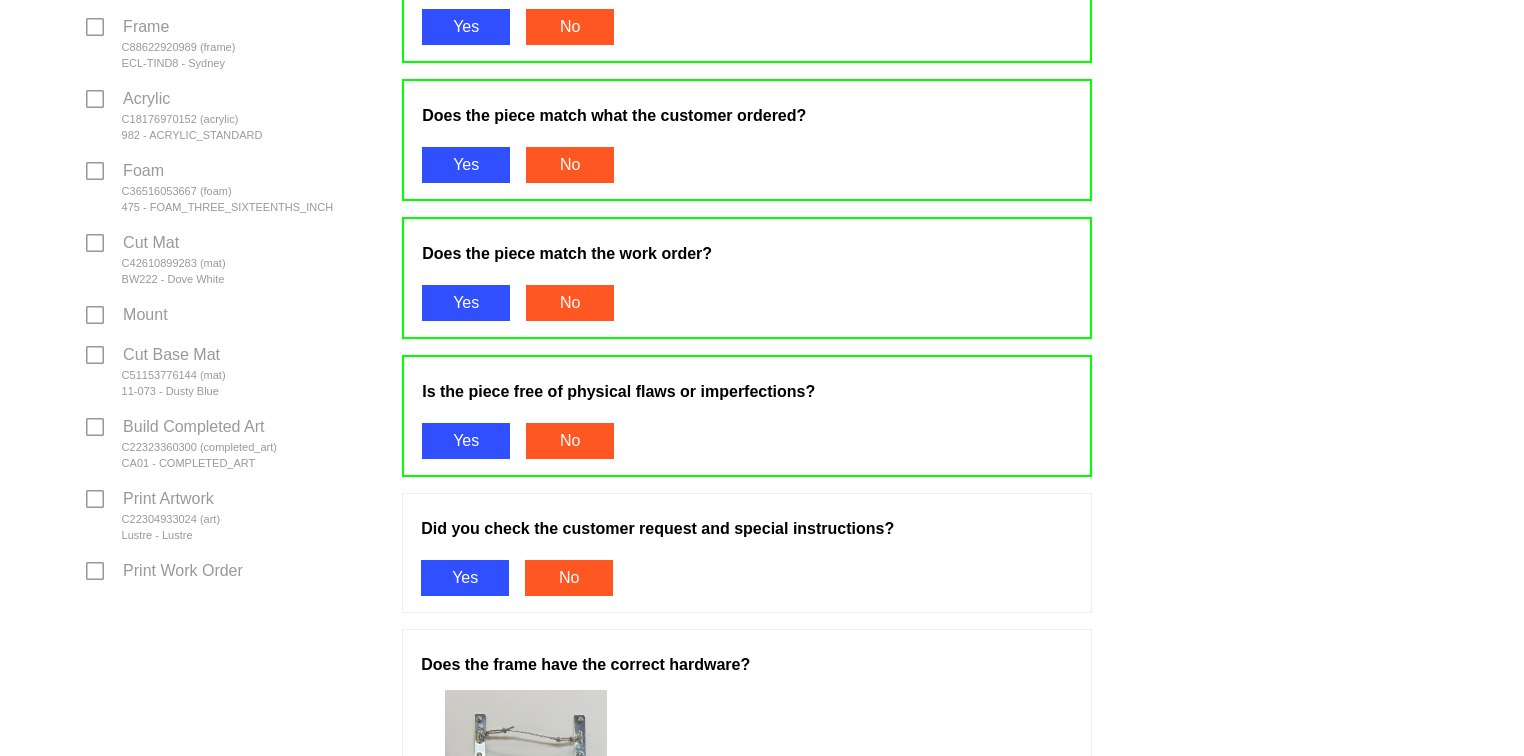 click on "Yes" at bounding box center (465, 578) 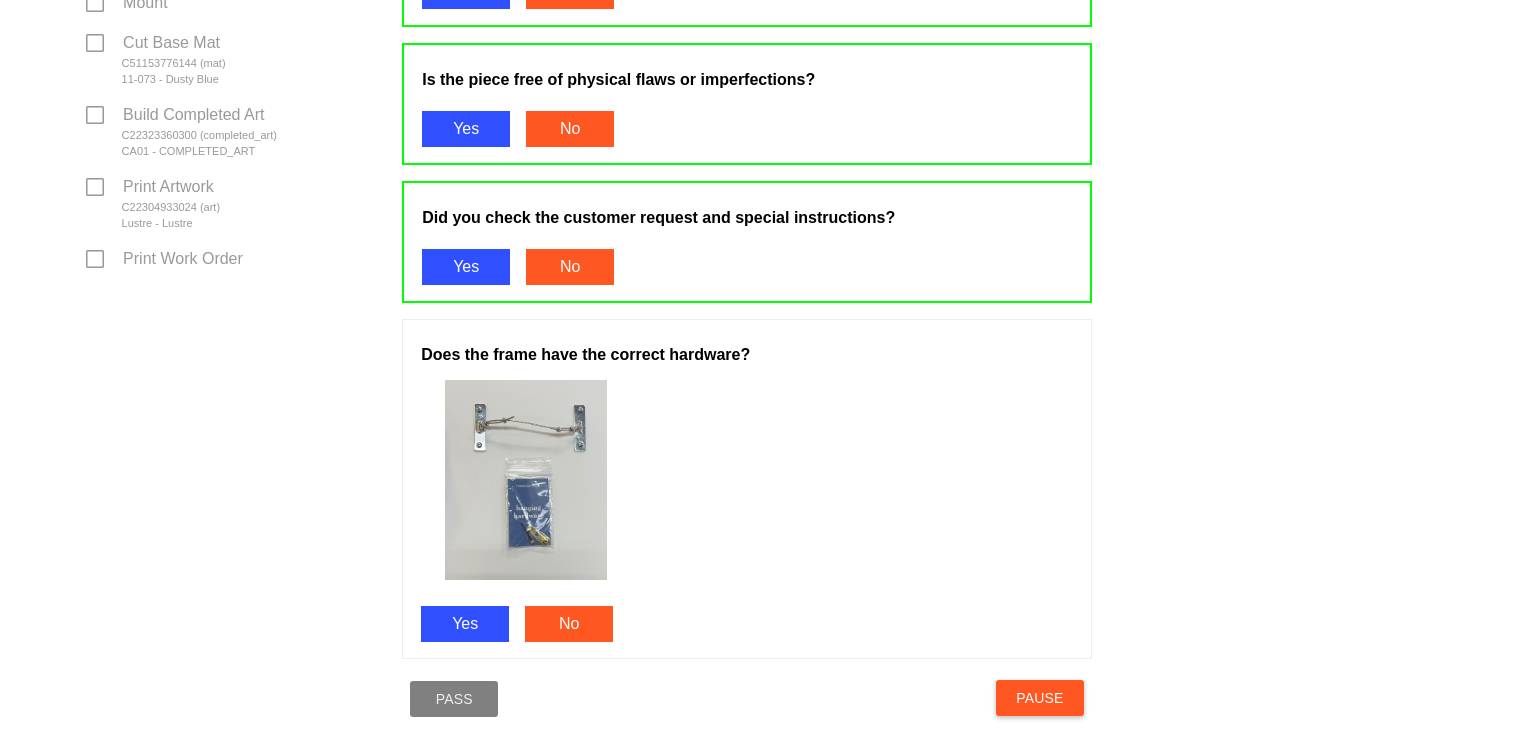 scroll, scrollTop: 916, scrollLeft: 0, axis: vertical 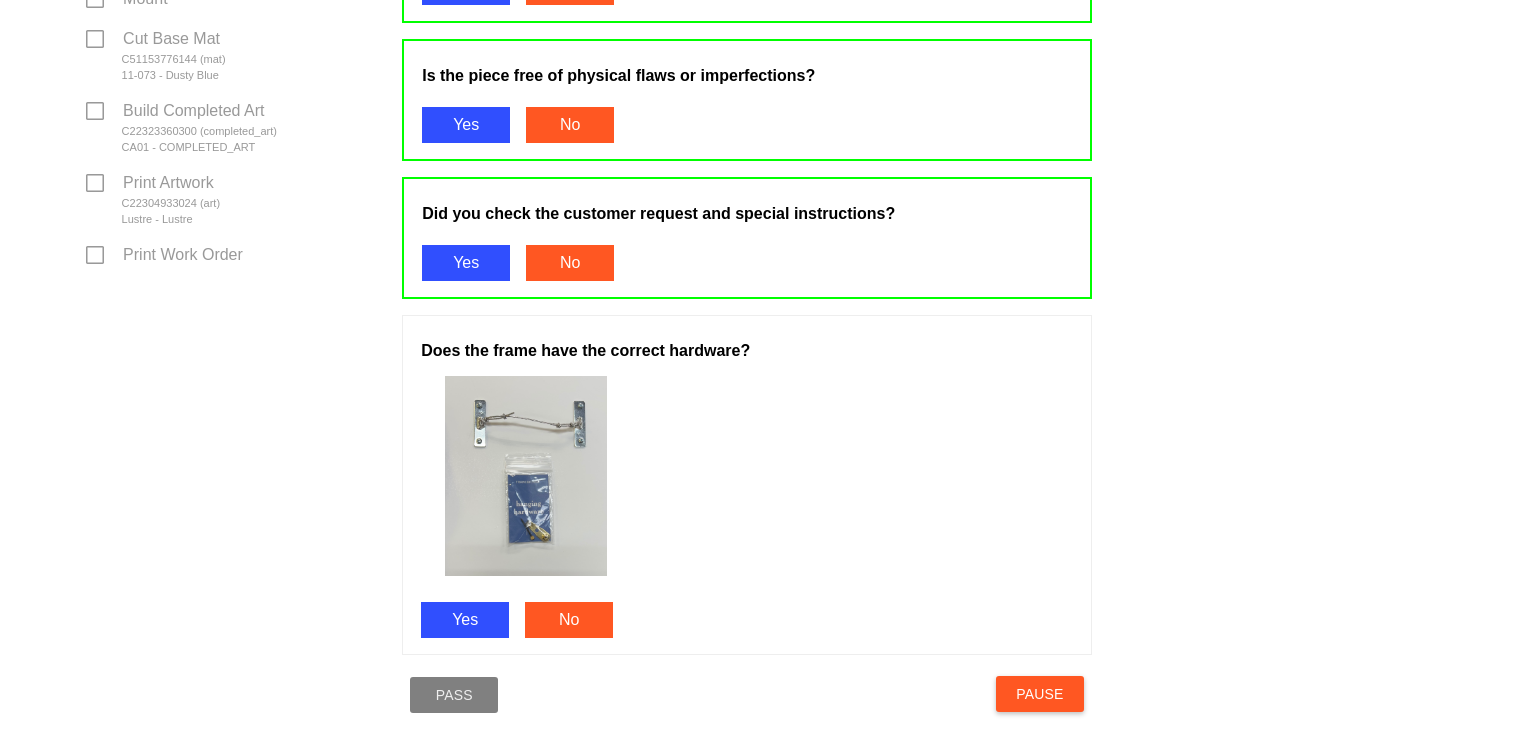 click on "Yes" at bounding box center [465, 620] 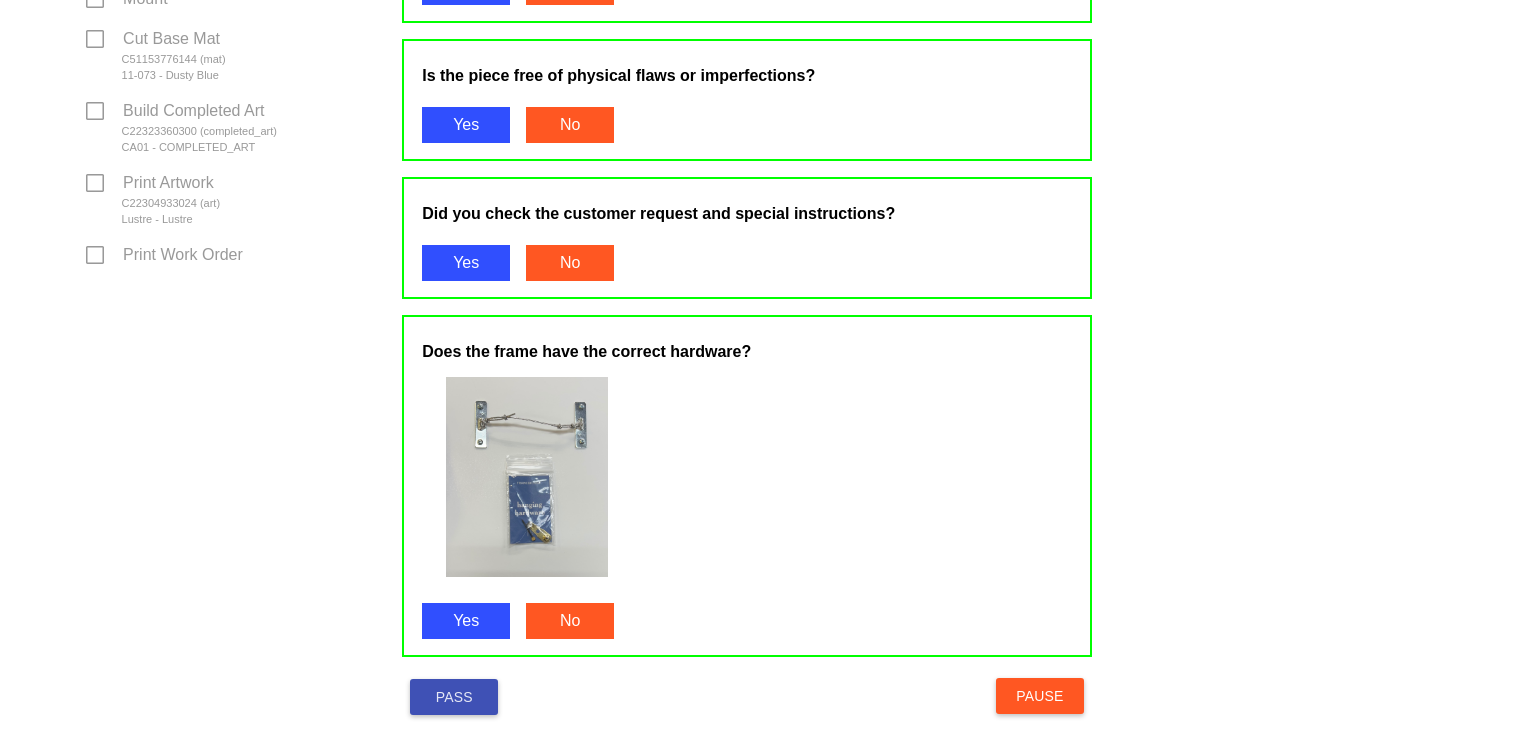 click on "Pass" at bounding box center (454, 697) 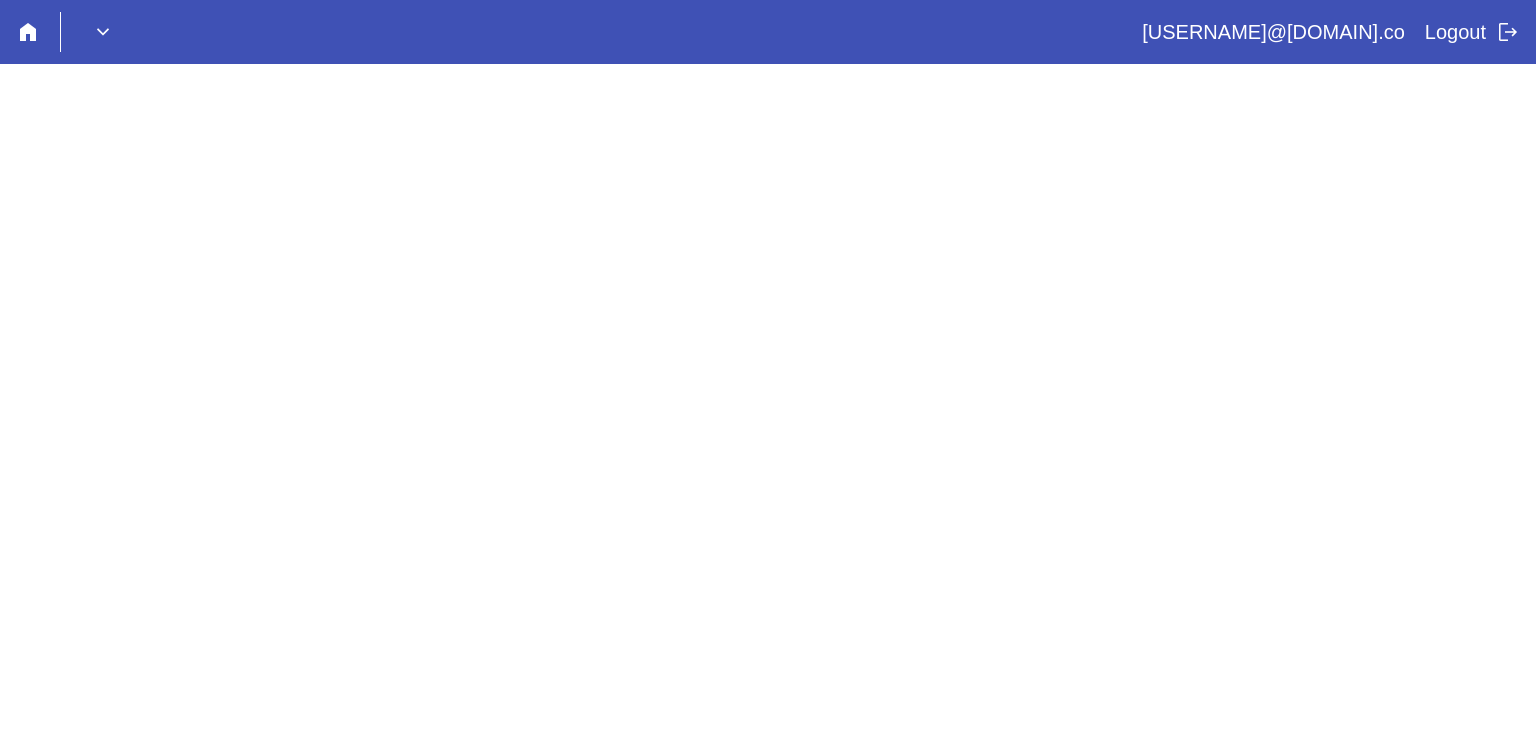 scroll, scrollTop: 0, scrollLeft: 0, axis: both 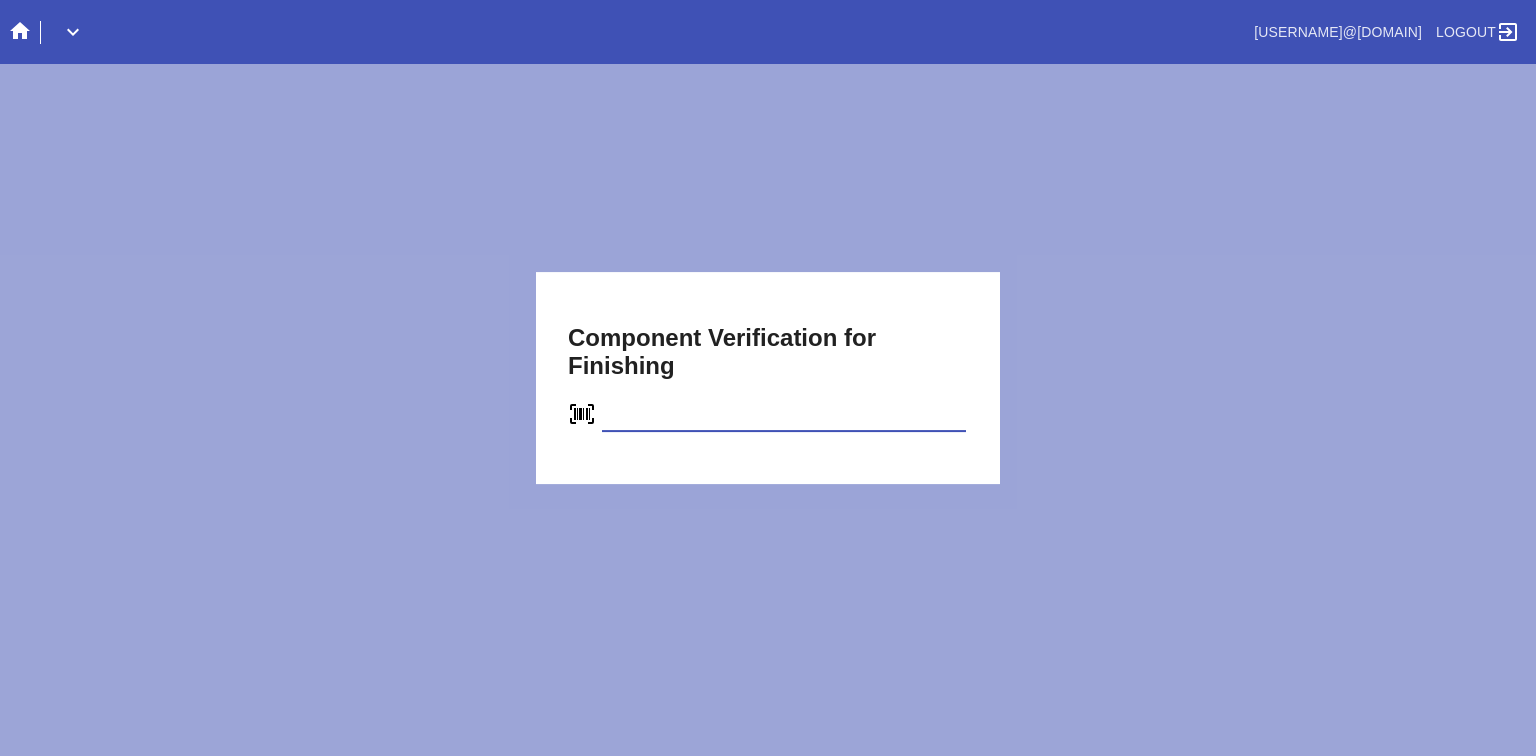 type on "C99791559206" 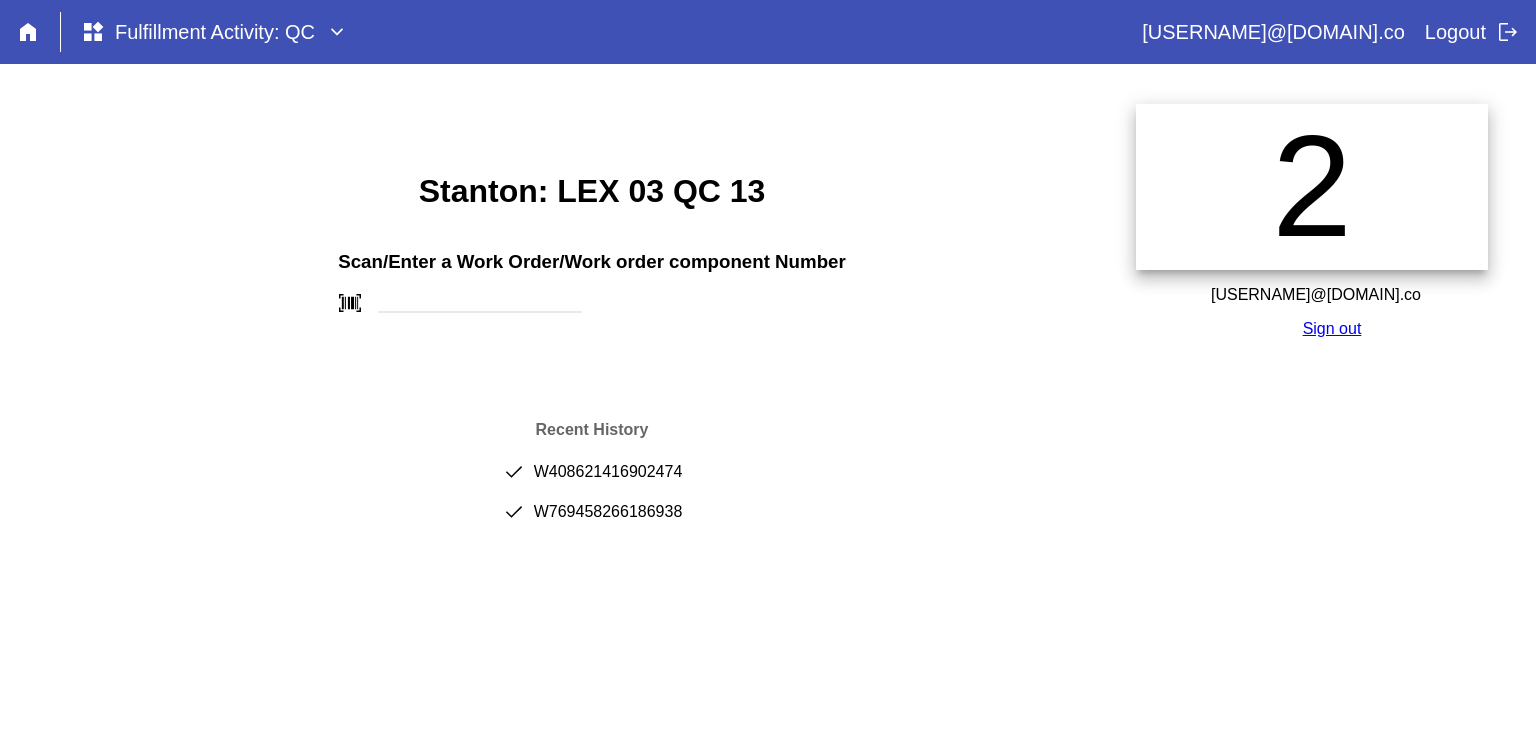 scroll, scrollTop: 0, scrollLeft: 0, axis: both 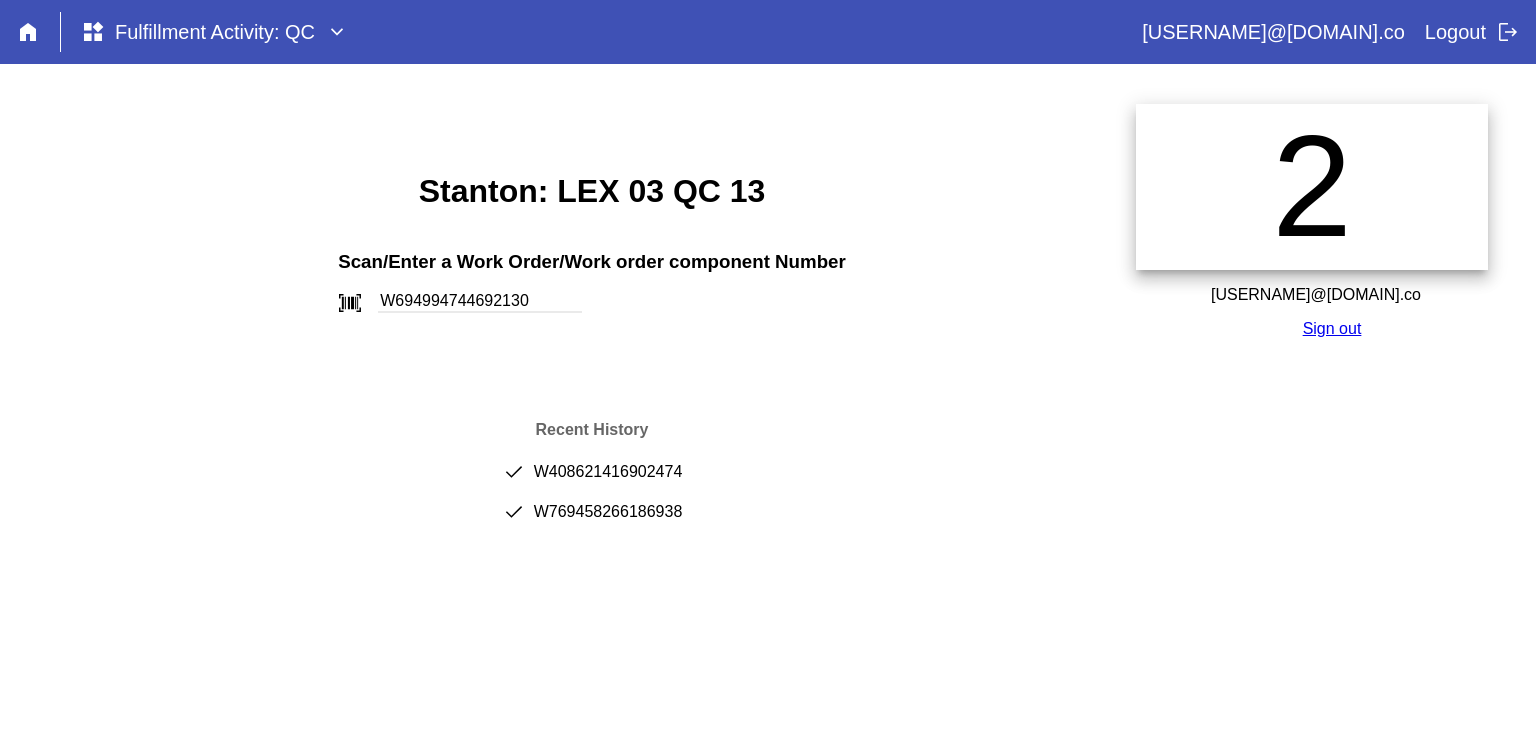 type on "W694994744692130" 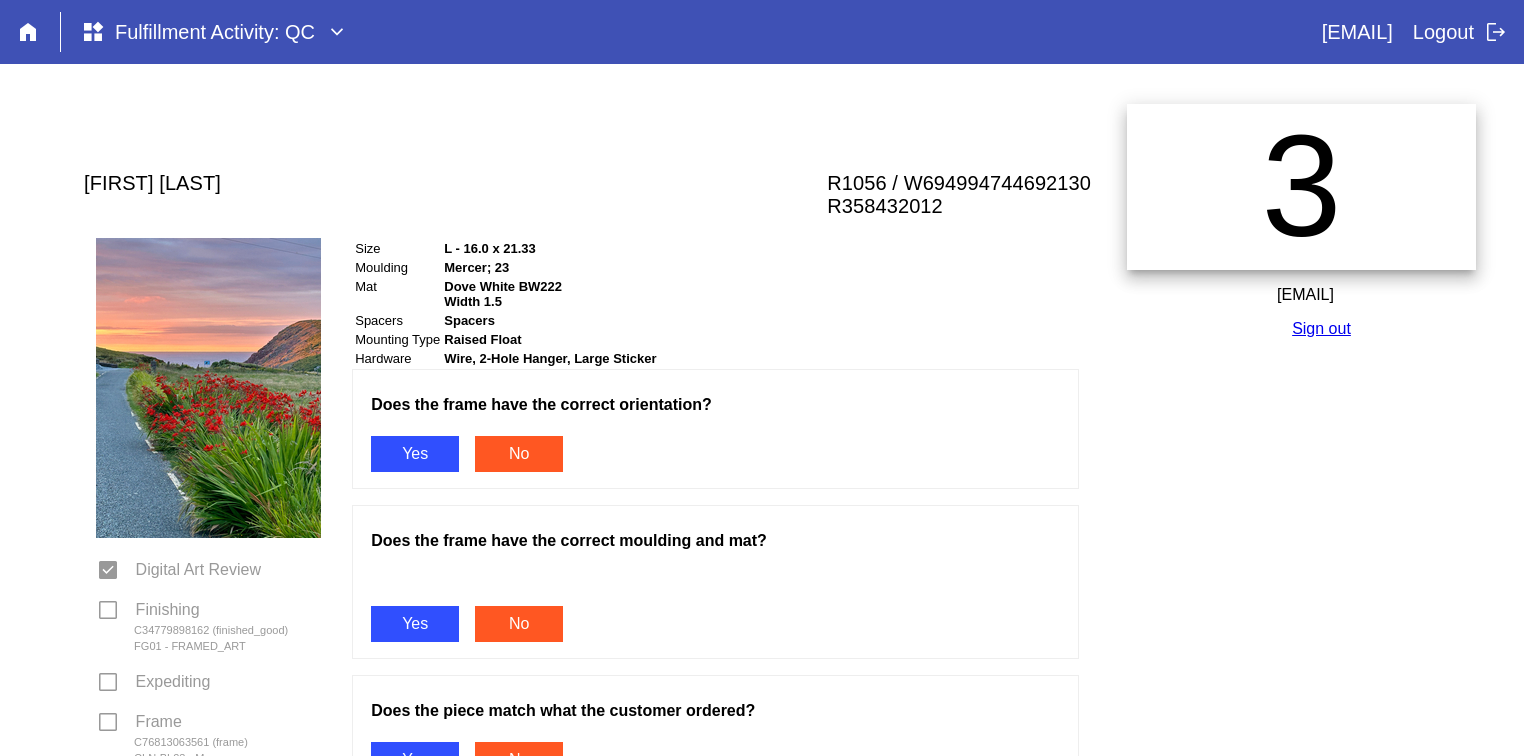 scroll, scrollTop: 0, scrollLeft: 0, axis: both 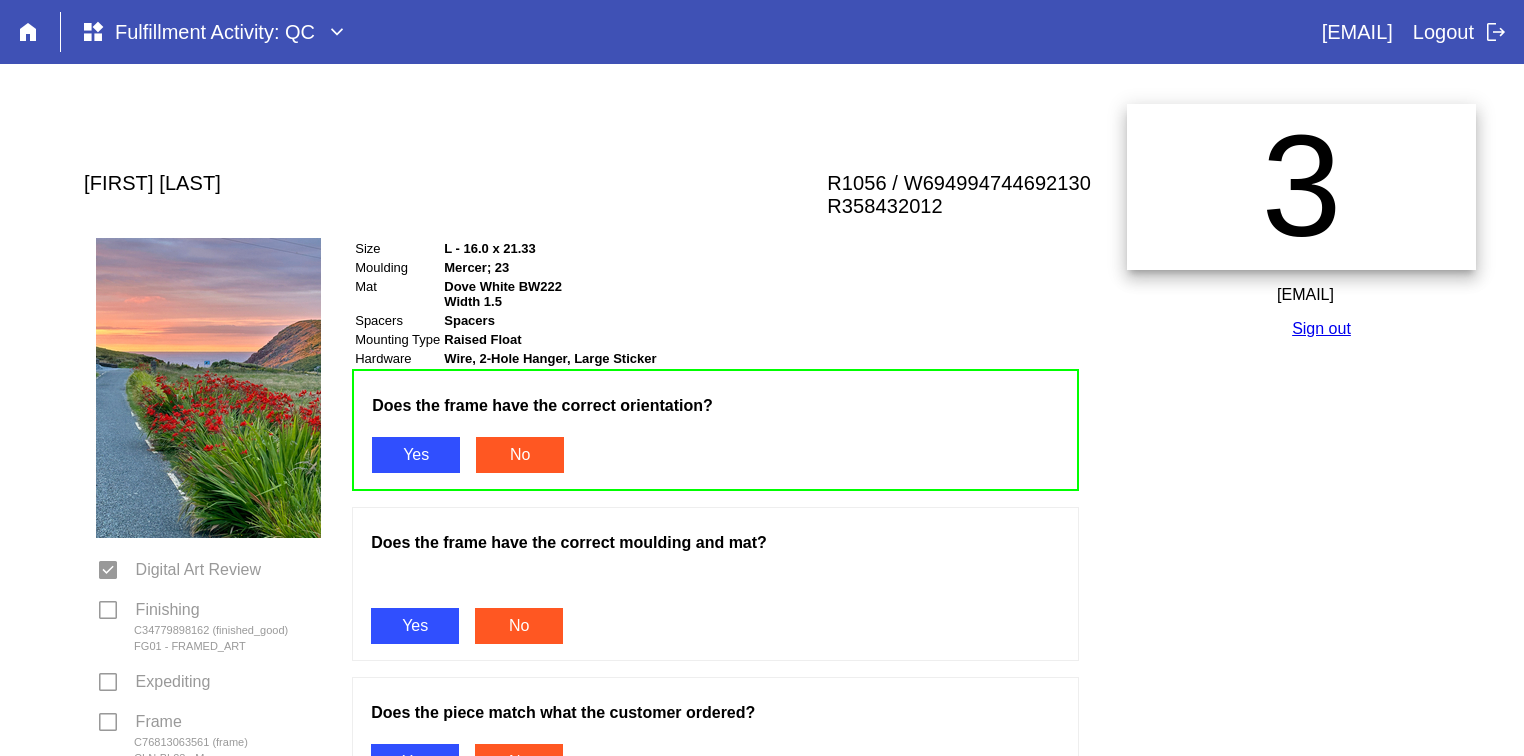 click on "Yes" at bounding box center [415, 626] 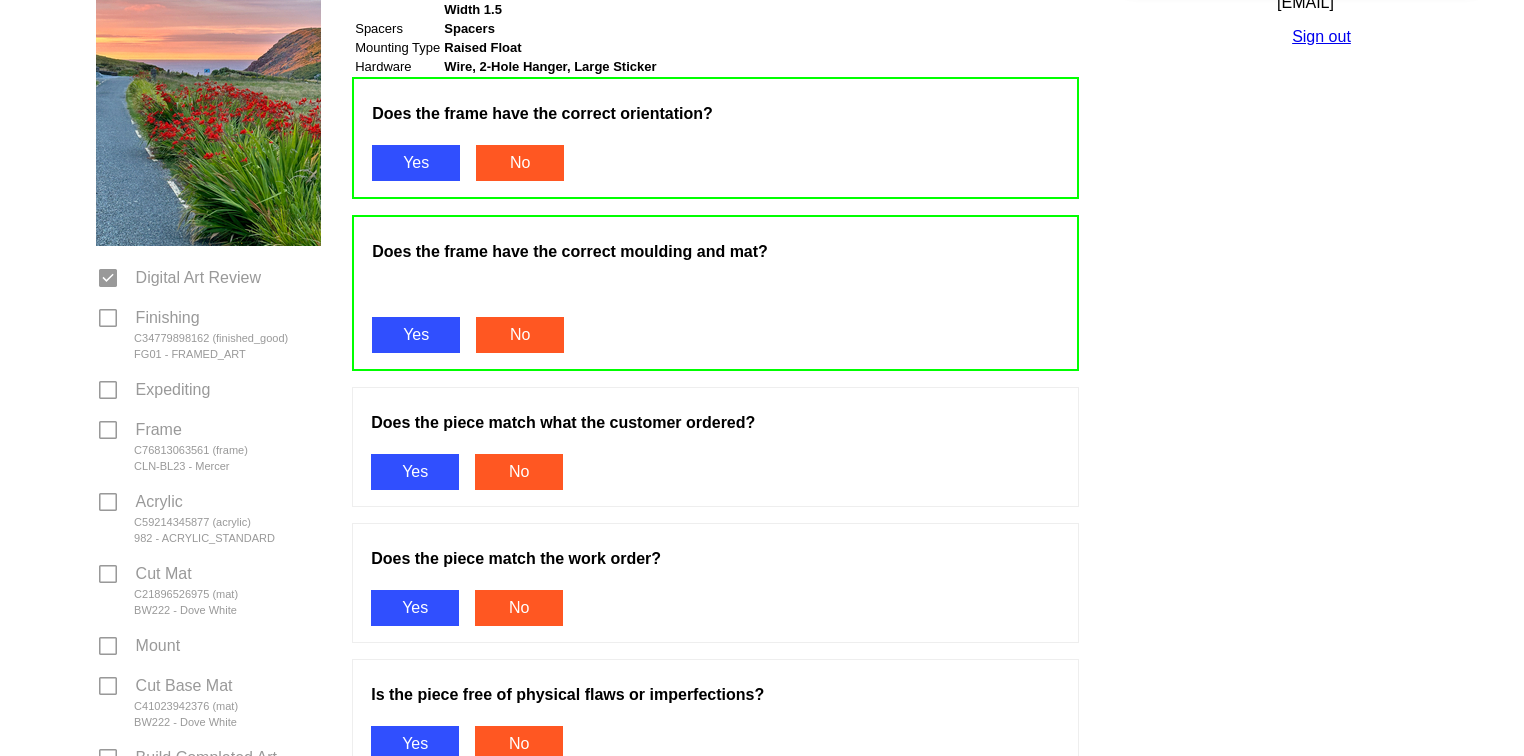 scroll, scrollTop: 300, scrollLeft: 0, axis: vertical 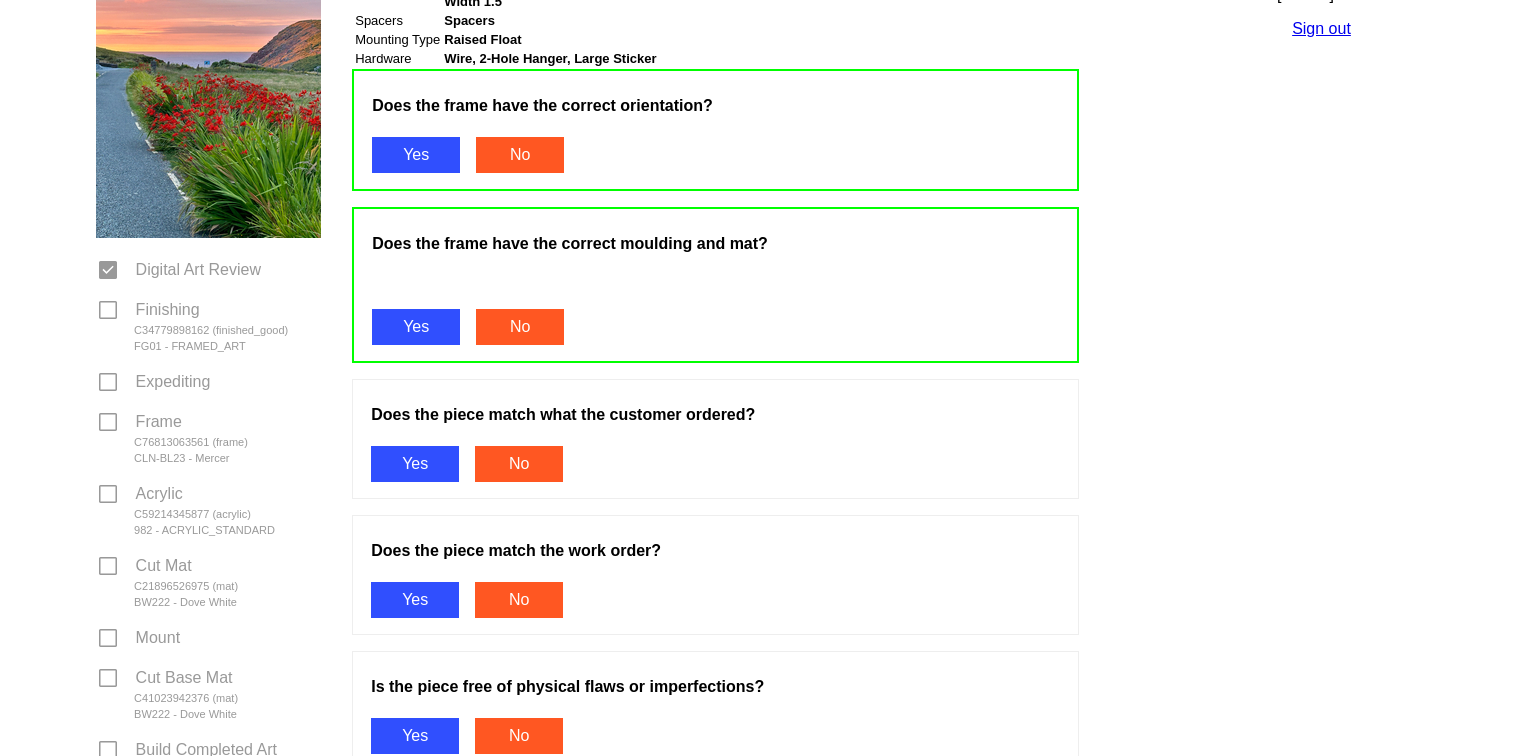 click on "Yes" at bounding box center (415, 464) 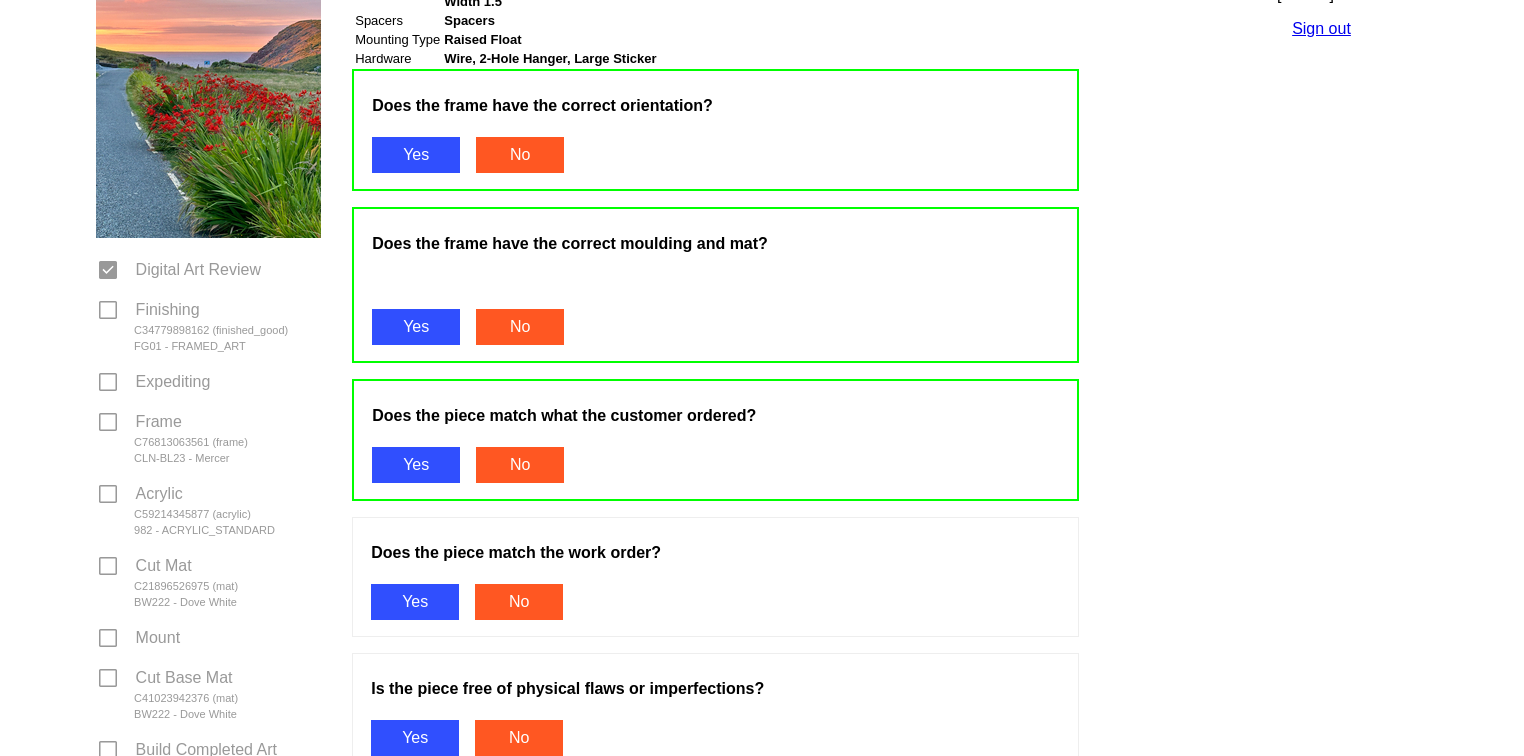 click on "Yes" at bounding box center (415, 602) 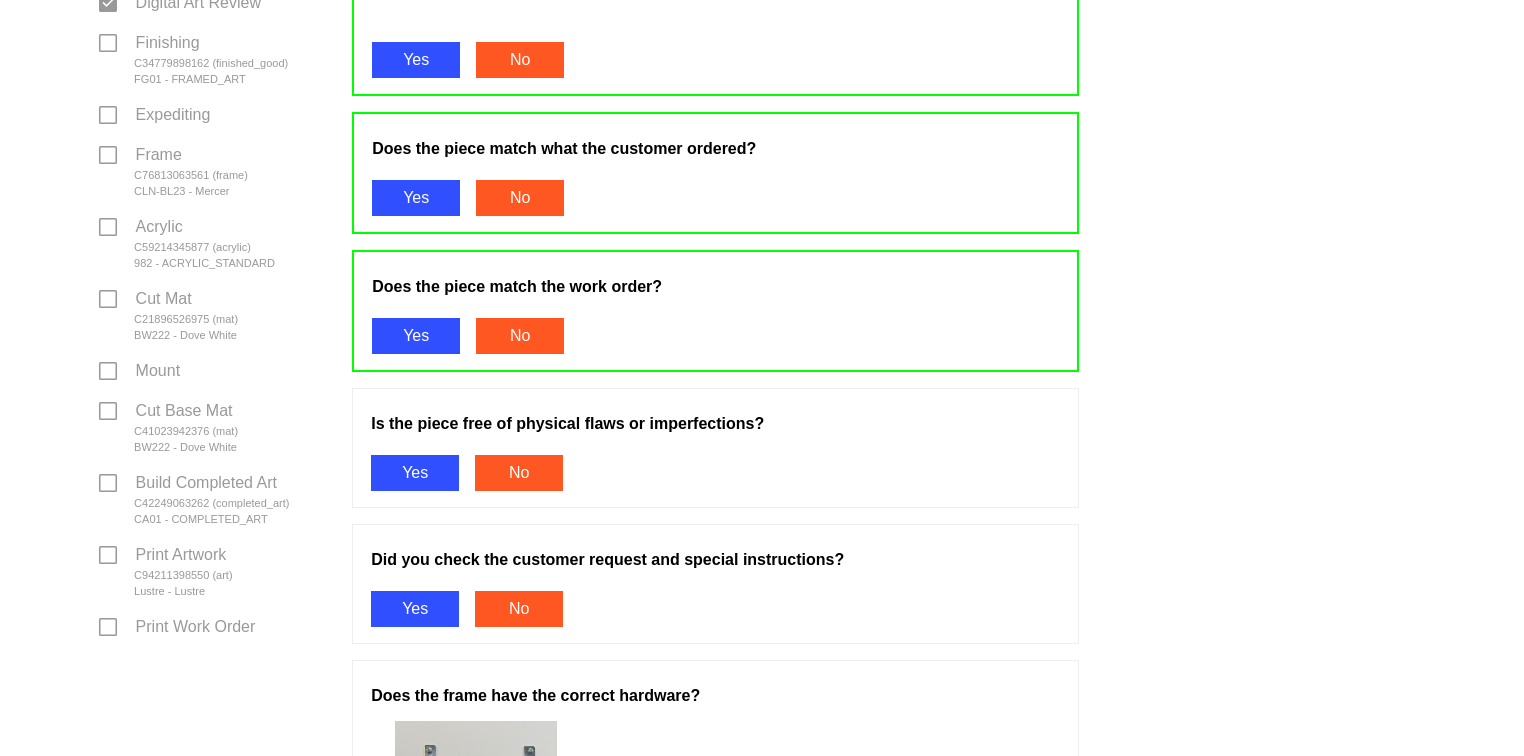 scroll, scrollTop: 568, scrollLeft: 0, axis: vertical 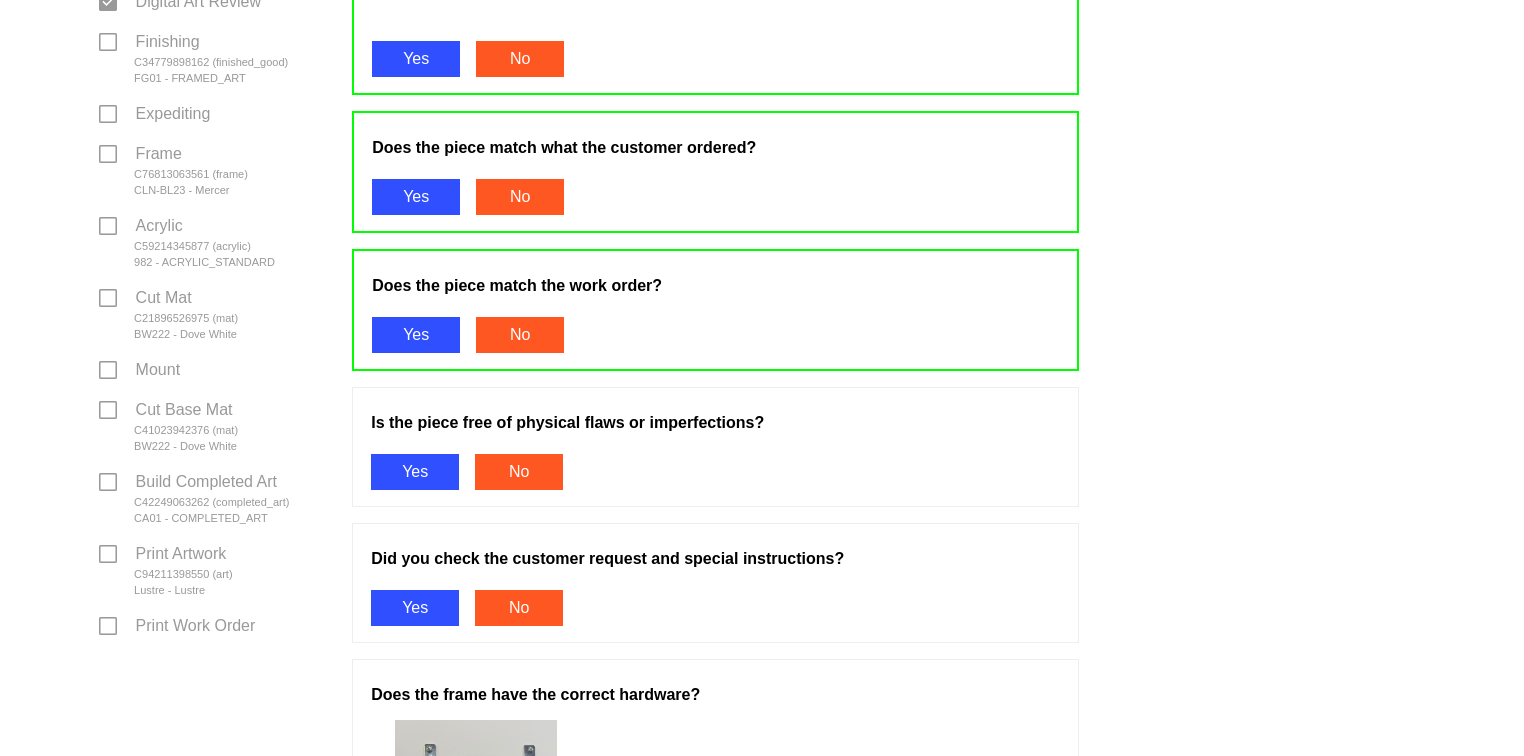 click on "Yes" at bounding box center [415, 472] 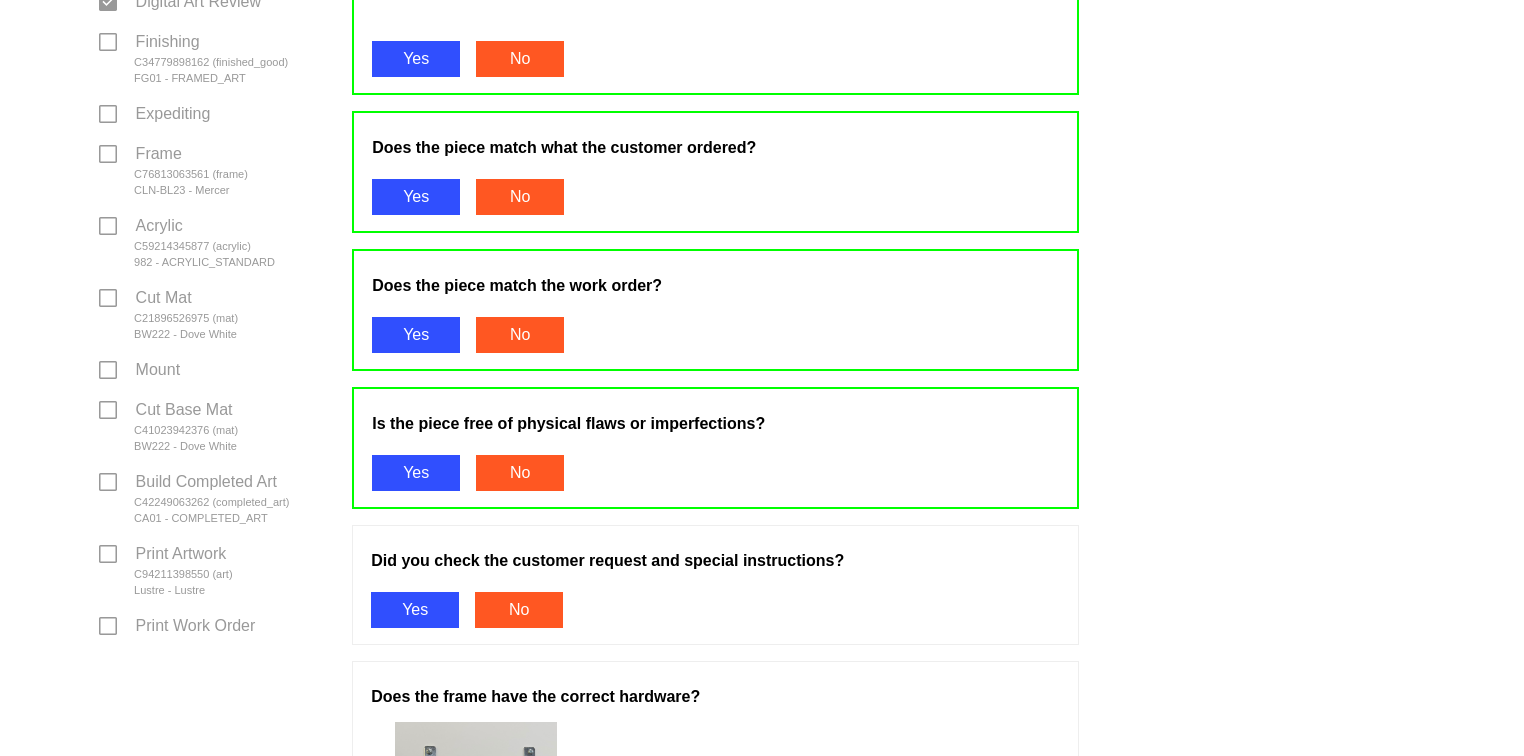 click on "Yes" at bounding box center (415, 610) 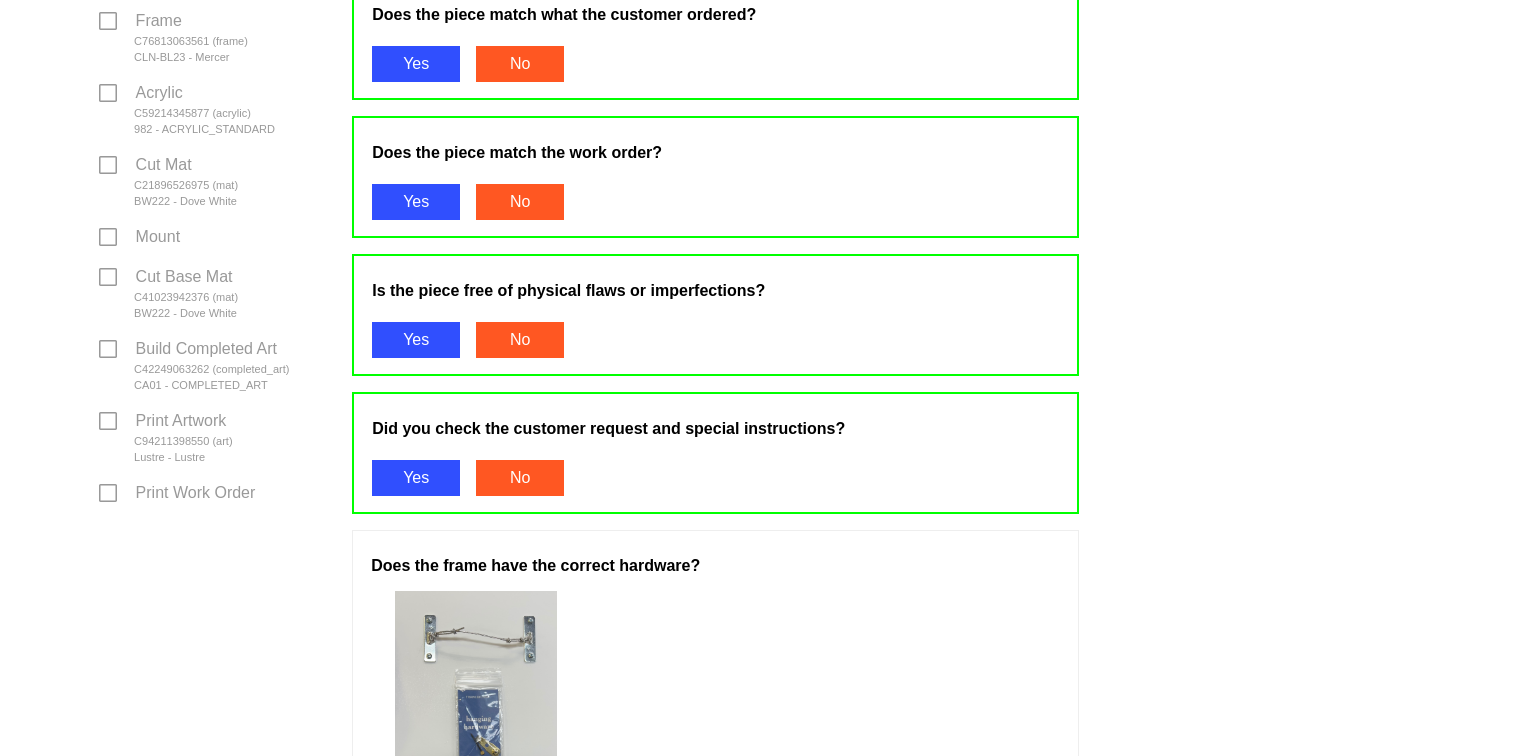 scroll, scrollTop: 872, scrollLeft: 0, axis: vertical 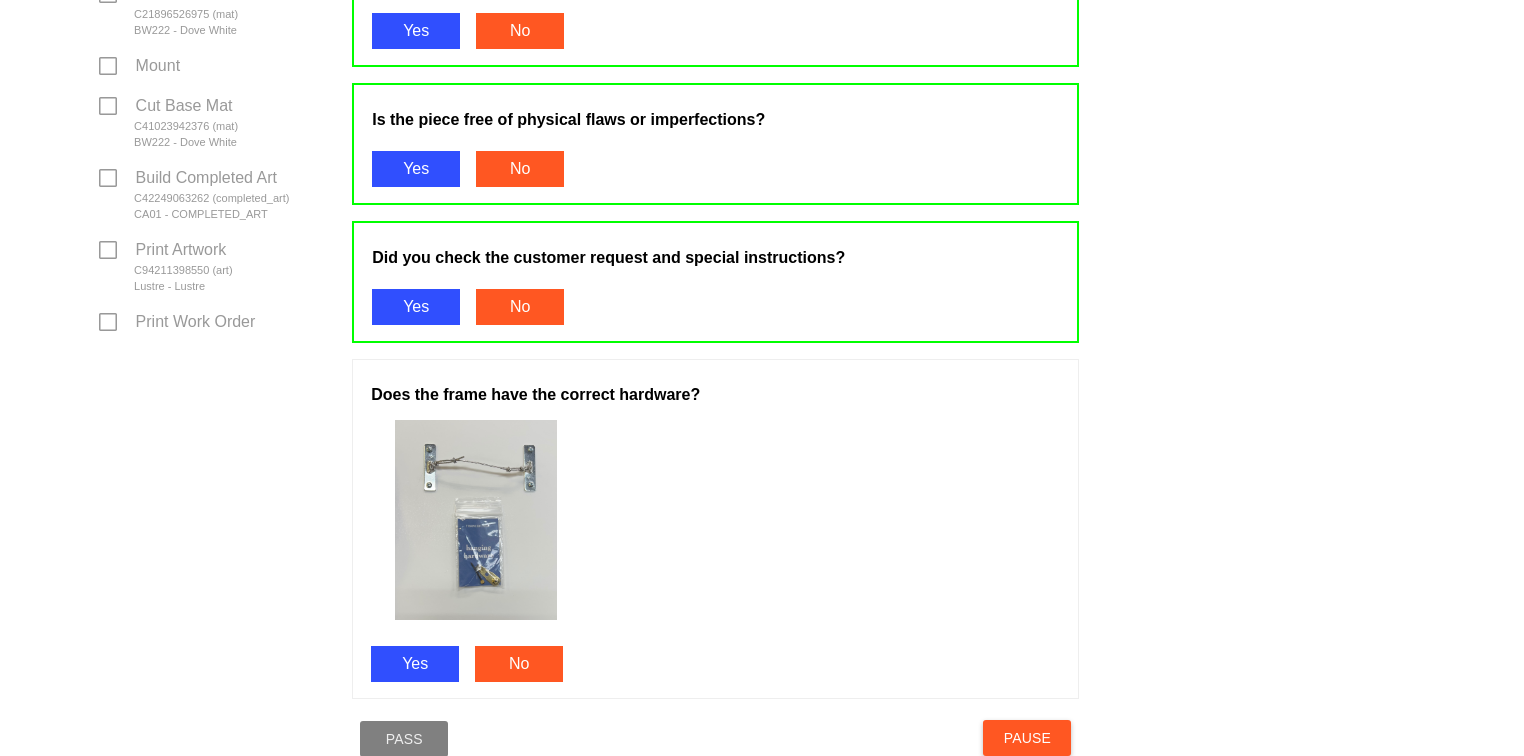 click on "Yes" at bounding box center [415, 664] 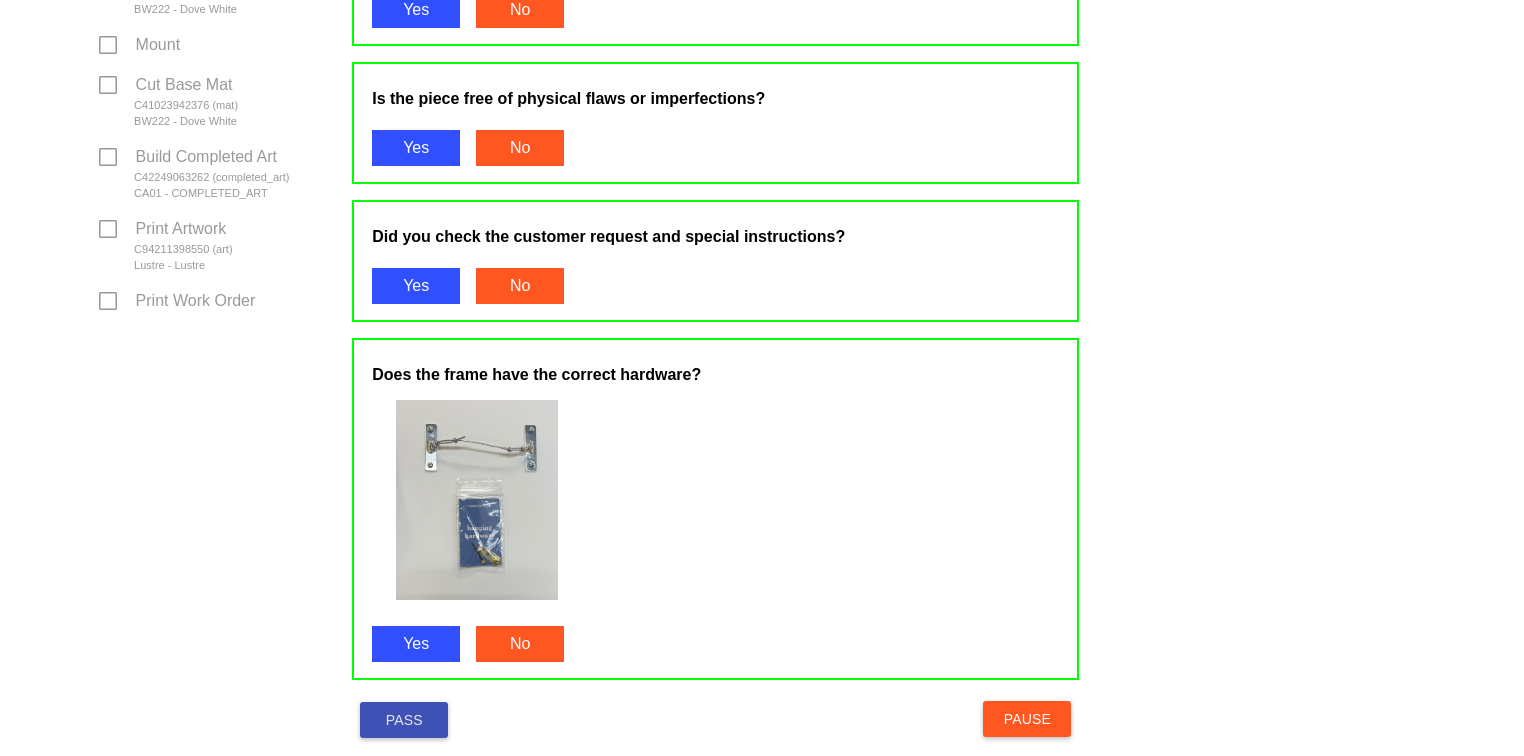 scroll, scrollTop: 1077, scrollLeft: 0, axis: vertical 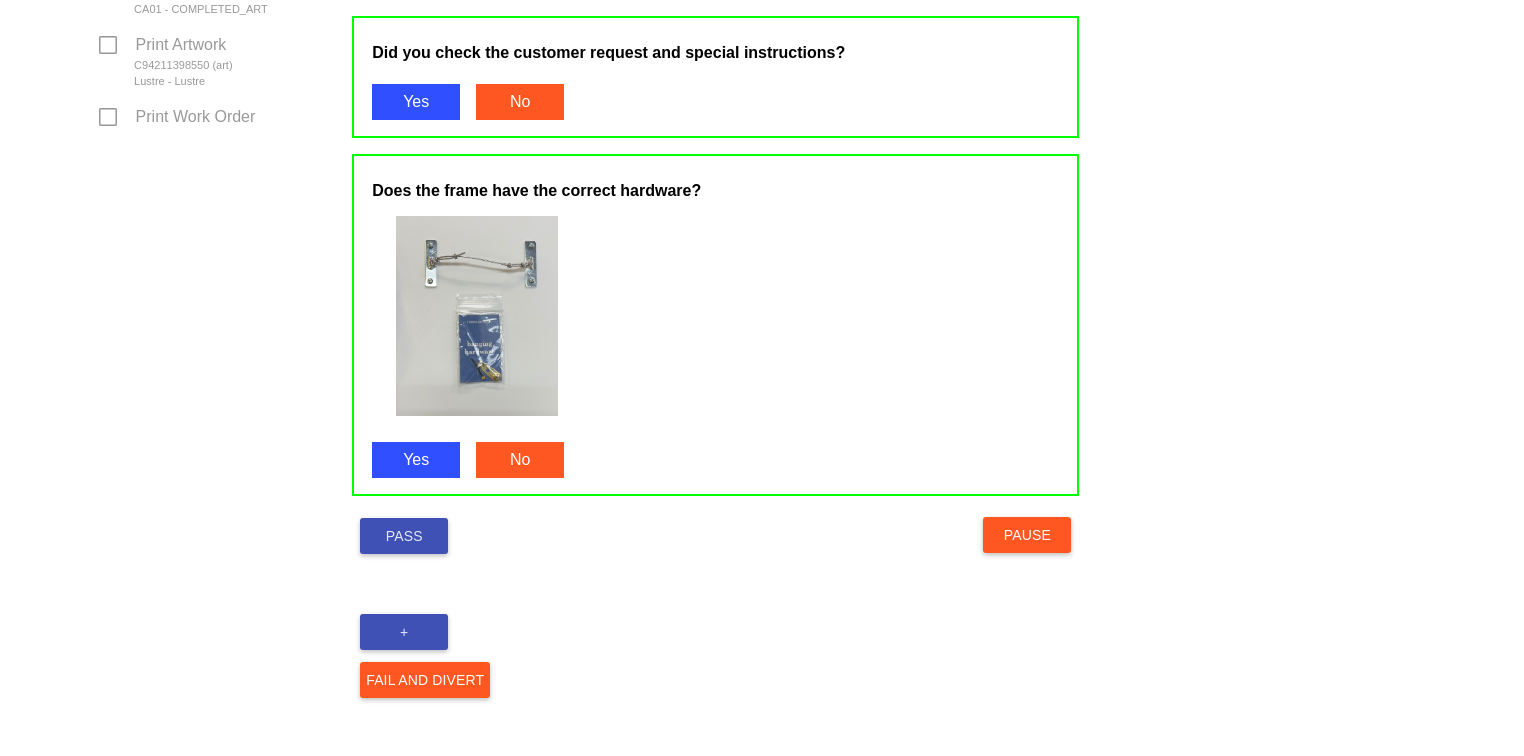 click on "Pass" at bounding box center [404, 536] 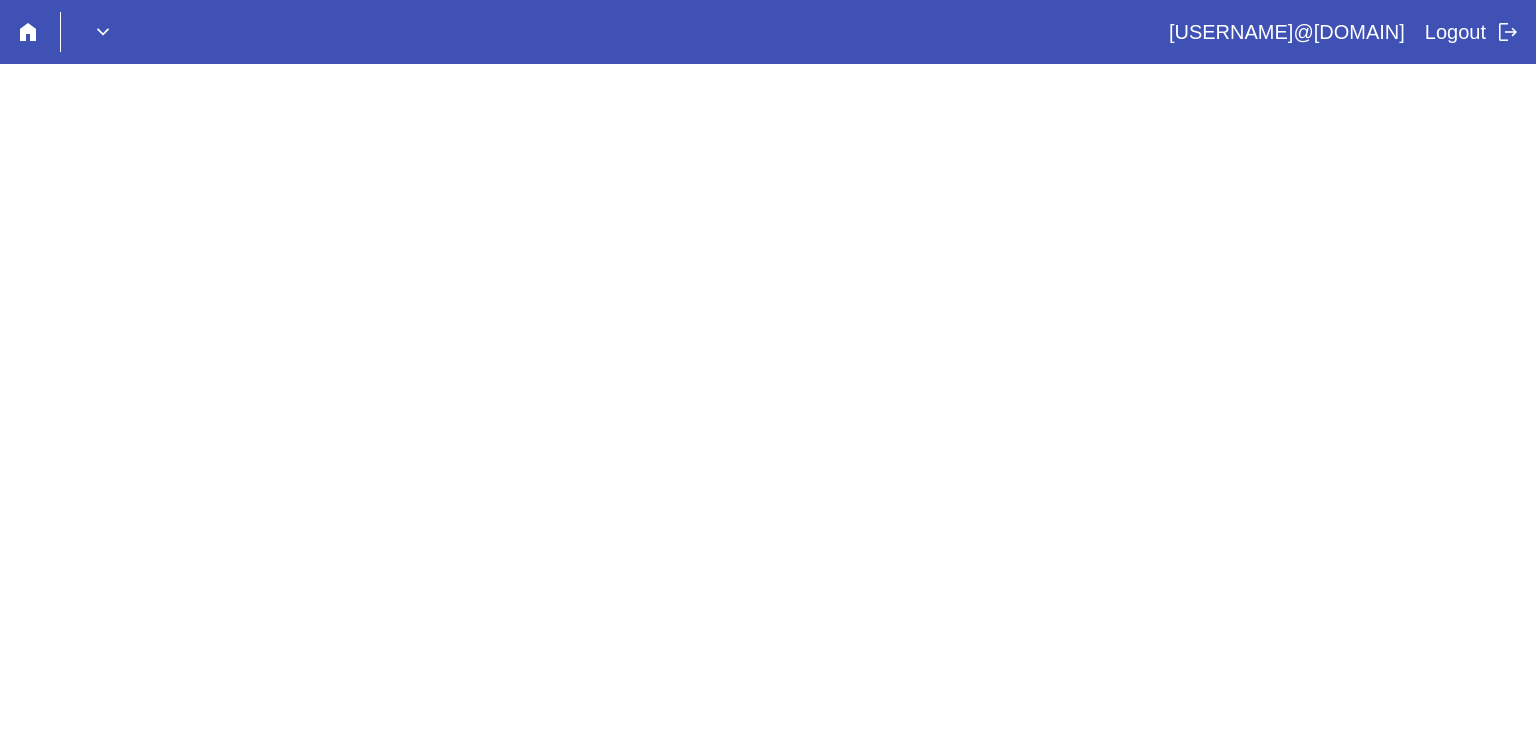 scroll, scrollTop: 0, scrollLeft: 0, axis: both 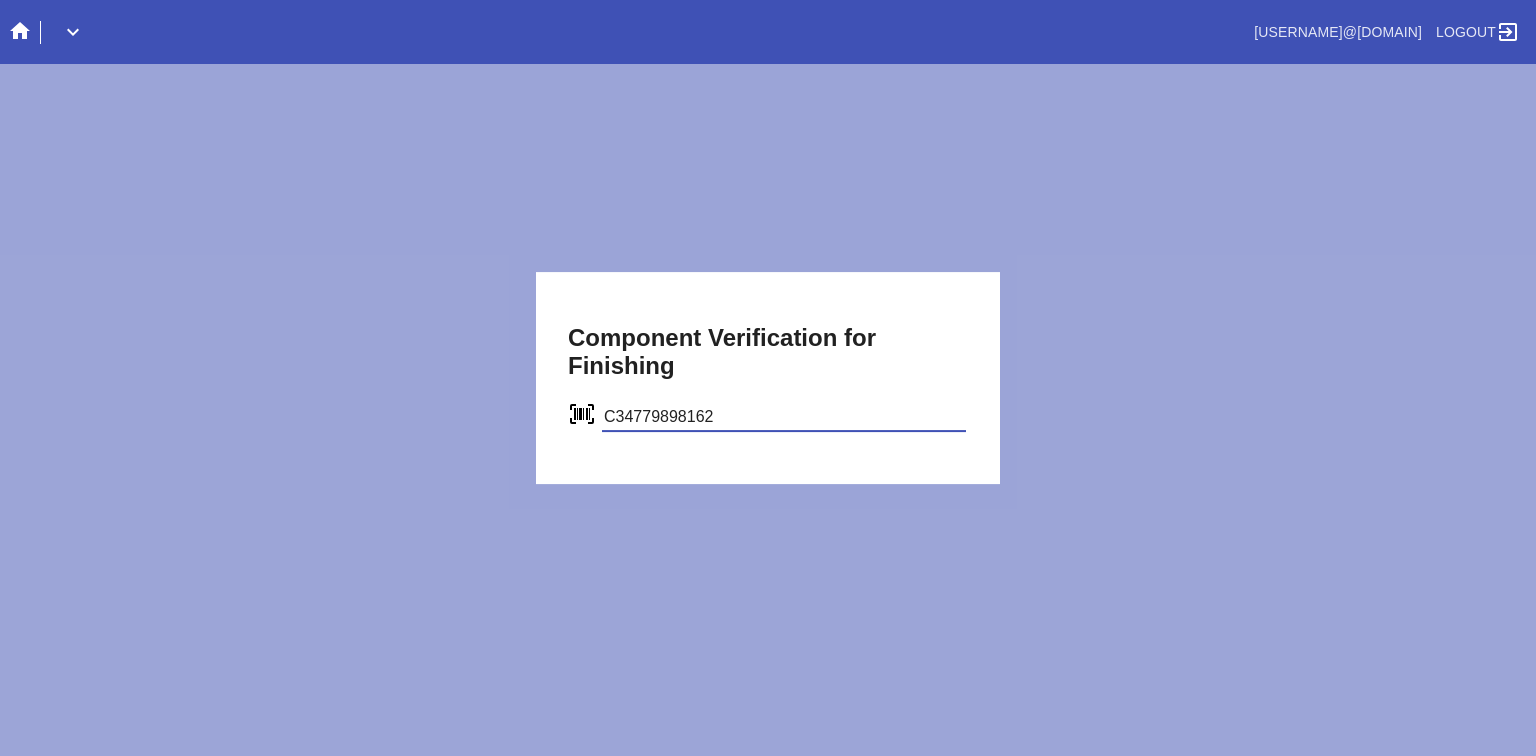 type on "C34779898162" 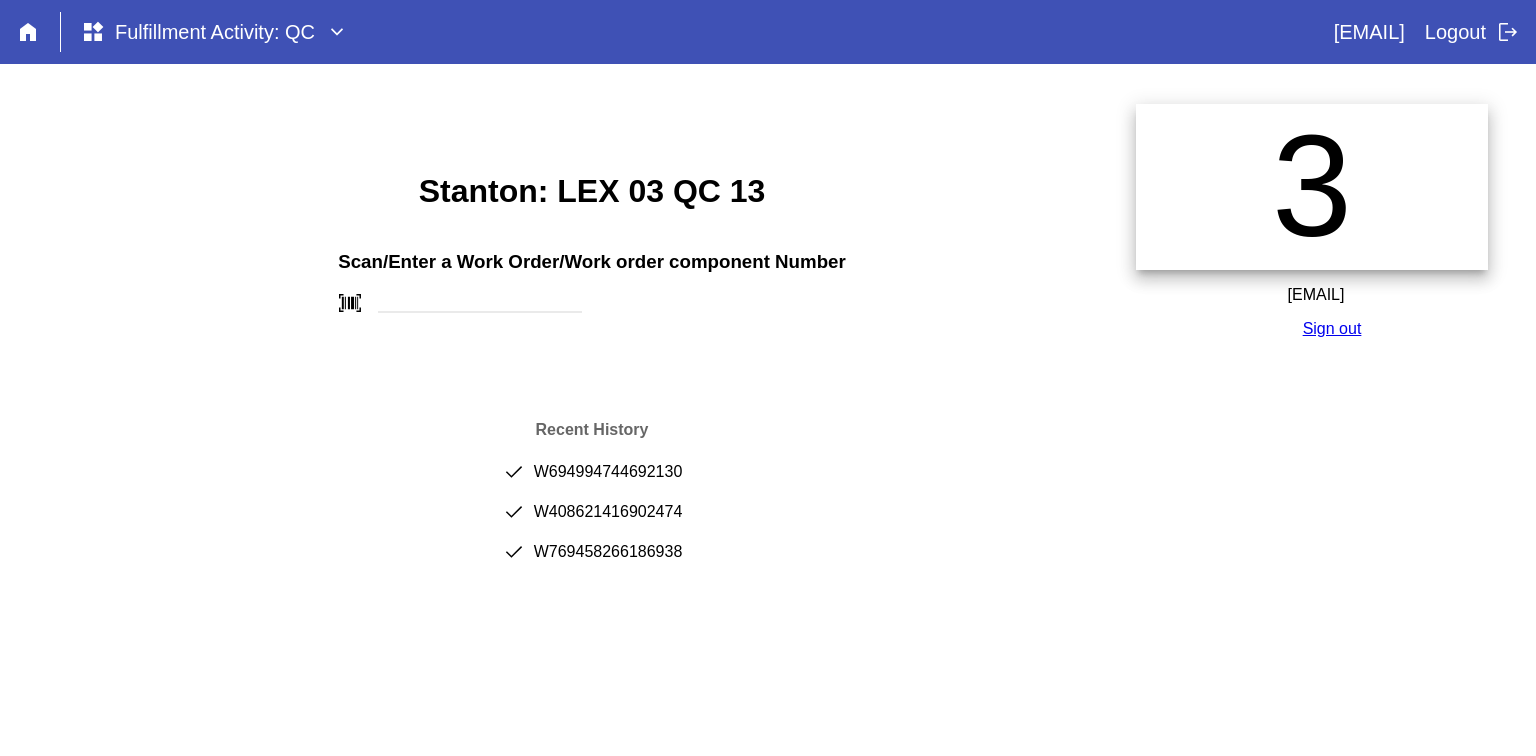 scroll, scrollTop: 0, scrollLeft: 0, axis: both 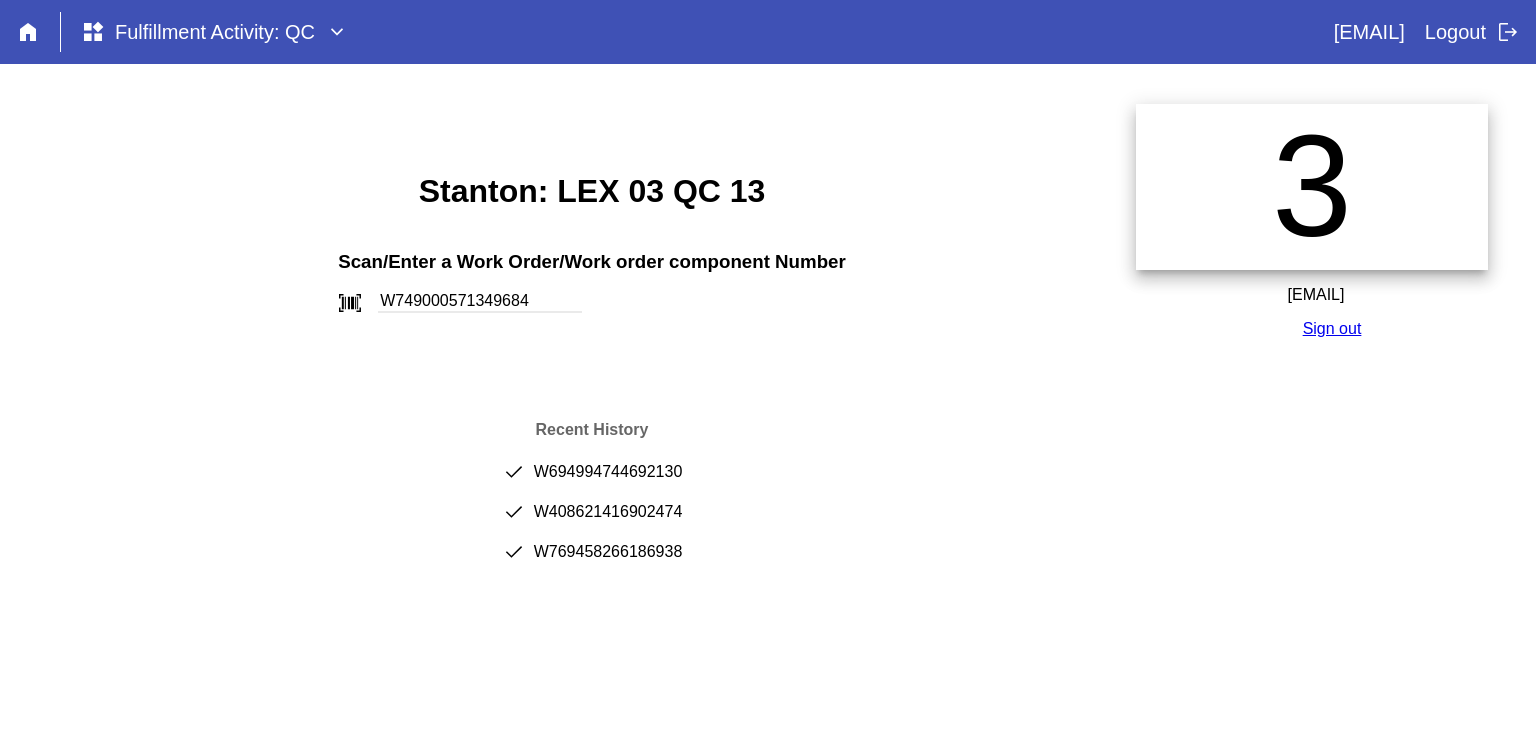 type on "W749000571349684" 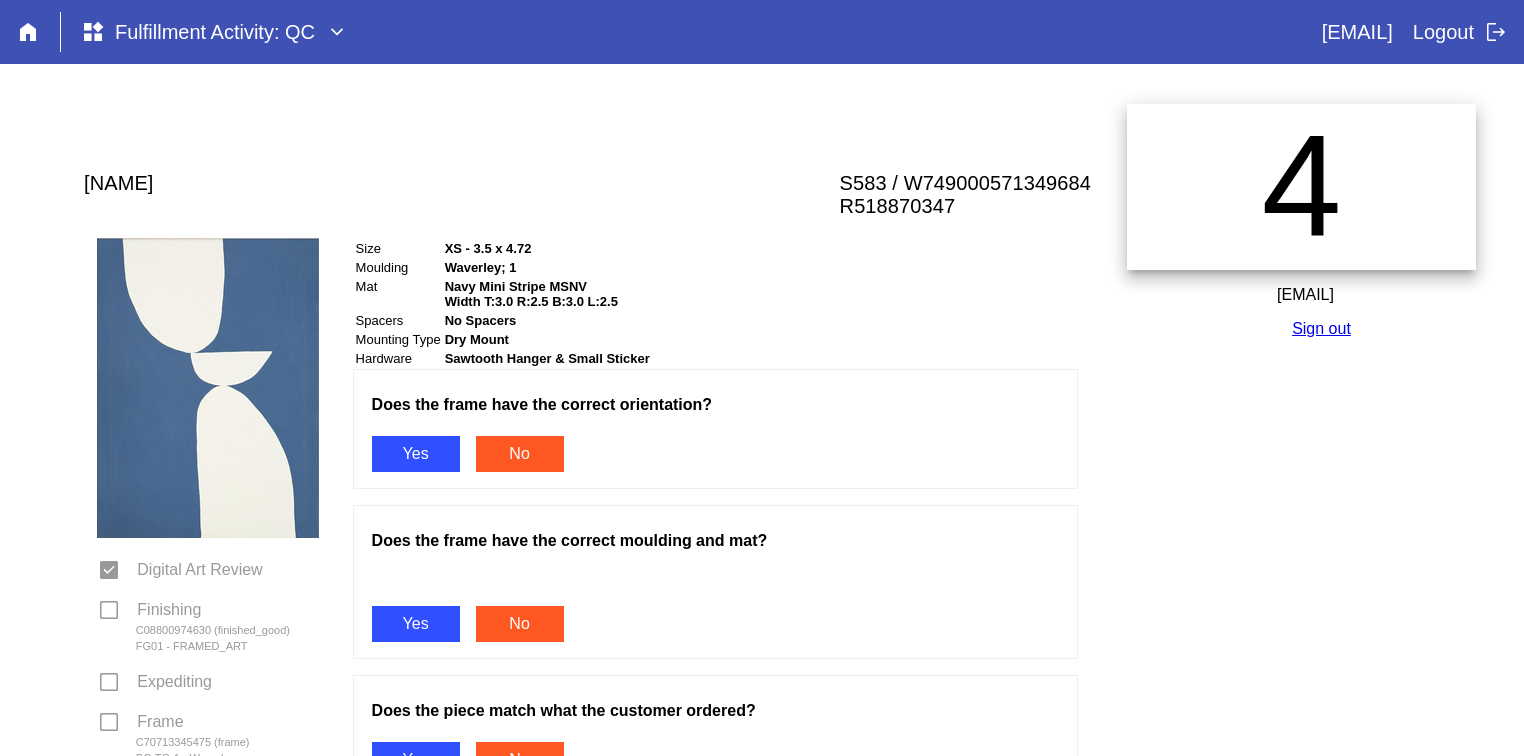 scroll, scrollTop: 0, scrollLeft: 0, axis: both 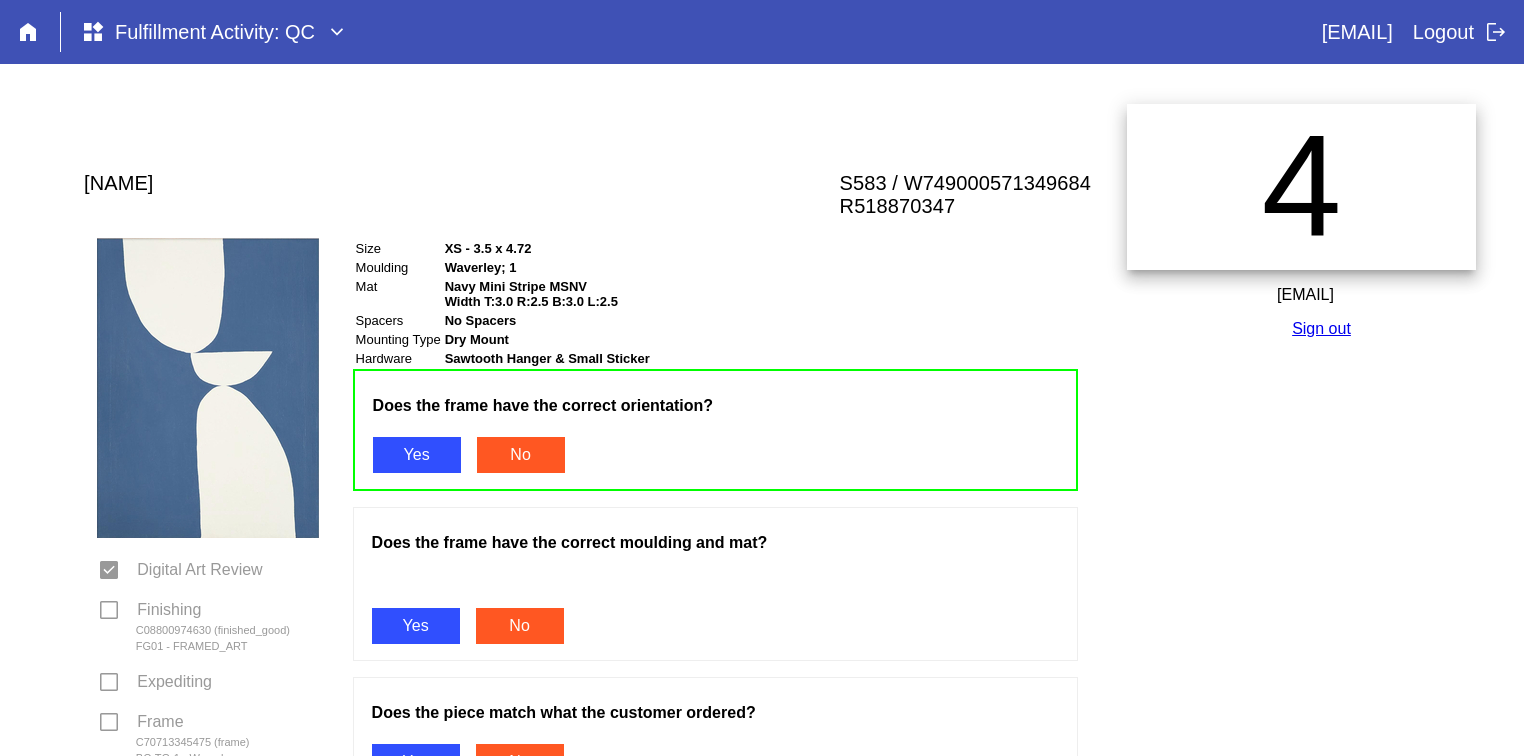 click on "Yes" at bounding box center (416, 626) 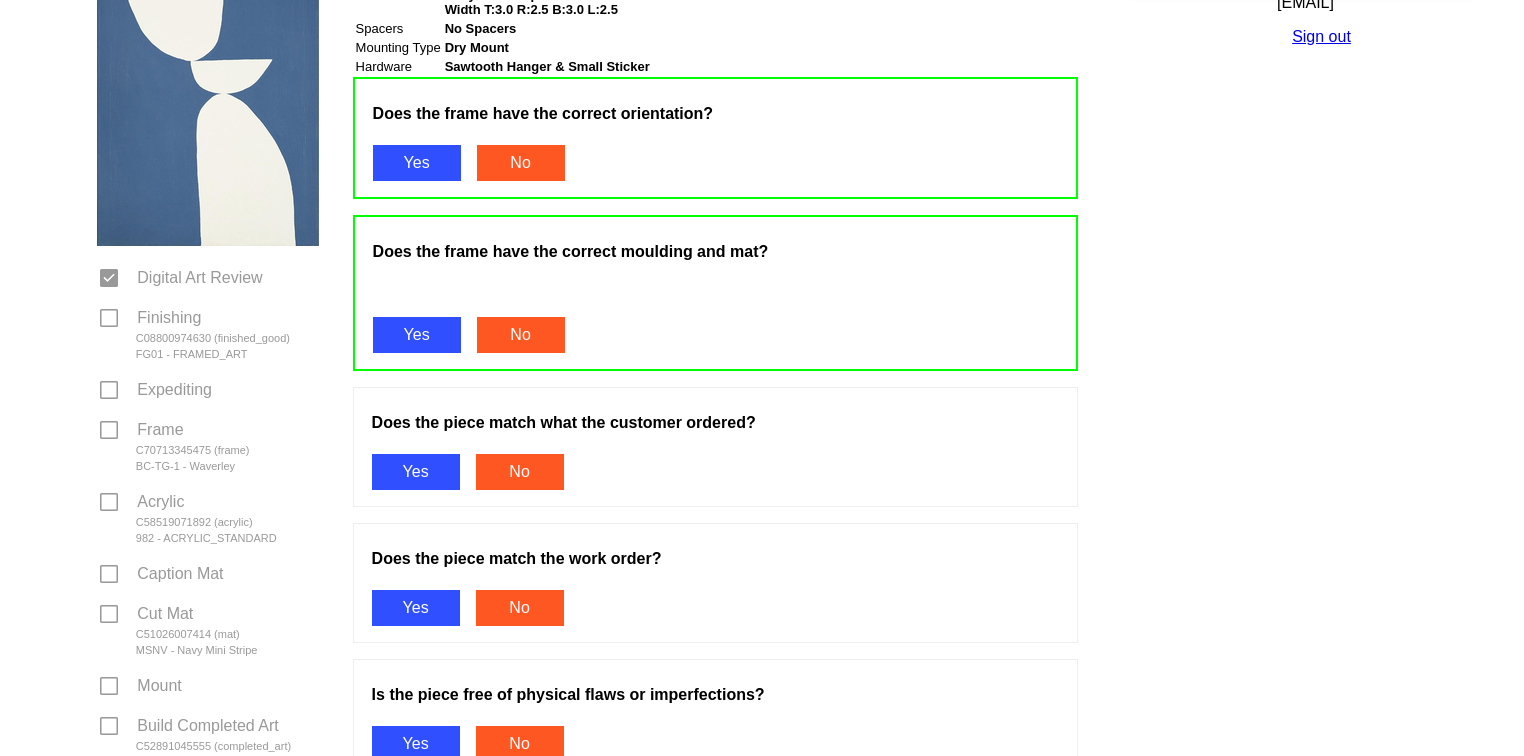 scroll, scrollTop: 292, scrollLeft: 0, axis: vertical 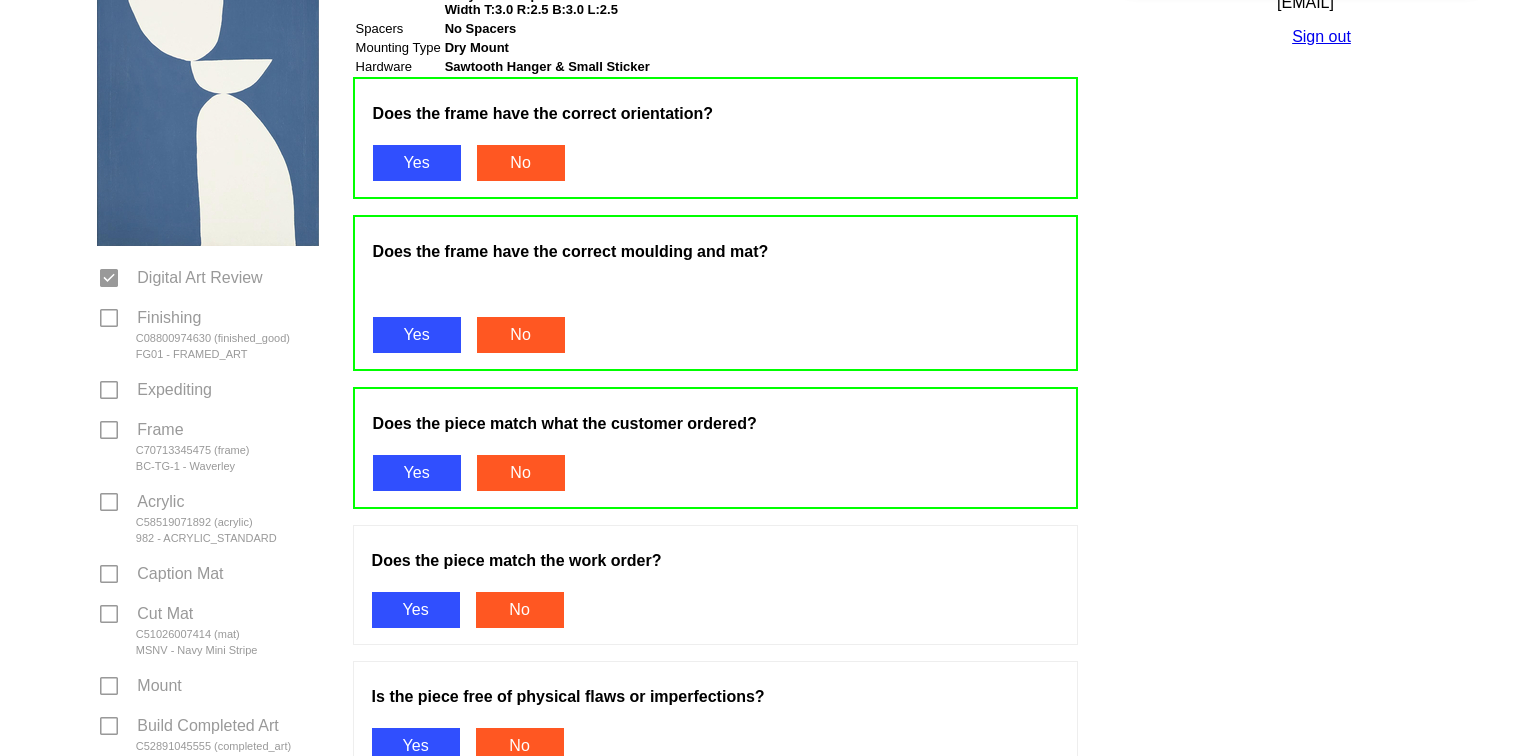 click on "Yes" at bounding box center [416, 610] 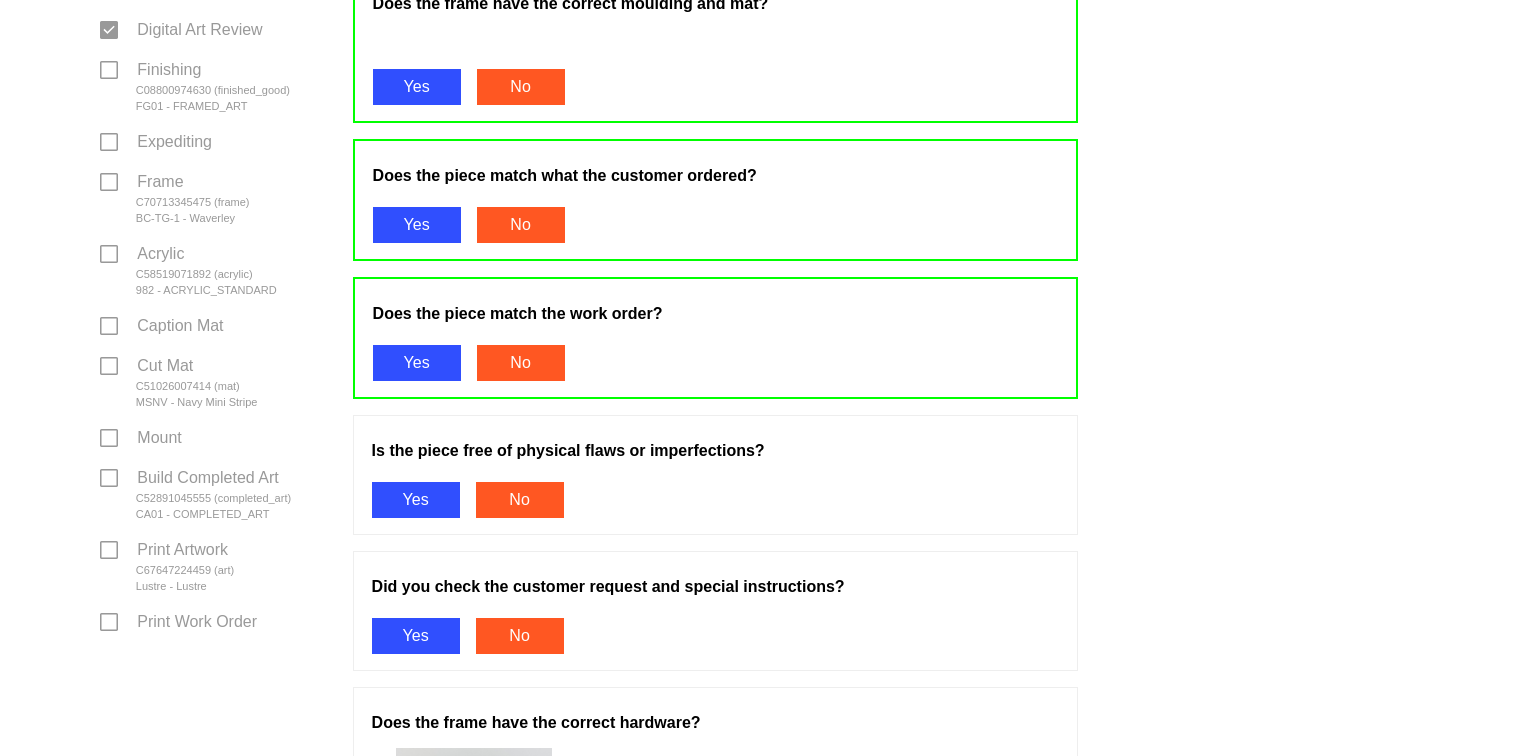 scroll, scrollTop: 608, scrollLeft: 0, axis: vertical 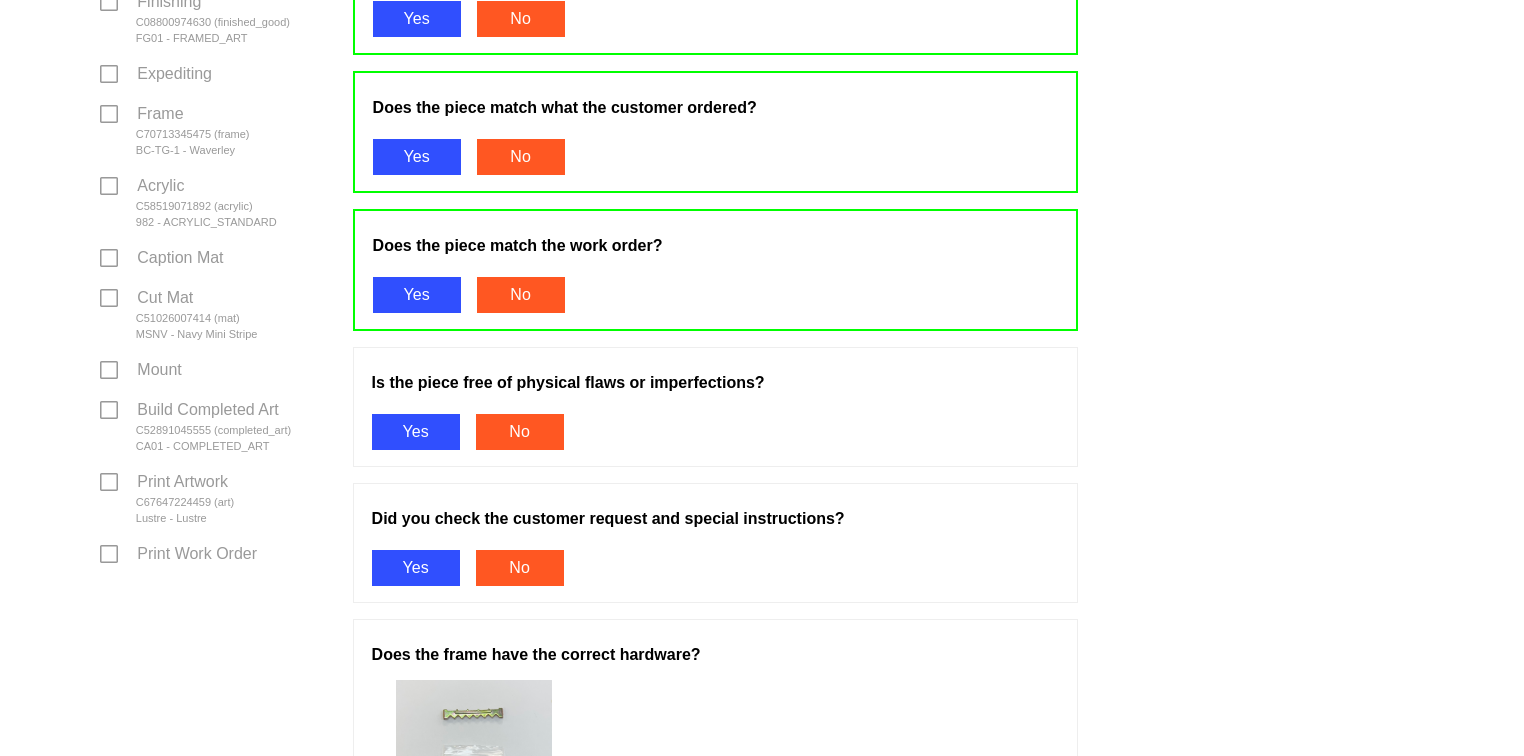 click on "Yes" at bounding box center [416, 432] 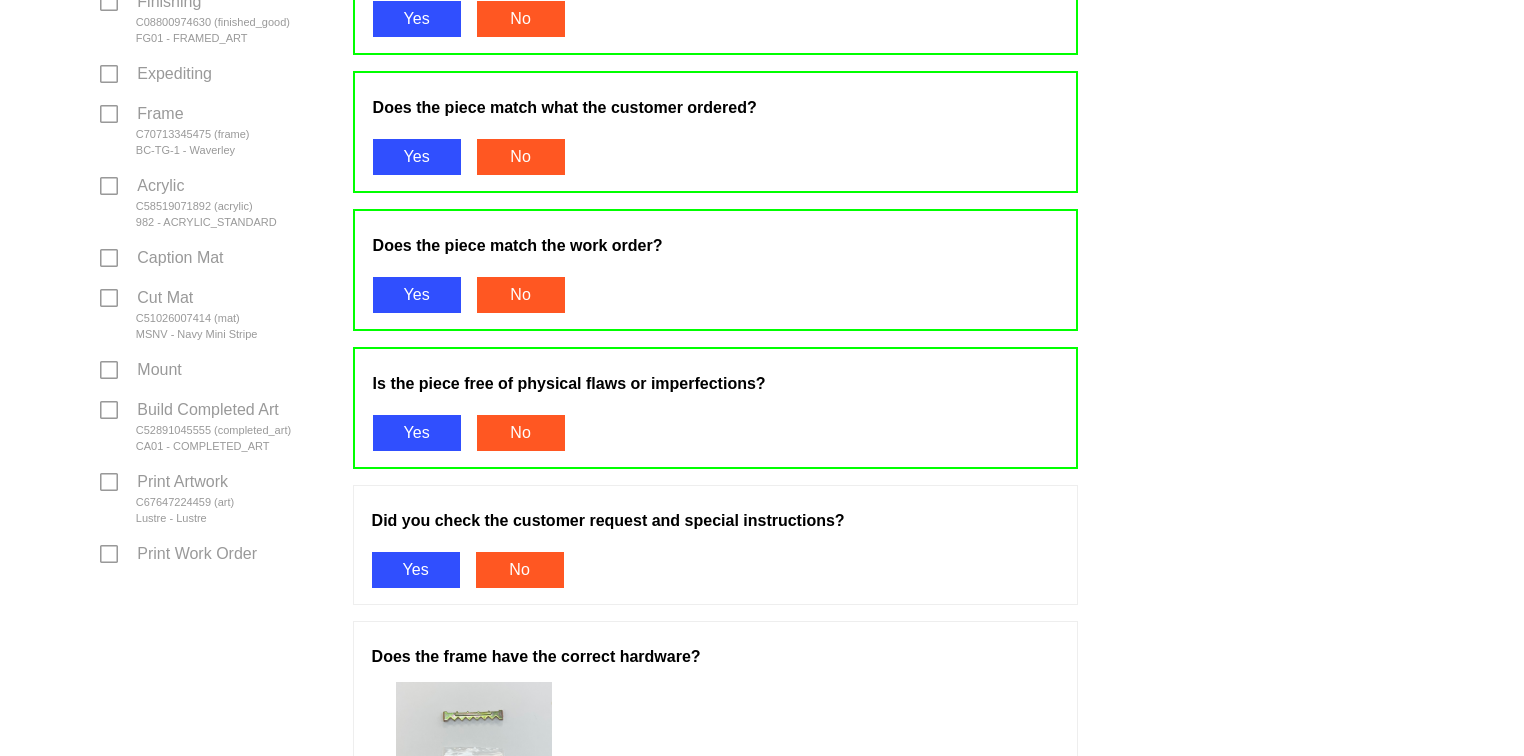 click on "Yes" at bounding box center (416, 570) 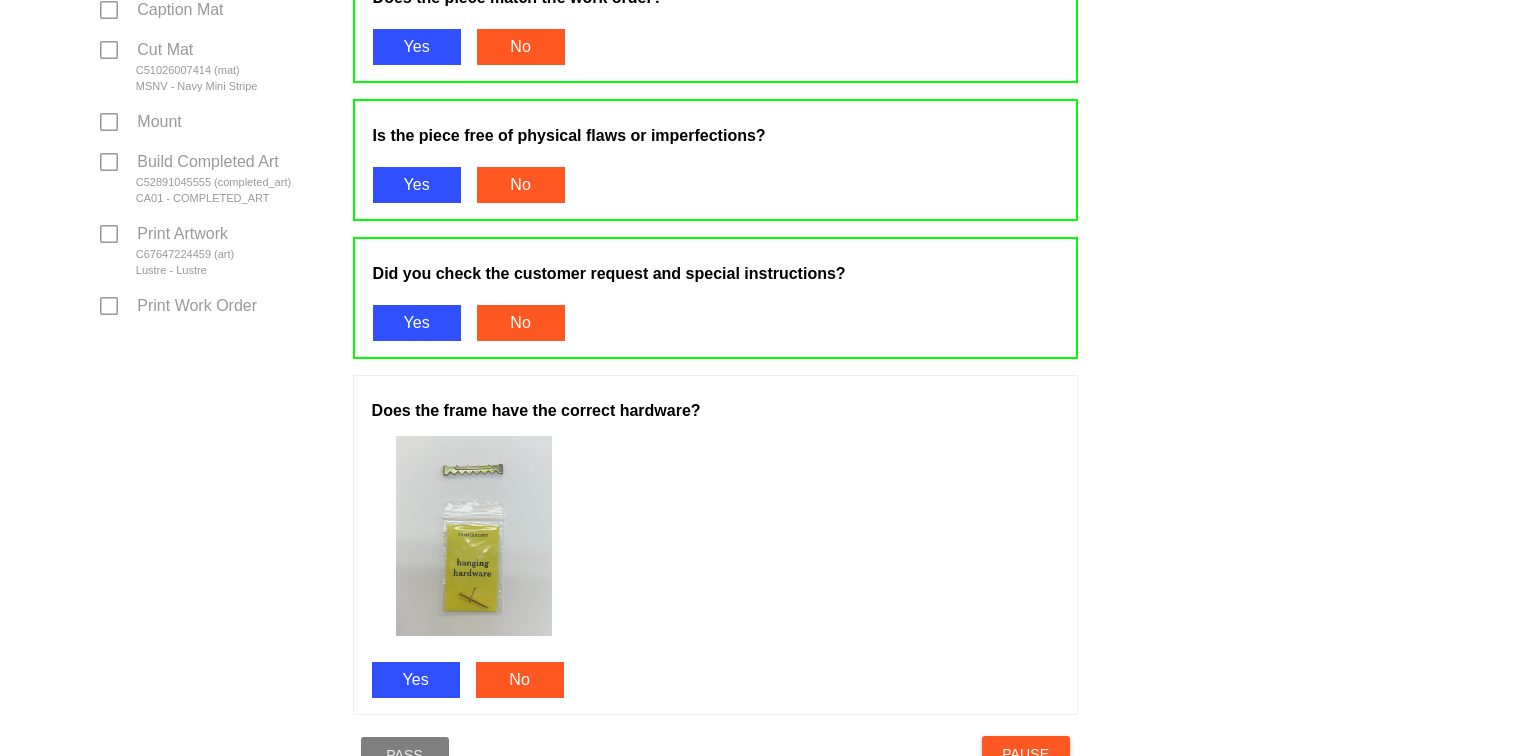 click on "Yes" at bounding box center [416, 680] 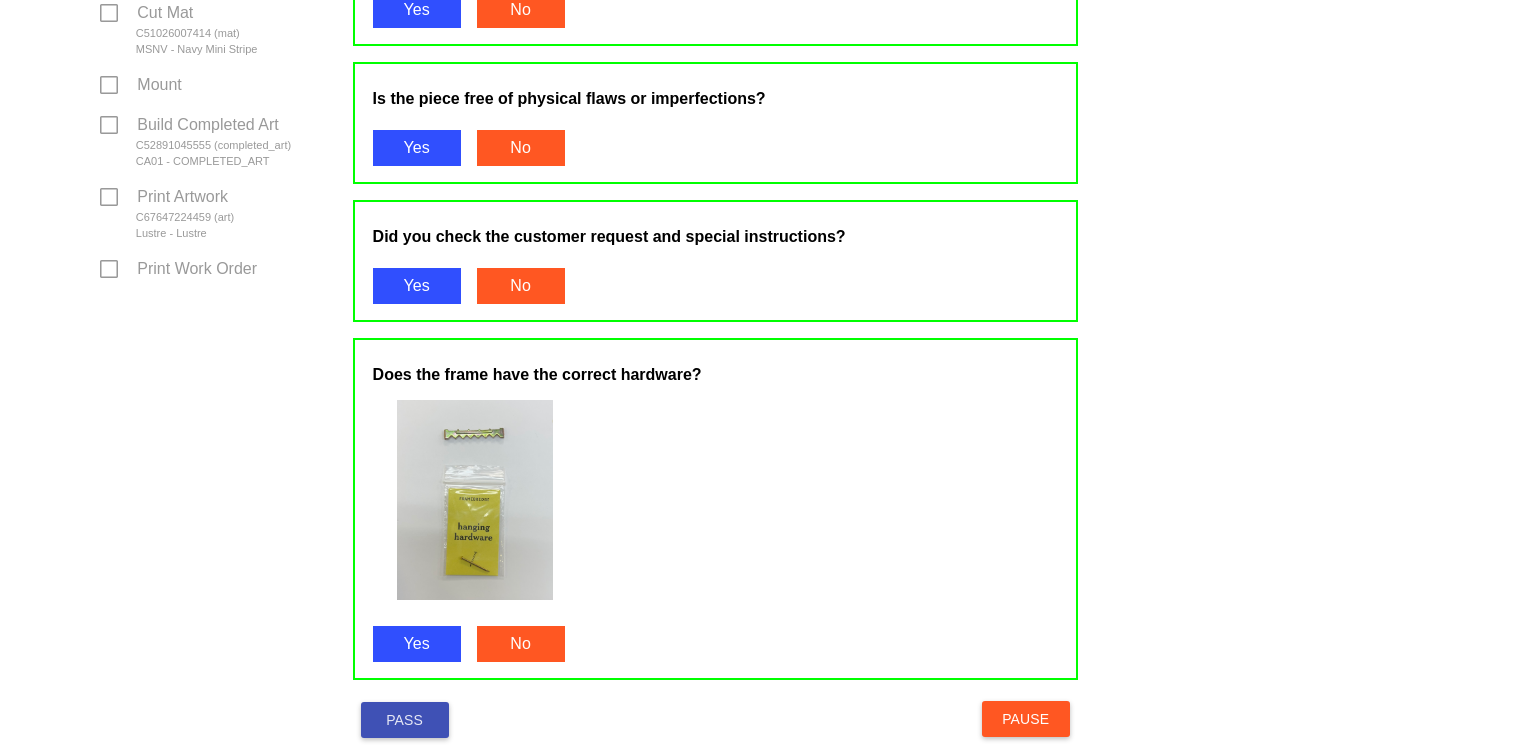 scroll, scrollTop: 1077, scrollLeft: 0, axis: vertical 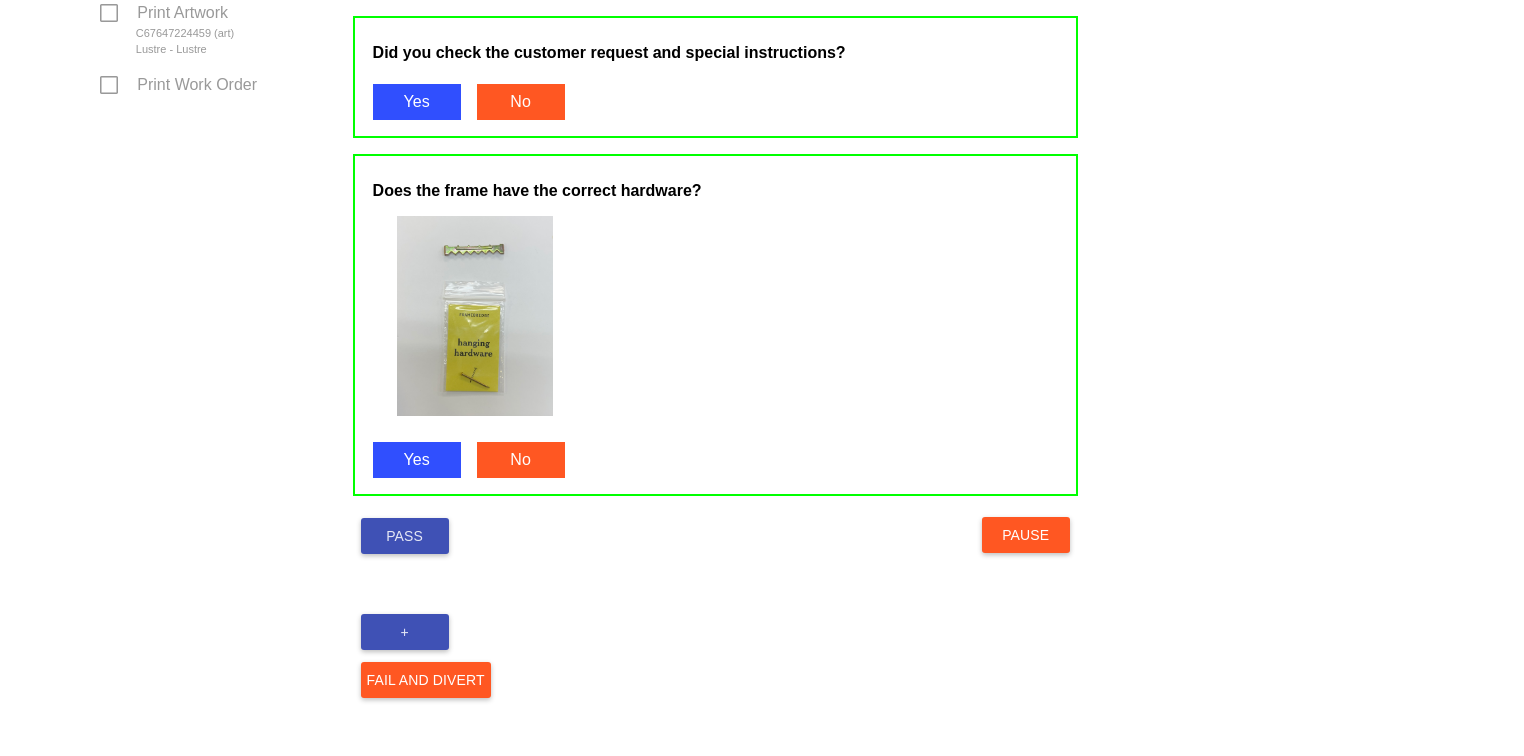 click on "Pass" at bounding box center [405, 536] 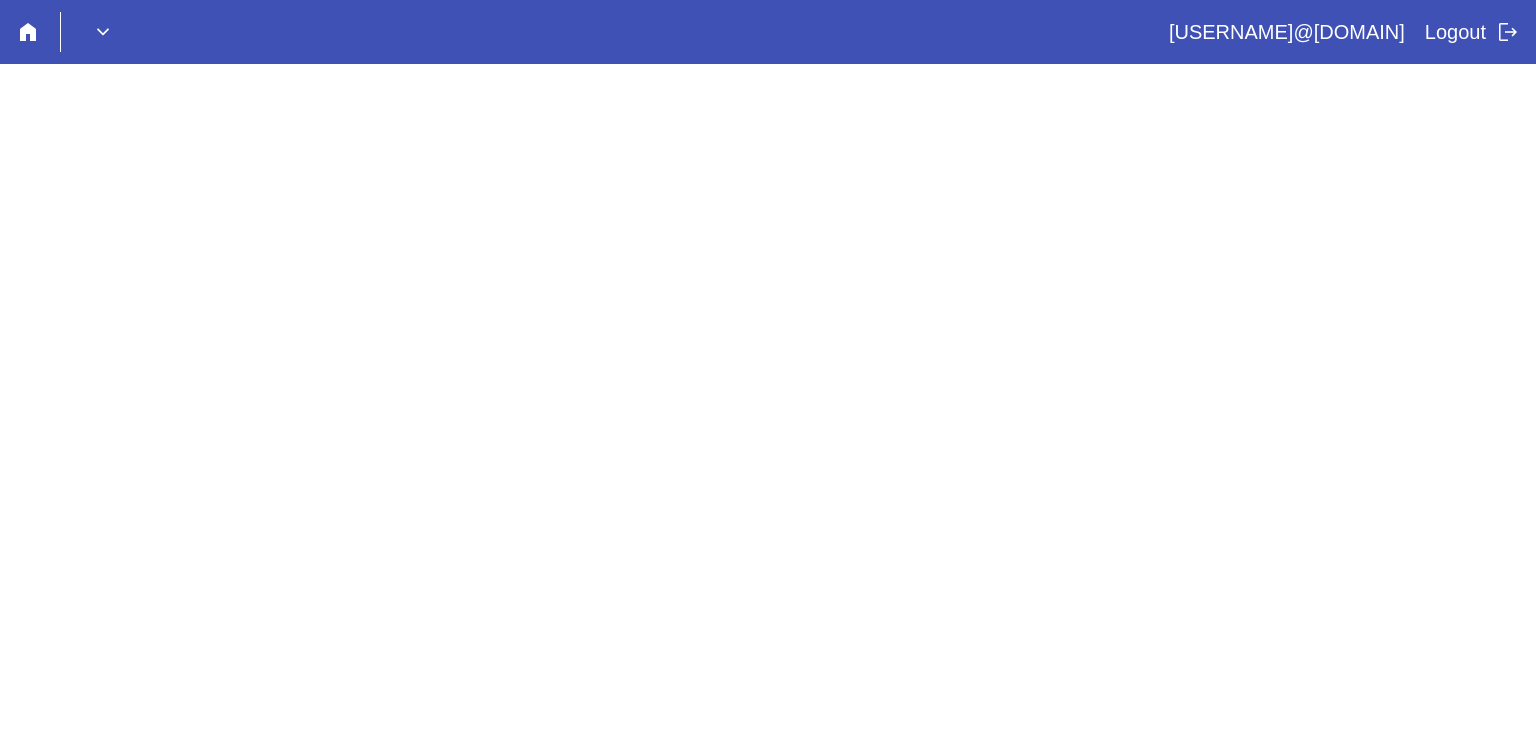 scroll, scrollTop: 0, scrollLeft: 0, axis: both 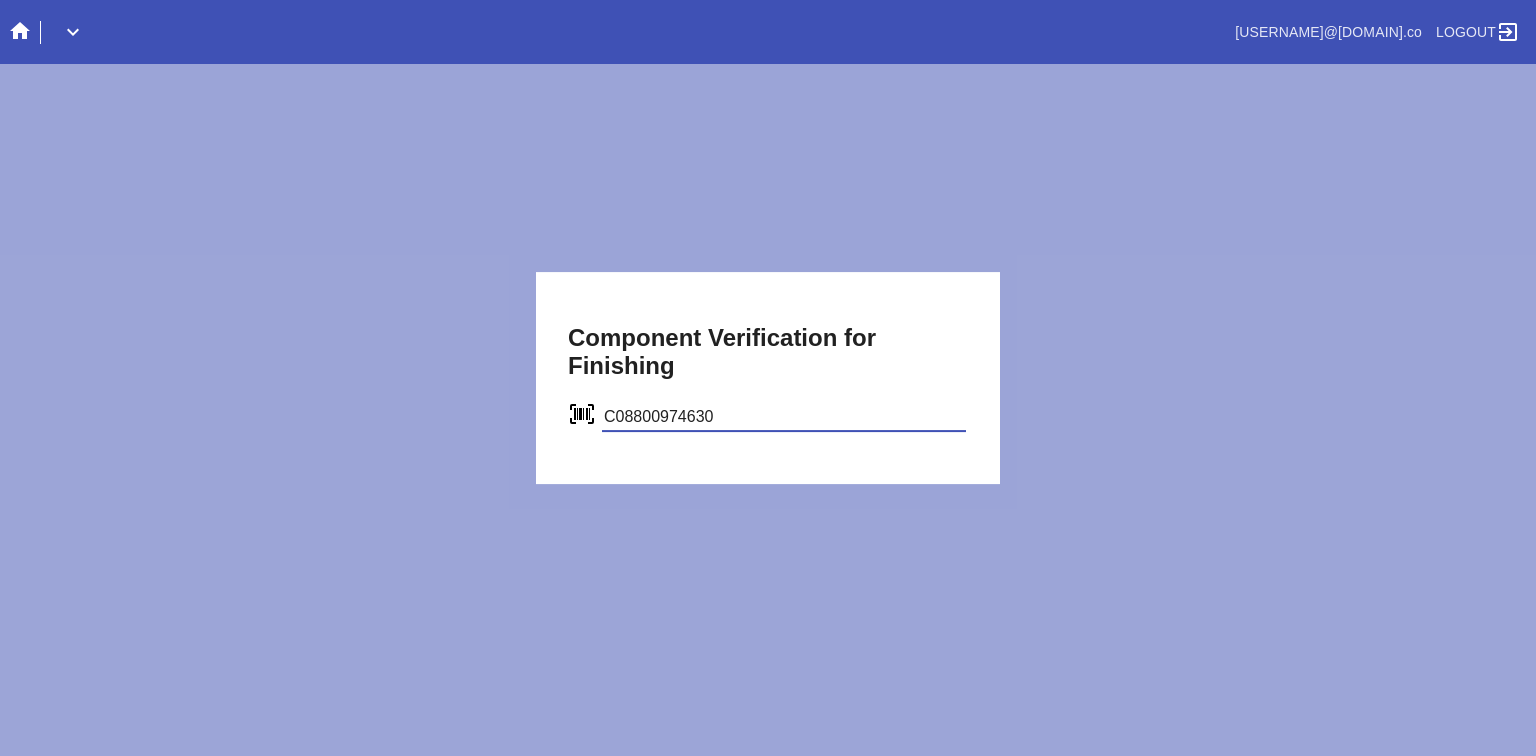 type on "C08800974630" 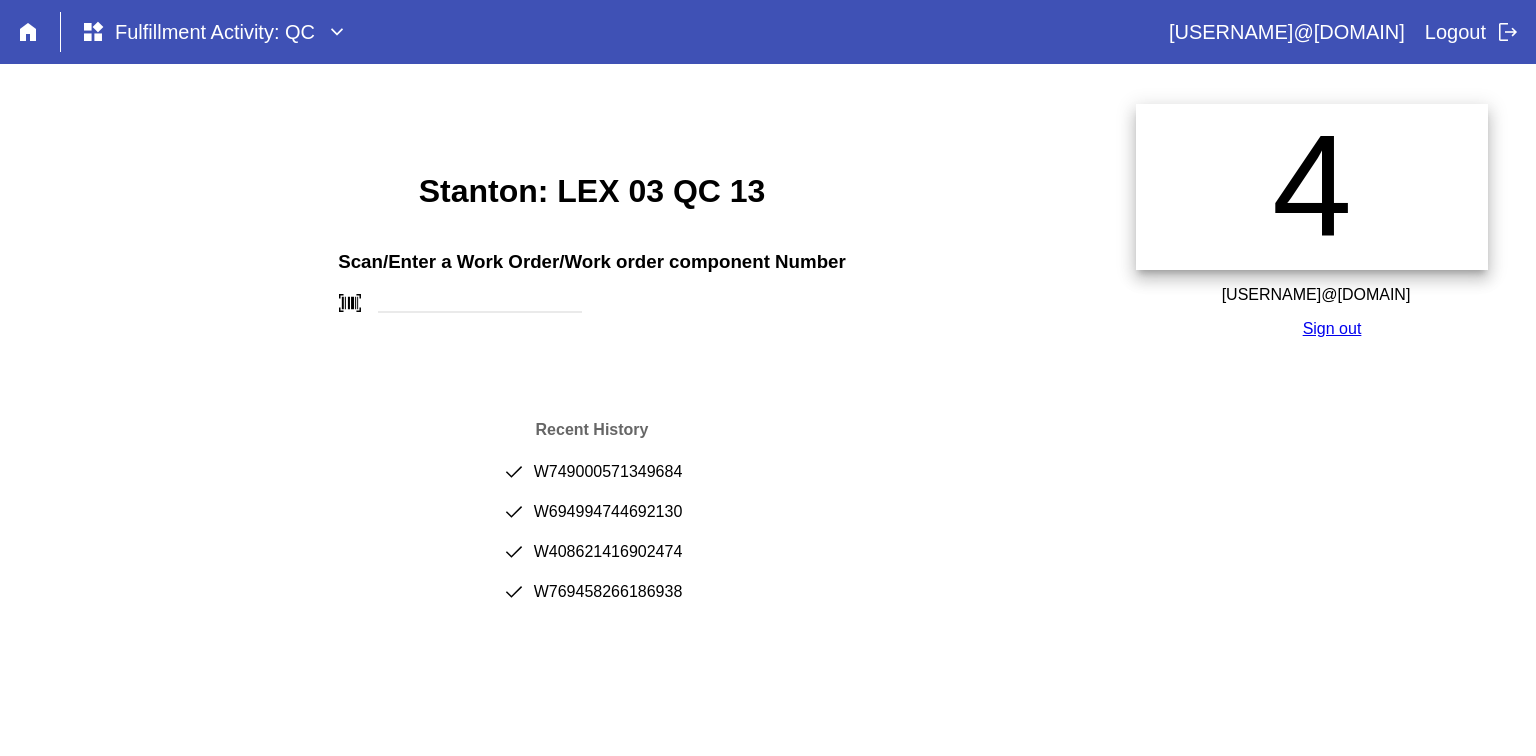 scroll, scrollTop: 0, scrollLeft: 0, axis: both 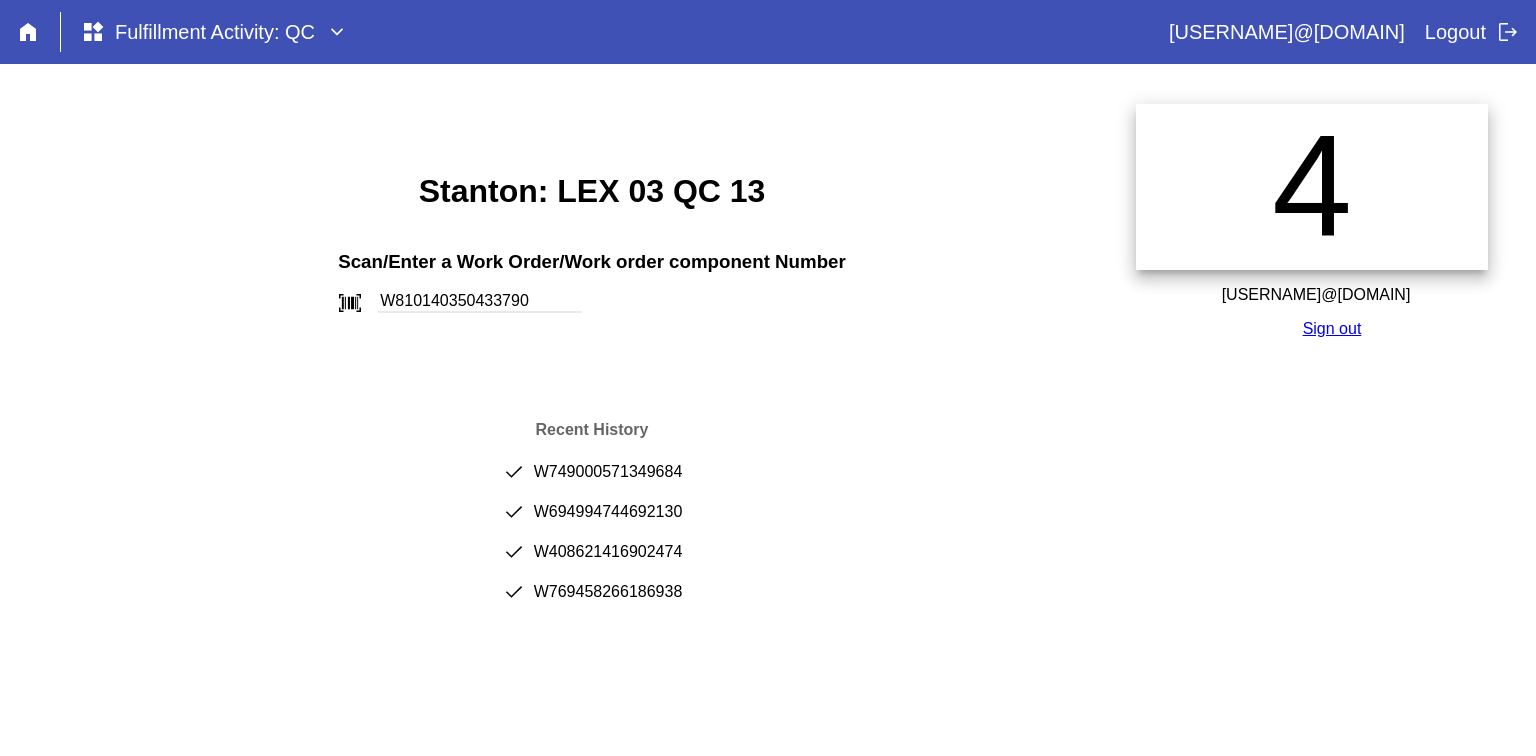 type on "W810140350433790" 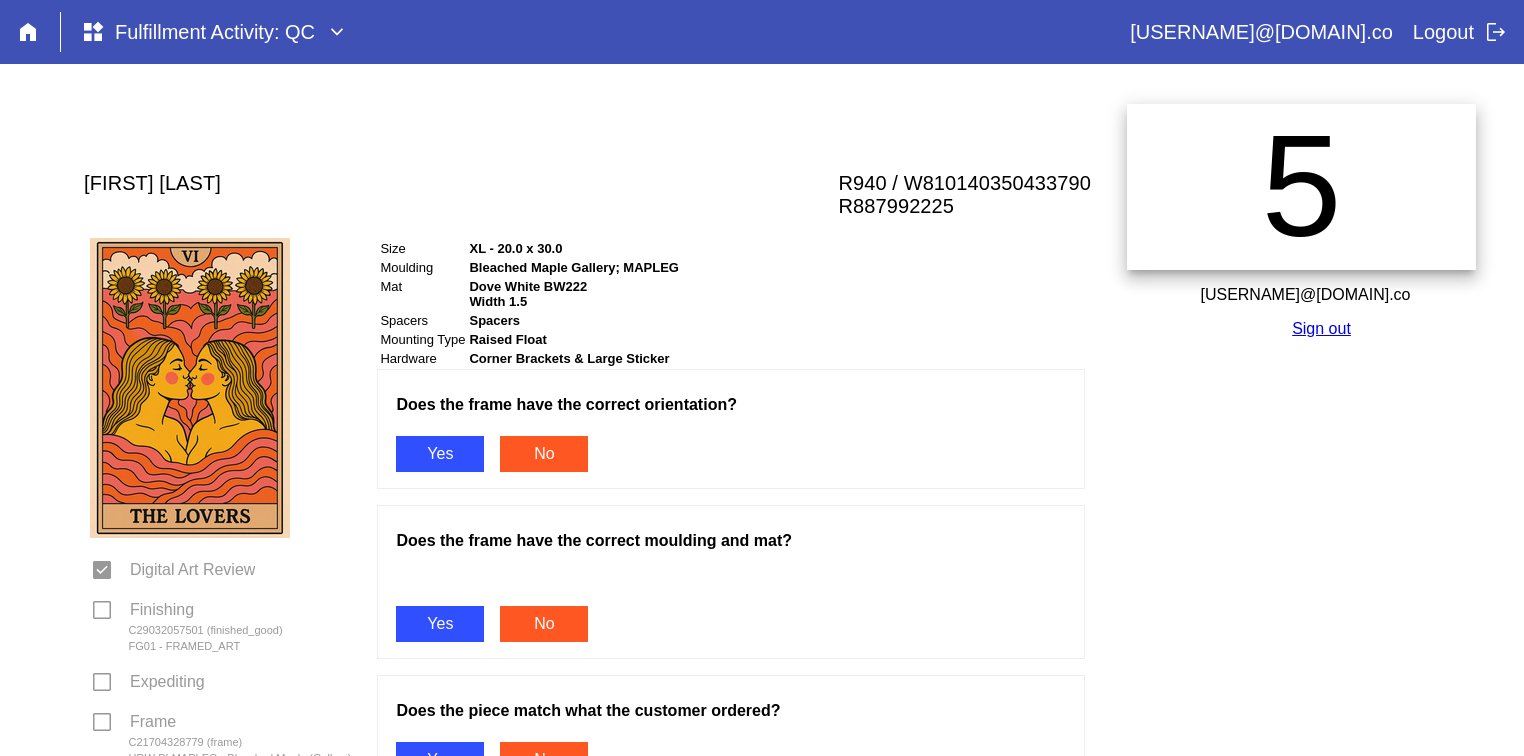 scroll, scrollTop: 0, scrollLeft: 0, axis: both 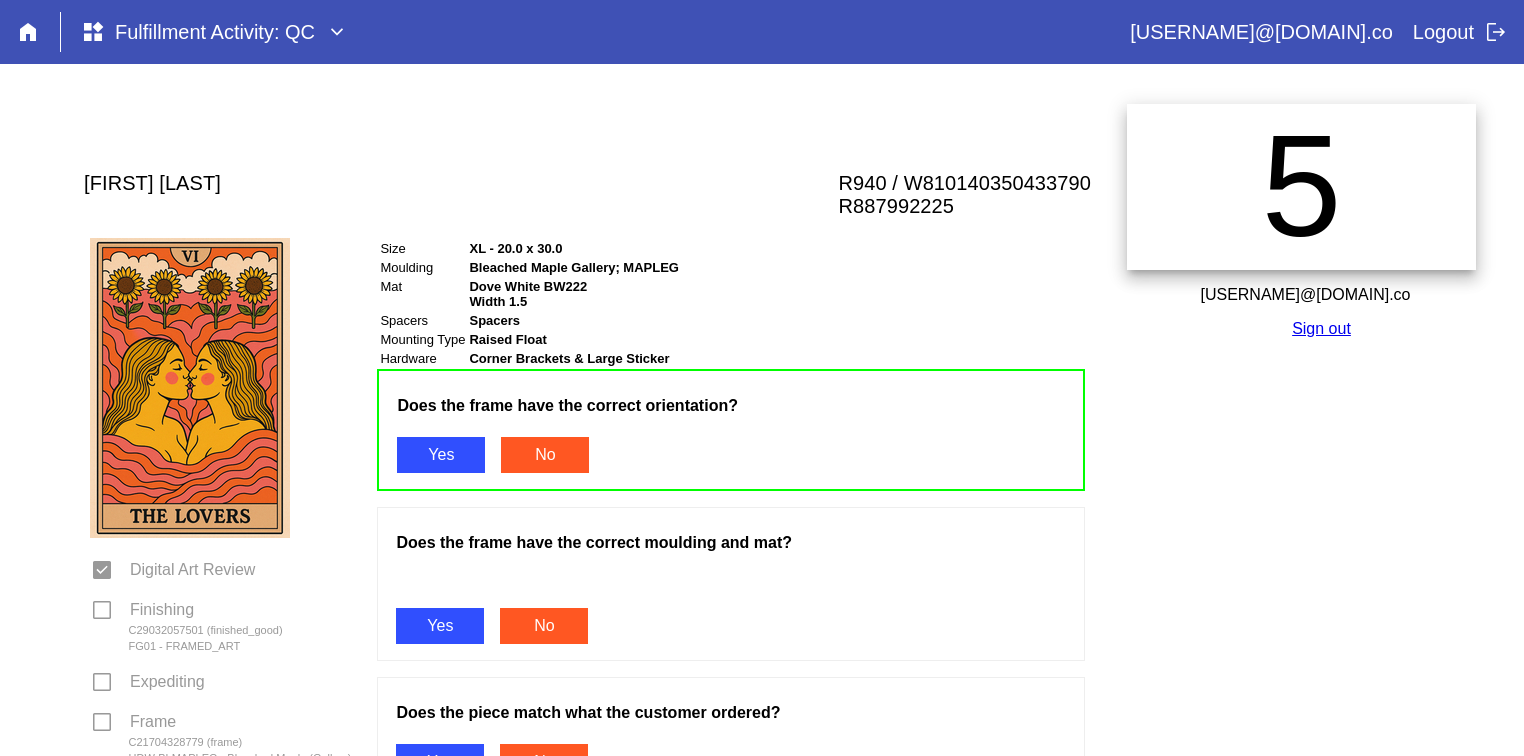 click on "Yes" at bounding box center (440, 626) 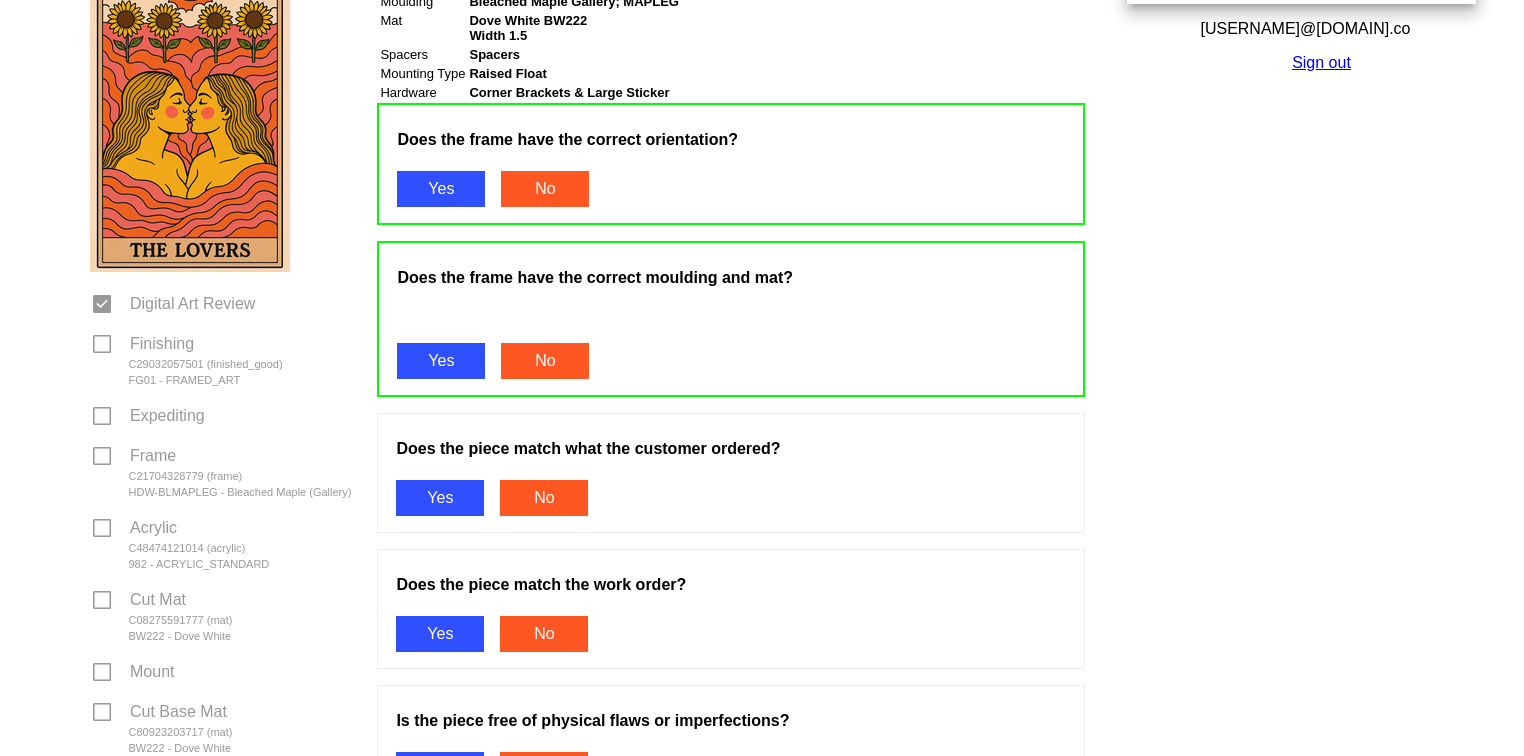 scroll, scrollTop: 267, scrollLeft: 0, axis: vertical 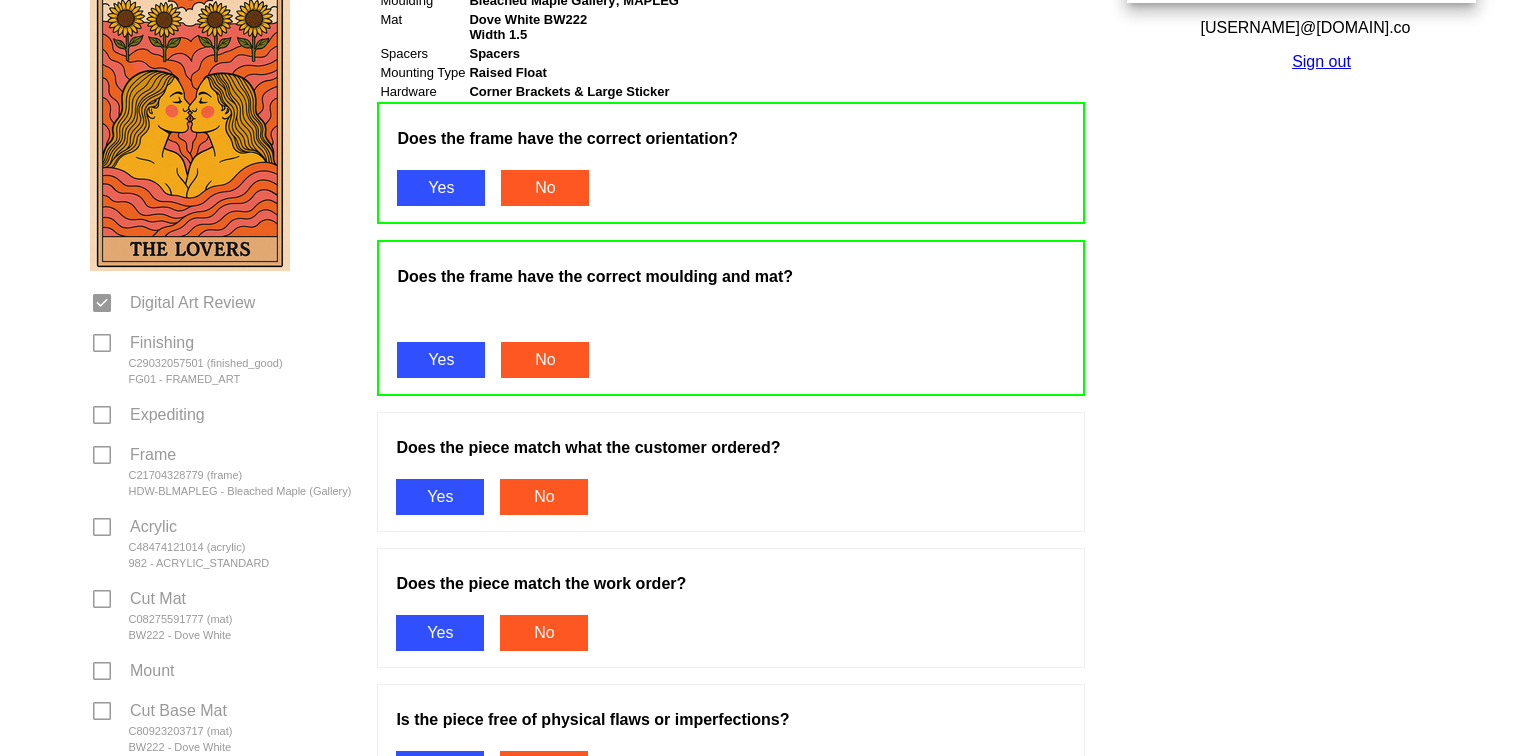 click on "Yes" at bounding box center (440, 497) 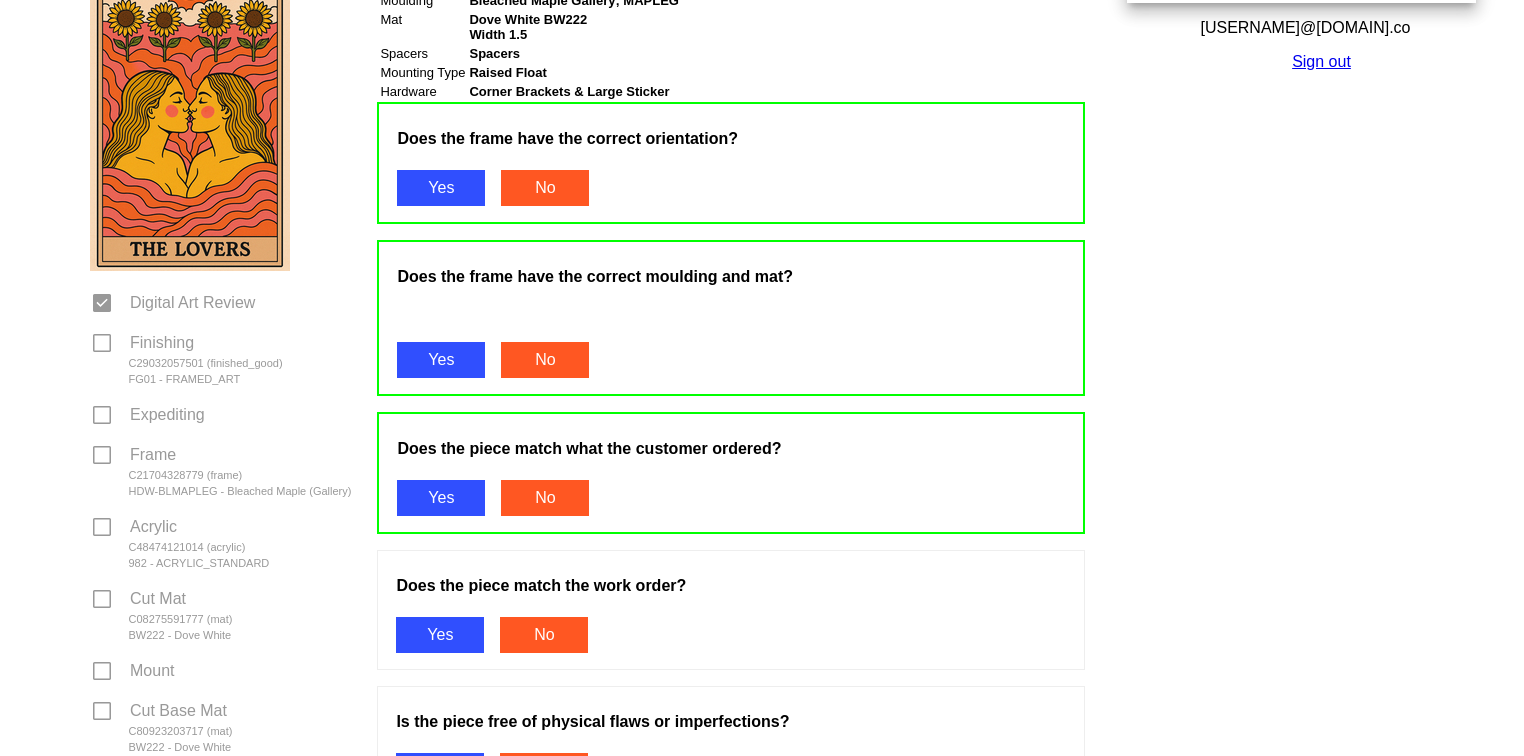 click on "Yes" at bounding box center (440, 635) 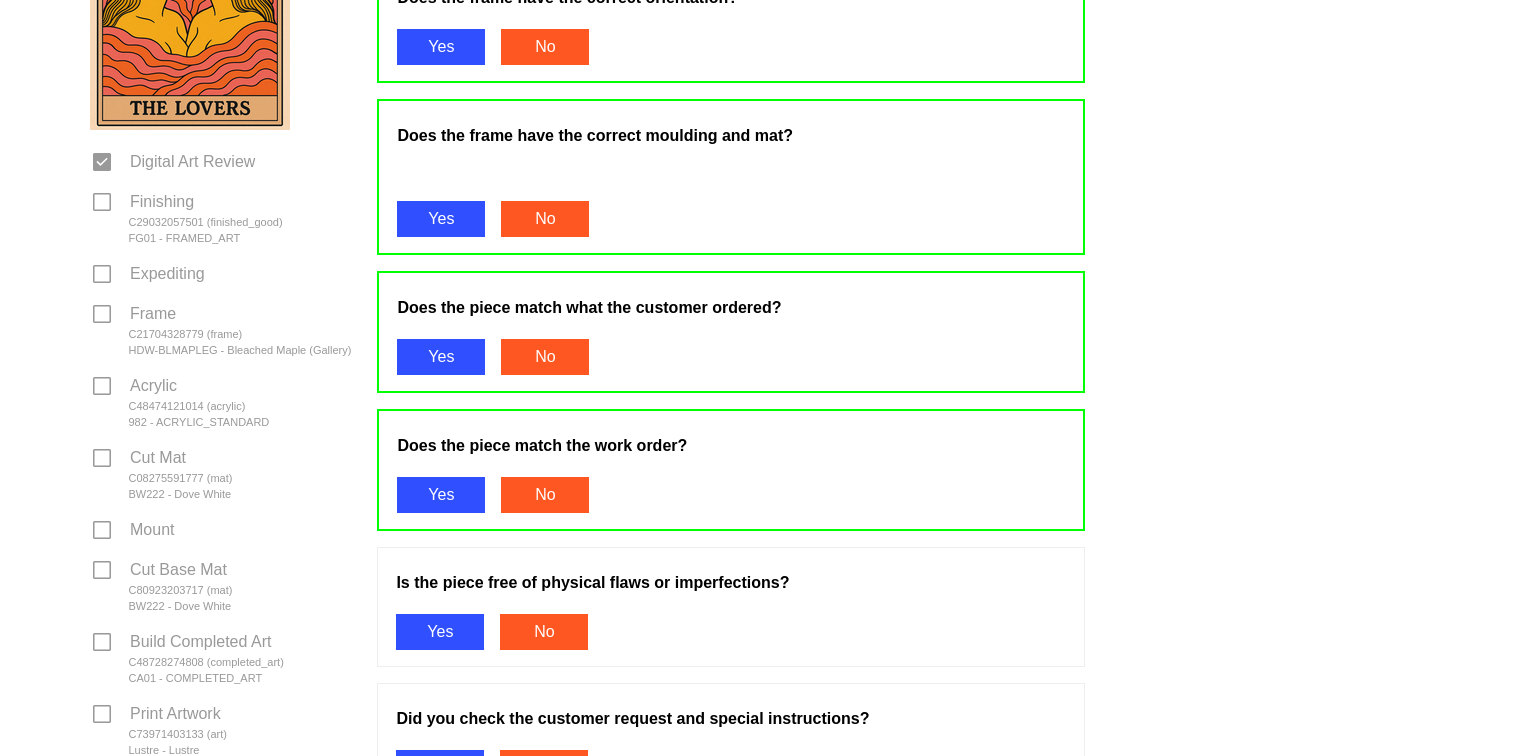 scroll, scrollTop: 579, scrollLeft: 0, axis: vertical 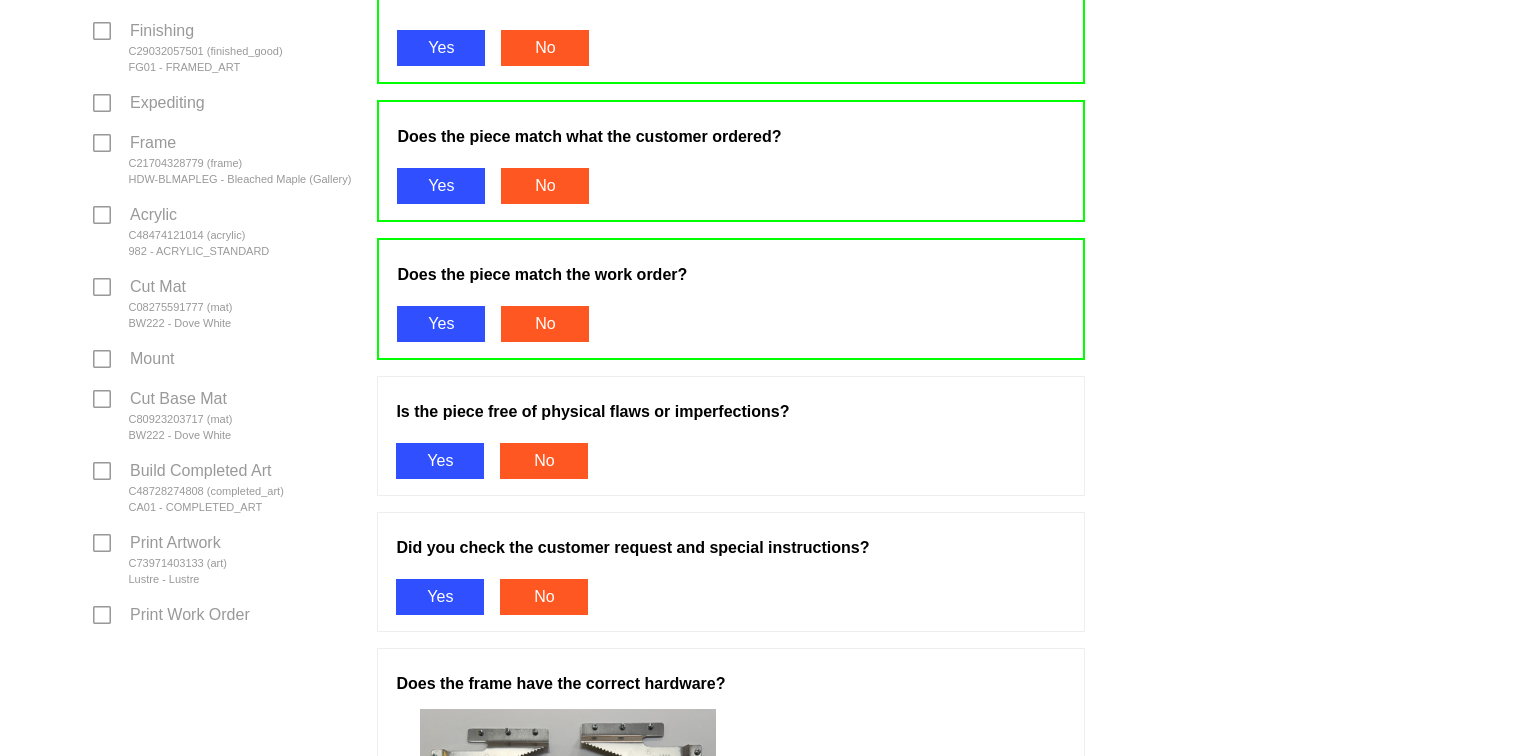 click on "Yes" at bounding box center [440, 461] 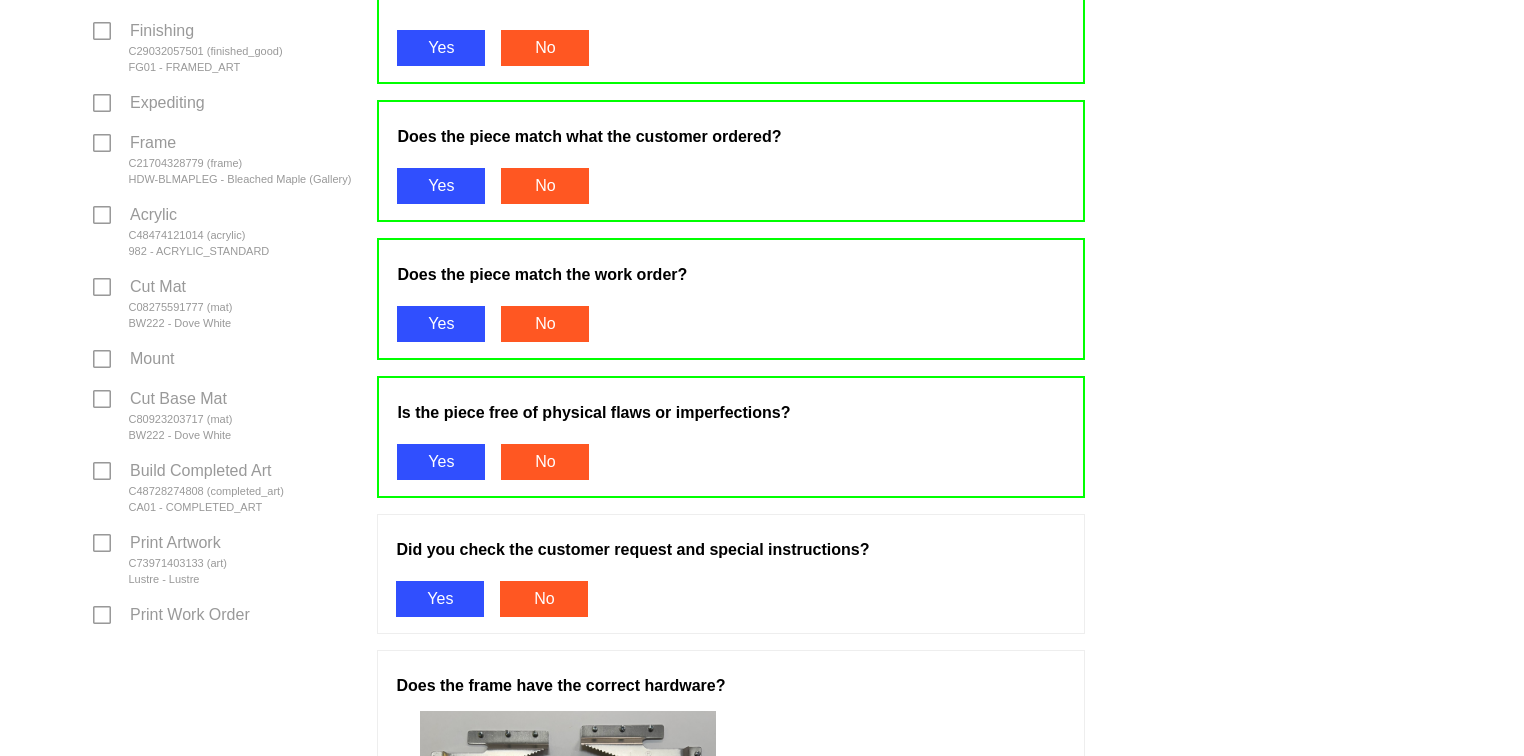 click on "Yes" at bounding box center (440, 599) 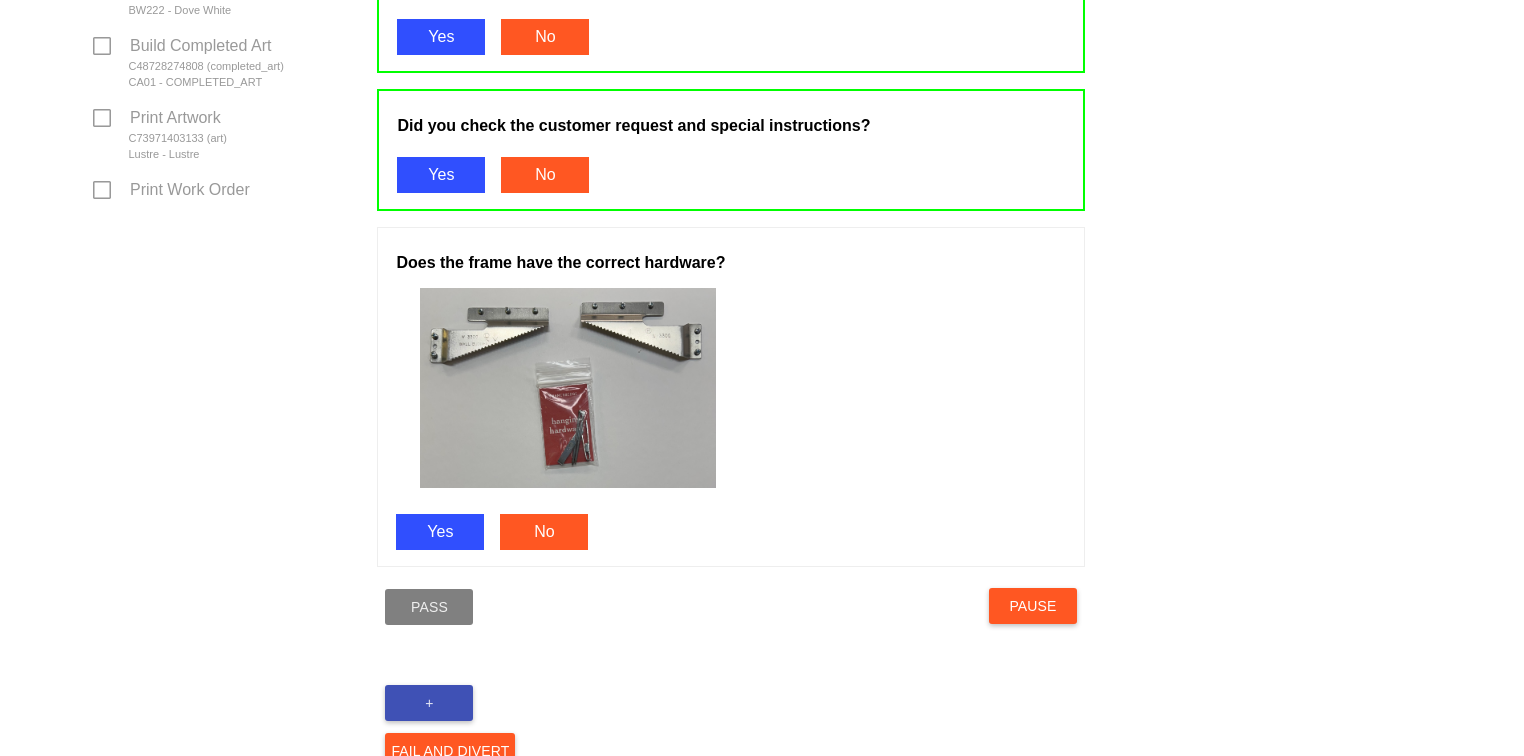scroll, scrollTop: 1005, scrollLeft: 0, axis: vertical 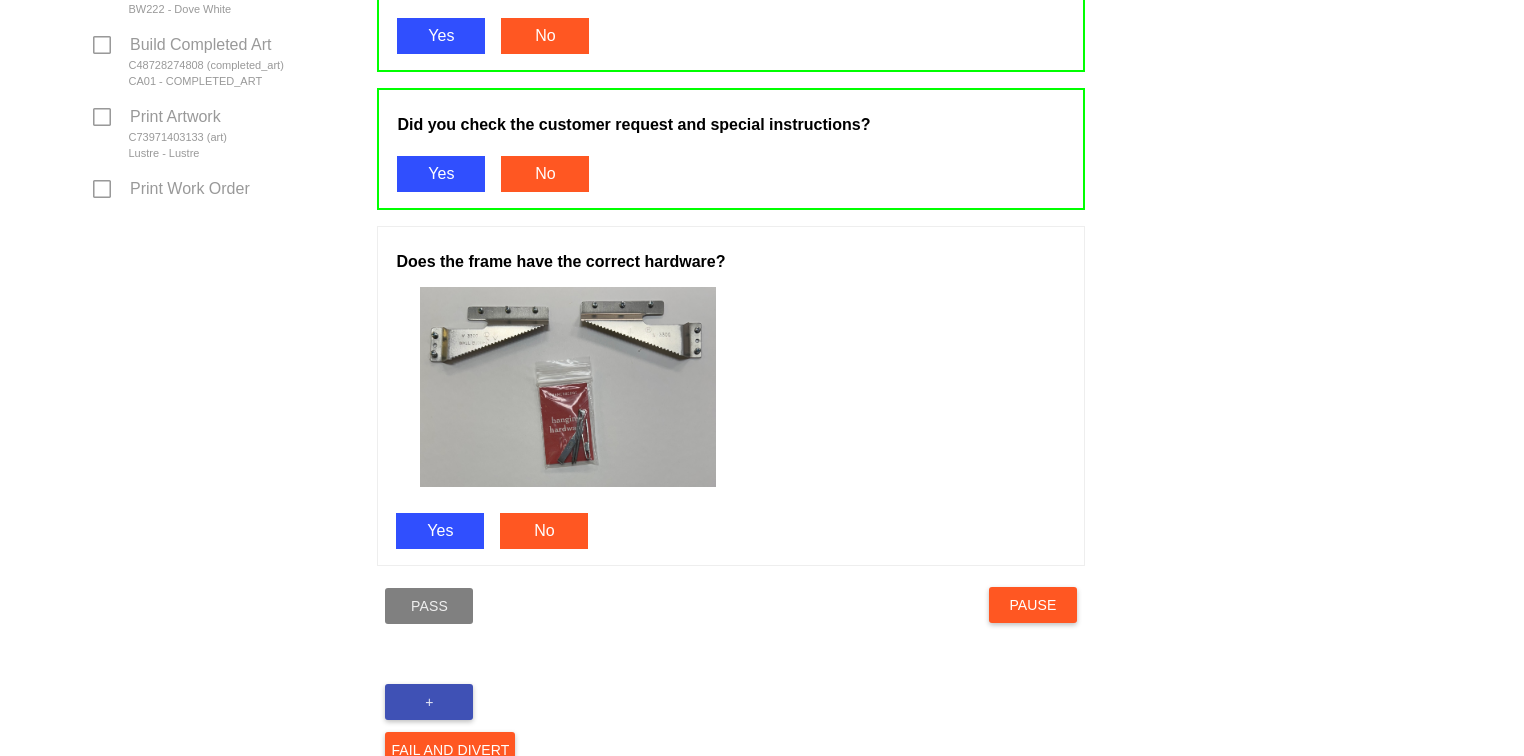 click on "Yes" at bounding box center (440, 531) 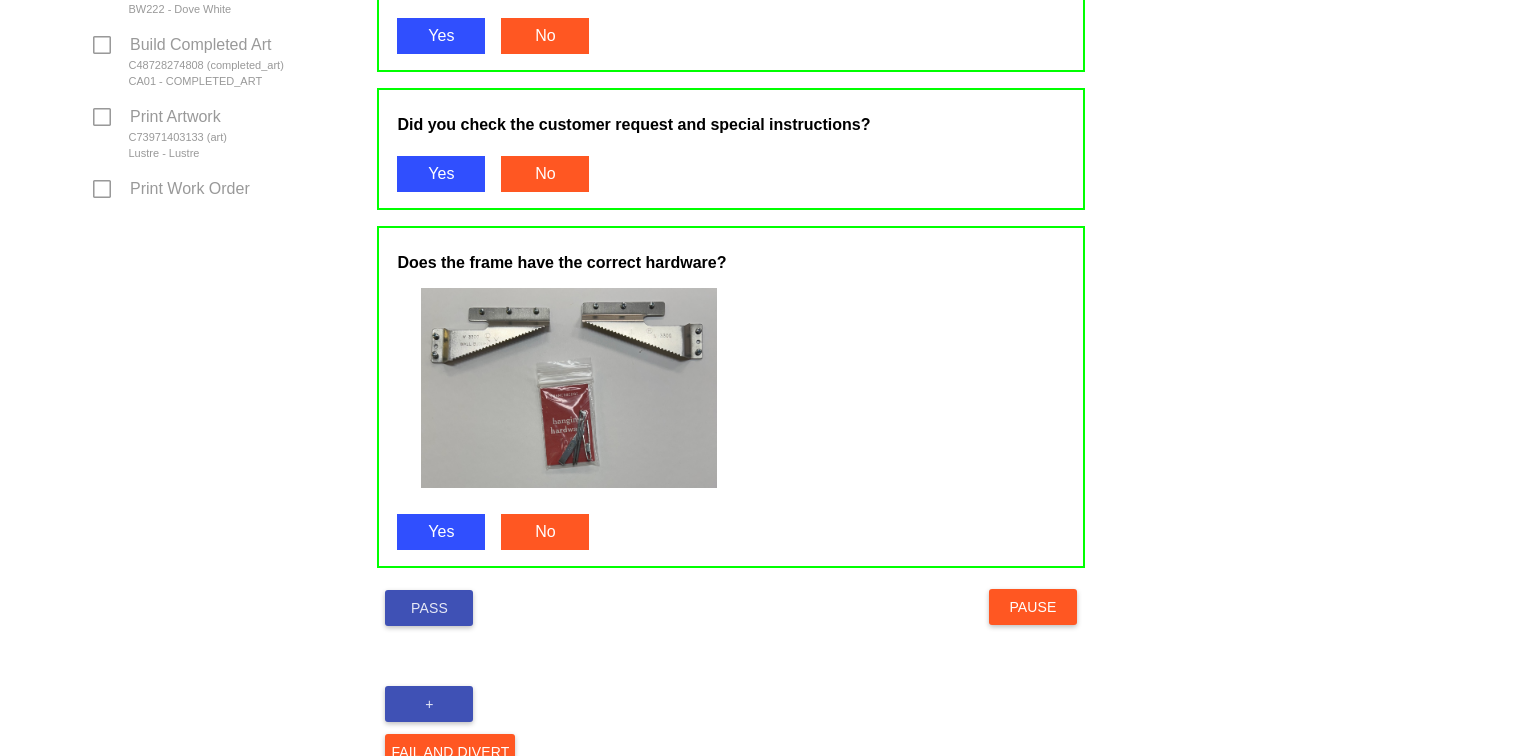 click on "Pass" at bounding box center [429, 608] 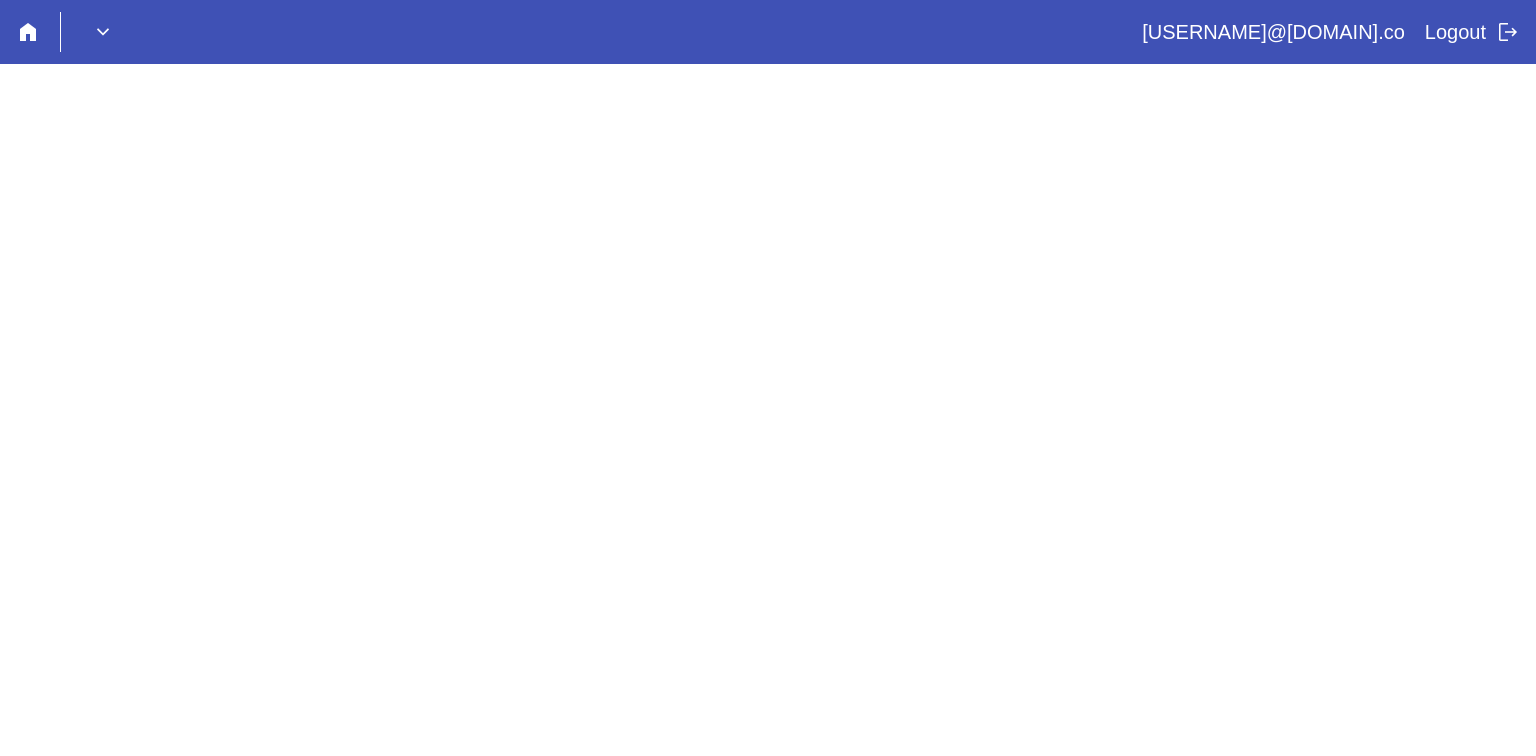 scroll, scrollTop: 0, scrollLeft: 0, axis: both 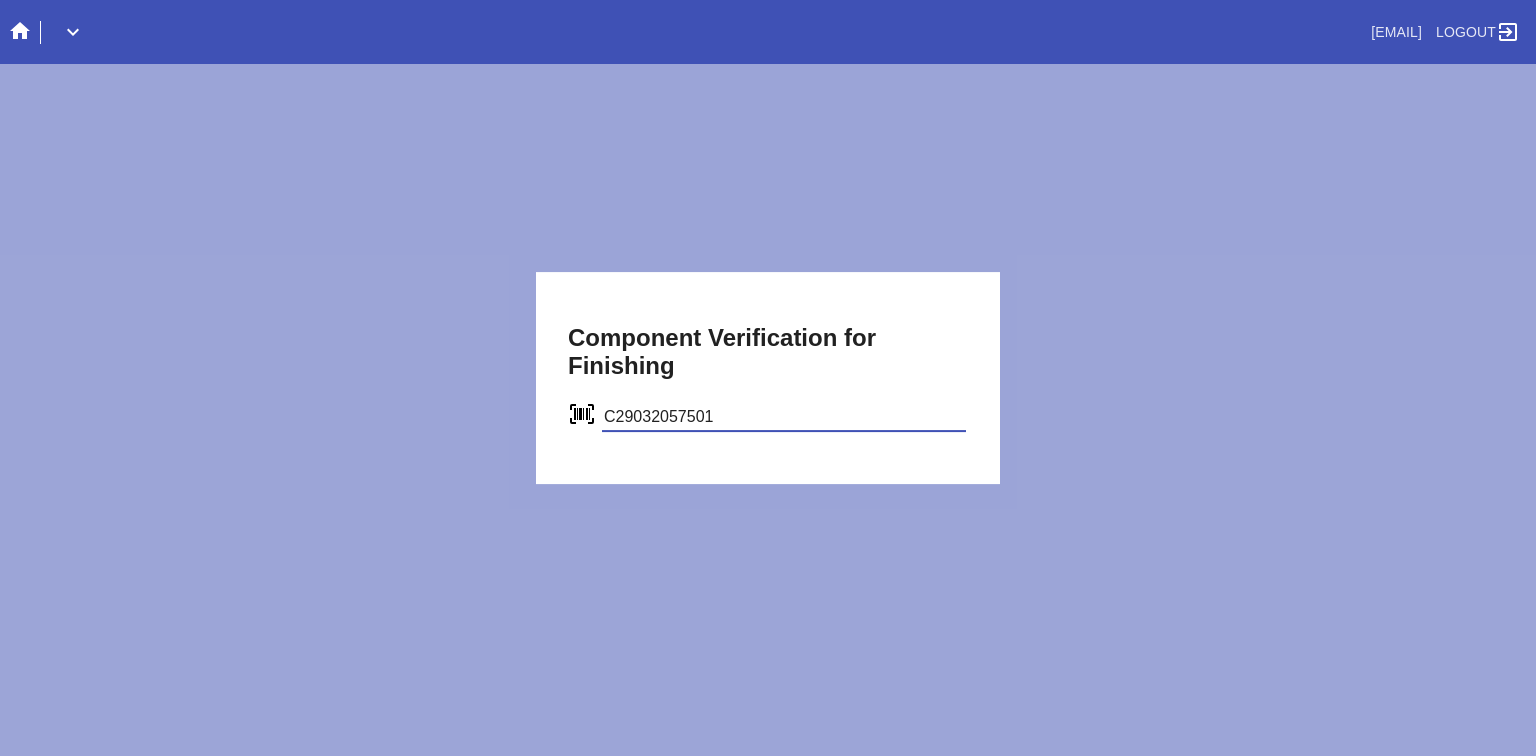 type on "C29032057501" 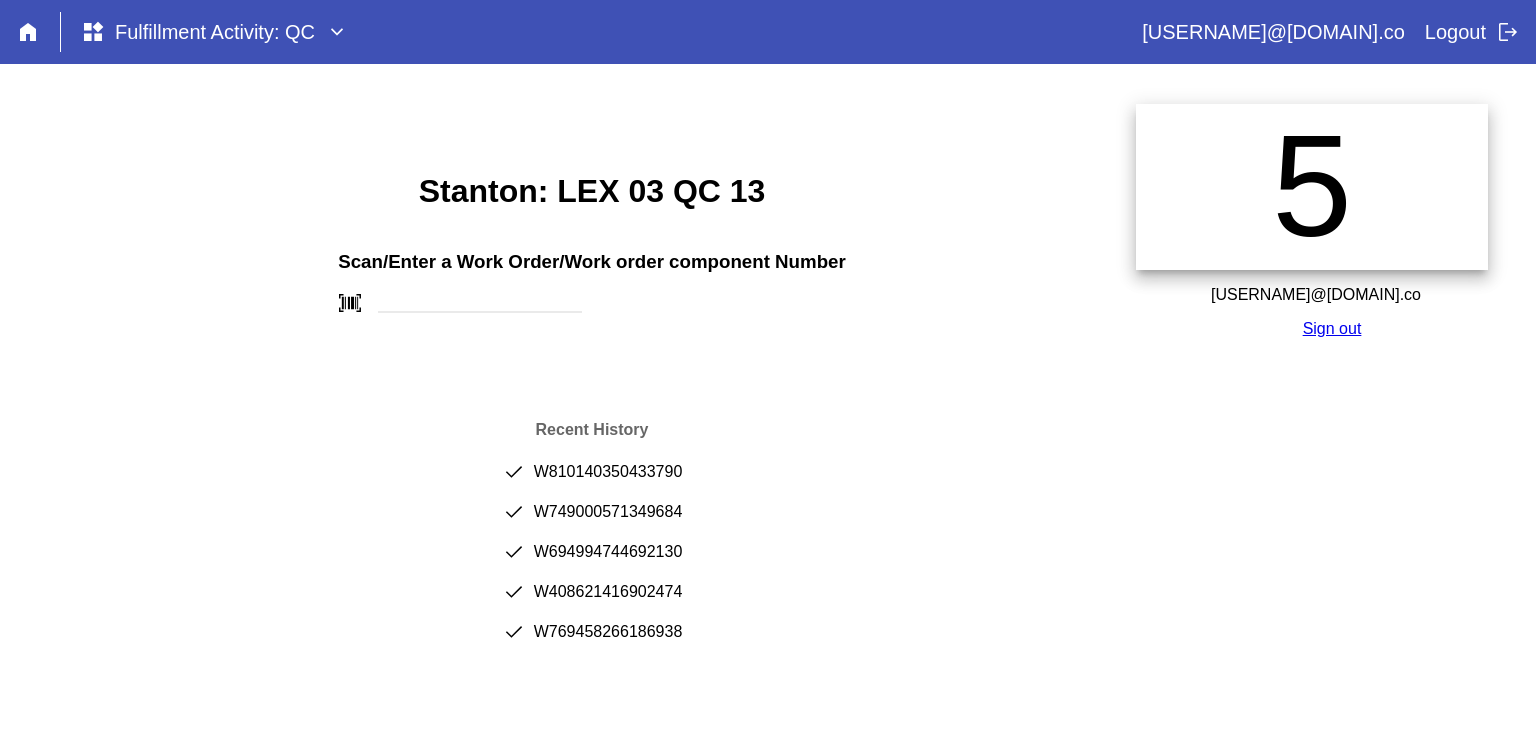 scroll, scrollTop: 0, scrollLeft: 0, axis: both 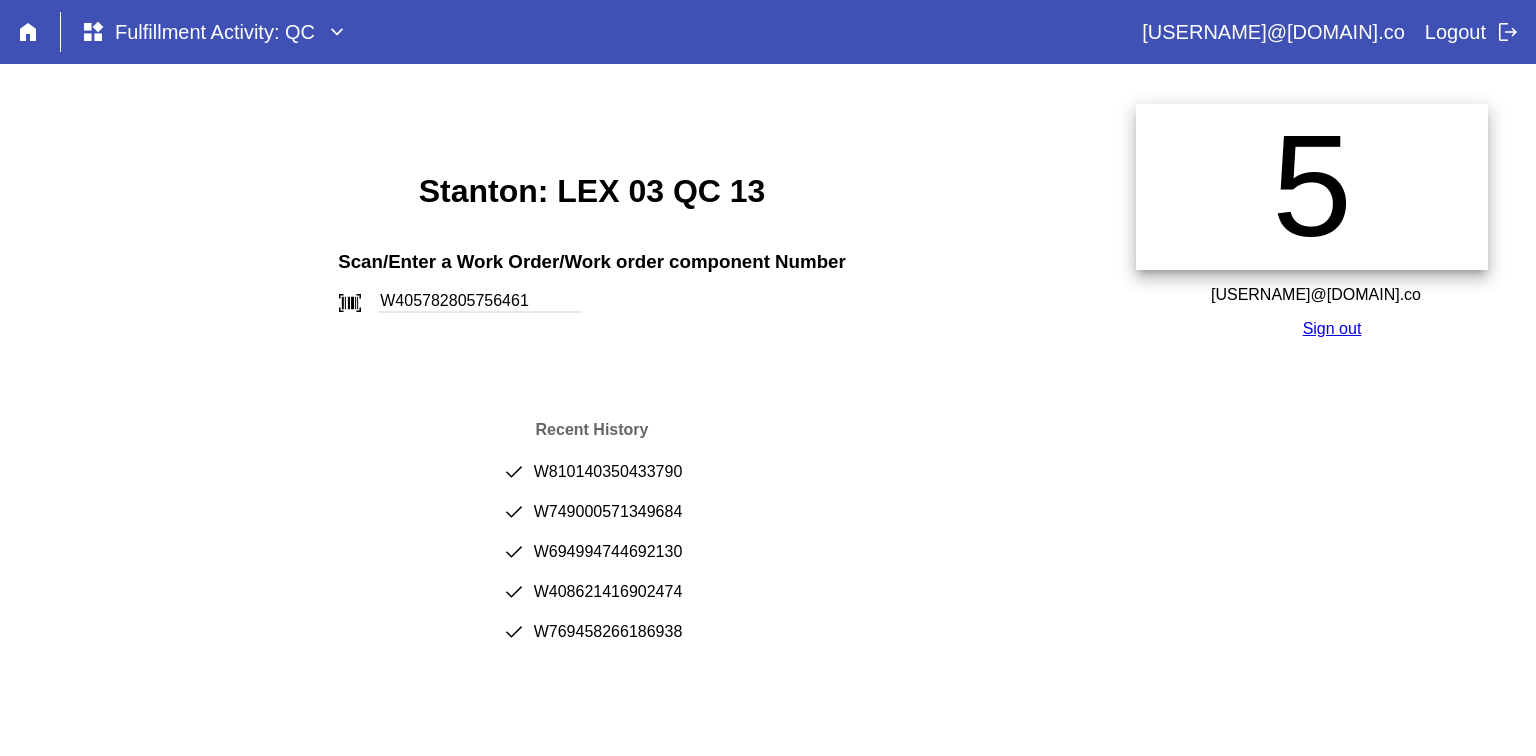 type on "W405782805756461" 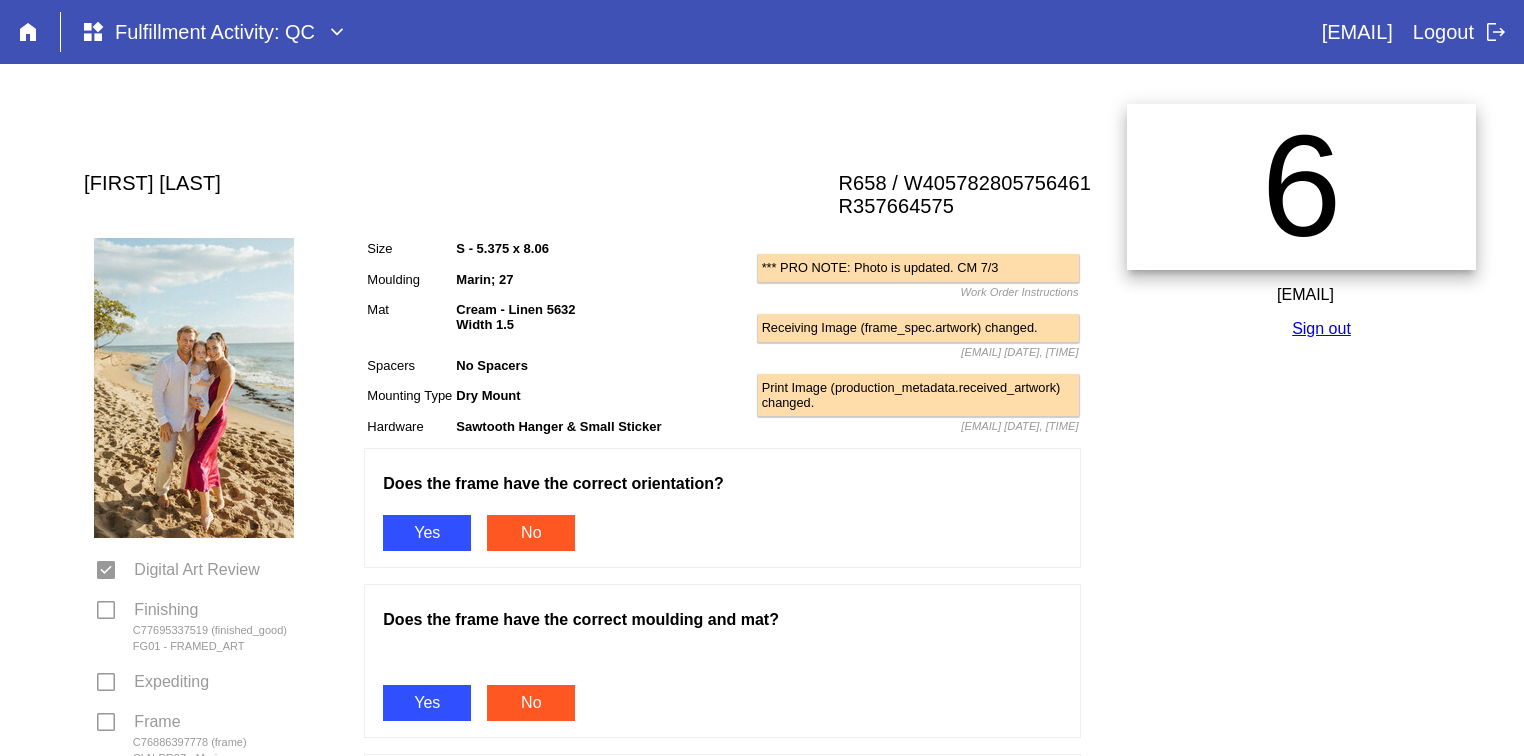 scroll, scrollTop: 0, scrollLeft: 0, axis: both 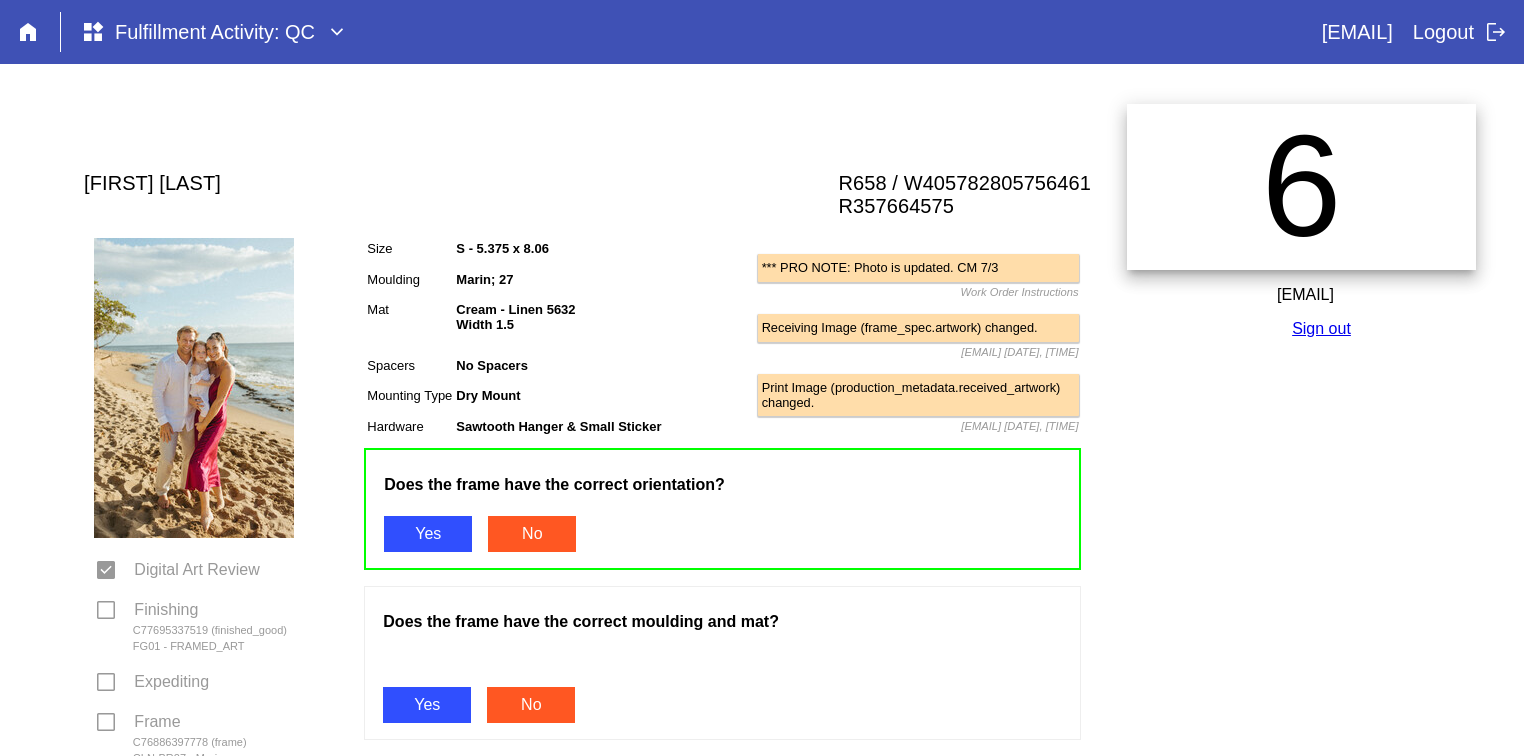 click on "Yes" at bounding box center [427, 705] 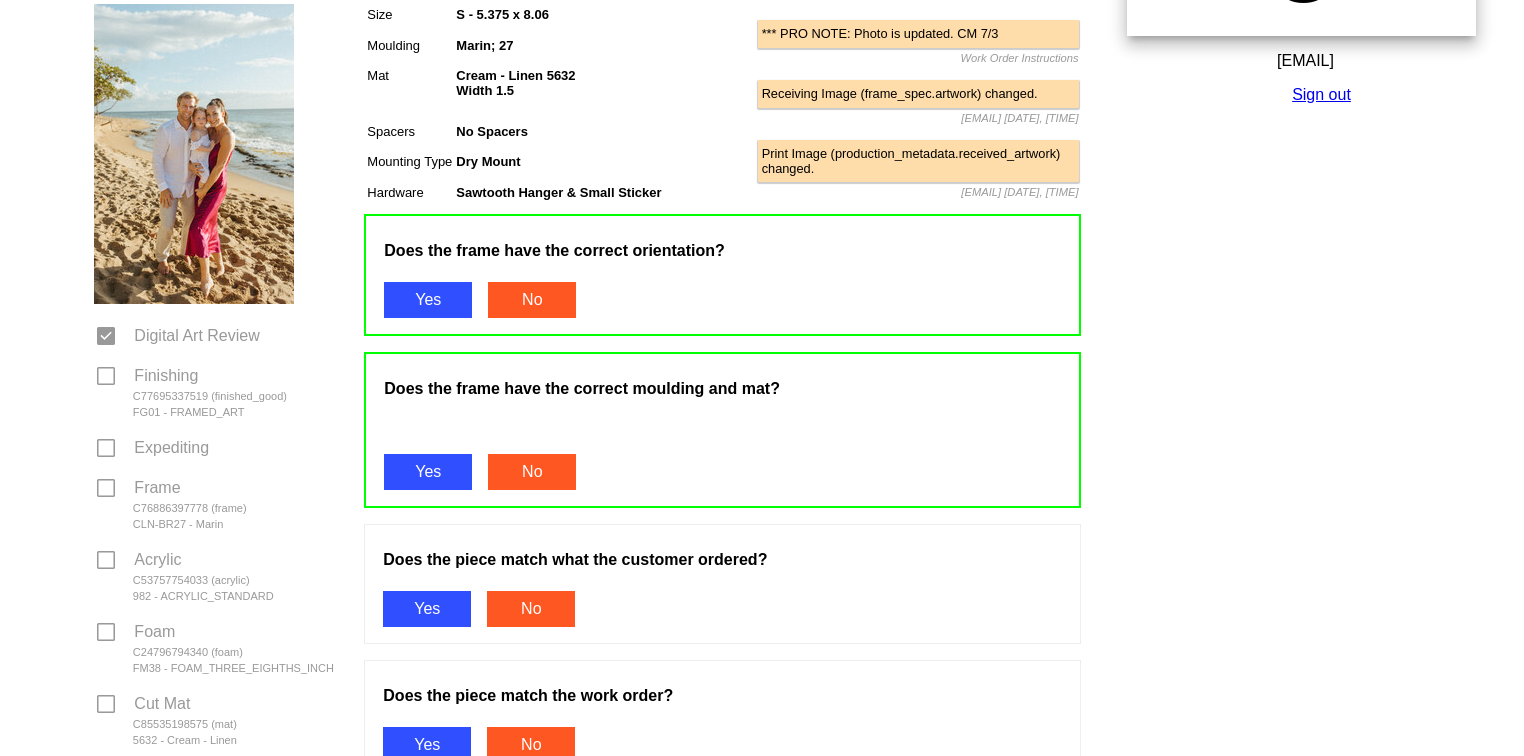 scroll, scrollTop: 325, scrollLeft: 0, axis: vertical 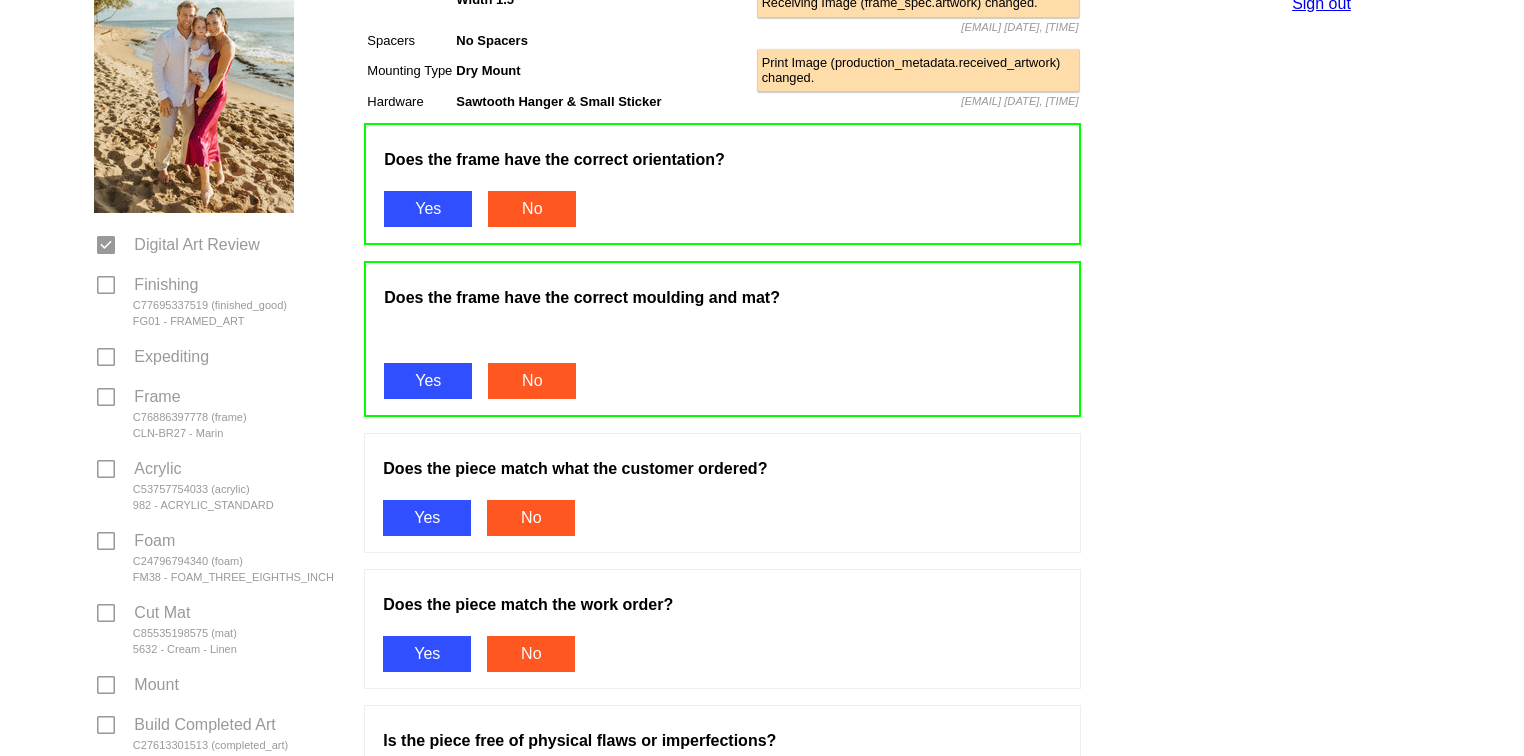 click on "Yes" at bounding box center (427, 518) 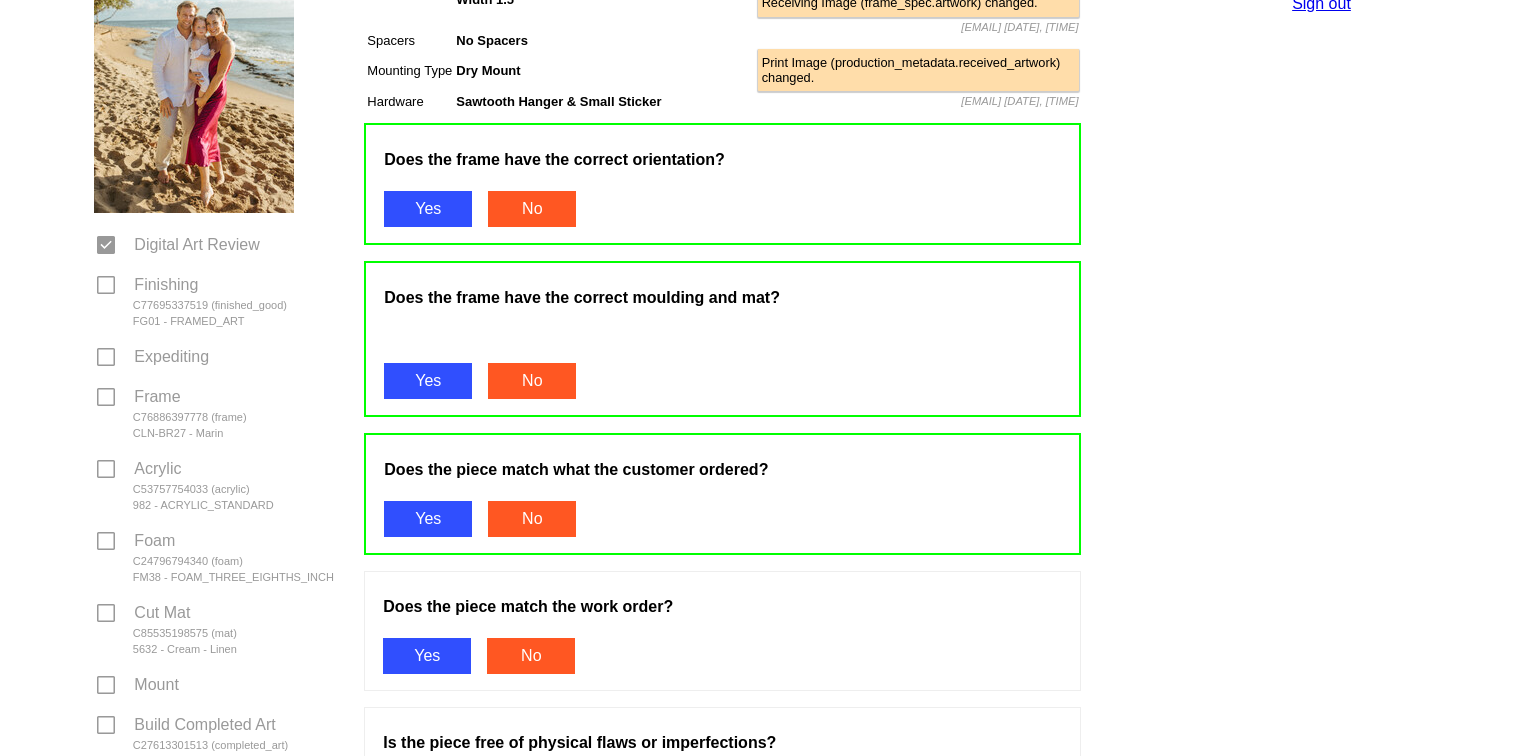 click on "Yes" at bounding box center [427, 656] 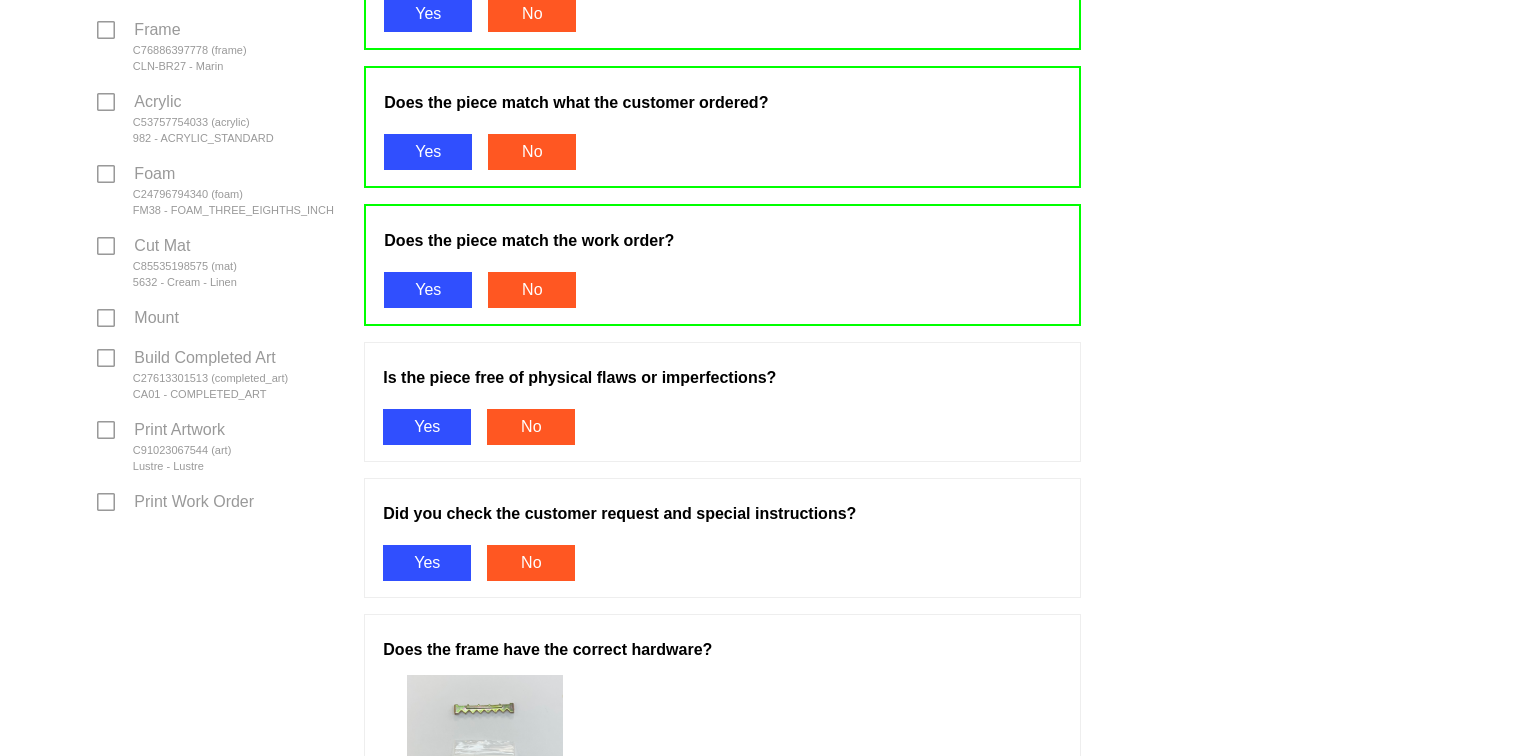 click on "Yes" at bounding box center [427, 427] 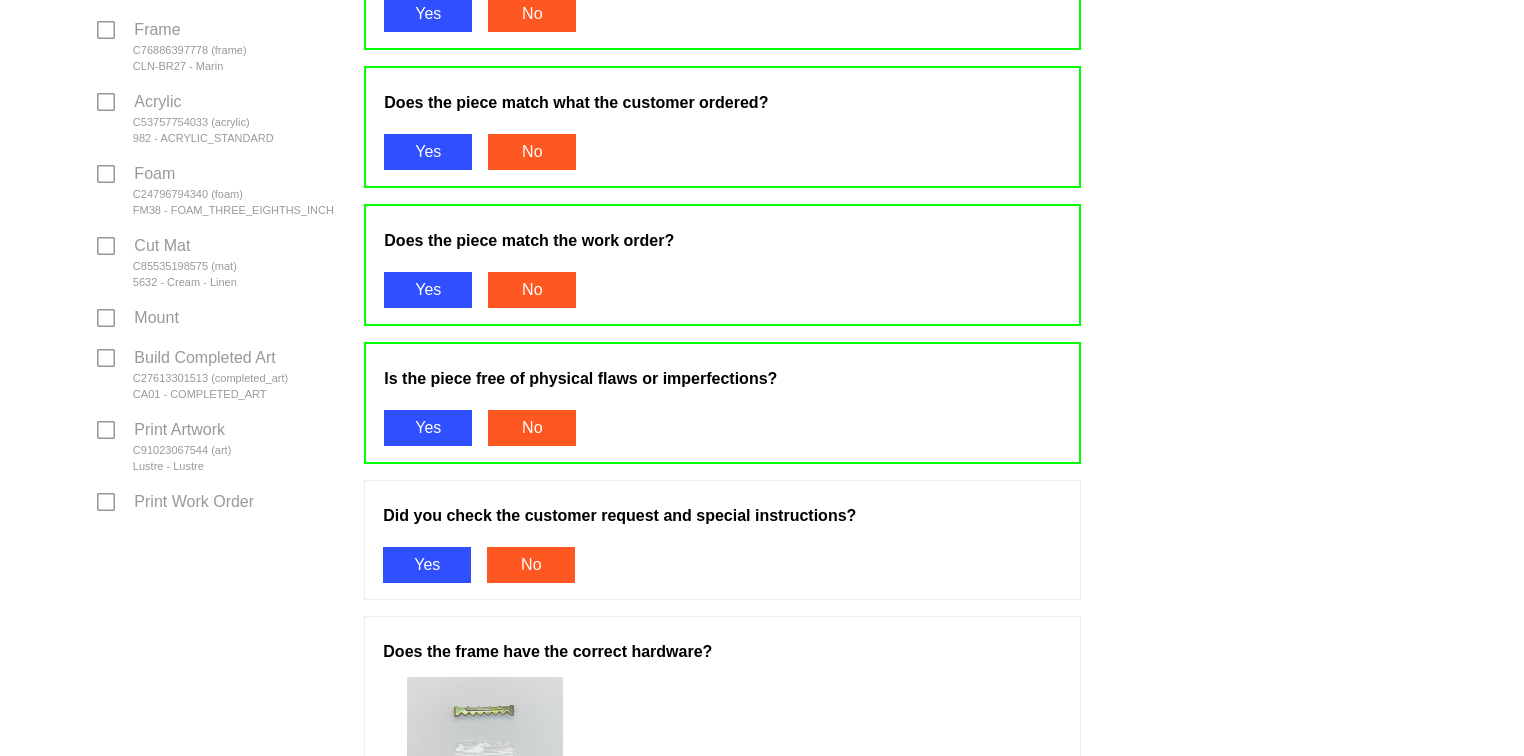 click on "Yes" at bounding box center [427, 565] 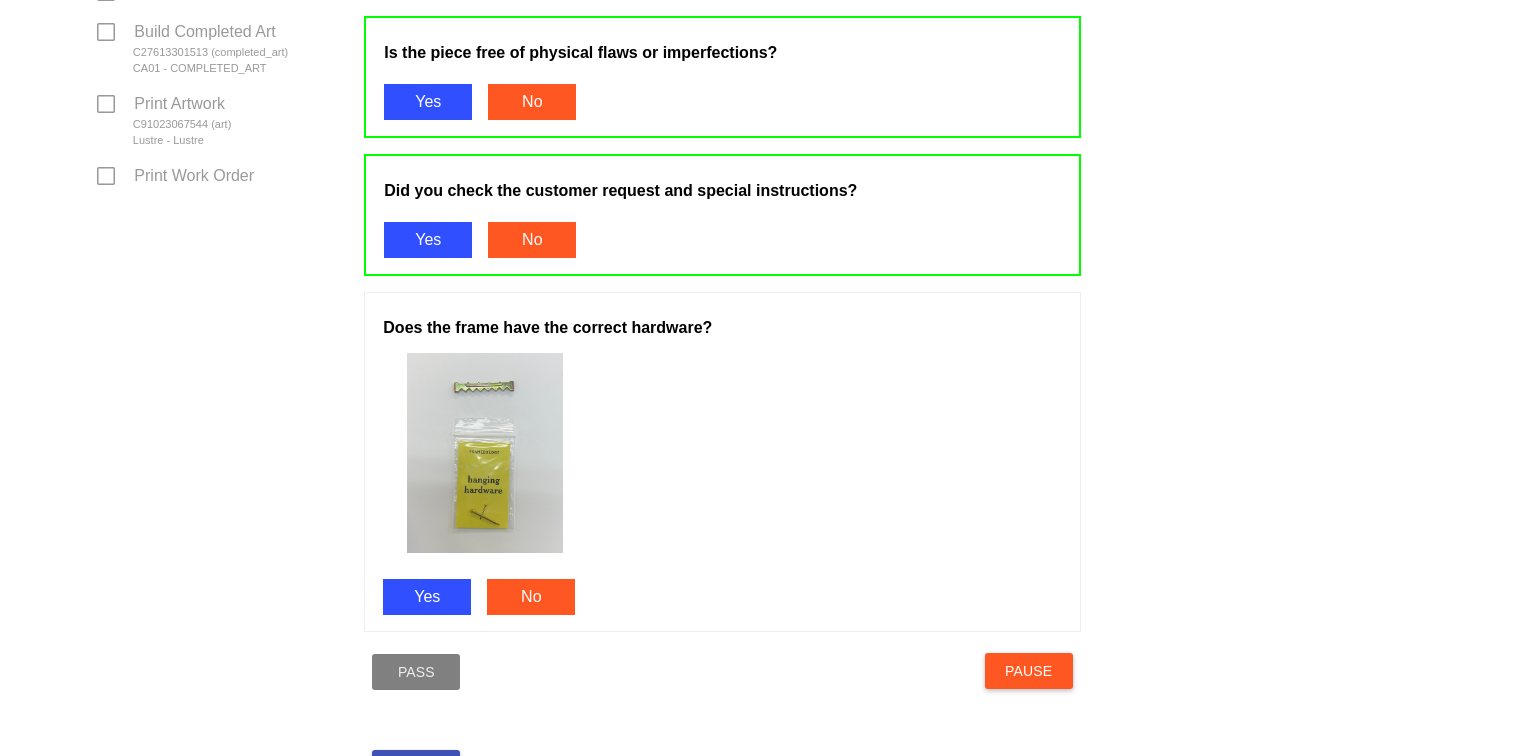 scroll, scrollTop: 1020, scrollLeft: 0, axis: vertical 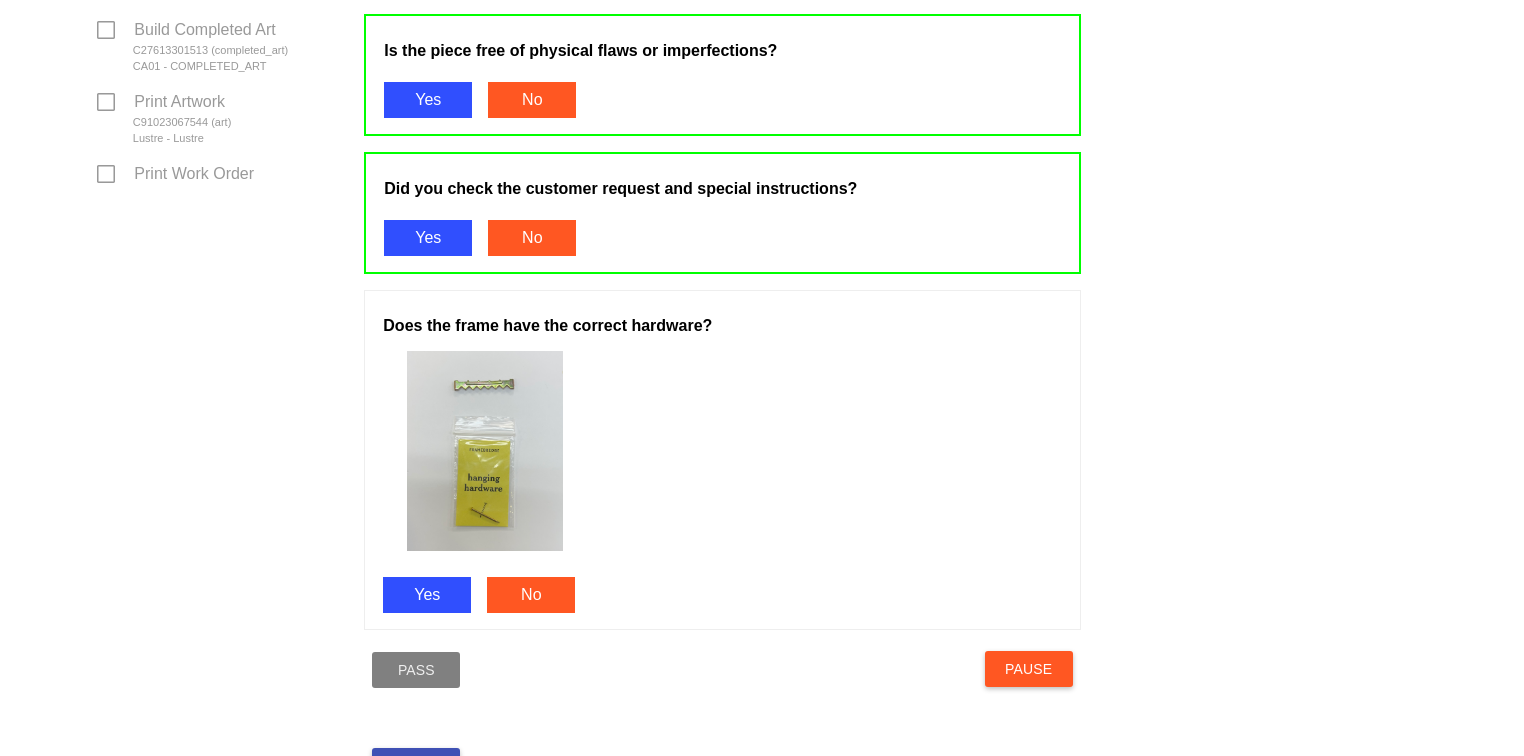 click on "Yes" at bounding box center [427, 595] 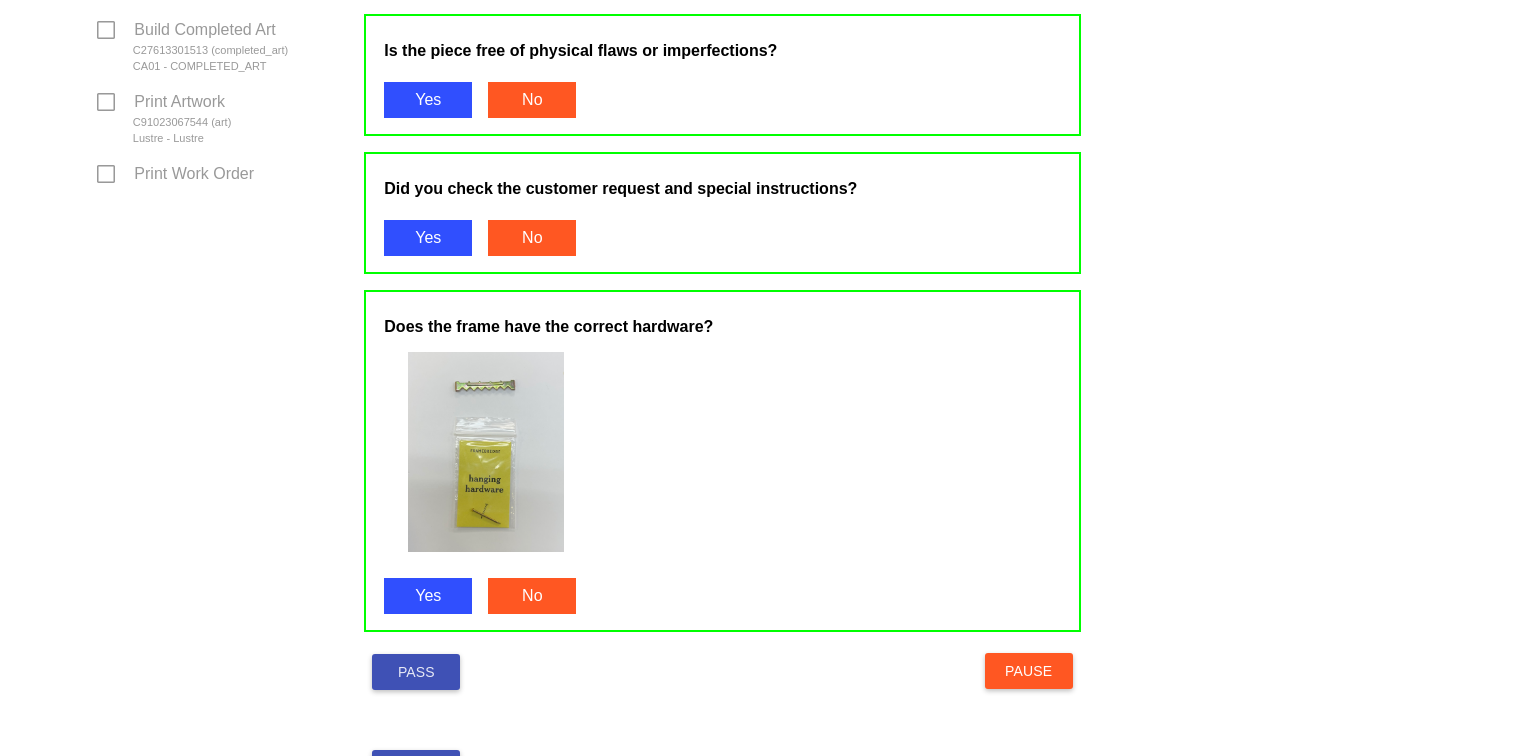 click on "Pass" at bounding box center (416, 672) 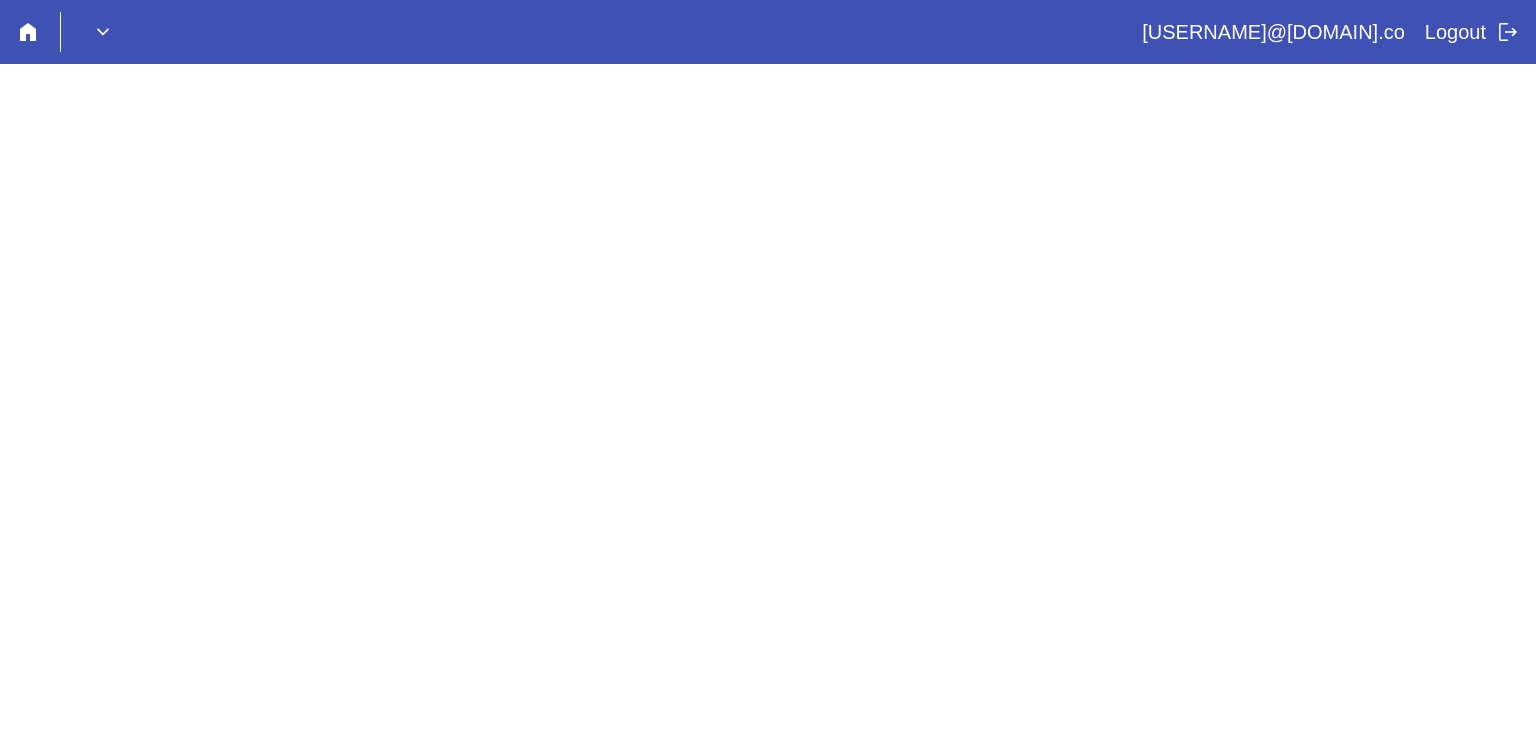scroll, scrollTop: 0, scrollLeft: 0, axis: both 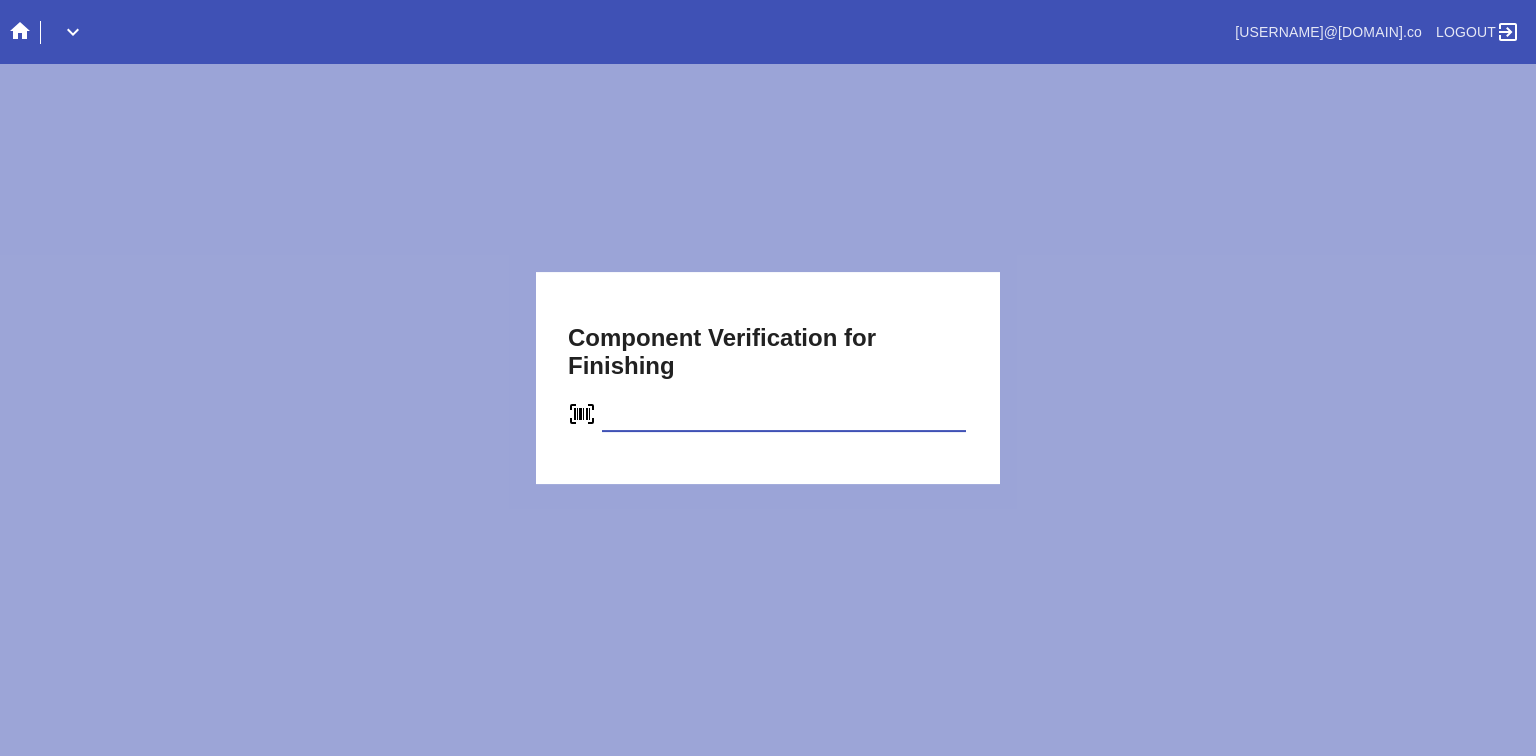 type on "C77695337519" 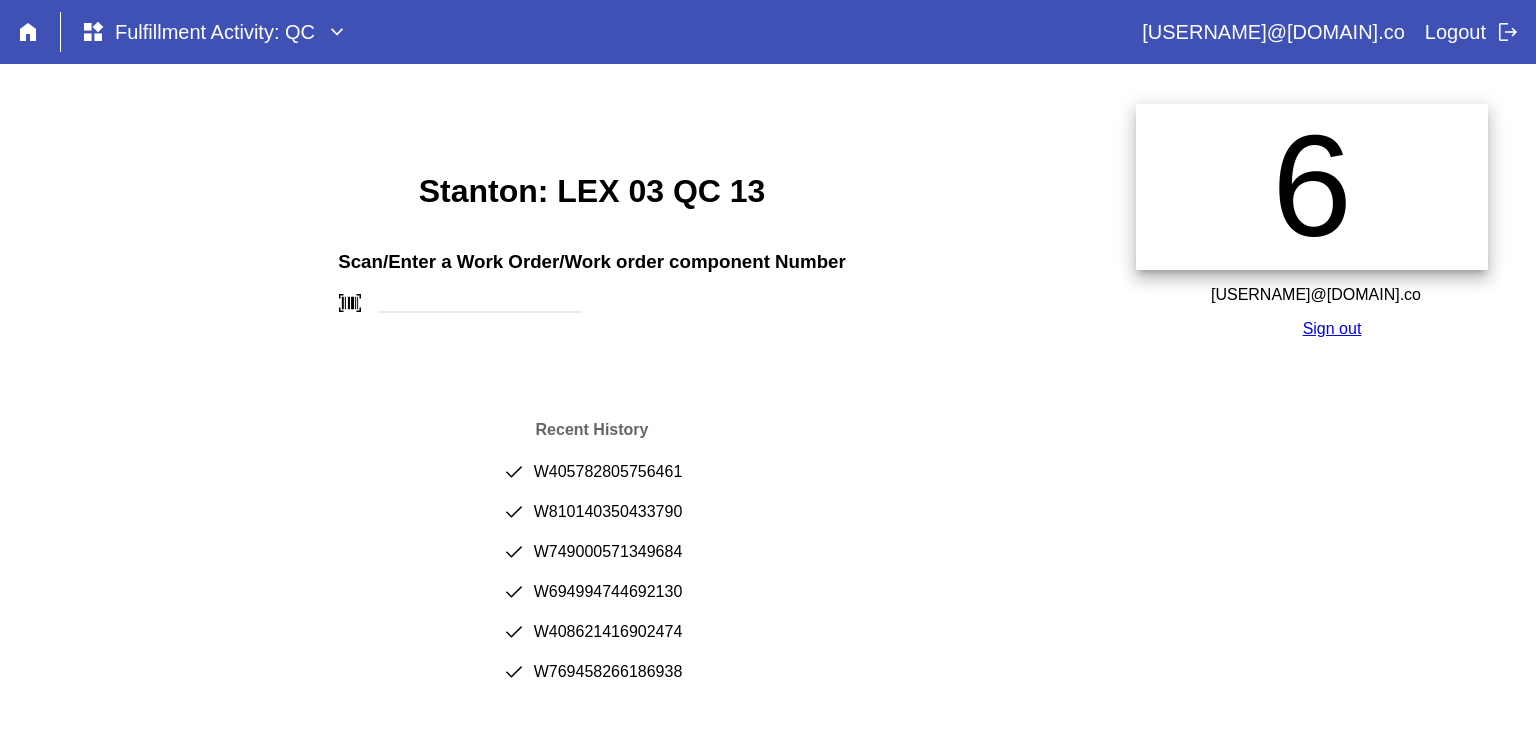 scroll, scrollTop: 0, scrollLeft: 0, axis: both 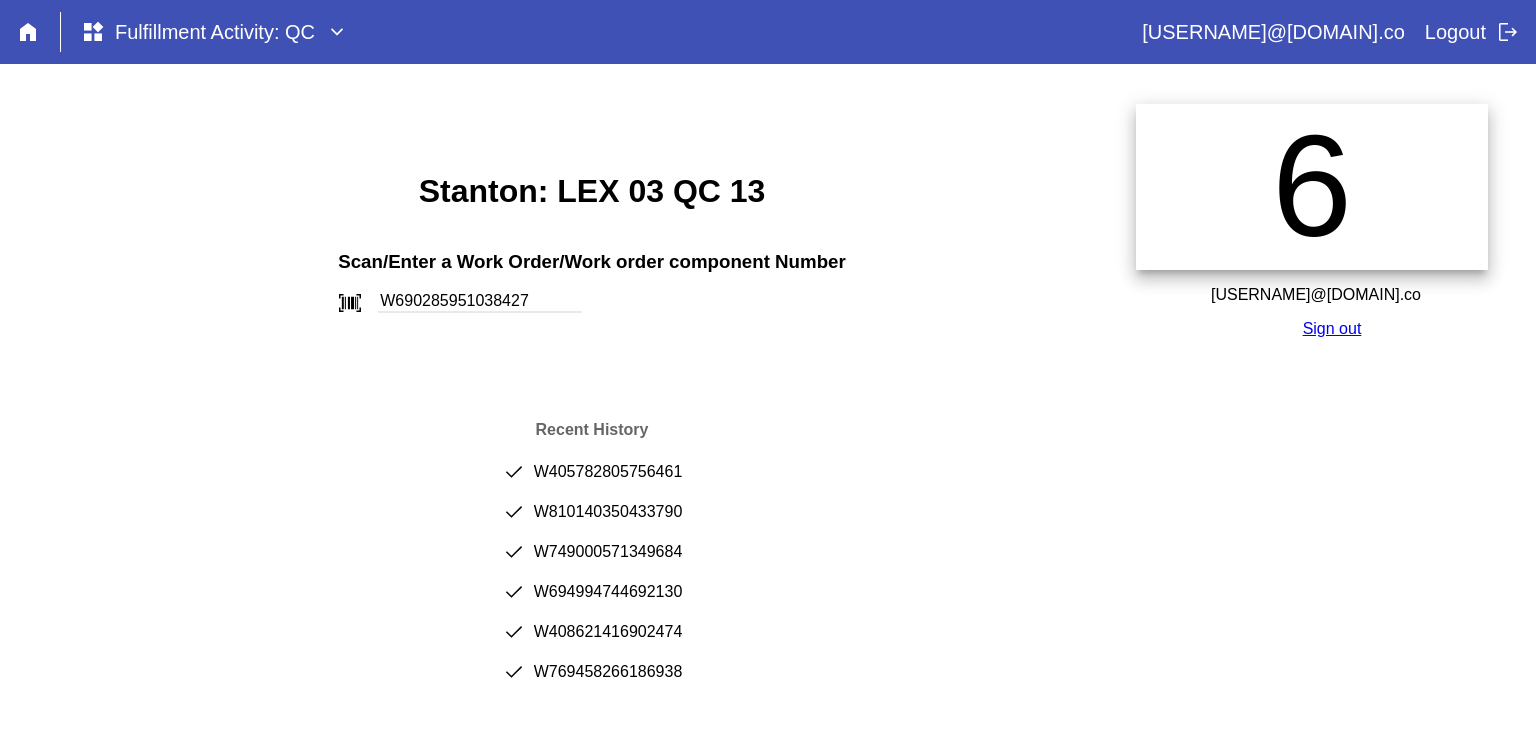 type on "W690285951038427" 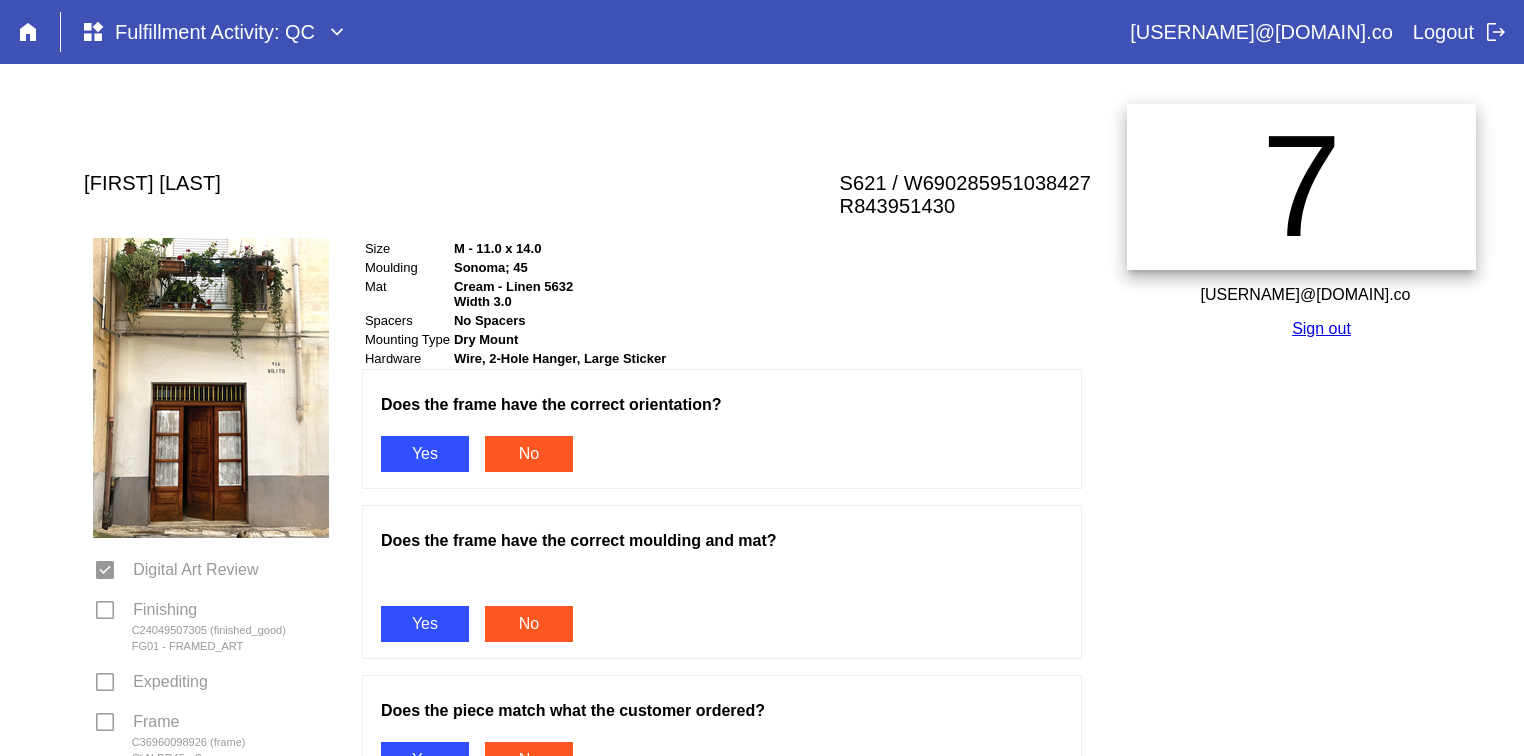 scroll, scrollTop: 0, scrollLeft: 0, axis: both 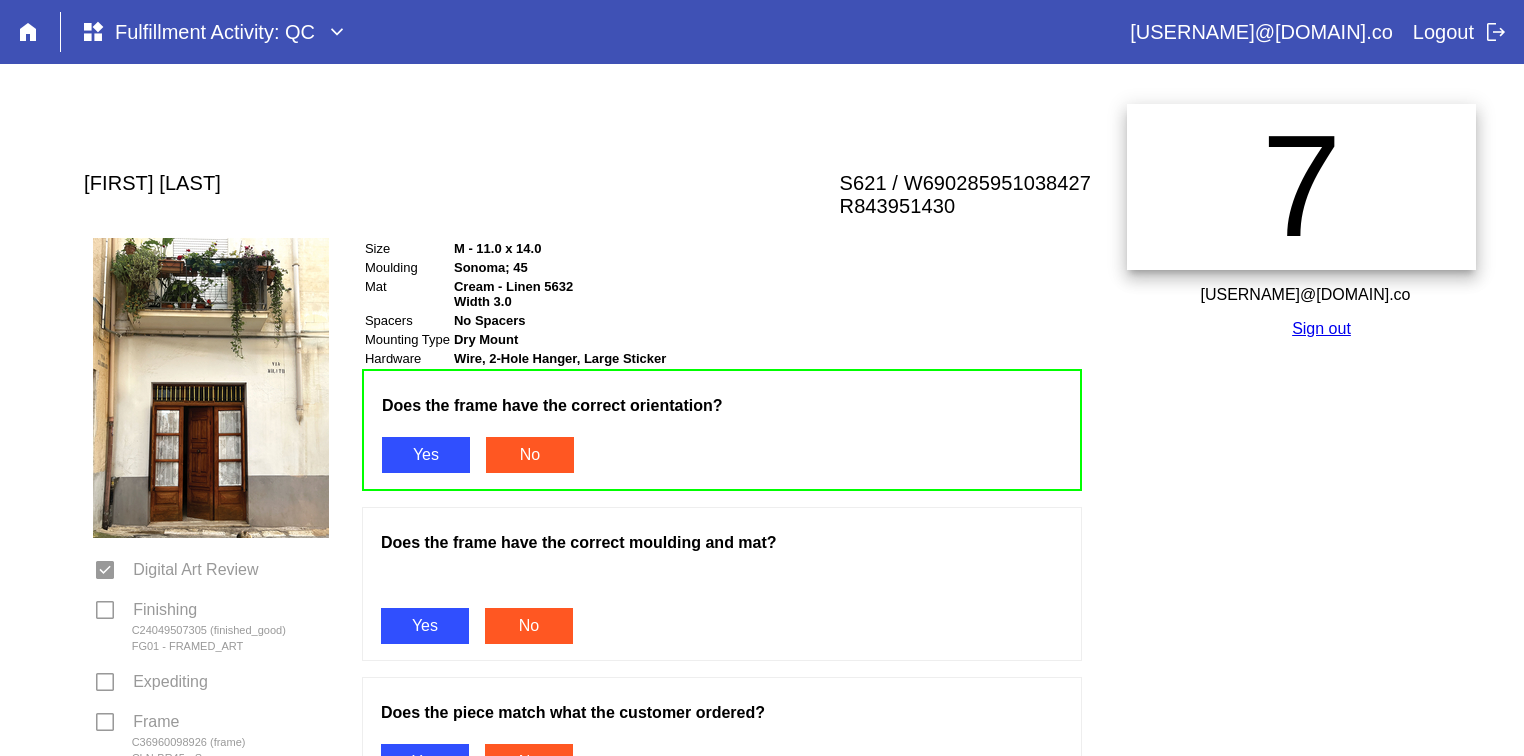 click on "Yes" at bounding box center (425, 626) 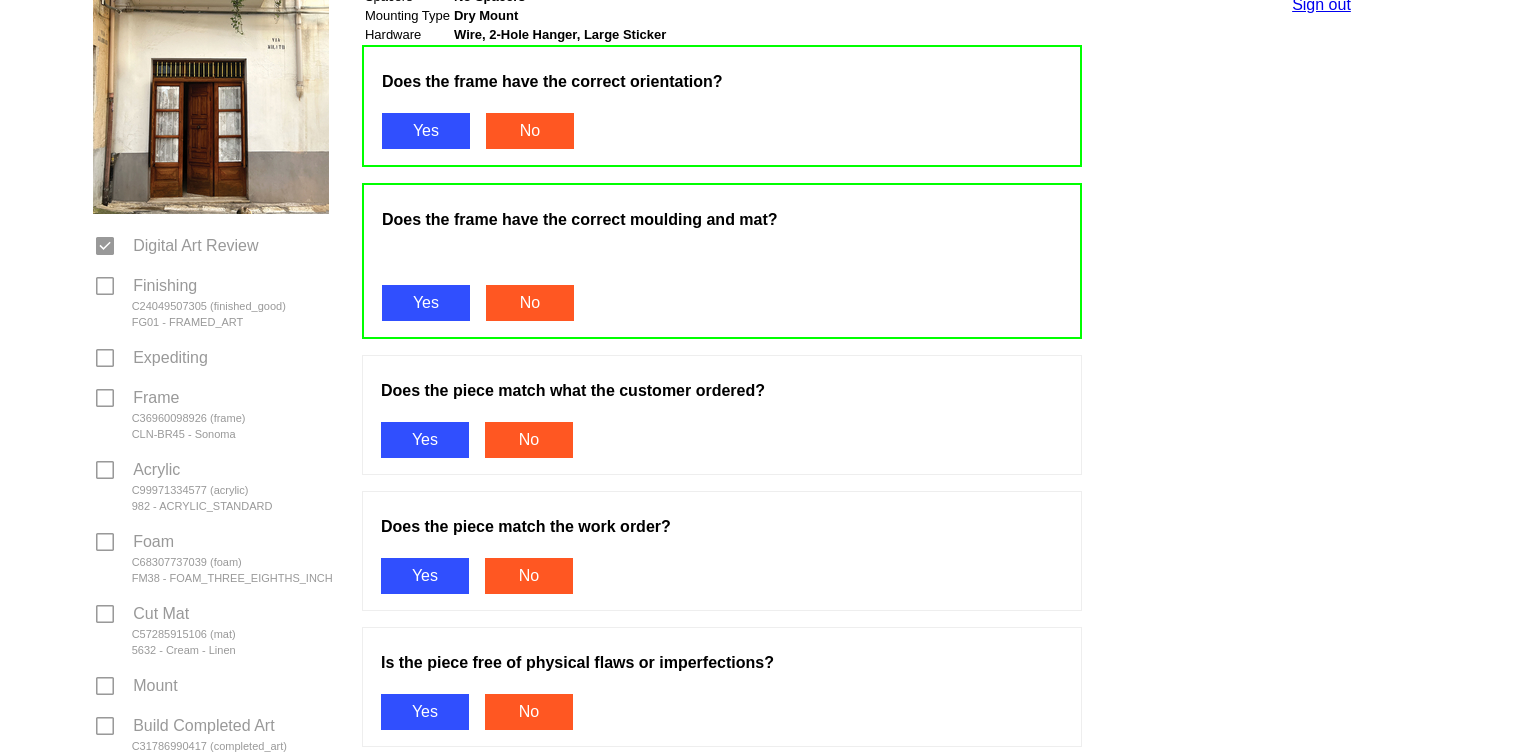 click on "Yes" at bounding box center (425, 440) 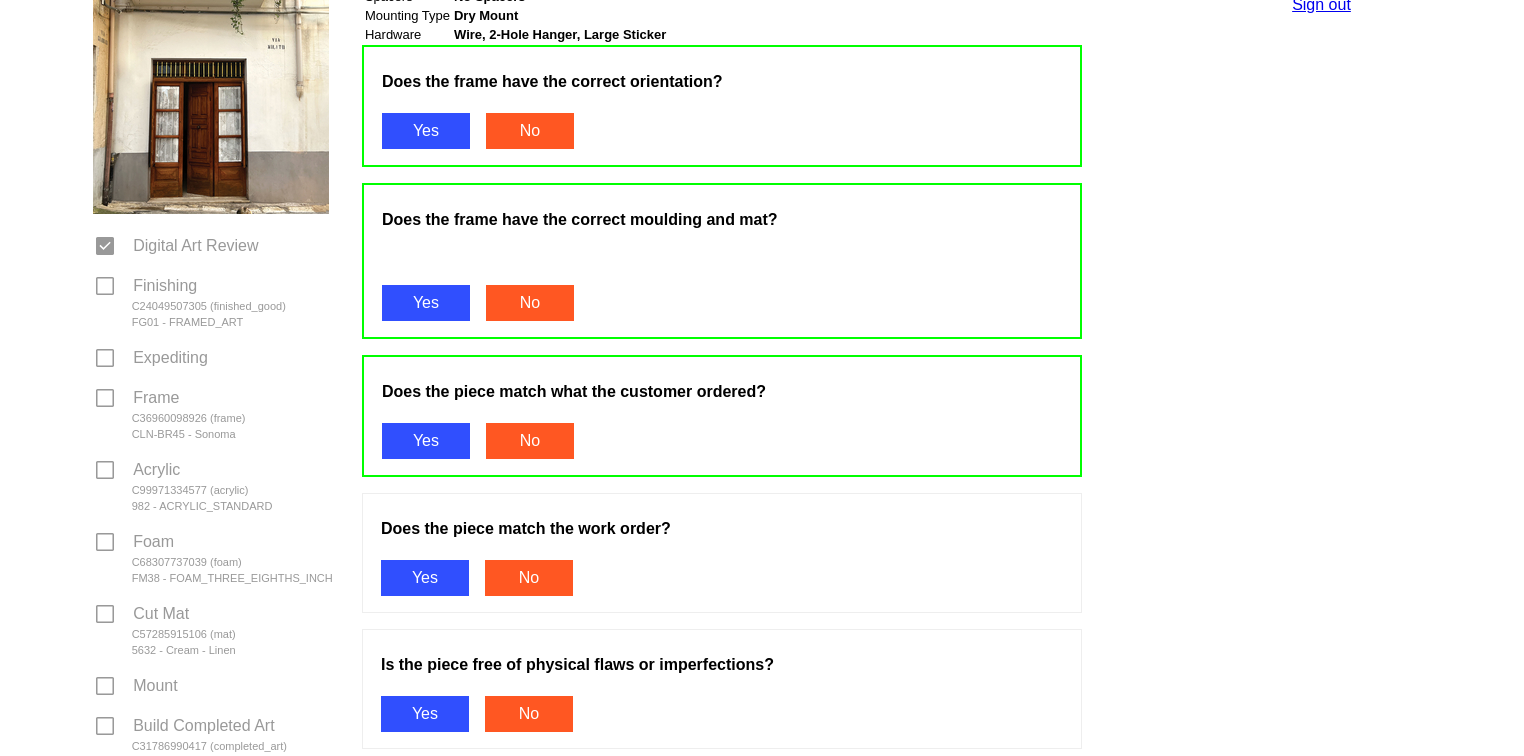 click on "Yes" at bounding box center (425, 578) 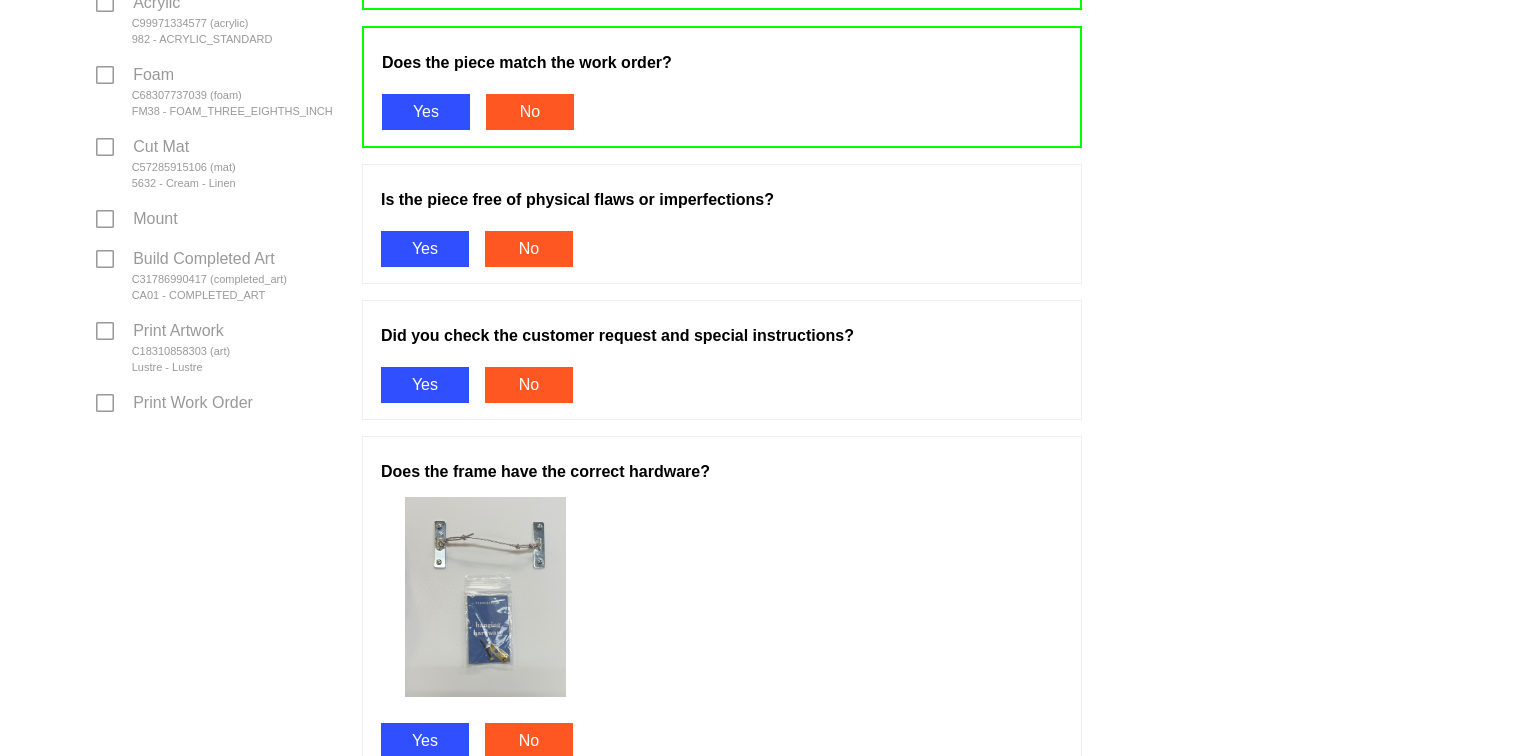 click on "Yes" at bounding box center (425, 385) 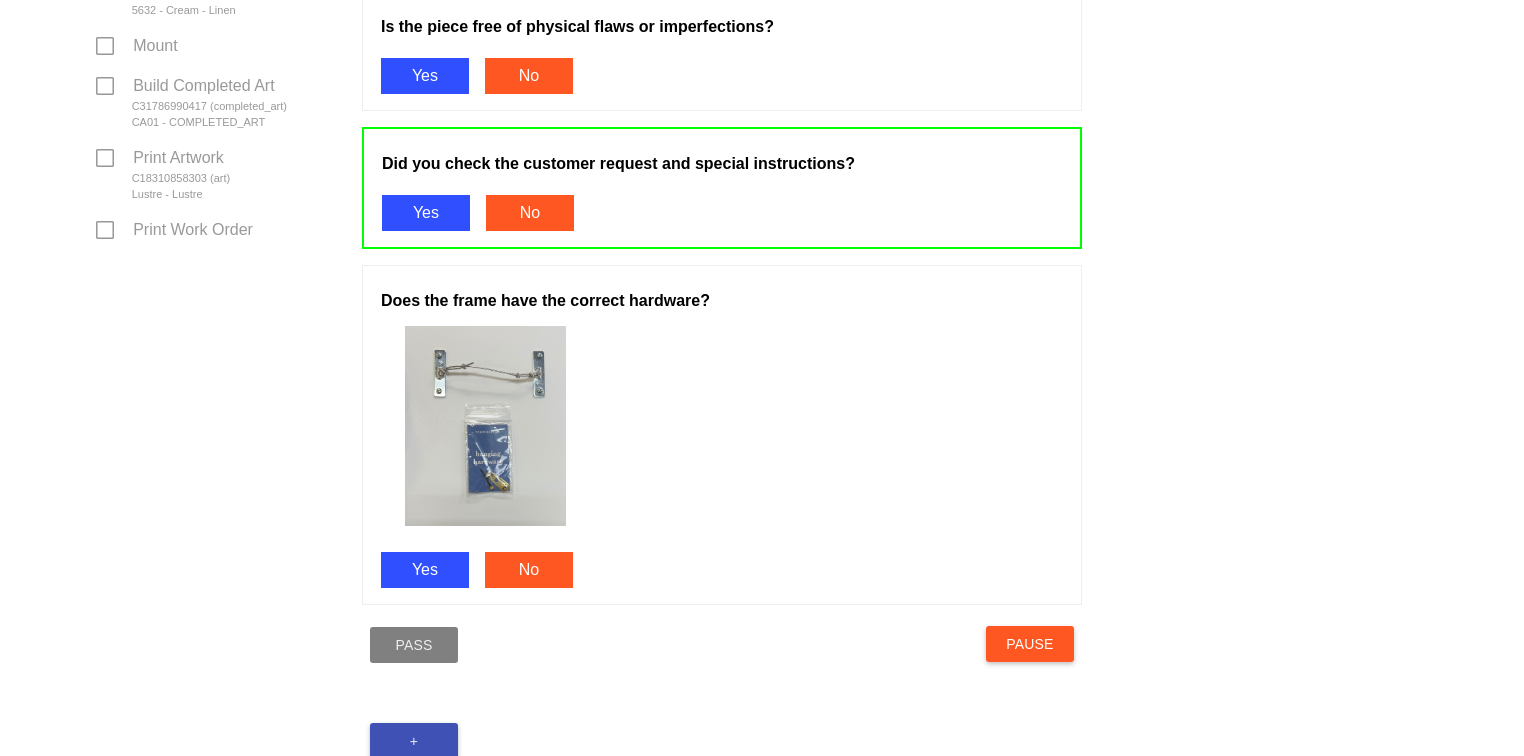 scroll, scrollTop: 993, scrollLeft: 0, axis: vertical 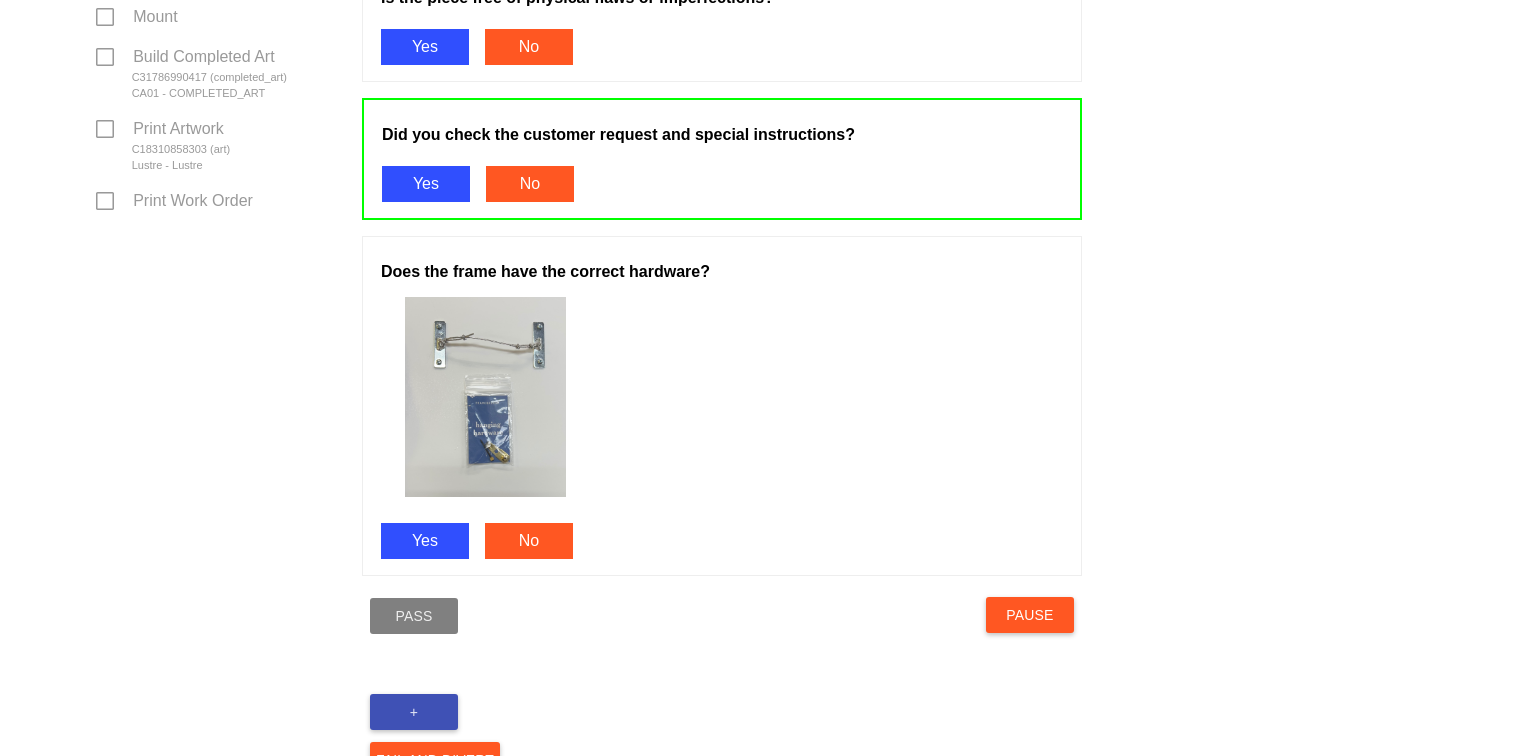 click on "Yes" at bounding box center [425, 47] 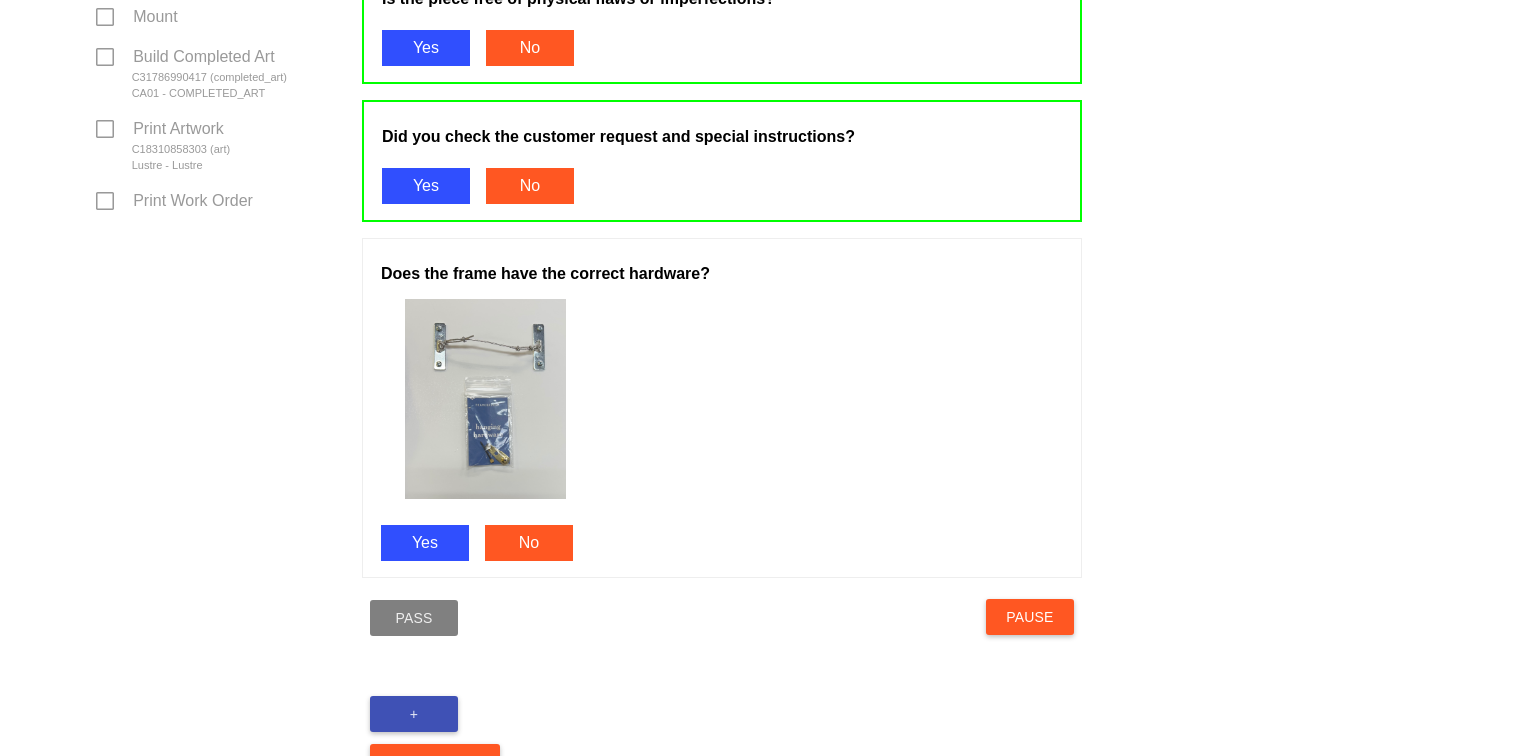 click on "Yes" at bounding box center (425, 543) 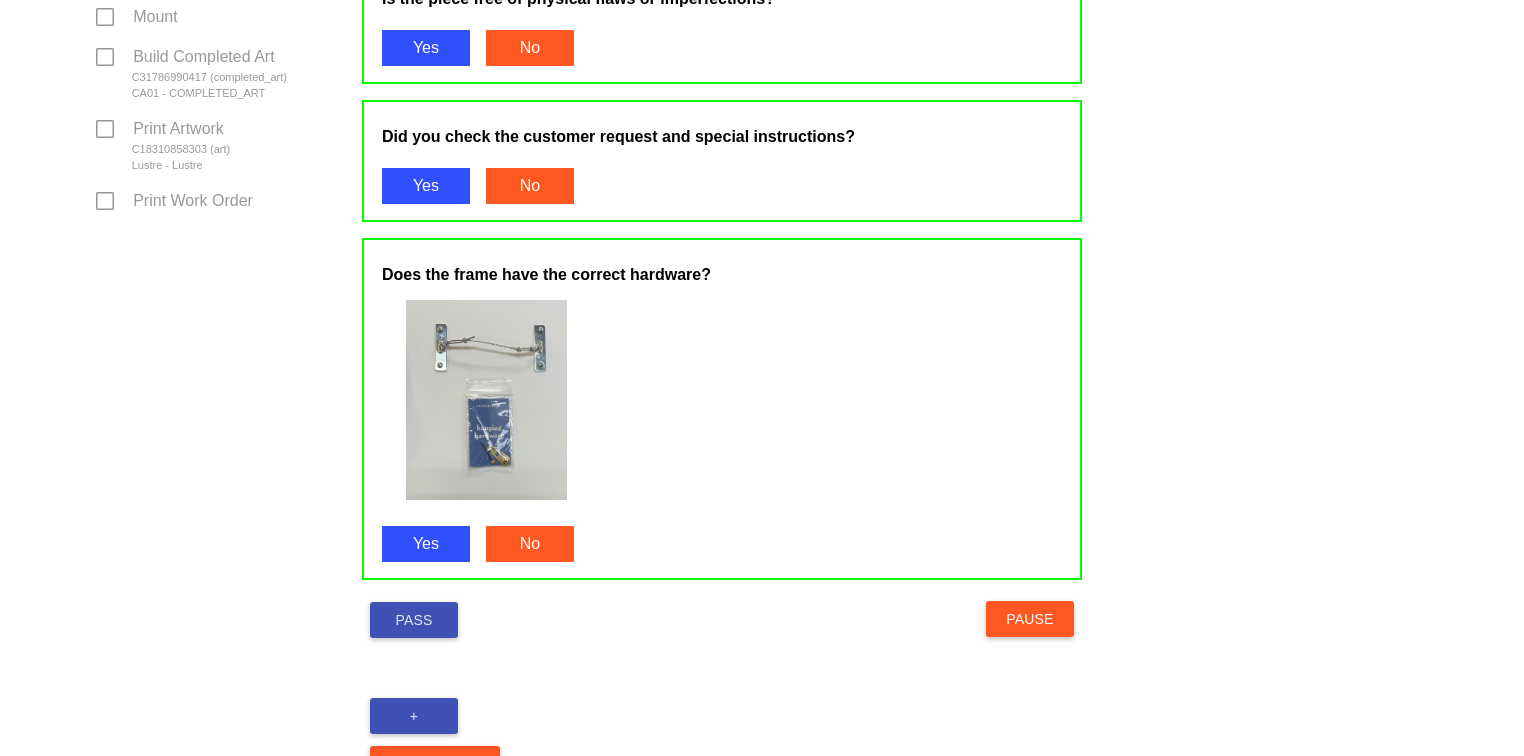 click on "Pass" at bounding box center [414, 620] 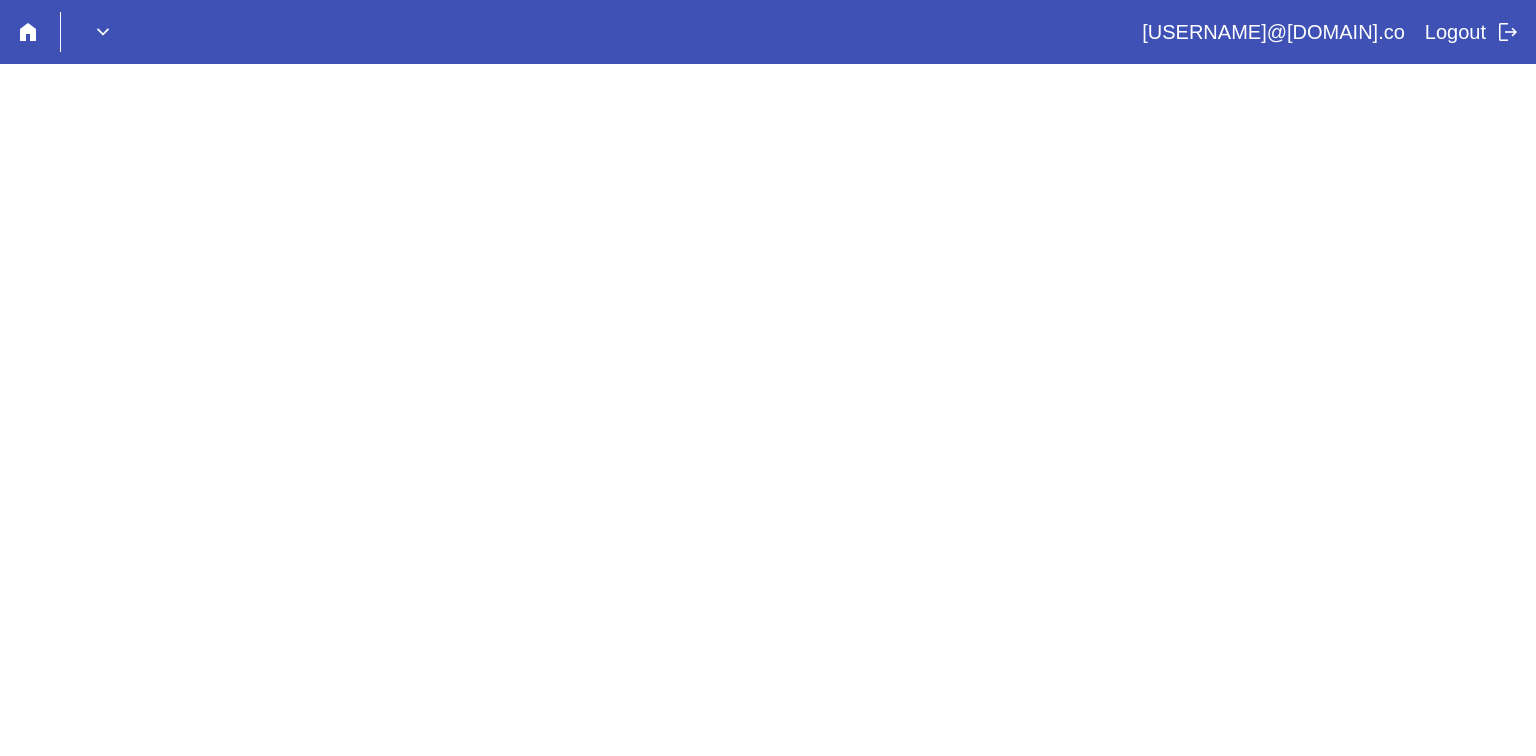 scroll, scrollTop: 0, scrollLeft: 0, axis: both 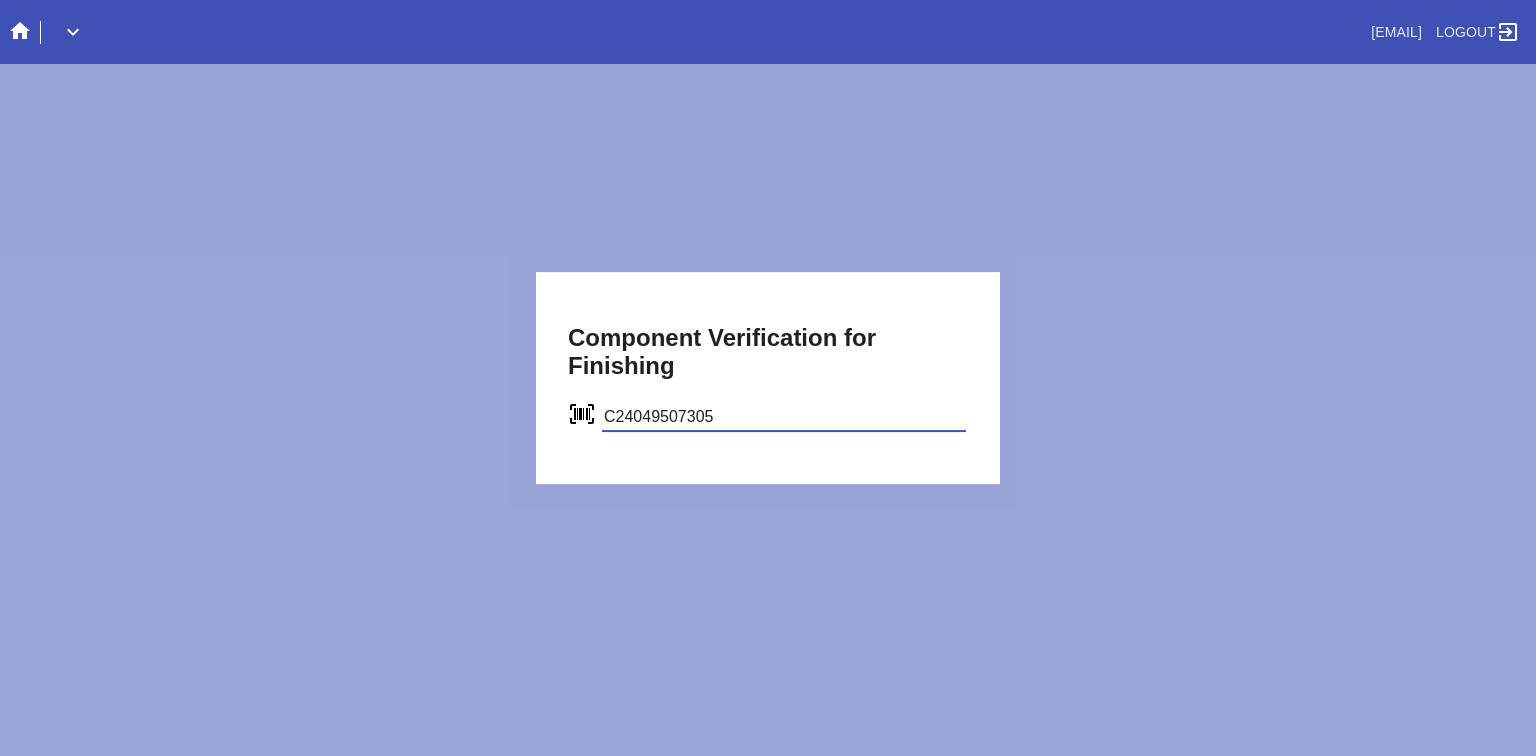 type on "C24049507305" 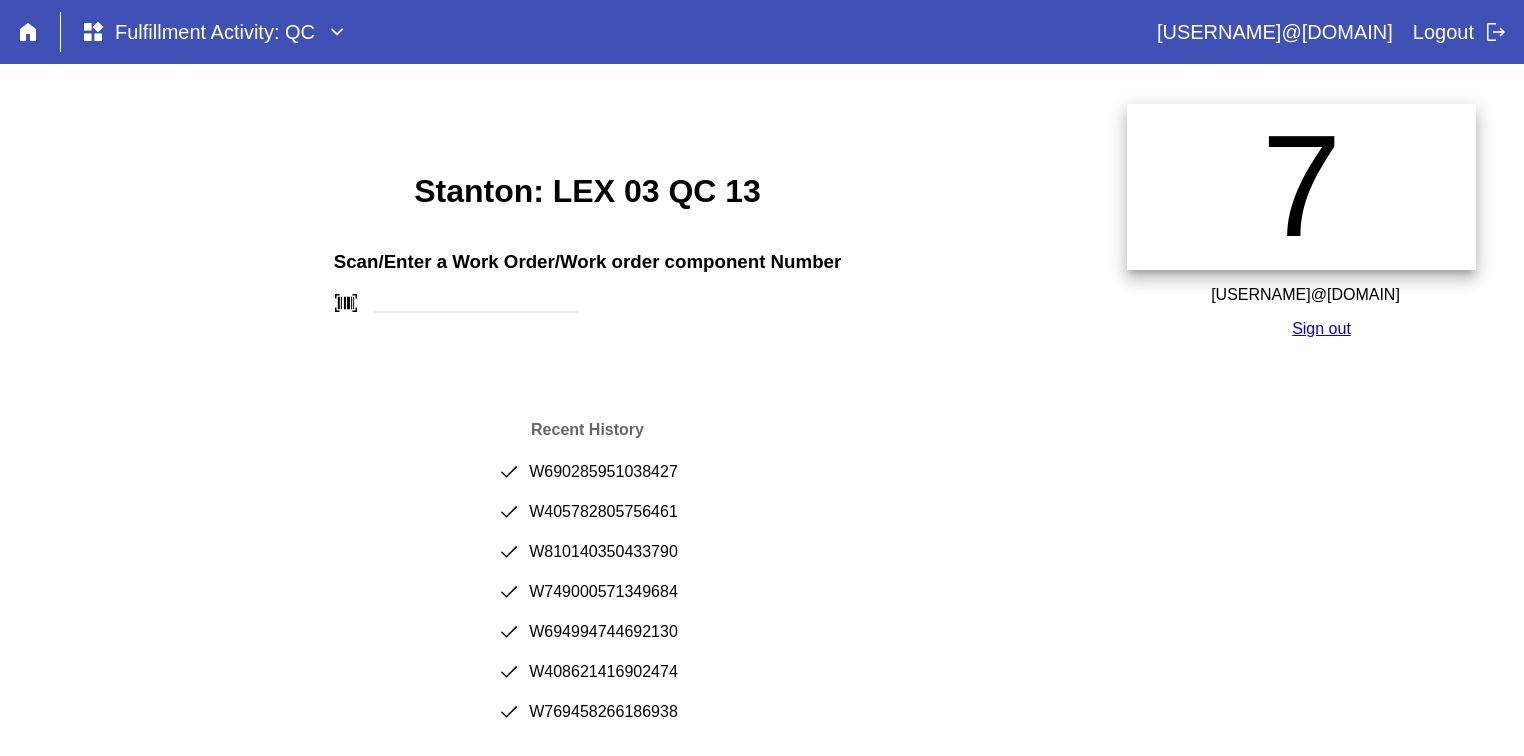 scroll, scrollTop: 0, scrollLeft: 0, axis: both 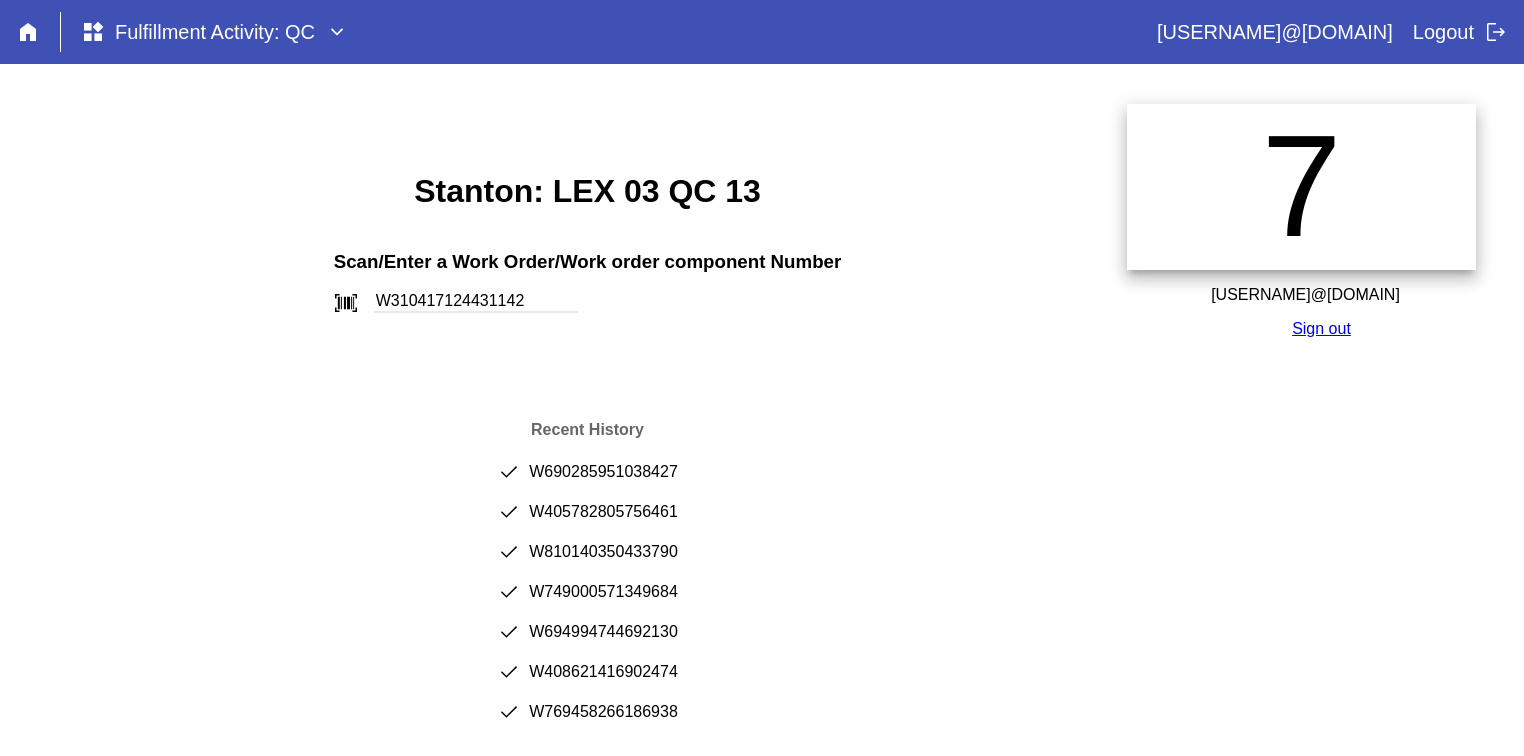 type on "W310417124431142" 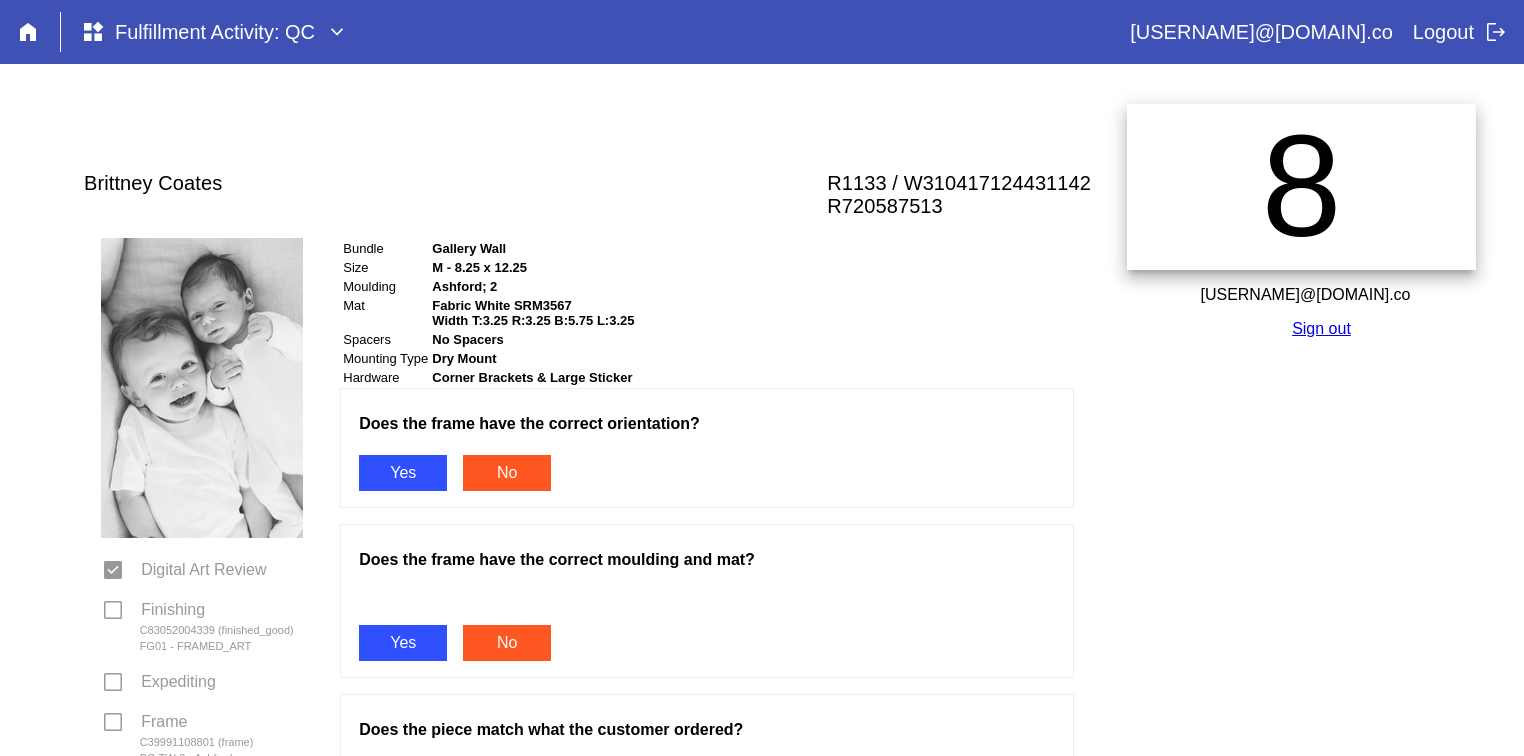 scroll, scrollTop: 0, scrollLeft: 0, axis: both 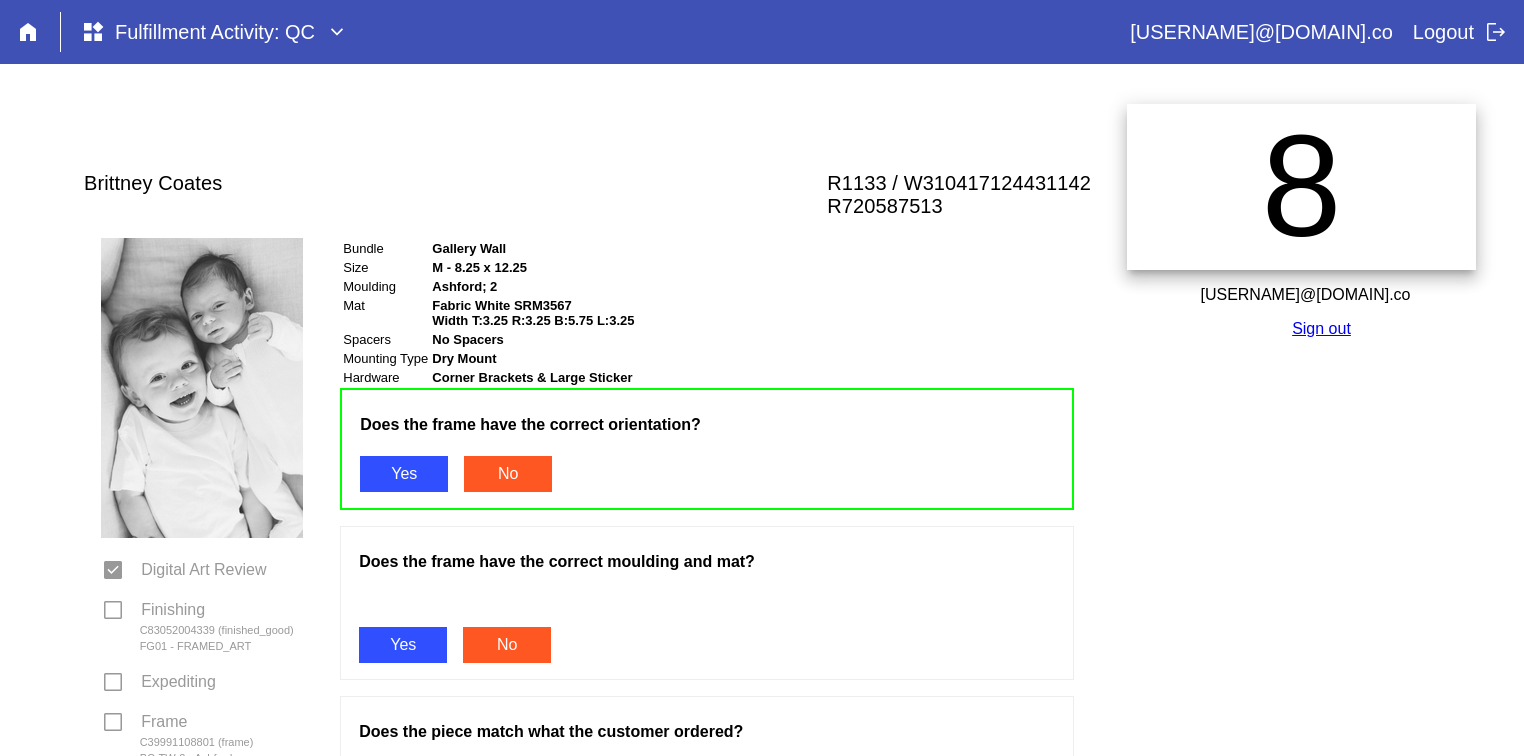 click on "Yes" at bounding box center (403, 645) 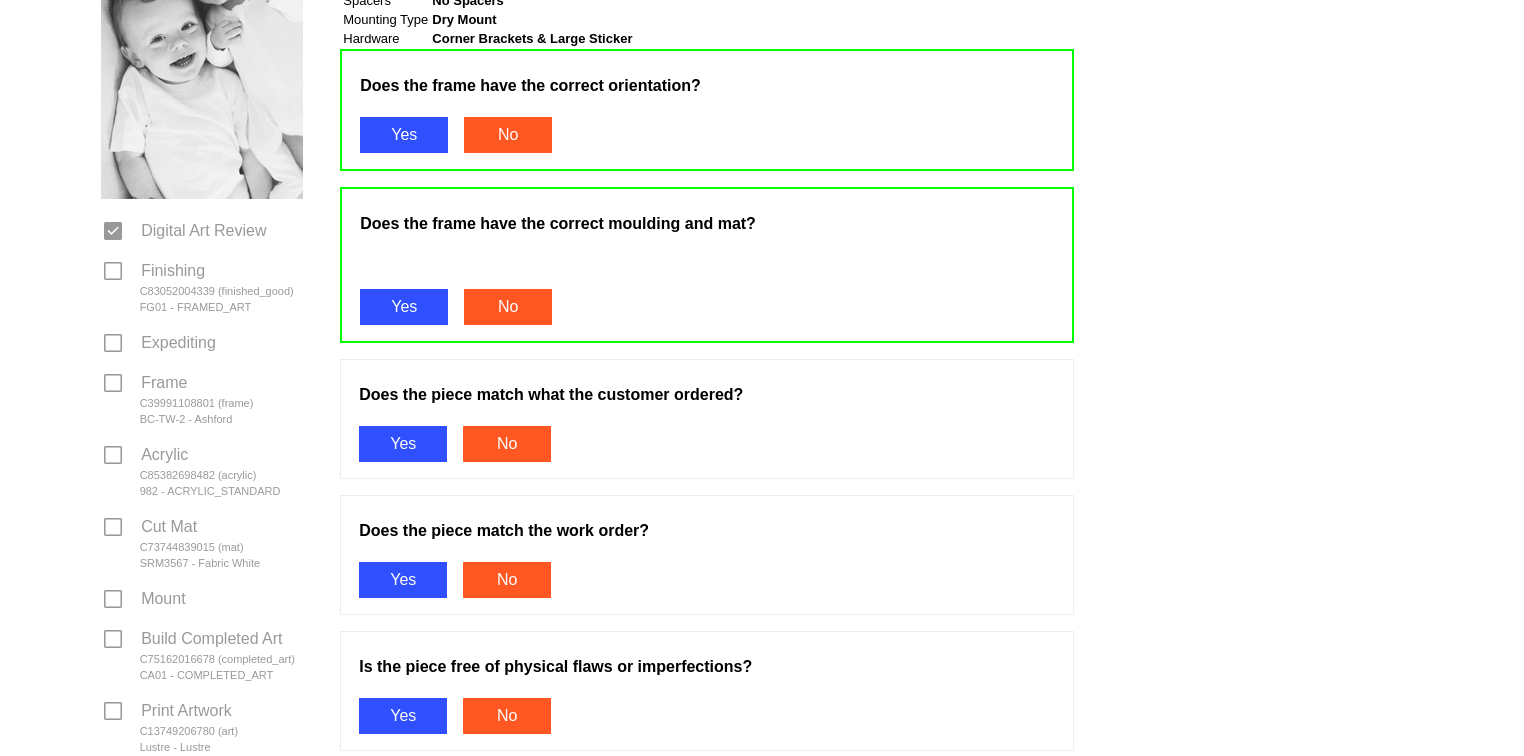 click on "Yes" at bounding box center (403, 444) 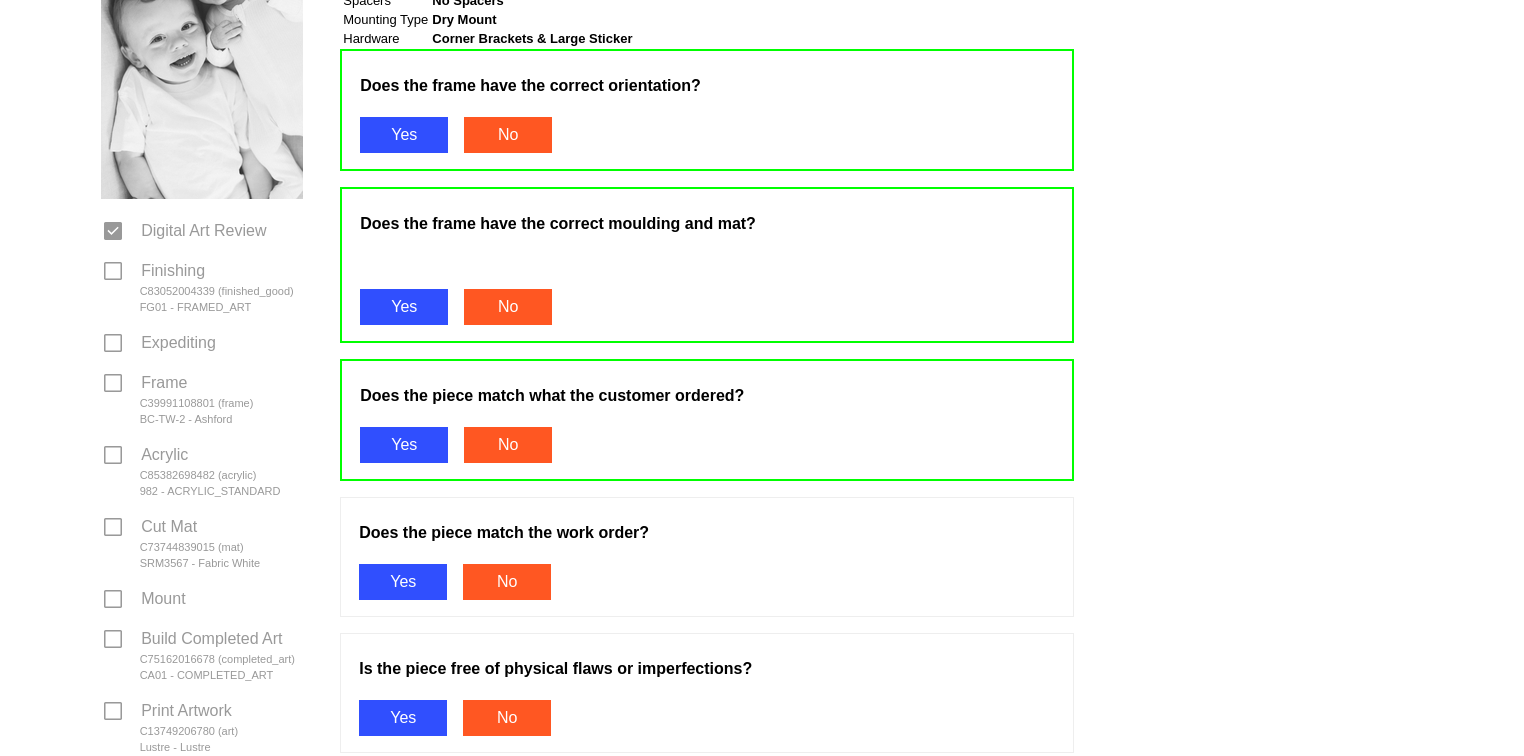 click on "Yes" at bounding box center (403, 582) 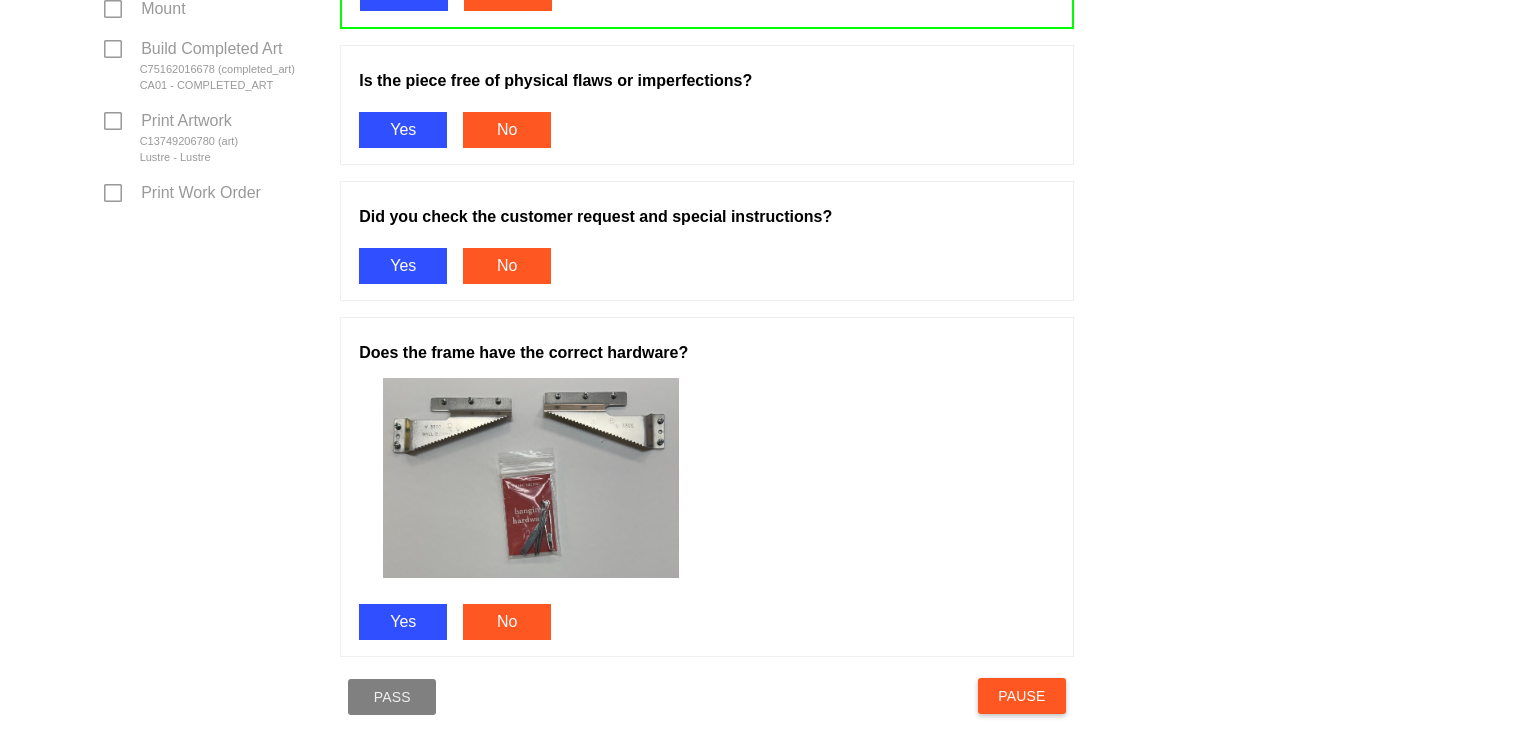 scroll, scrollTop: 932, scrollLeft: 0, axis: vertical 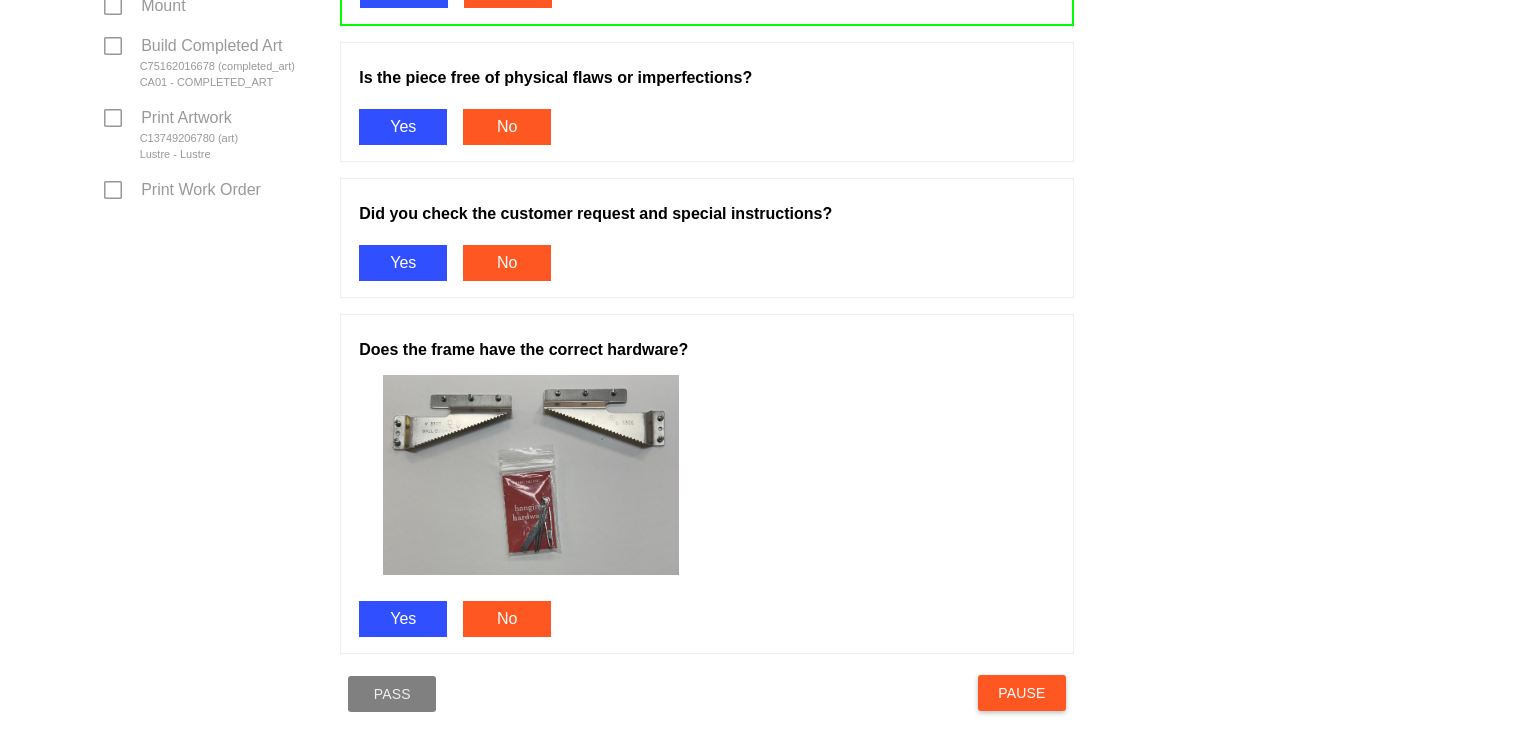 click on "Yes" at bounding box center [403, 263] 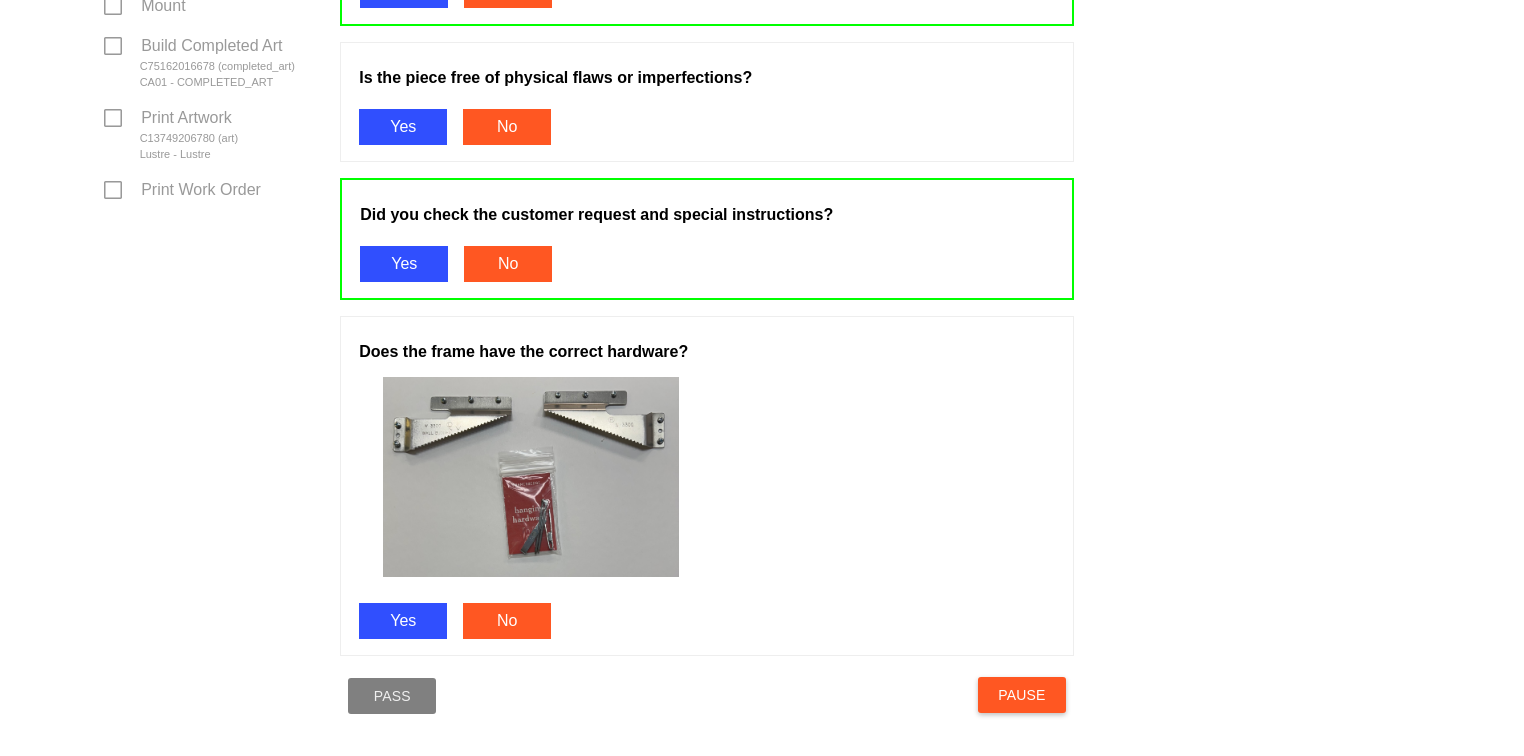 click on "Yes" at bounding box center [403, 621] 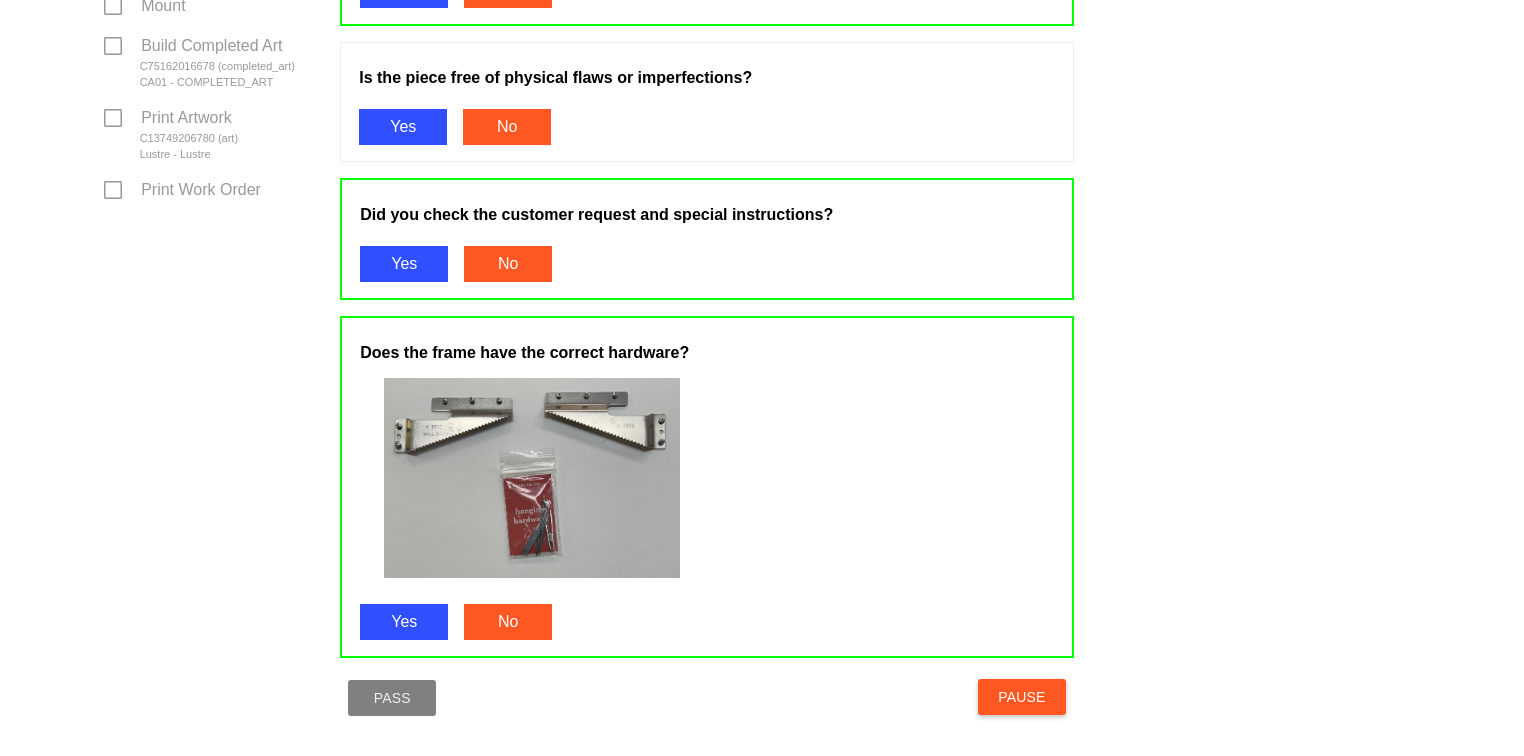 click on "Yes" at bounding box center [403, 127] 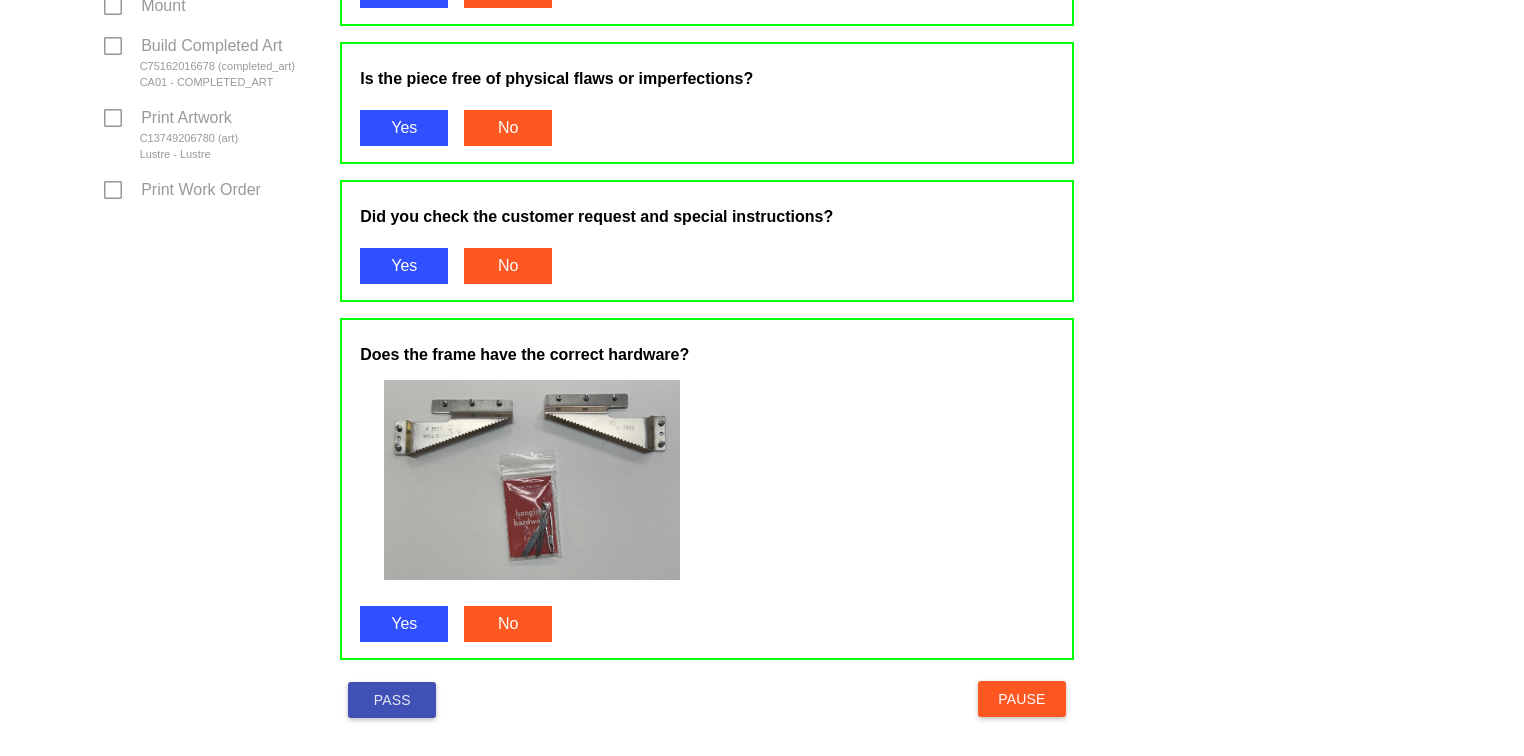 click on "Pass" at bounding box center [392, 700] 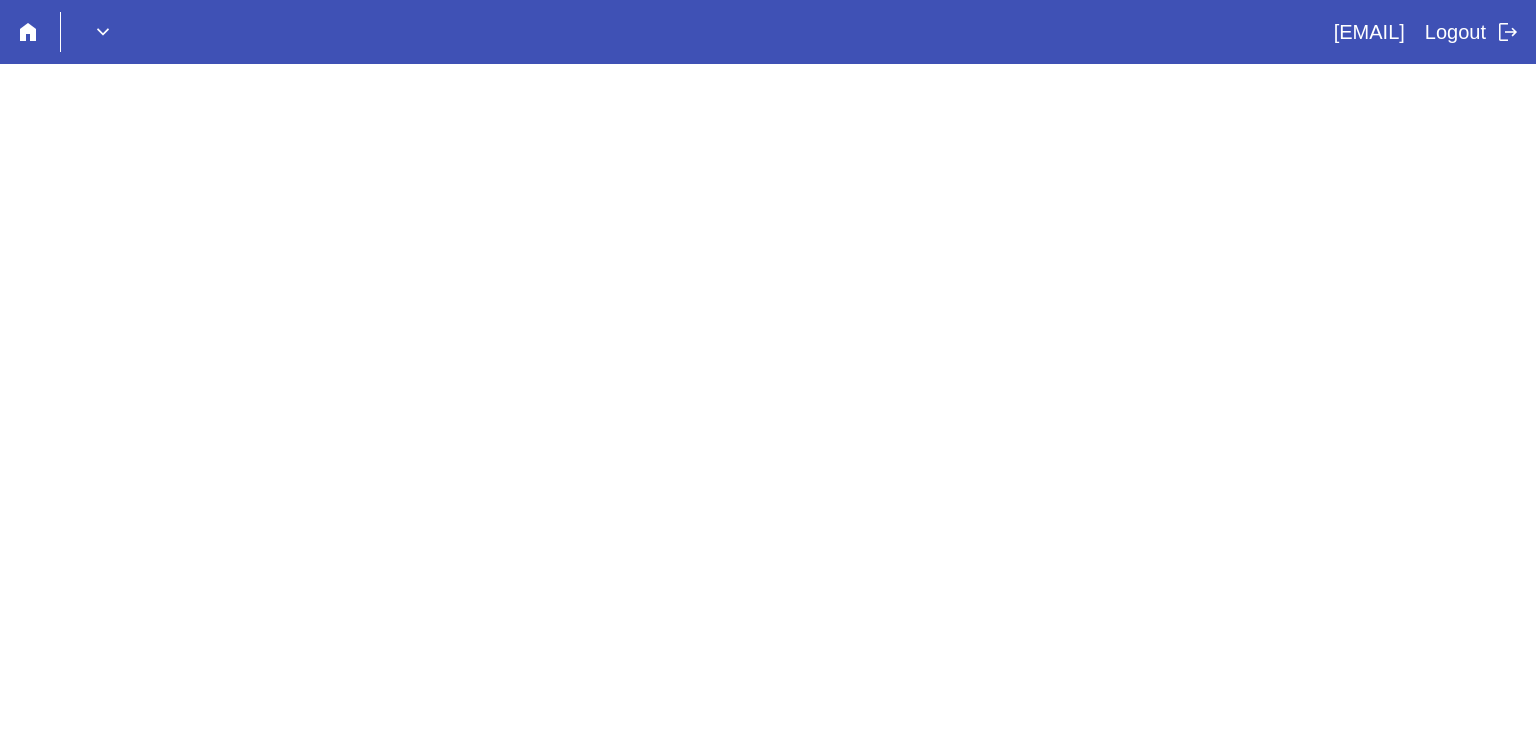 scroll, scrollTop: 0, scrollLeft: 0, axis: both 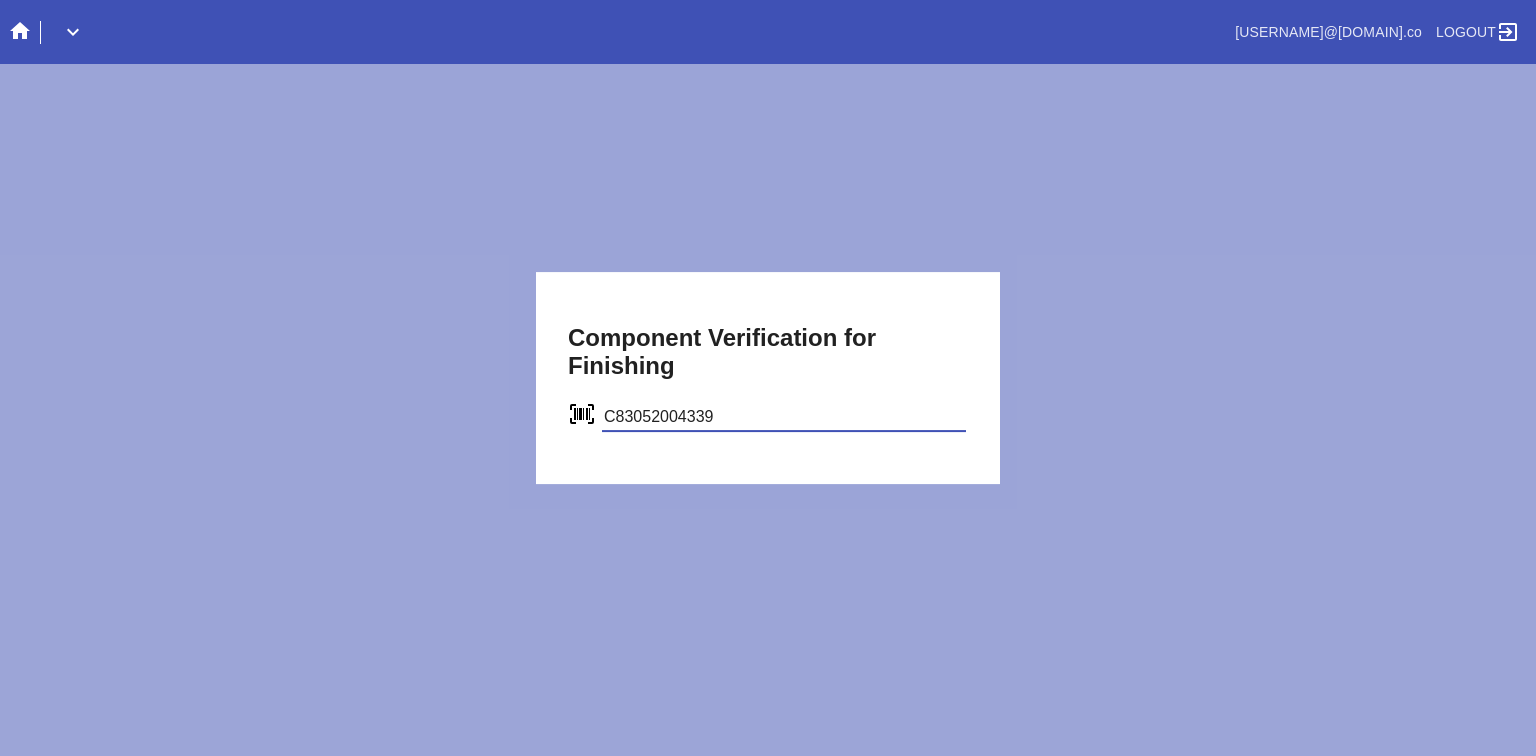 type on "C83052004339" 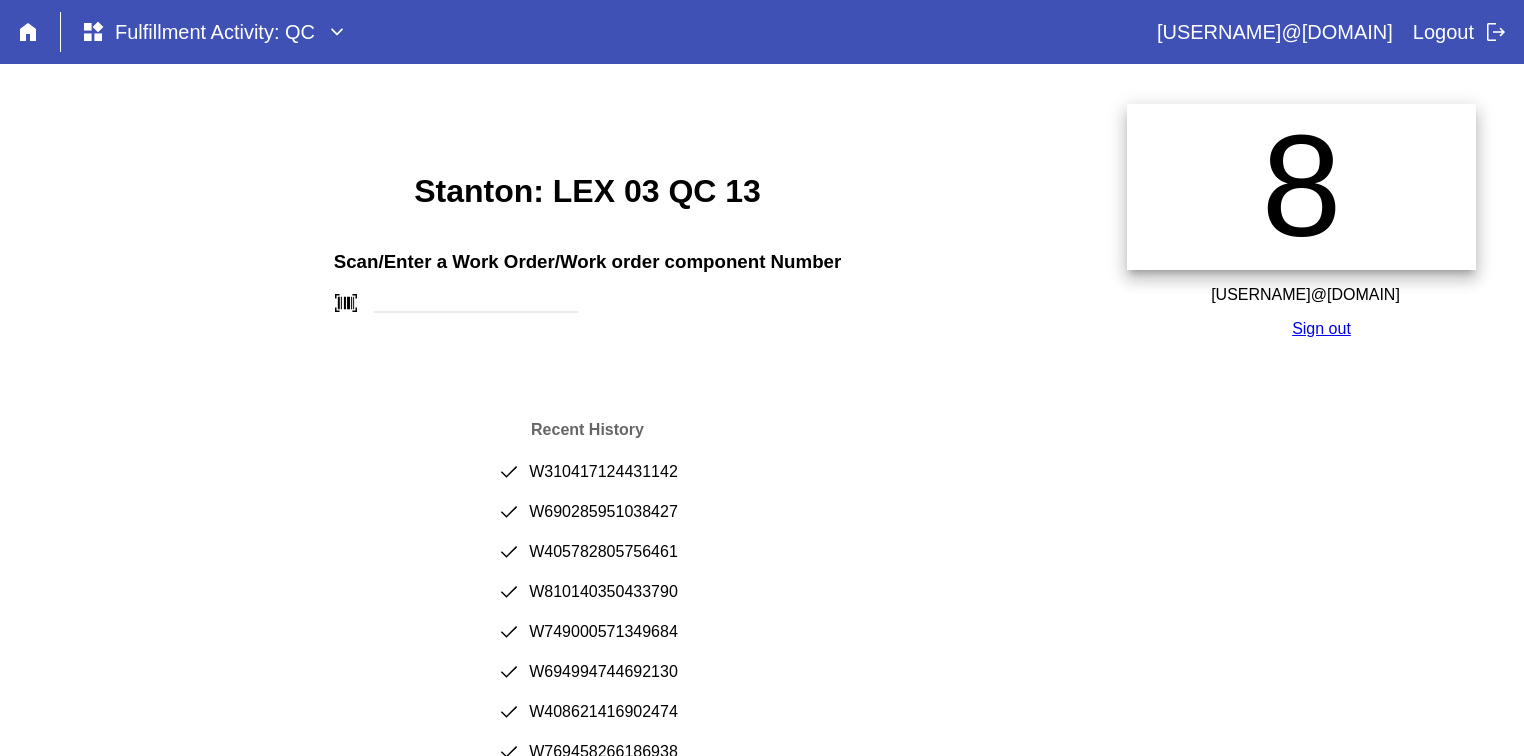 scroll, scrollTop: 0, scrollLeft: 0, axis: both 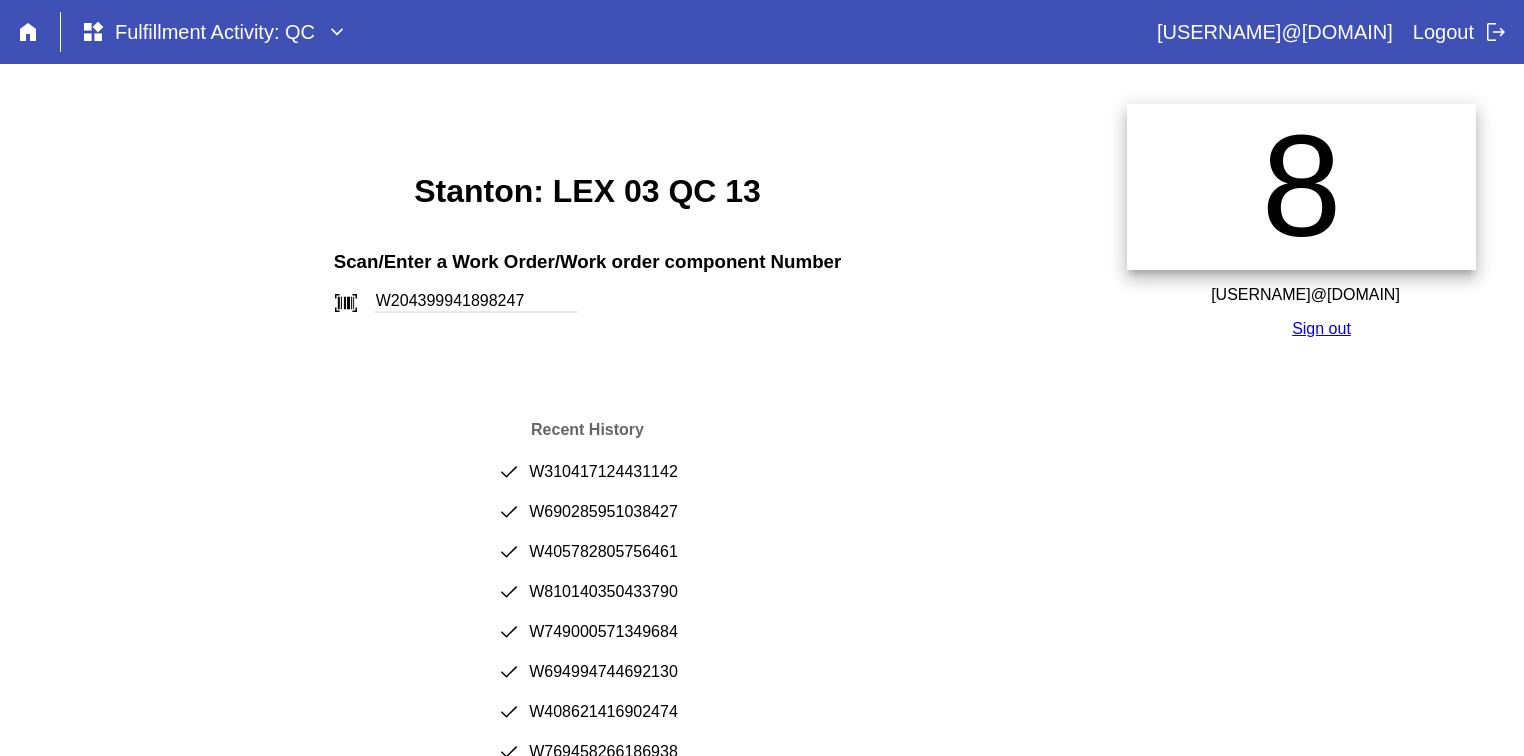 type on "W204399941898247" 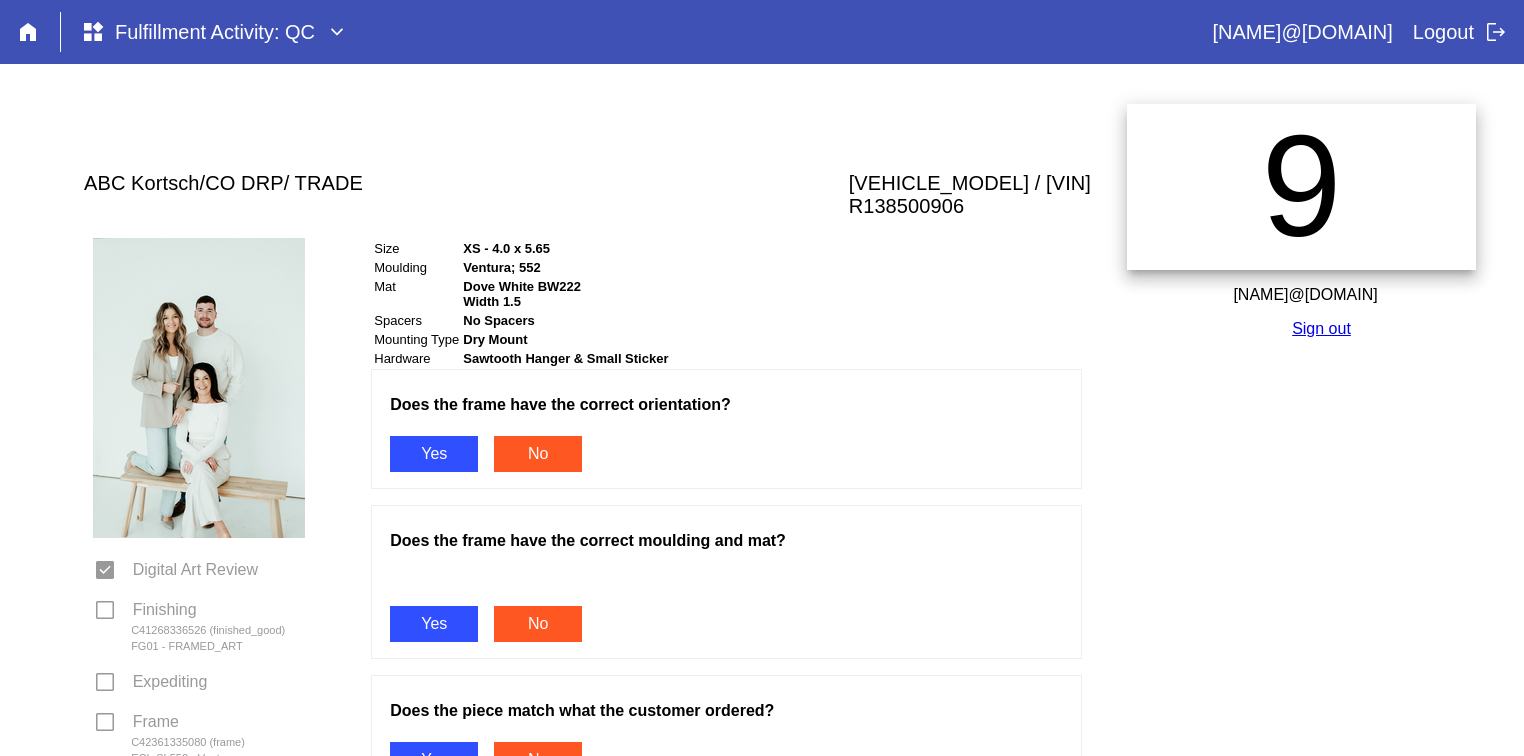 scroll, scrollTop: 0, scrollLeft: 0, axis: both 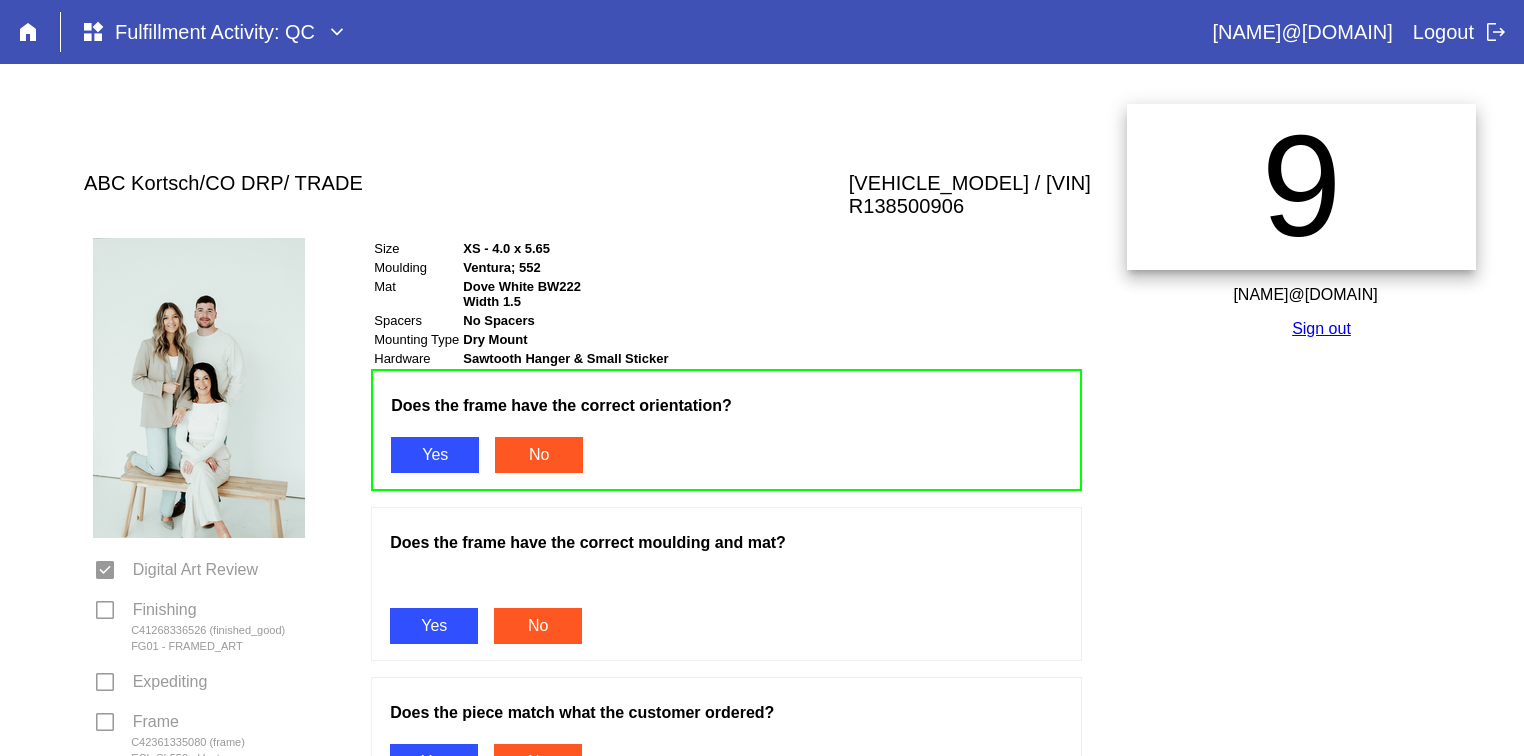 click on "Yes" at bounding box center (434, 626) 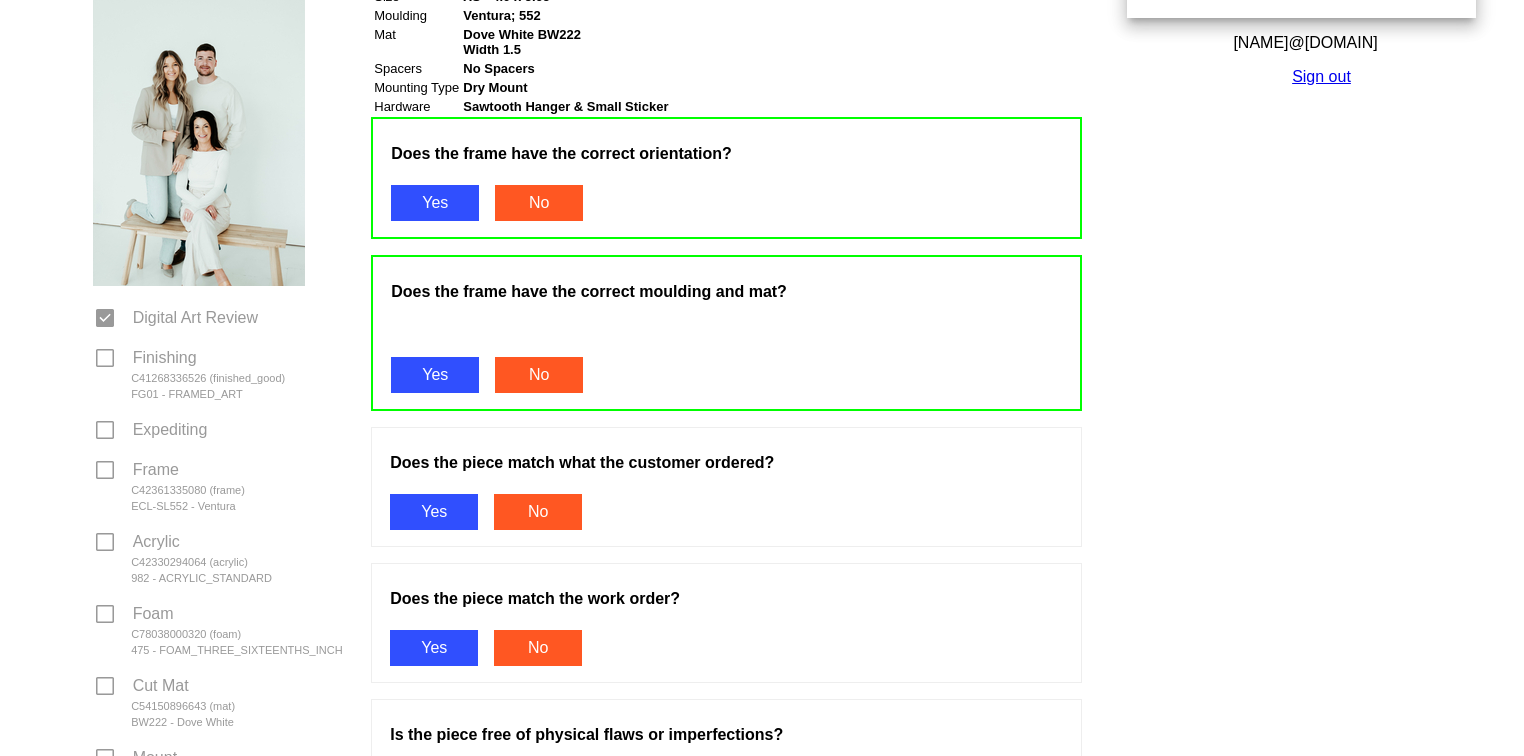 scroll, scrollTop: 259, scrollLeft: 0, axis: vertical 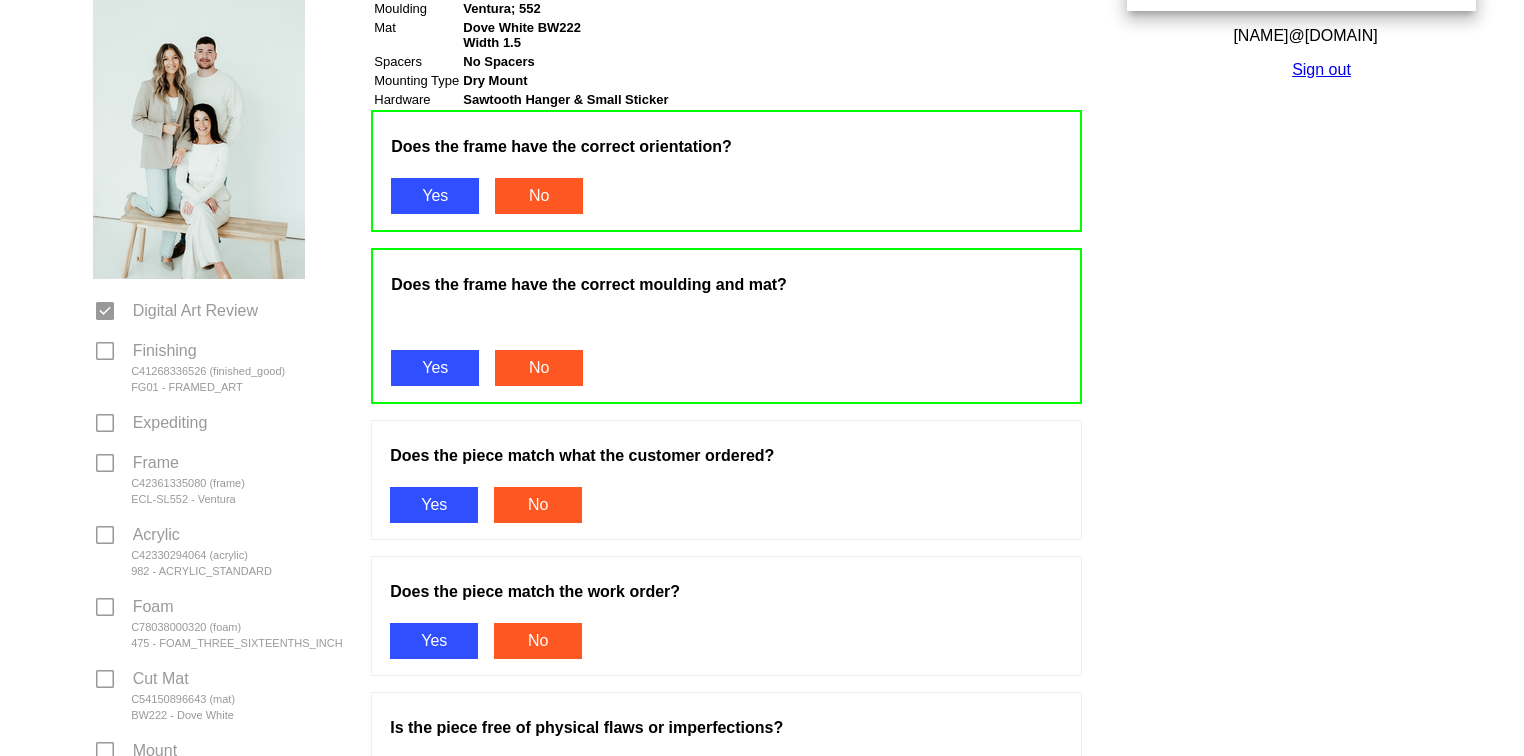click on "Yes" at bounding box center [434, 505] 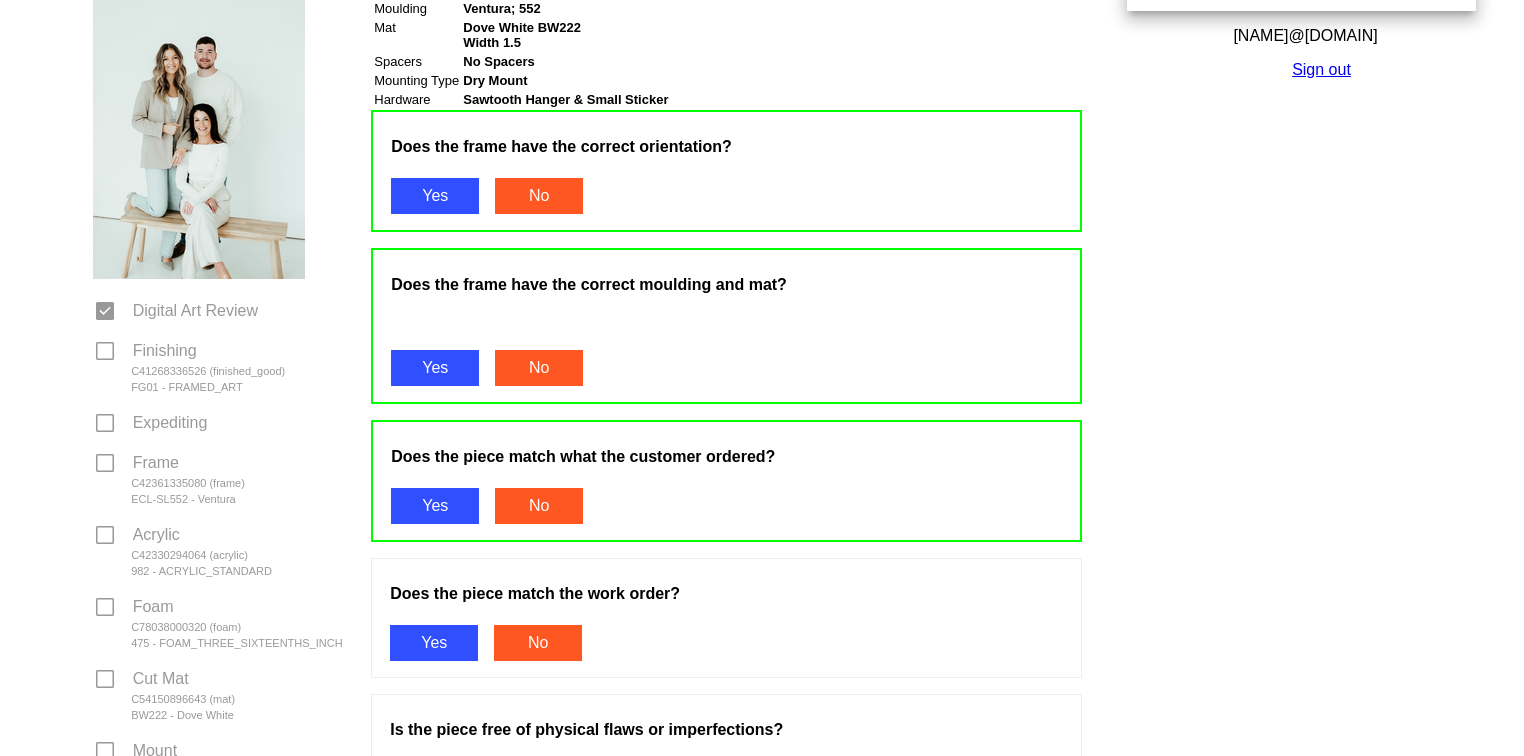 click on "Yes" at bounding box center [434, 643] 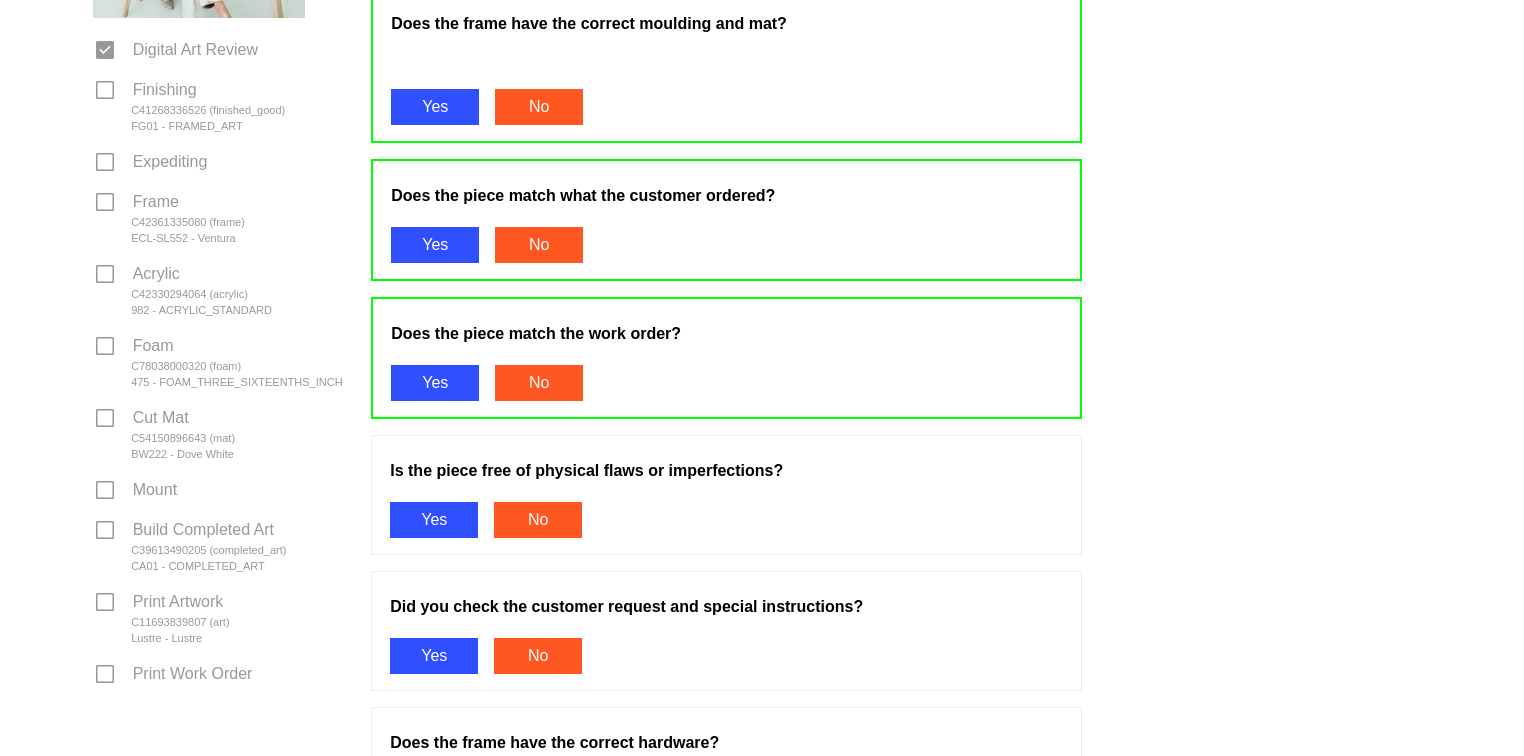 scroll, scrollTop: 572, scrollLeft: 0, axis: vertical 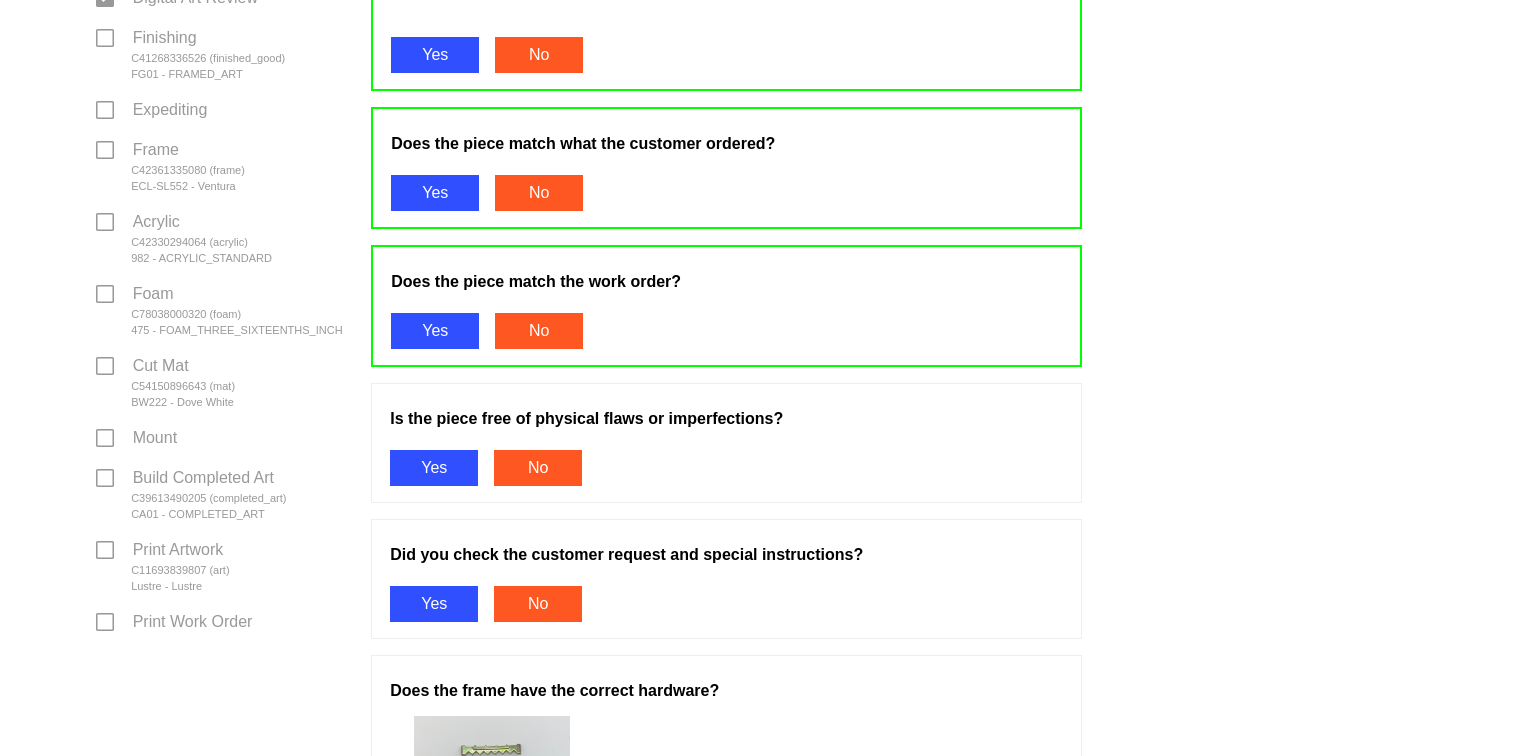 click on "Yes" at bounding box center (434, 468) 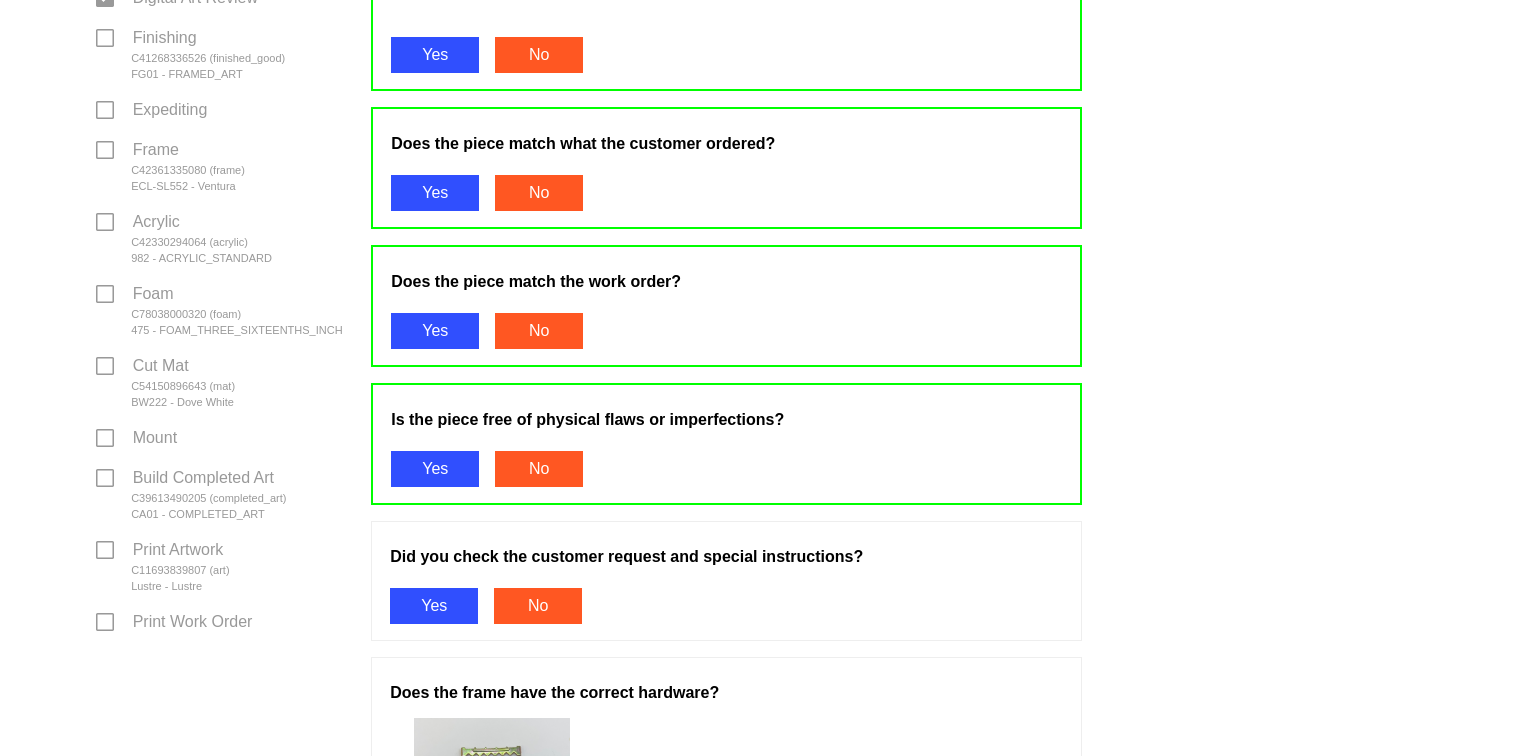 click on "Yes" at bounding box center [434, 606] 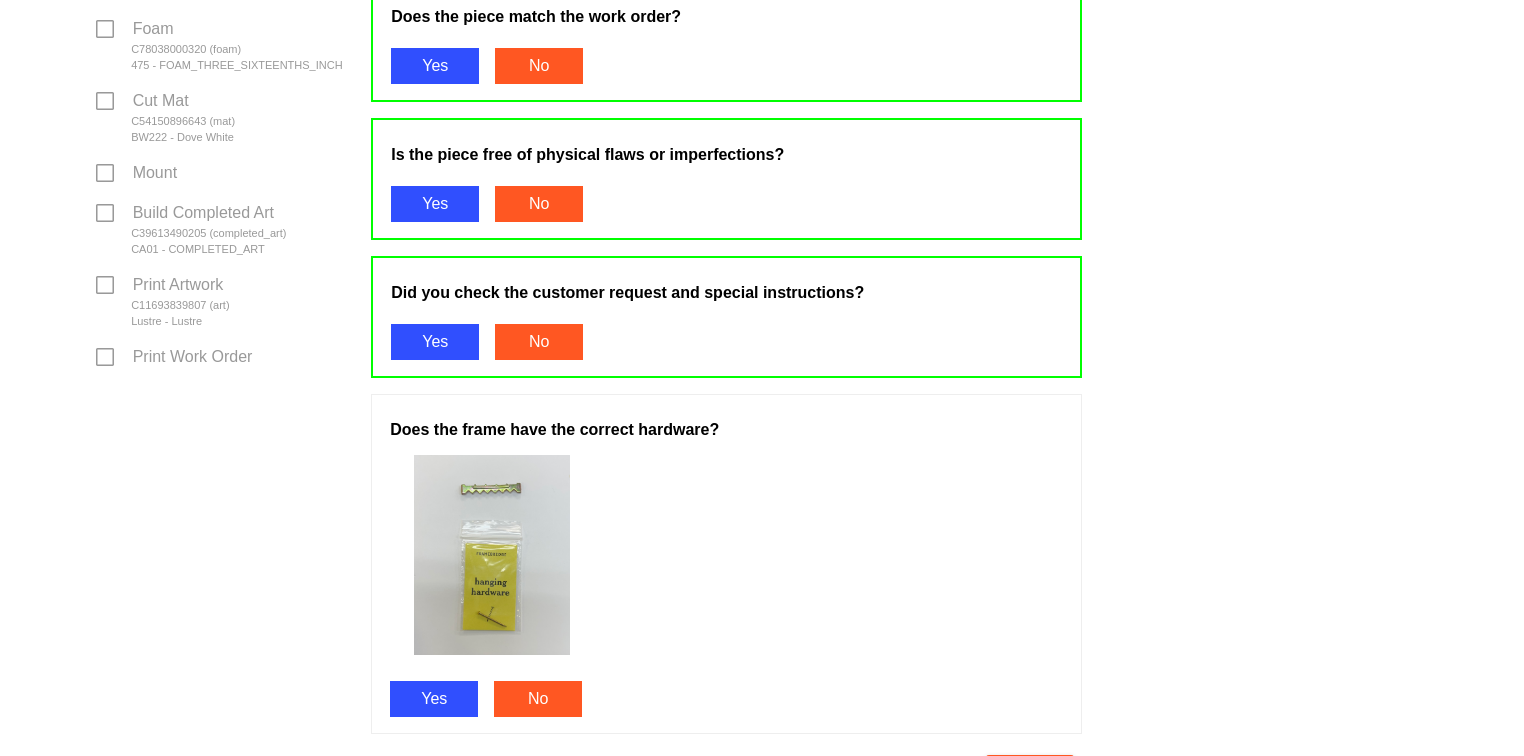 scroll, scrollTop: 875, scrollLeft: 0, axis: vertical 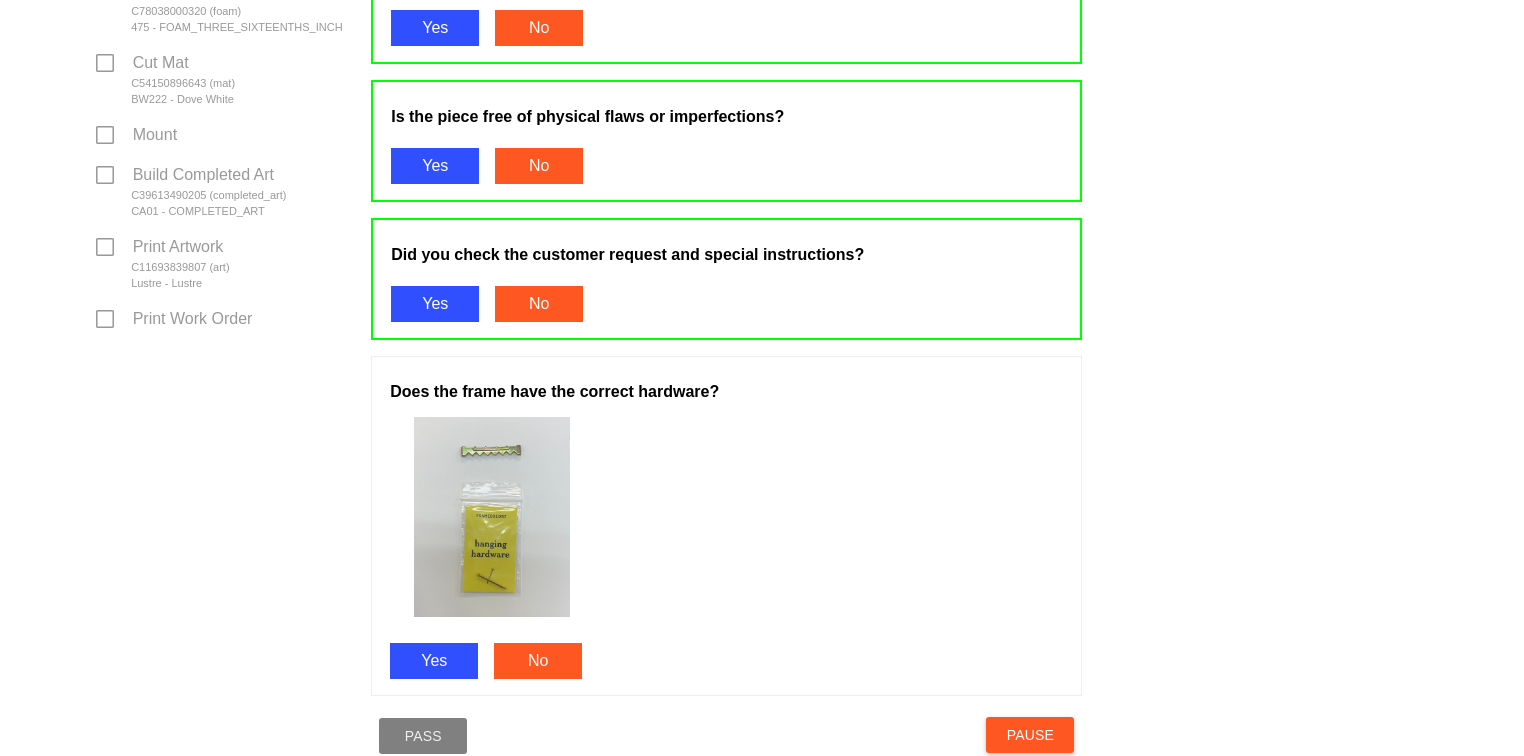 click on "Yes" at bounding box center [434, 661] 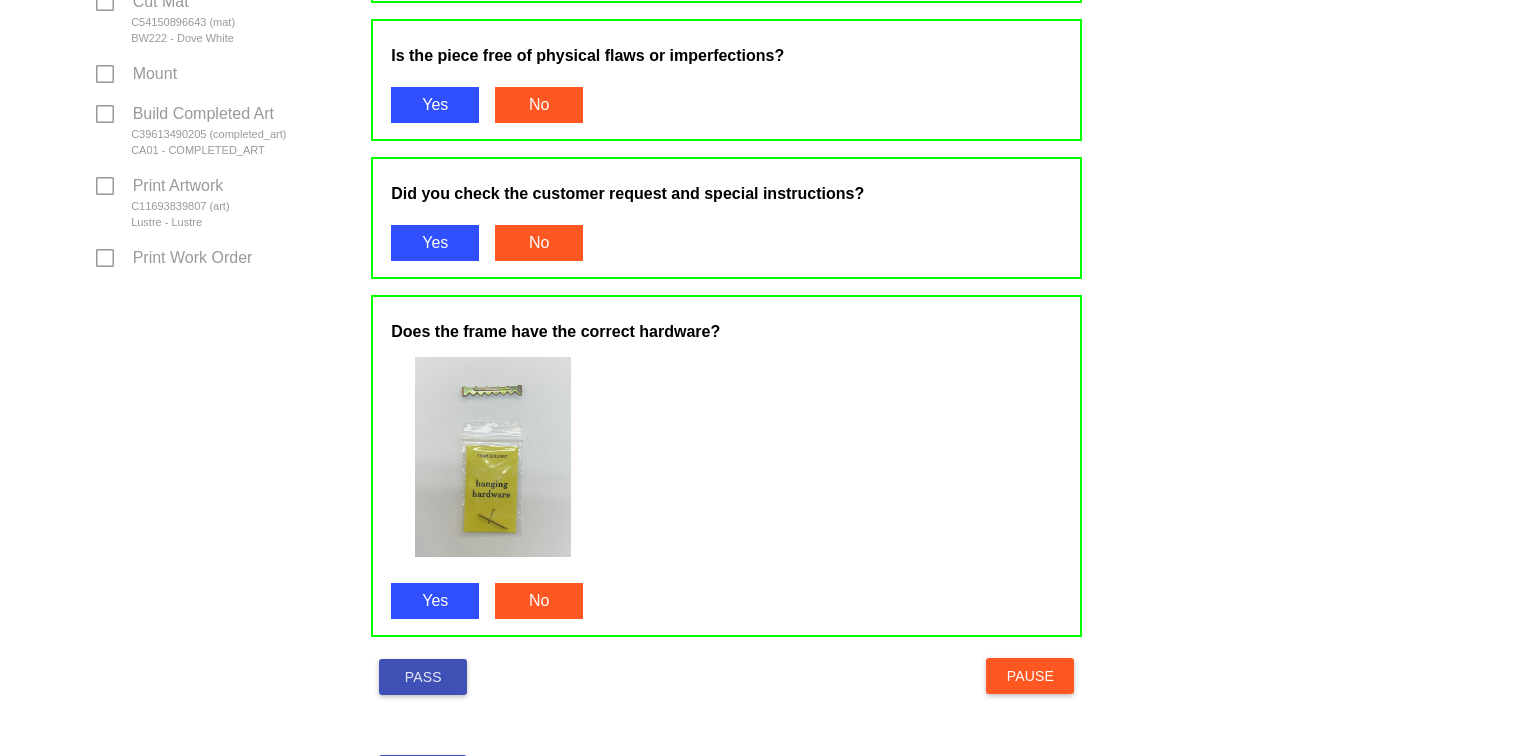 scroll, scrollTop: 1077, scrollLeft: 0, axis: vertical 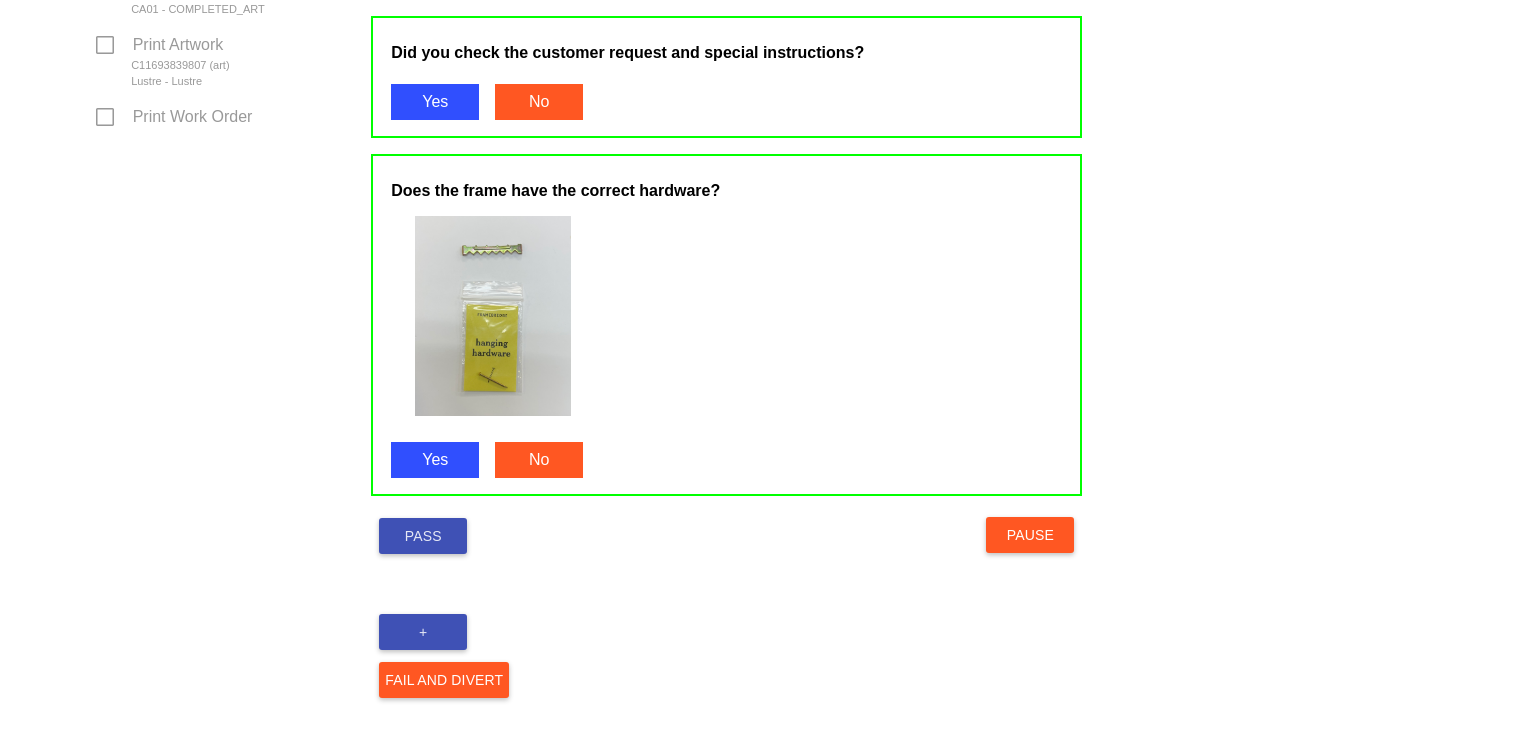 click on "Pass" at bounding box center (423, 536) 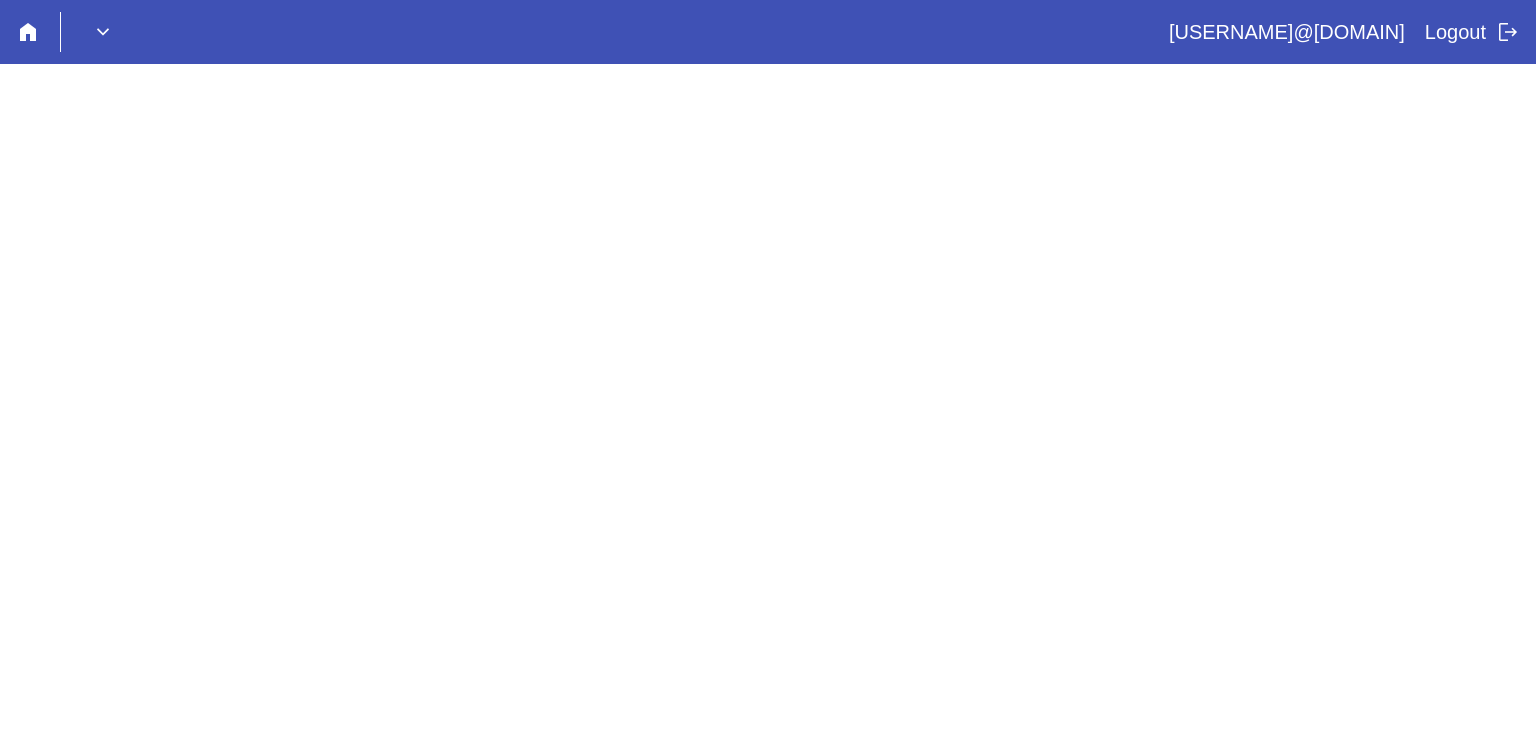 scroll, scrollTop: 0, scrollLeft: 0, axis: both 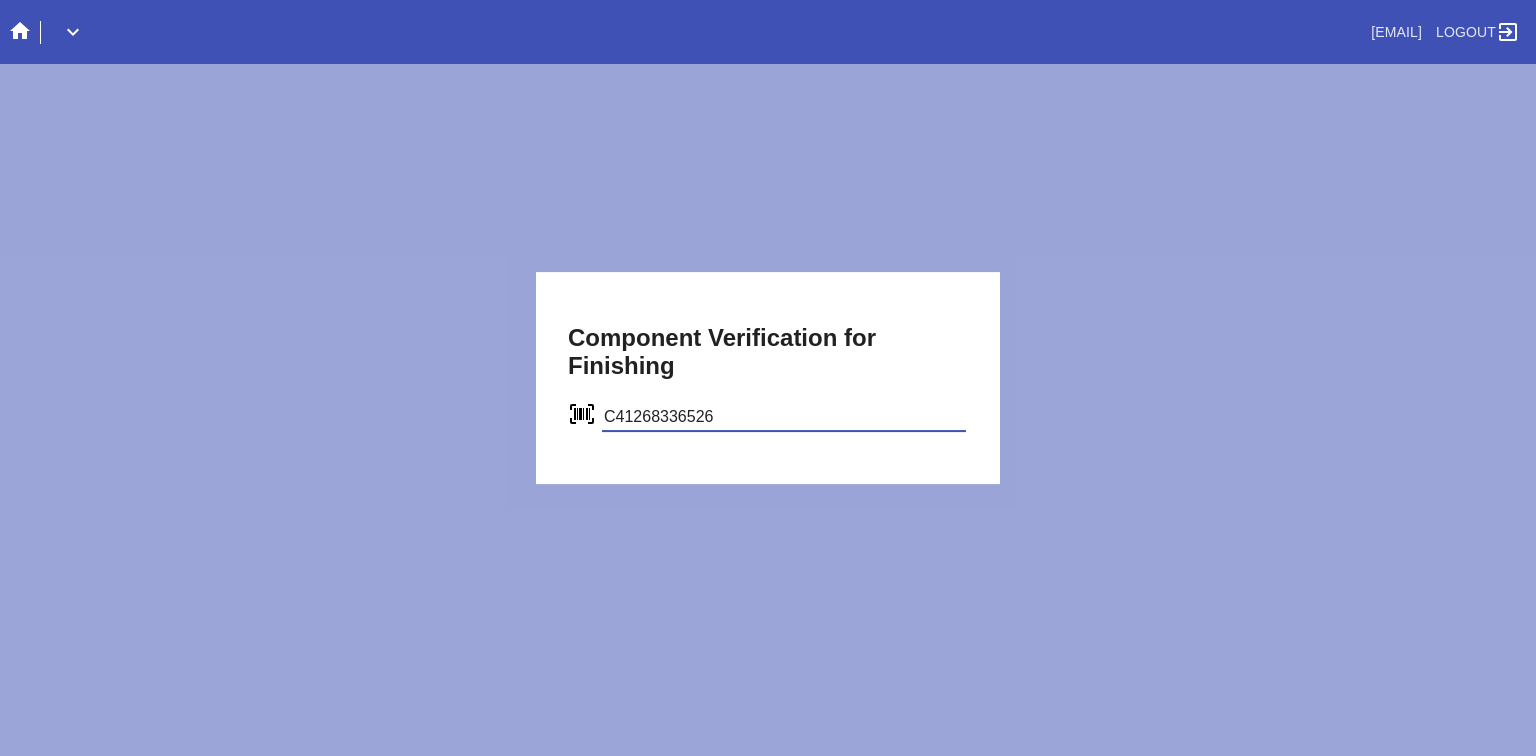 type on "C41268336526" 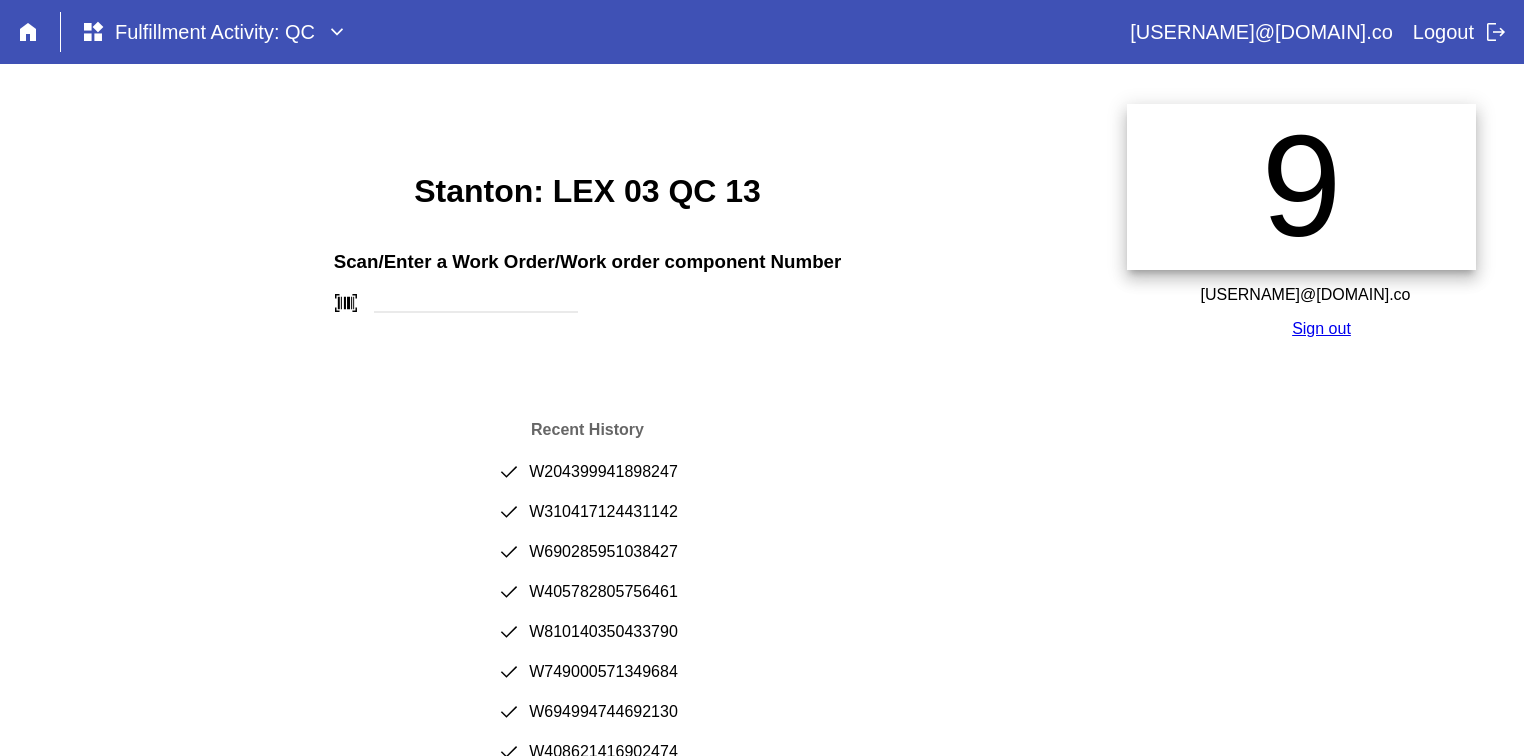 scroll, scrollTop: 0, scrollLeft: 0, axis: both 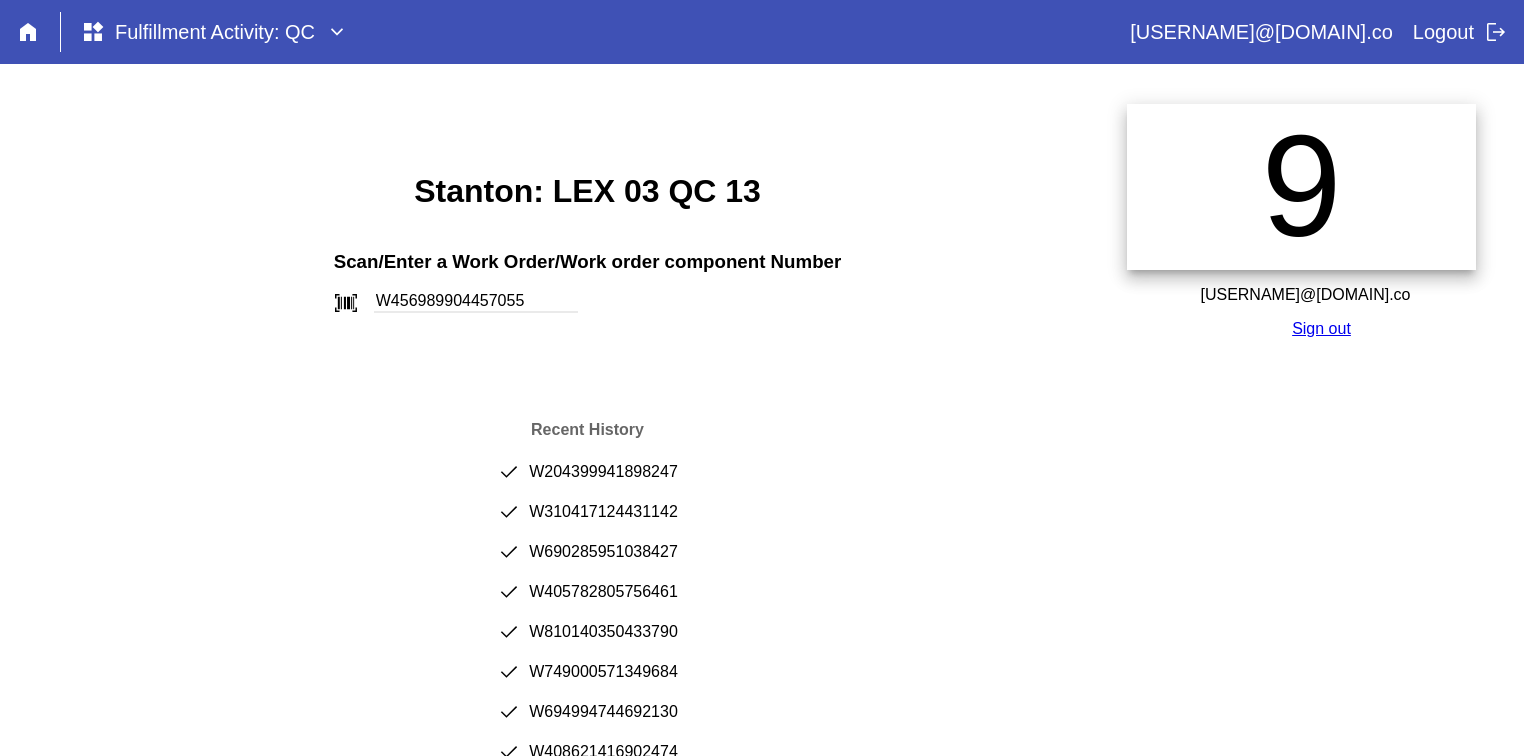 type on "W456989904457055" 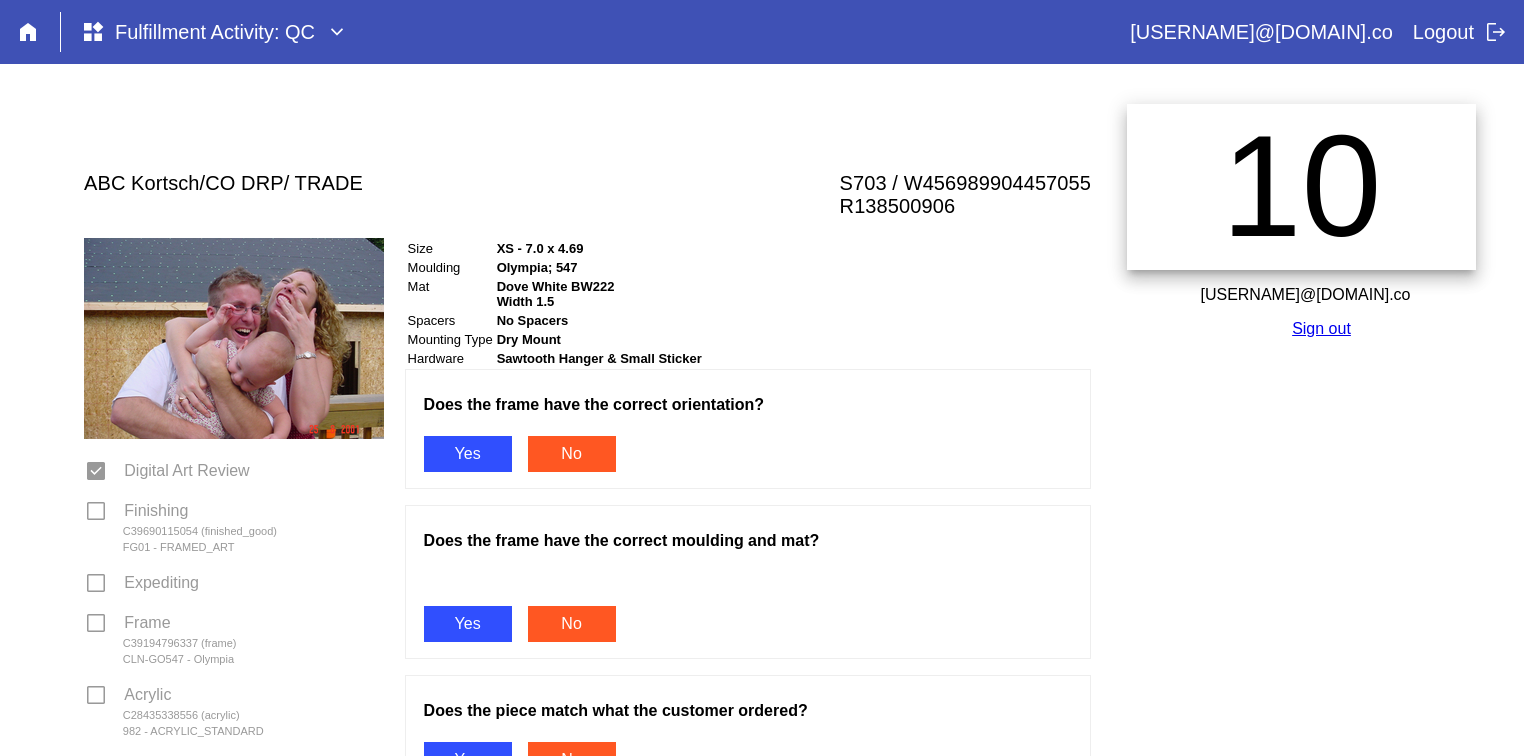 scroll, scrollTop: 0, scrollLeft: 0, axis: both 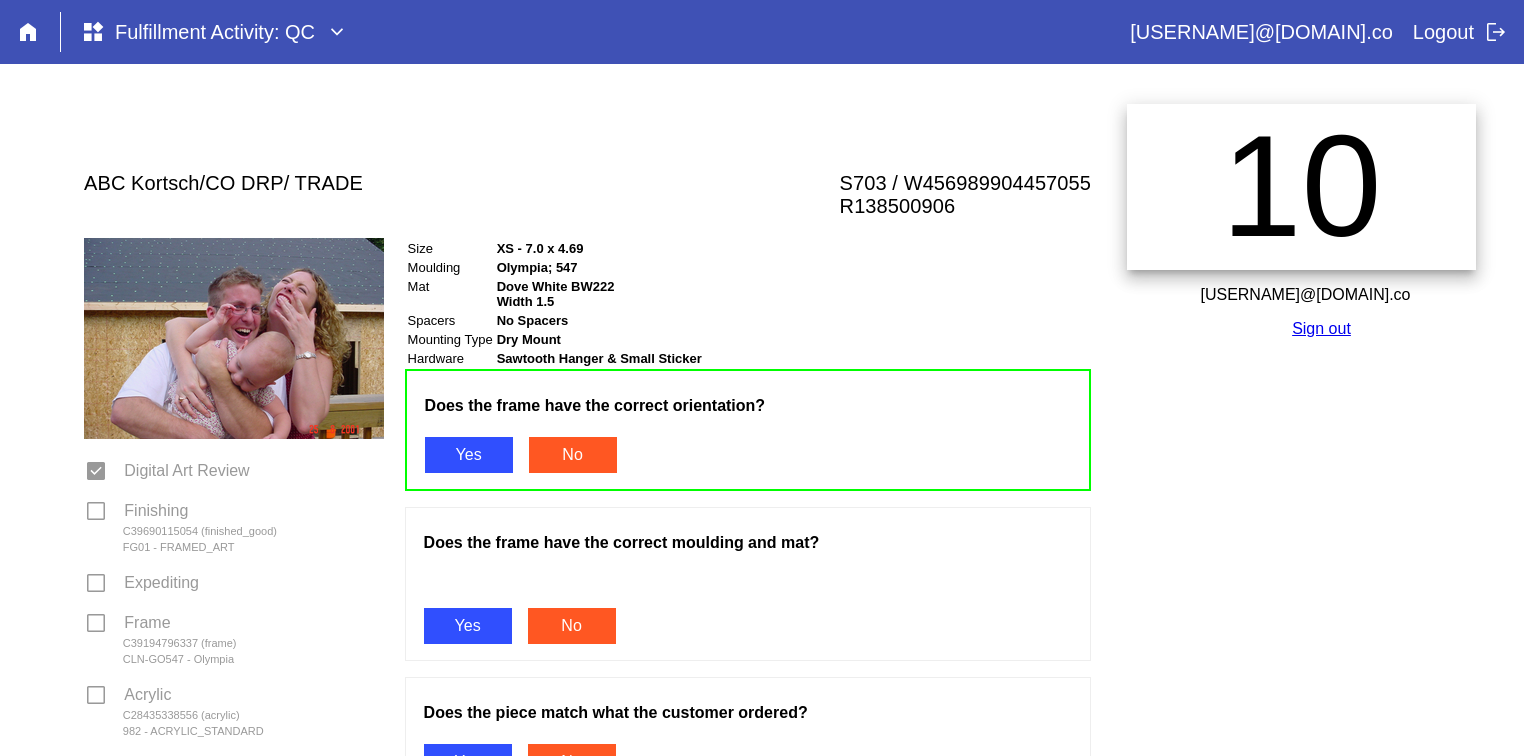 click on "Yes" at bounding box center [468, 626] 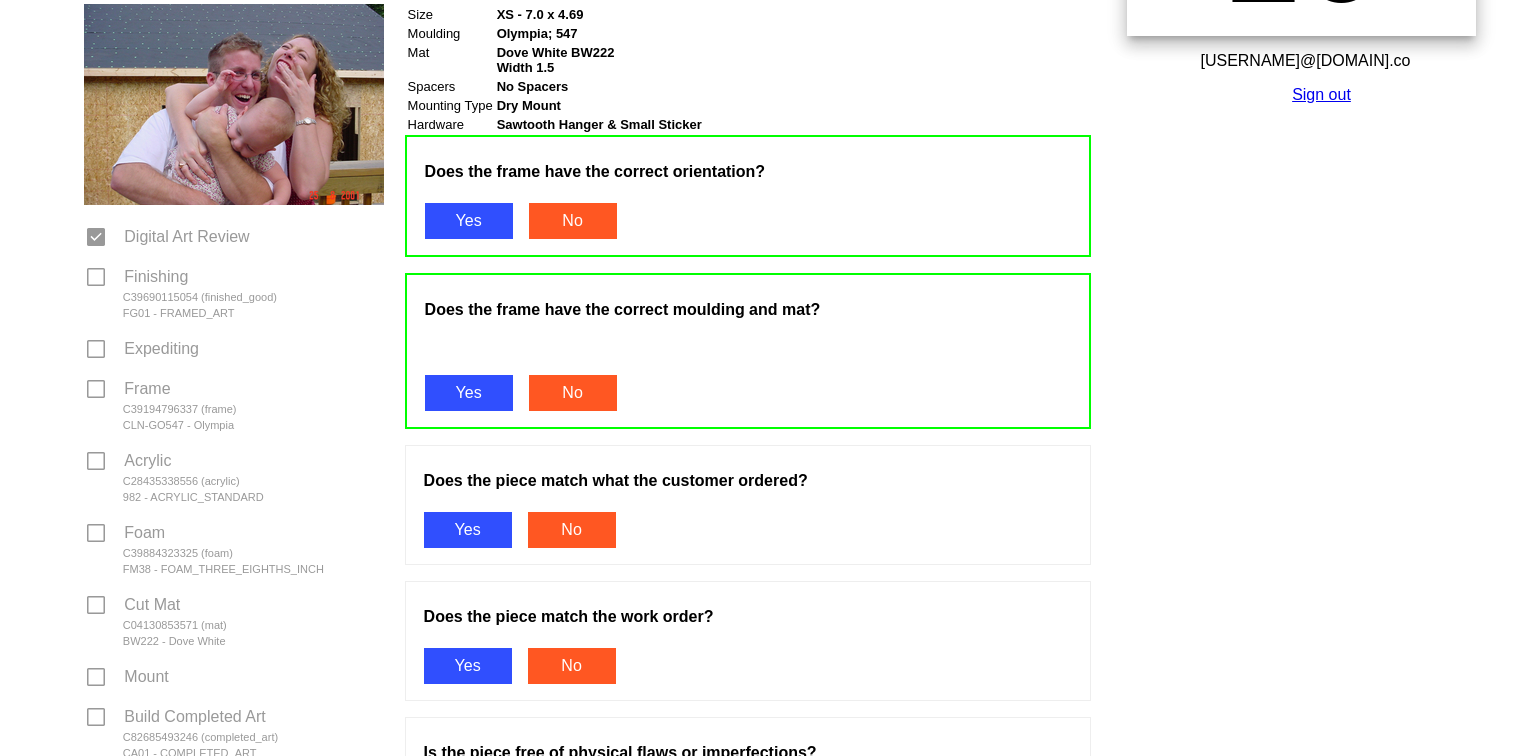 click on "Yes" at bounding box center (468, 530) 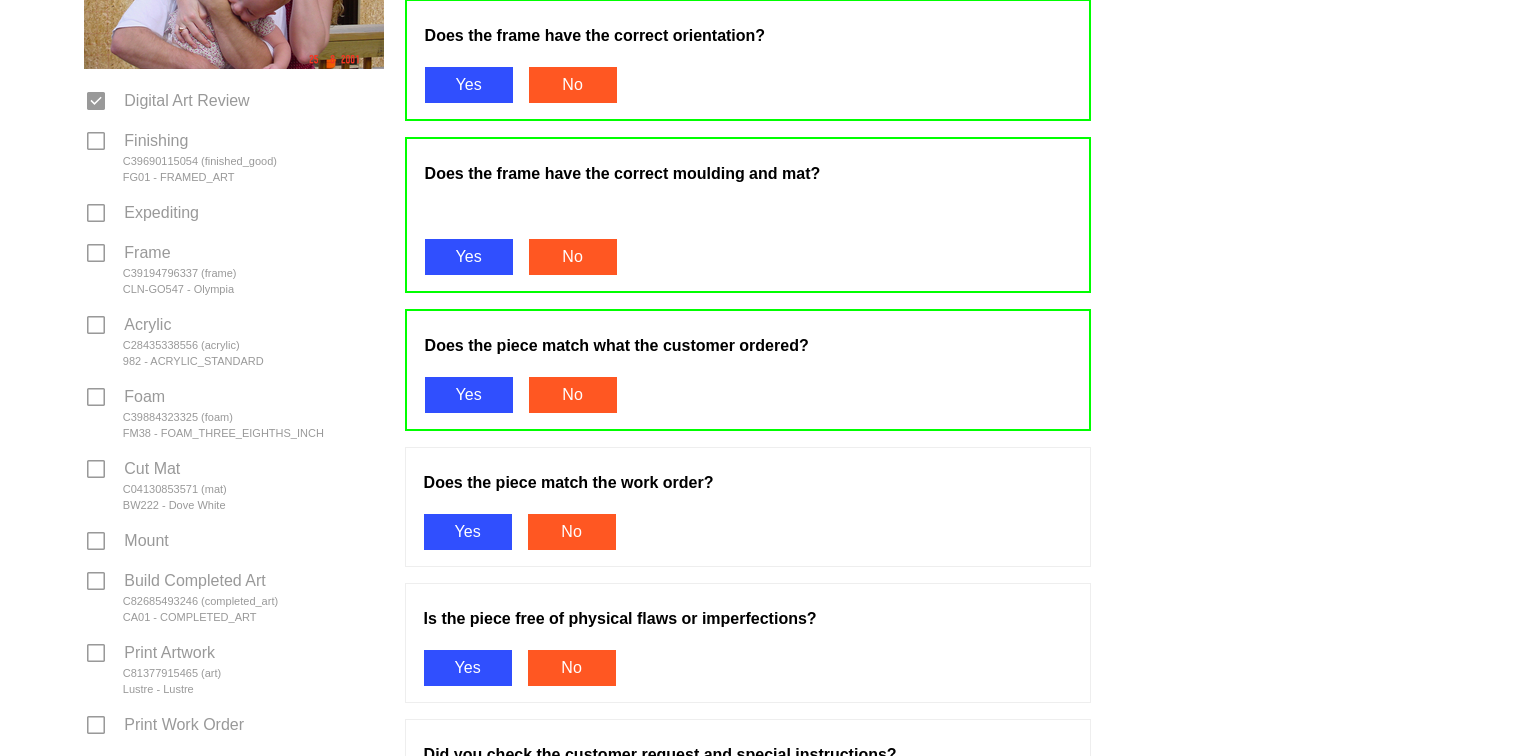 scroll, scrollTop: 515, scrollLeft: 0, axis: vertical 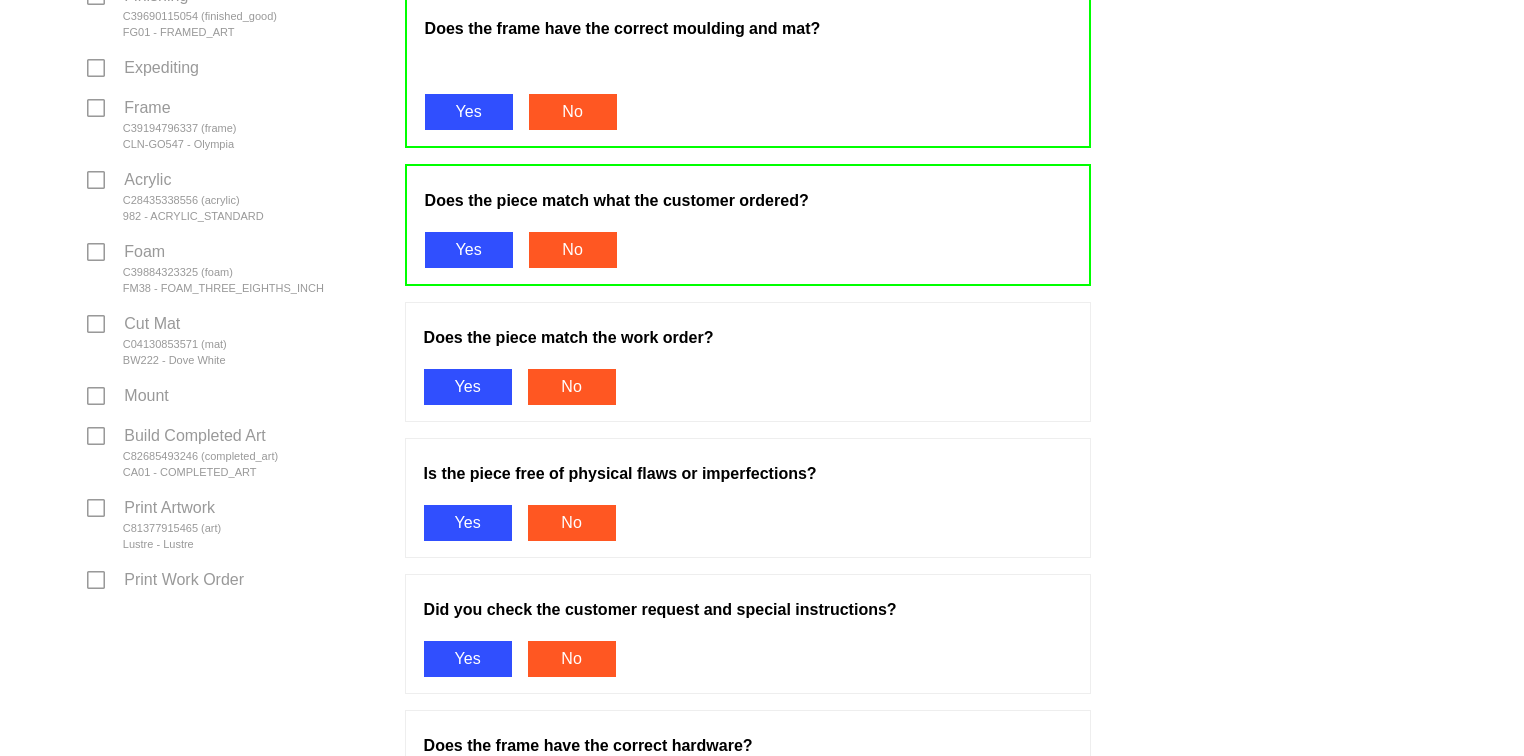 click on "Yes" at bounding box center [468, 387] 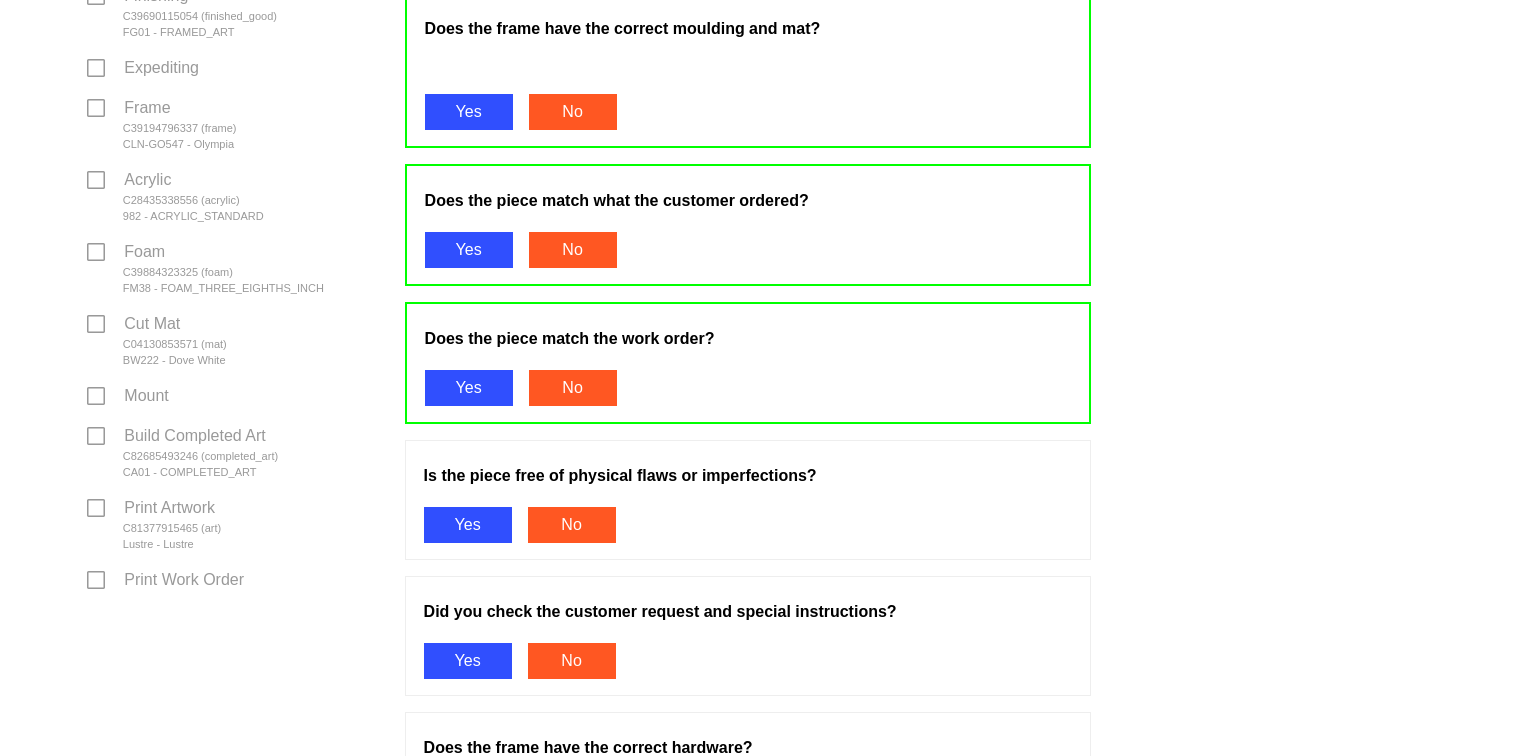 click on "Yes" at bounding box center (468, 525) 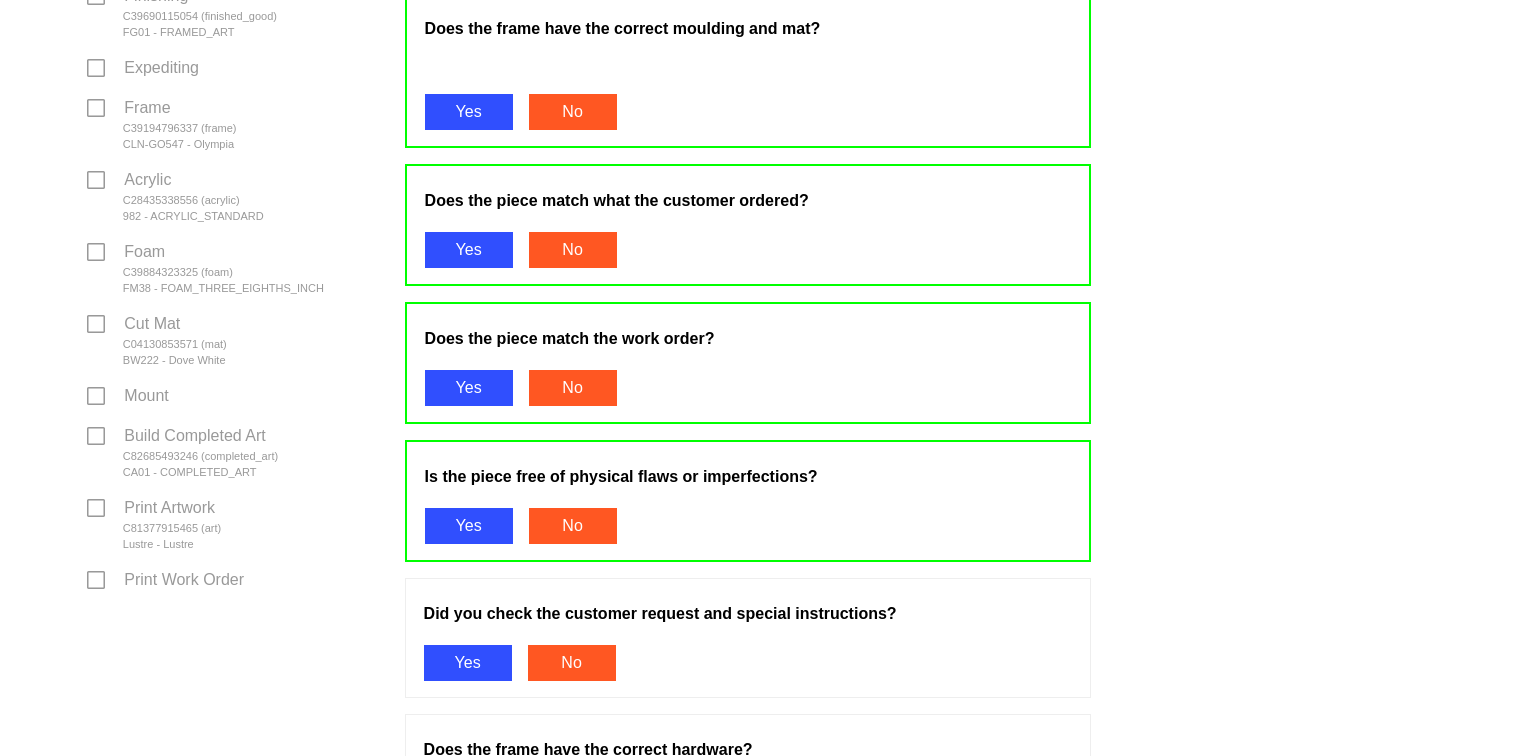 click on "Yes" at bounding box center [468, 663] 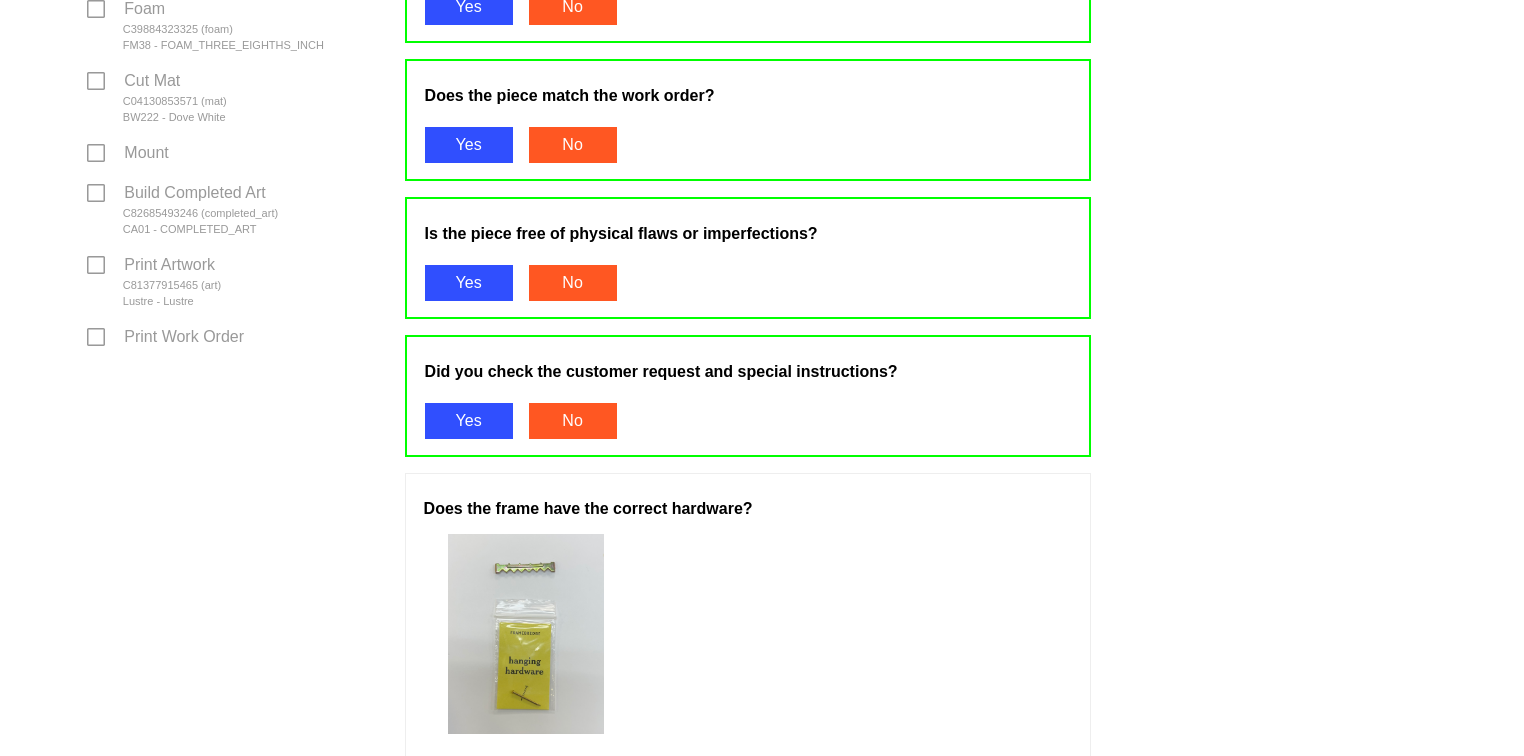 click on "Yes" at bounding box center [469, 421] 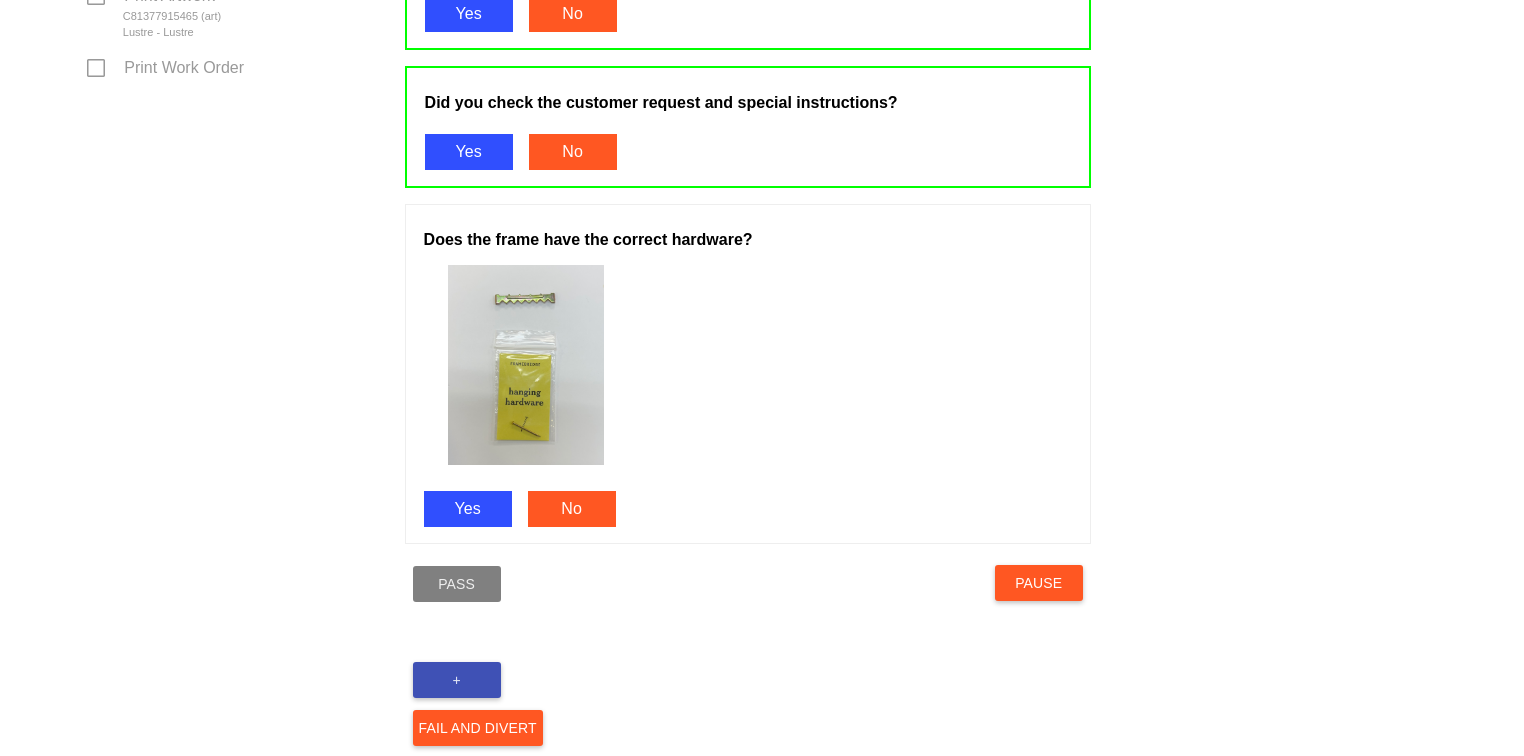 scroll, scrollTop: 1032, scrollLeft: 0, axis: vertical 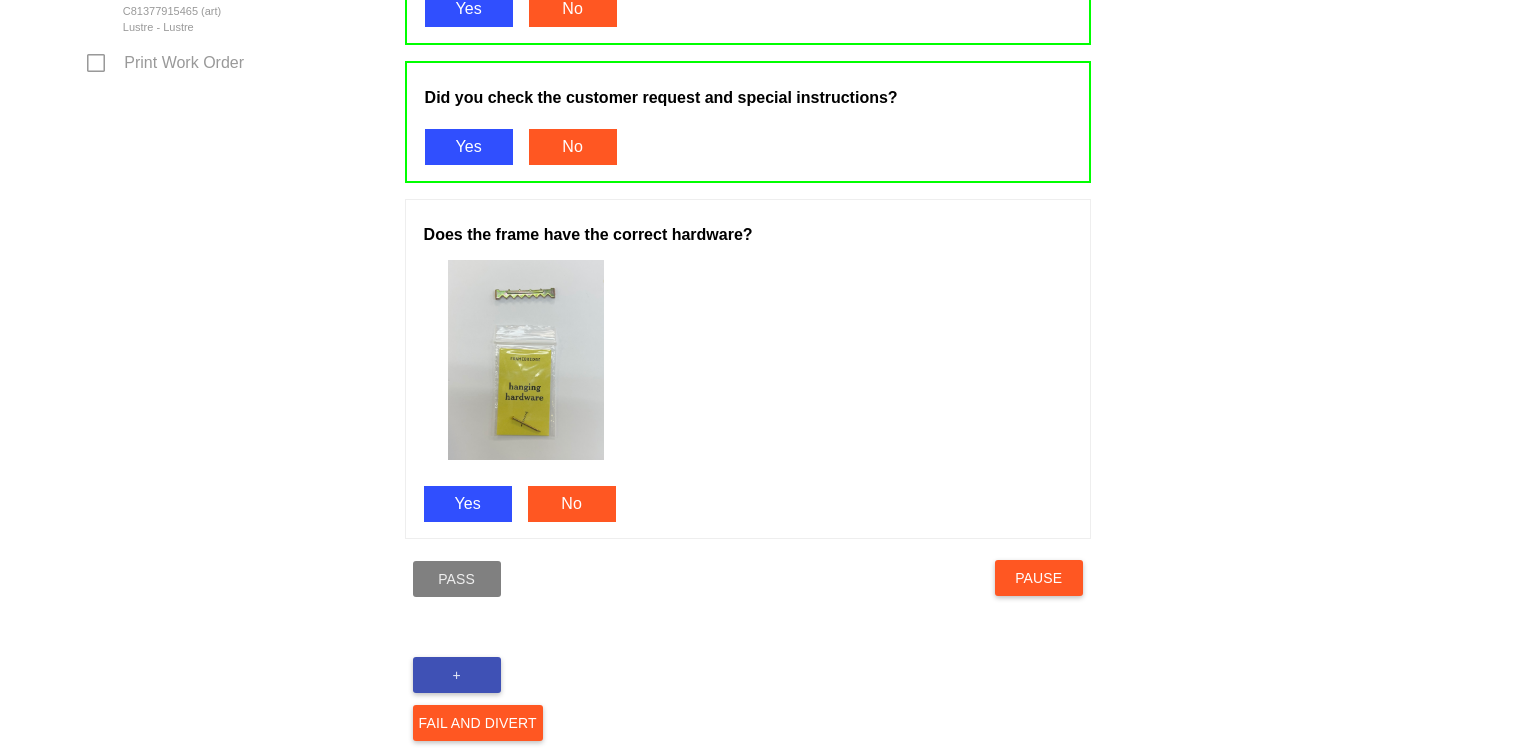click on "Yes" at bounding box center [468, 504] 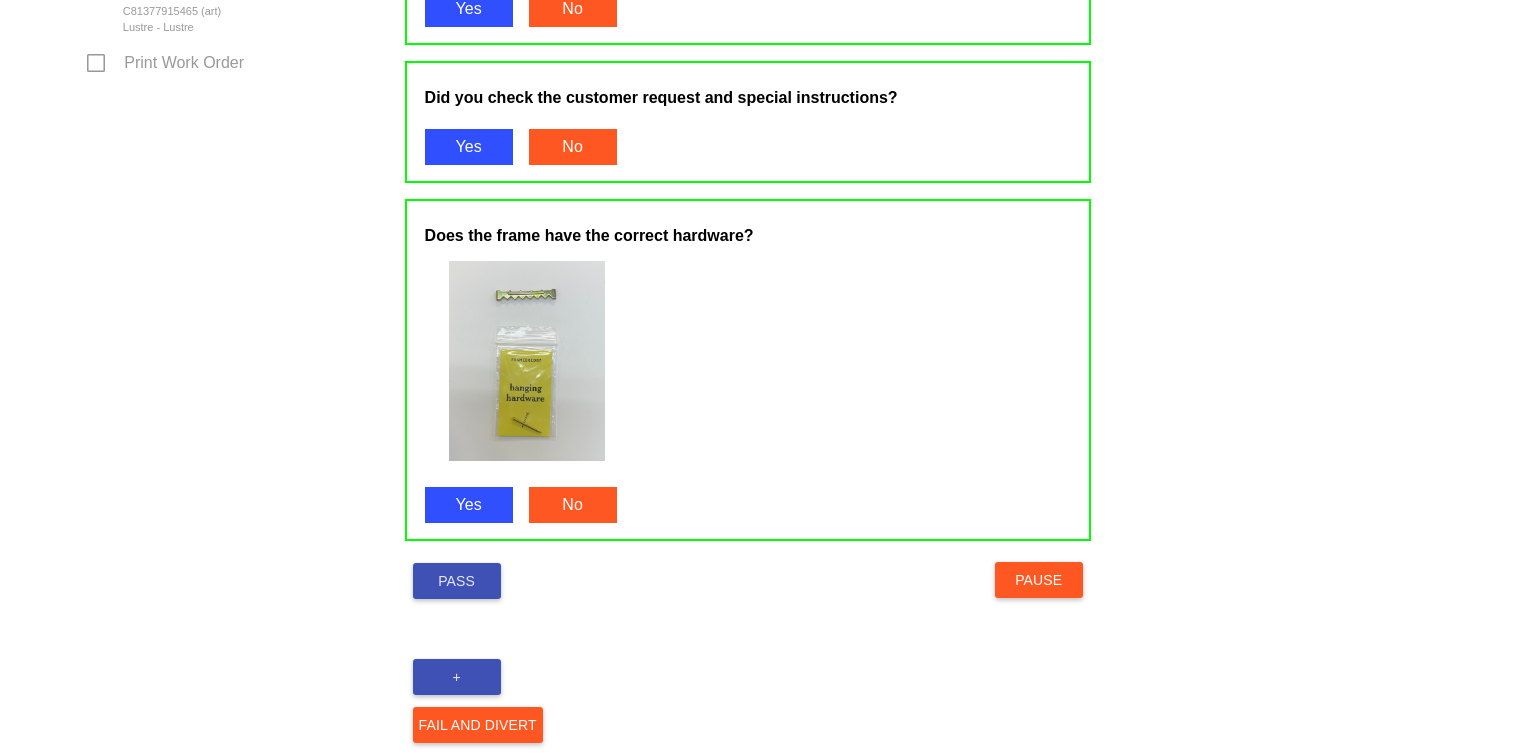 click on "Pass" at bounding box center (457, 581) 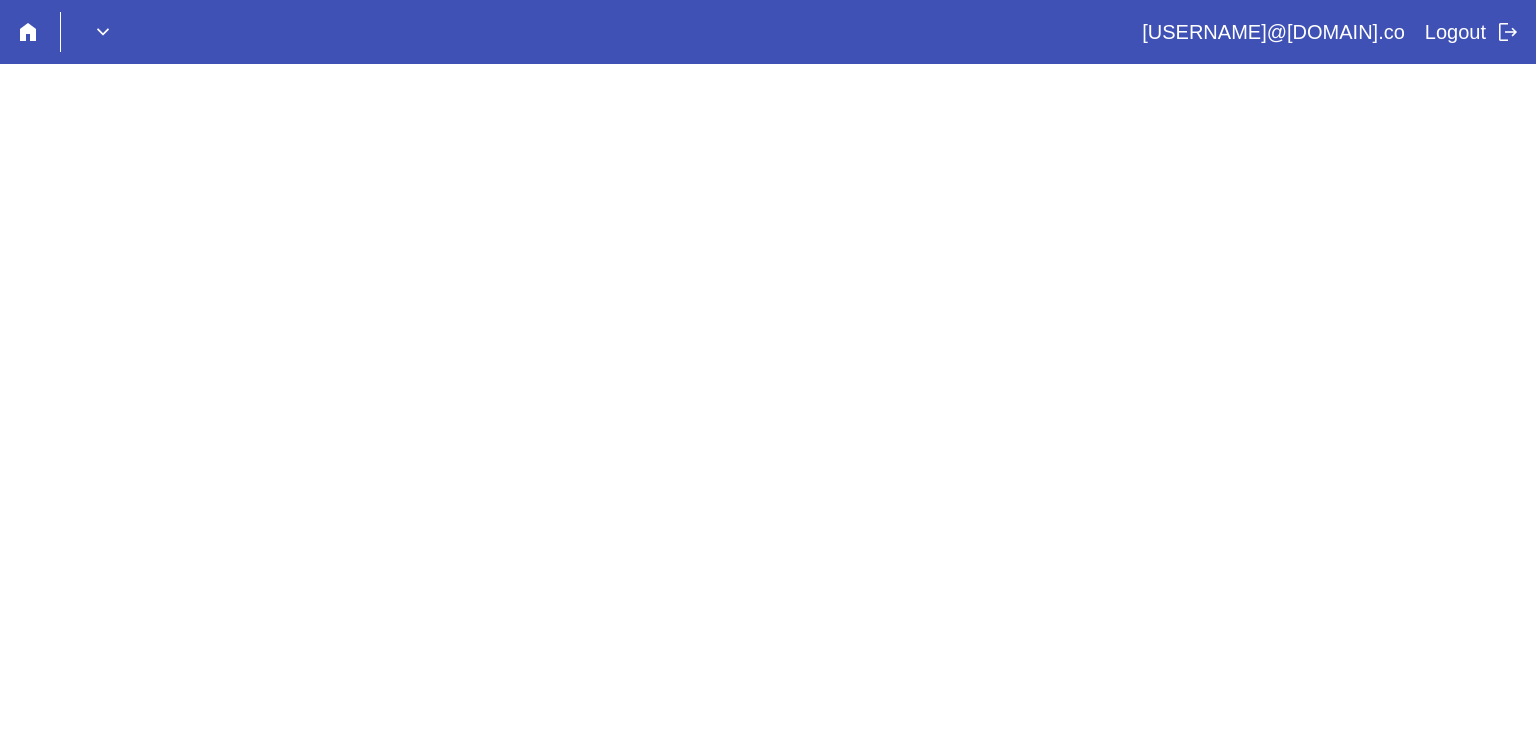 scroll, scrollTop: 0, scrollLeft: 0, axis: both 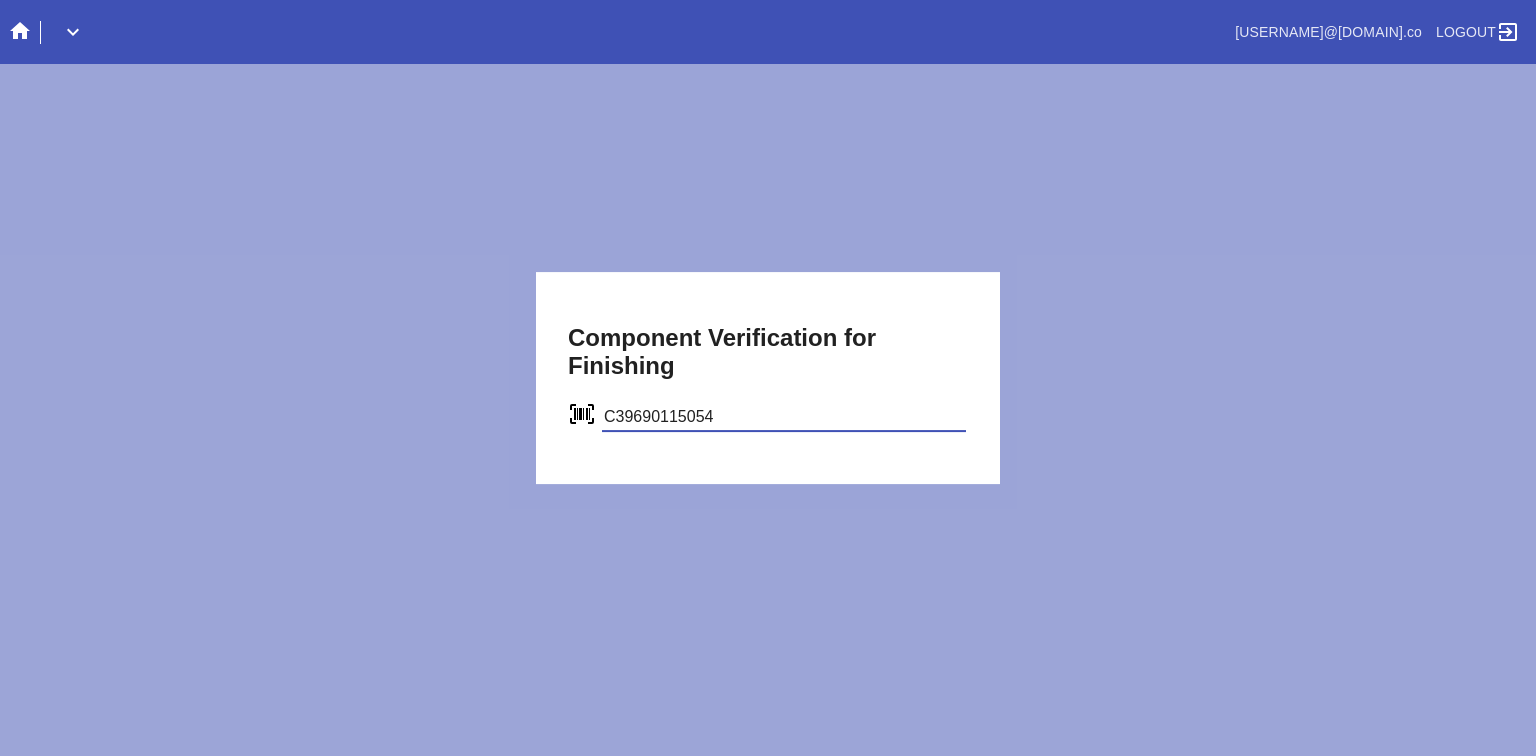 type on "C39690115054" 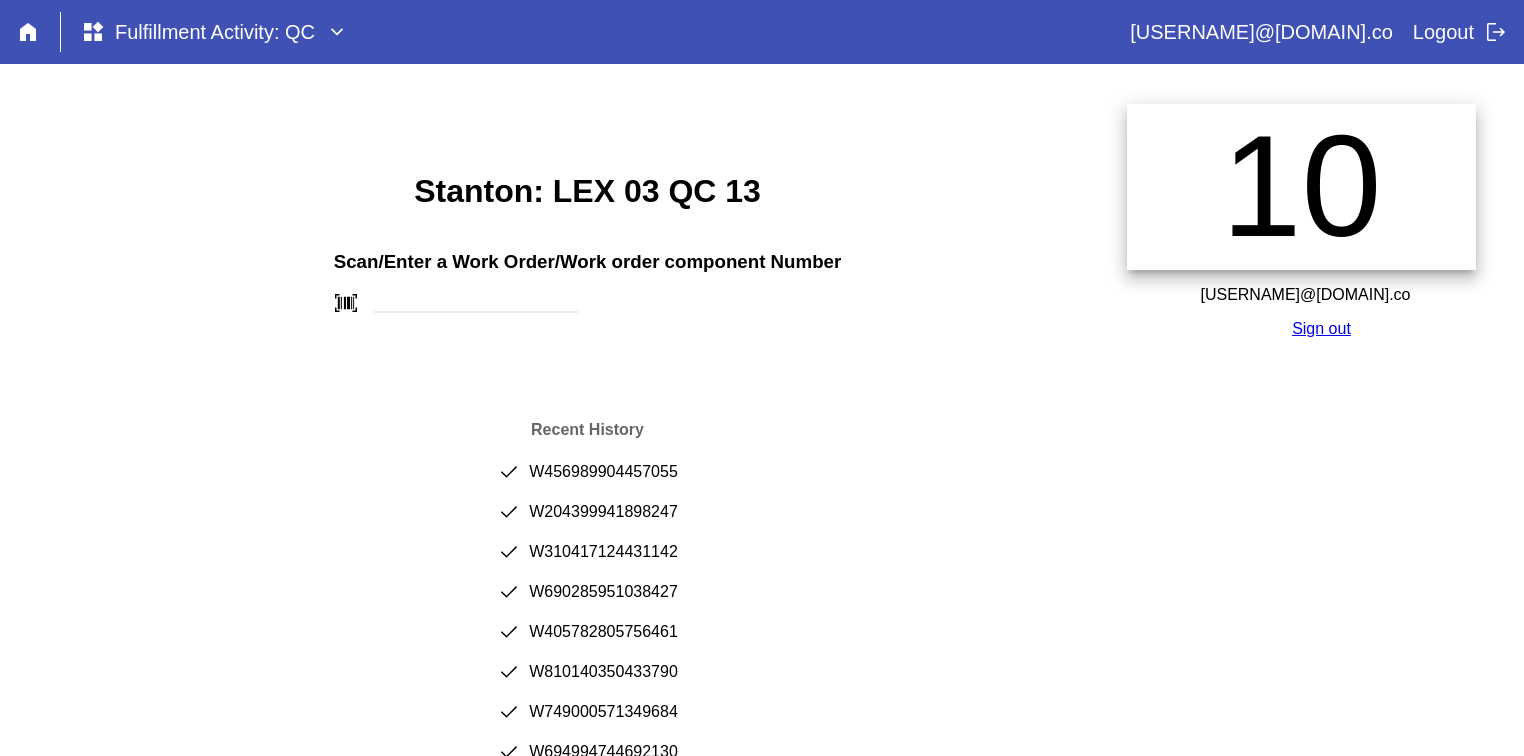 scroll, scrollTop: 0, scrollLeft: 0, axis: both 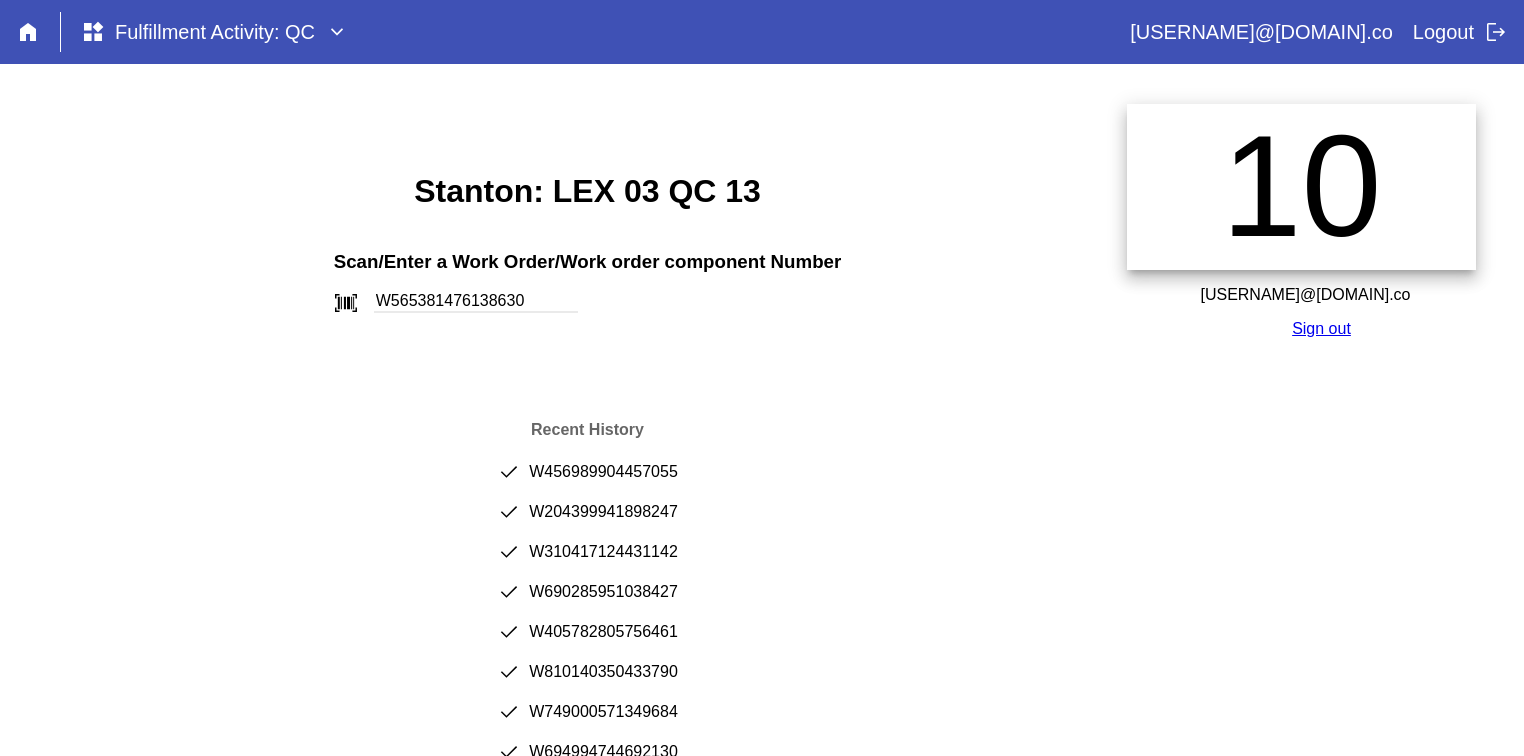 type on "W565381476138630" 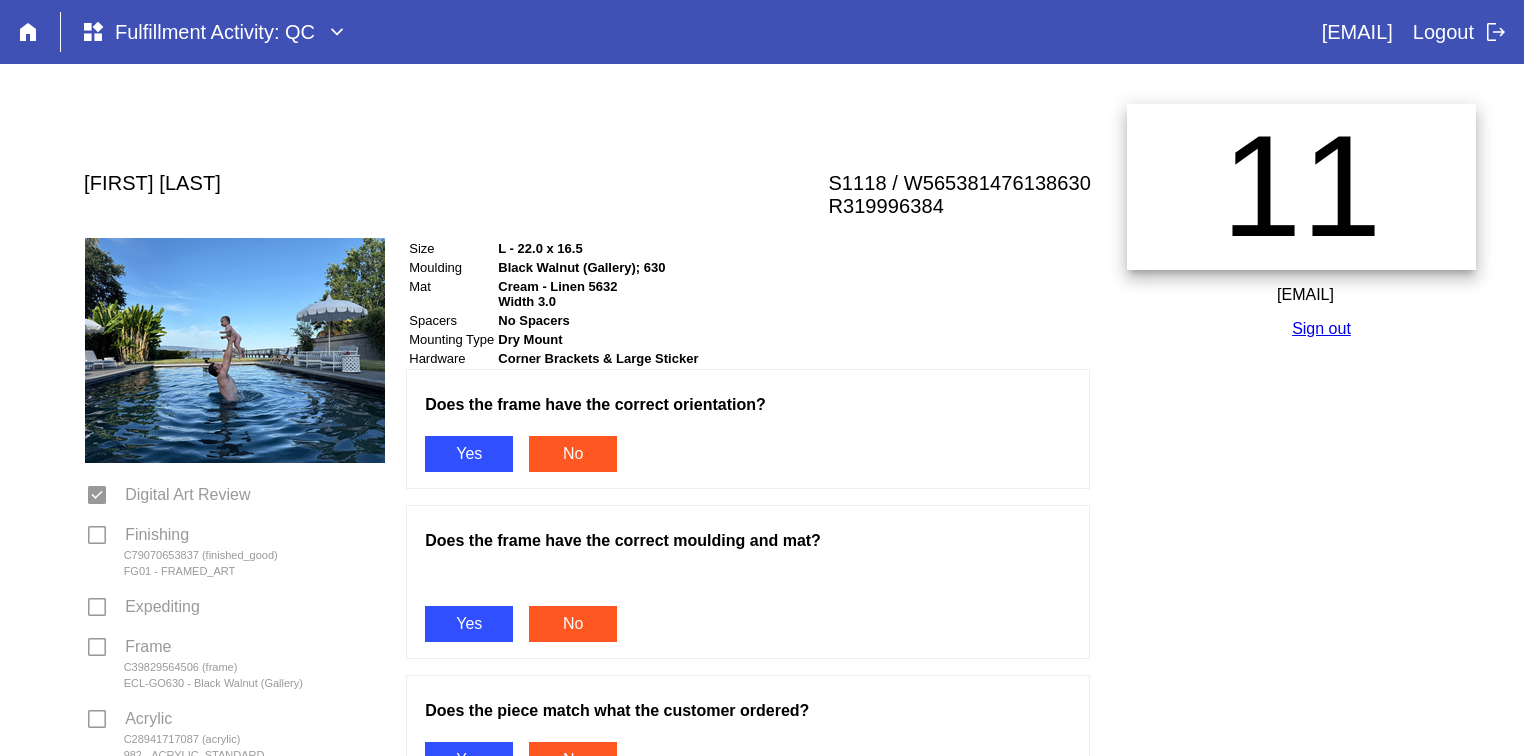 scroll, scrollTop: 0, scrollLeft: 0, axis: both 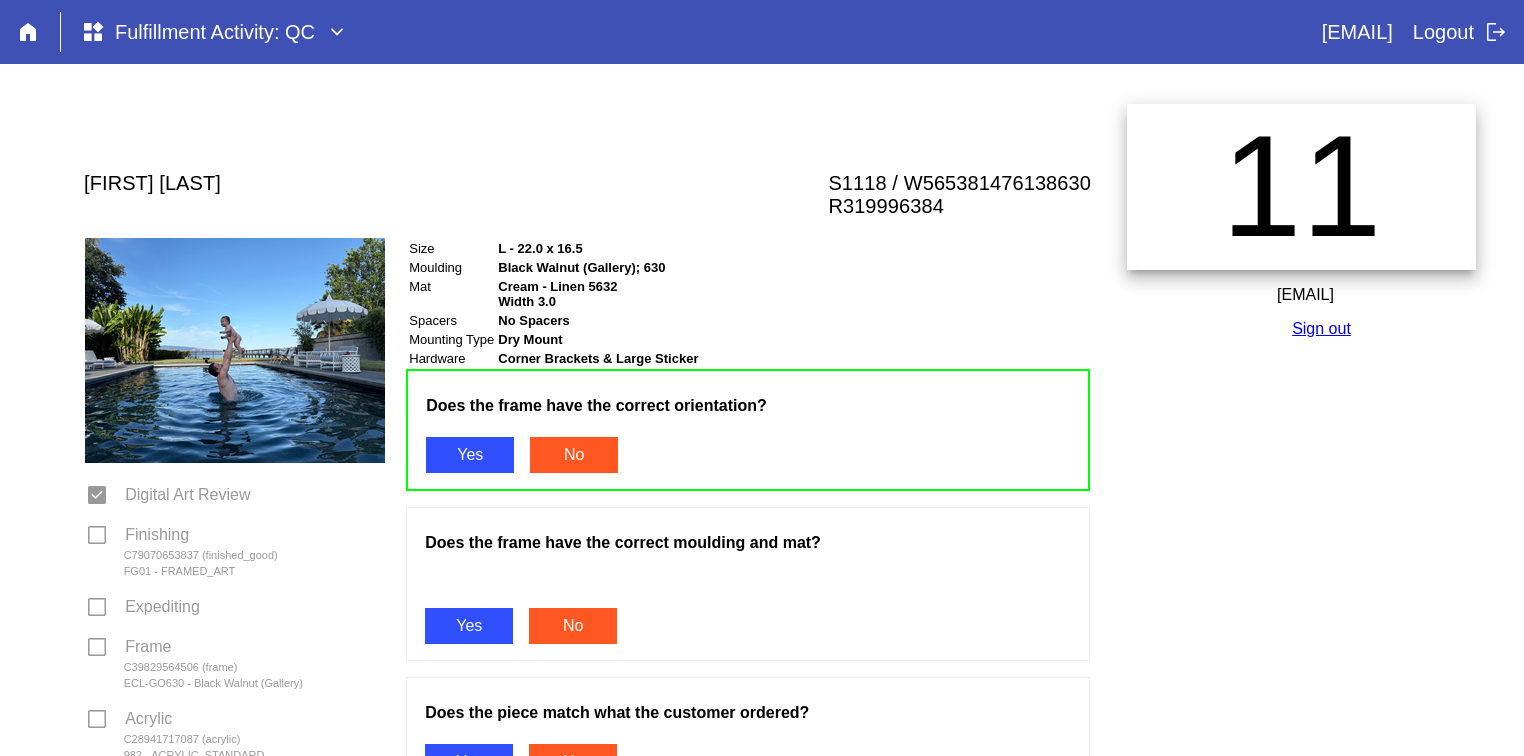 click on "Yes" at bounding box center (469, 626) 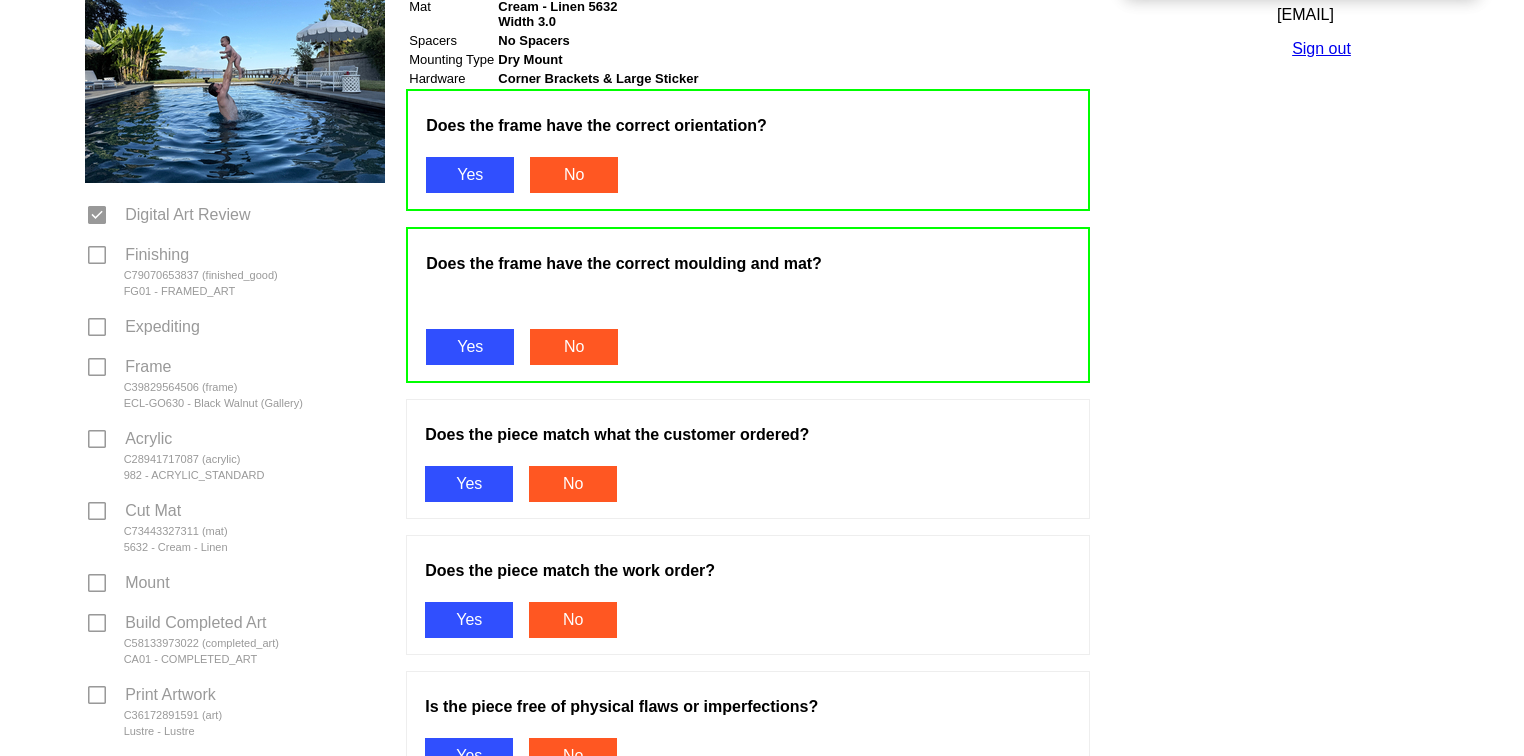 click on "Yes" at bounding box center (469, 484) 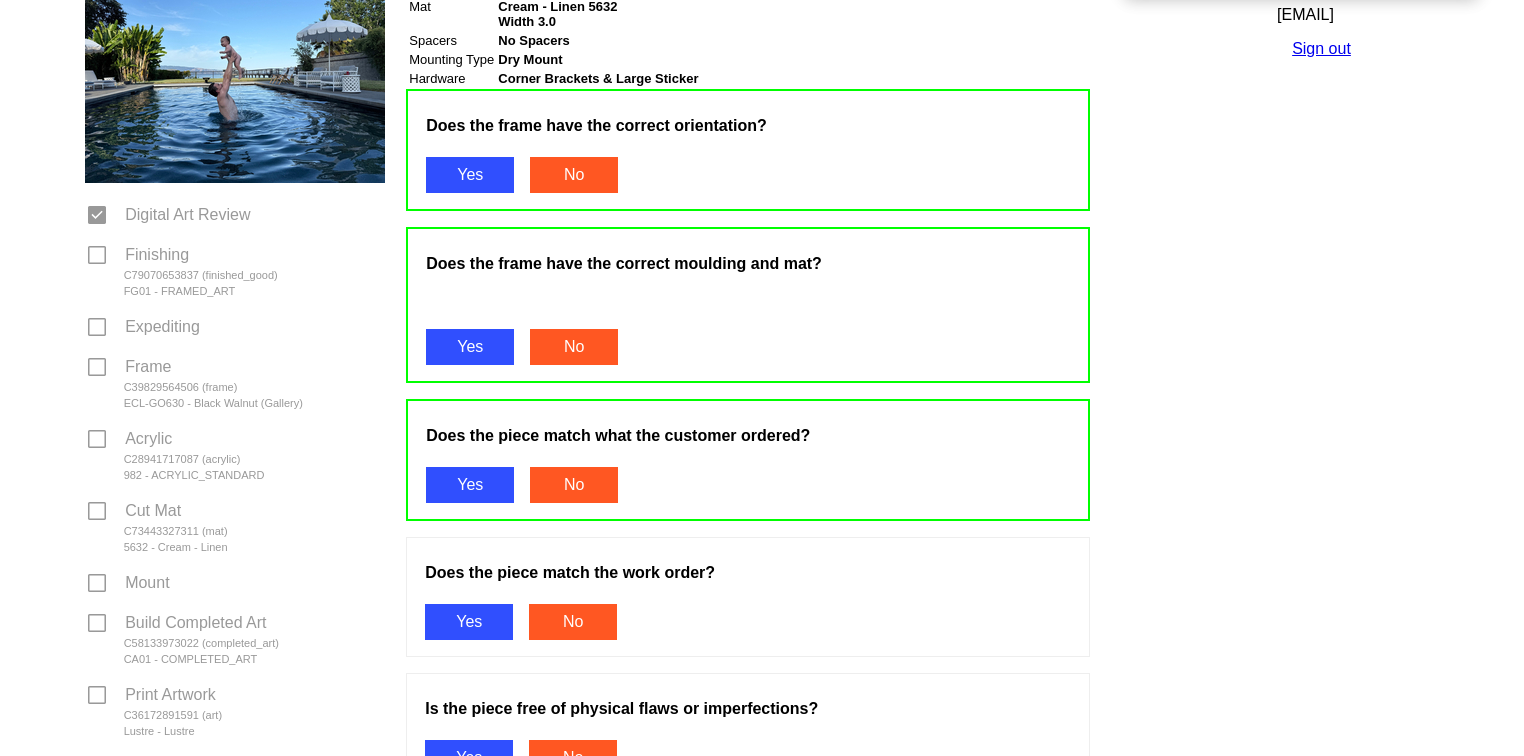 click on "Yes" at bounding box center [469, 622] 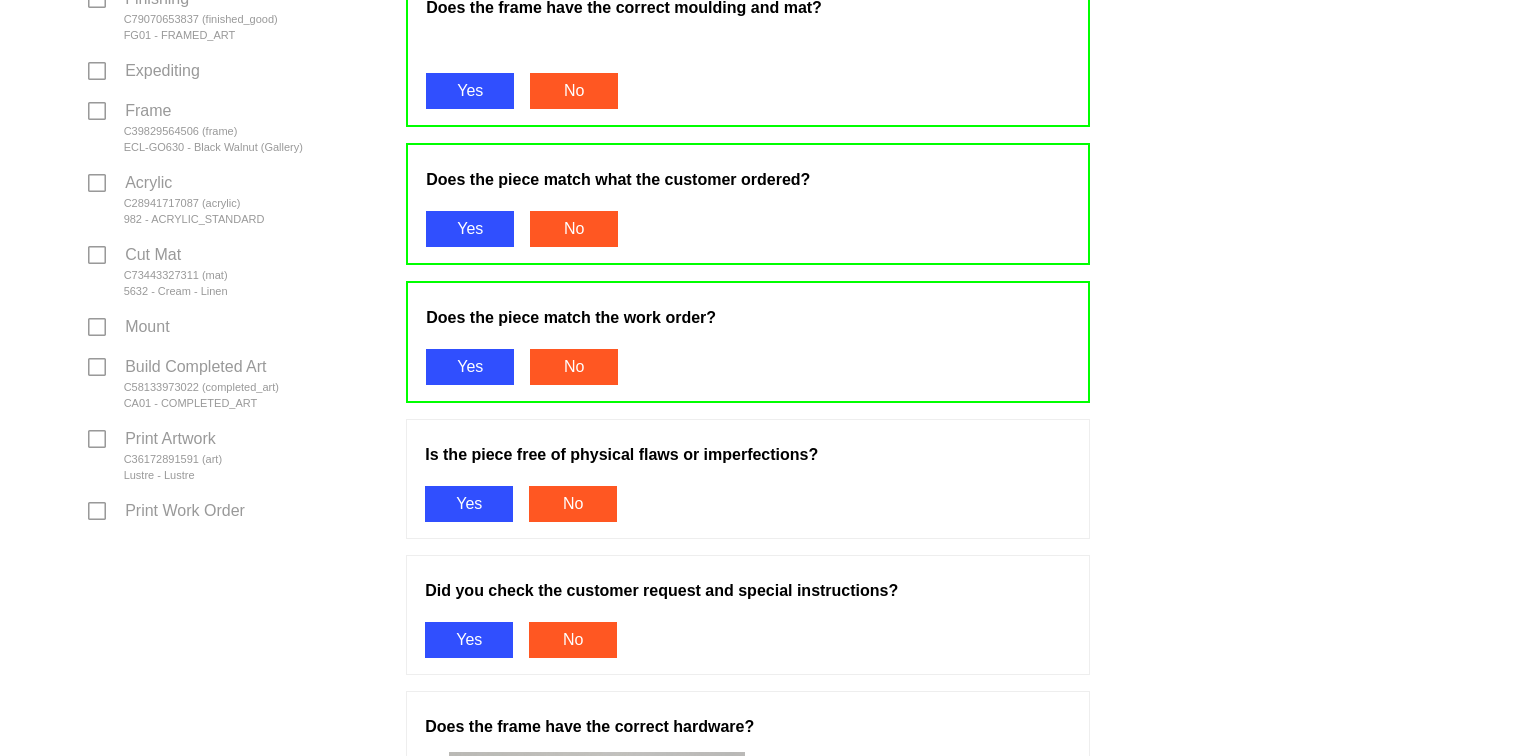 scroll, scrollTop: 581, scrollLeft: 0, axis: vertical 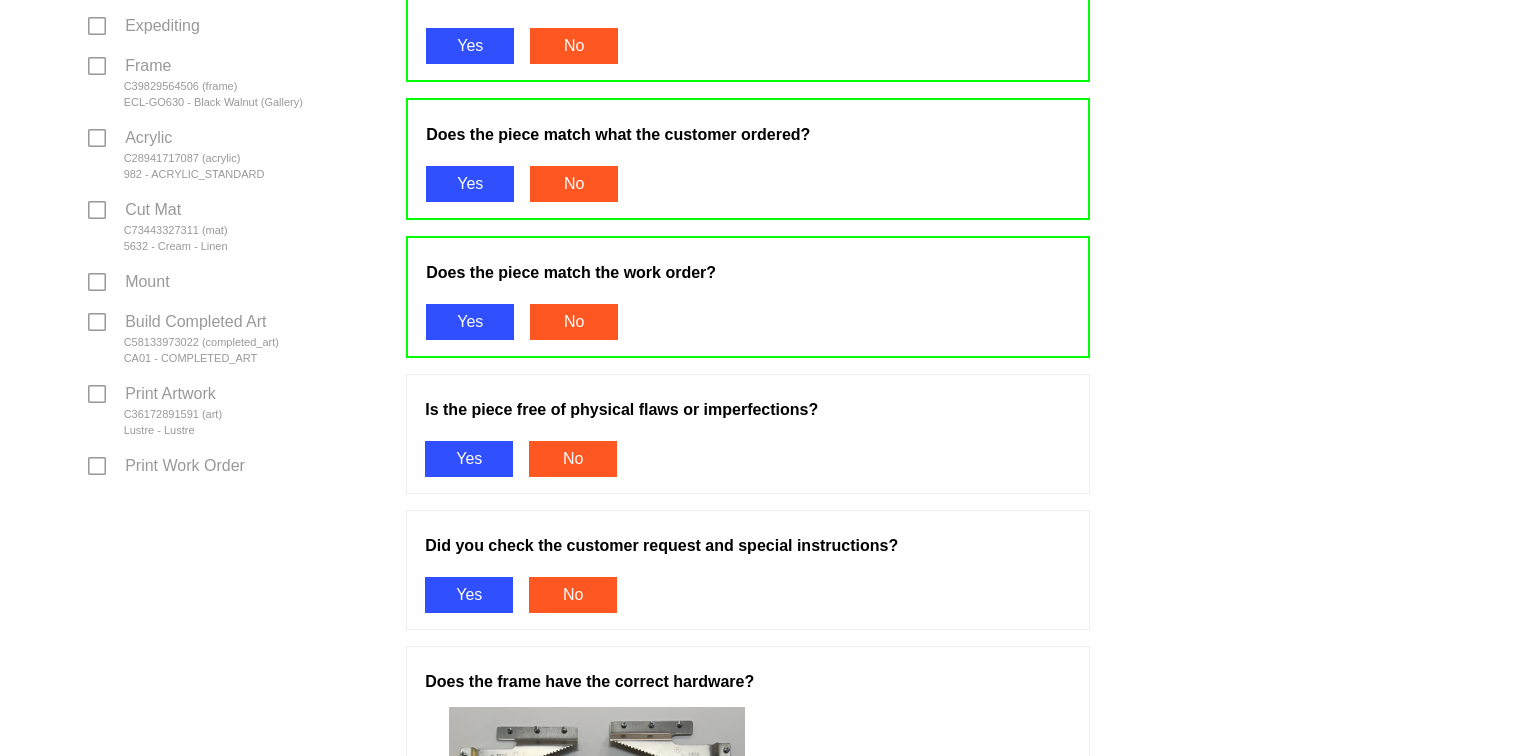 click on "Yes" at bounding box center (469, 459) 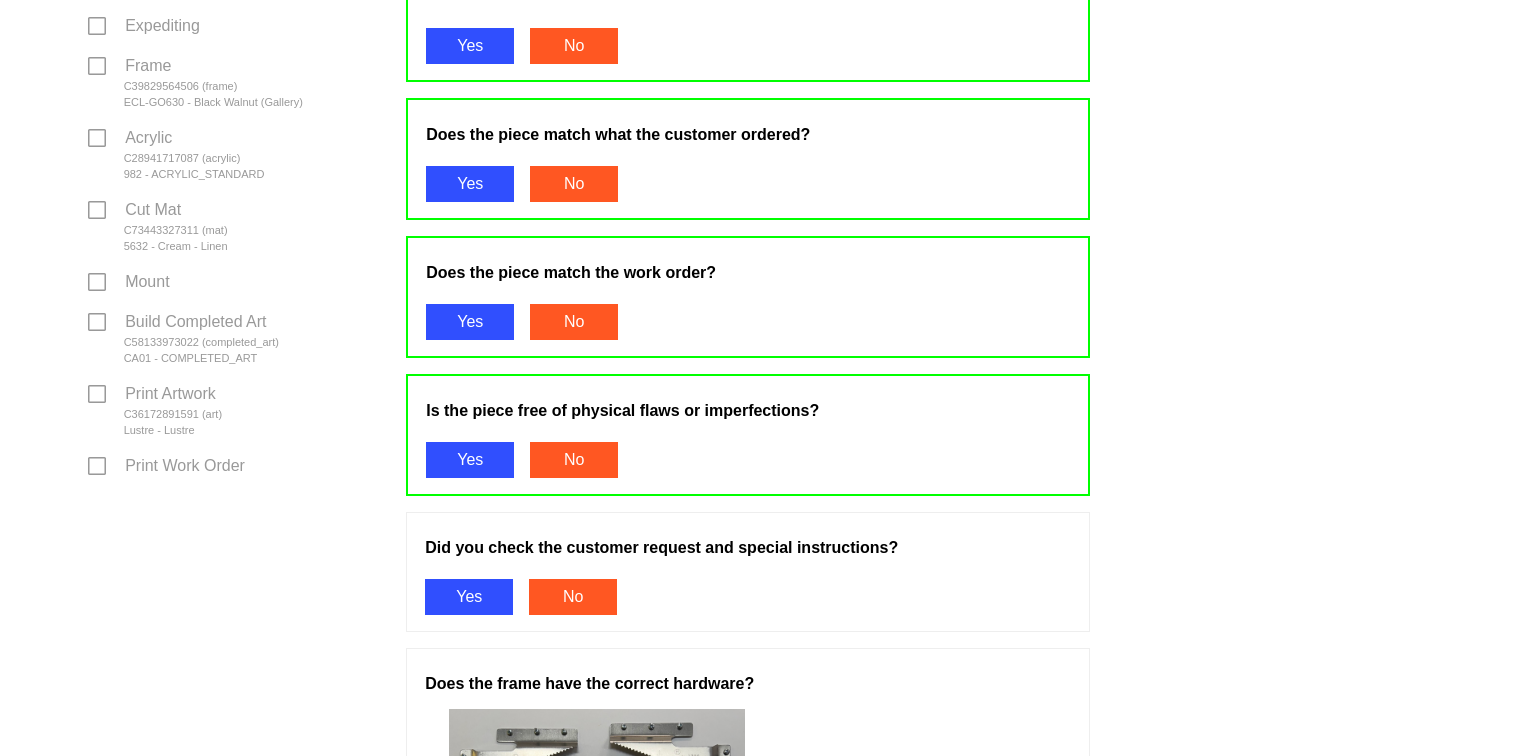 click on "Yes" at bounding box center [469, 597] 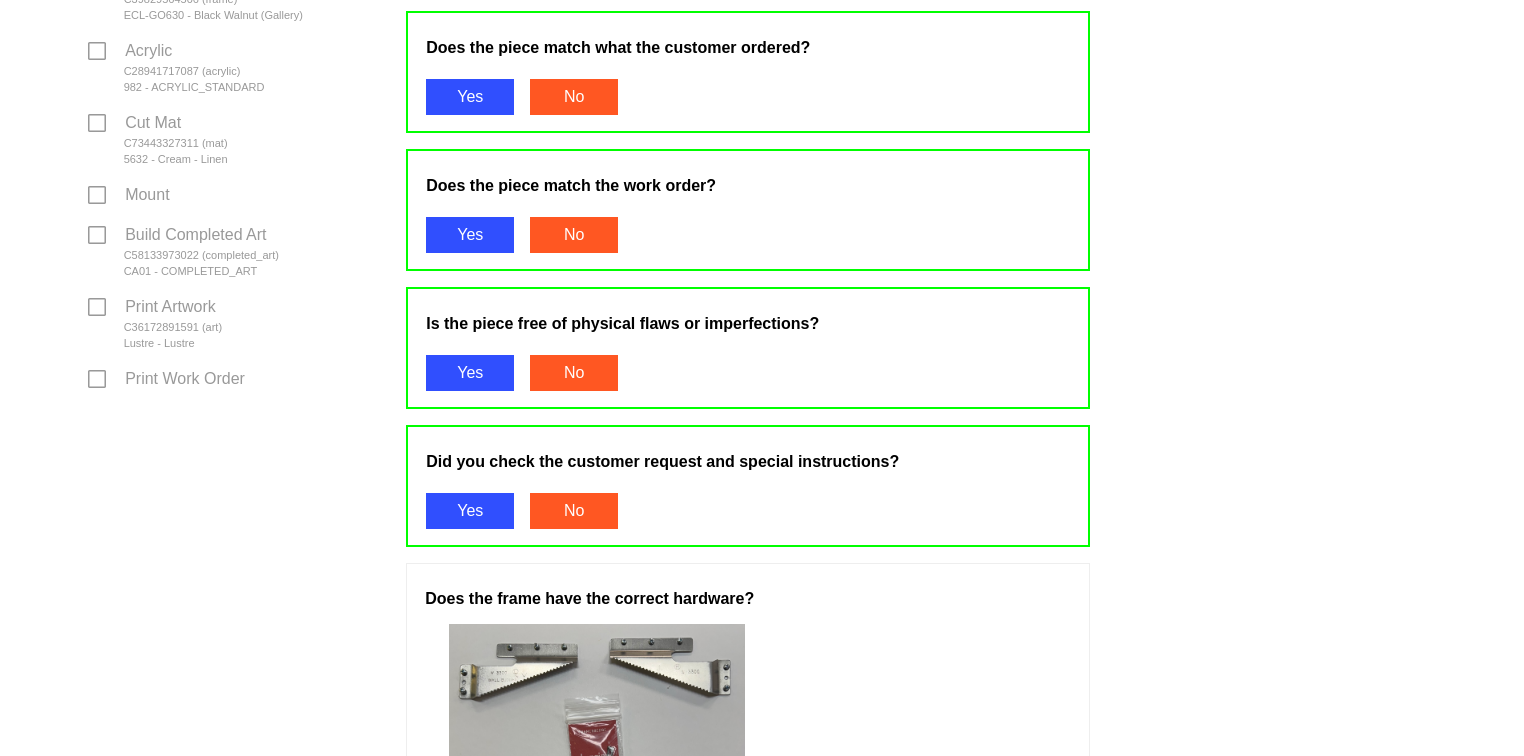 scroll, scrollTop: 888, scrollLeft: 0, axis: vertical 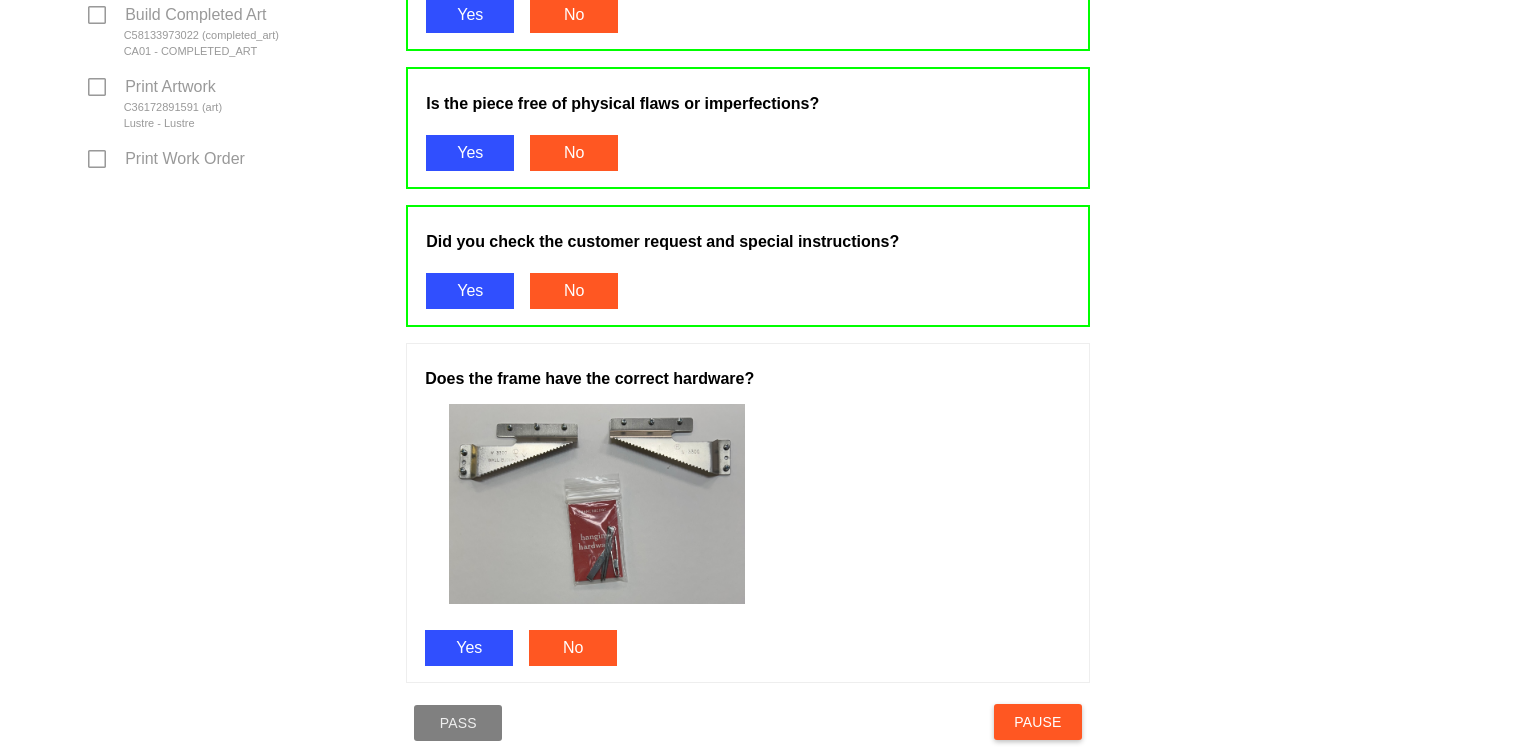 click on "Yes" at bounding box center (469, 648) 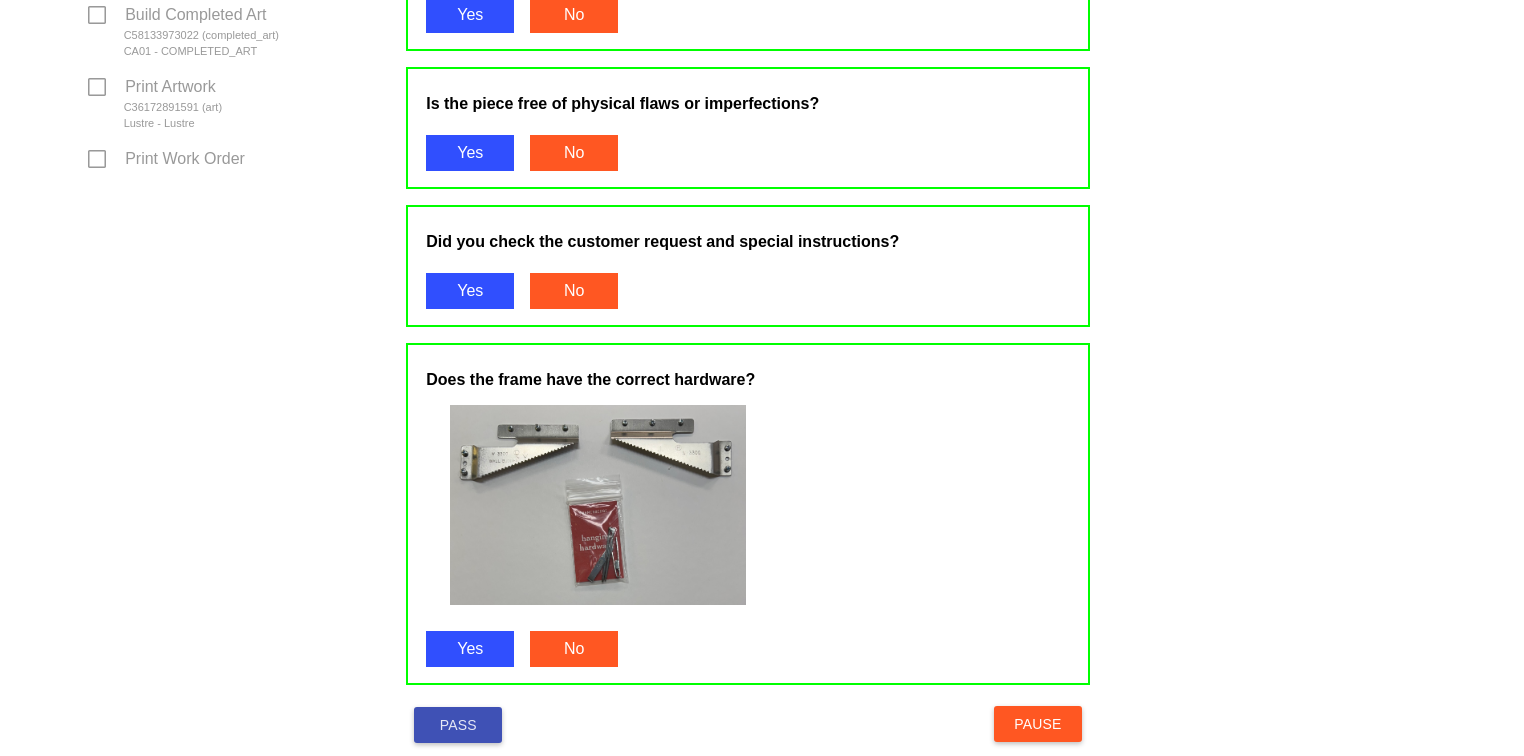 click on "Pass" at bounding box center (458, 725) 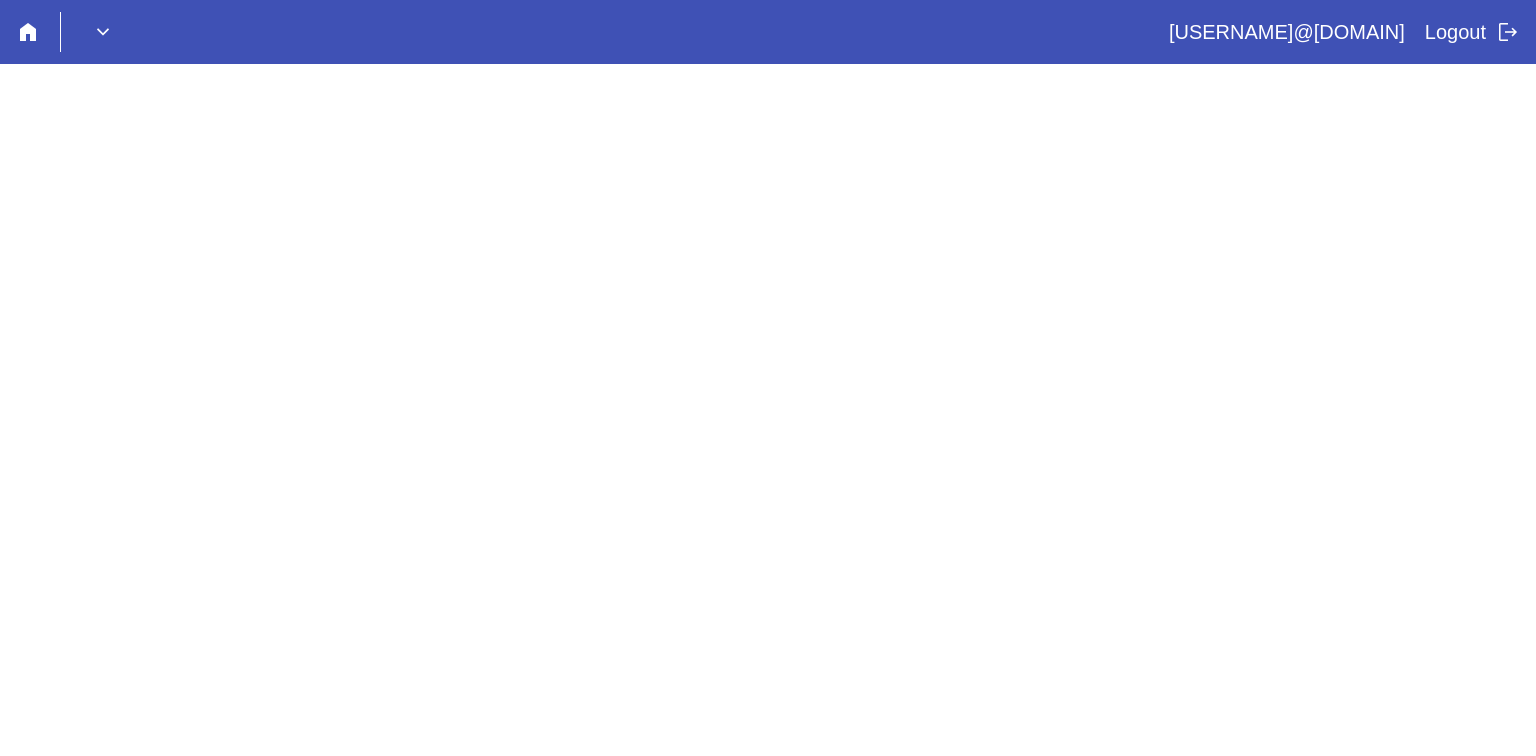 scroll, scrollTop: 0, scrollLeft: 0, axis: both 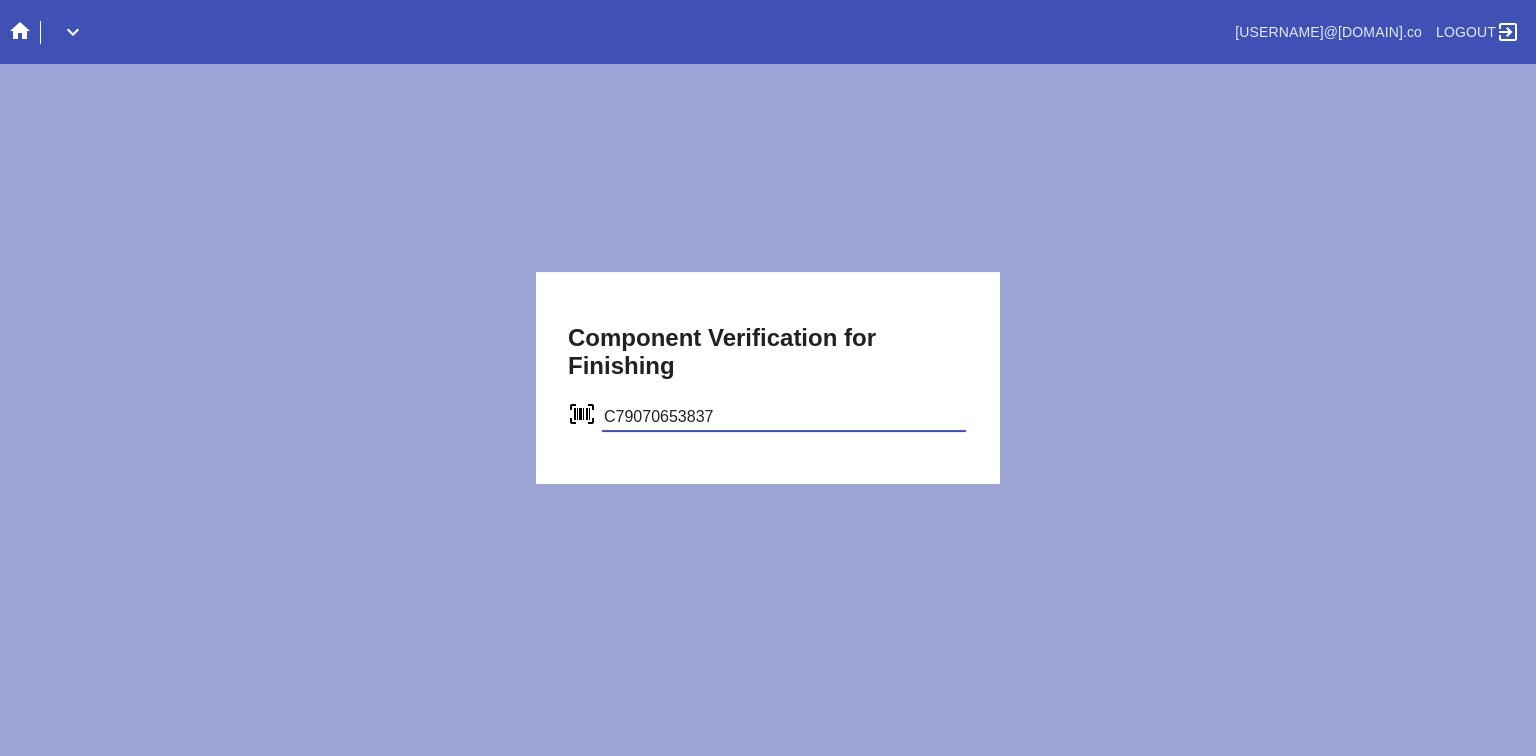 type on "C79070653837" 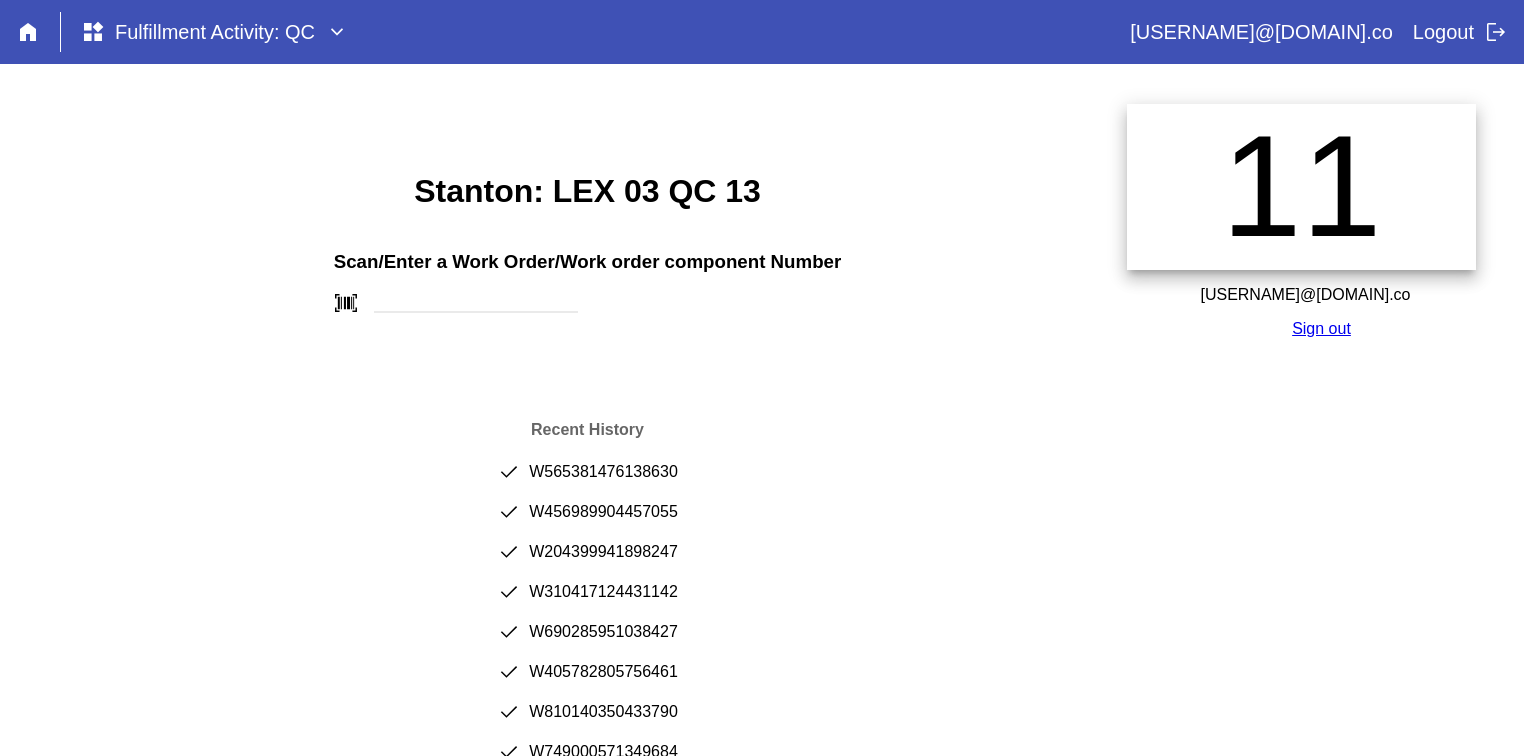 scroll, scrollTop: 0, scrollLeft: 0, axis: both 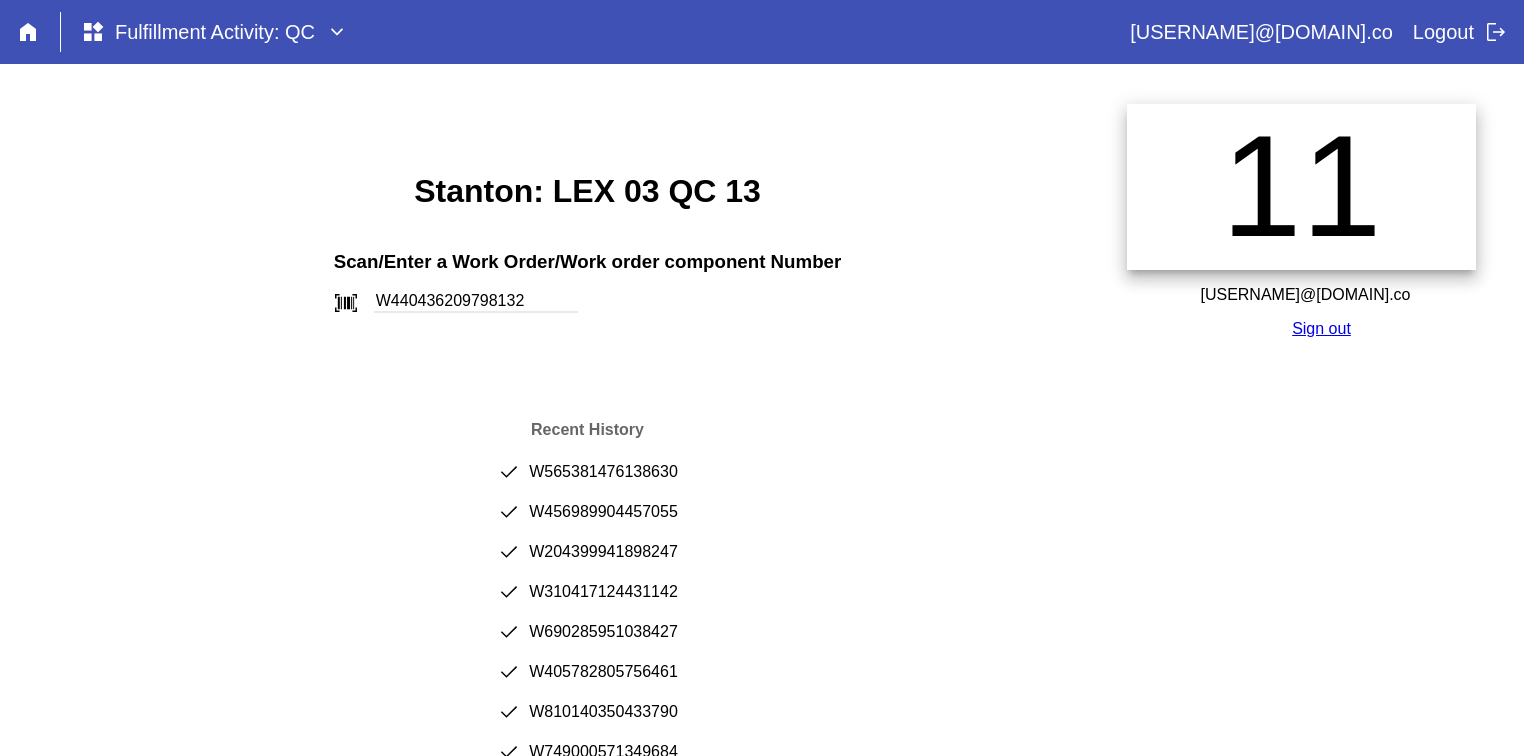 type on "W440436209798132" 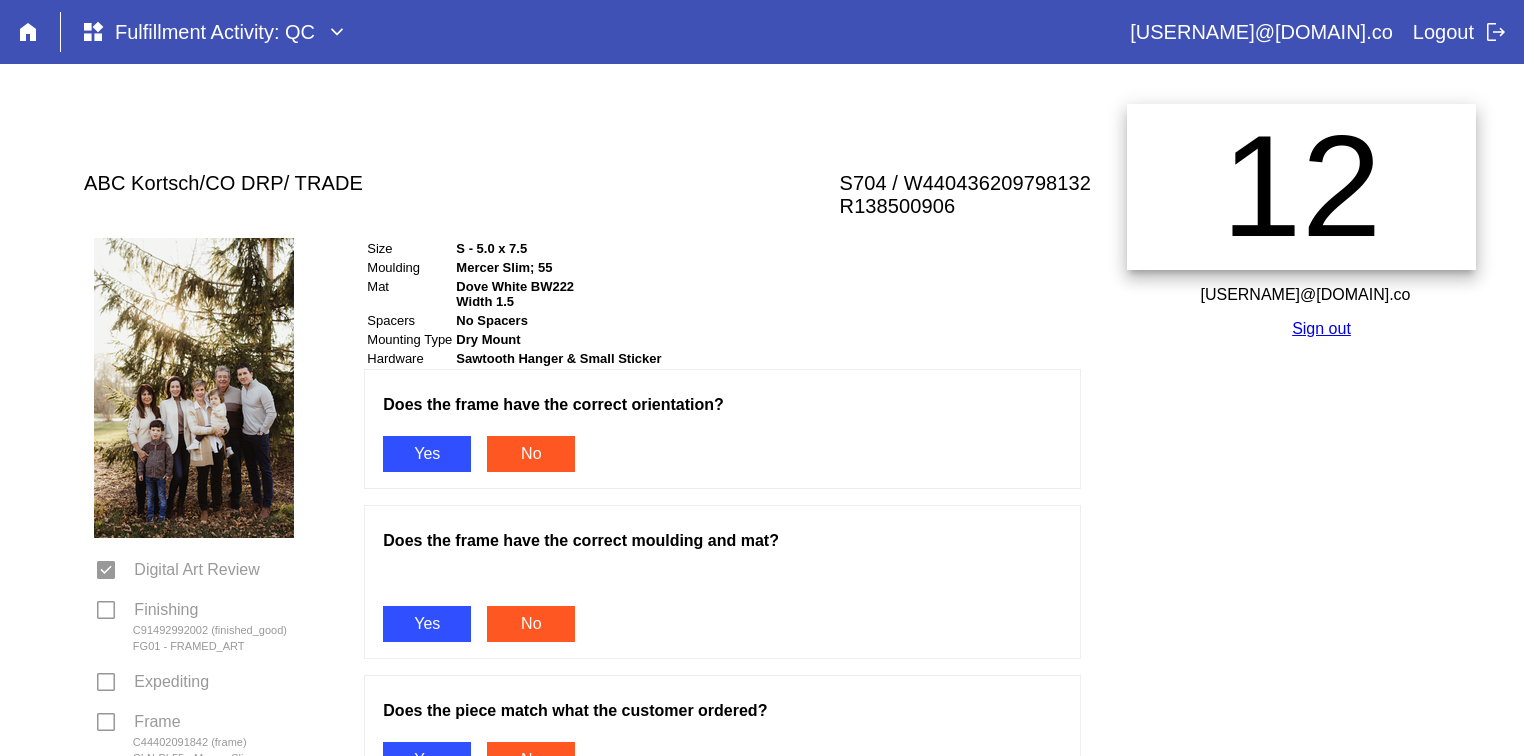 scroll, scrollTop: 0, scrollLeft: 0, axis: both 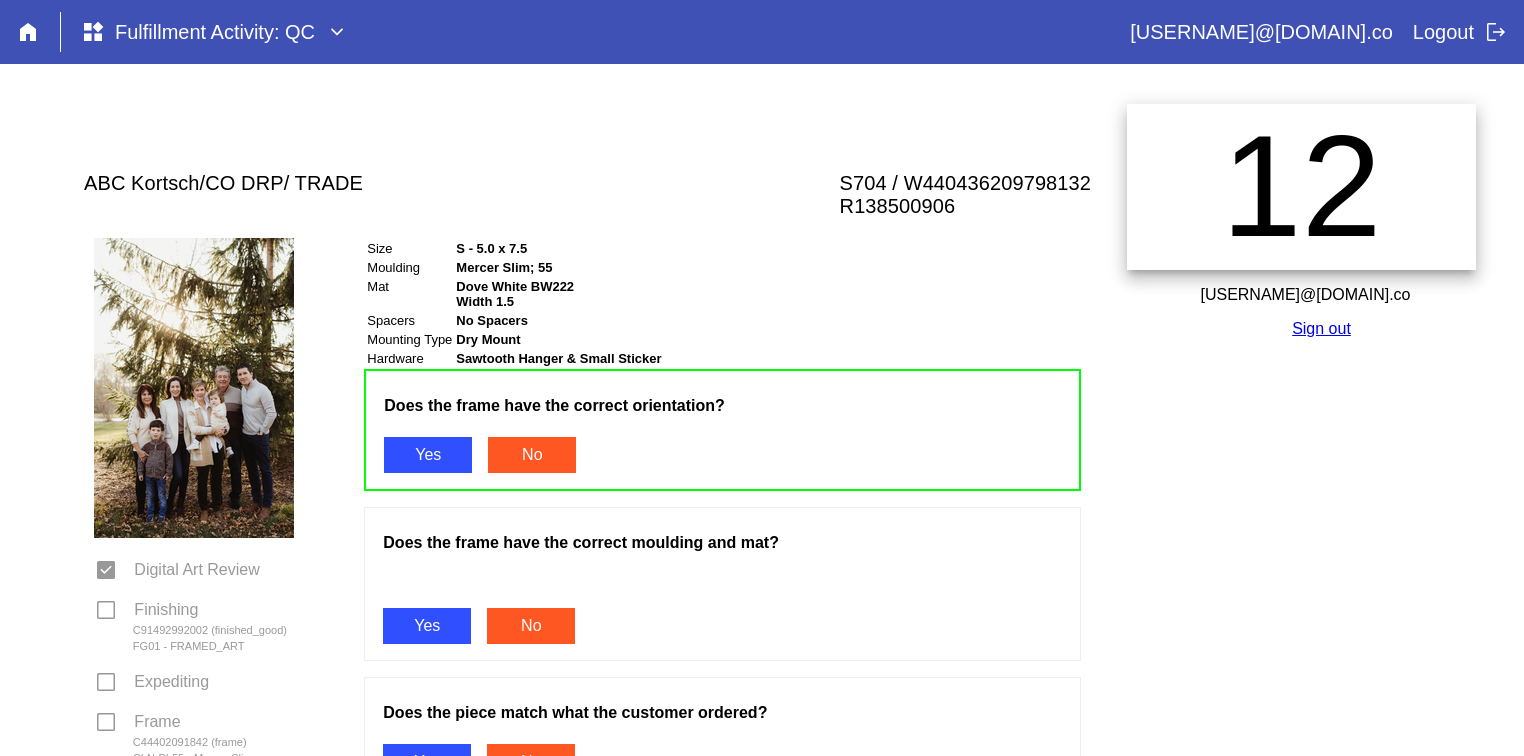 click on "Yes" at bounding box center (427, 626) 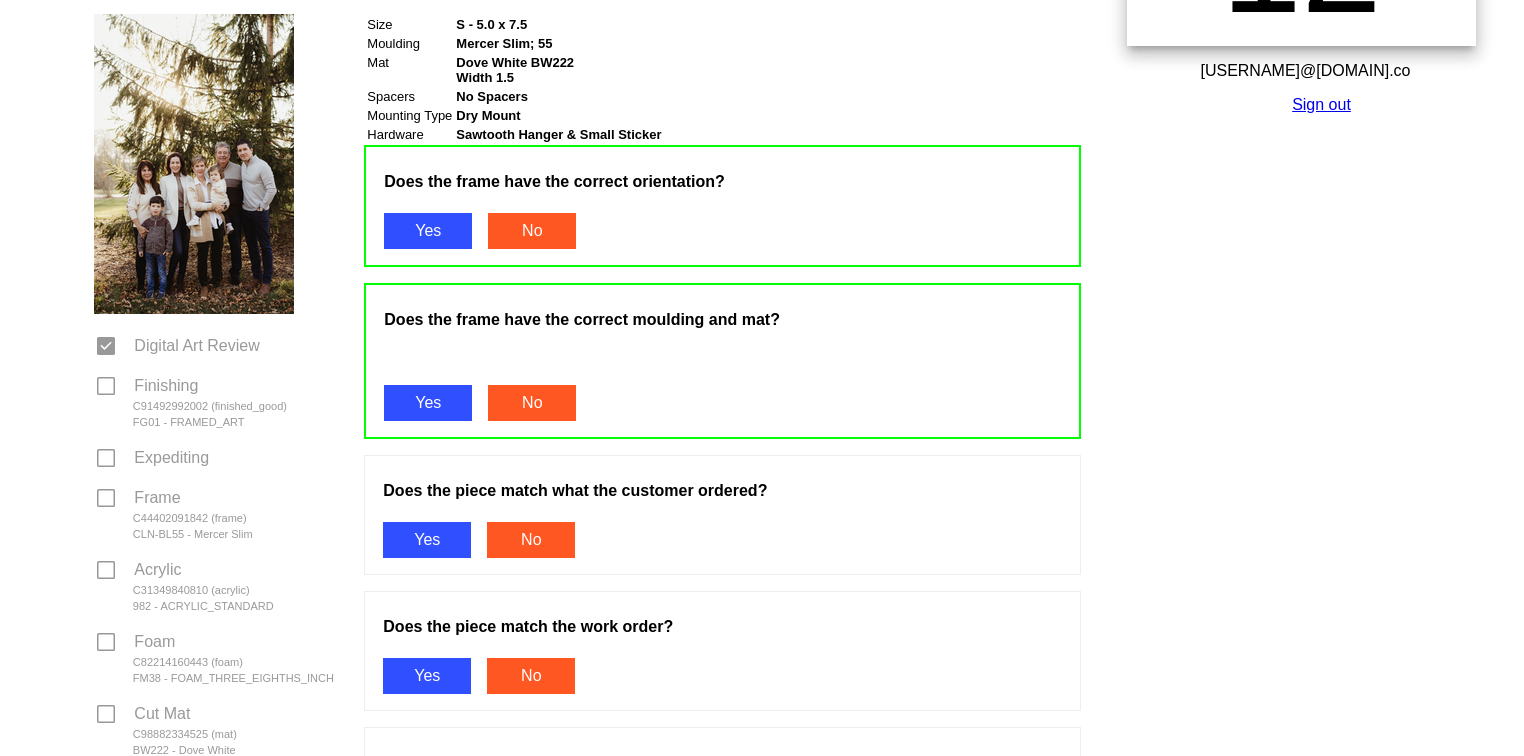 scroll, scrollTop: 274, scrollLeft: 0, axis: vertical 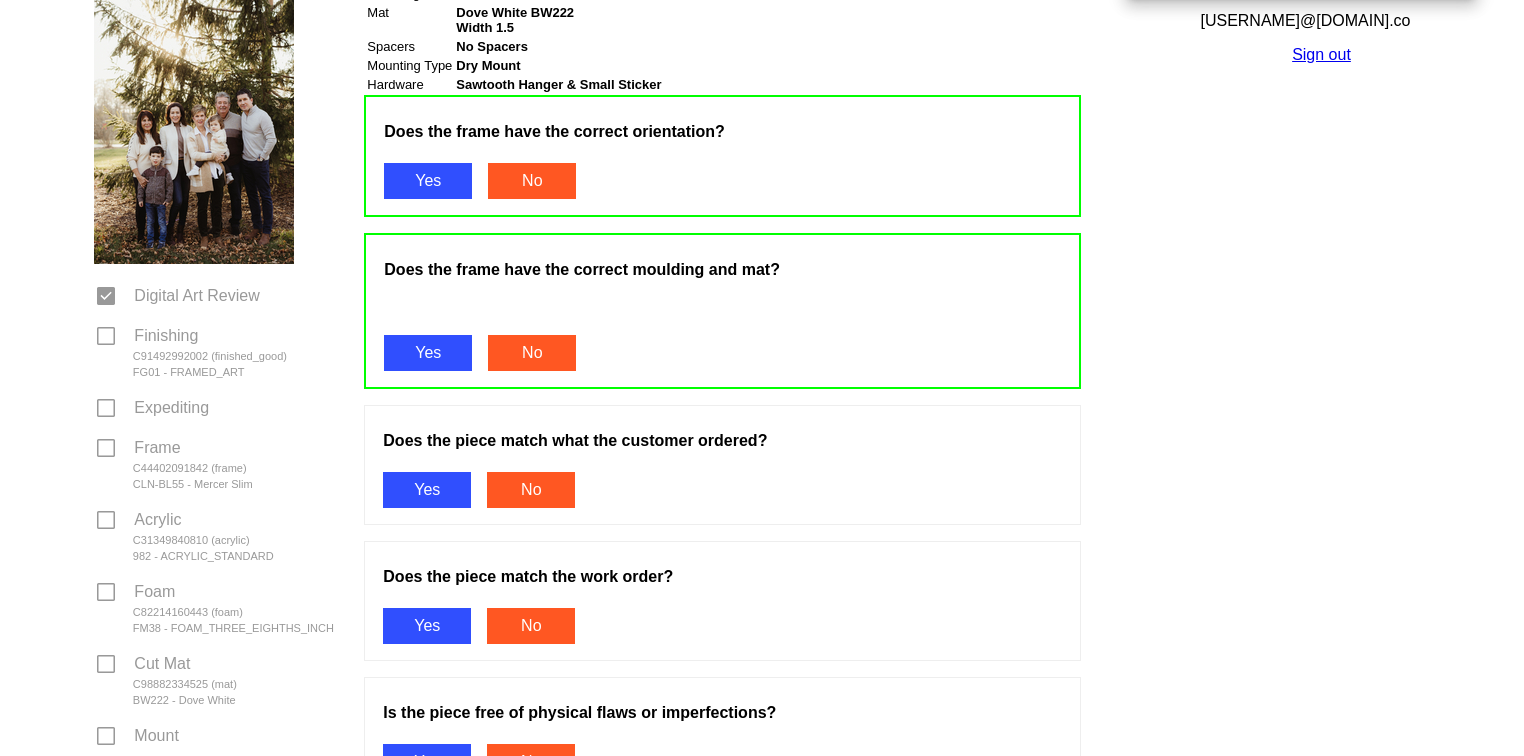 click on "Yes" at bounding box center [427, 490] 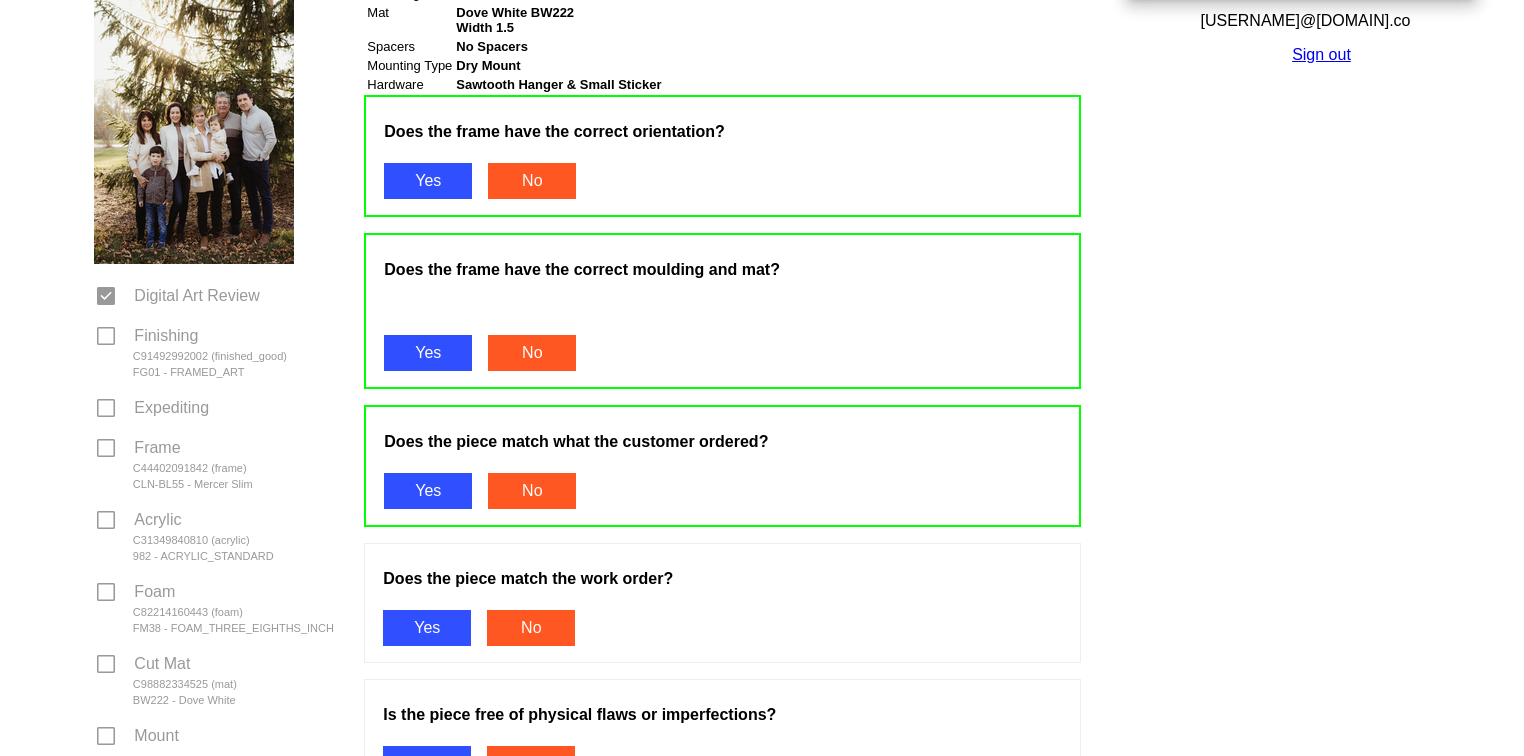click on "Yes" at bounding box center (427, 628) 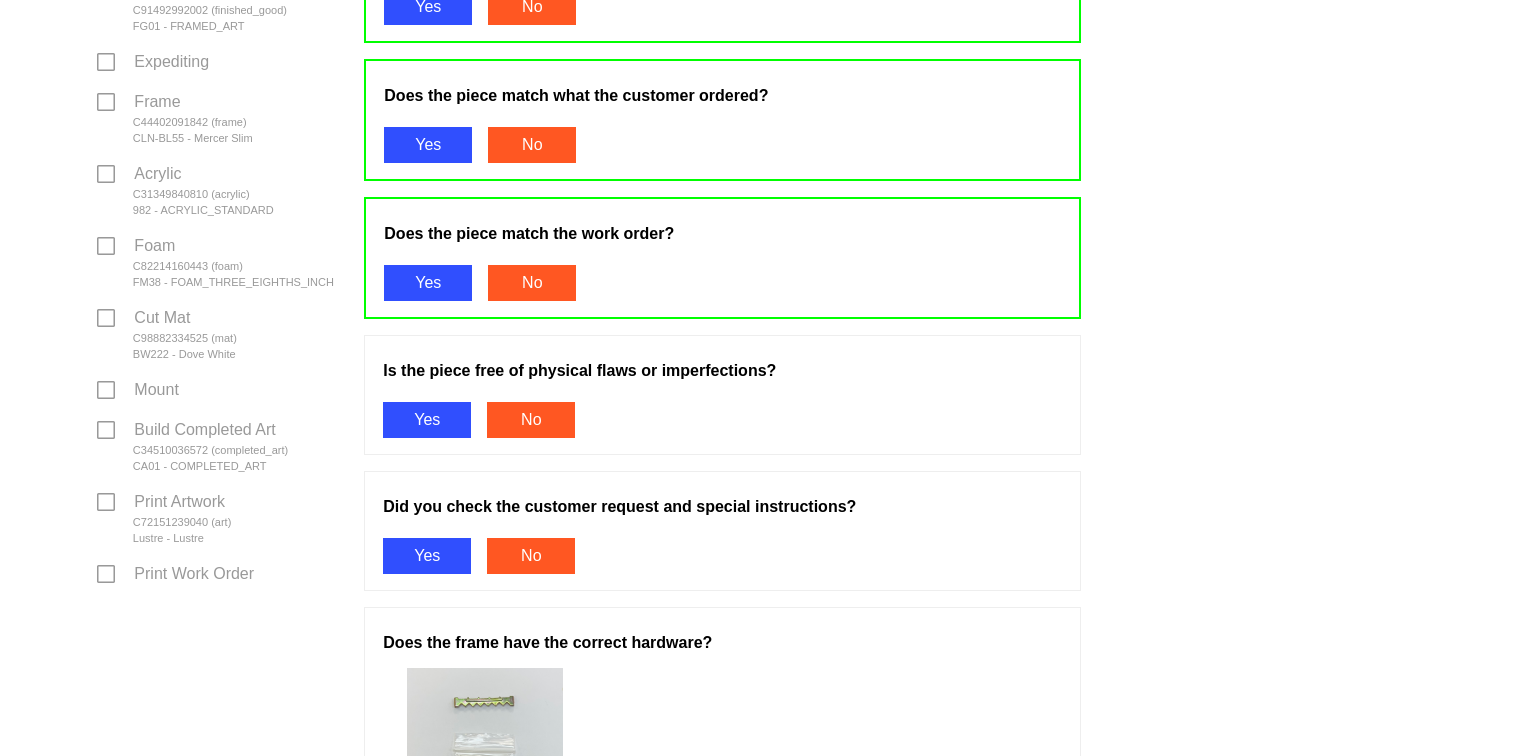 scroll, scrollTop: 624, scrollLeft: 0, axis: vertical 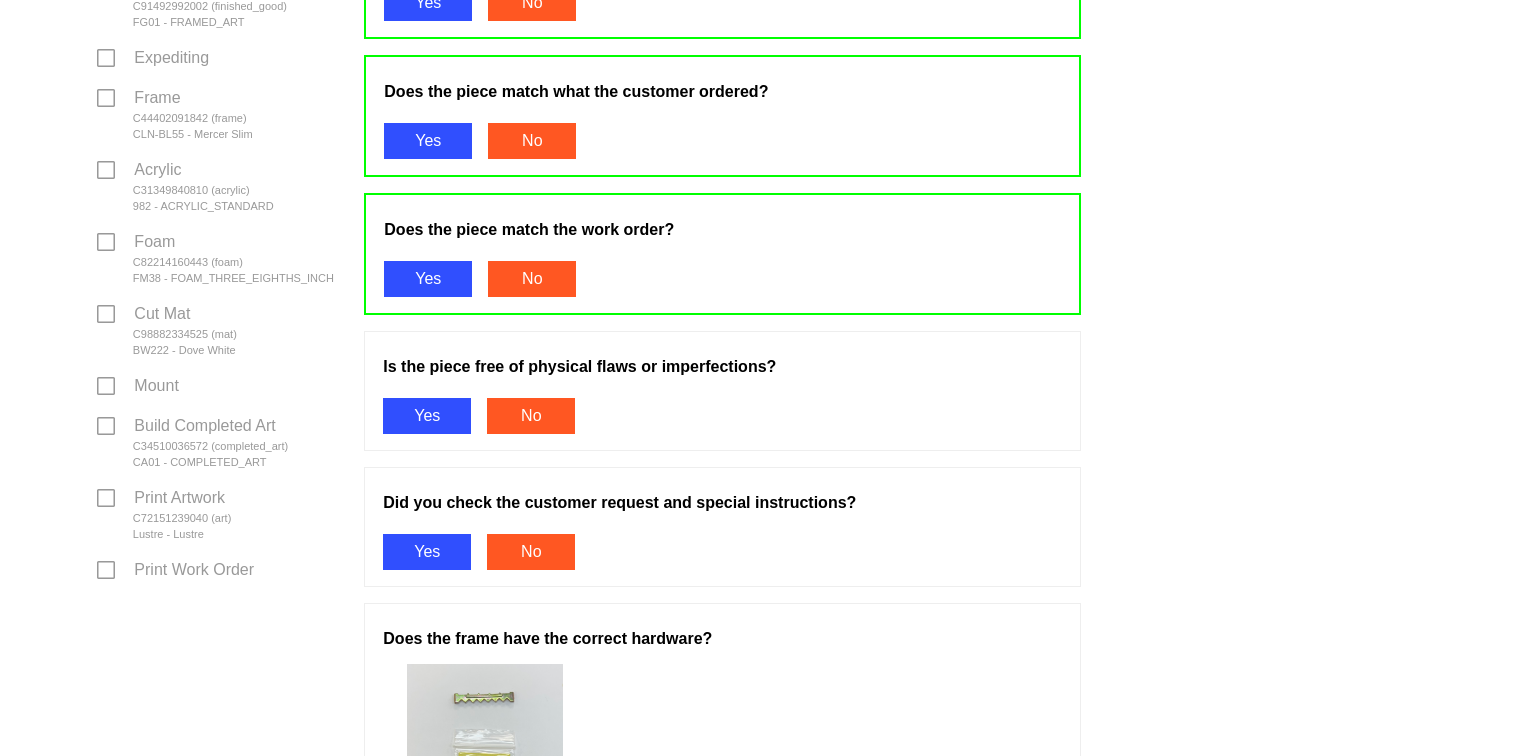 click on "Yes" at bounding box center [427, 416] 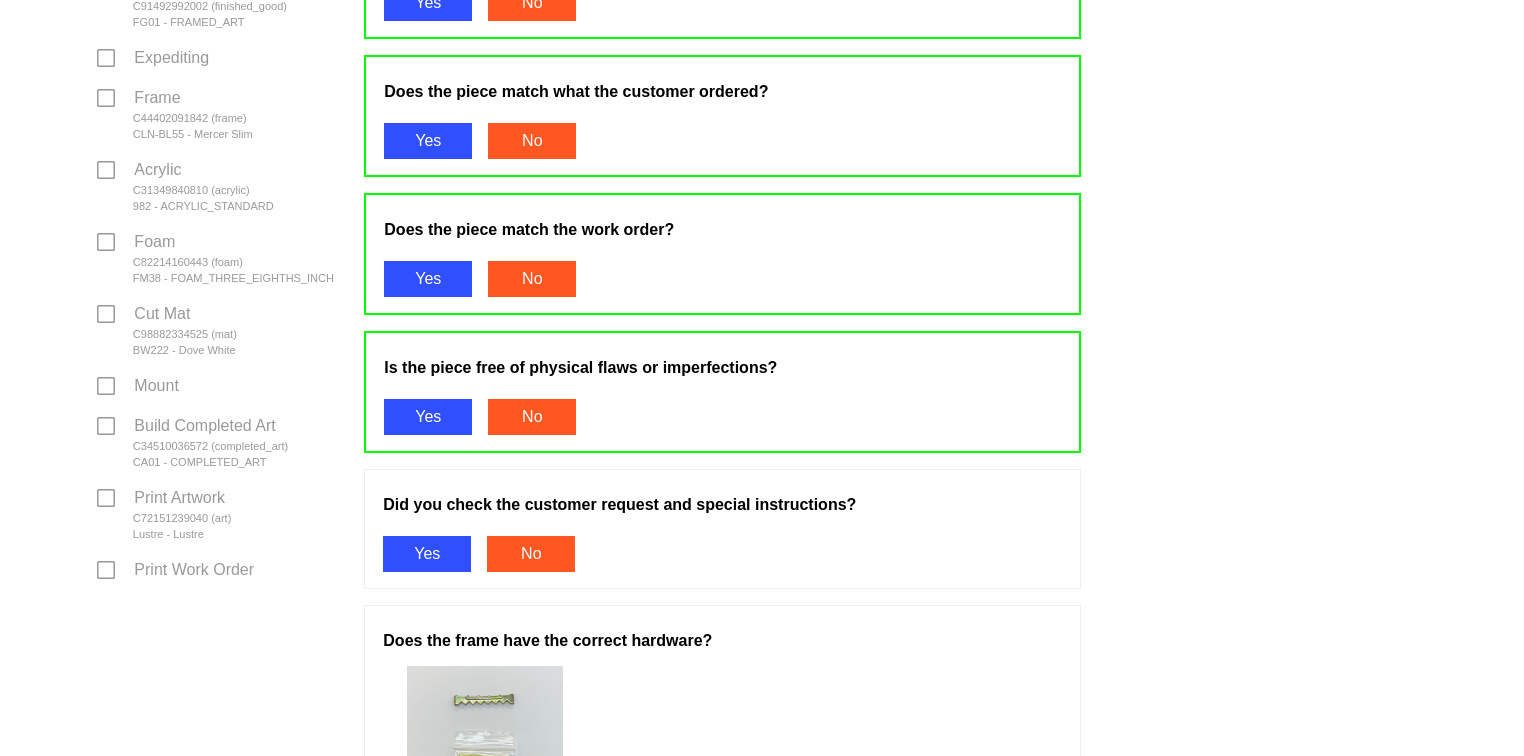 click on "Yes" at bounding box center (427, 554) 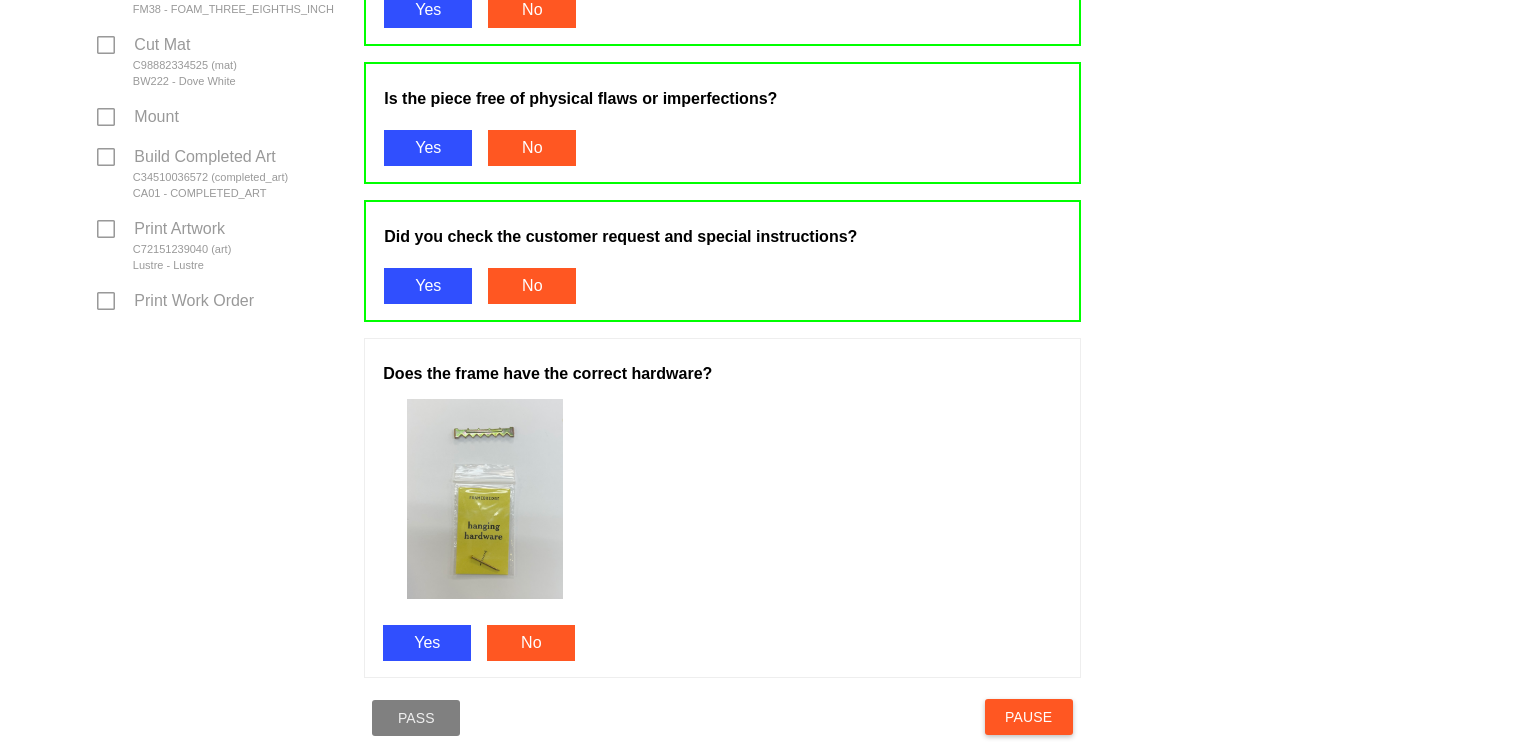 scroll, scrollTop: 956, scrollLeft: 0, axis: vertical 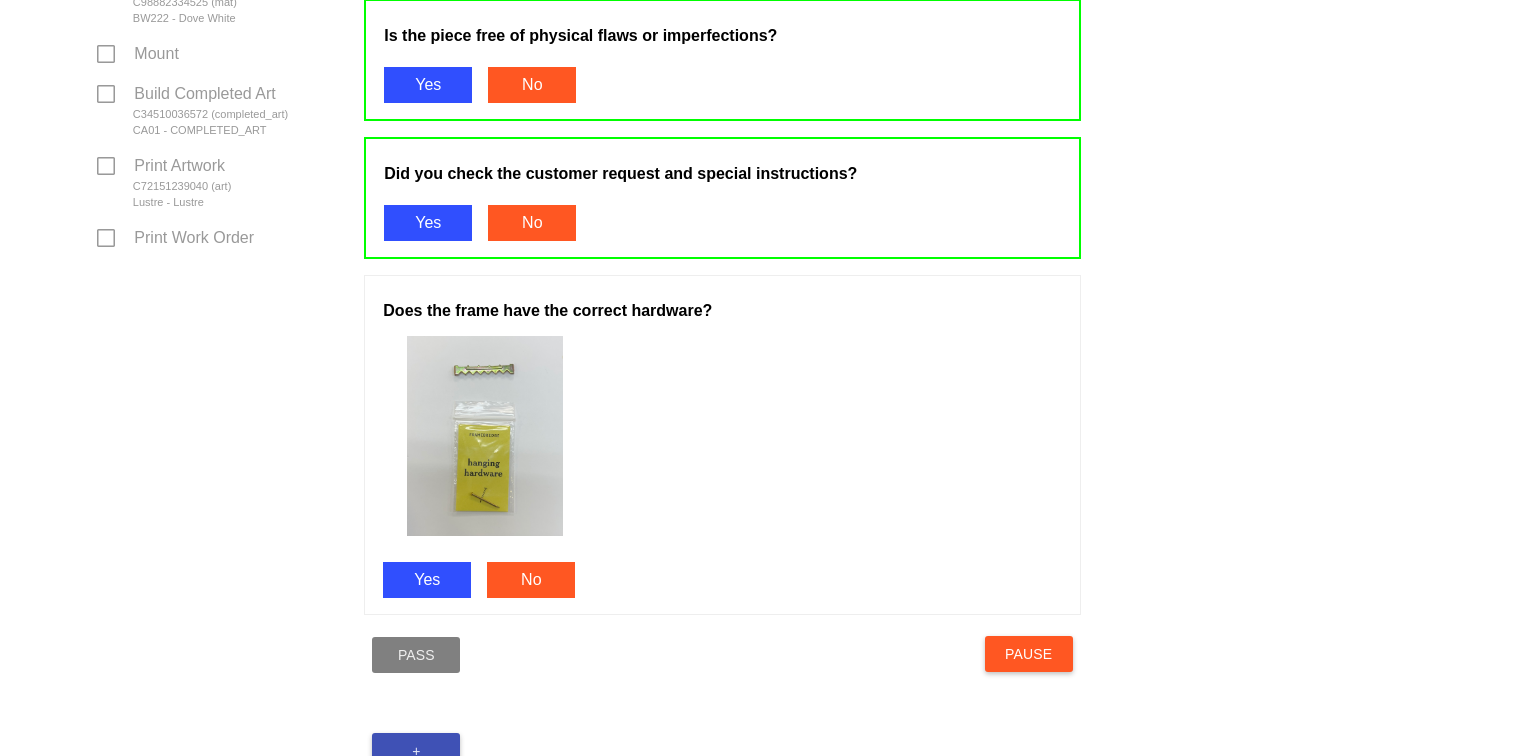 click on "Yes" at bounding box center (427, 580) 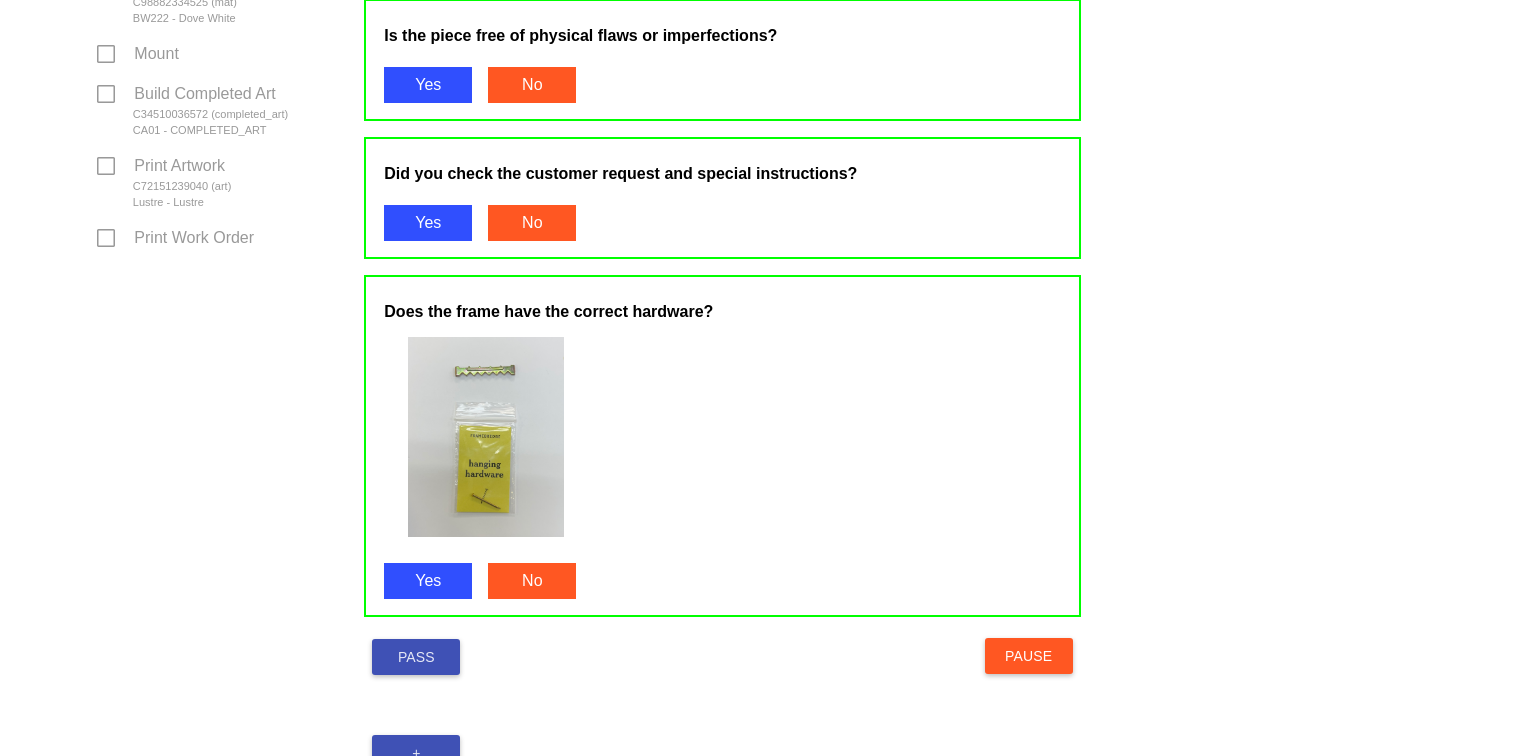 click on "Pass" at bounding box center (416, 657) 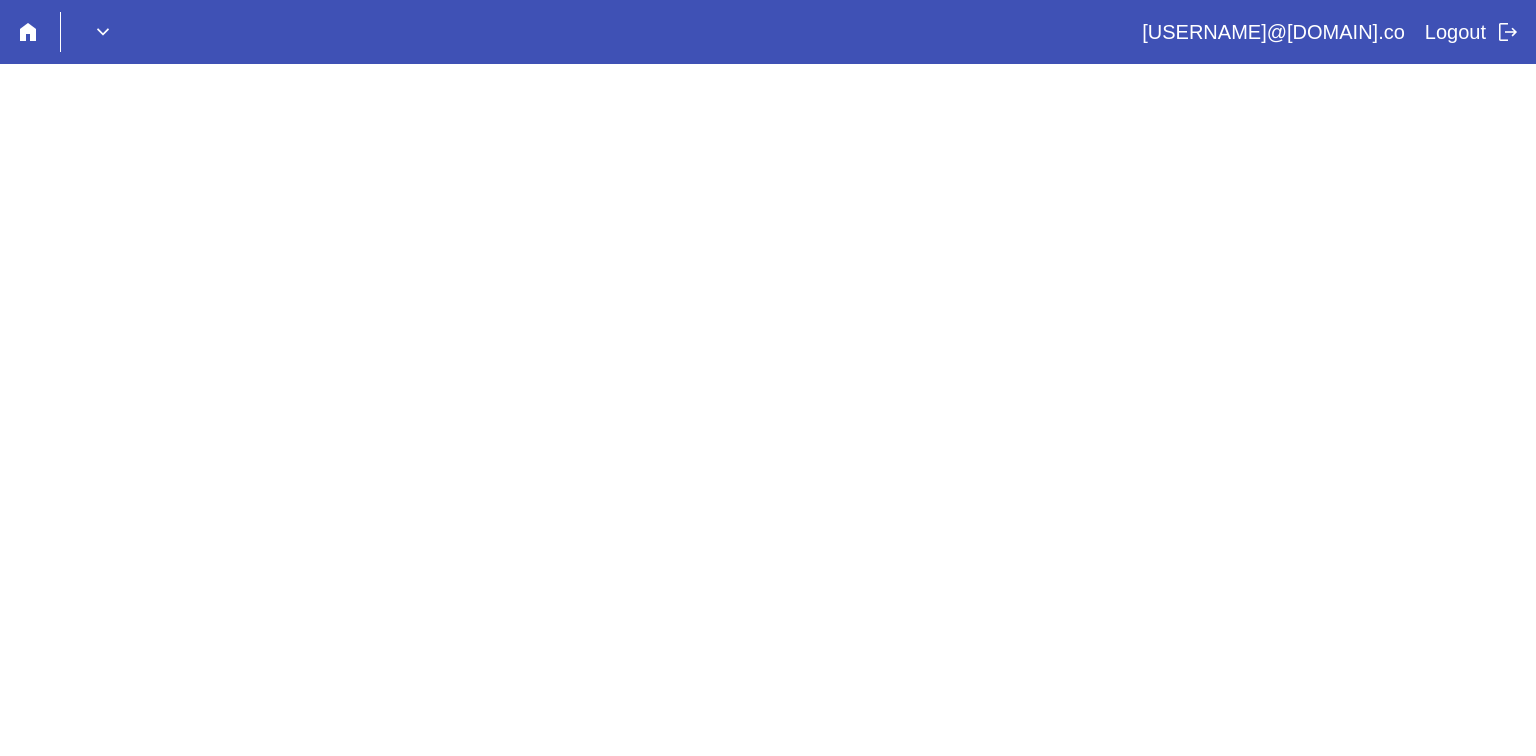 scroll, scrollTop: 0, scrollLeft: 0, axis: both 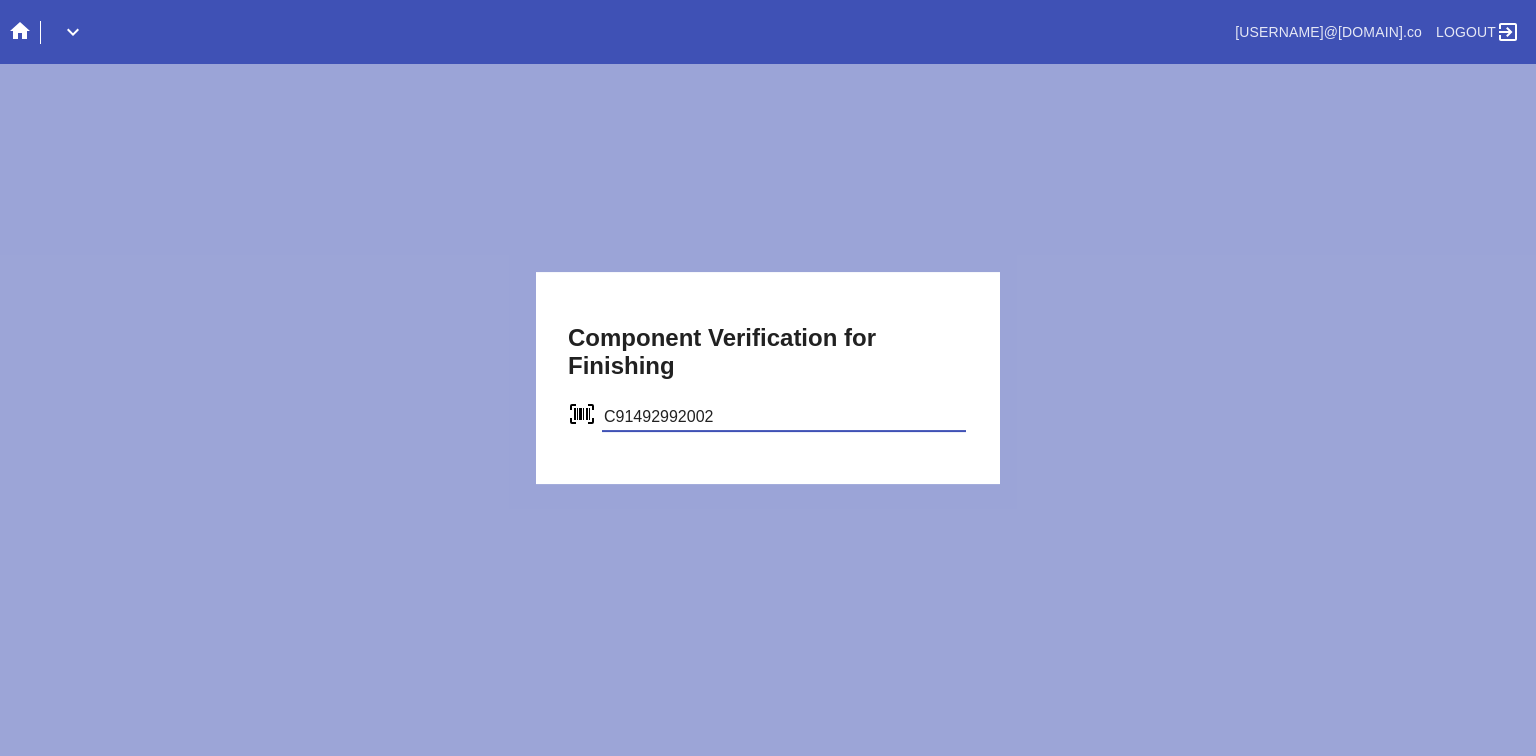 type on "C91492992002" 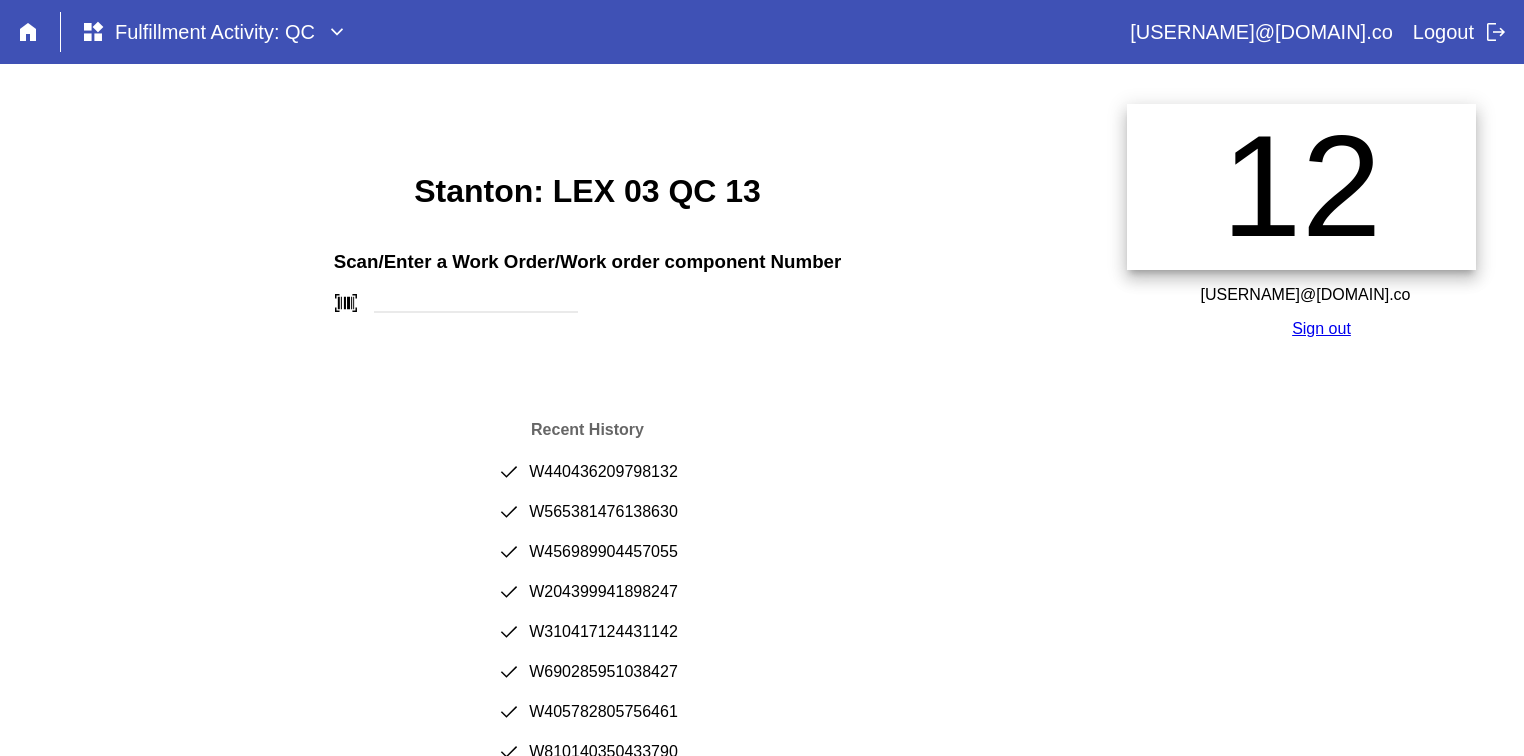 scroll, scrollTop: 0, scrollLeft: 0, axis: both 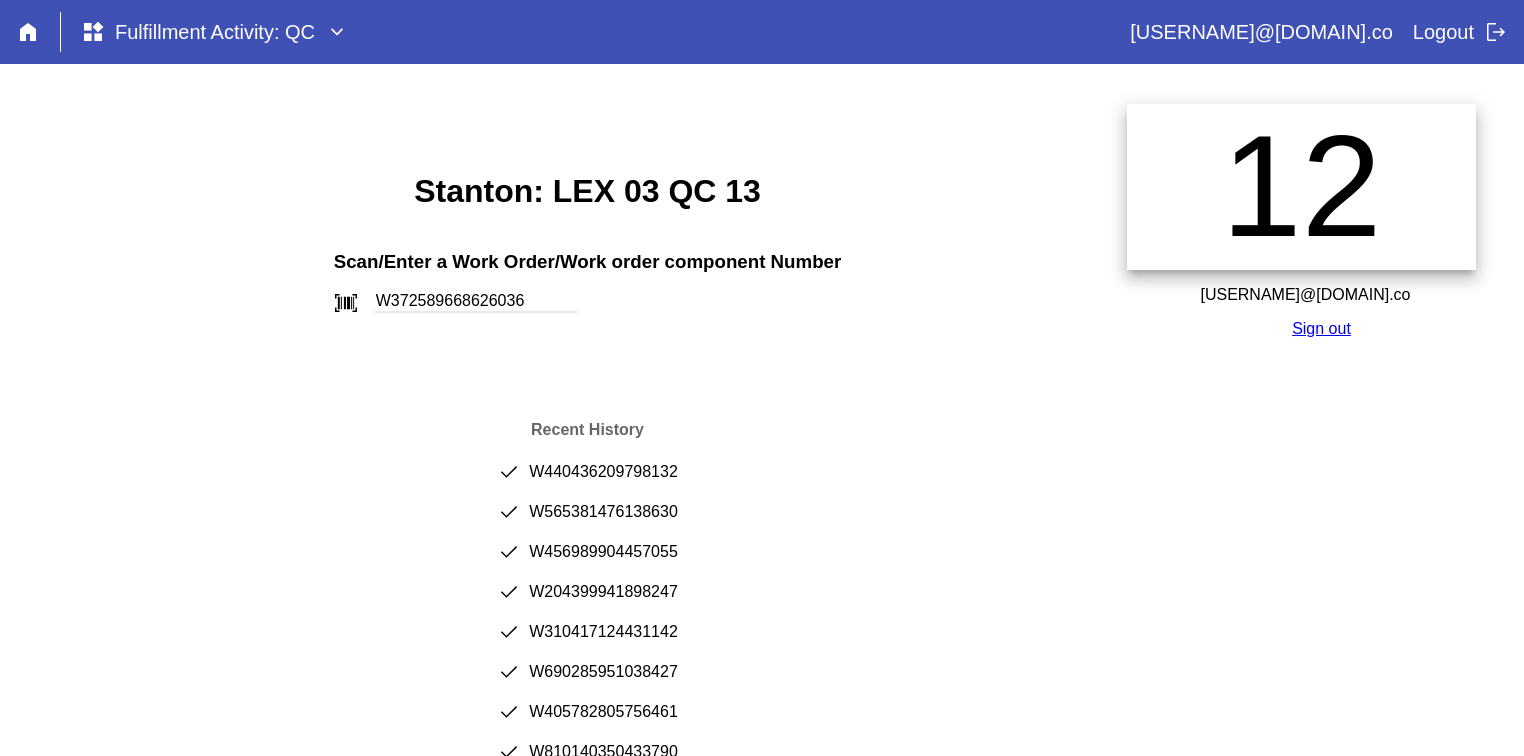 type on "W372589668626036" 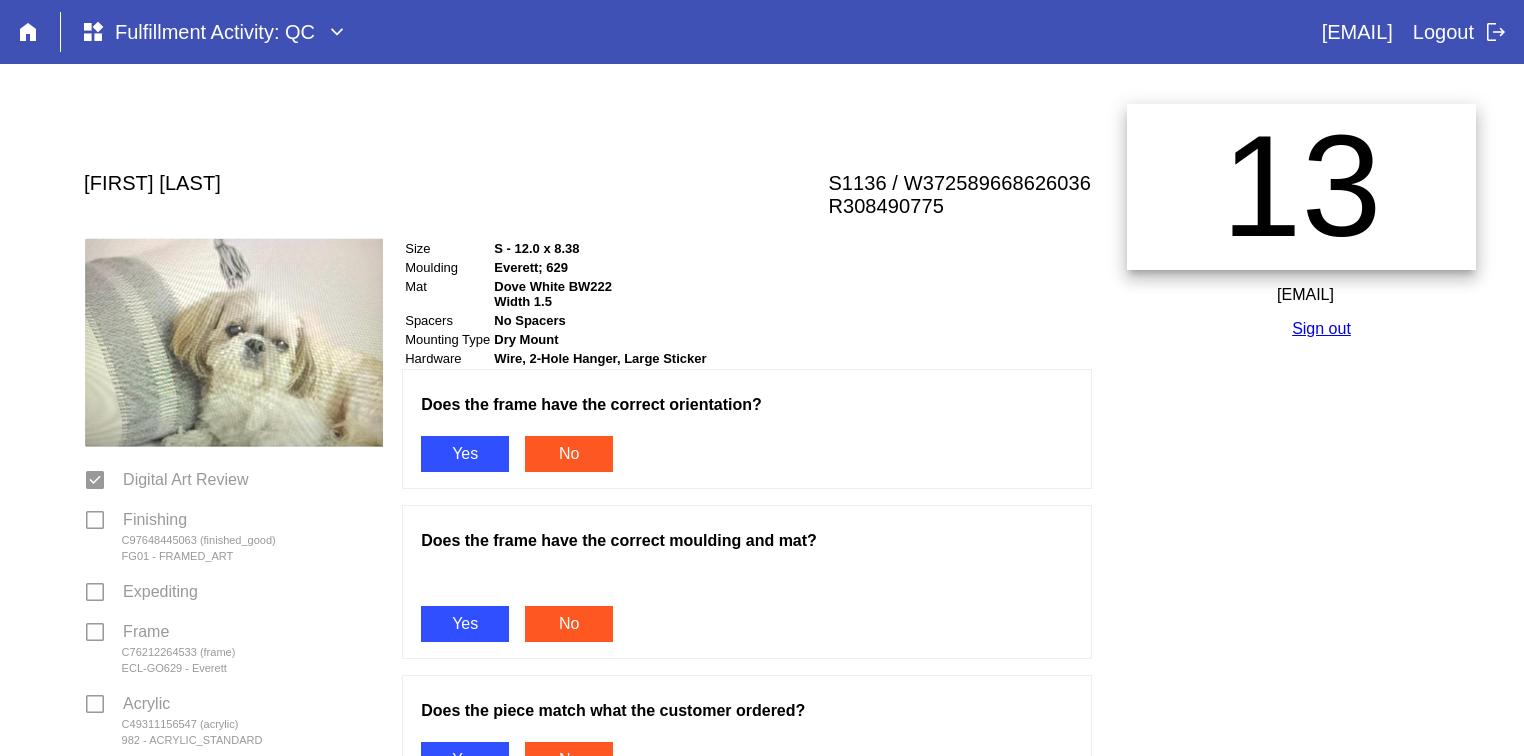 scroll, scrollTop: 0, scrollLeft: 0, axis: both 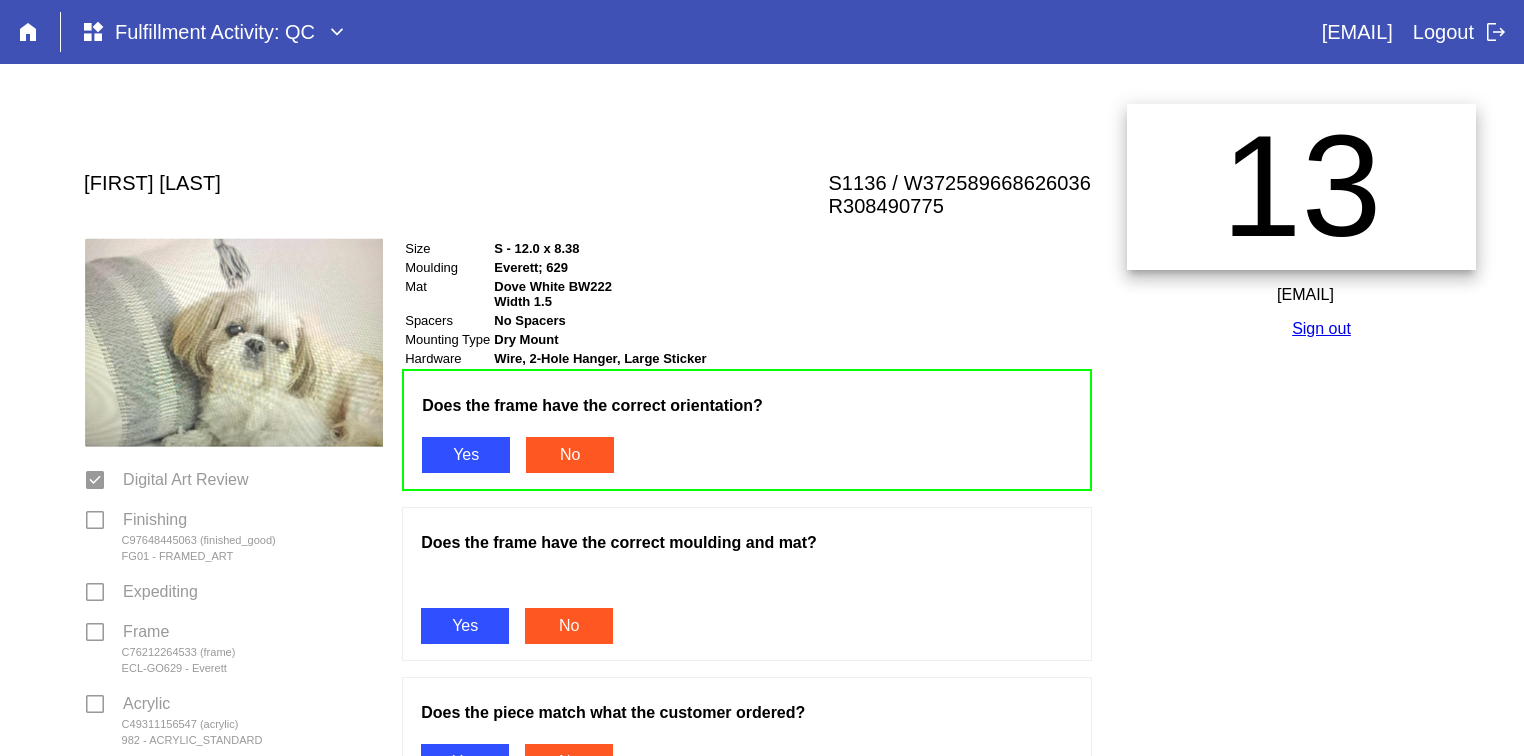 click on "Yes" at bounding box center (465, 626) 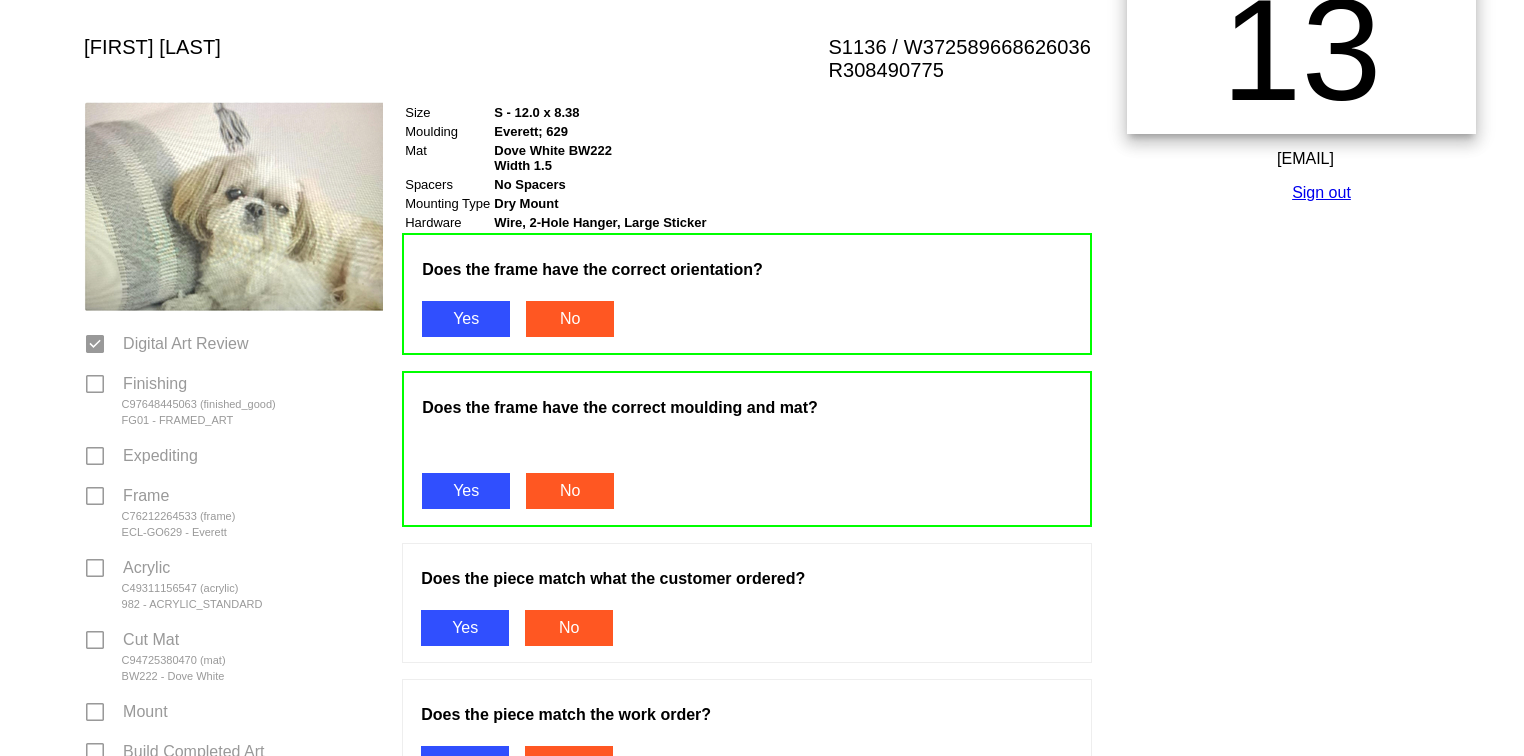 scroll, scrollTop: 292, scrollLeft: 0, axis: vertical 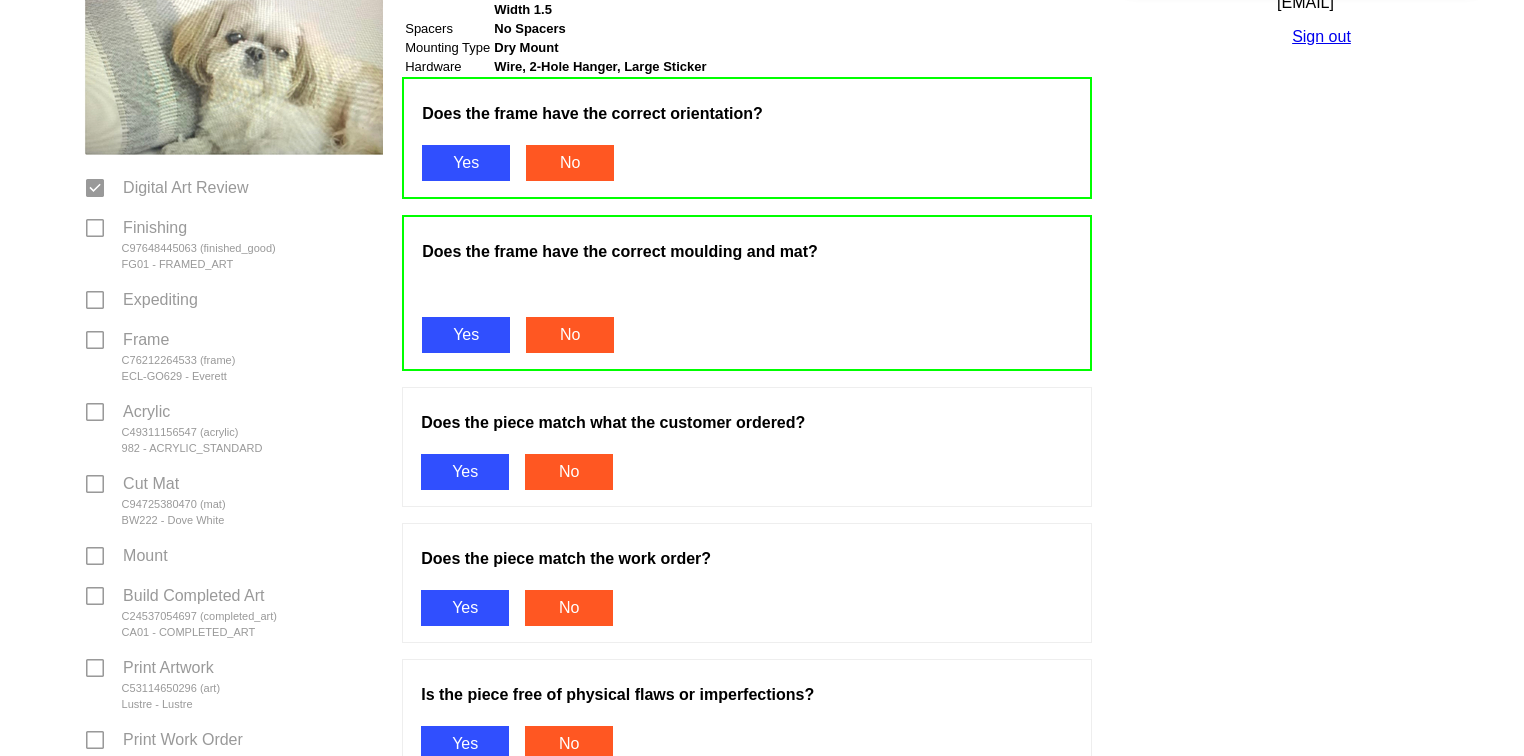 click on "Yes" at bounding box center (465, 472) 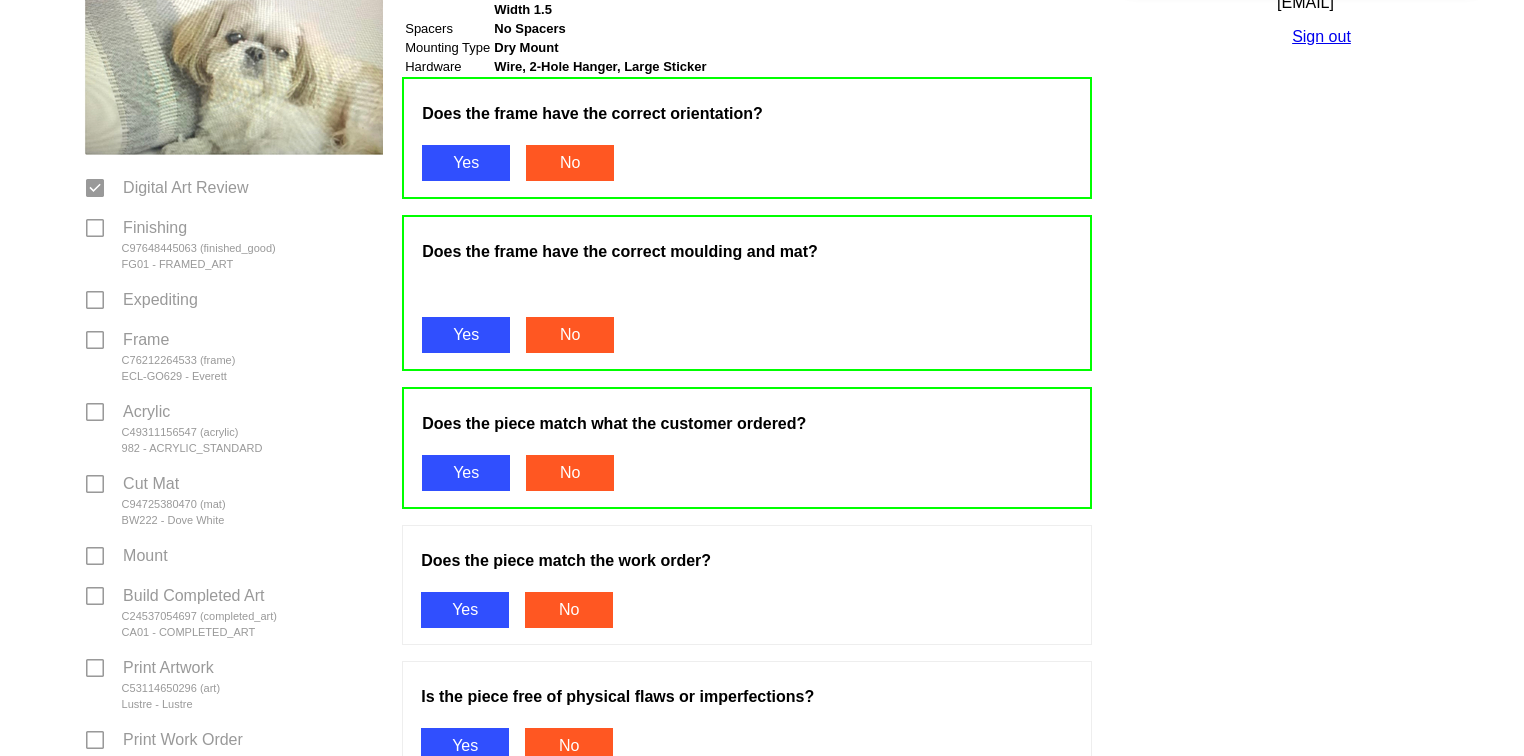 click on "Yes" at bounding box center [465, 610] 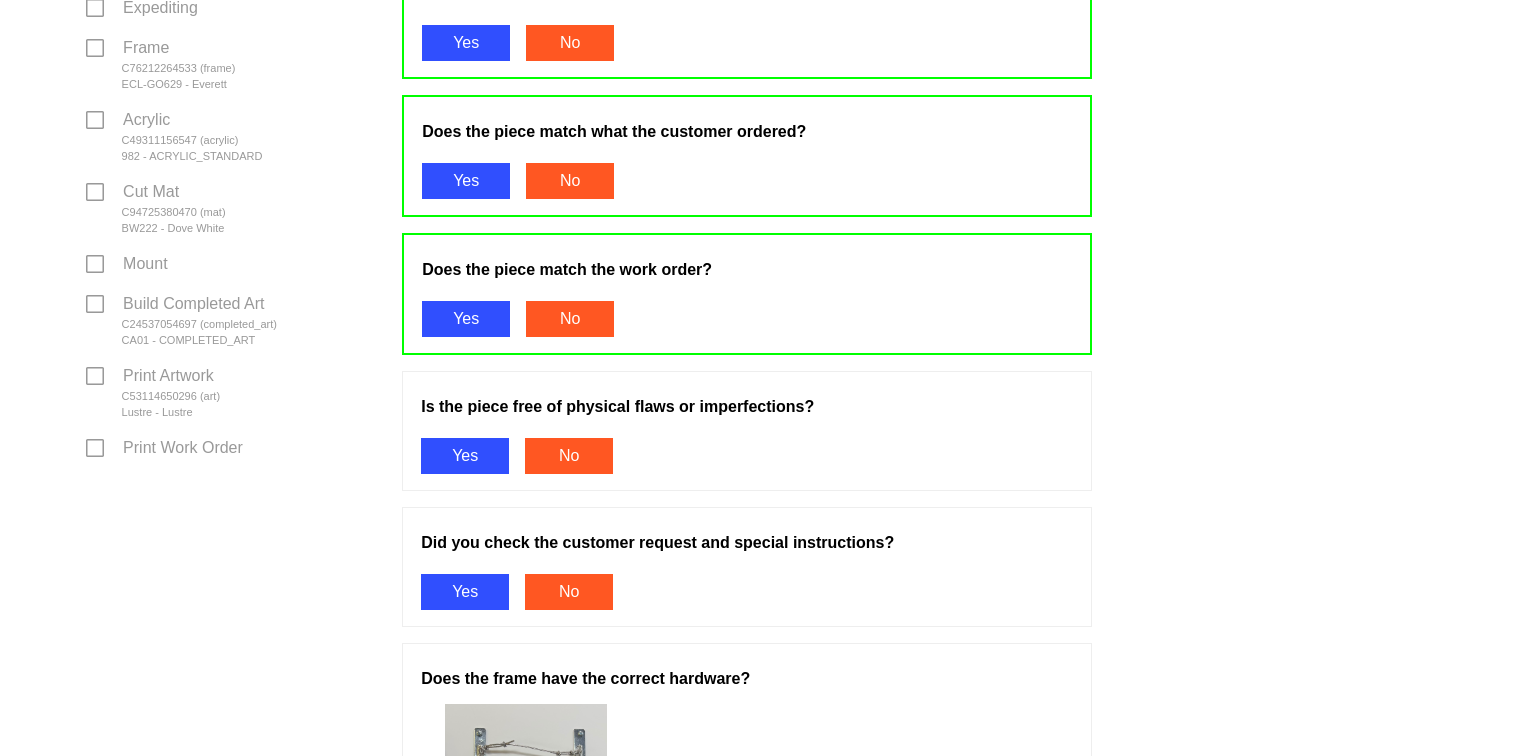 scroll, scrollTop: 616, scrollLeft: 0, axis: vertical 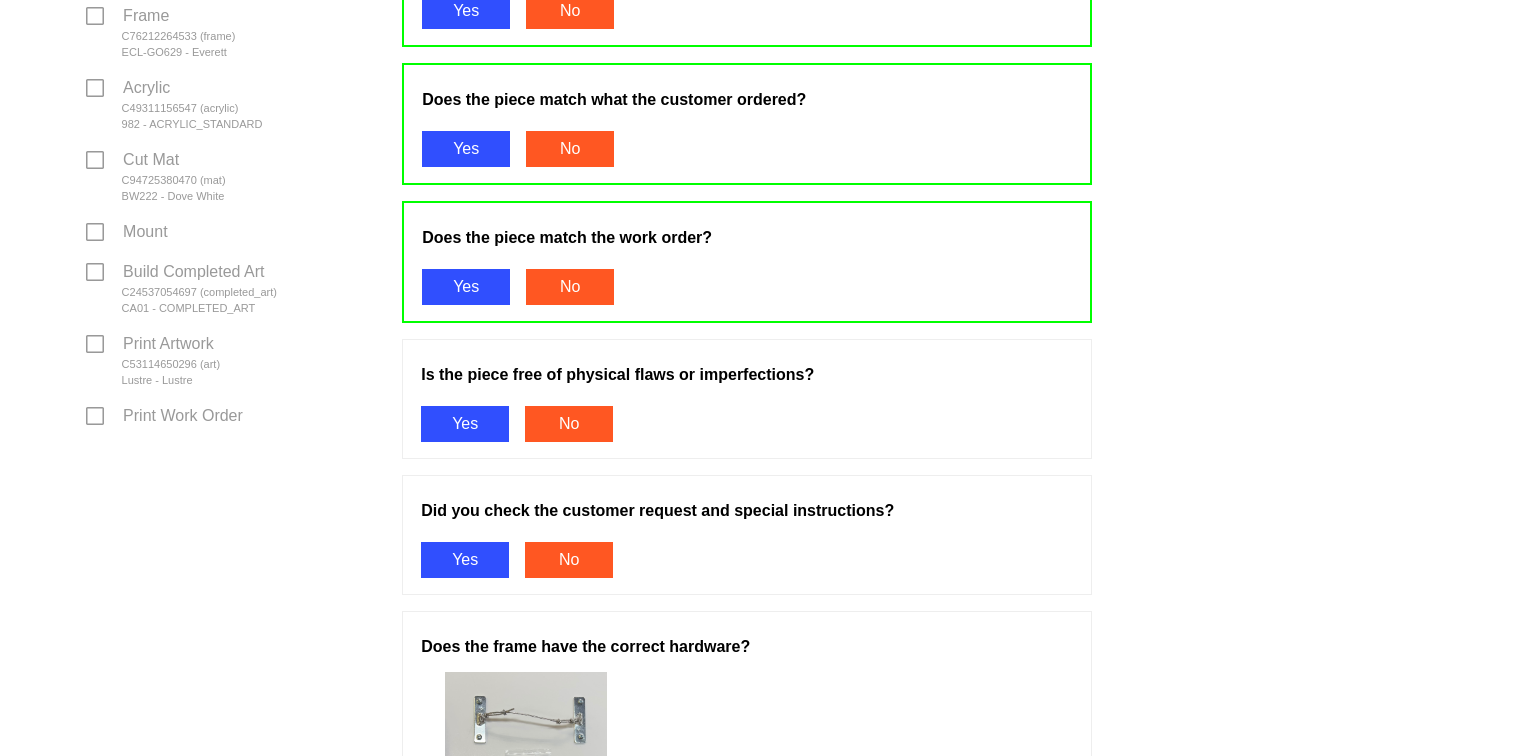 click on "Yes" at bounding box center (465, 424) 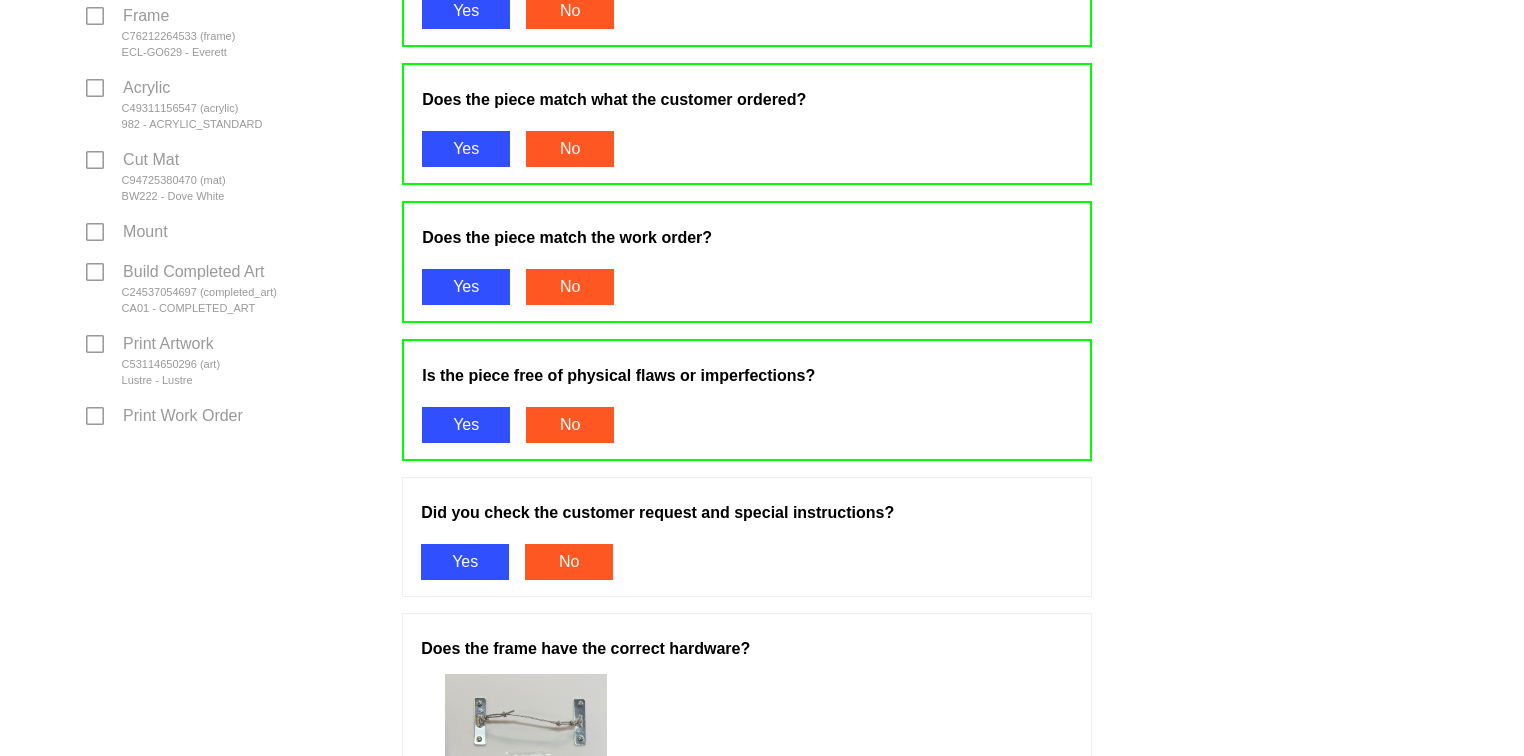 click on "Yes" at bounding box center [465, 562] 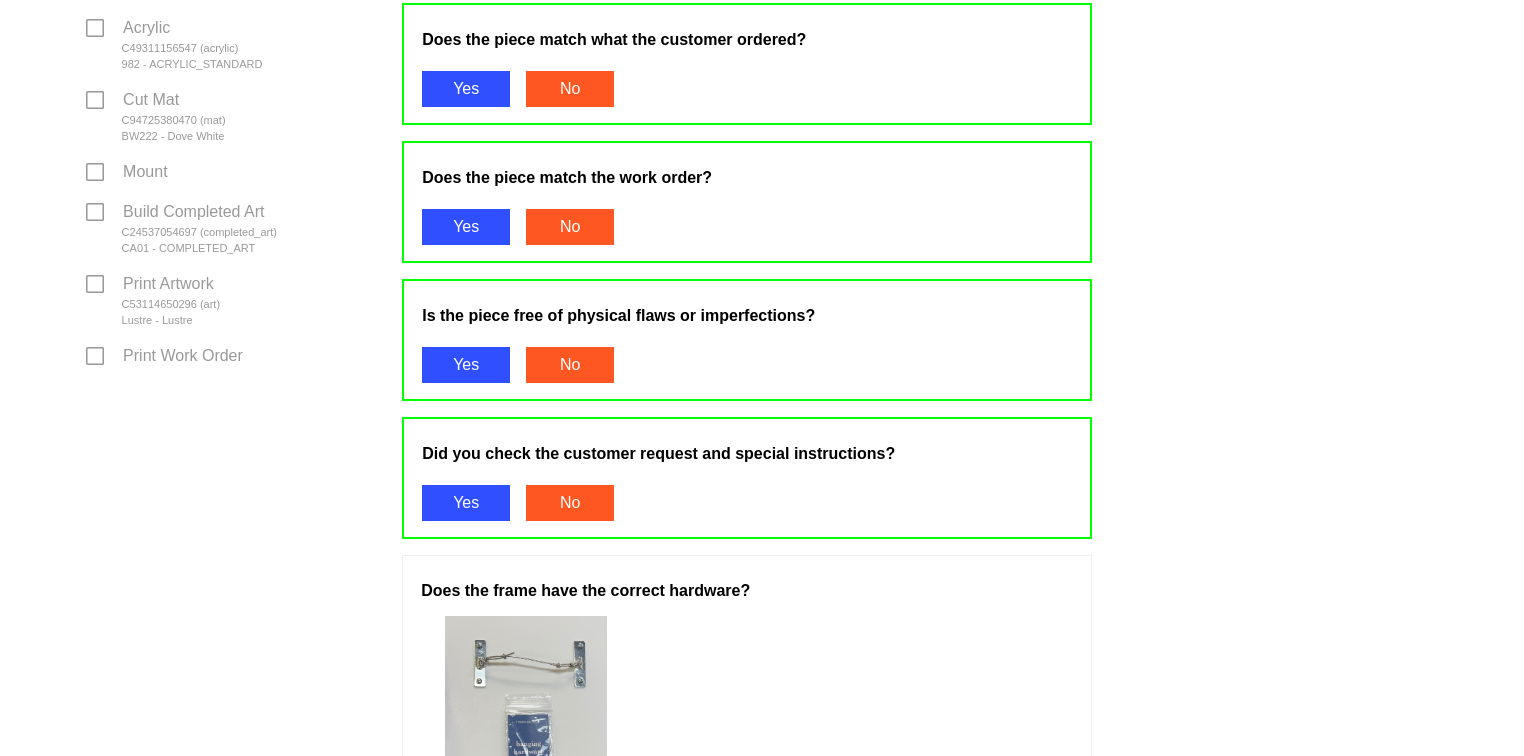 scroll, scrollTop: 890, scrollLeft: 0, axis: vertical 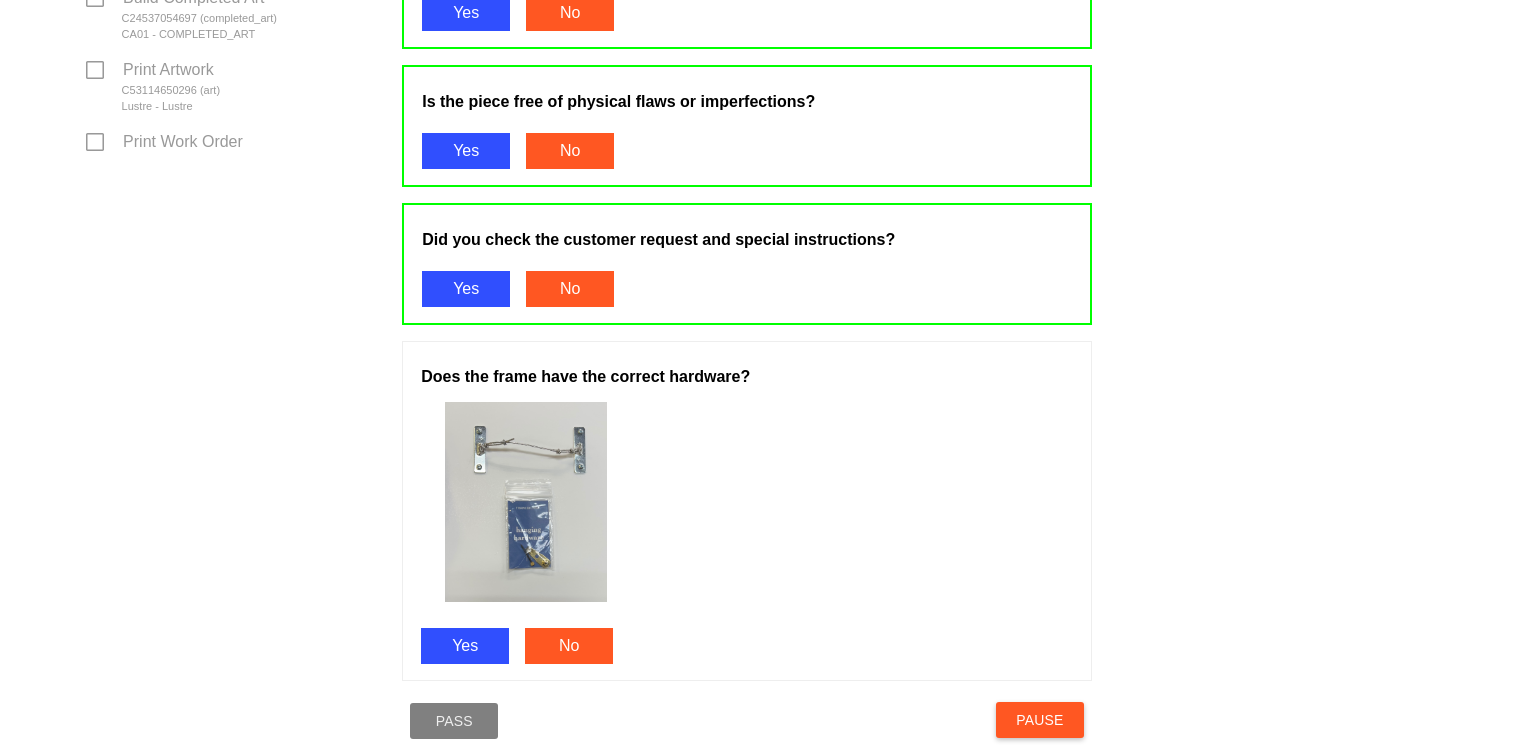 click on "Yes" at bounding box center (465, 646) 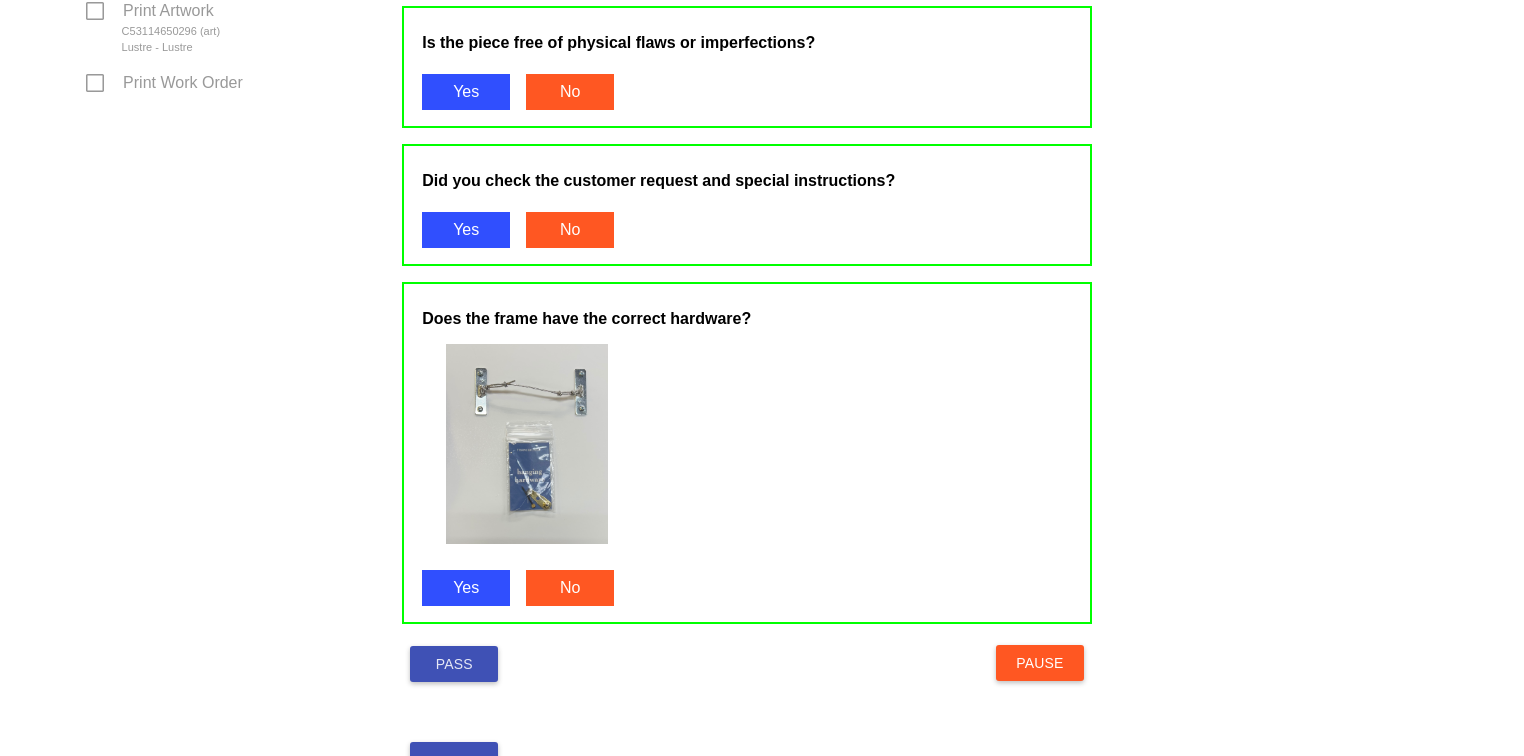 scroll, scrollTop: 1077, scrollLeft: 0, axis: vertical 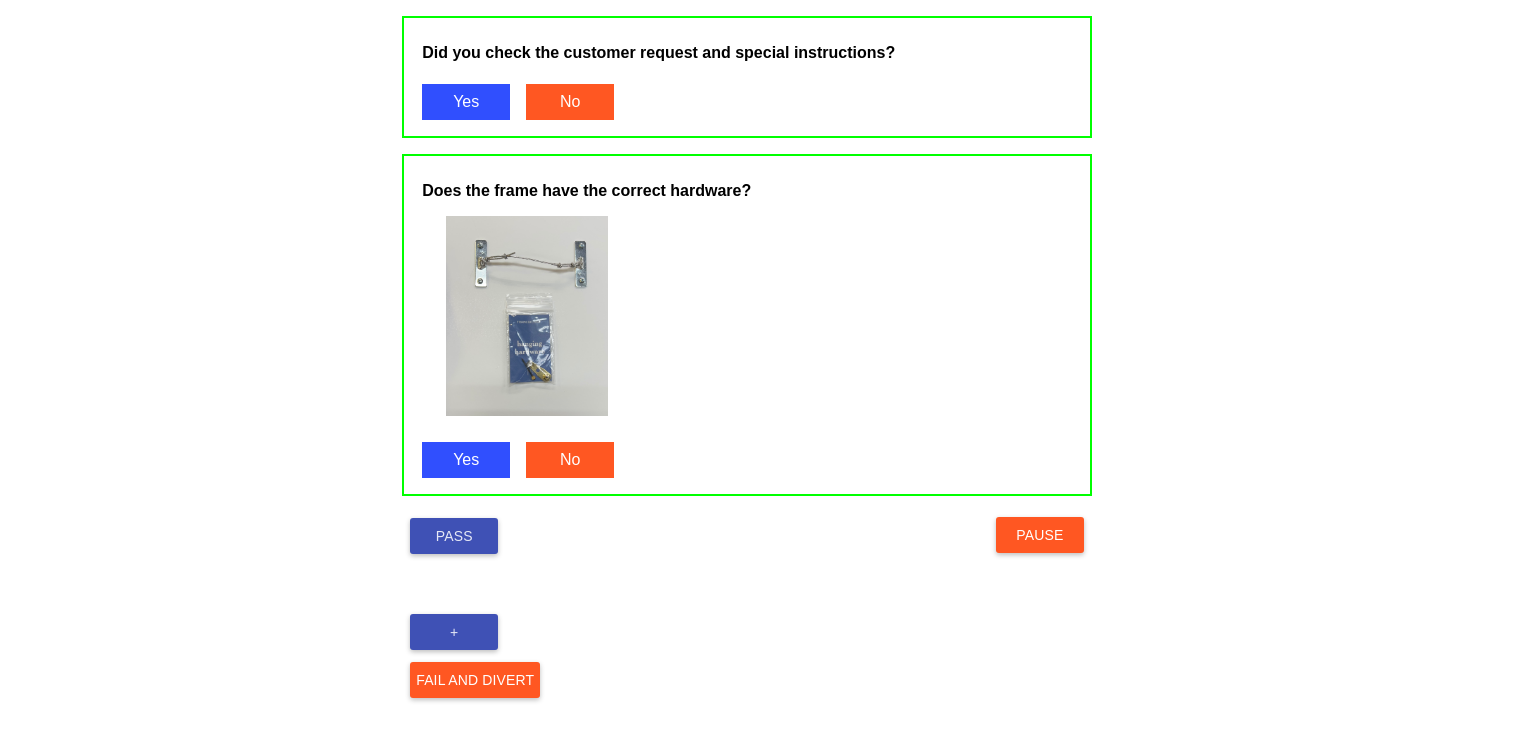 click on "Pass" at bounding box center (454, 536) 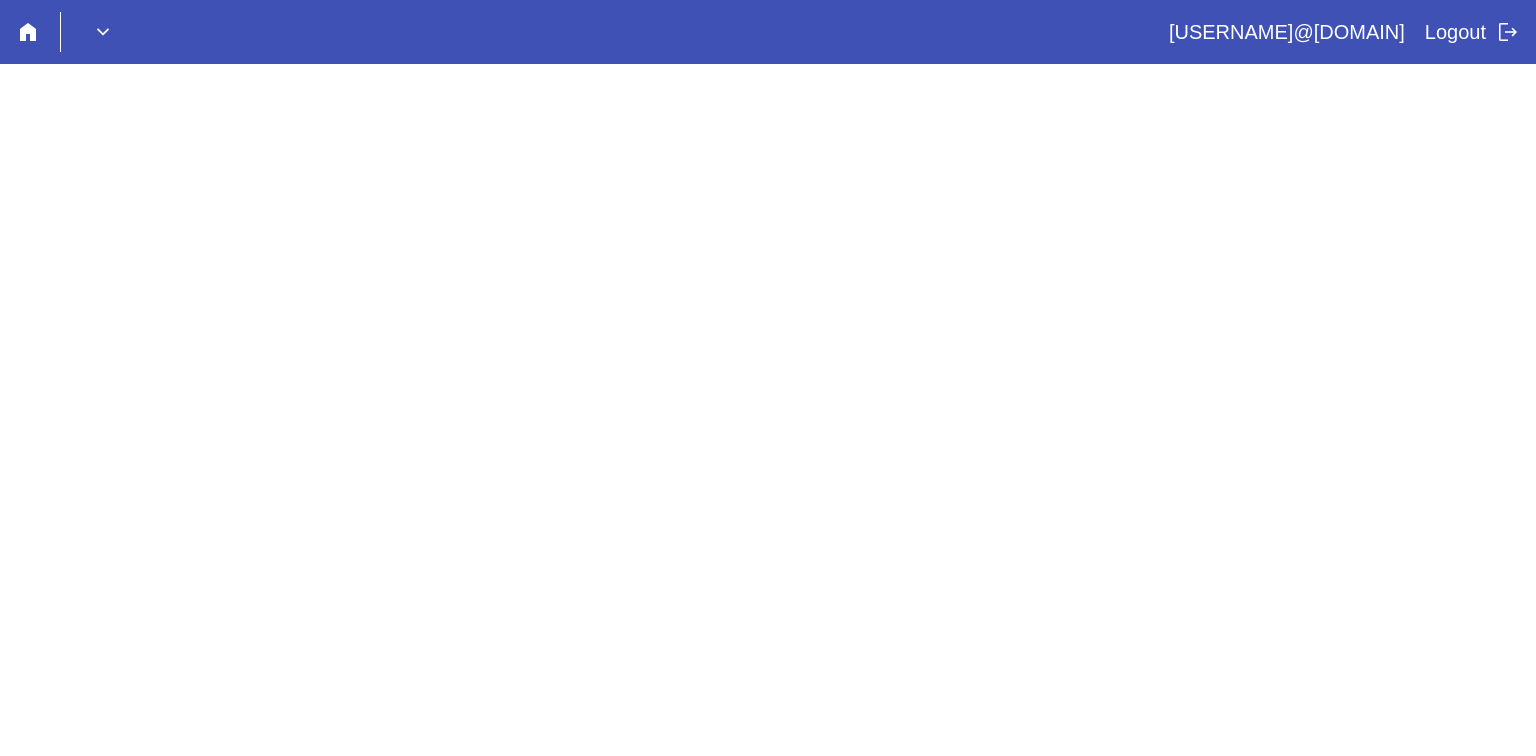scroll, scrollTop: 0, scrollLeft: 0, axis: both 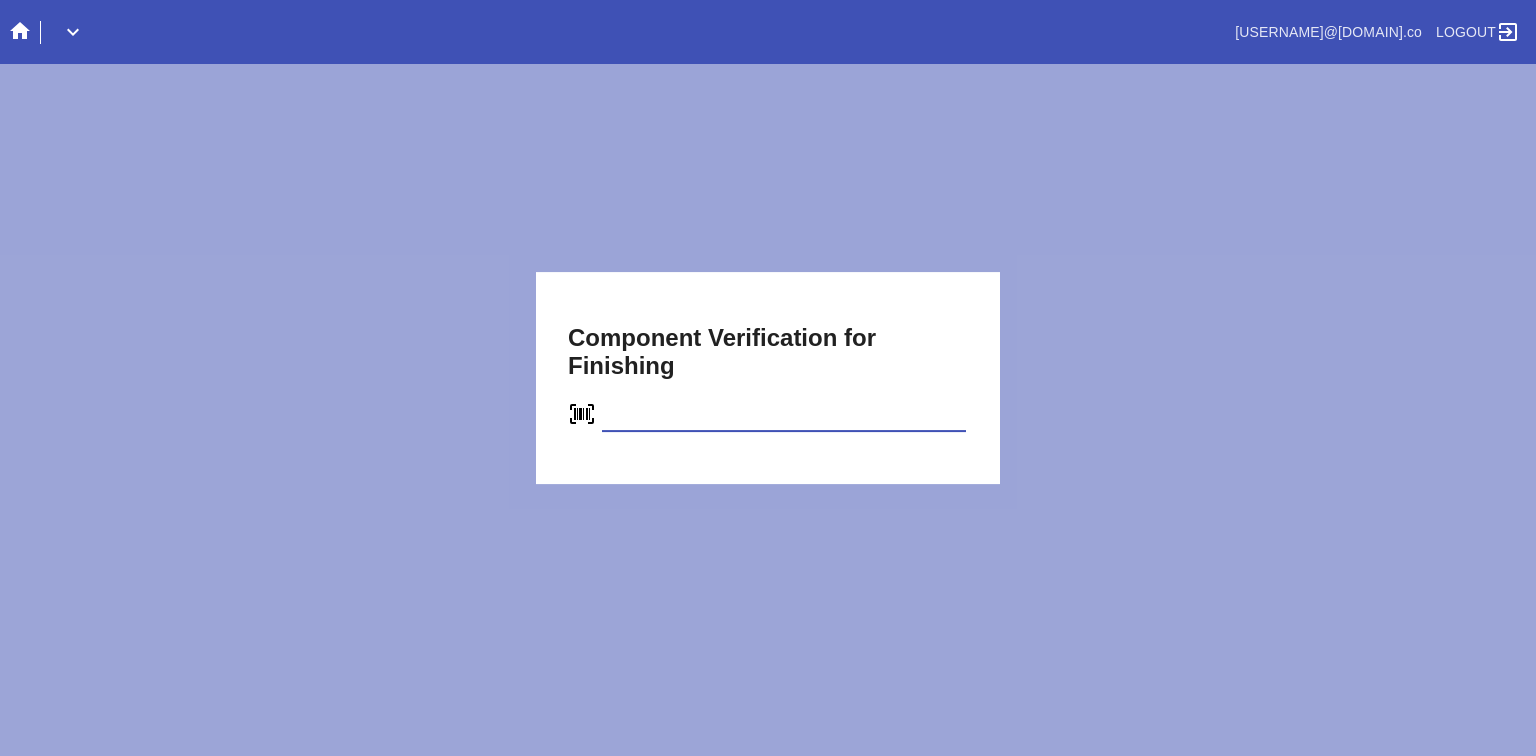 type on "C97648445063" 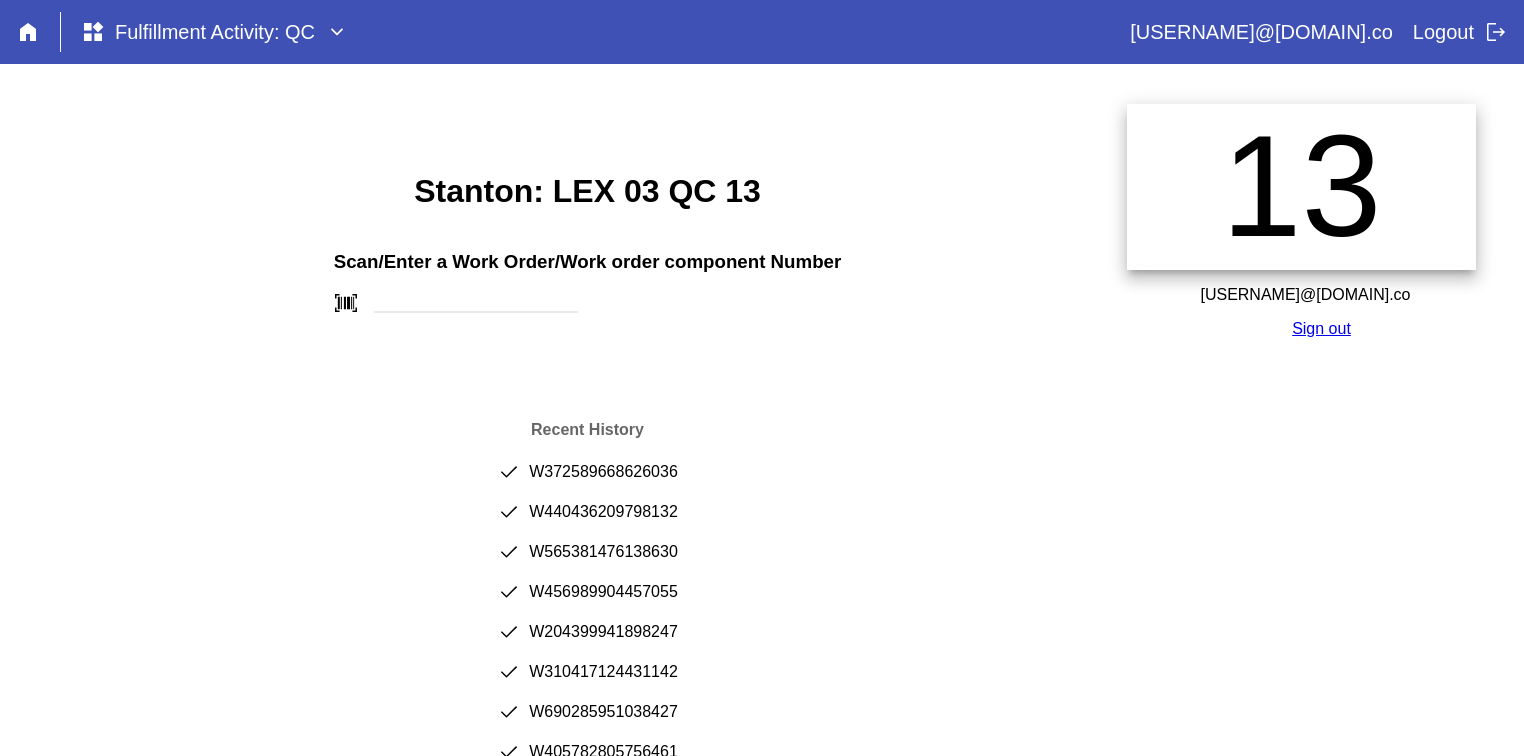 scroll, scrollTop: 0, scrollLeft: 0, axis: both 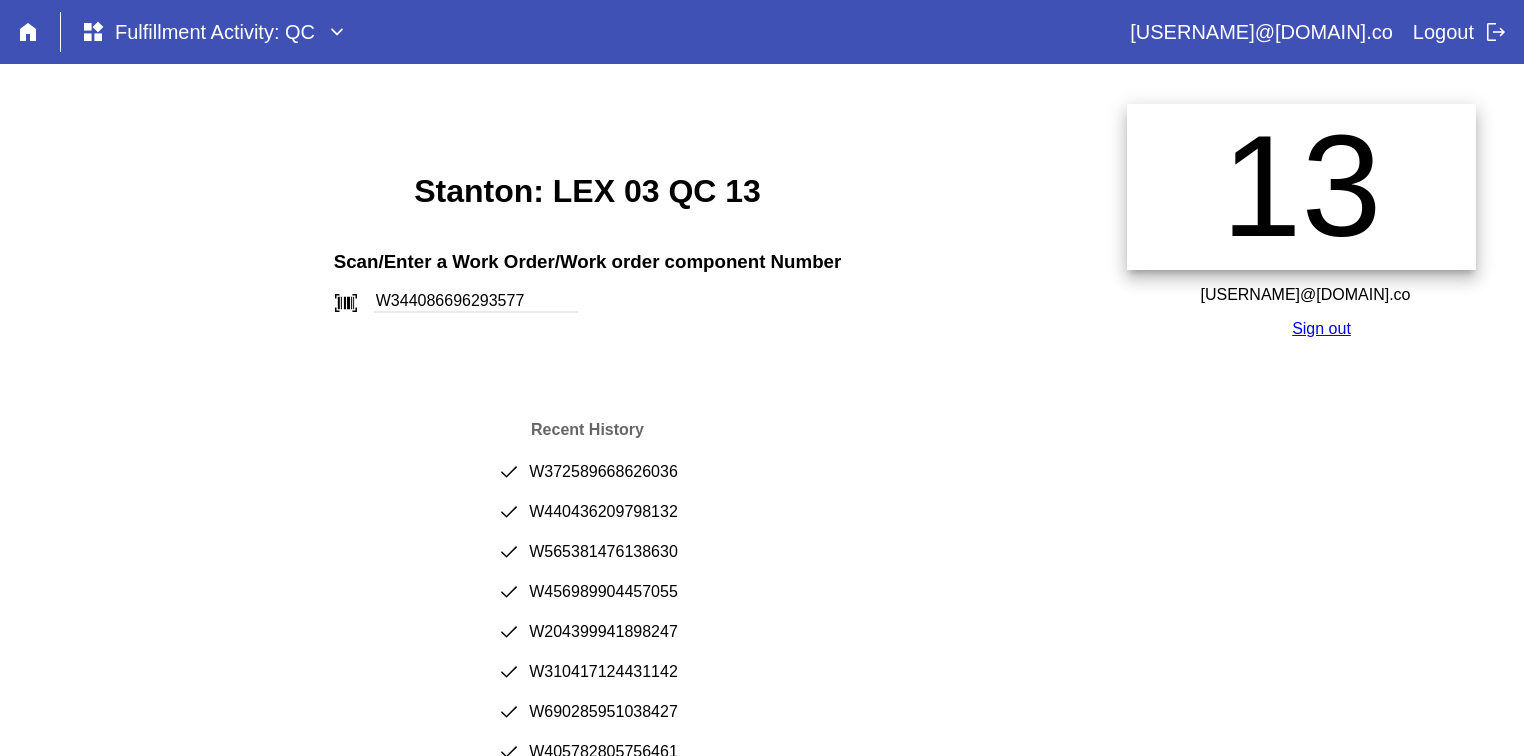 type on "W344086696293577" 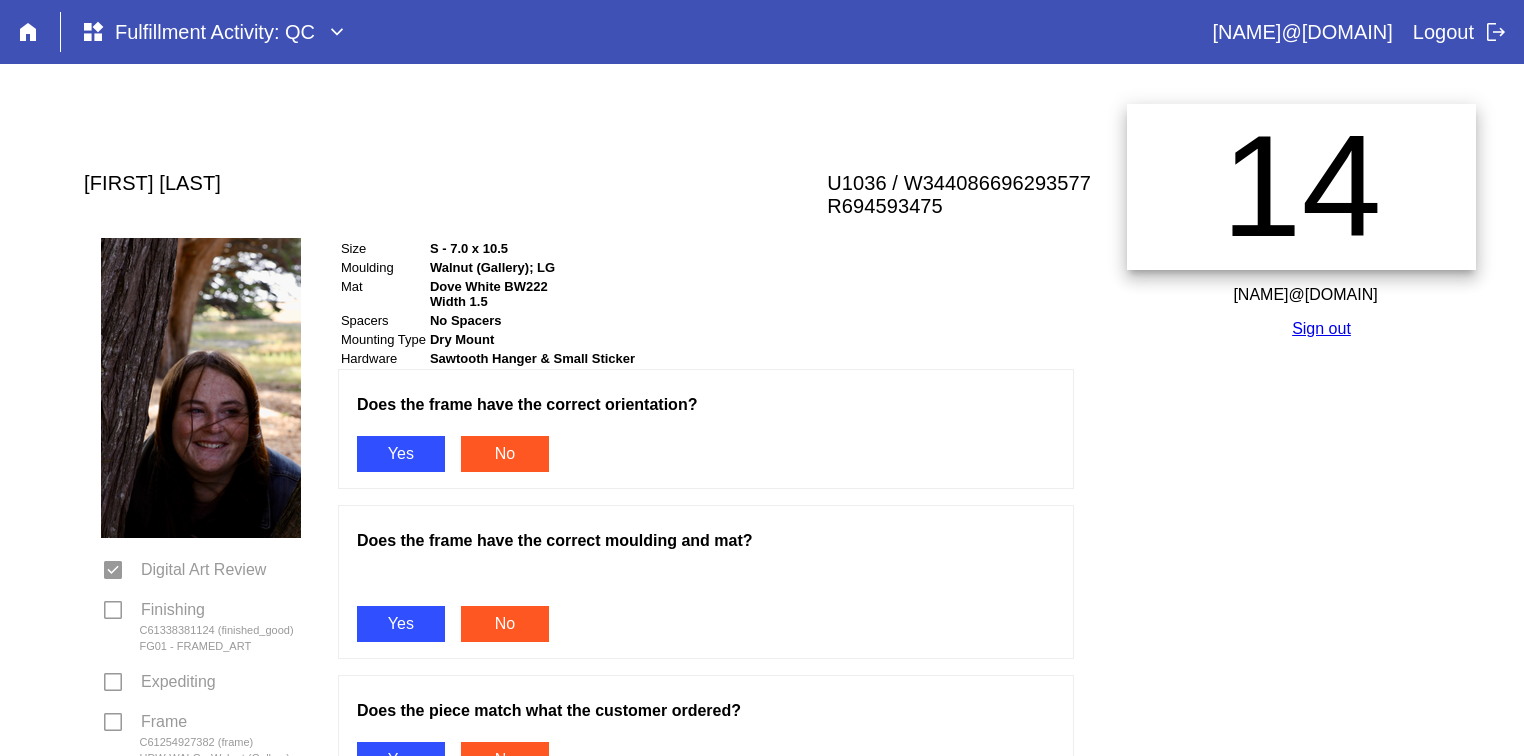 scroll, scrollTop: 0, scrollLeft: 0, axis: both 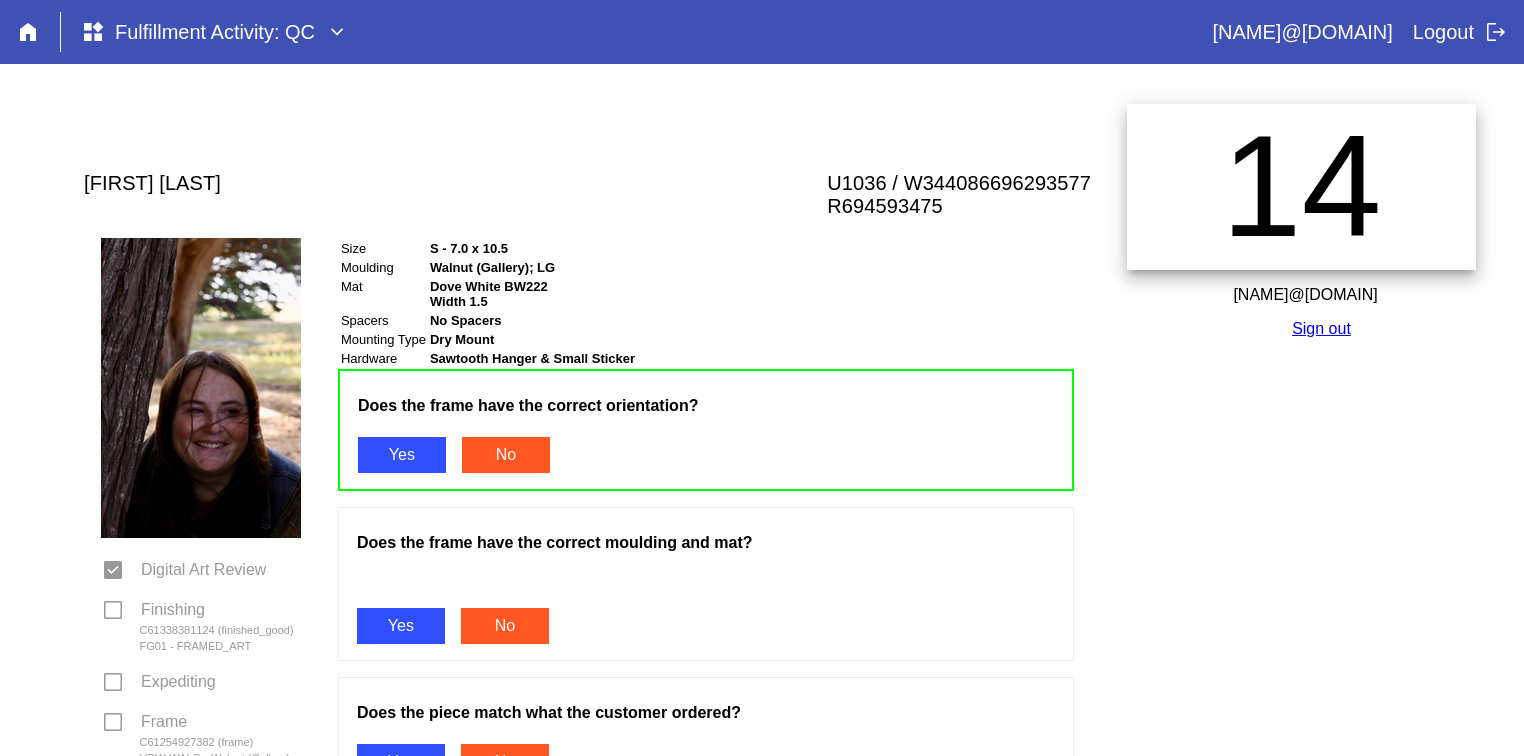 click on "Yes" at bounding box center (401, 626) 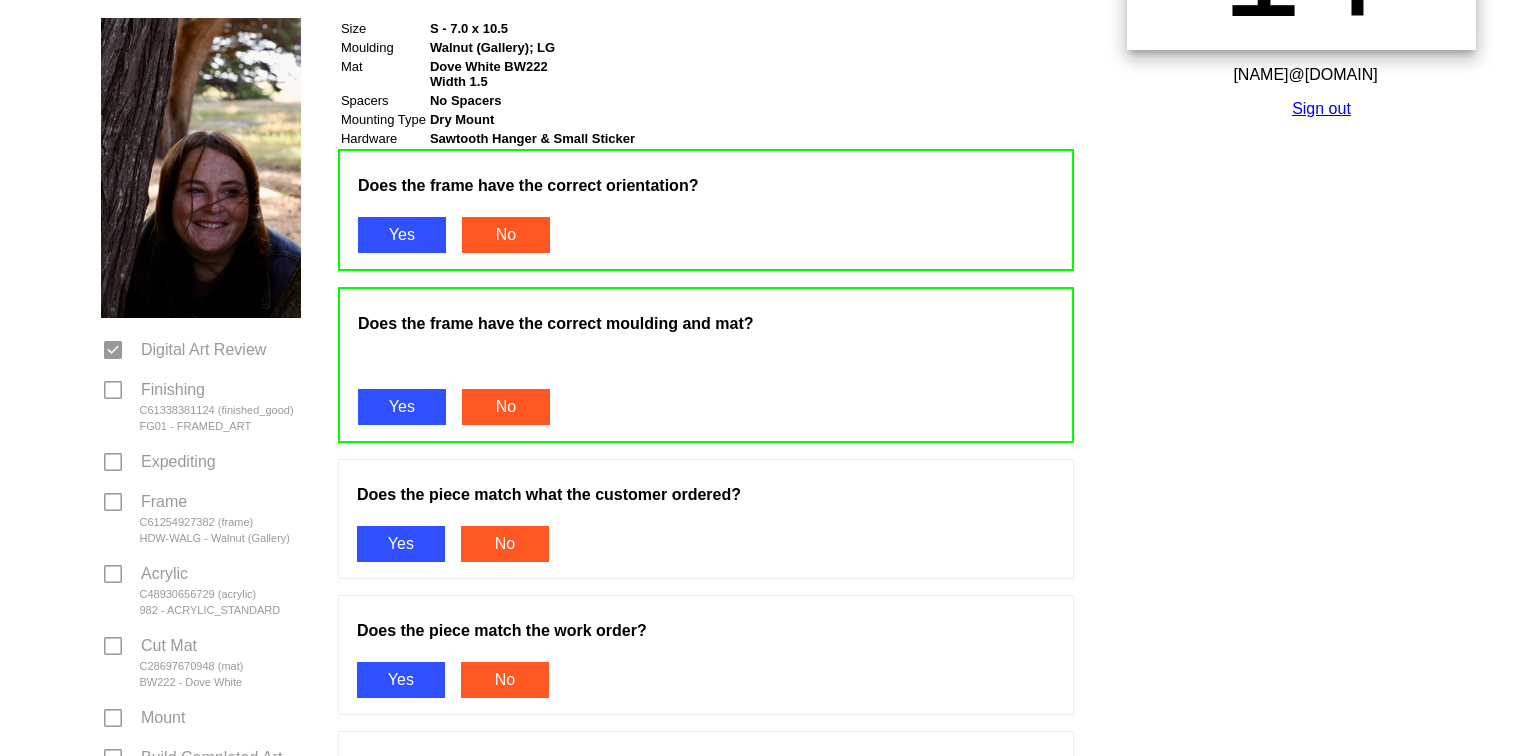 scroll, scrollTop: 303, scrollLeft: 0, axis: vertical 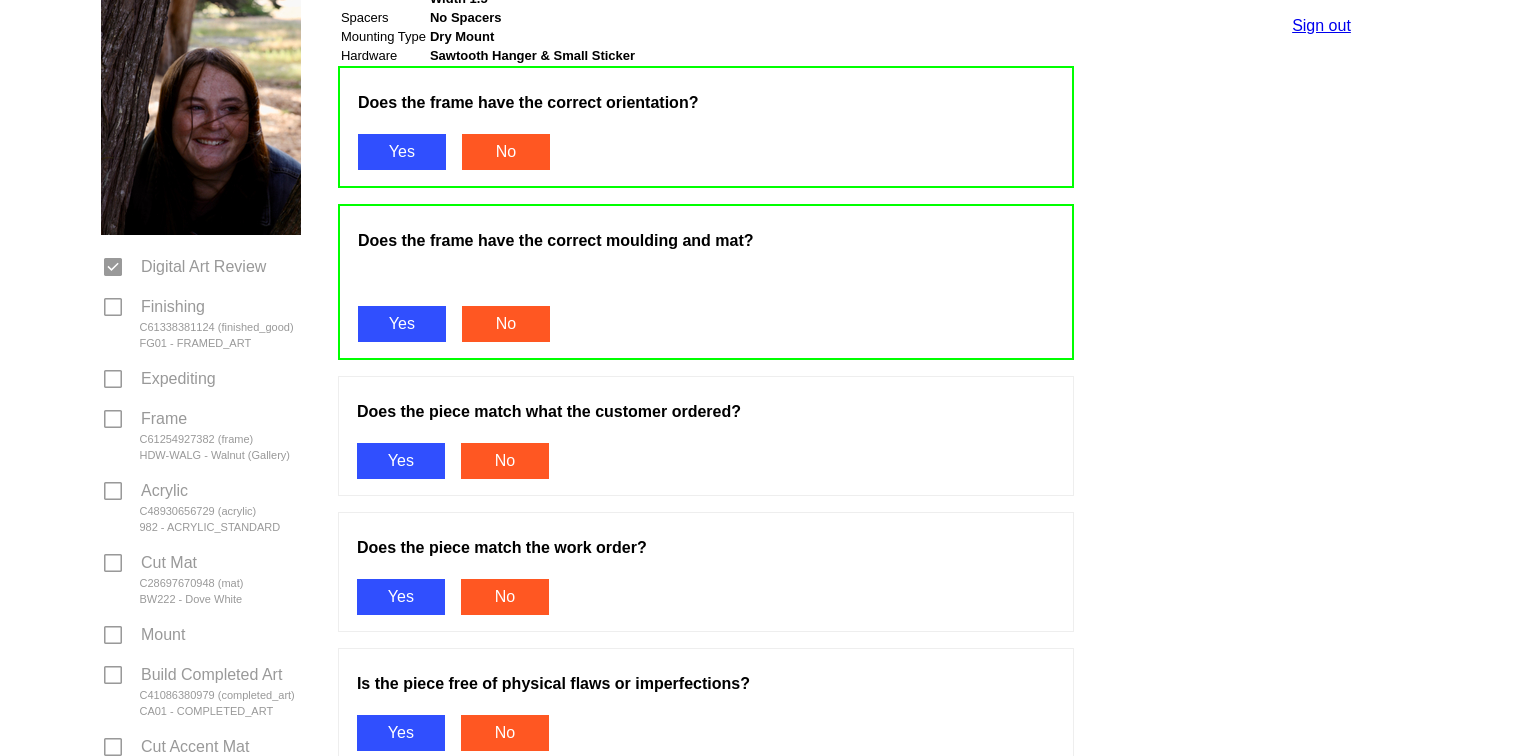 click on "Yes" at bounding box center [401, 461] 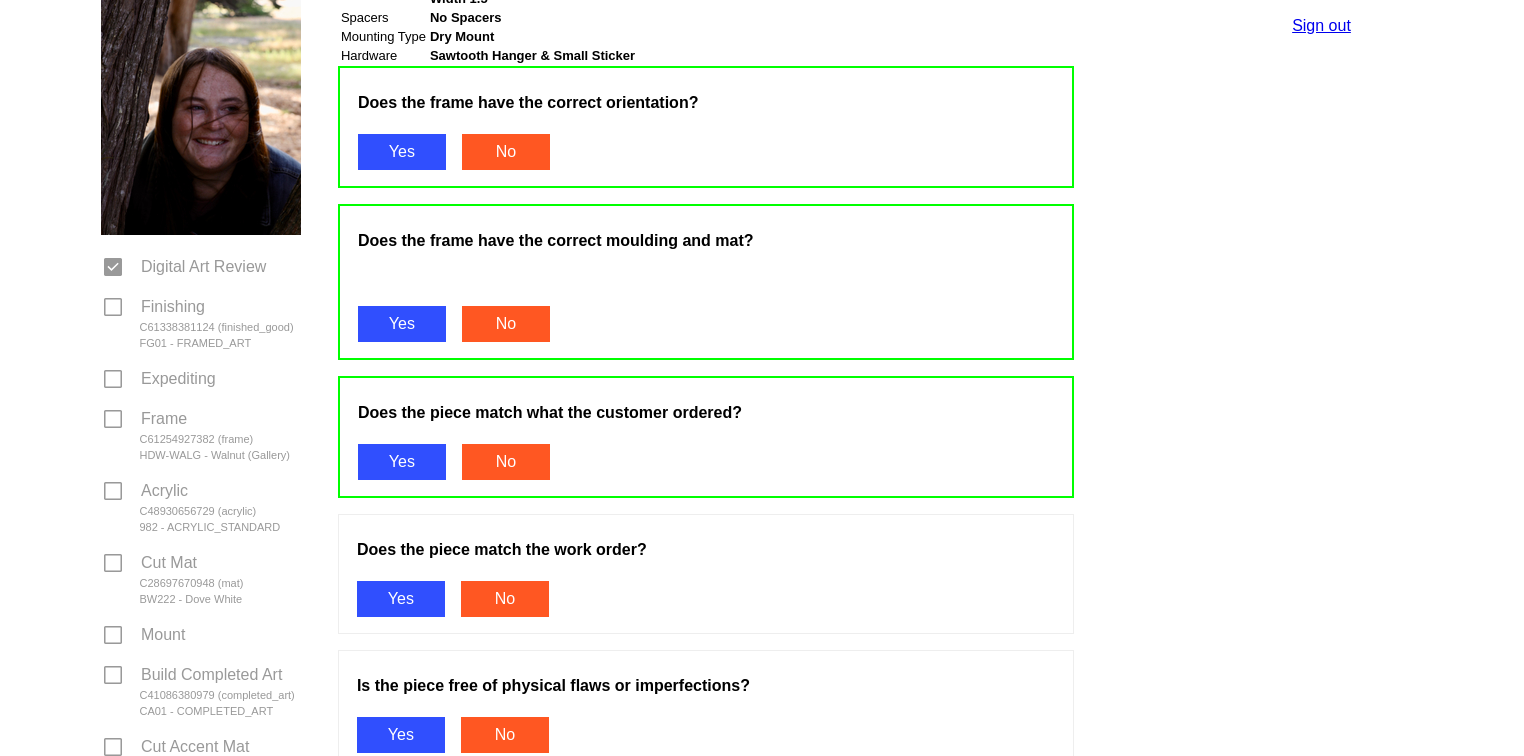 click on "Yes" at bounding box center [401, 599] 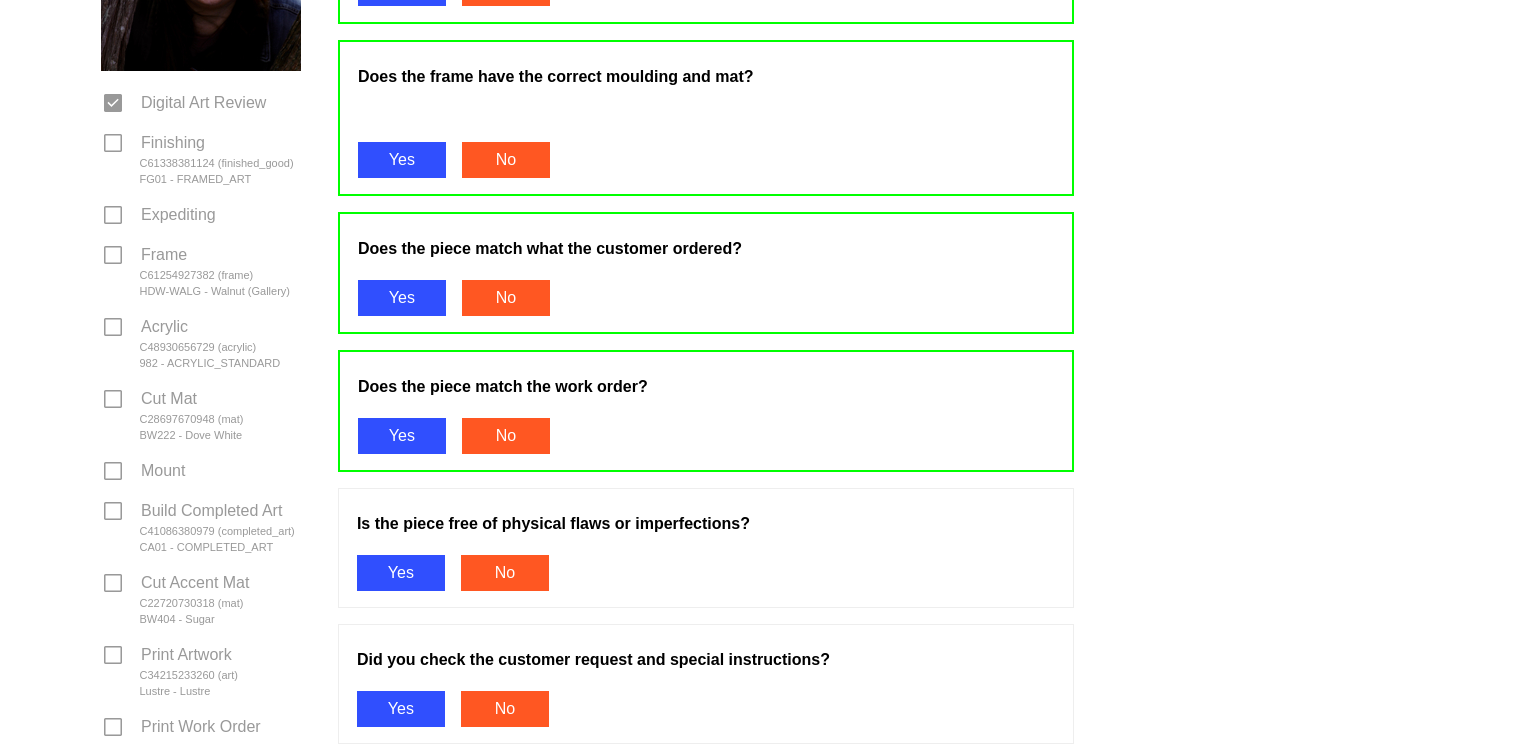 scroll, scrollTop: 573, scrollLeft: 0, axis: vertical 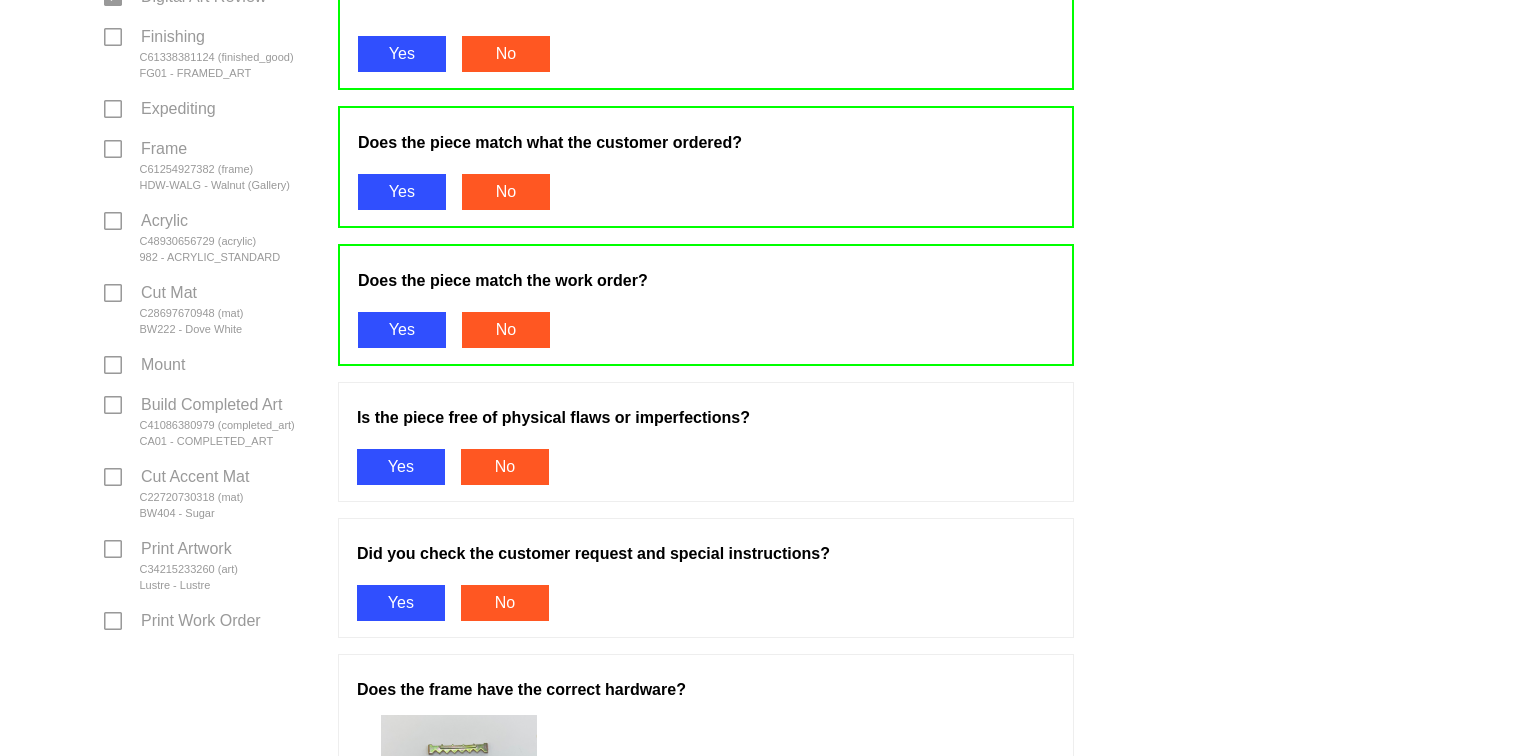 click on "Yes" at bounding box center (401, 467) 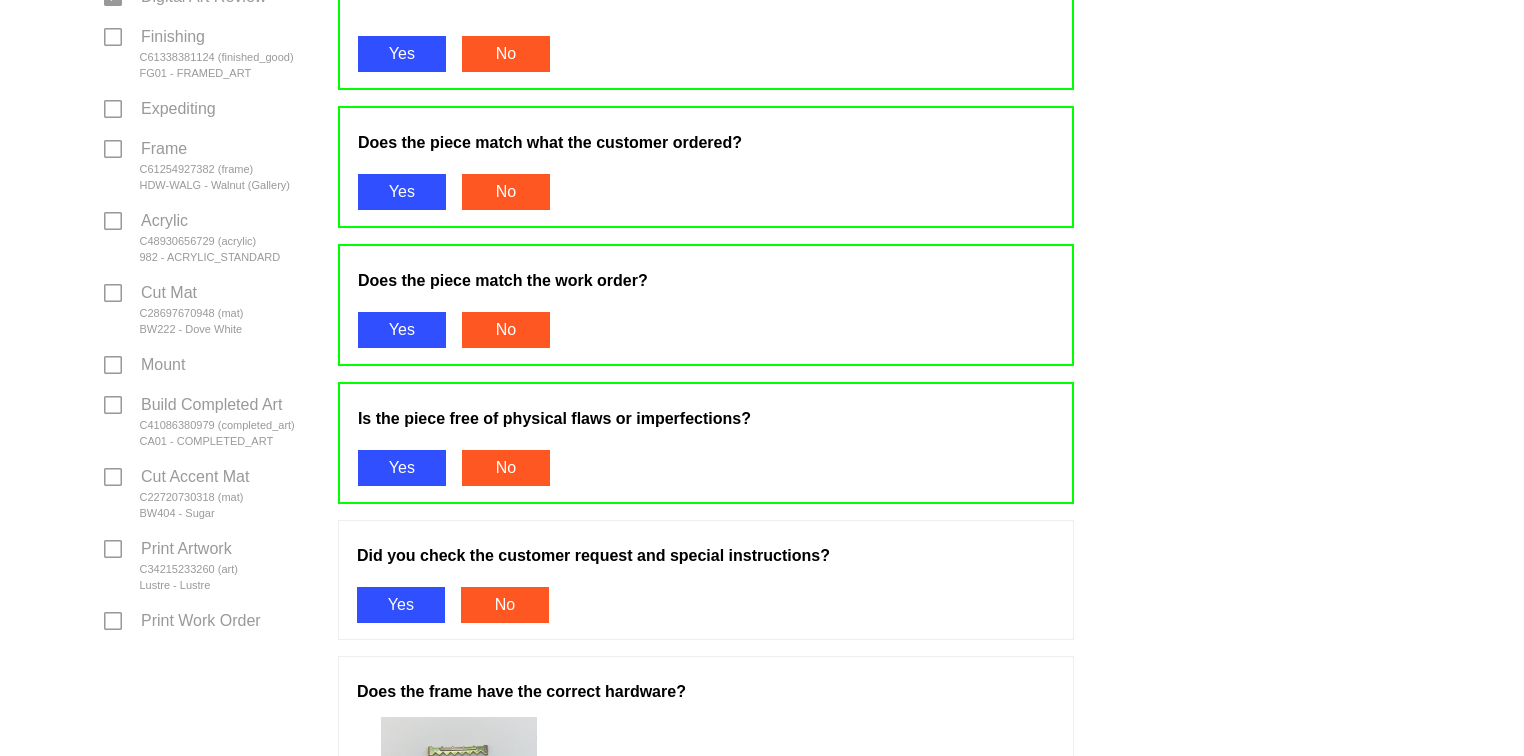 click on "Yes" at bounding box center (401, 605) 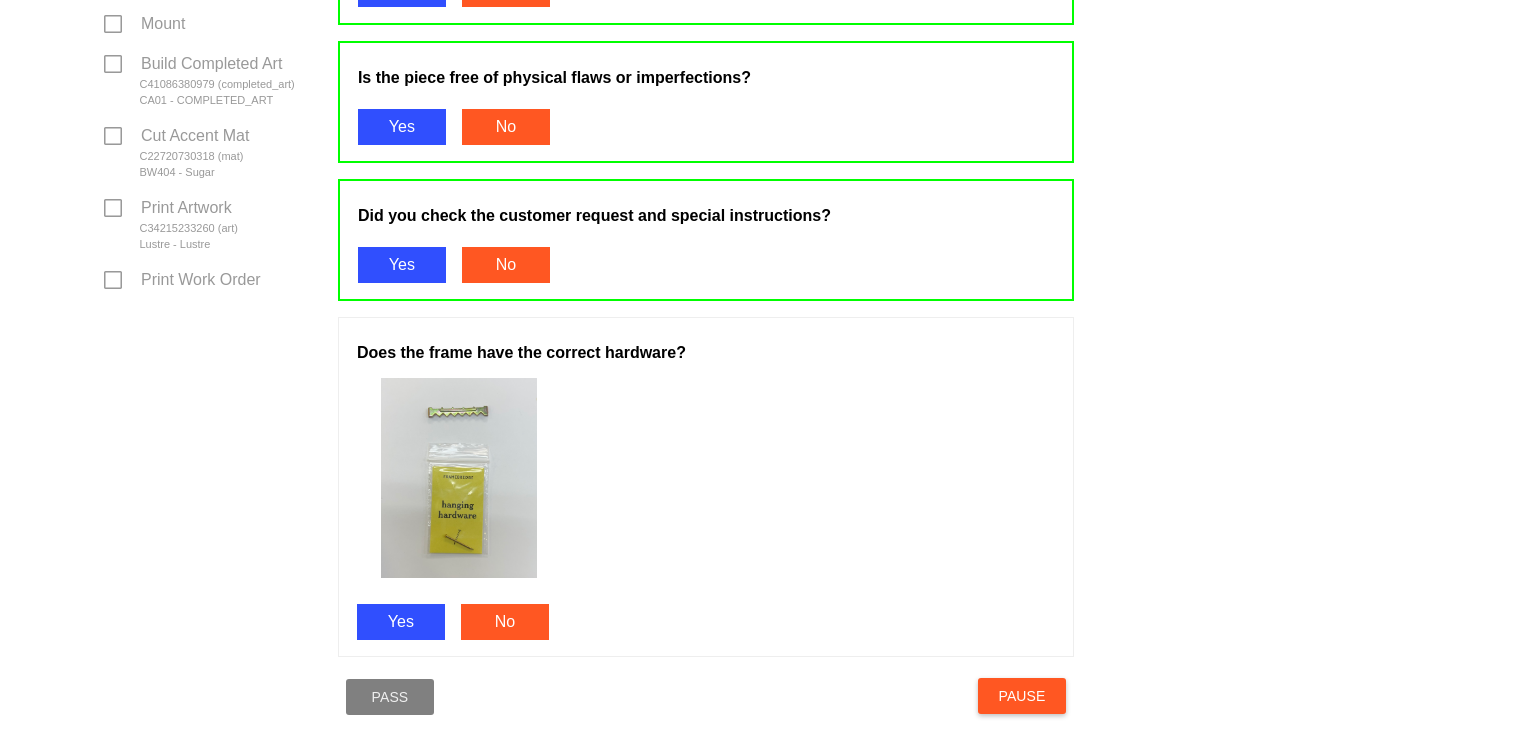 click on "Yes" at bounding box center (401, 622) 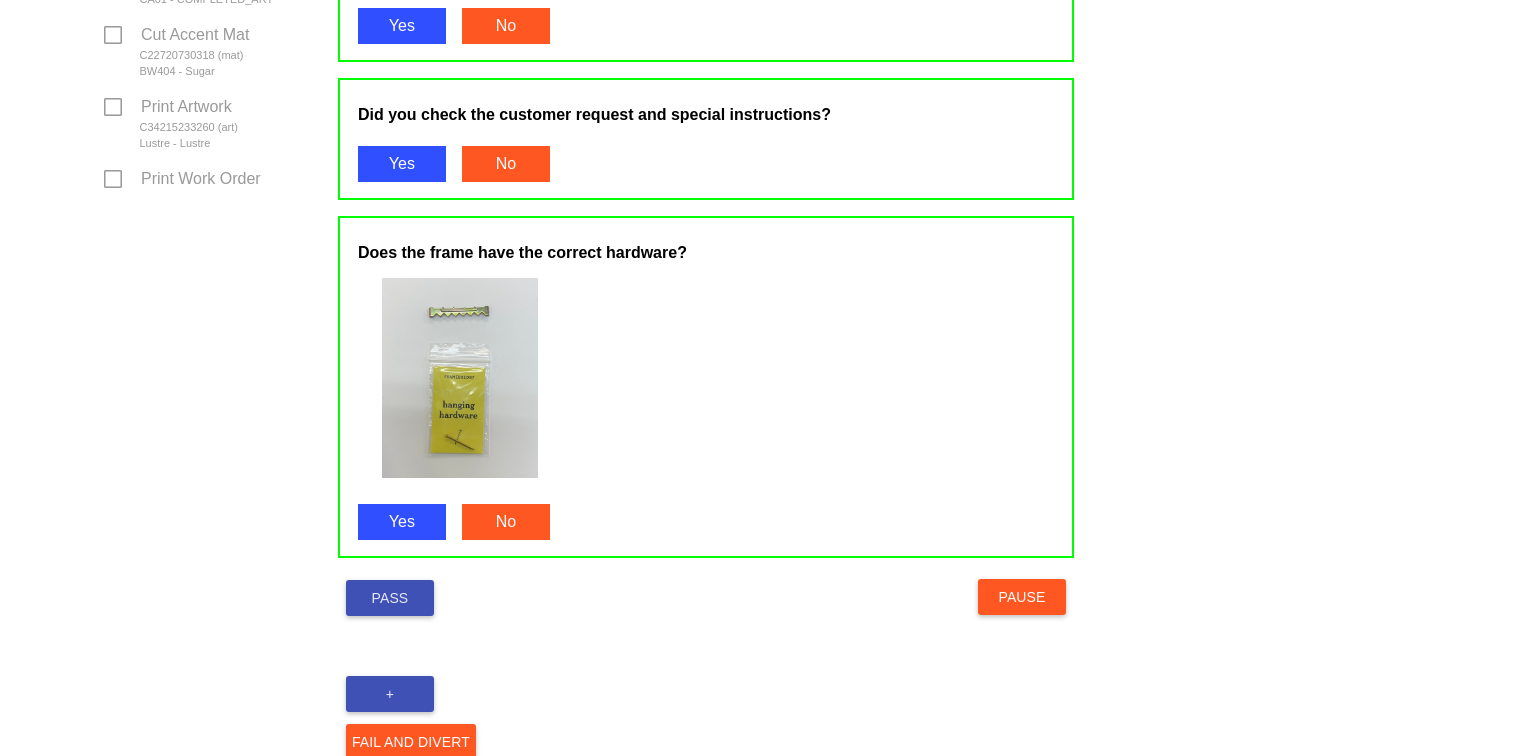 scroll, scrollTop: 1077, scrollLeft: 0, axis: vertical 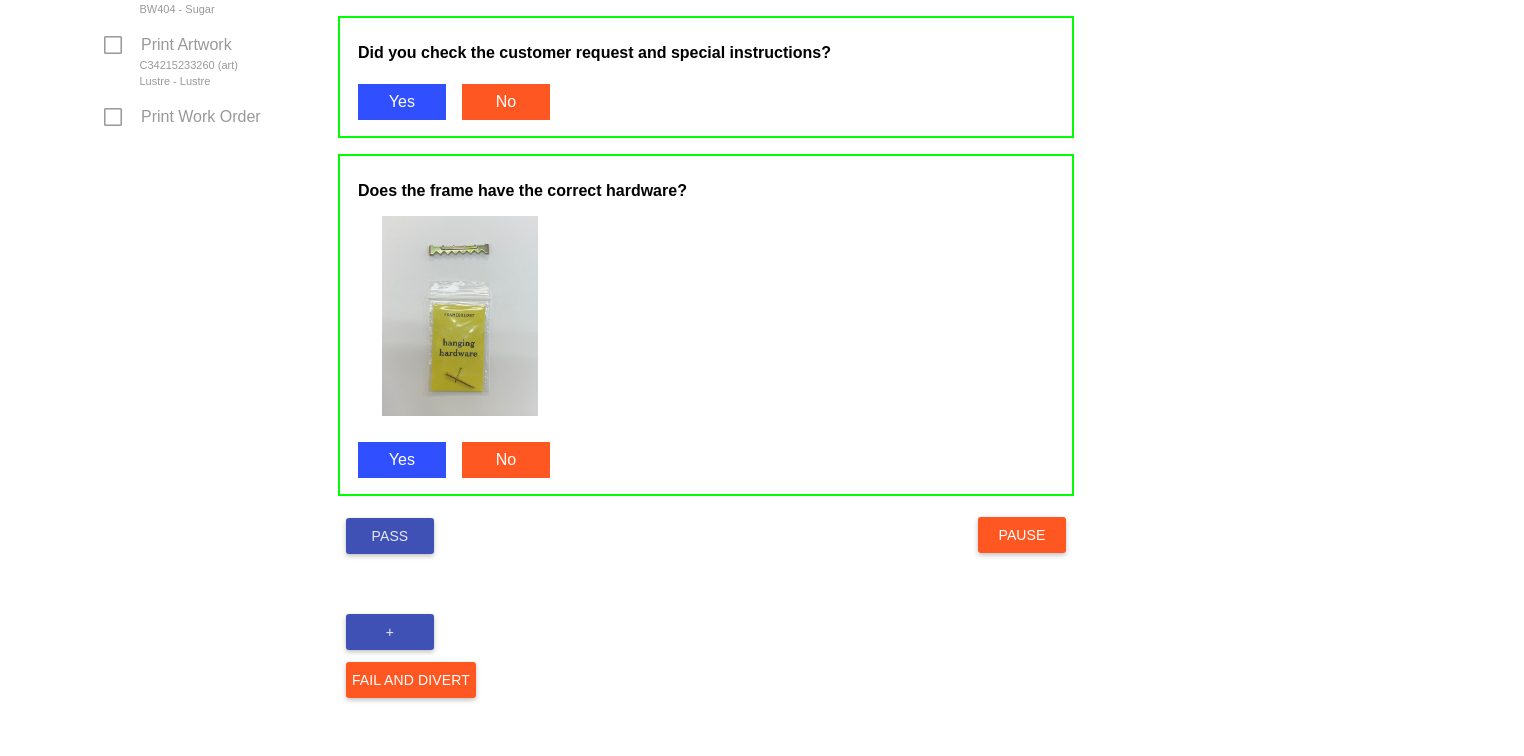 click on "Pass" at bounding box center (390, 536) 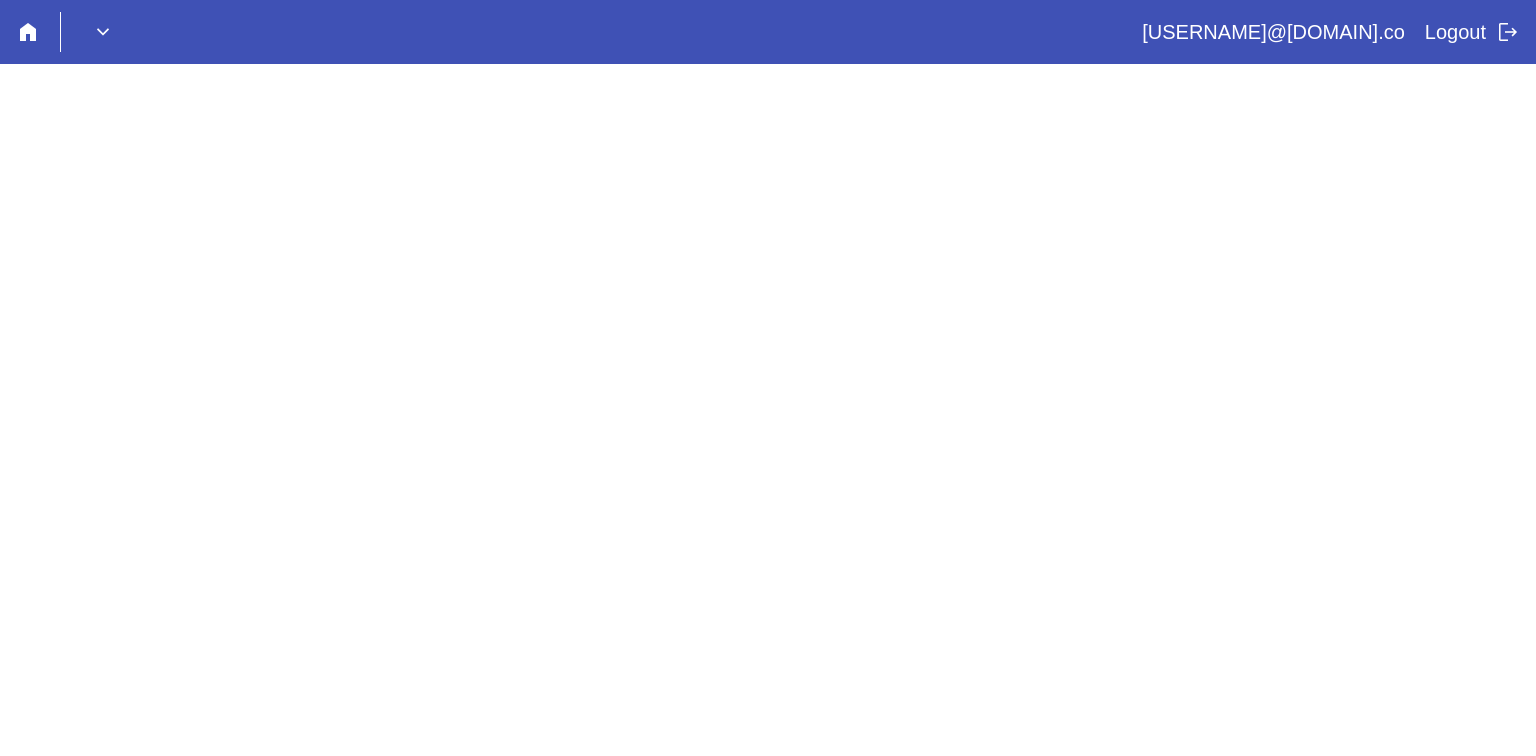 scroll, scrollTop: 0, scrollLeft: 0, axis: both 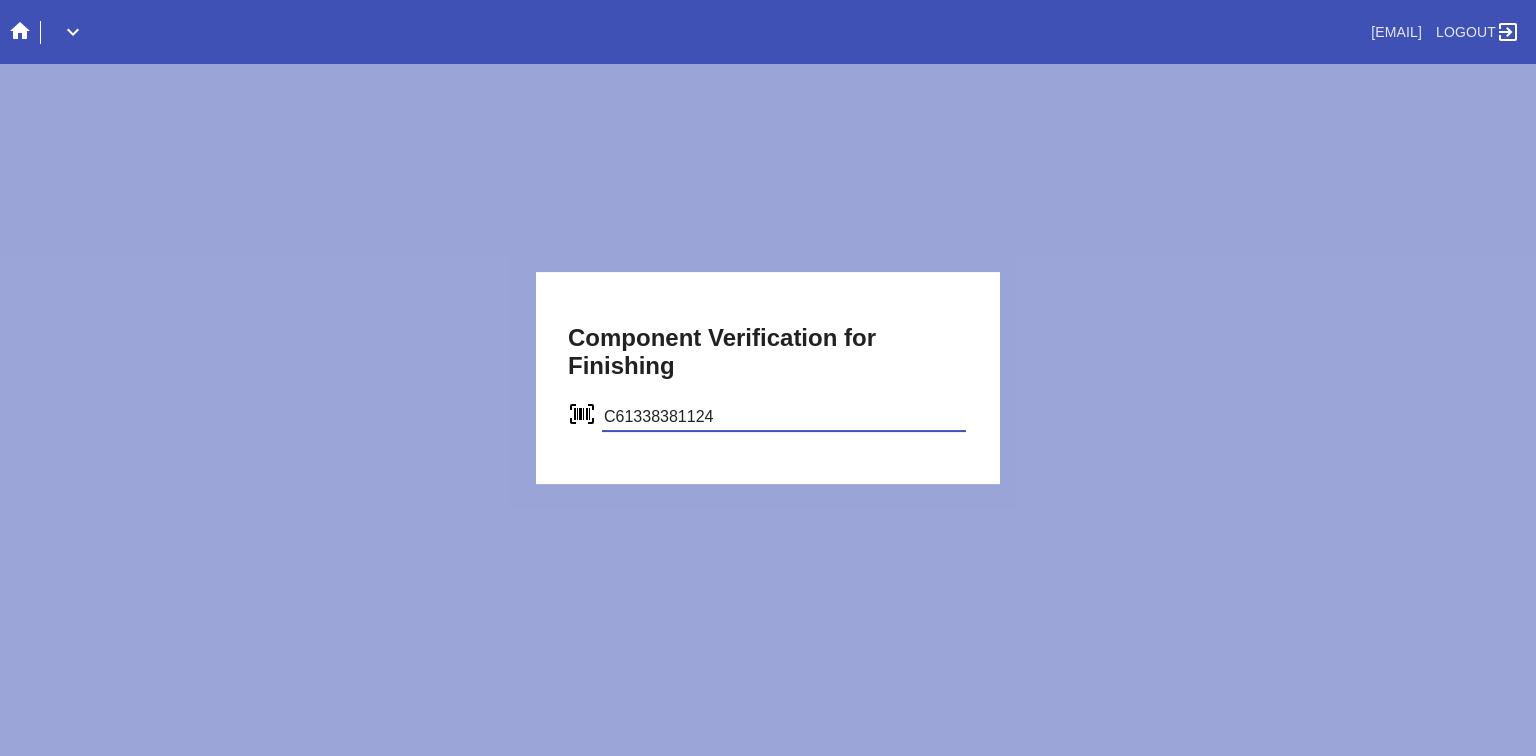 type on "C61338381124" 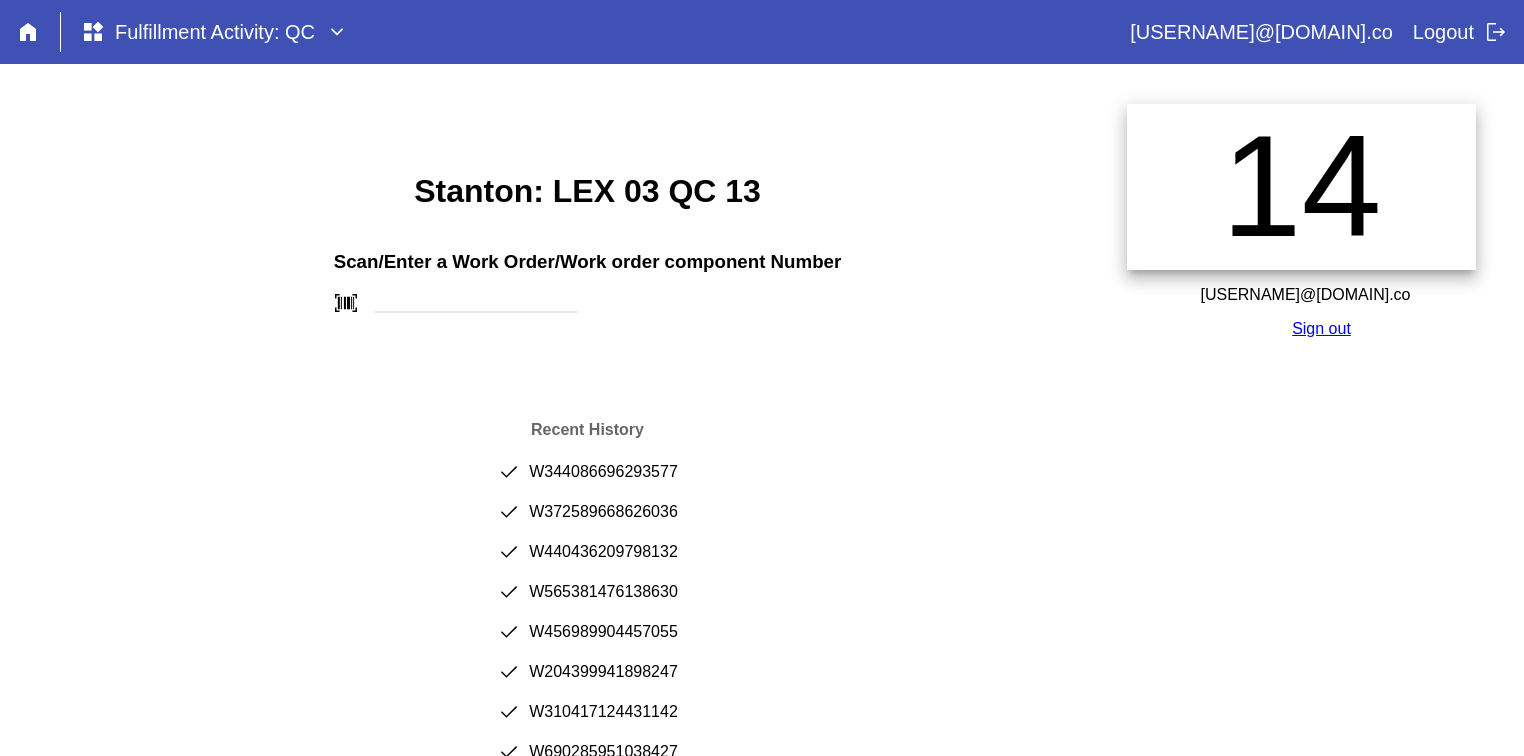 scroll, scrollTop: 0, scrollLeft: 0, axis: both 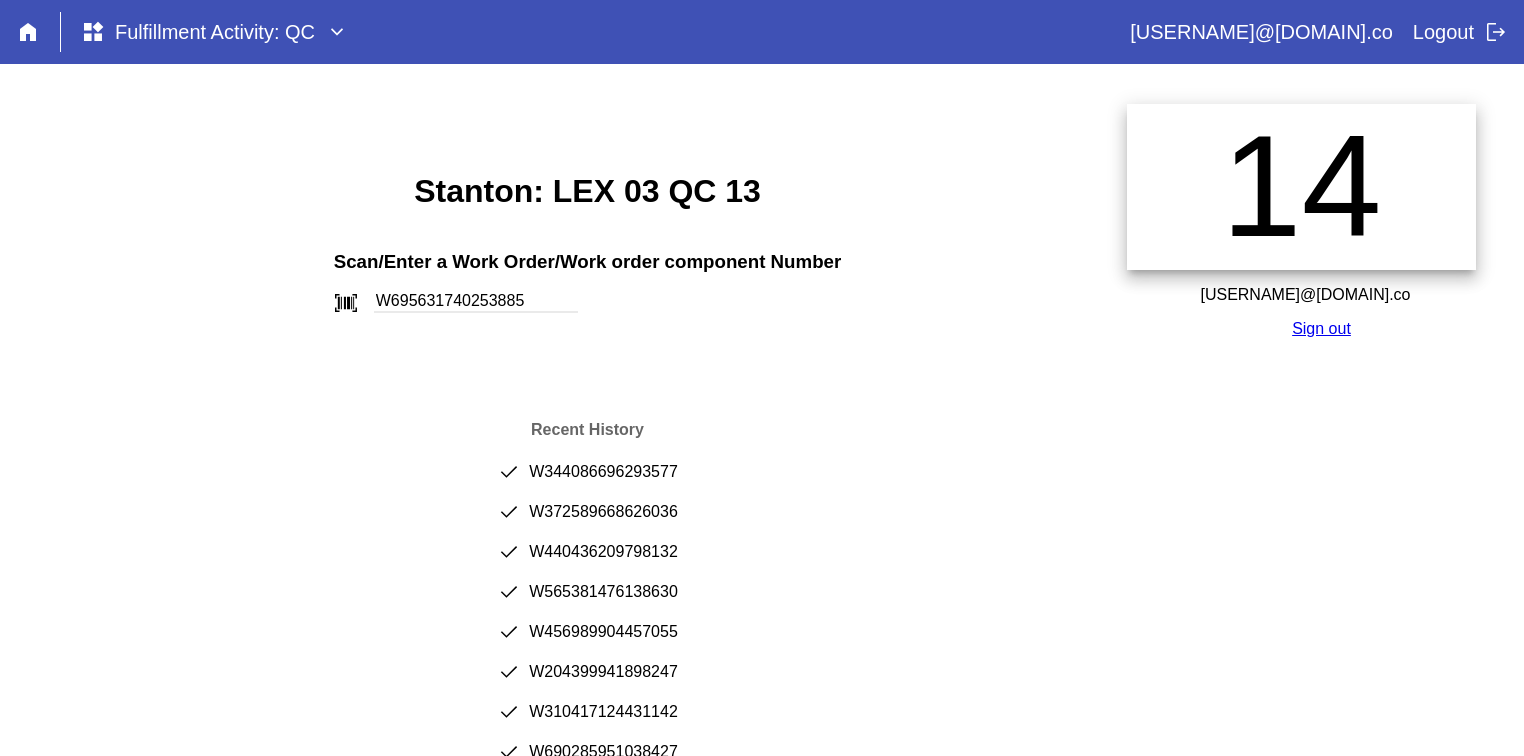 type on "W695631740253885" 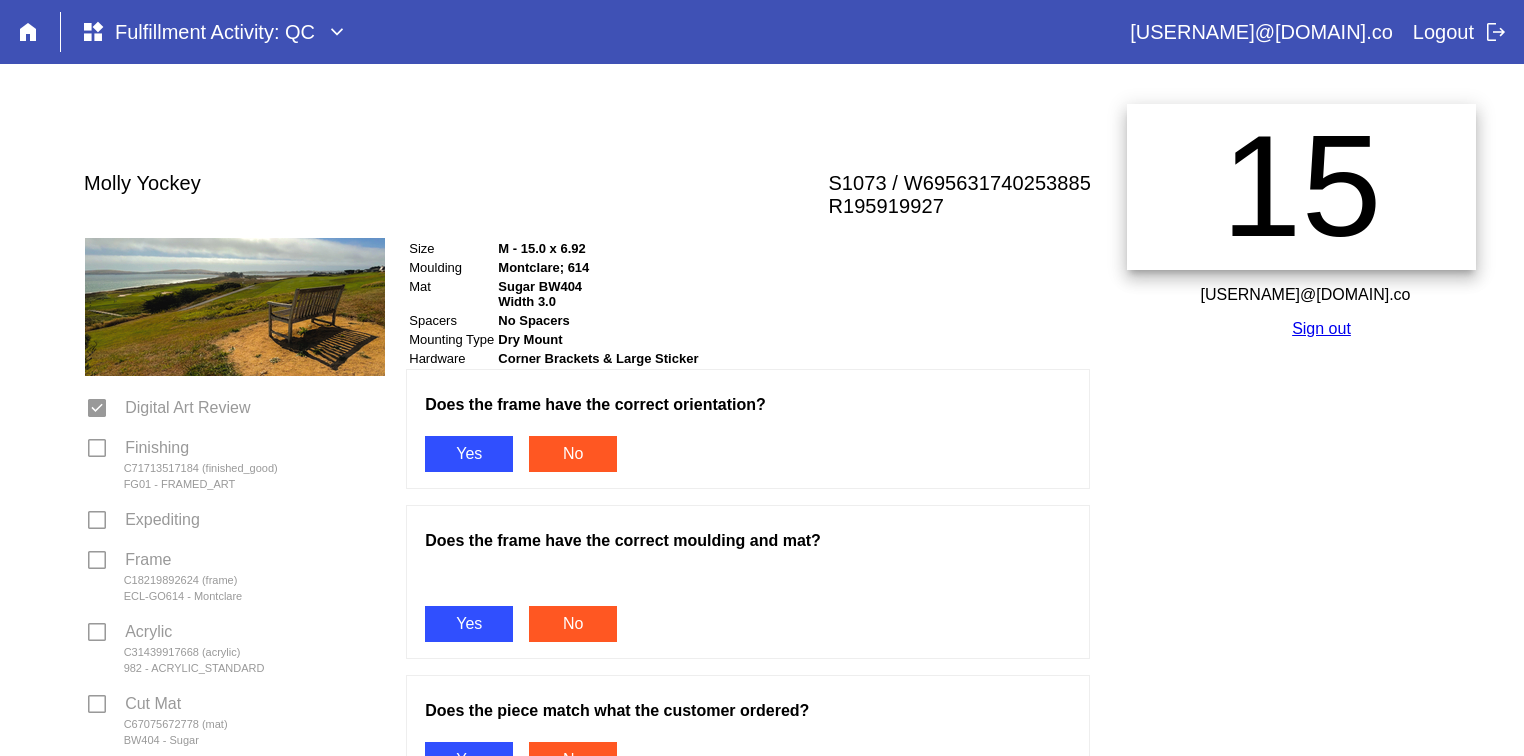 scroll, scrollTop: 0, scrollLeft: 0, axis: both 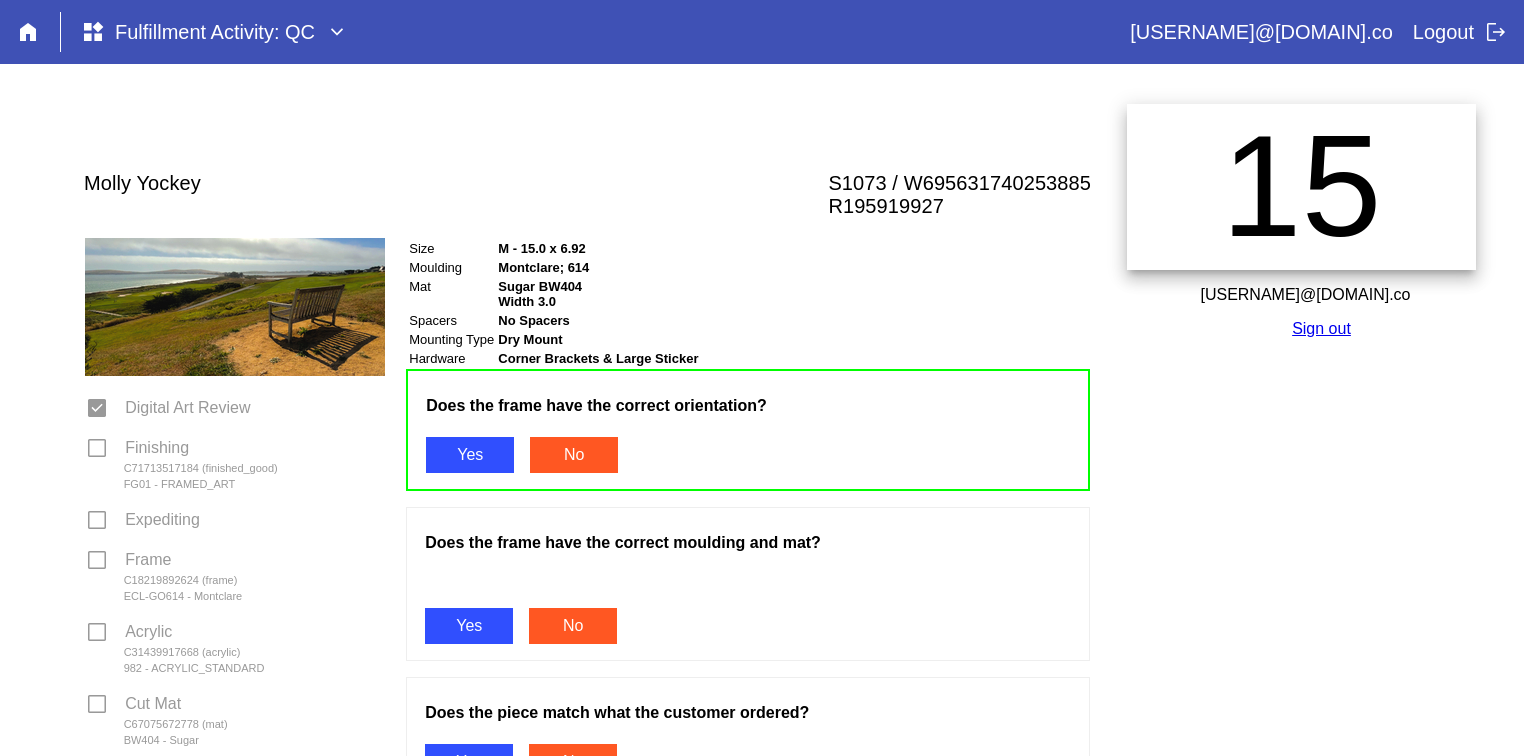 click on "Yes" at bounding box center [469, 626] 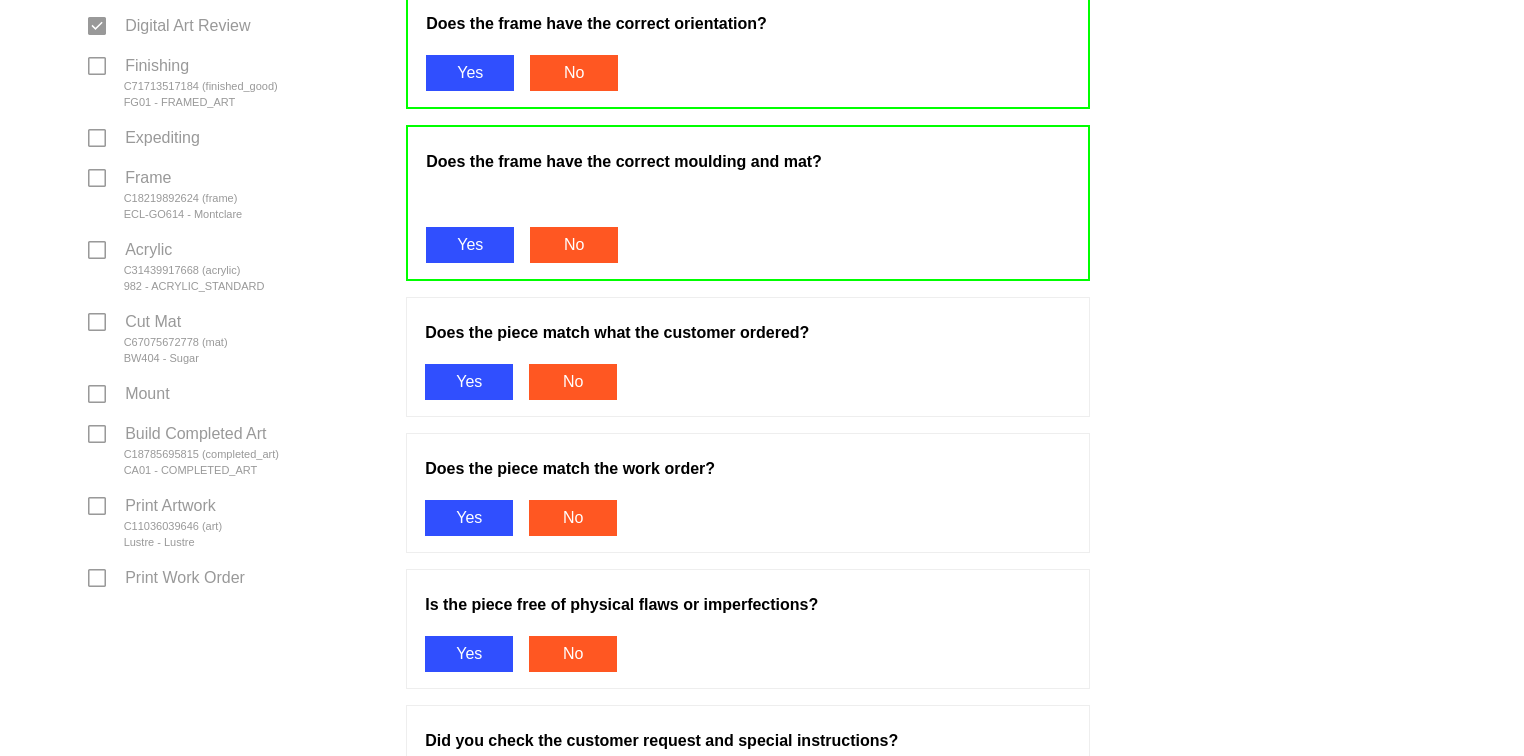 click on "Yes" at bounding box center (469, 382) 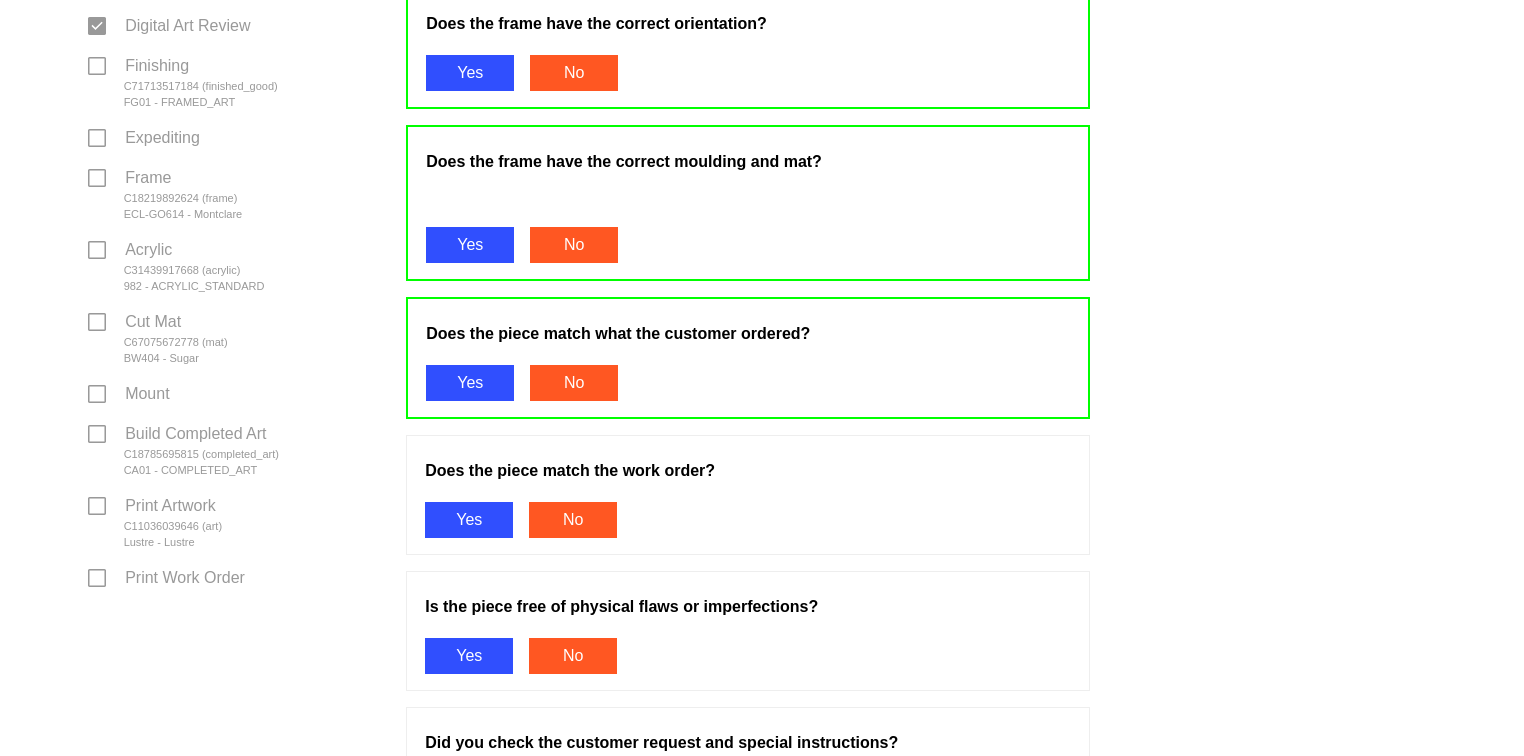 click on "Yes" at bounding box center (469, 520) 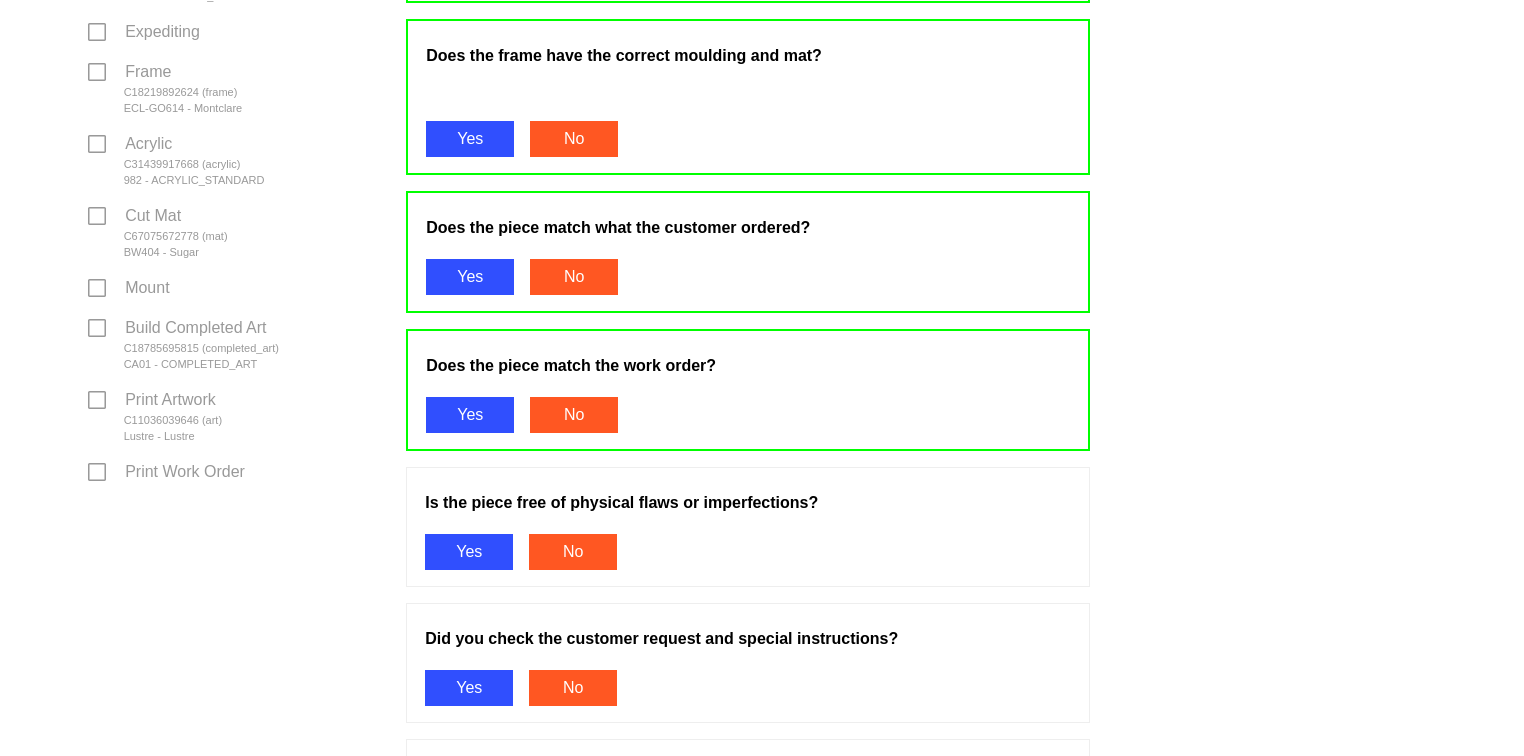 scroll, scrollTop: 646, scrollLeft: 0, axis: vertical 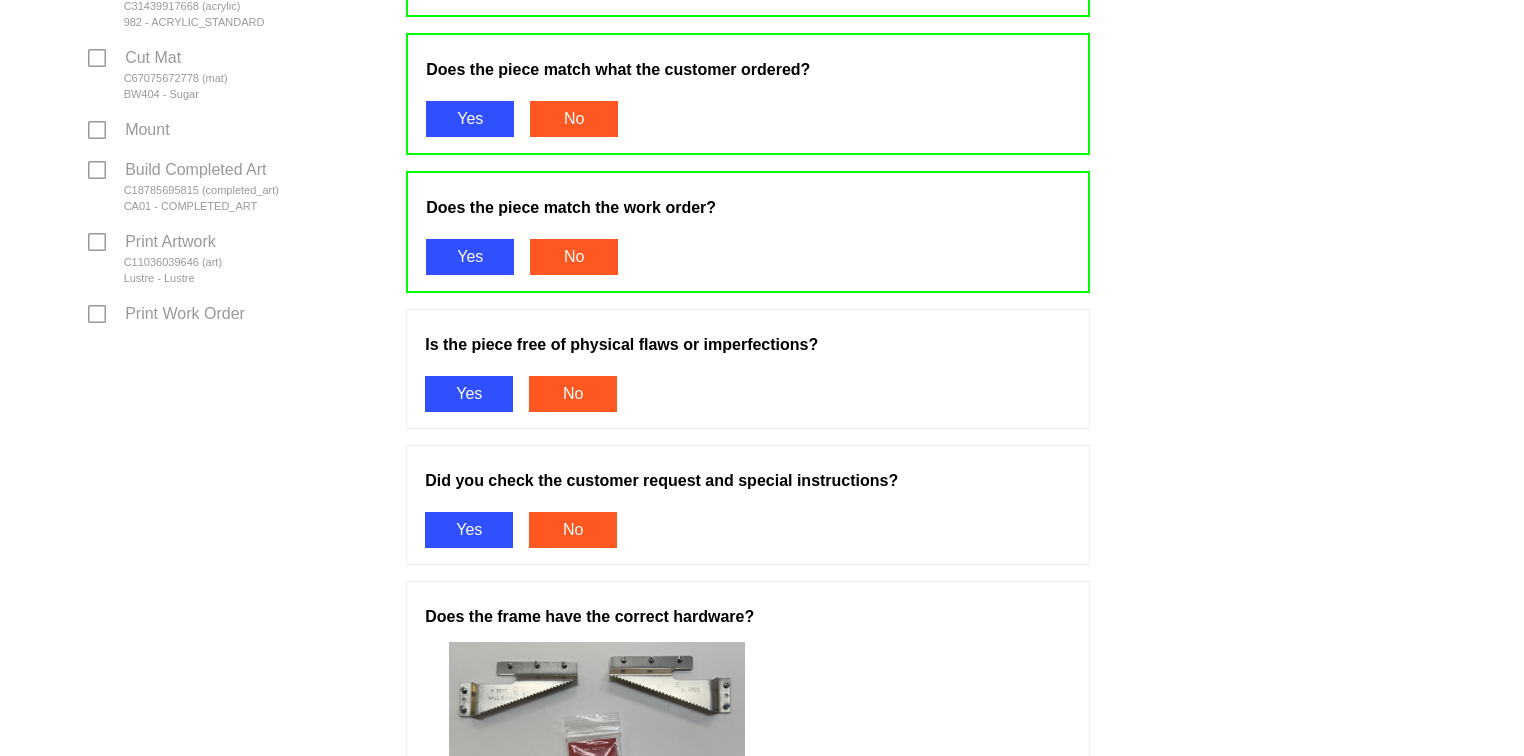 click on "Yes" at bounding box center (469, 394) 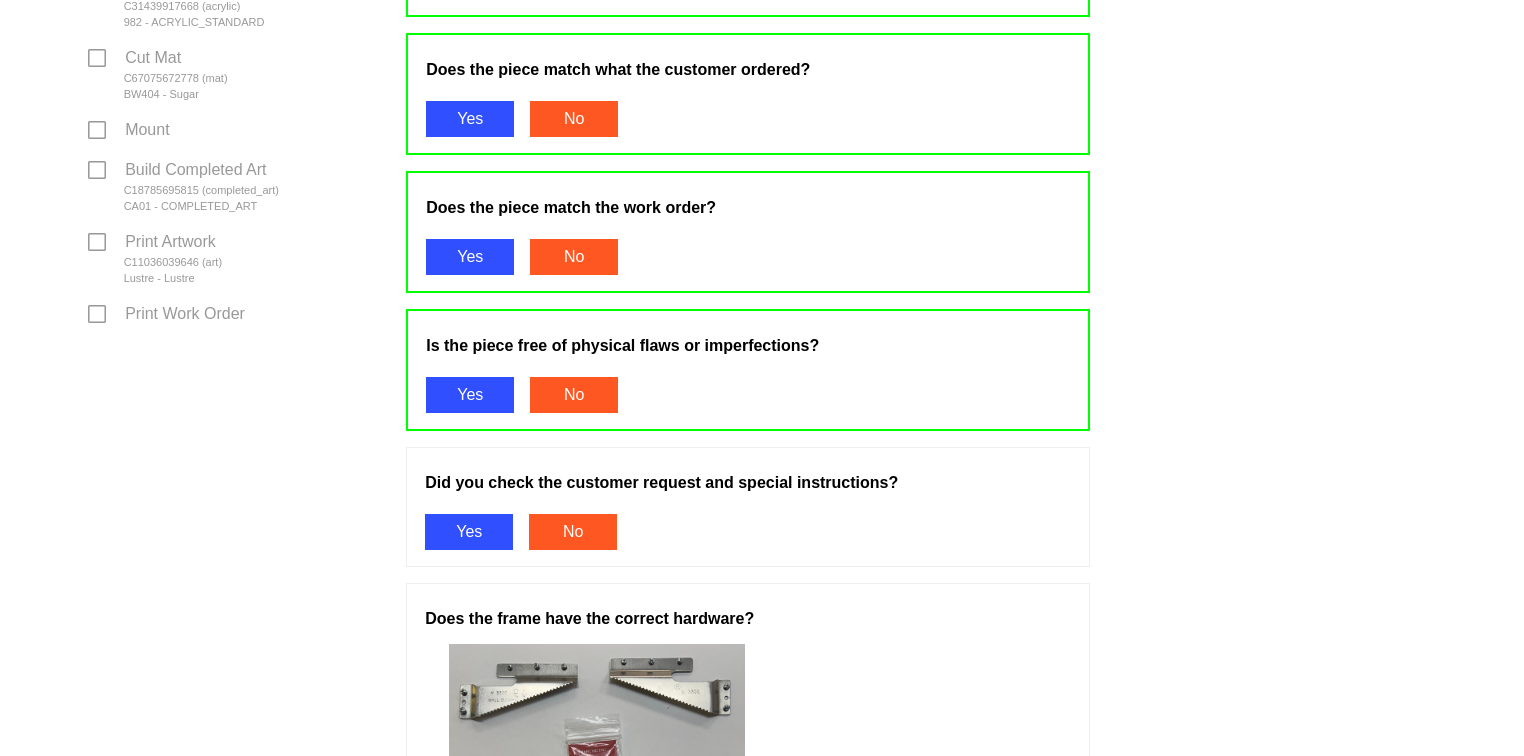 click on "Yes" at bounding box center [469, 532] 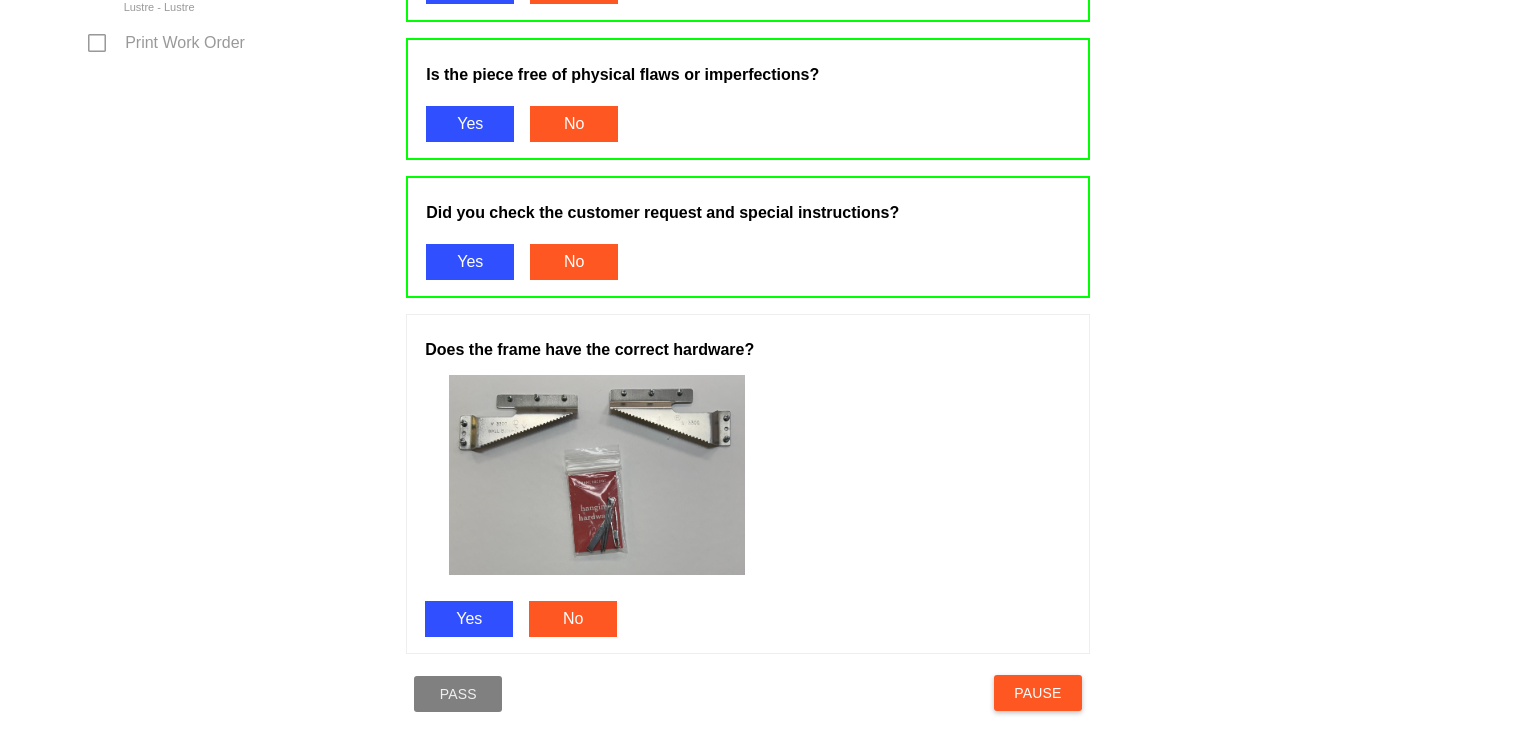 scroll, scrollTop: 921, scrollLeft: 0, axis: vertical 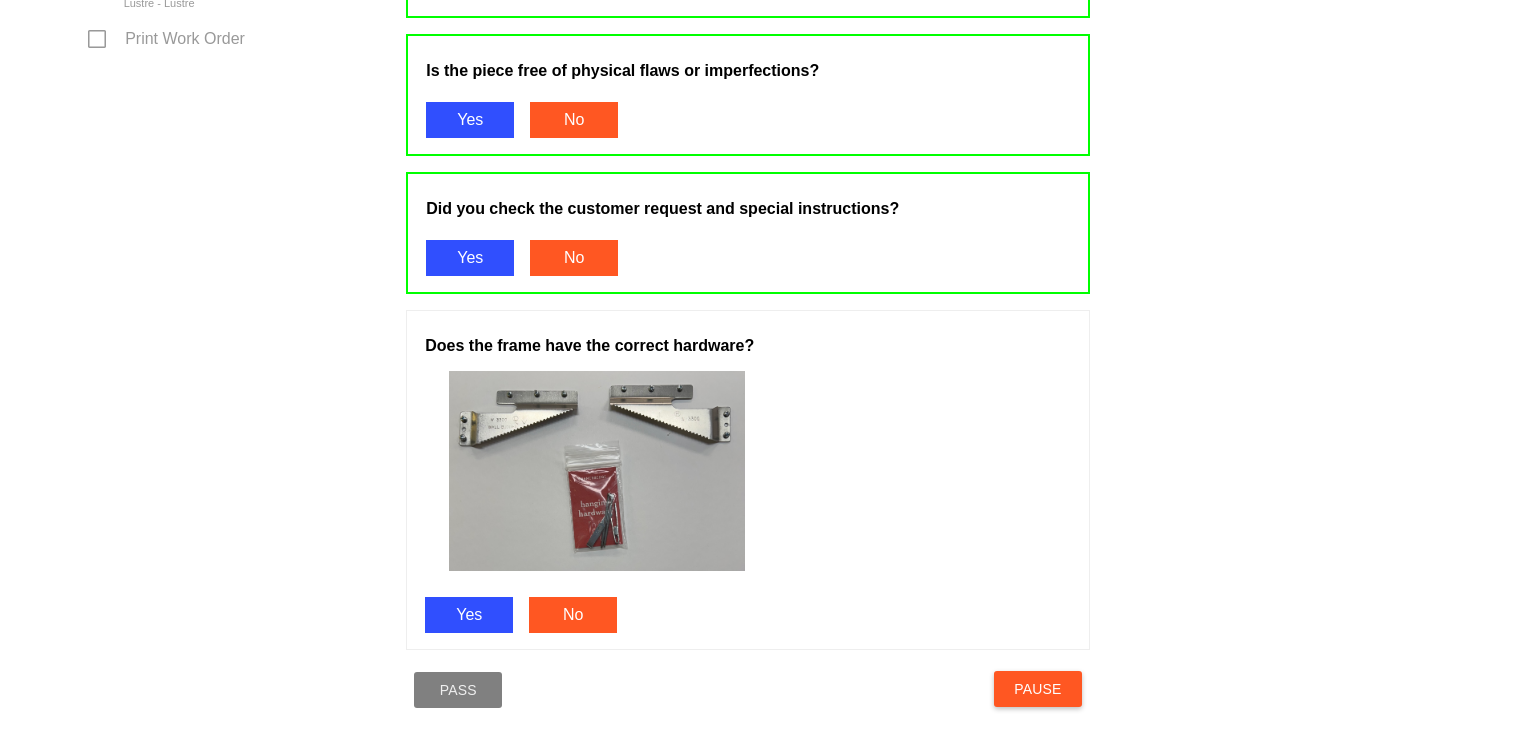 click on "Yes" at bounding box center [469, 615] 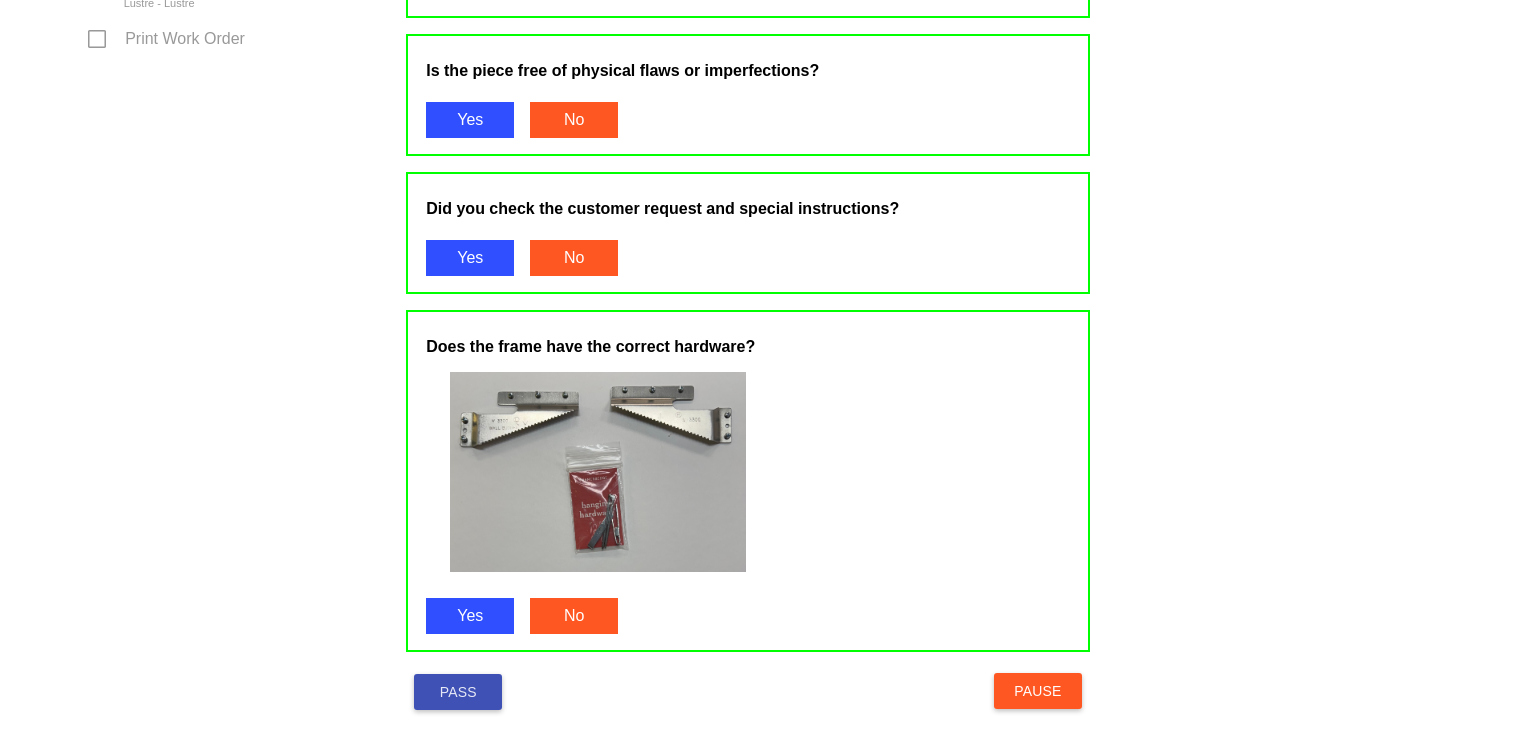 click on "Pass" at bounding box center [458, 692] 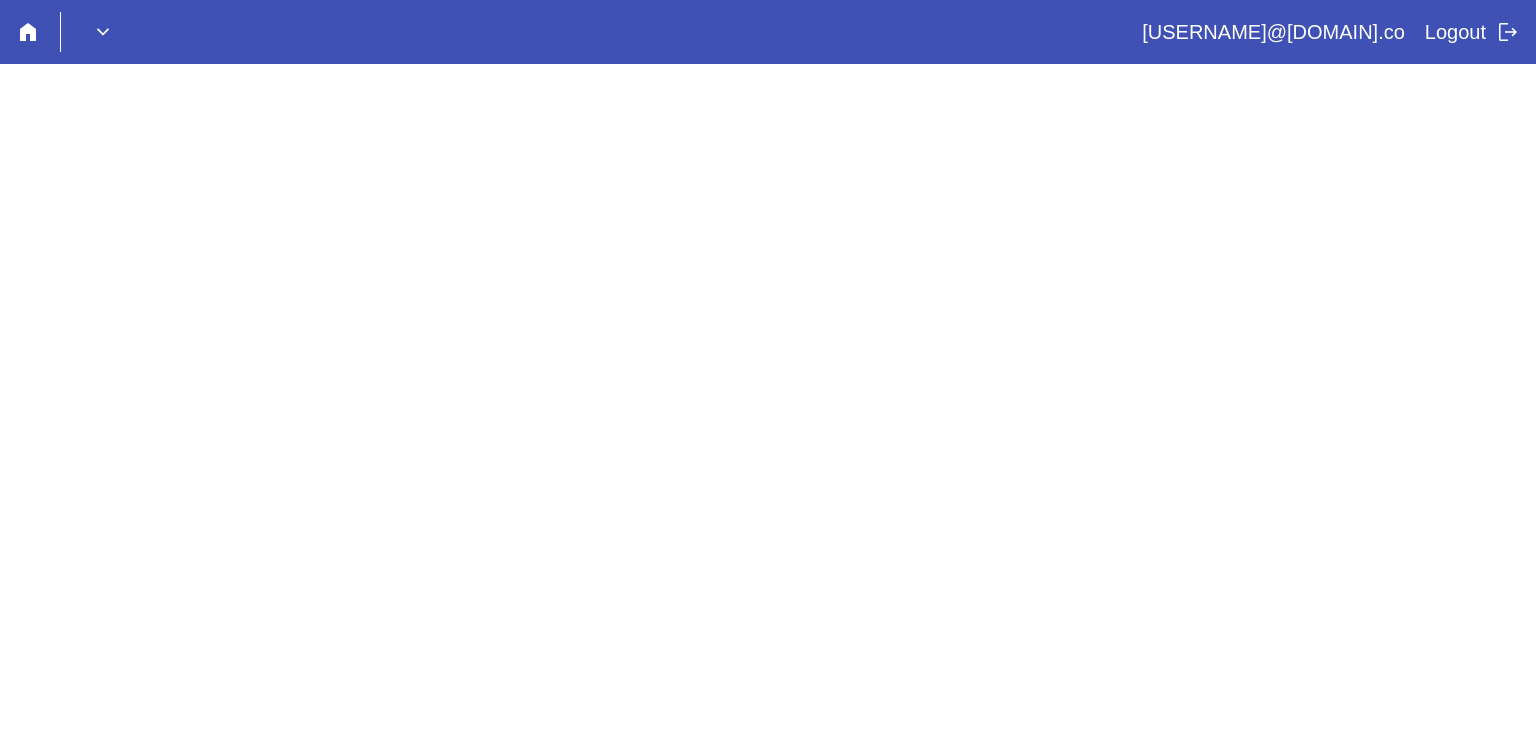 scroll, scrollTop: 0, scrollLeft: 0, axis: both 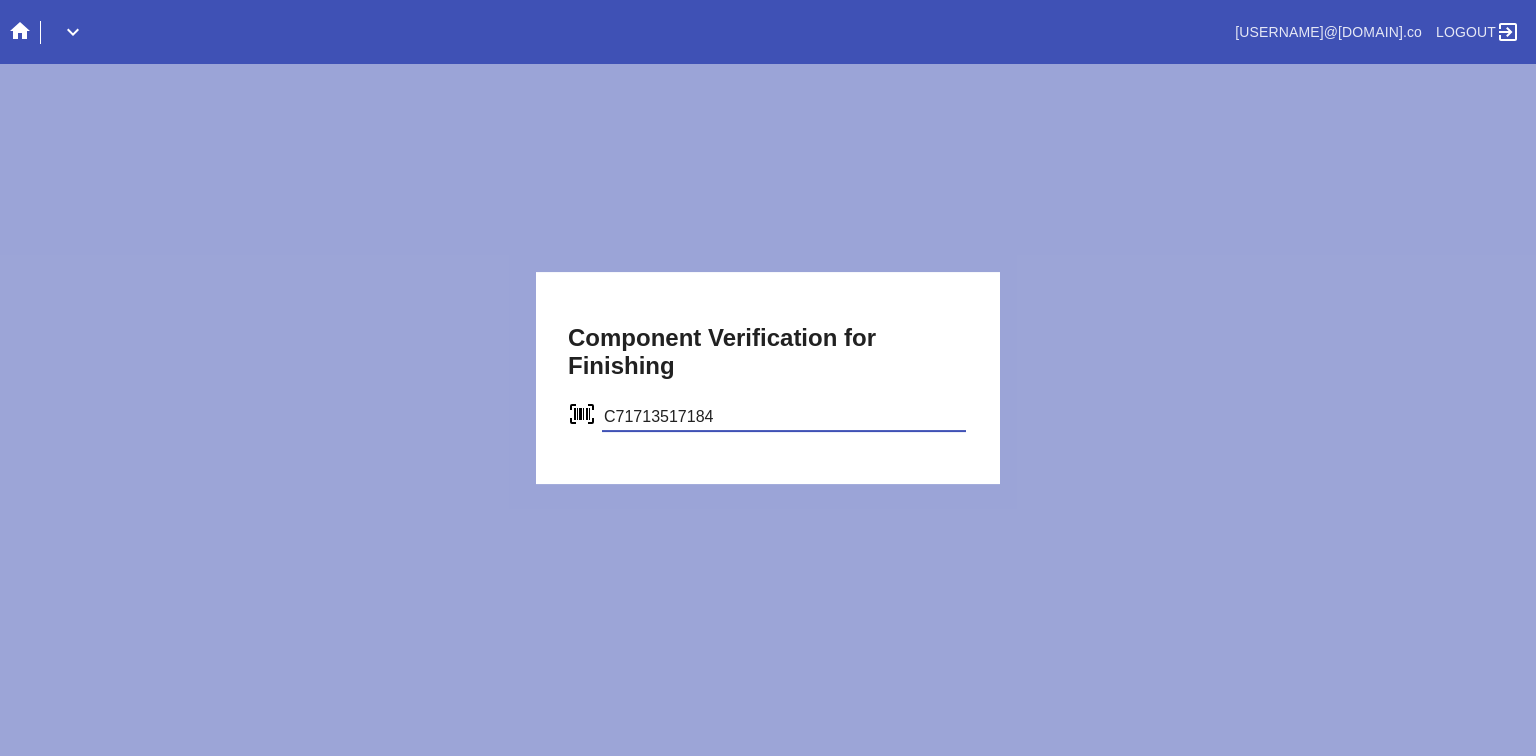 type on "C71713517184" 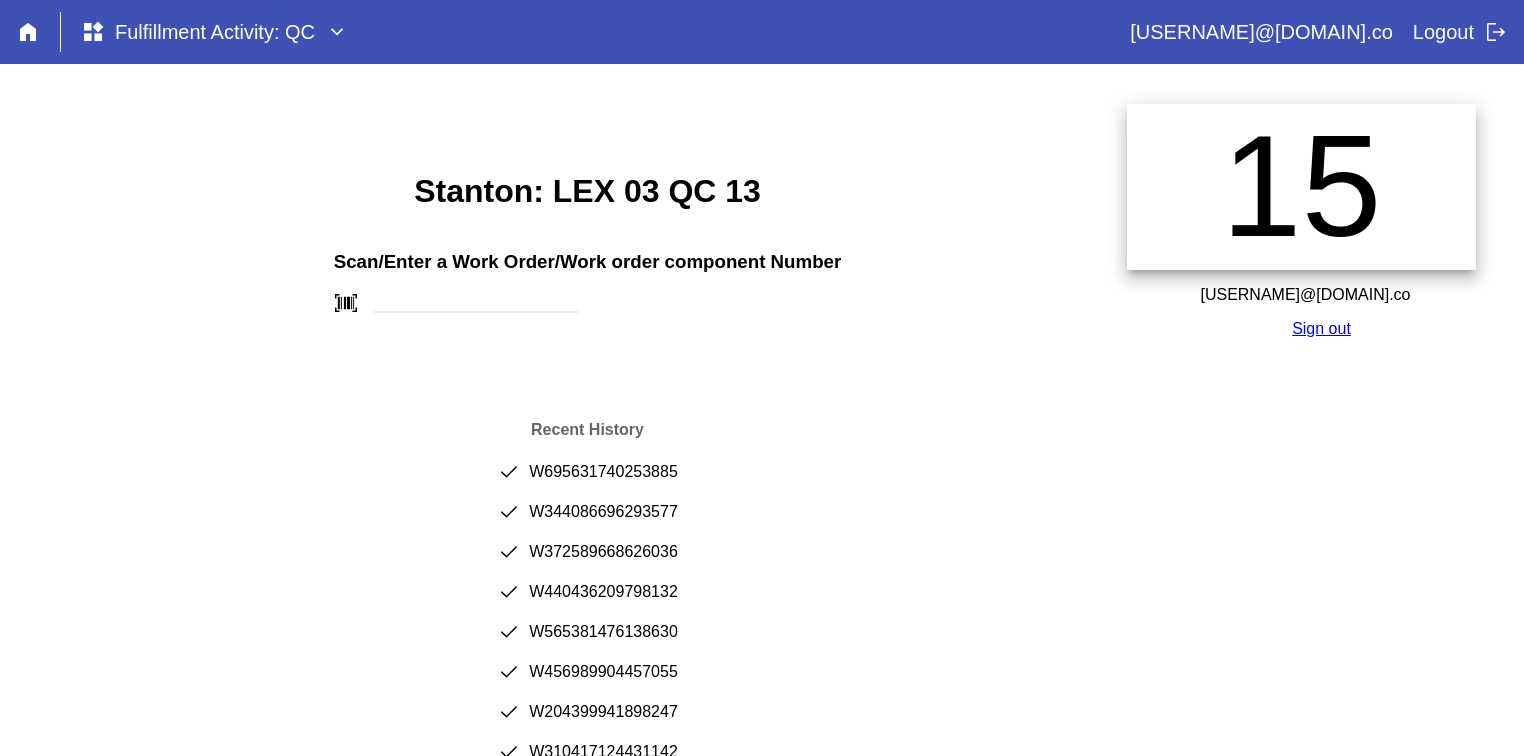 scroll, scrollTop: 0, scrollLeft: 0, axis: both 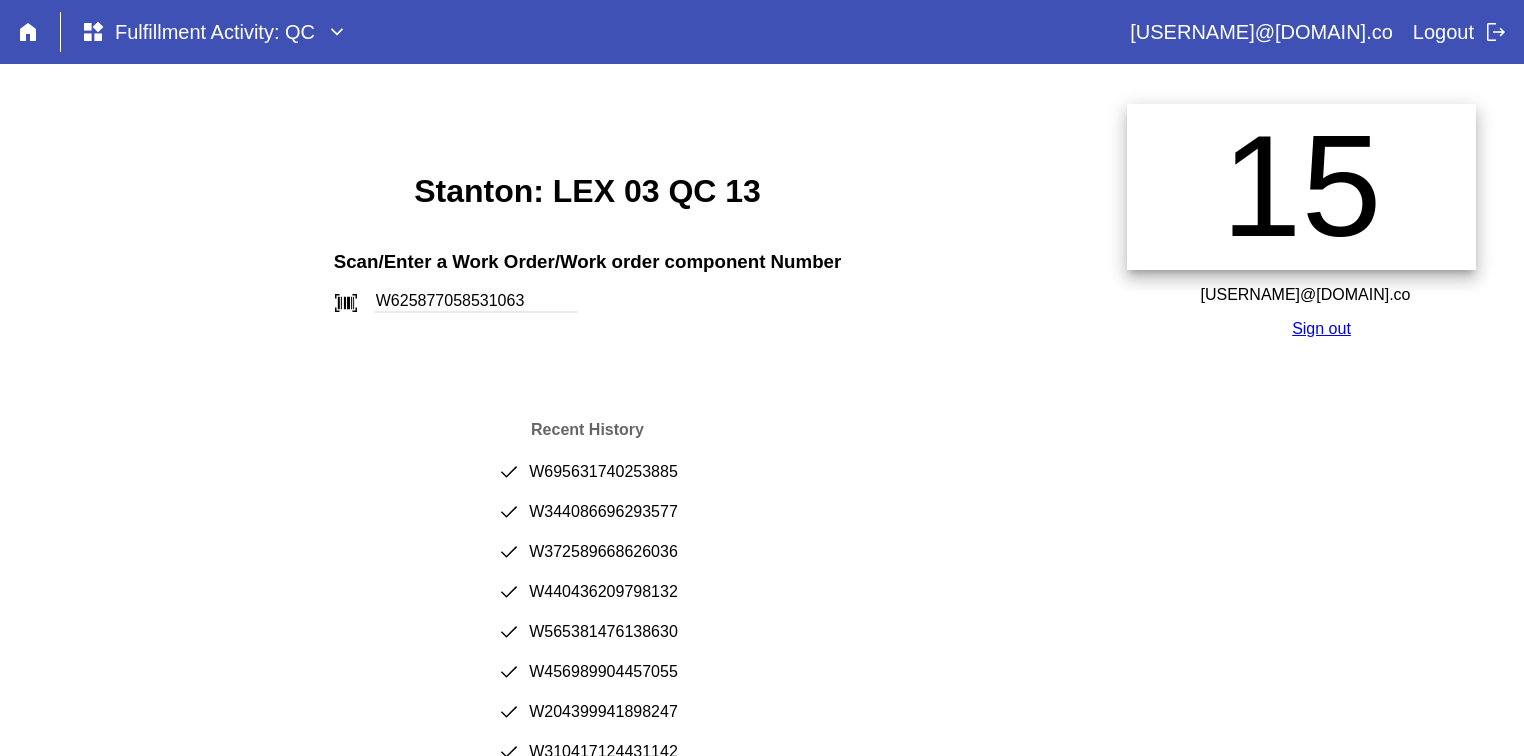 type on "W625877058531063" 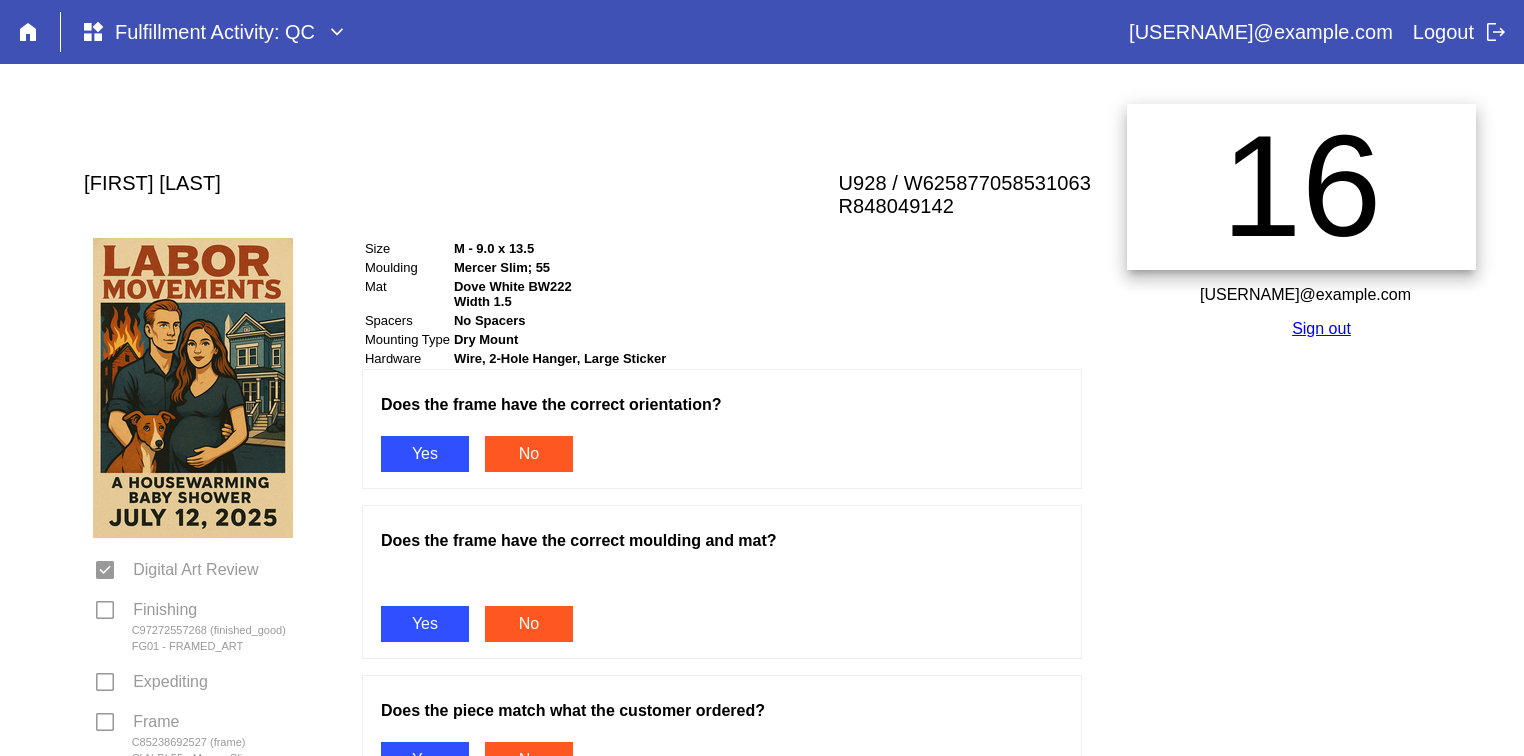 scroll, scrollTop: 0, scrollLeft: 0, axis: both 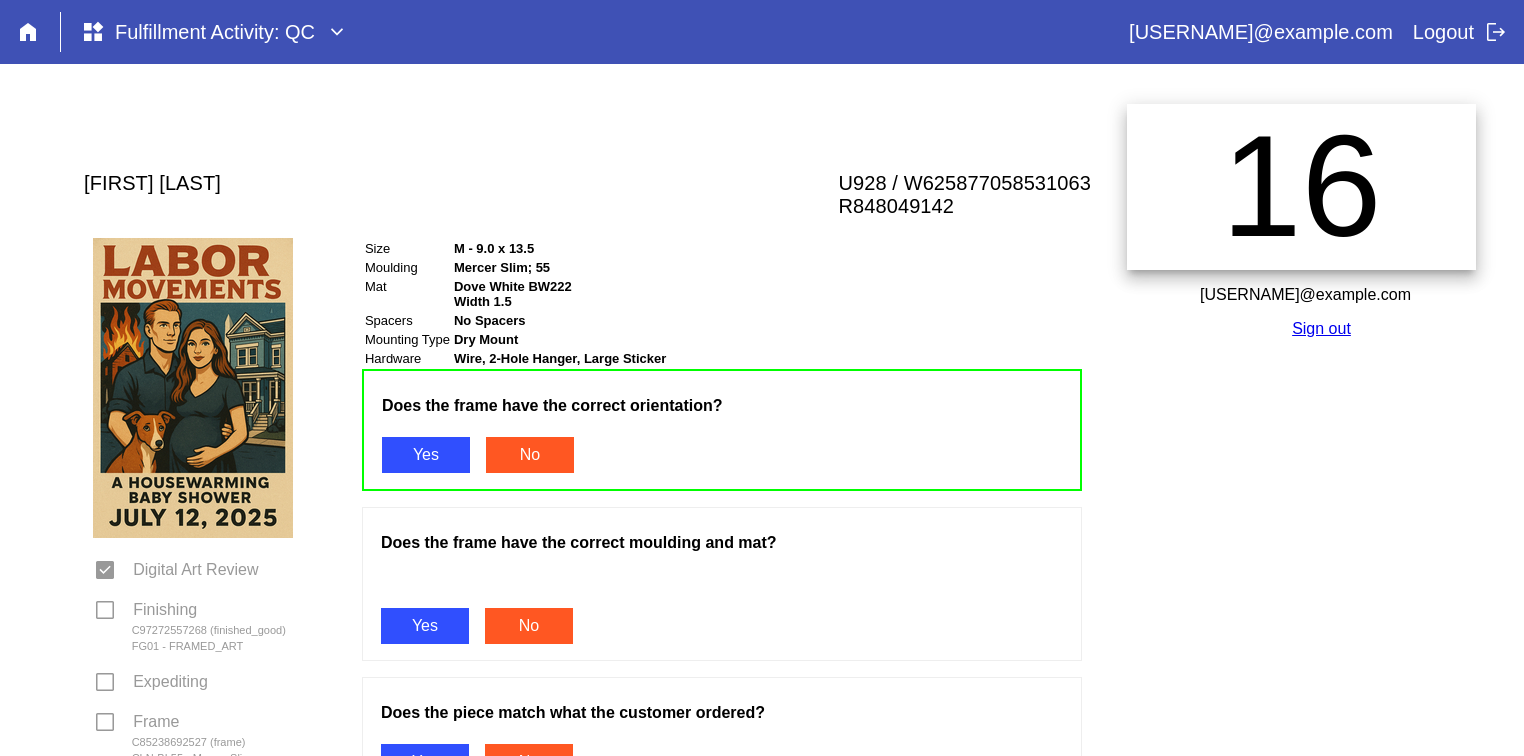 click on "Yes" at bounding box center [425, 626] 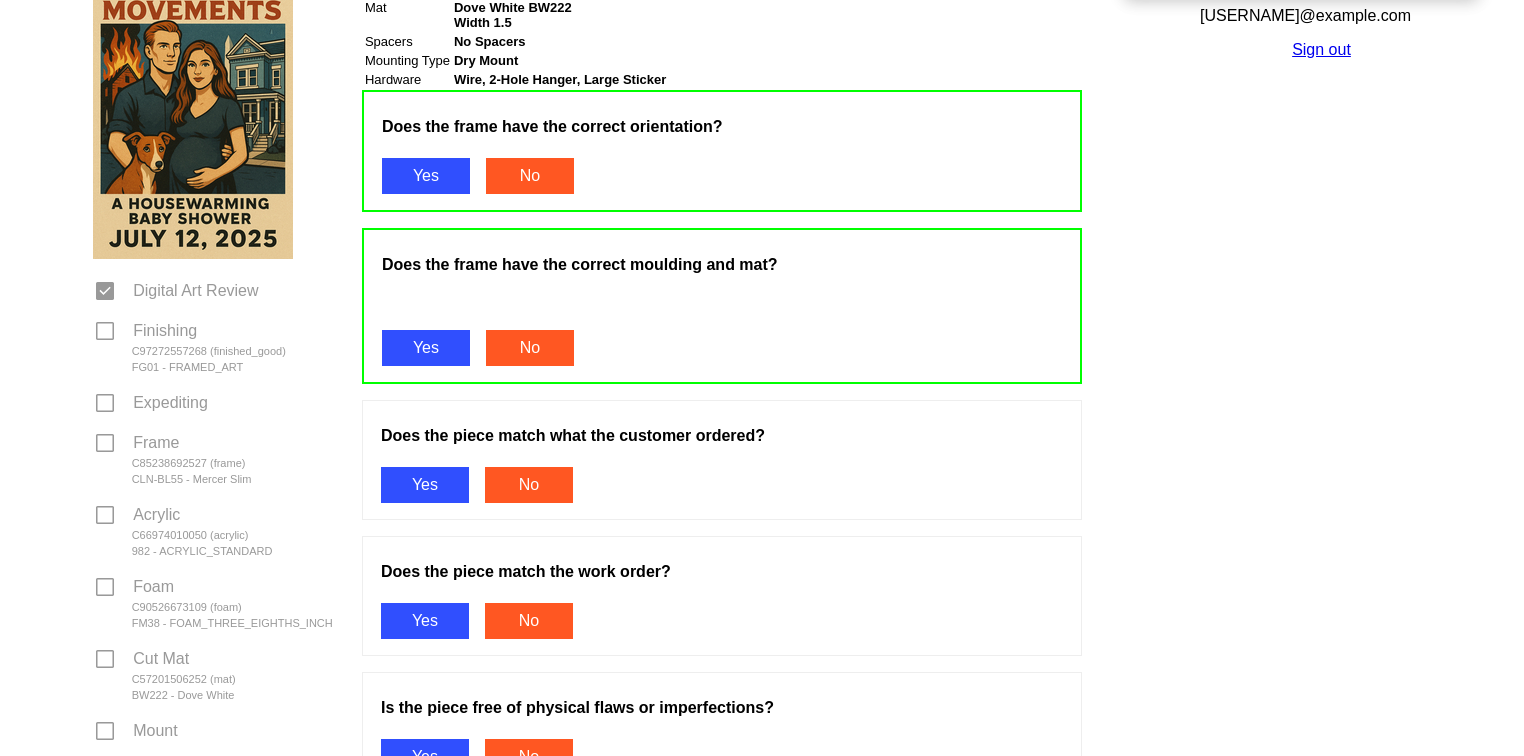 scroll, scrollTop: 304, scrollLeft: 0, axis: vertical 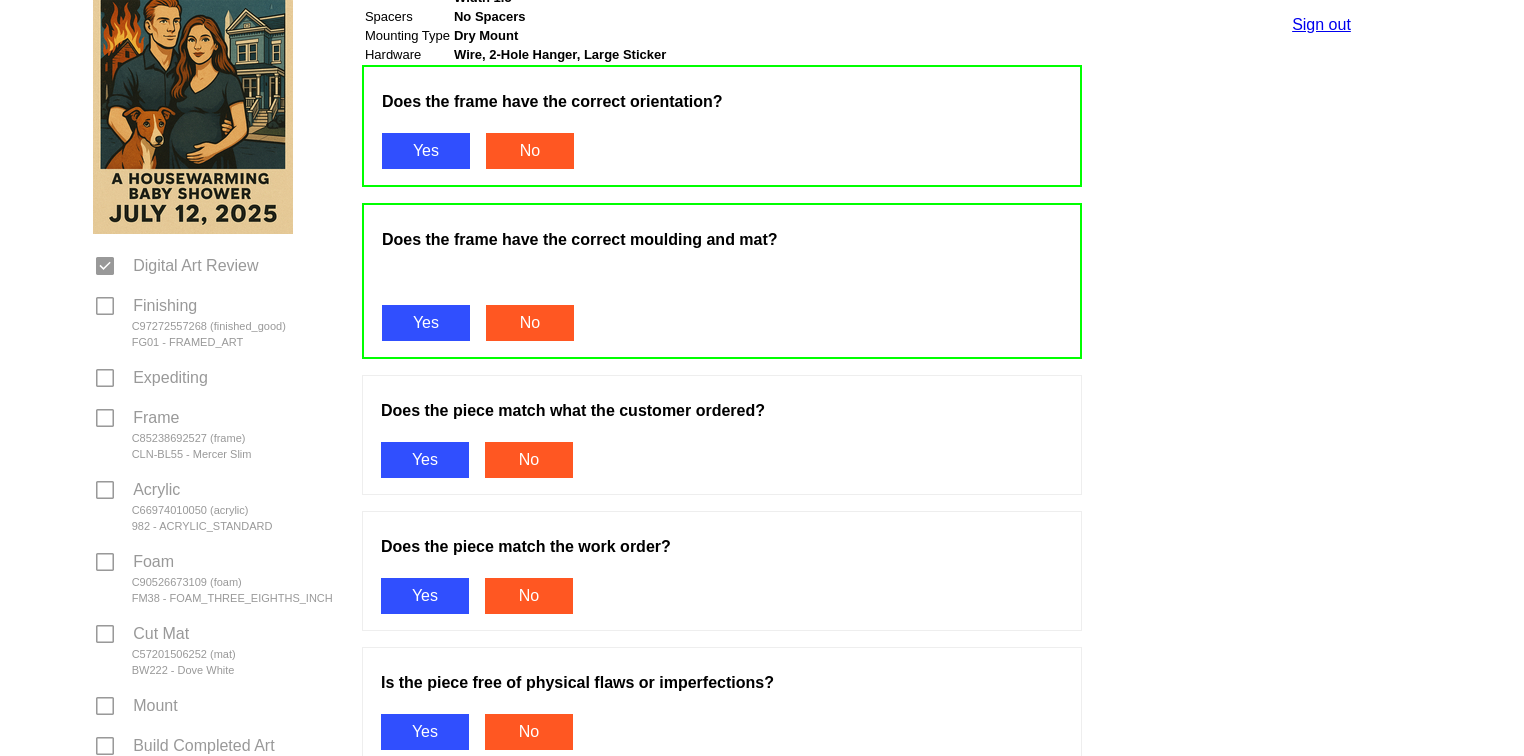 click on "Yes" at bounding box center [425, 460] 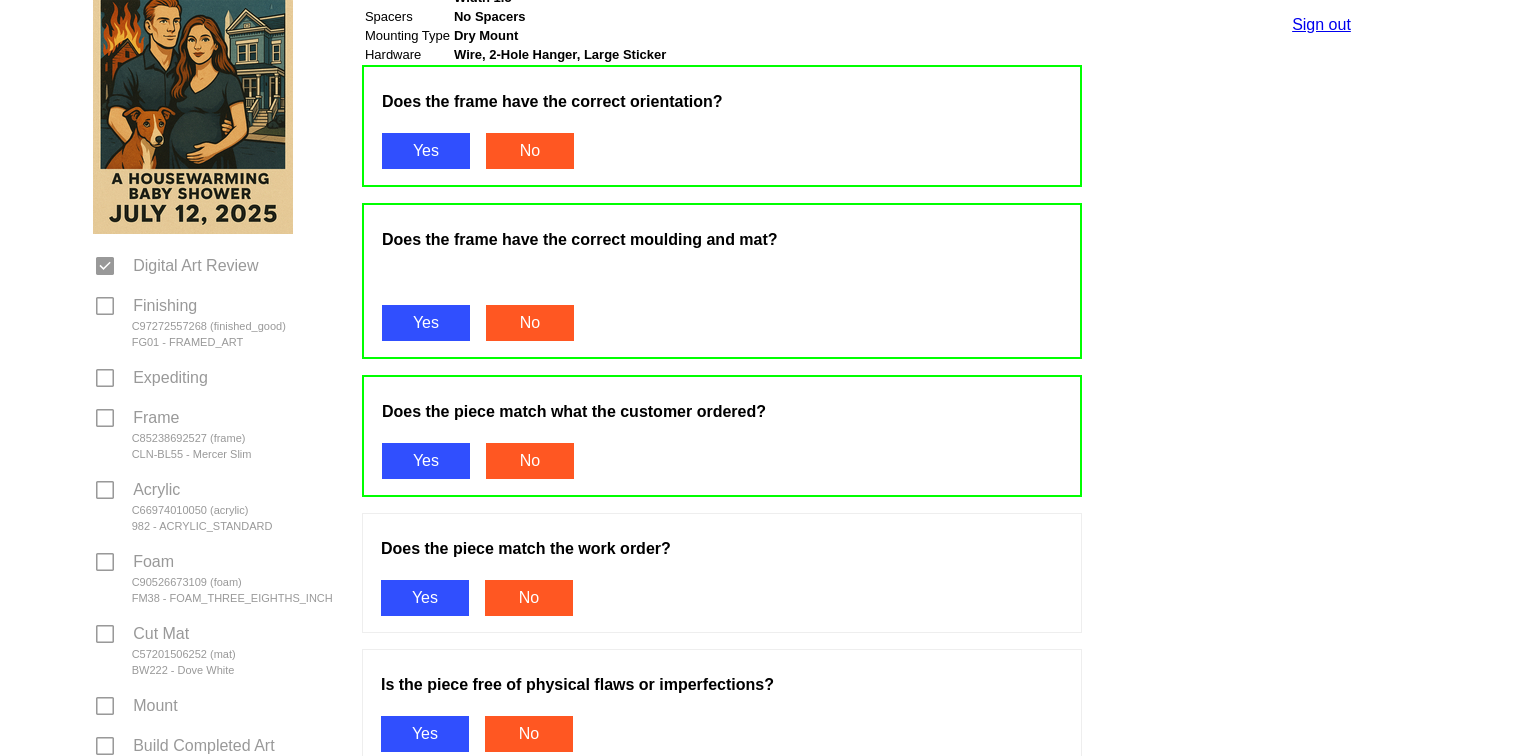 click on "Yes" at bounding box center [425, 598] 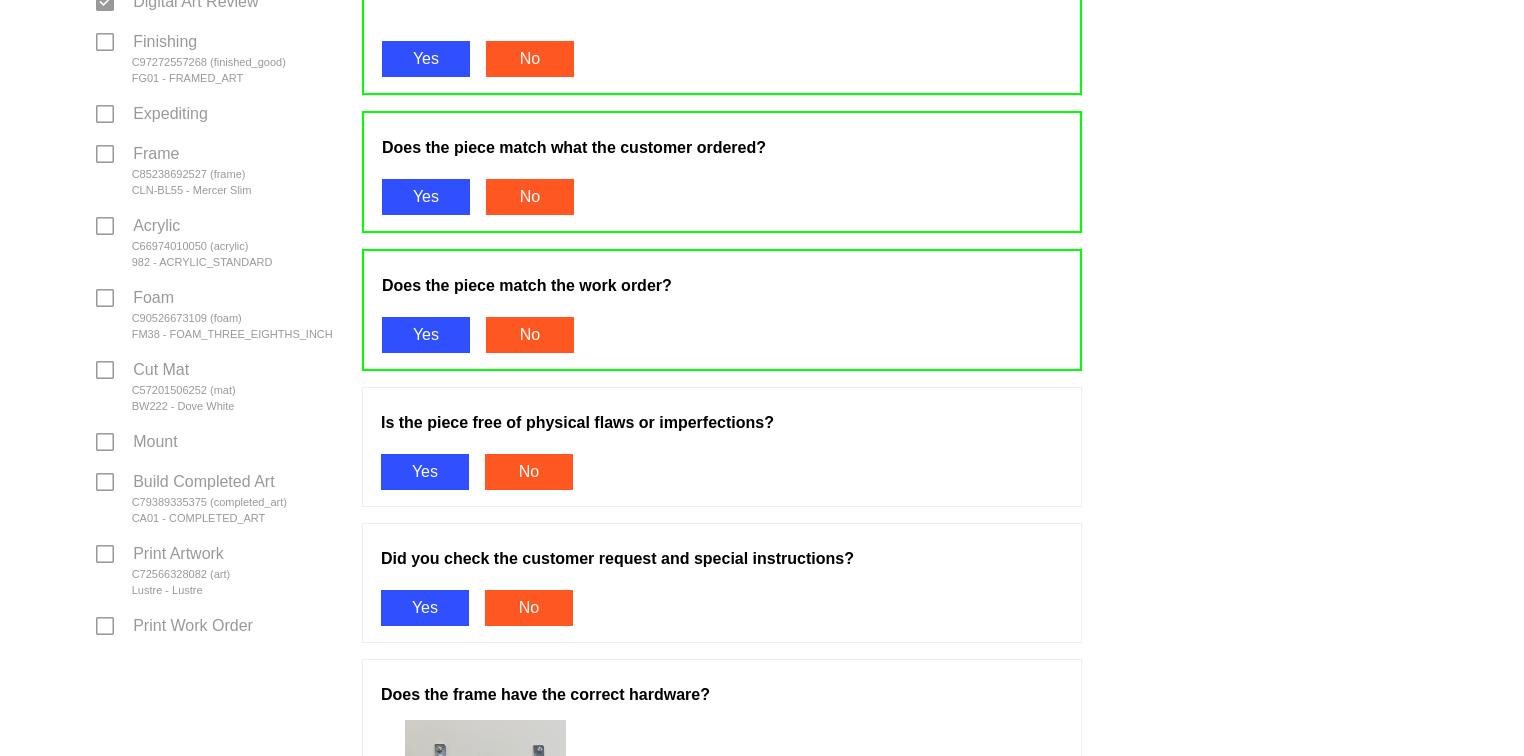 scroll, scrollTop: 620, scrollLeft: 0, axis: vertical 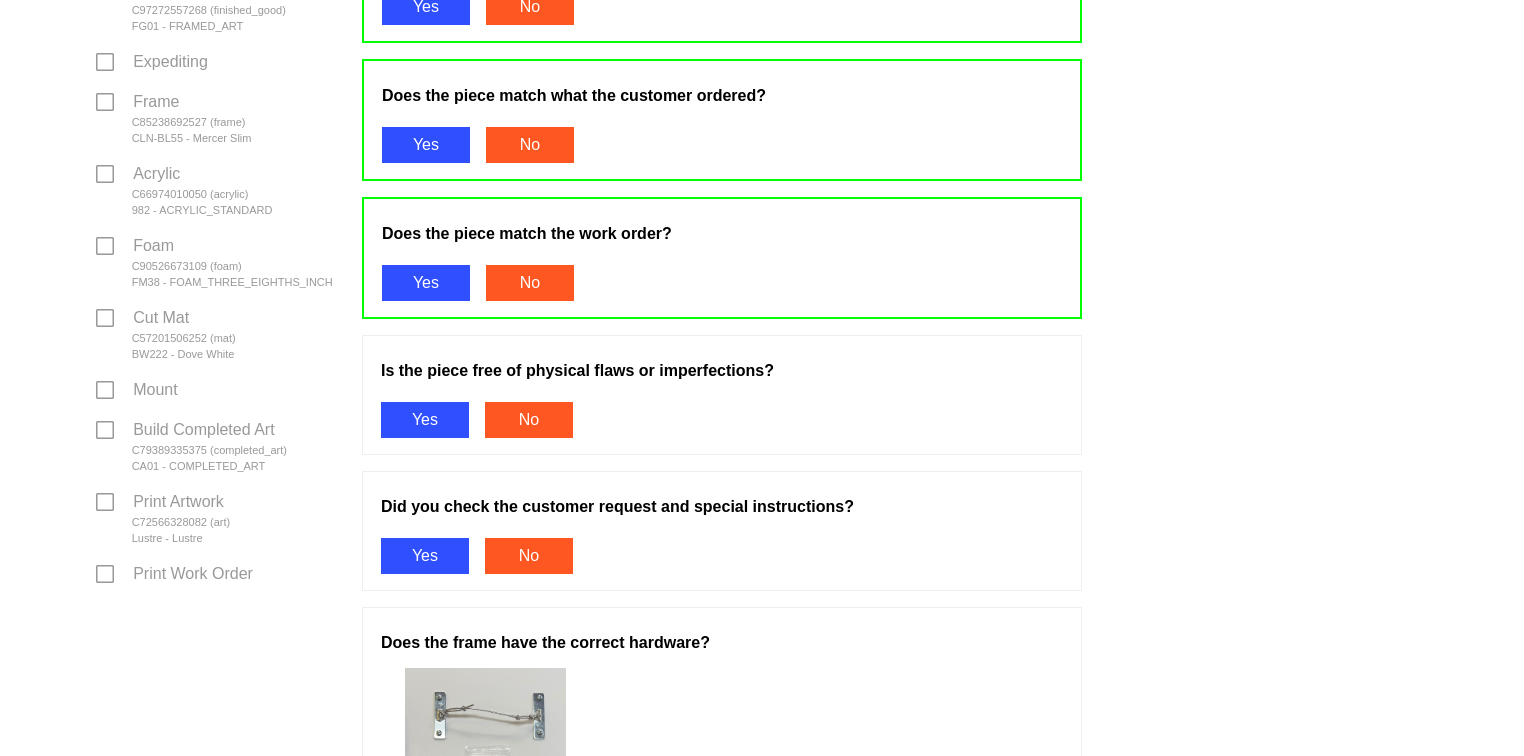 click on "Yes" at bounding box center (425, 420) 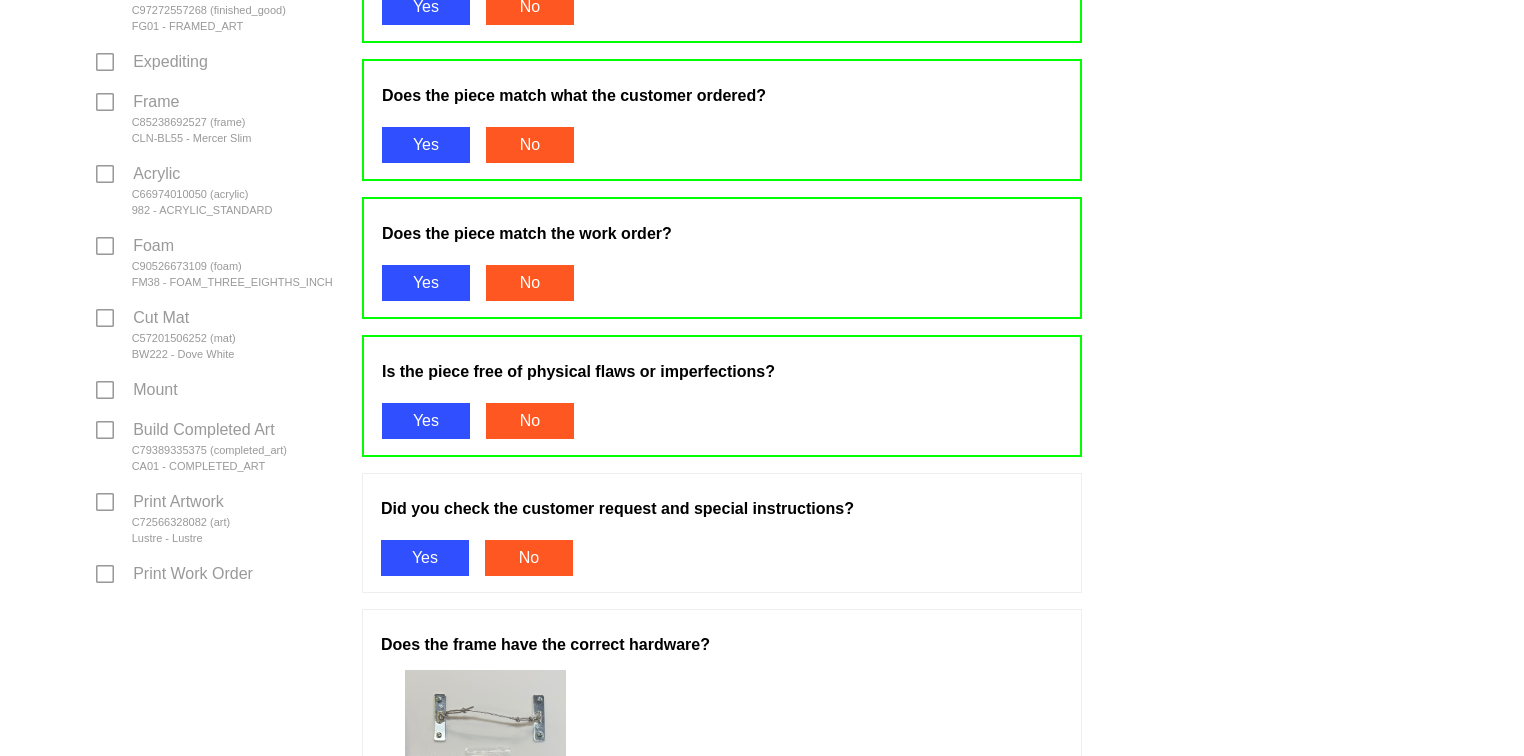 click on "Yes" at bounding box center [425, 558] 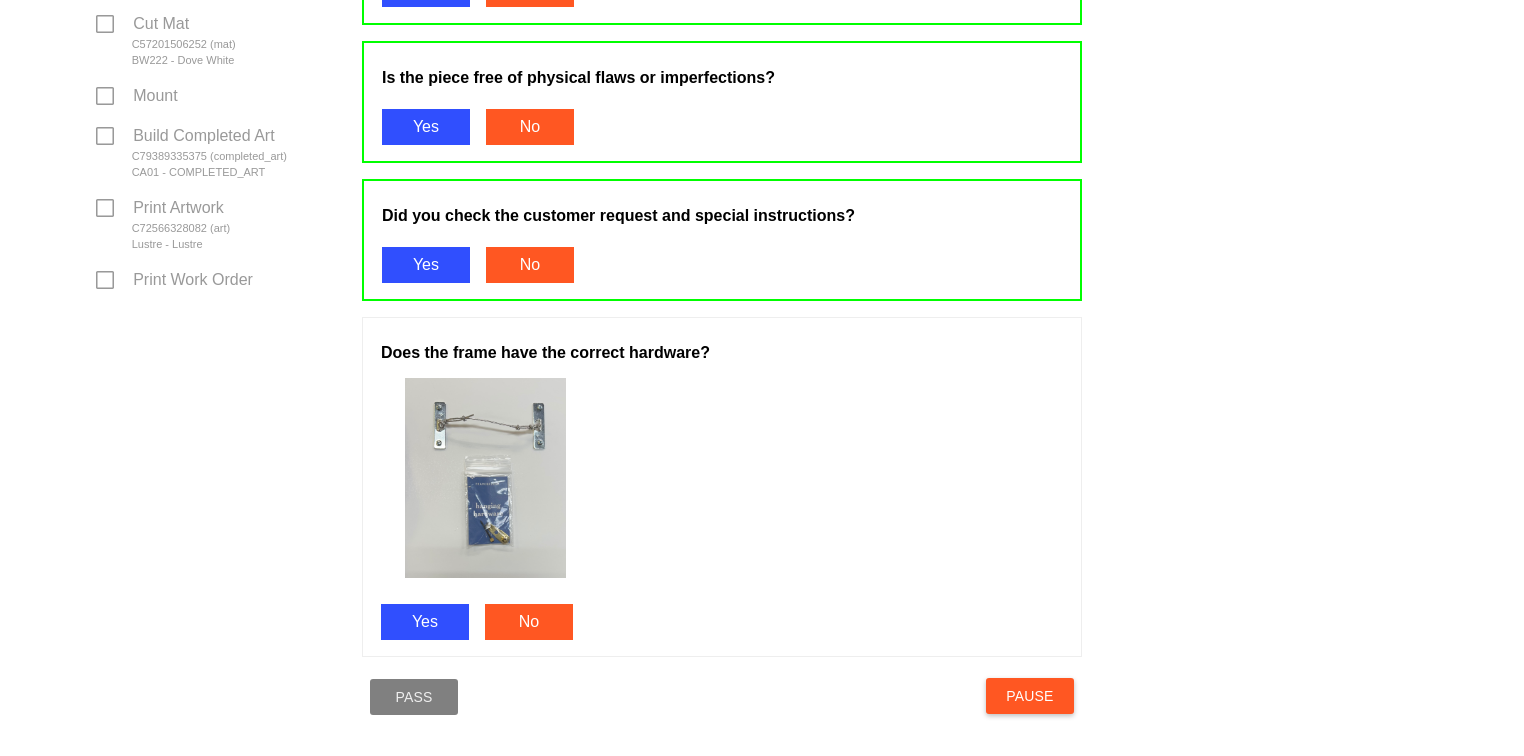 scroll, scrollTop: 920, scrollLeft: 0, axis: vertical 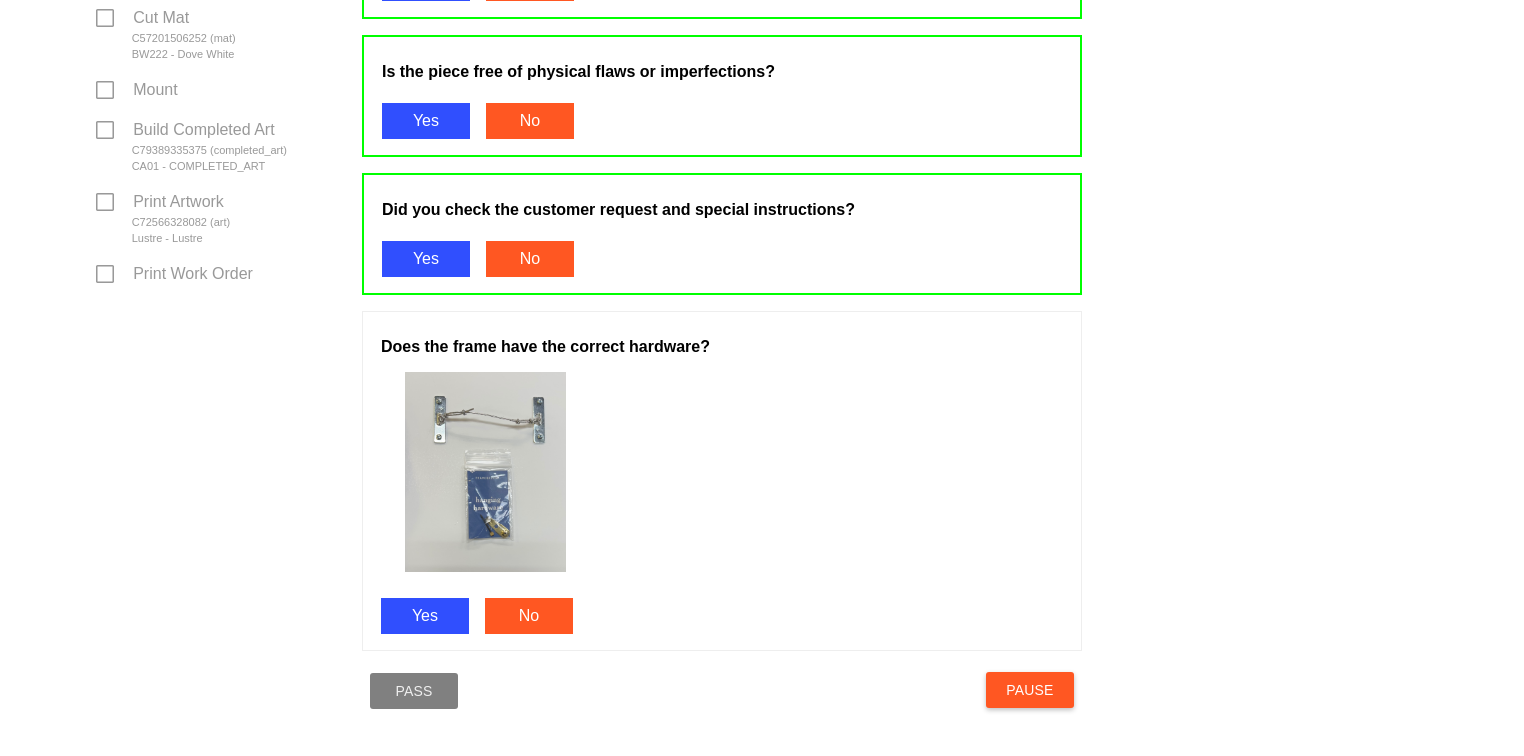 click on "Yes" at bounding box center (425, 616) 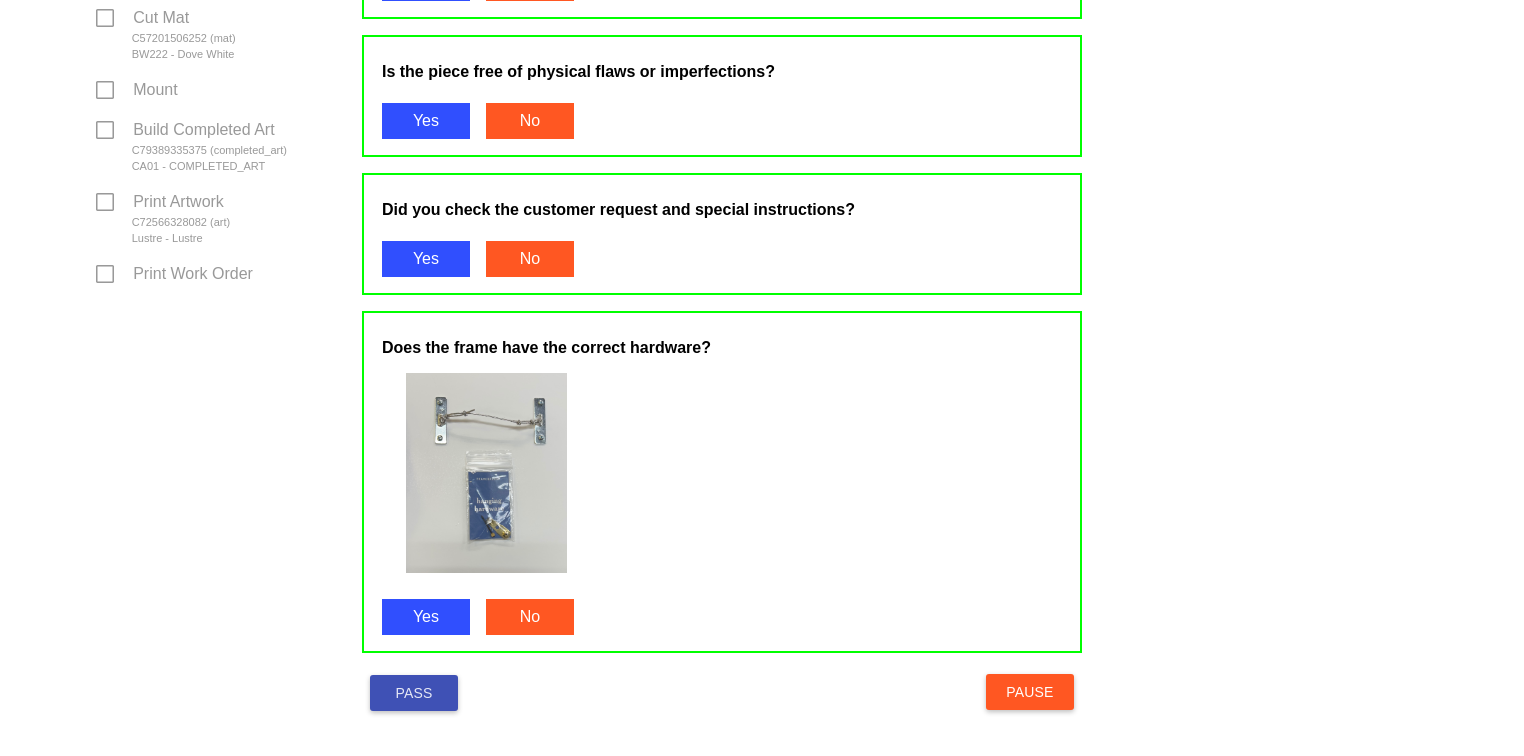 click on "Pass" at bounding box center (414, 693) 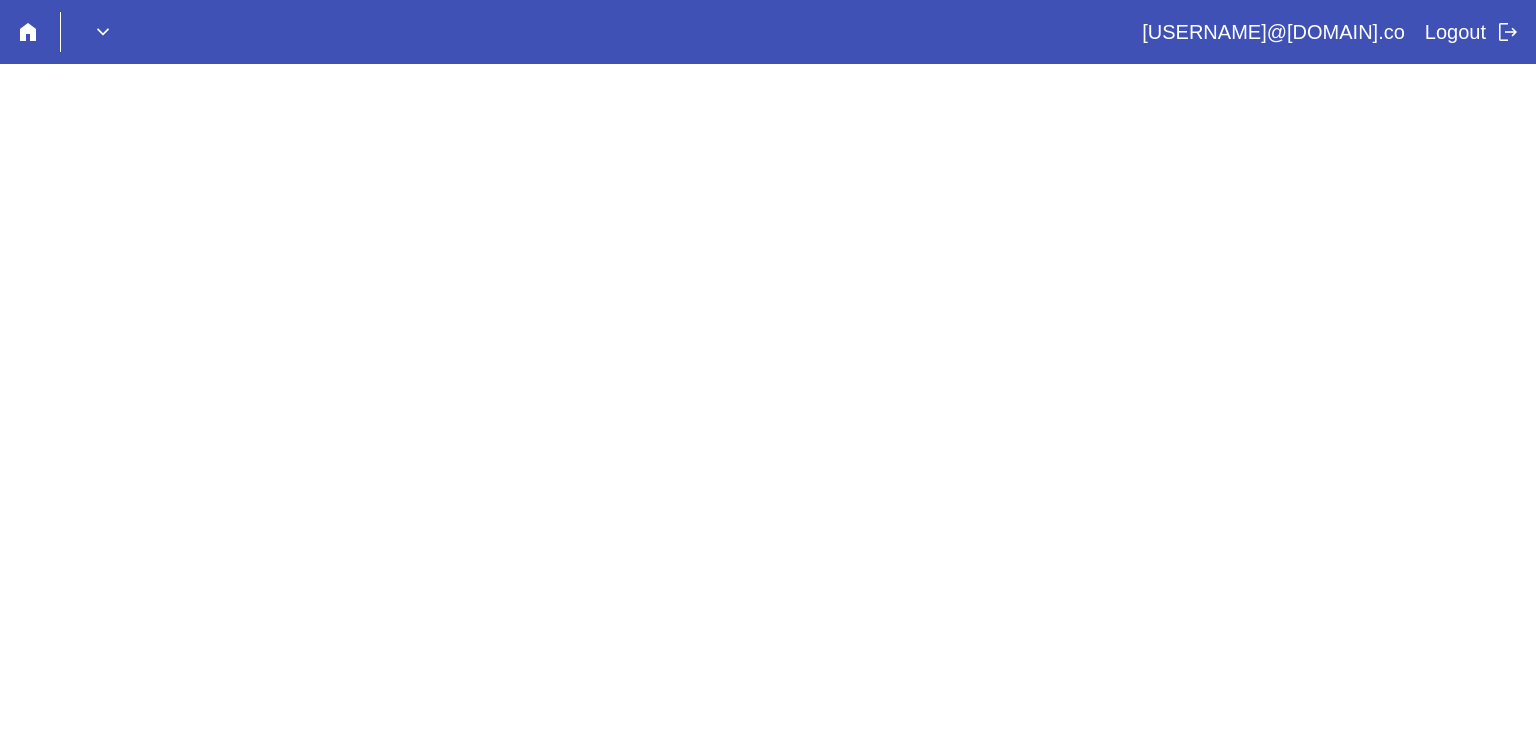 scroll, scrollTop: 0, scrollLeft: 0, axis: both 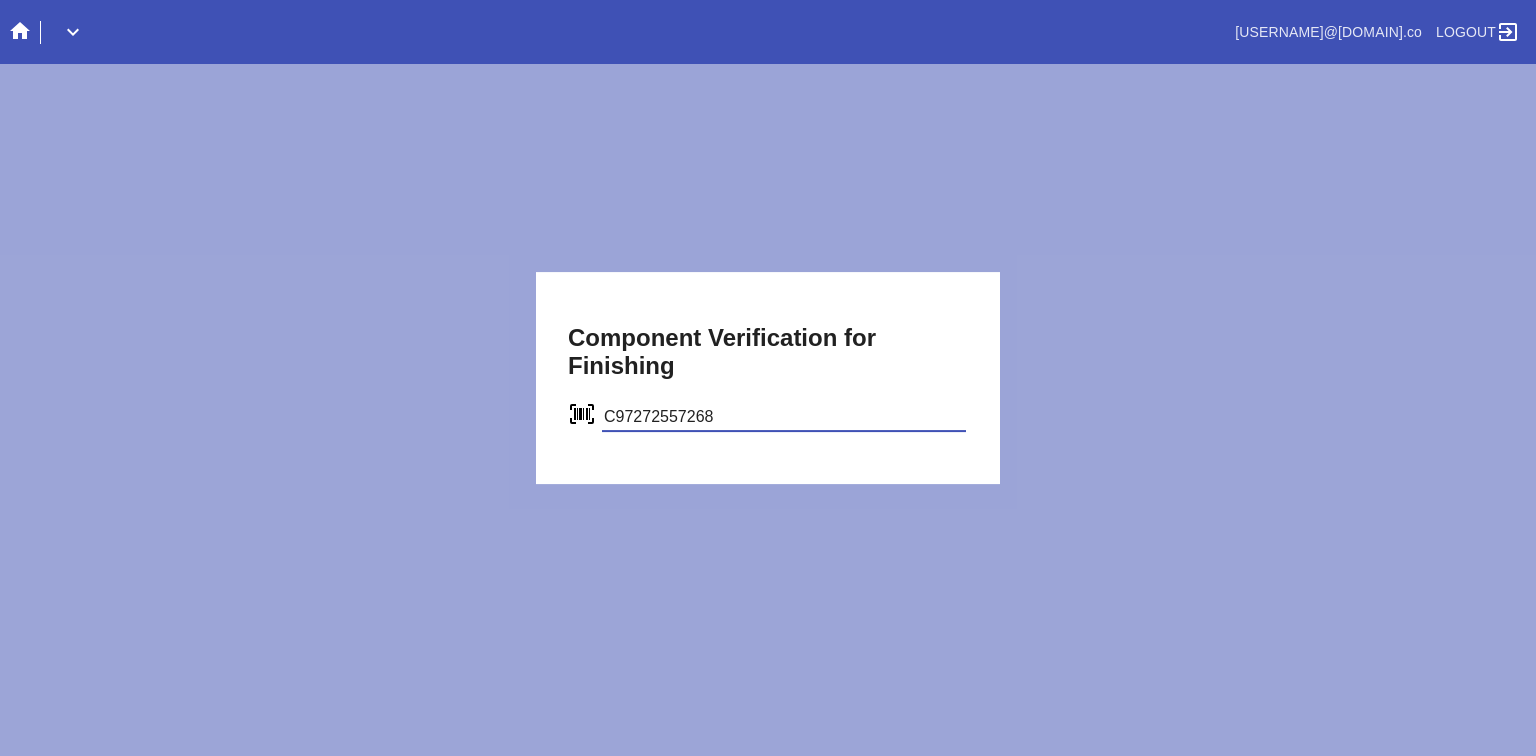 type on "C97272557268" 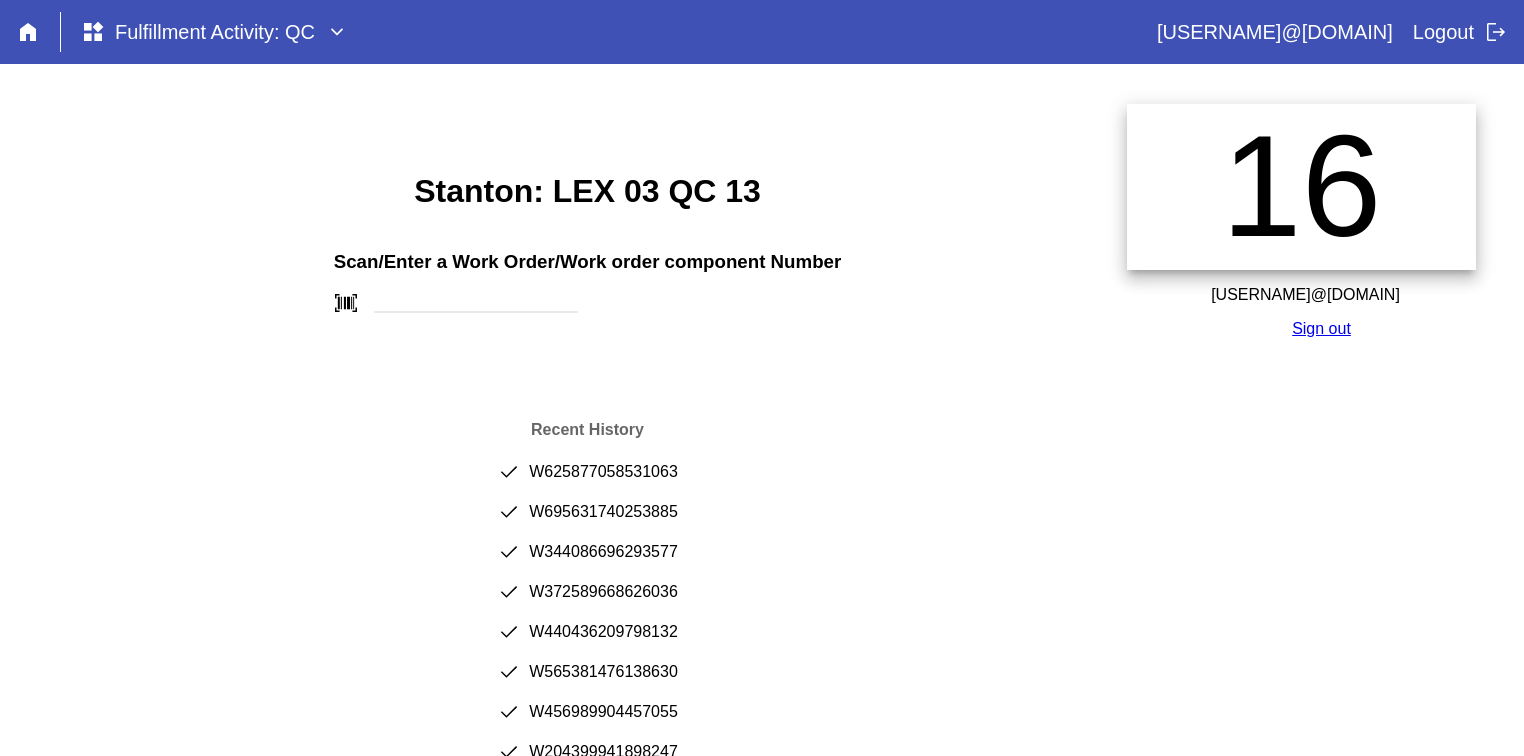 scroll, scrollTop: 0, scrollLeft: 0, axis: both 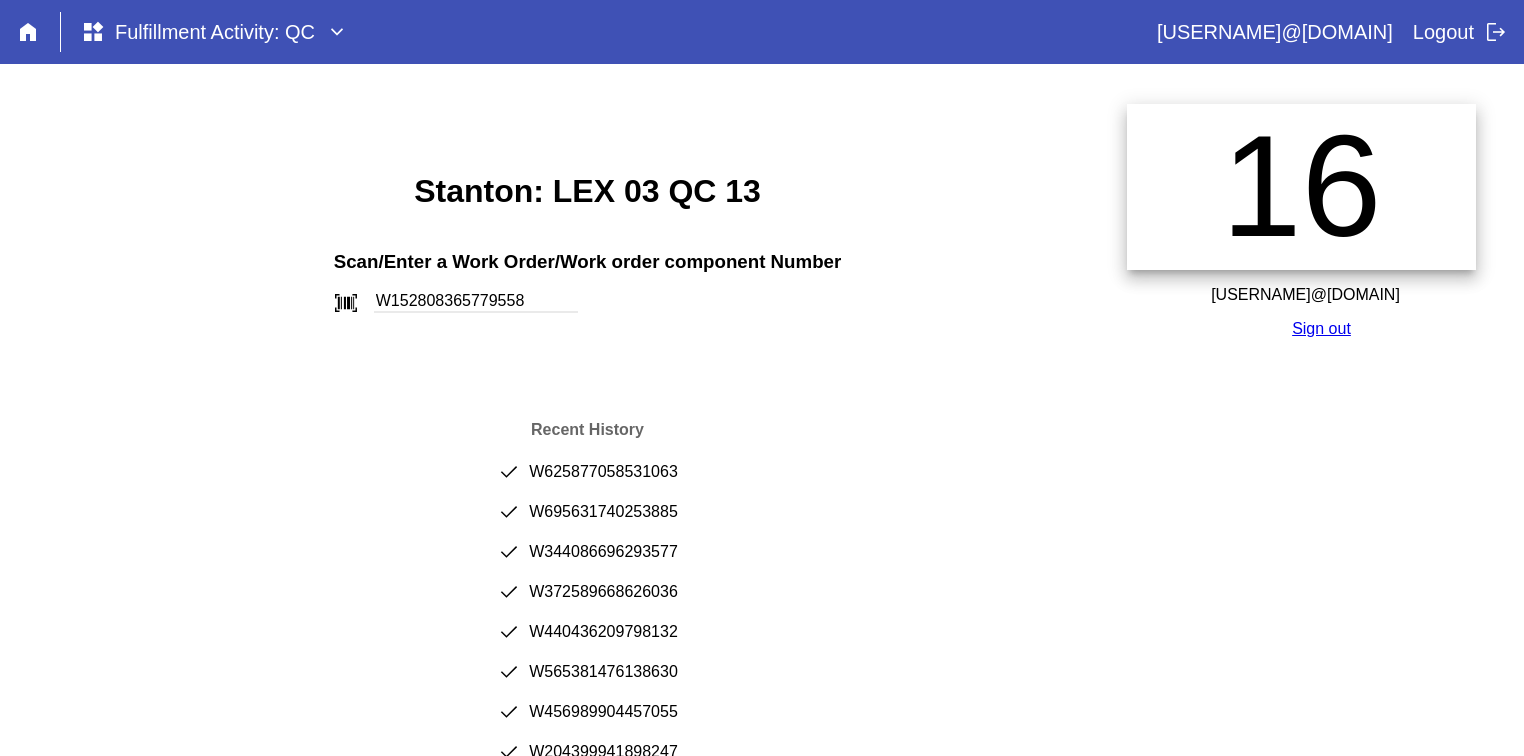 type on "W152808365779558" 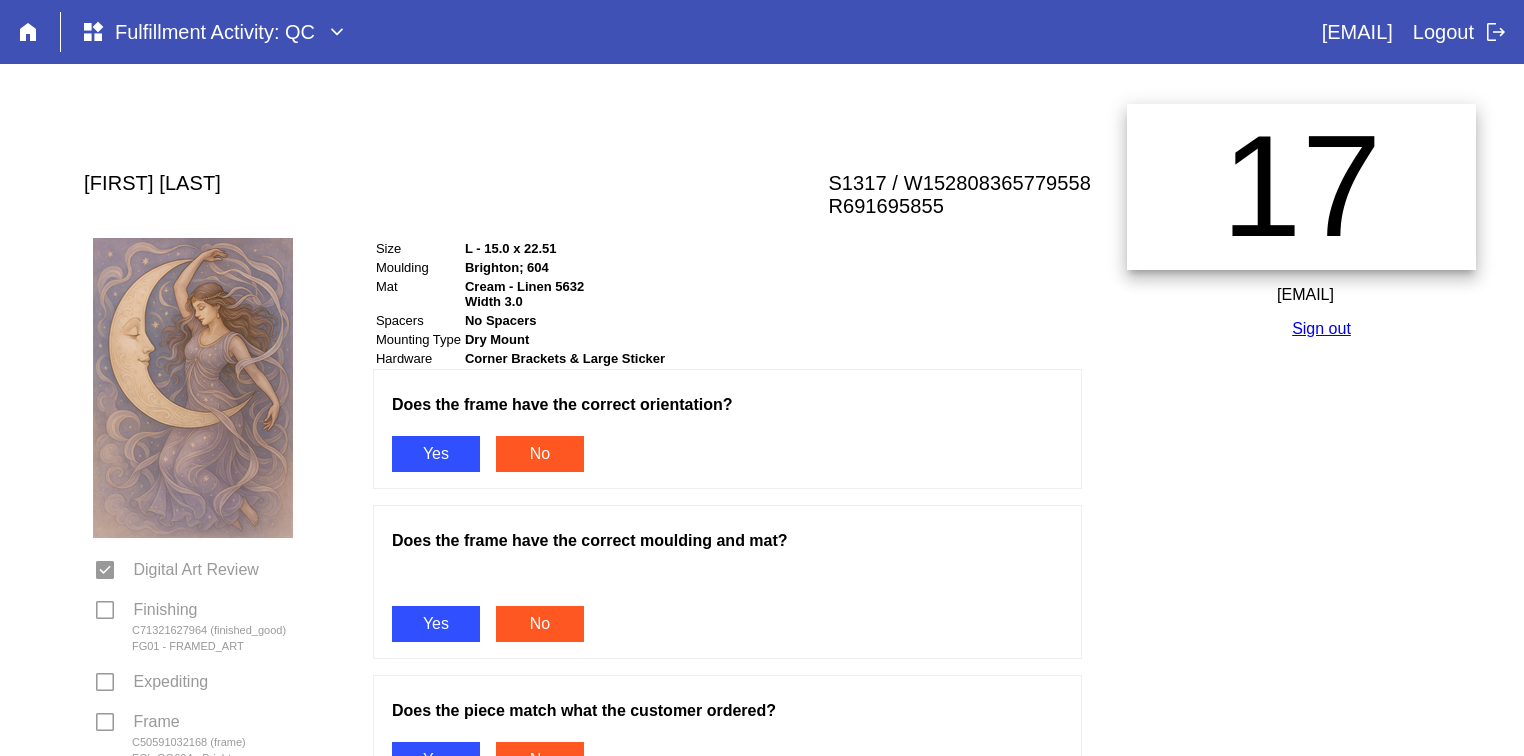 scroll, scrollTop: 0, scrollLeft: 0, axis: both 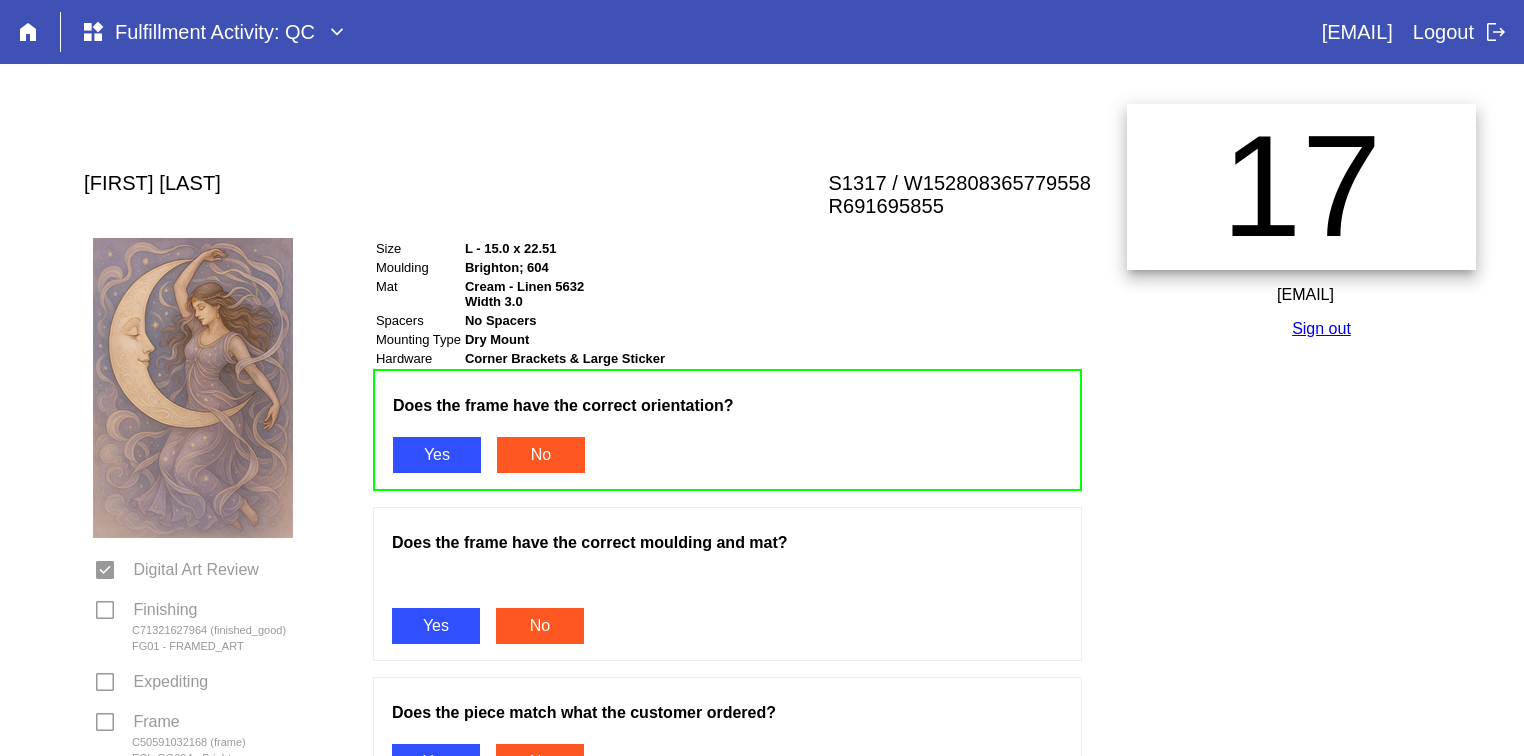 click on "Yes" at bounding box center [436, 626] 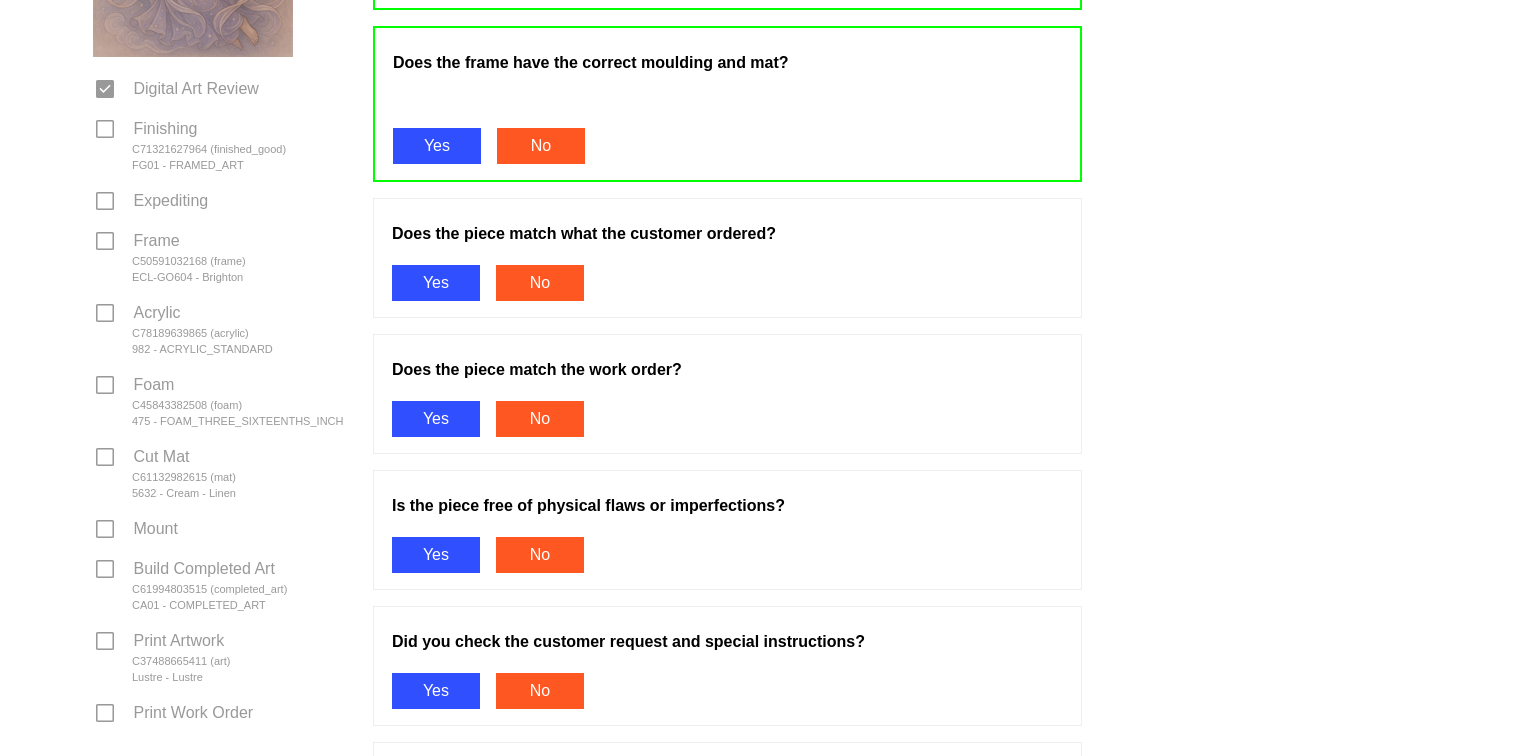 click on "Yes" at bounding box center (436, 283) 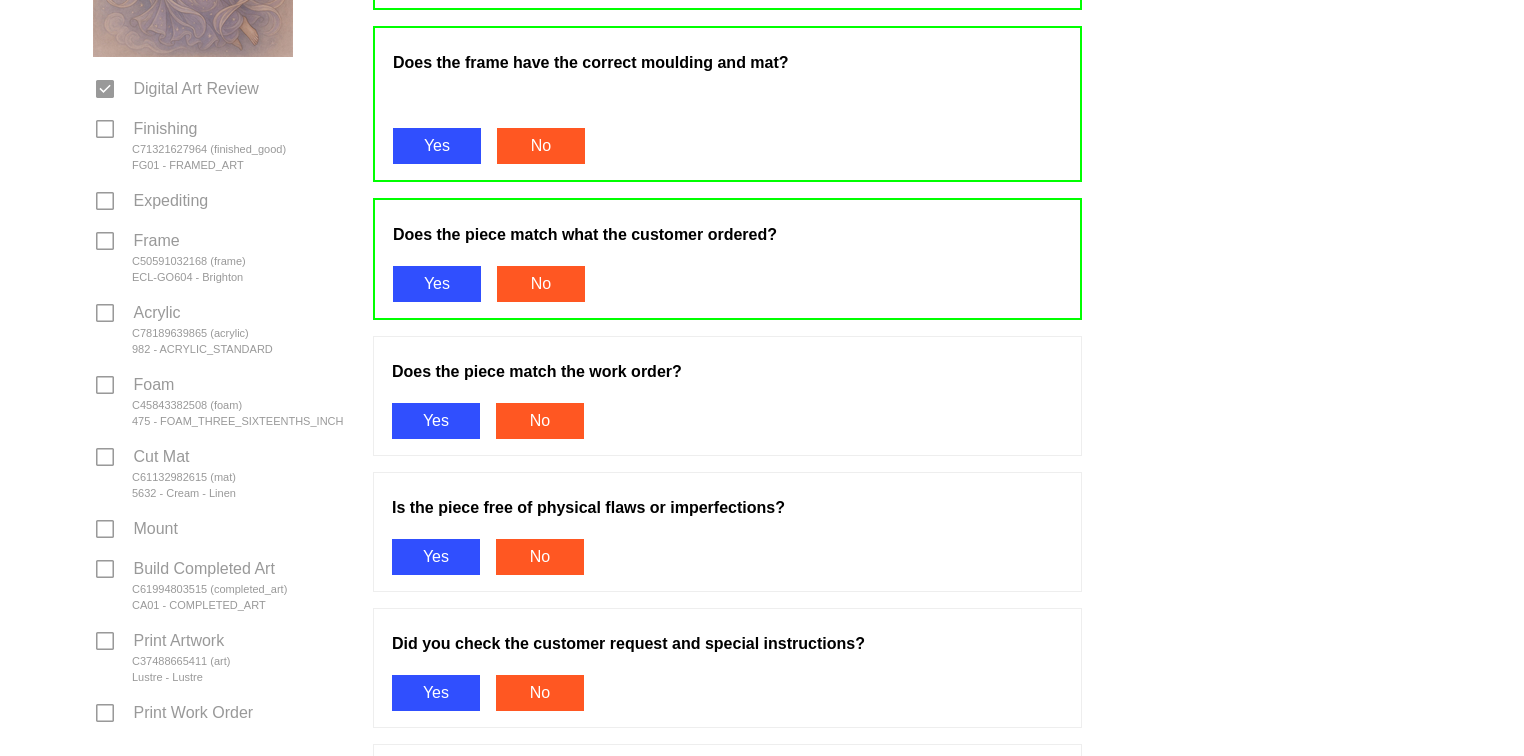 click on "Yes" at bounding box center (436, 421) 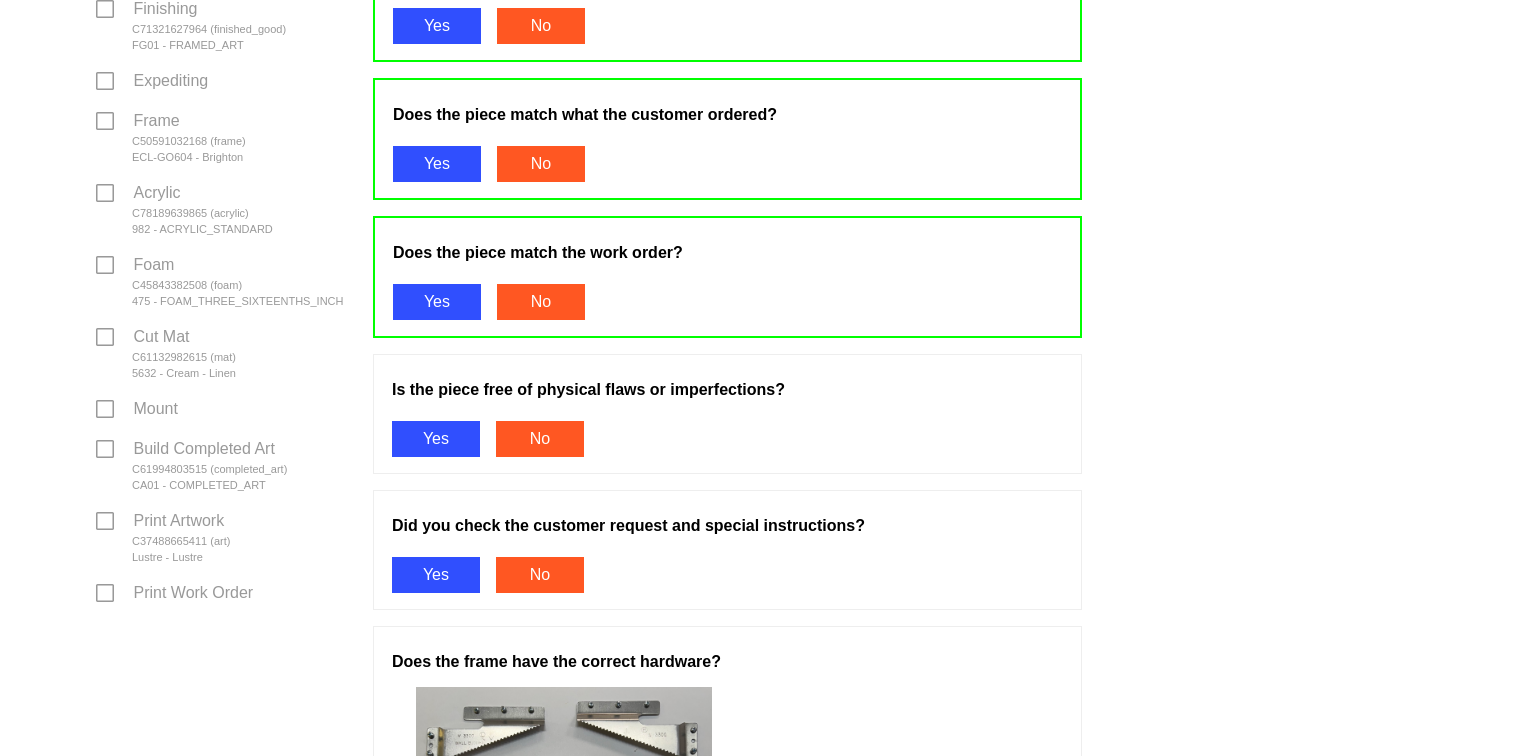 scroll, scrollTop: 685, scrollLeft: 0, axis: vertical 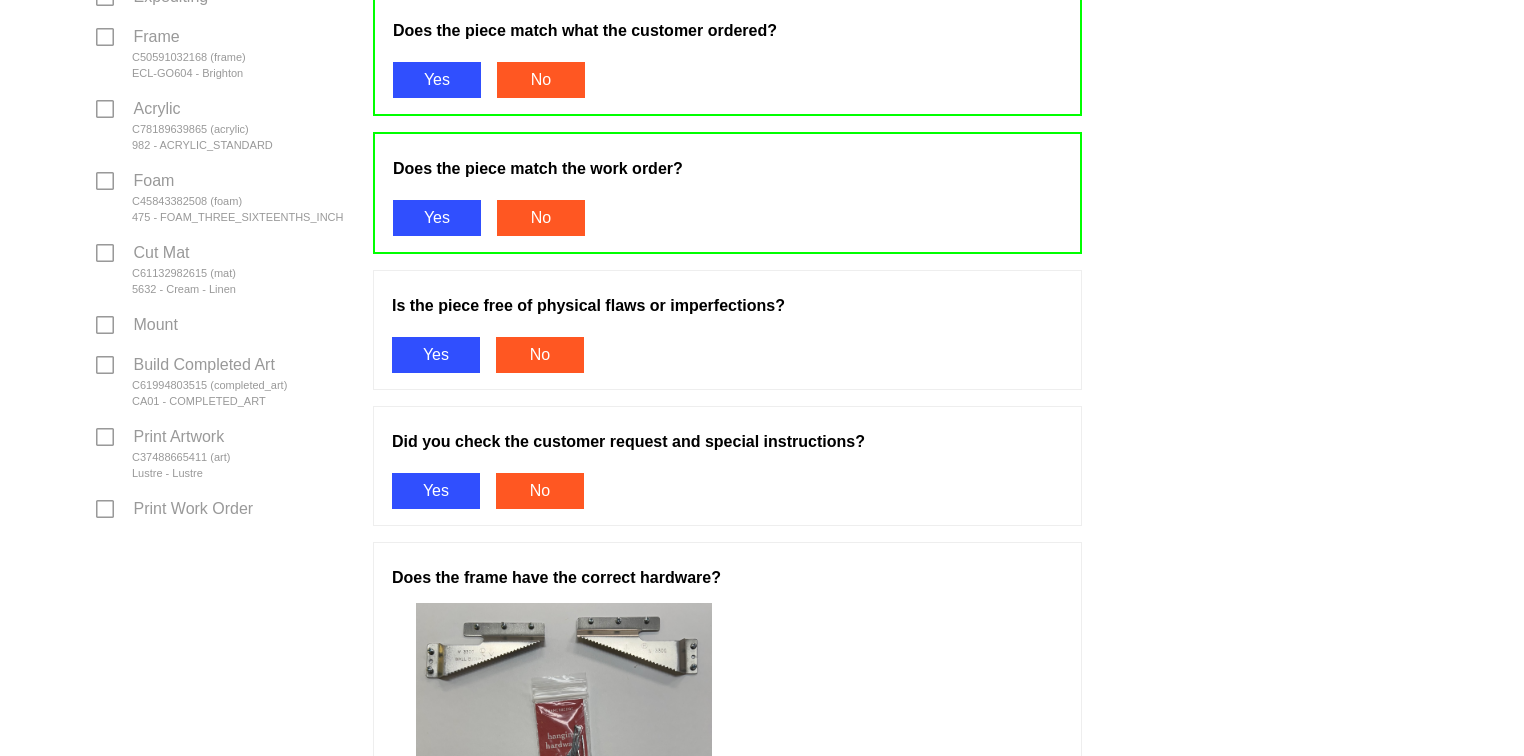 click on "Yes" at bounding box center [436, 355] 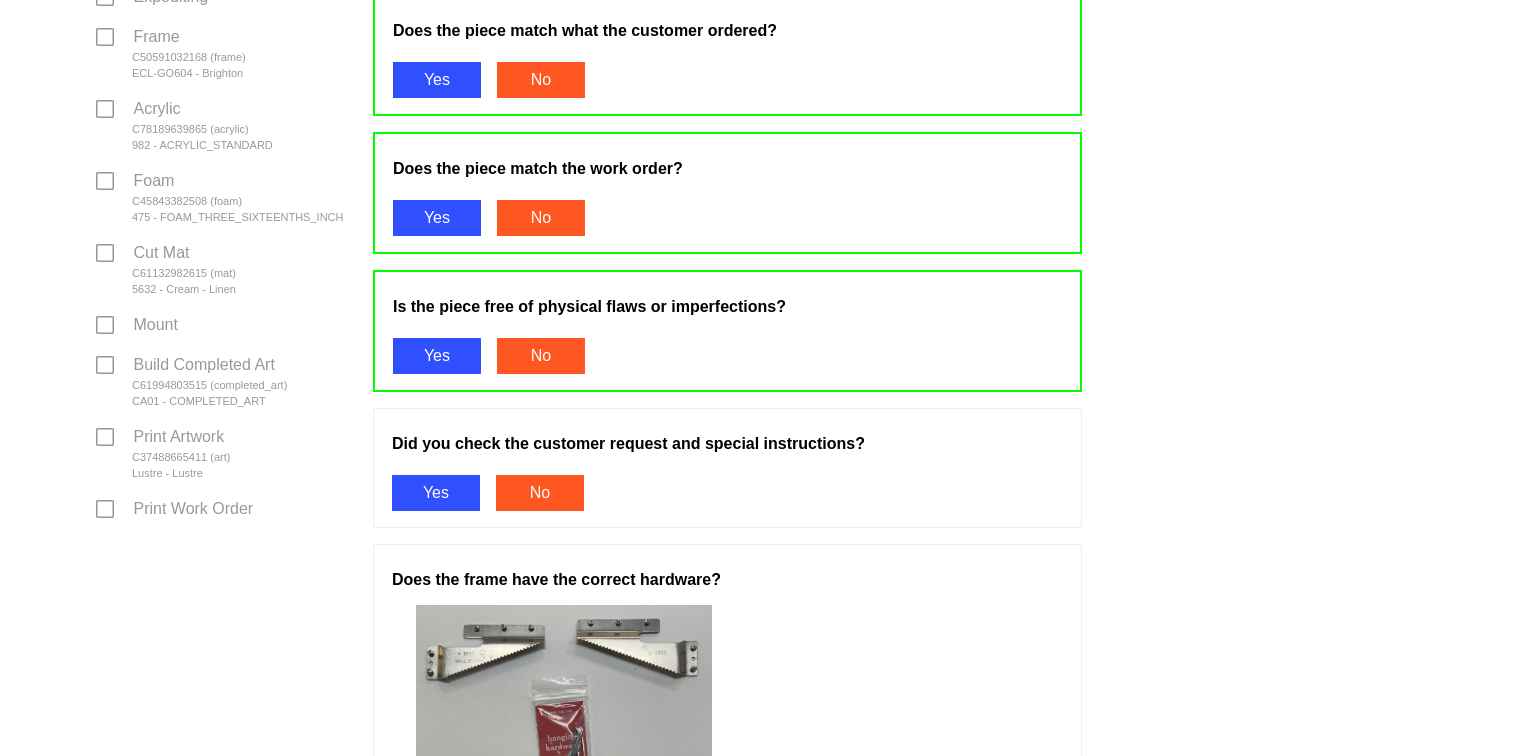 click on "Yes" at bounding box center (436, 493) 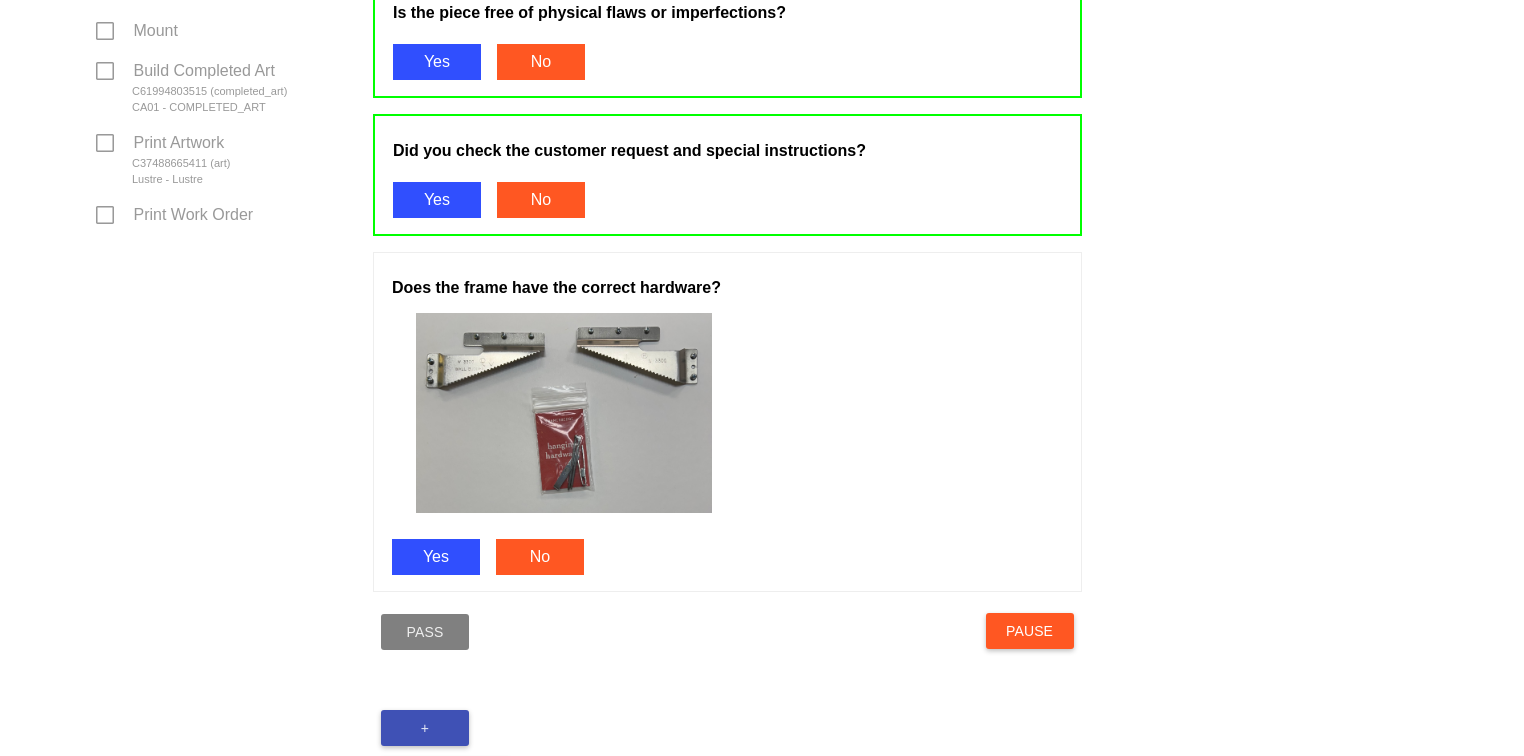 scroll, scrollTop: 981, scrollLeft: 0, axis: vertical 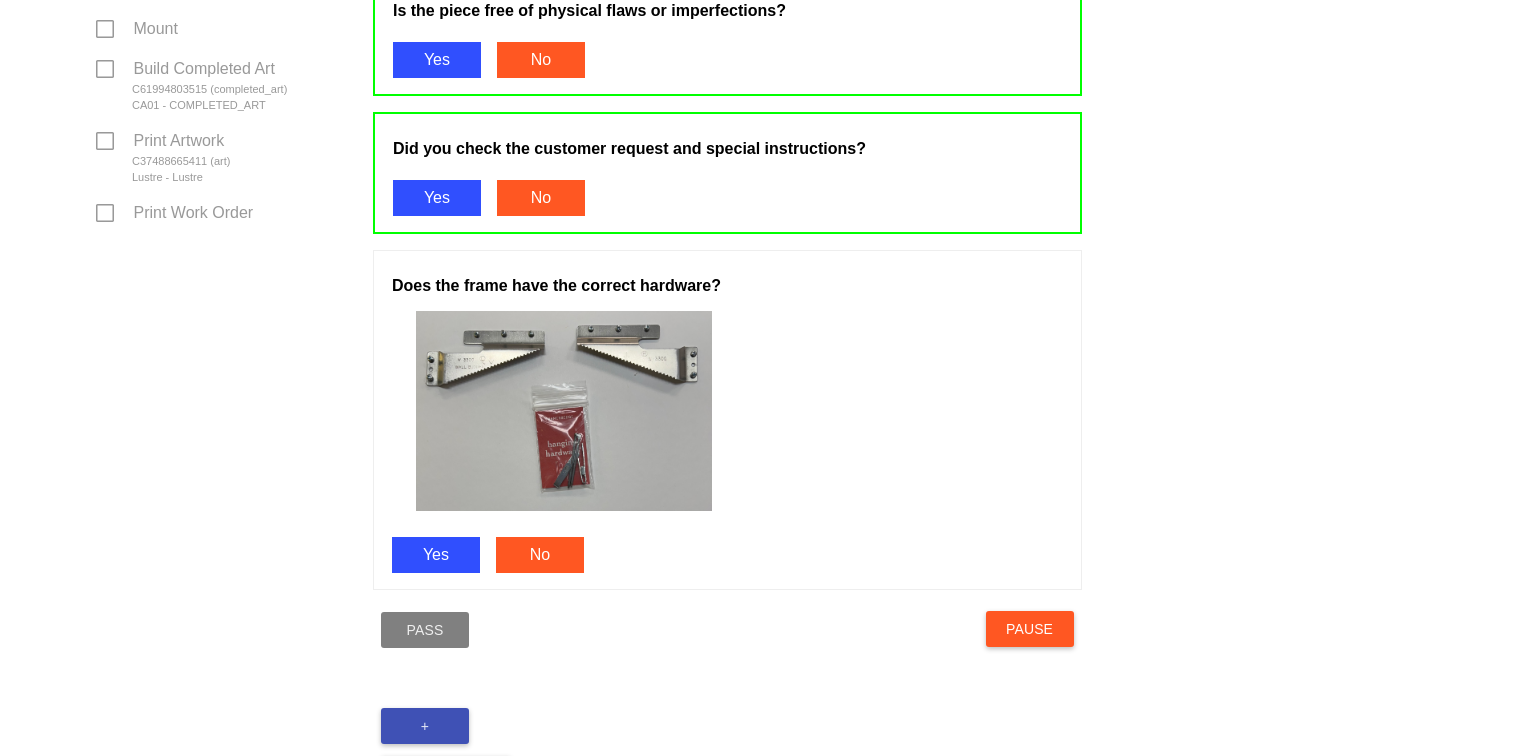 click on "Yes" at bounding box center [436, 555] 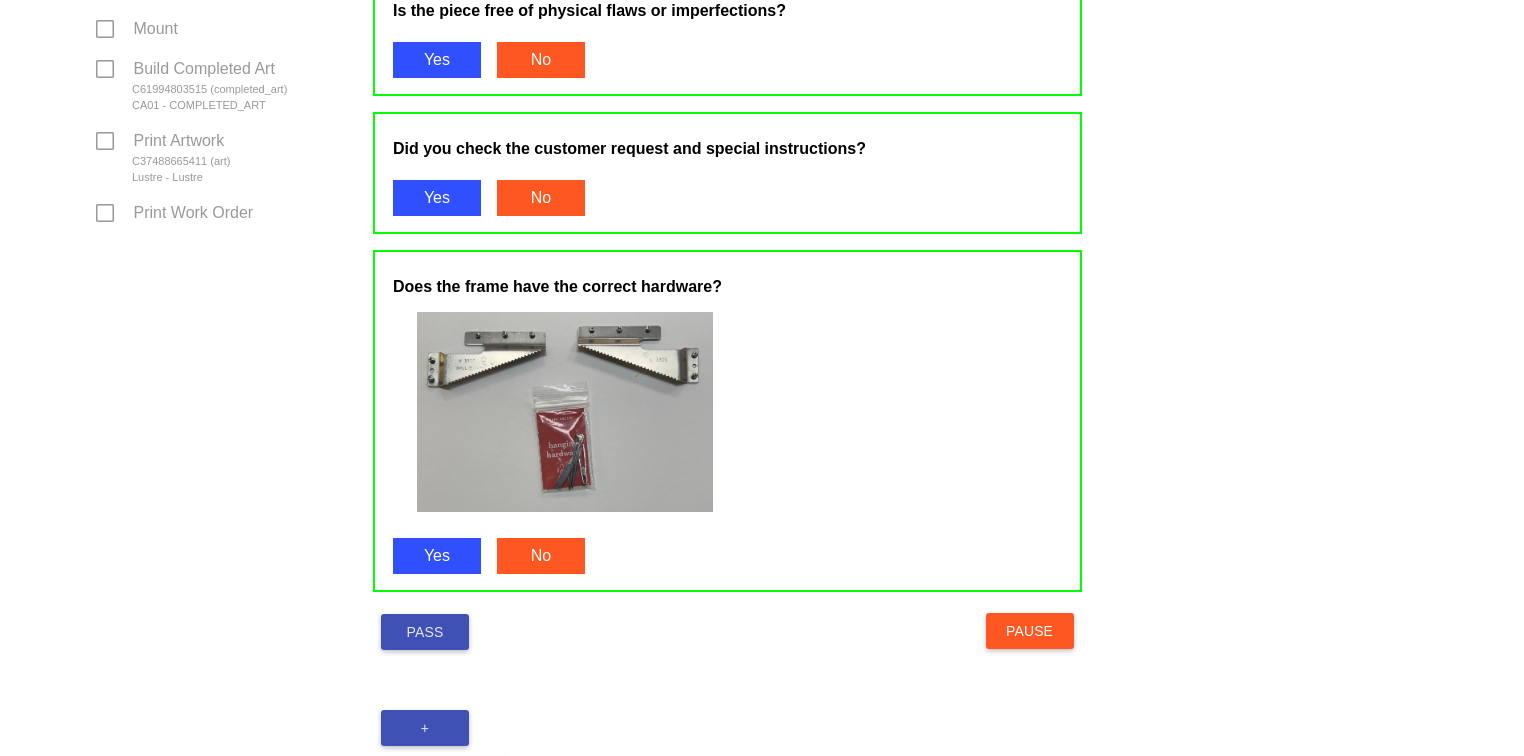 click on "Pass" at bounding box center [425, 632] 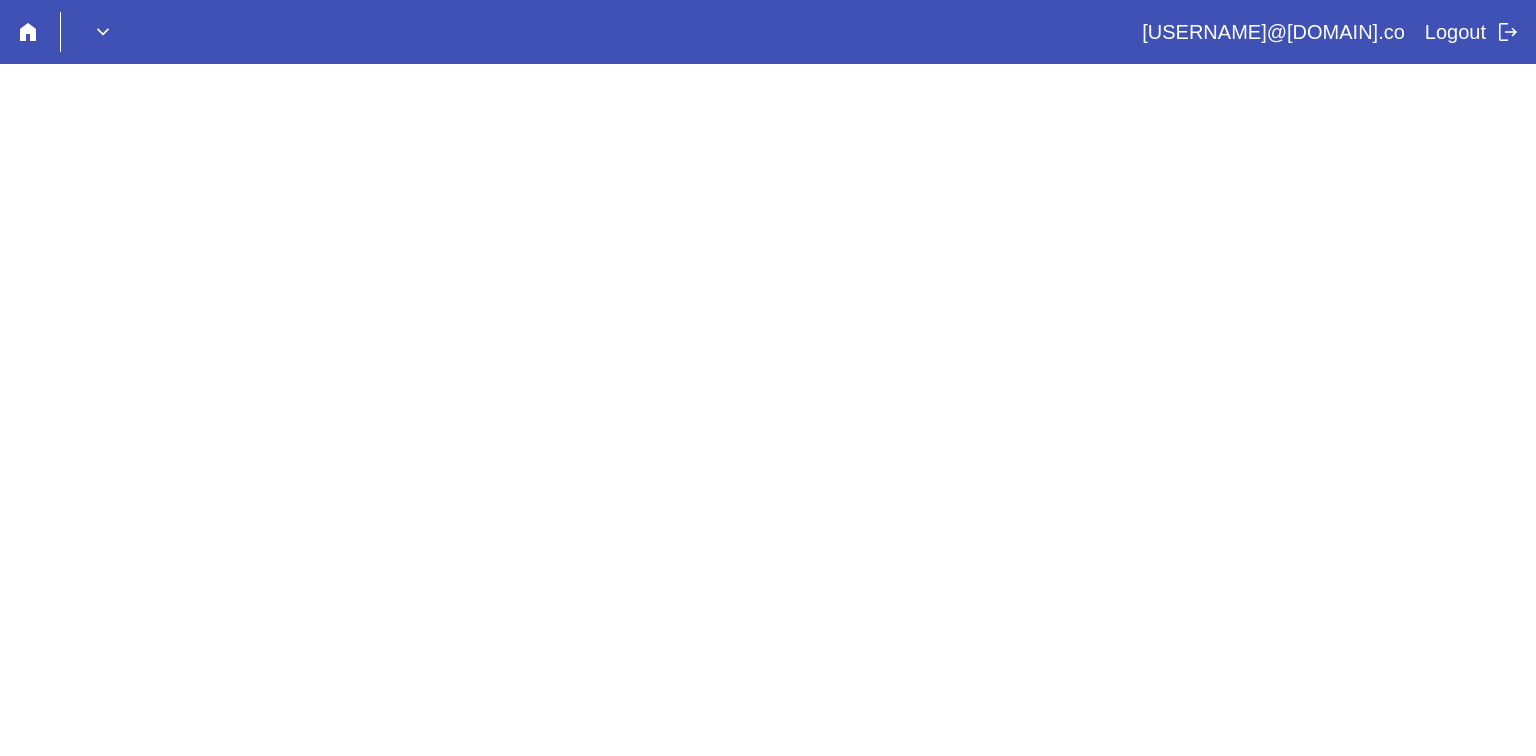 scroll, scrollTop: 0, scrollLeft: 0, axis: both 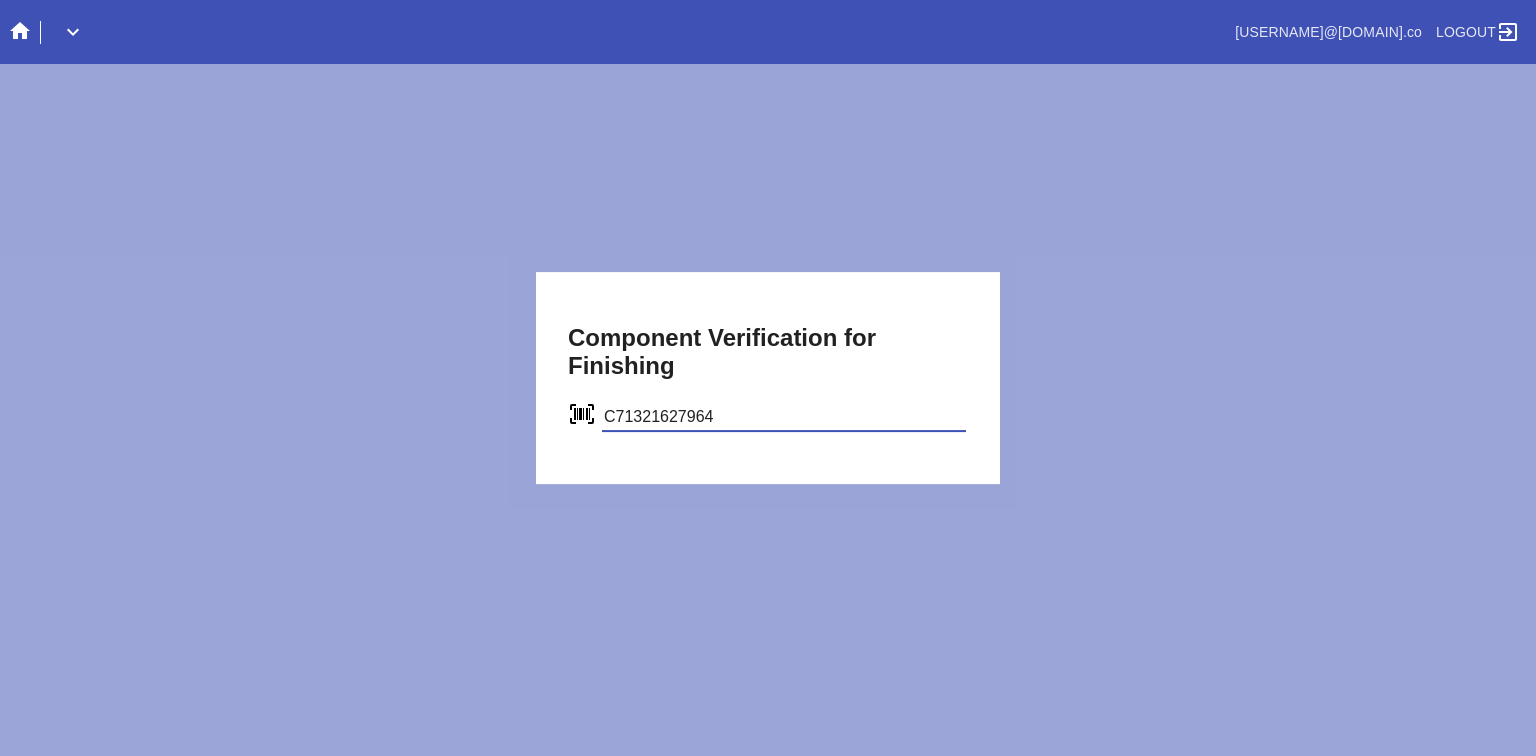 type on "C71321627964" 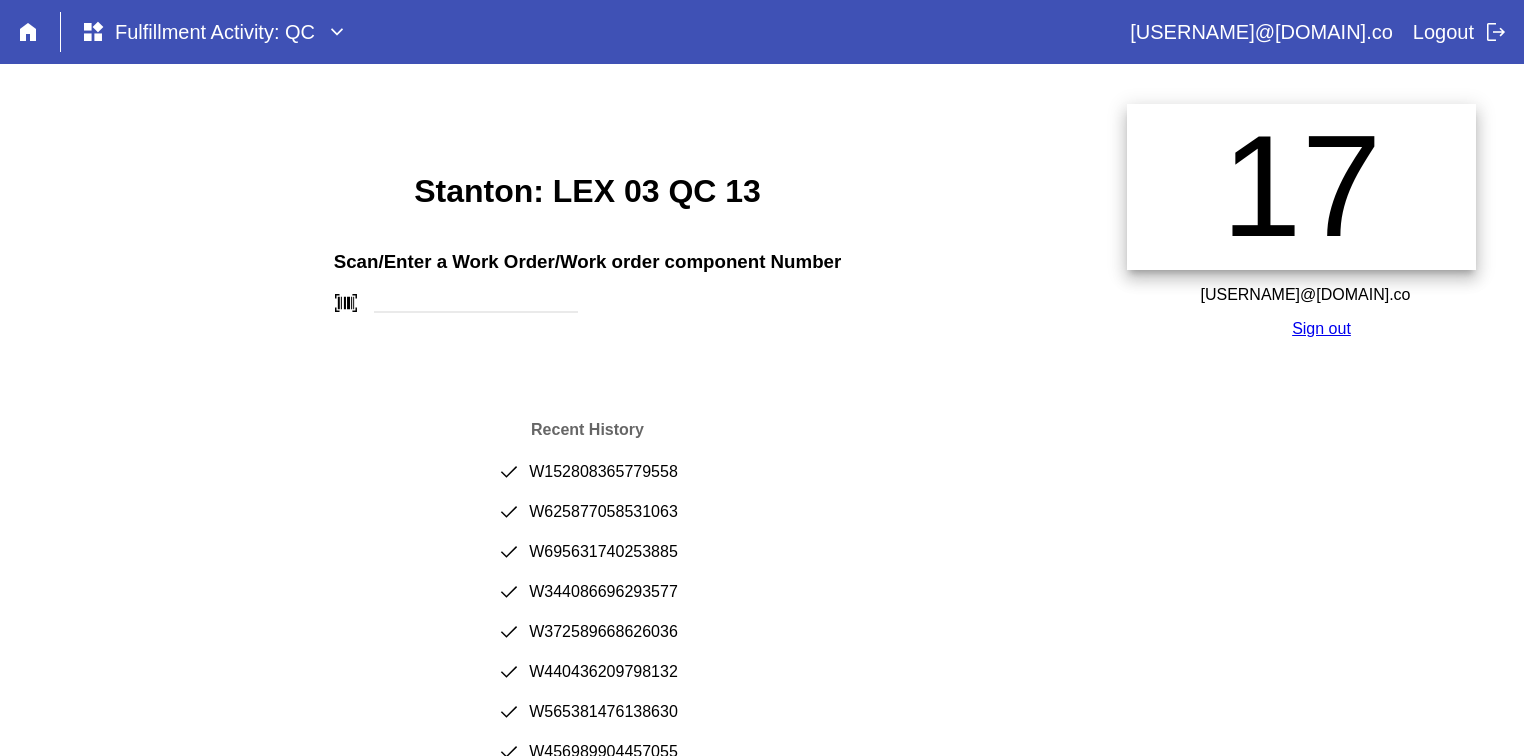 scroll, scrollTop: 0, scrollLeft: 0, axis: both 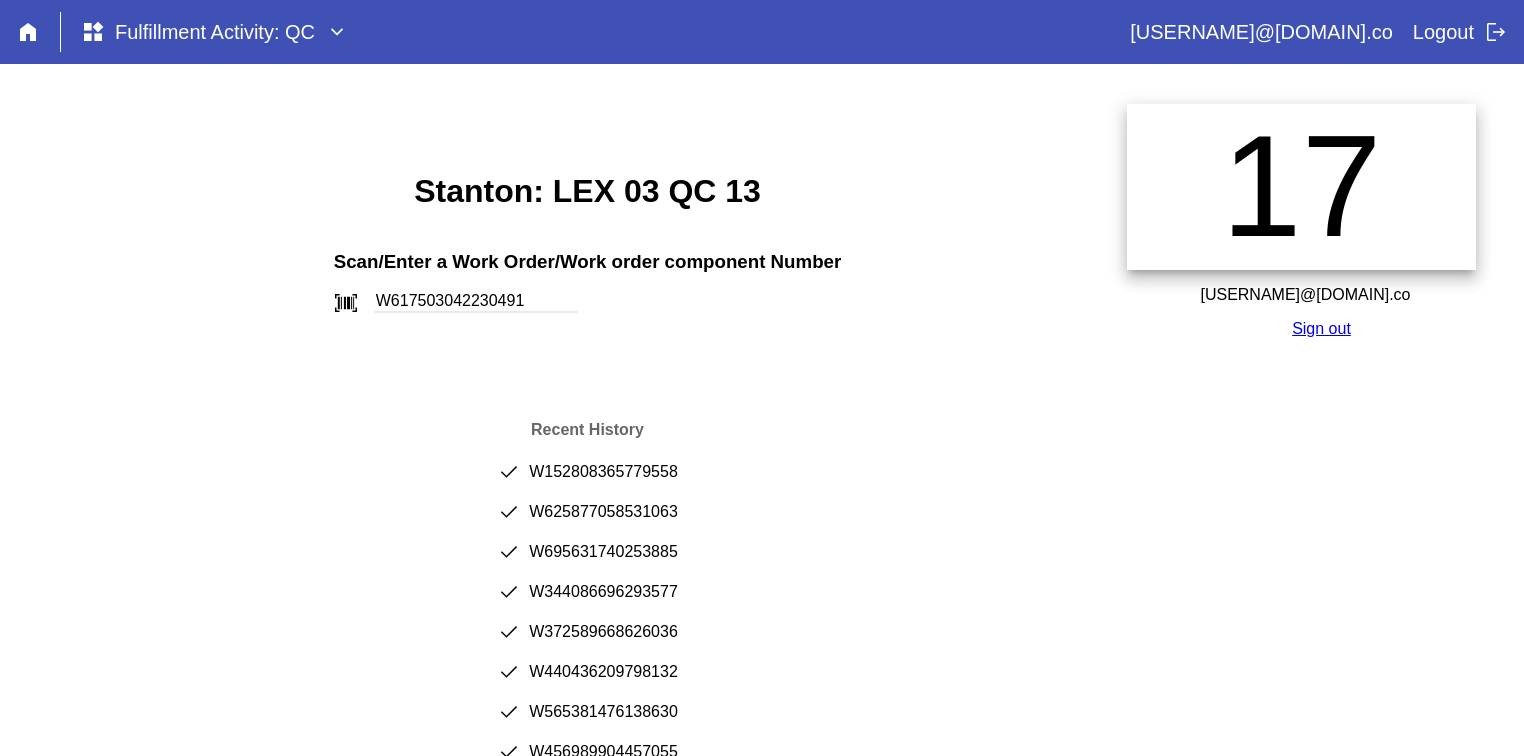 type on "W617503042230491" 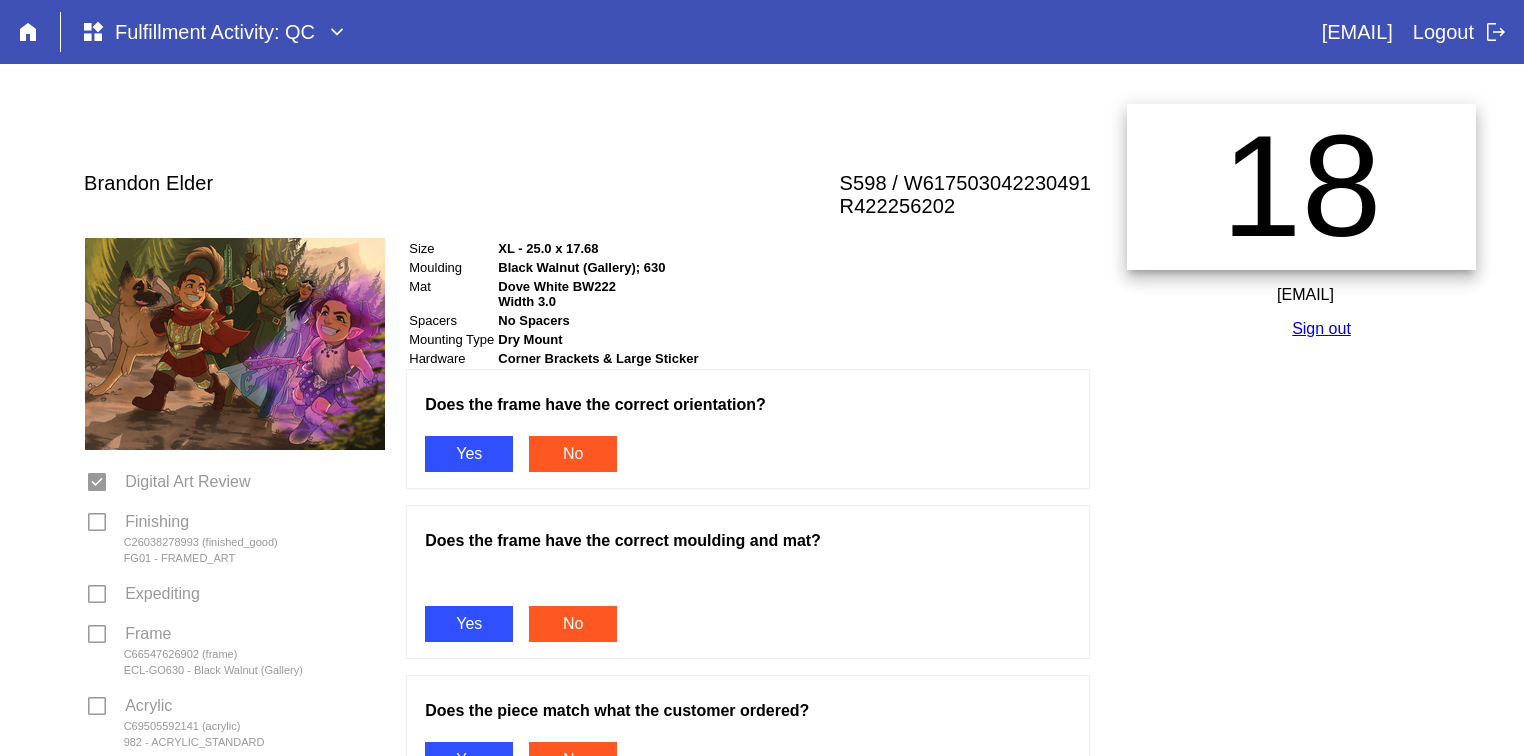scroll, scrollTop: 0, scrollLeft: 0, axis: both 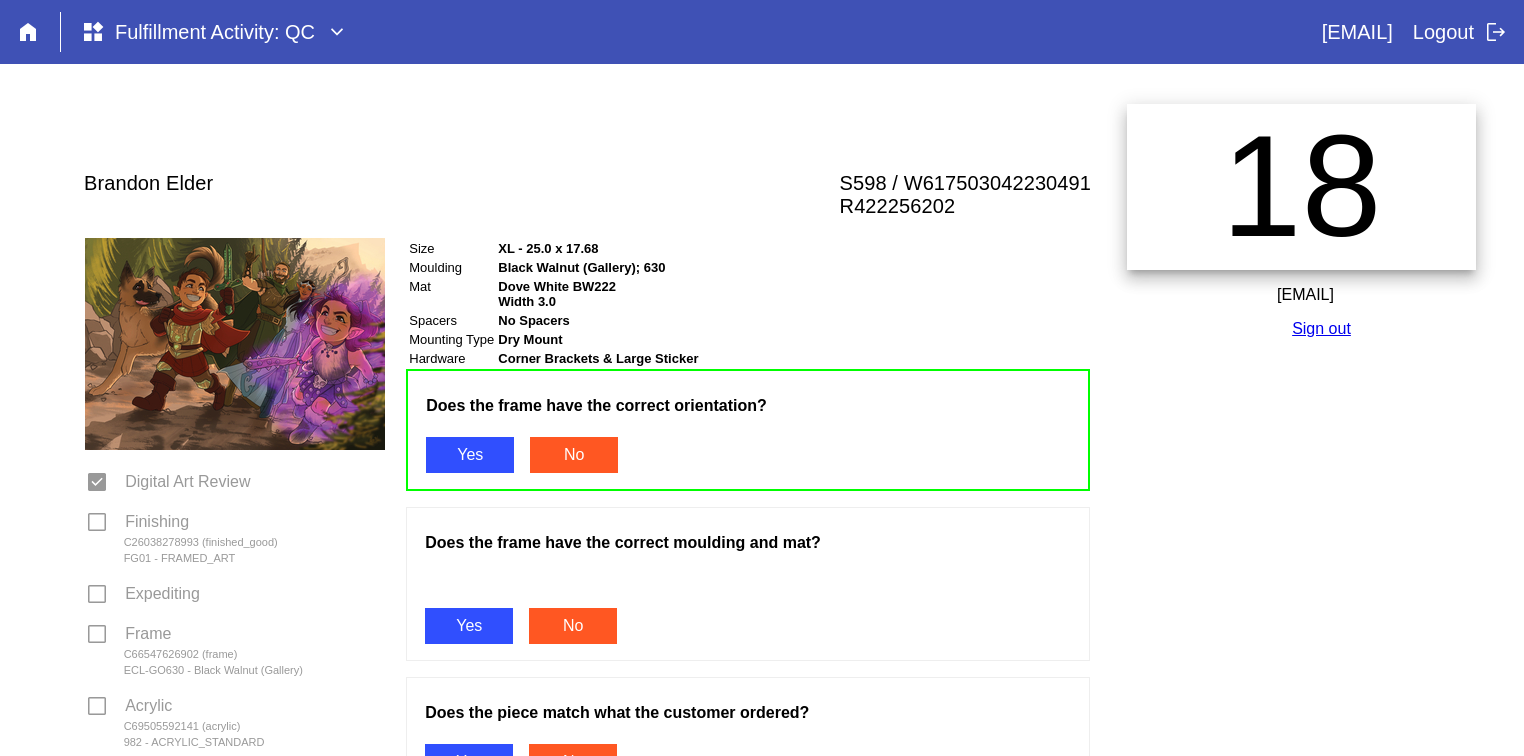 click on "Yes" at bounding box center (469, 626) 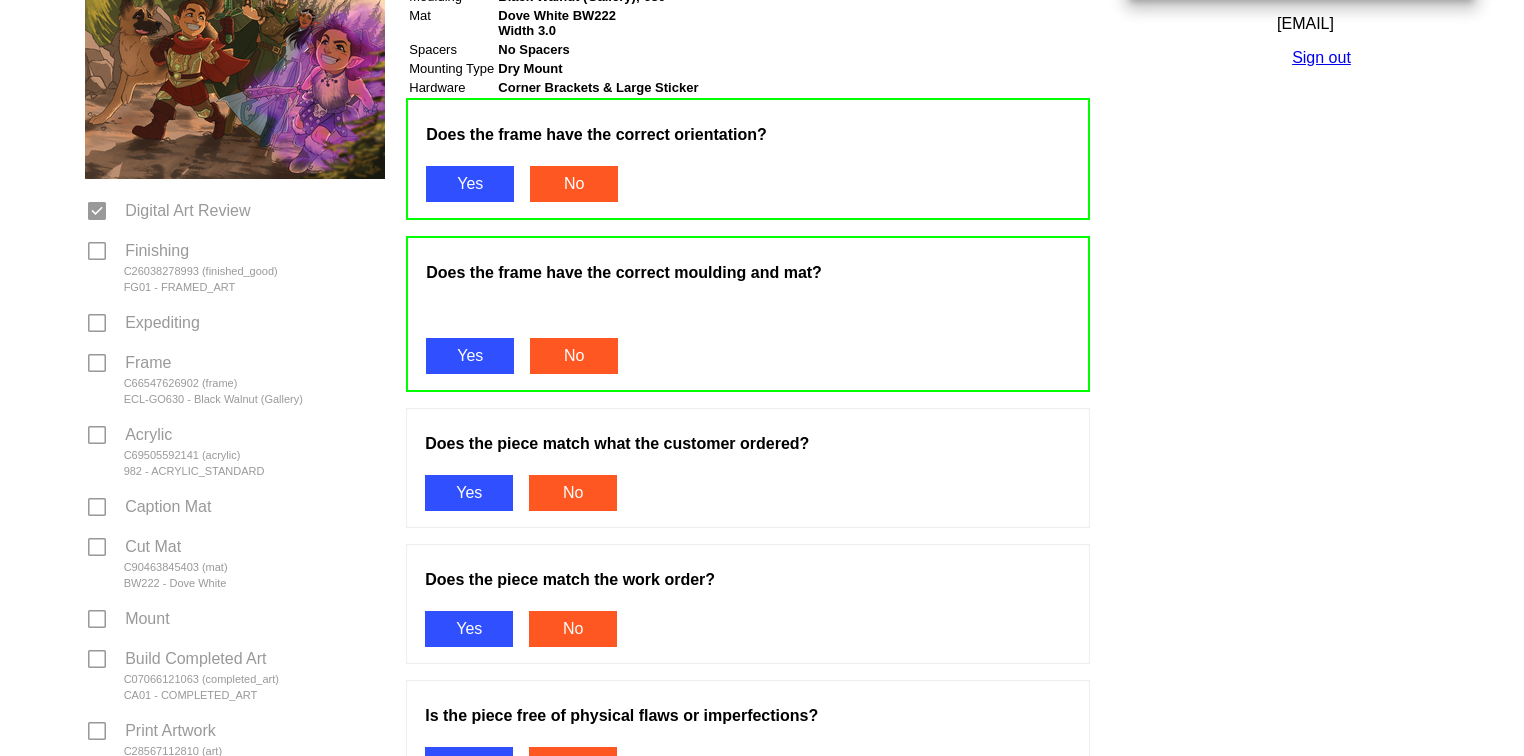 scroll, scrollTop: 286, scrollLeft: 0, axis: vertical 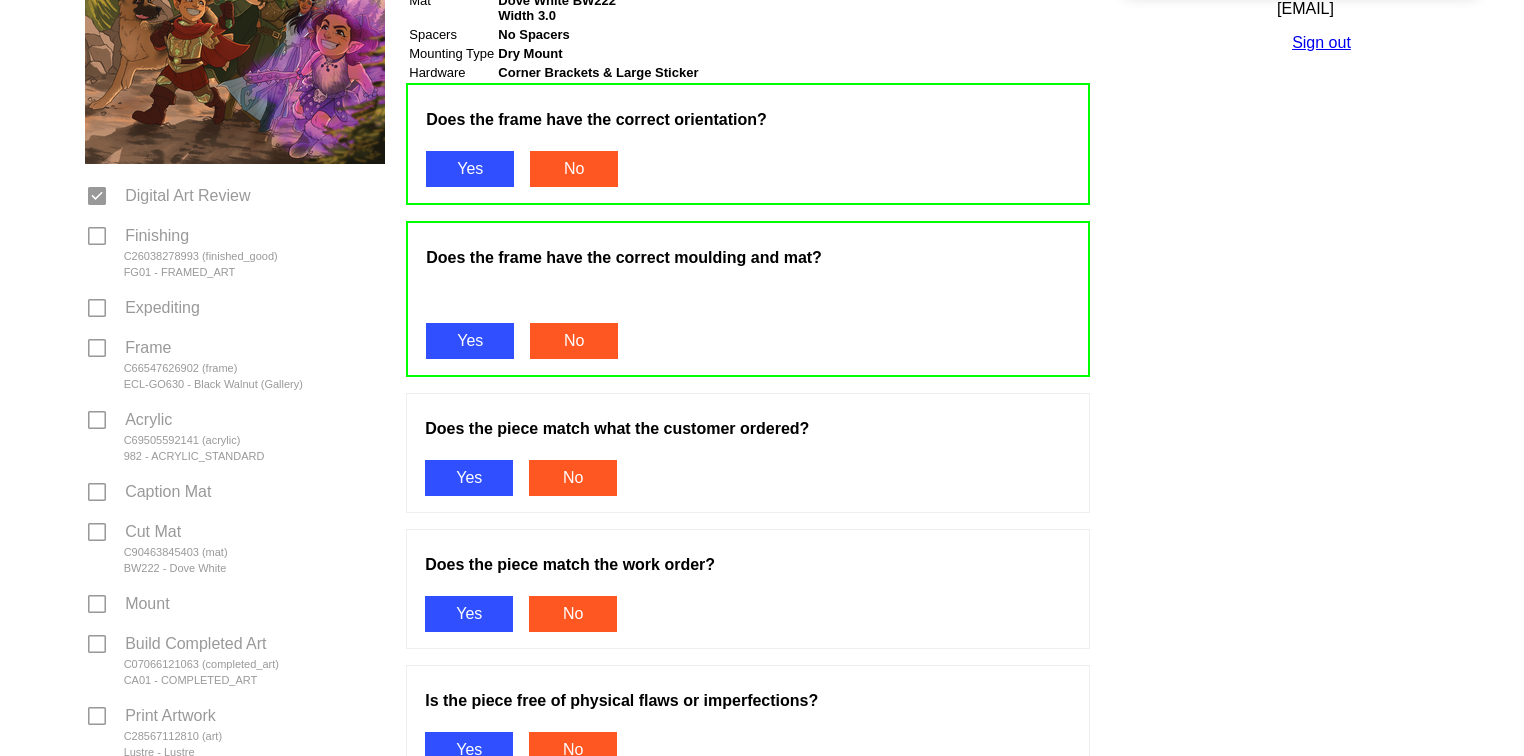 click on "Yes" at bounding box center [469, 478] 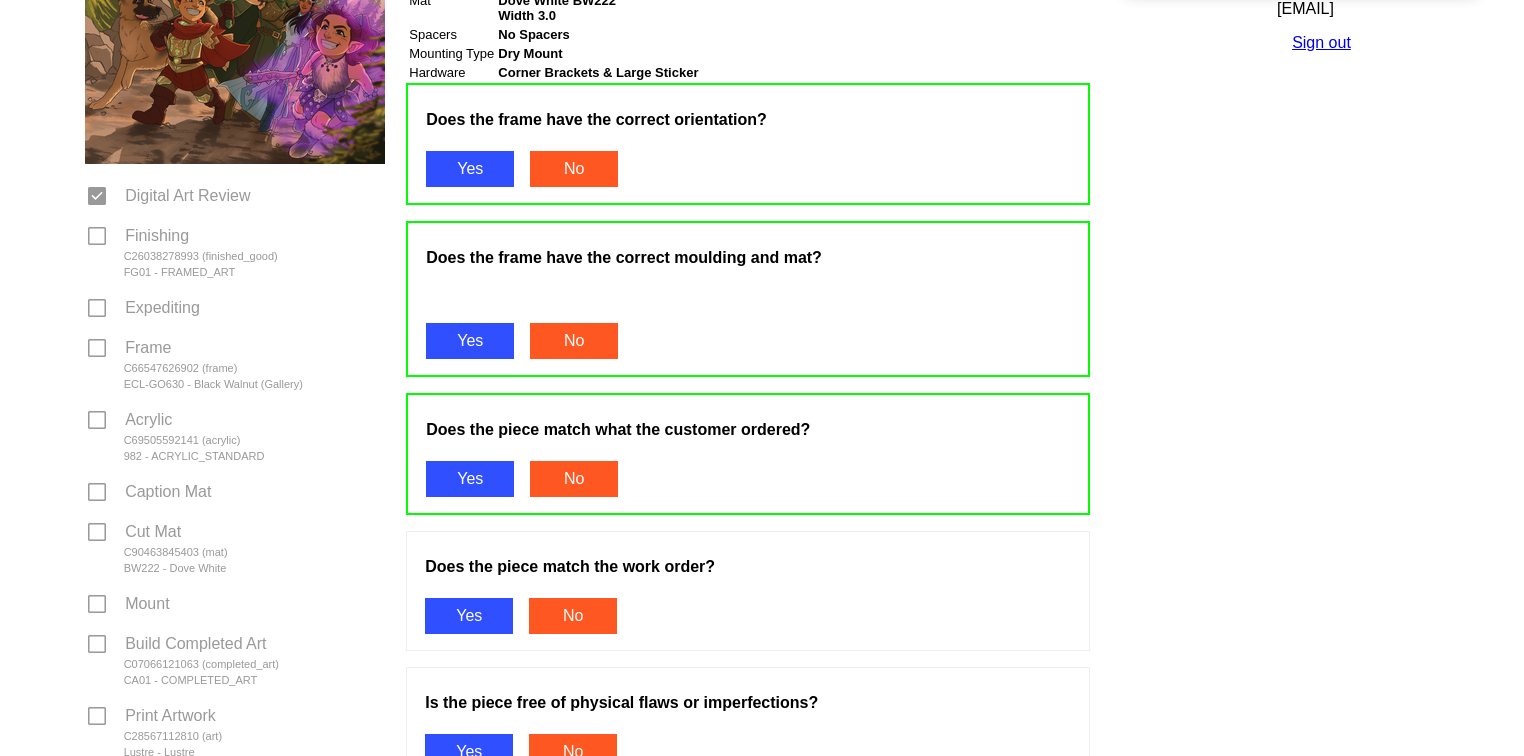 click on "Yes" at bounding box center [469, 616] 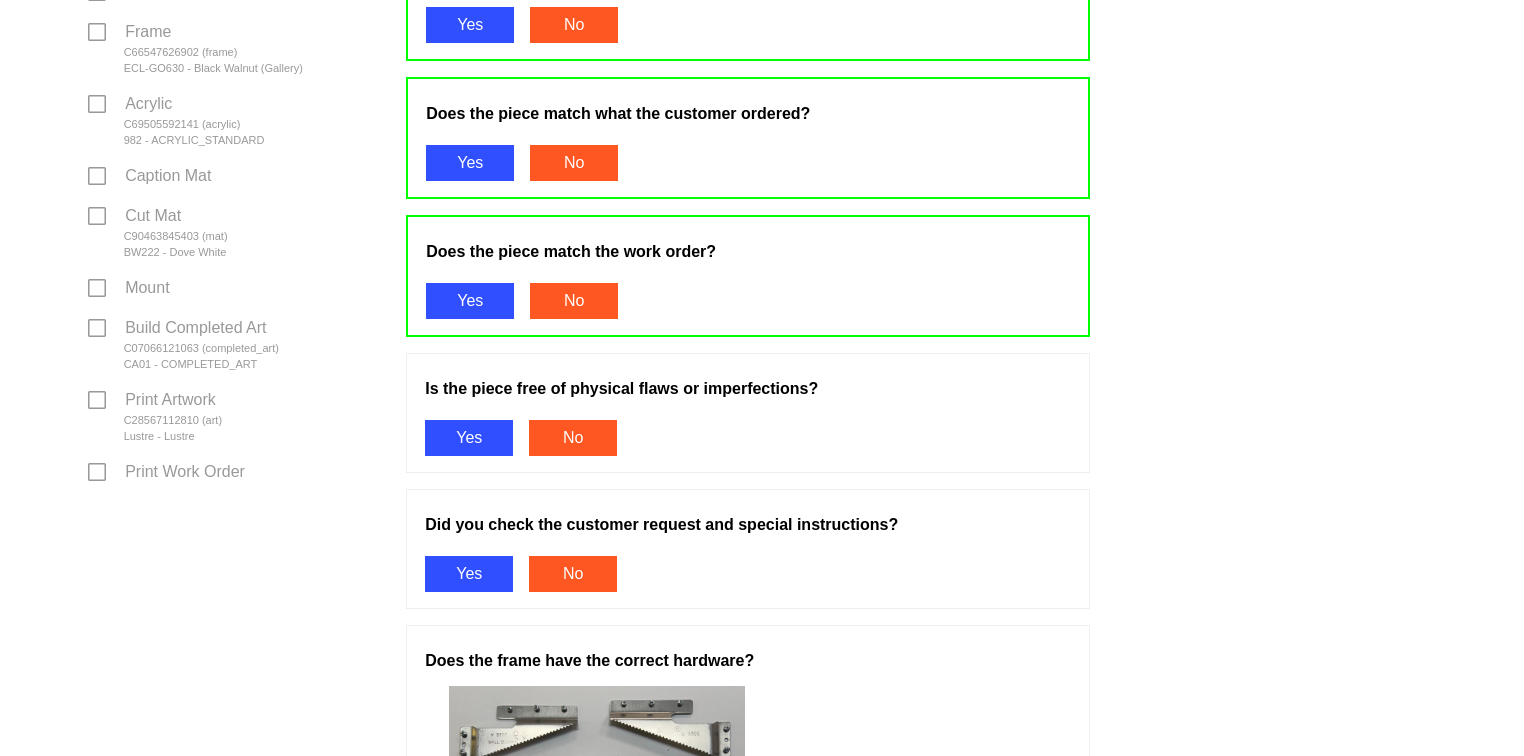 scroll, scrollTop: 624, scrollLeft: 0, axis: vertical 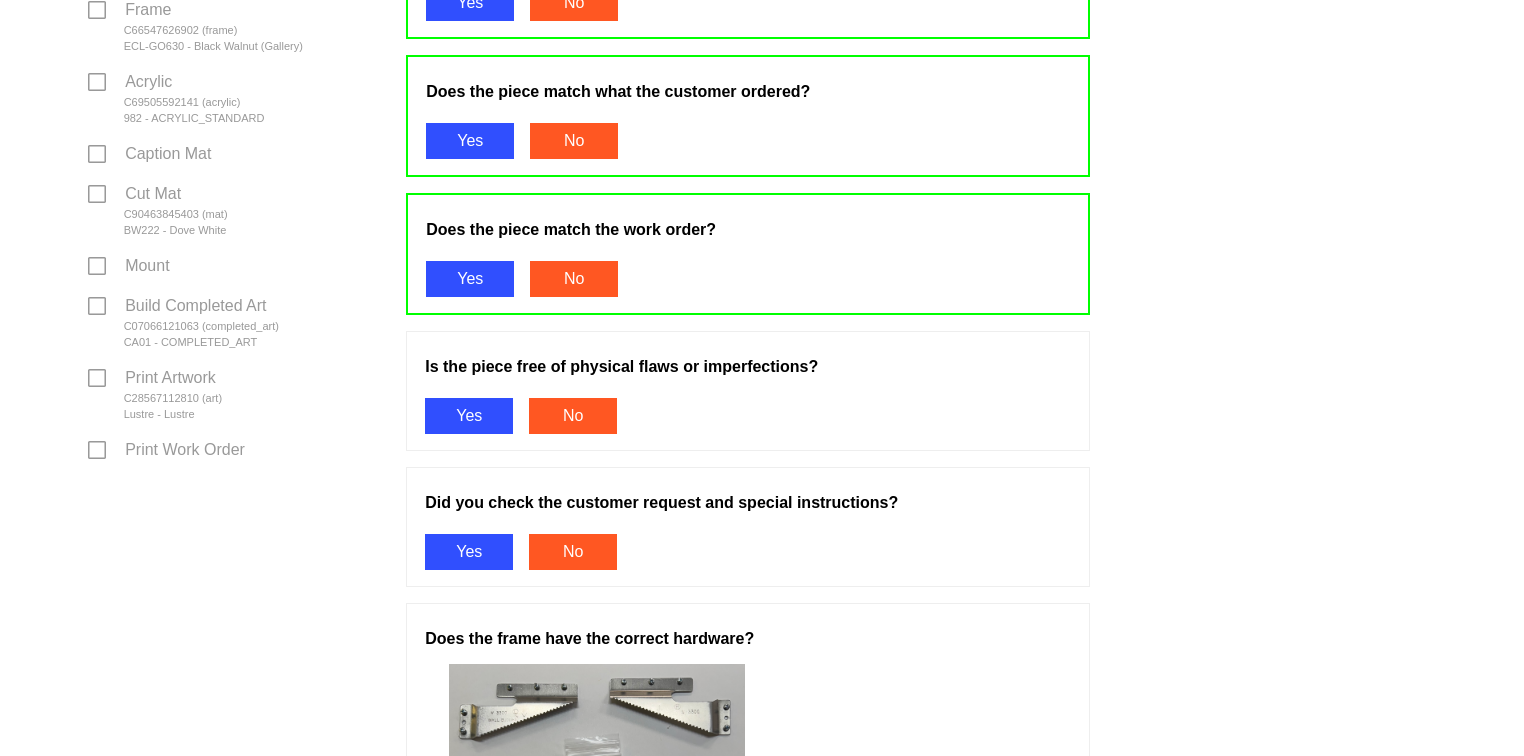 click on "Yes" at bounding box center [469, 416] 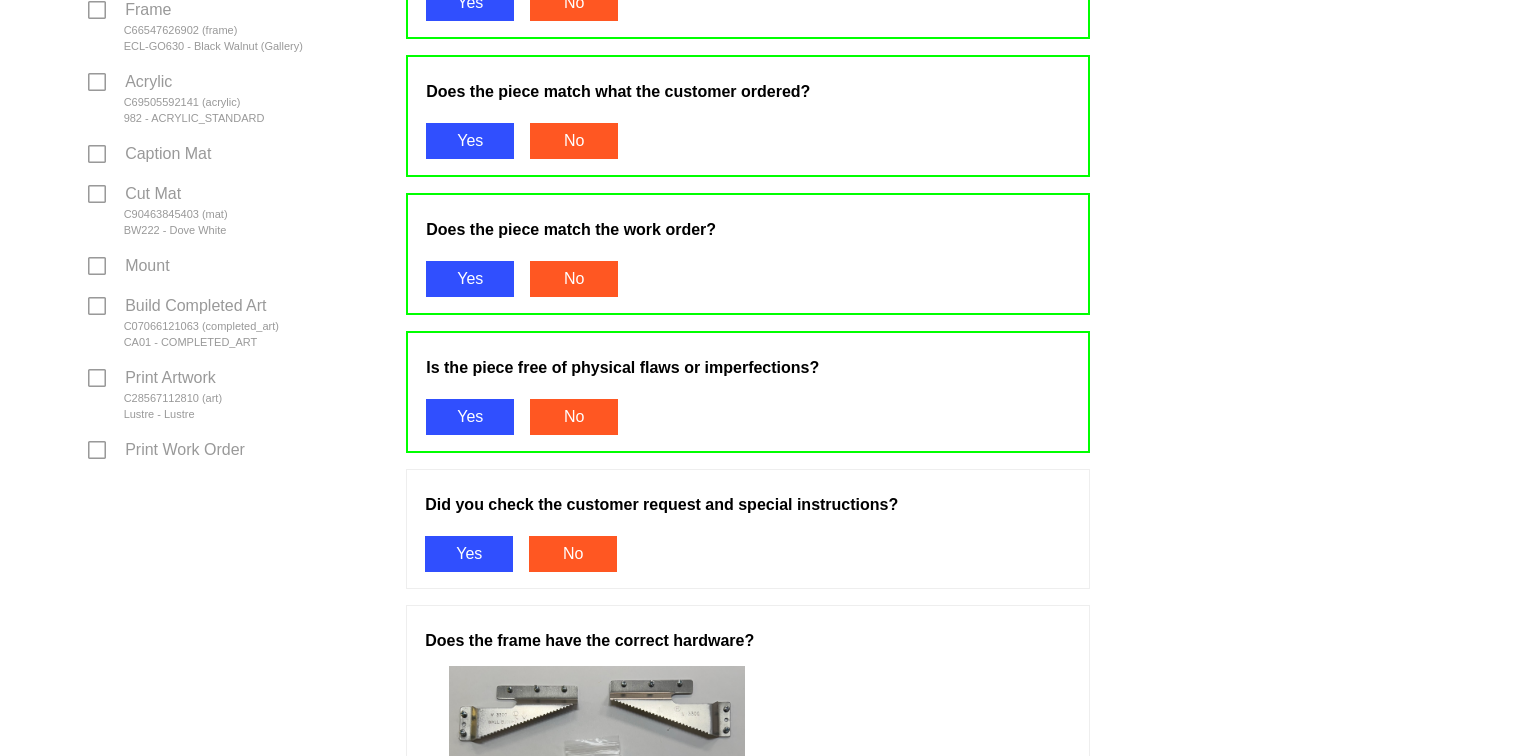 click on "Yes" at bounding box center [469, 554] 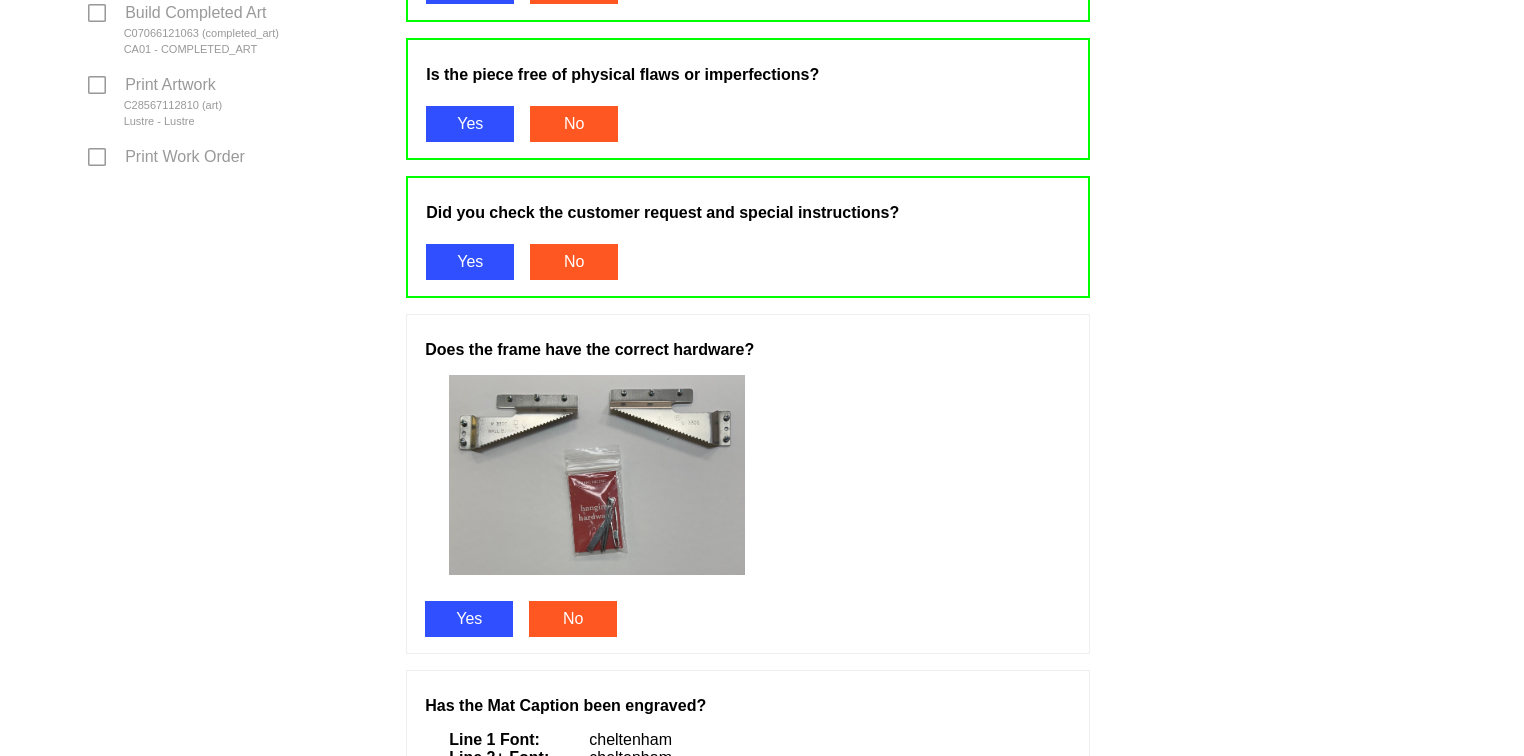 click on "Yes" at bounding box center [469, 619] 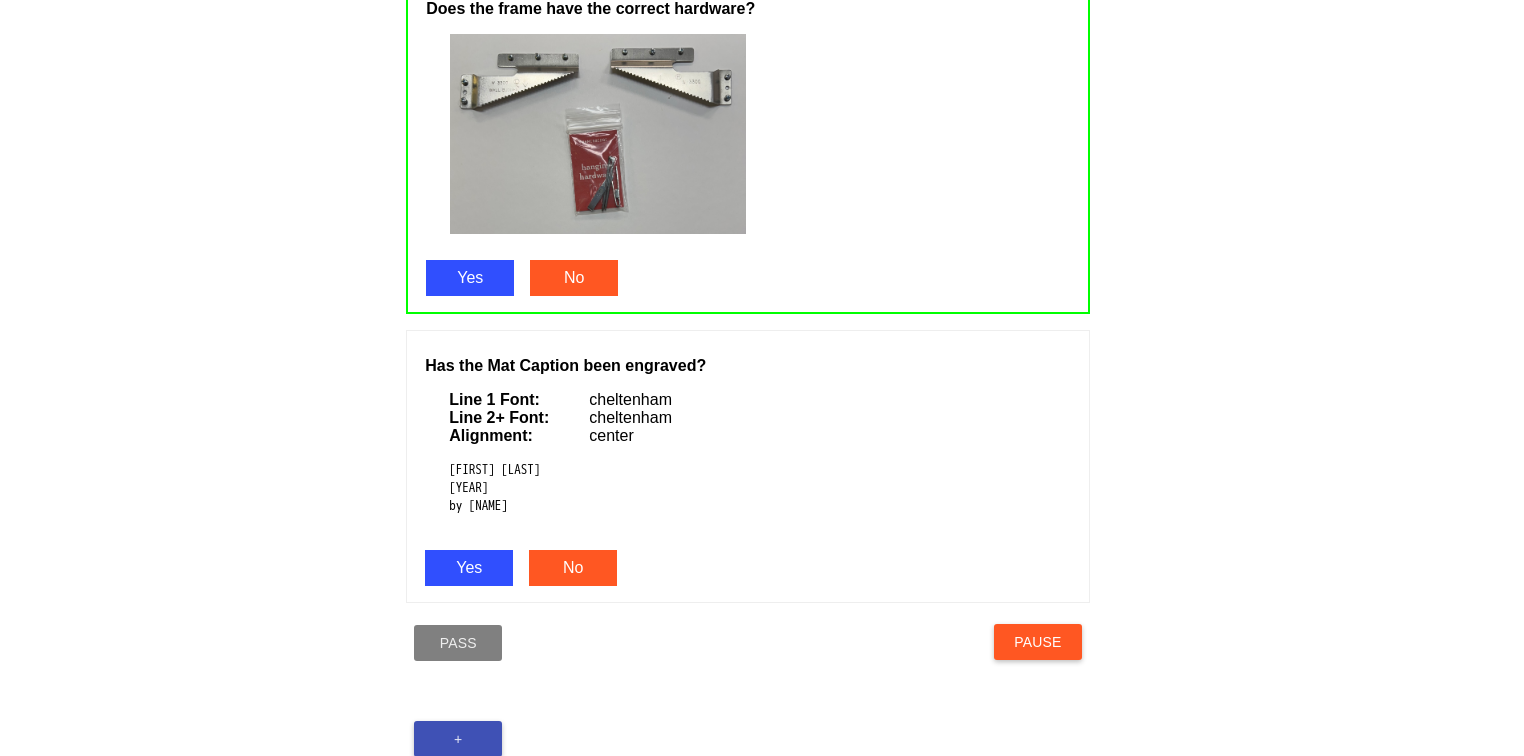 scroll, scrollTop: 1272, scrollLeft: 0, axis: vertical 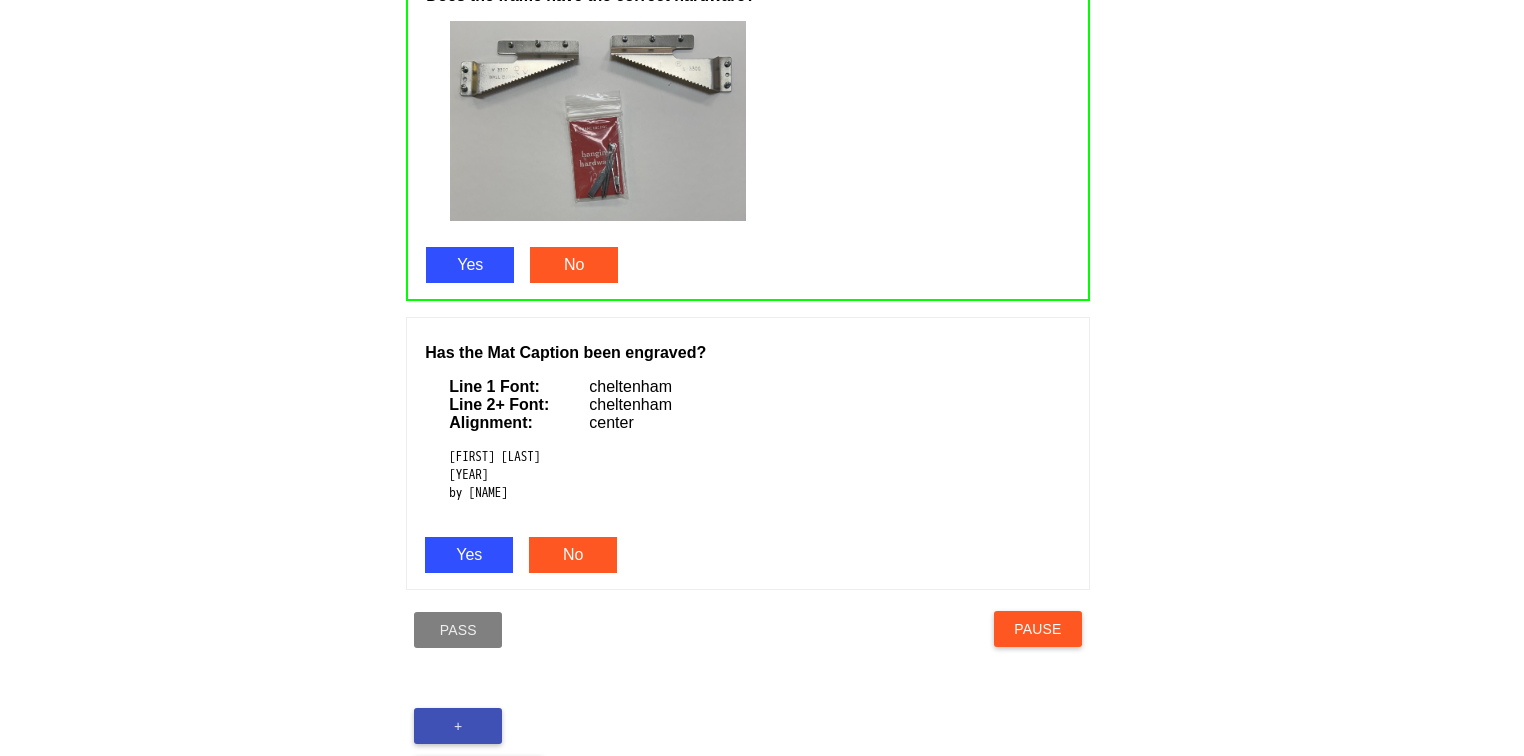 click on "Yes" at bounding box center [469, 555] 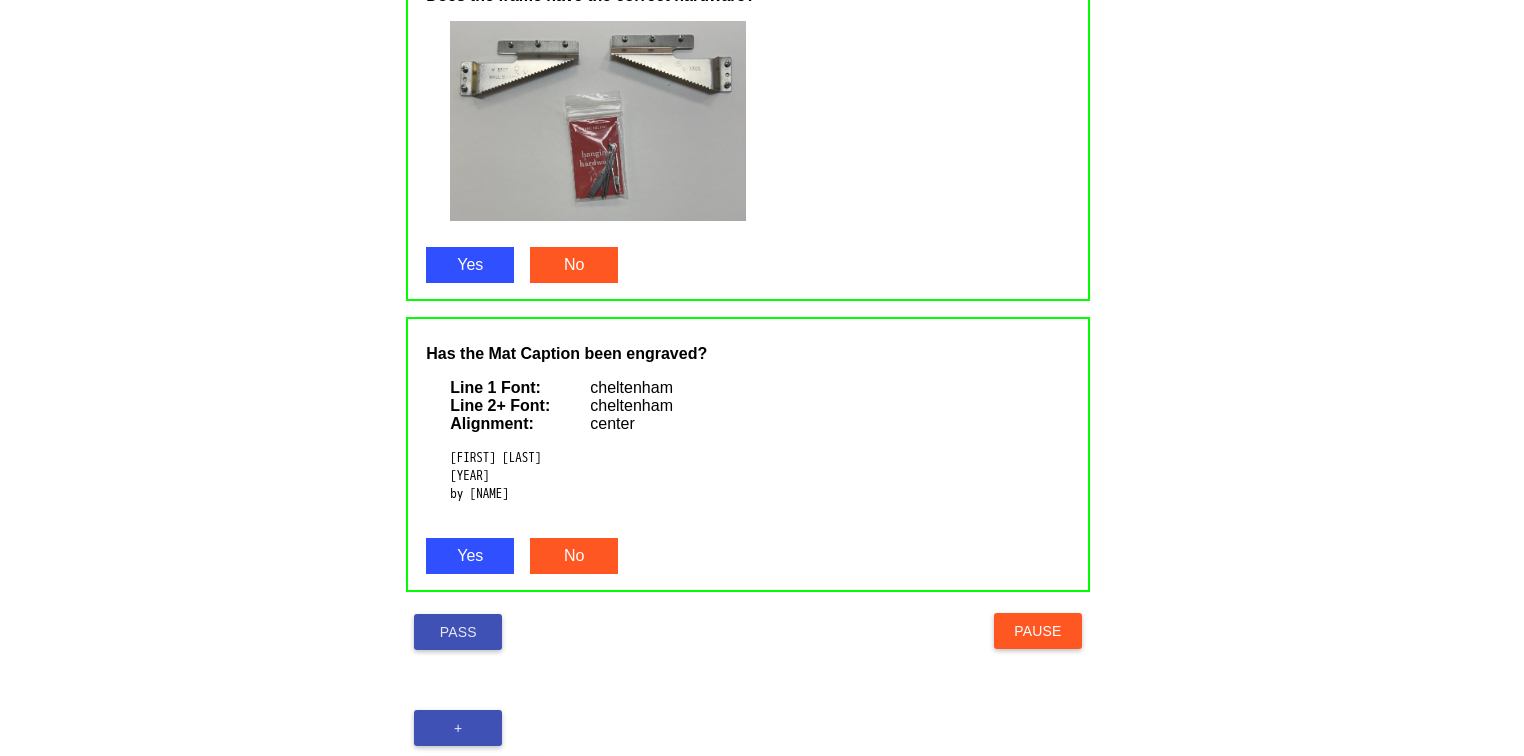click on "Pass" at bounding box center [458, 632] 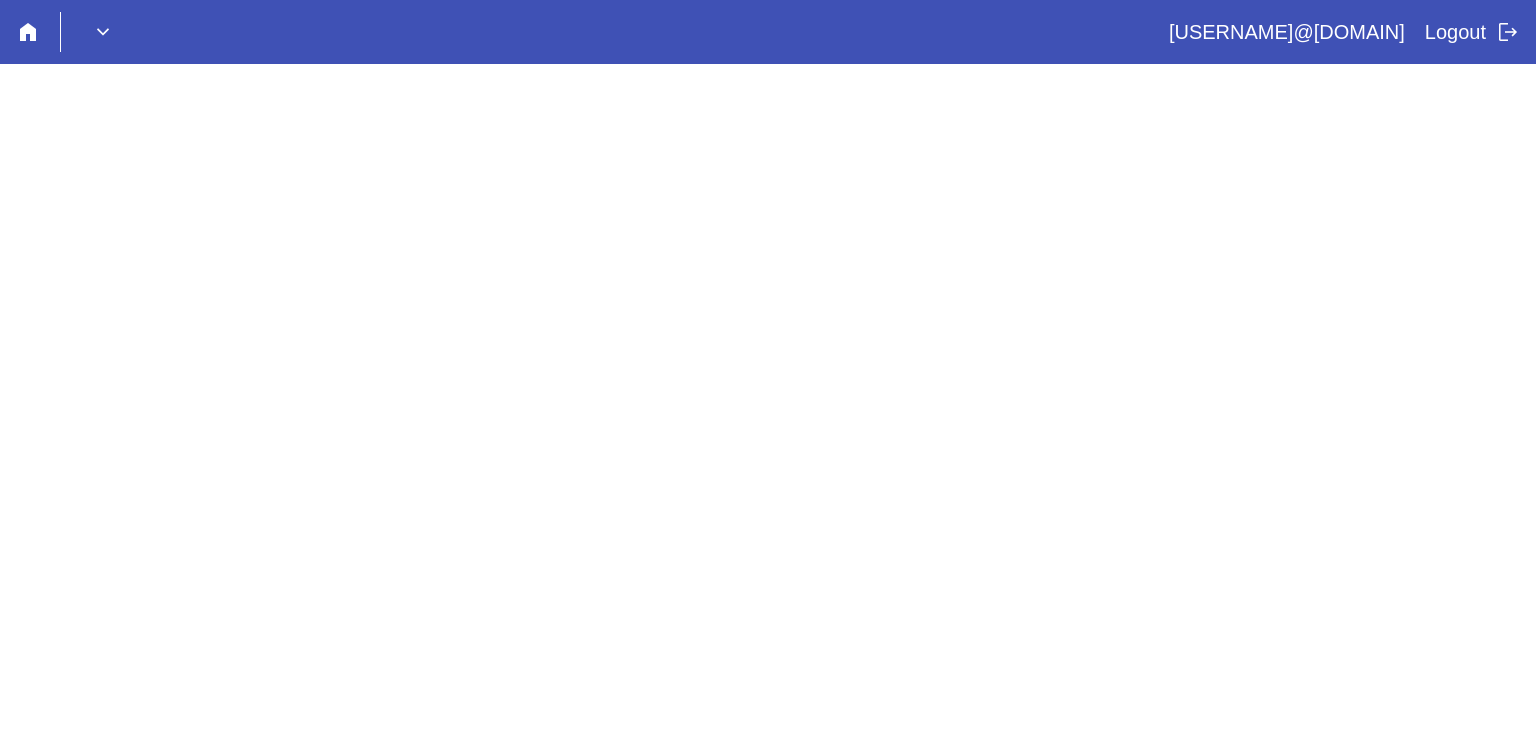 scroll, scrollTop: 0, scrollLeft: 0, axis: both 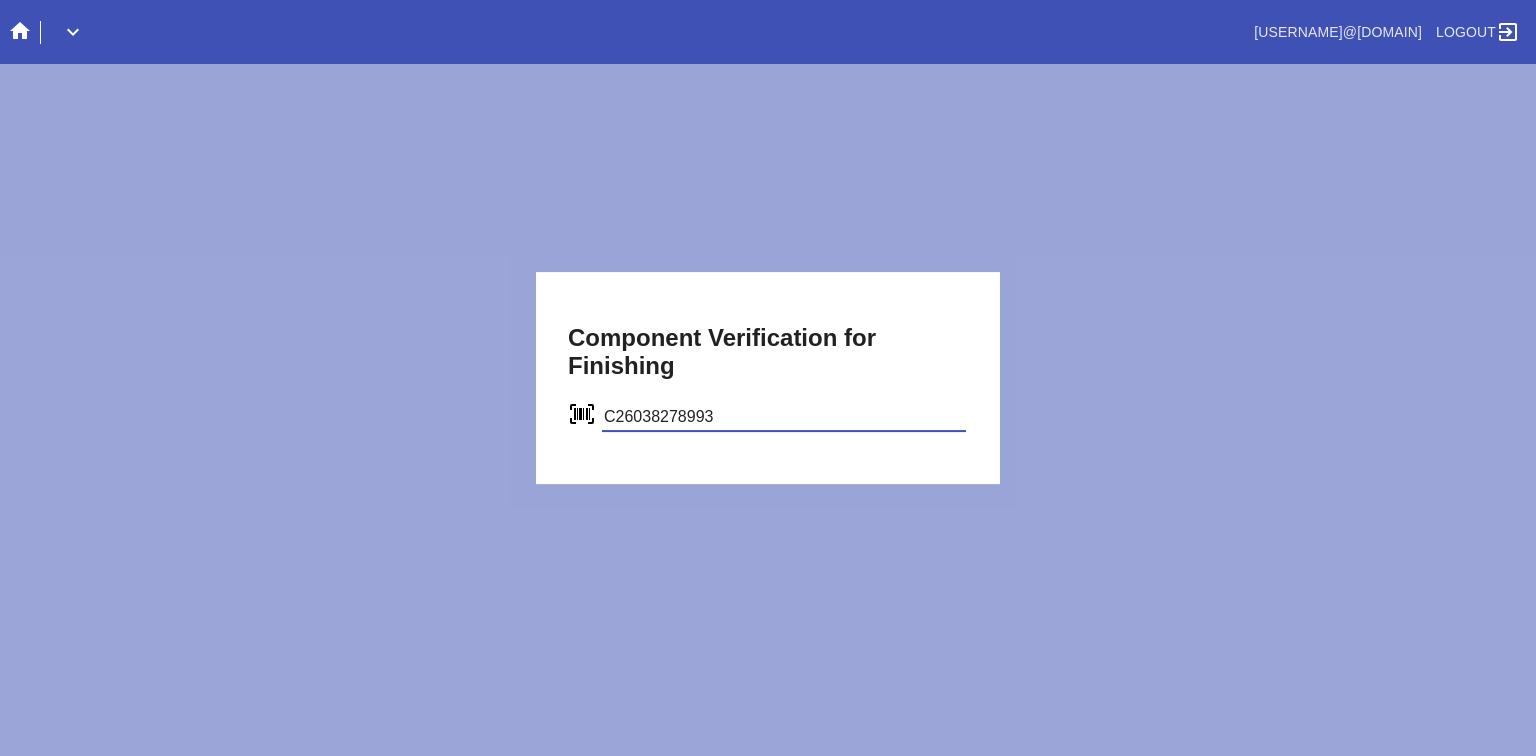 type on "C26038278993" 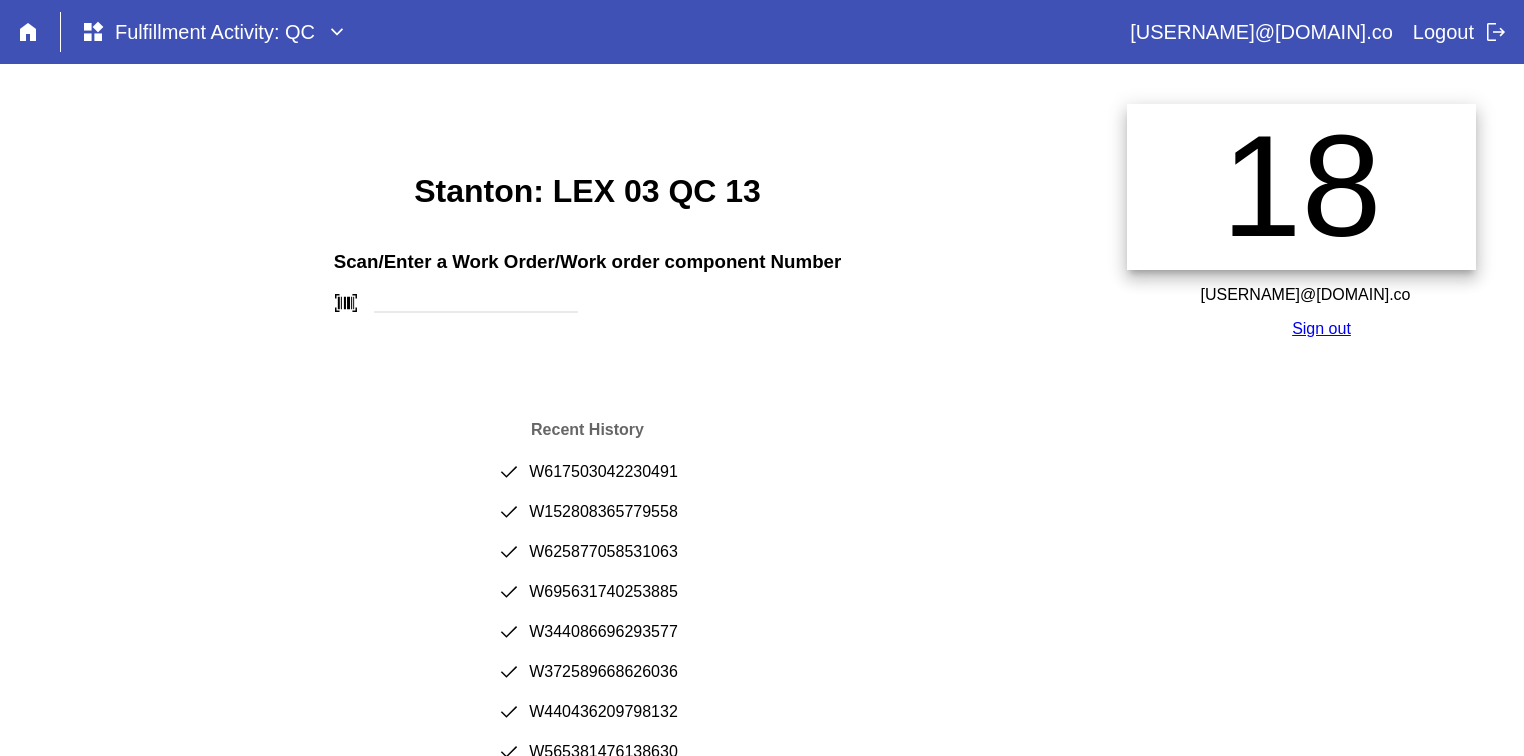 scroll, scrollTop: 0, scrollLeft: 0, axis: both 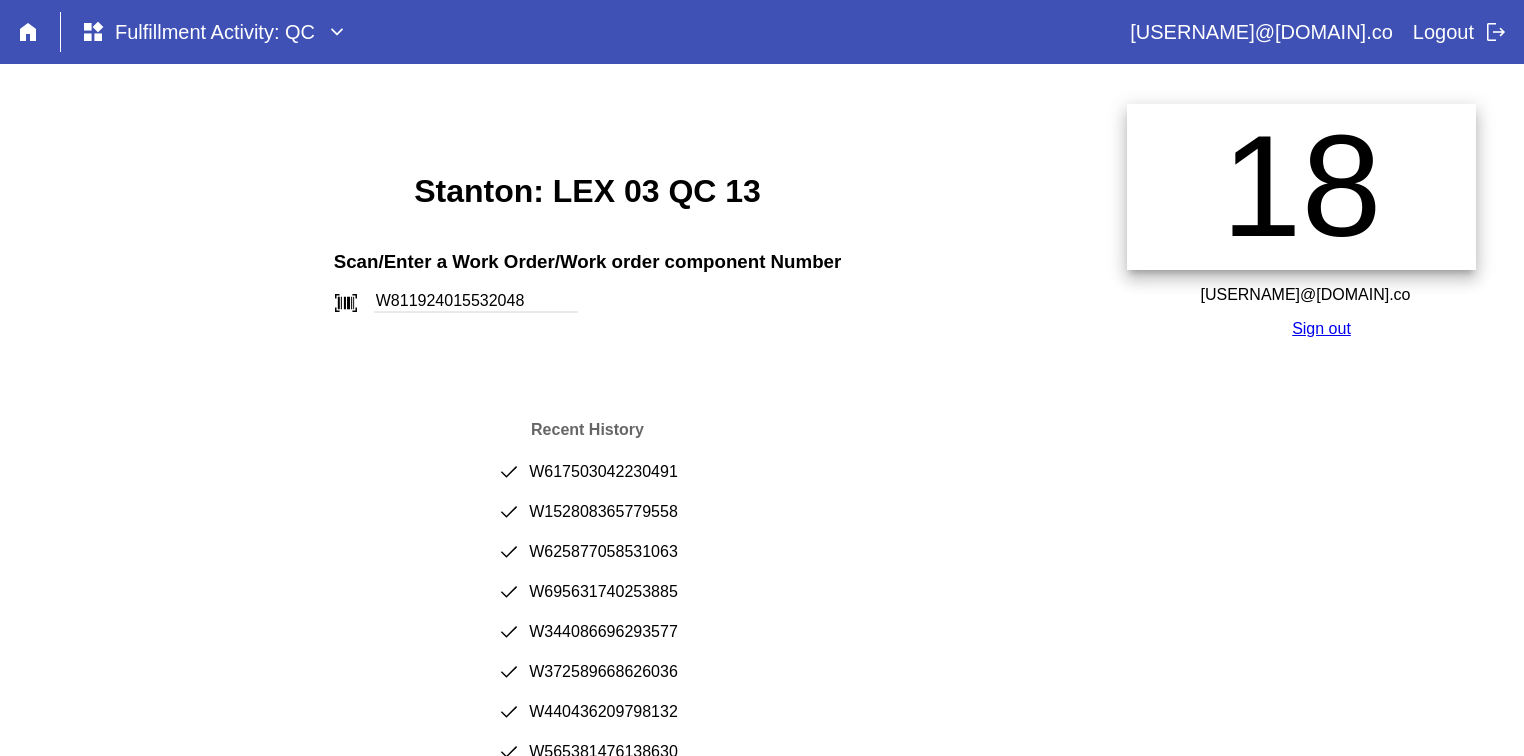 type on "W811924015532048" 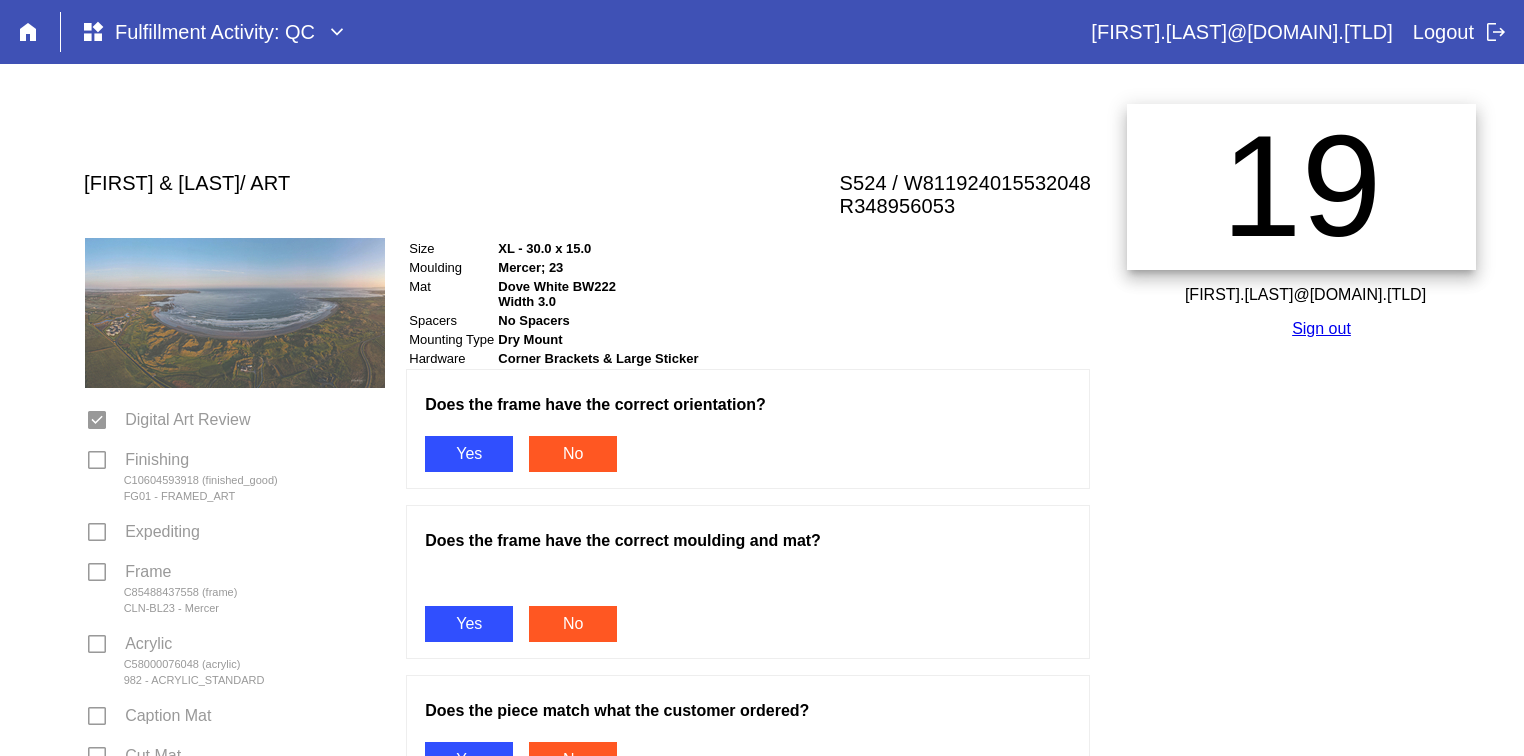 scroll, scrollTop: 0, scrollLeft: 0, axis: both 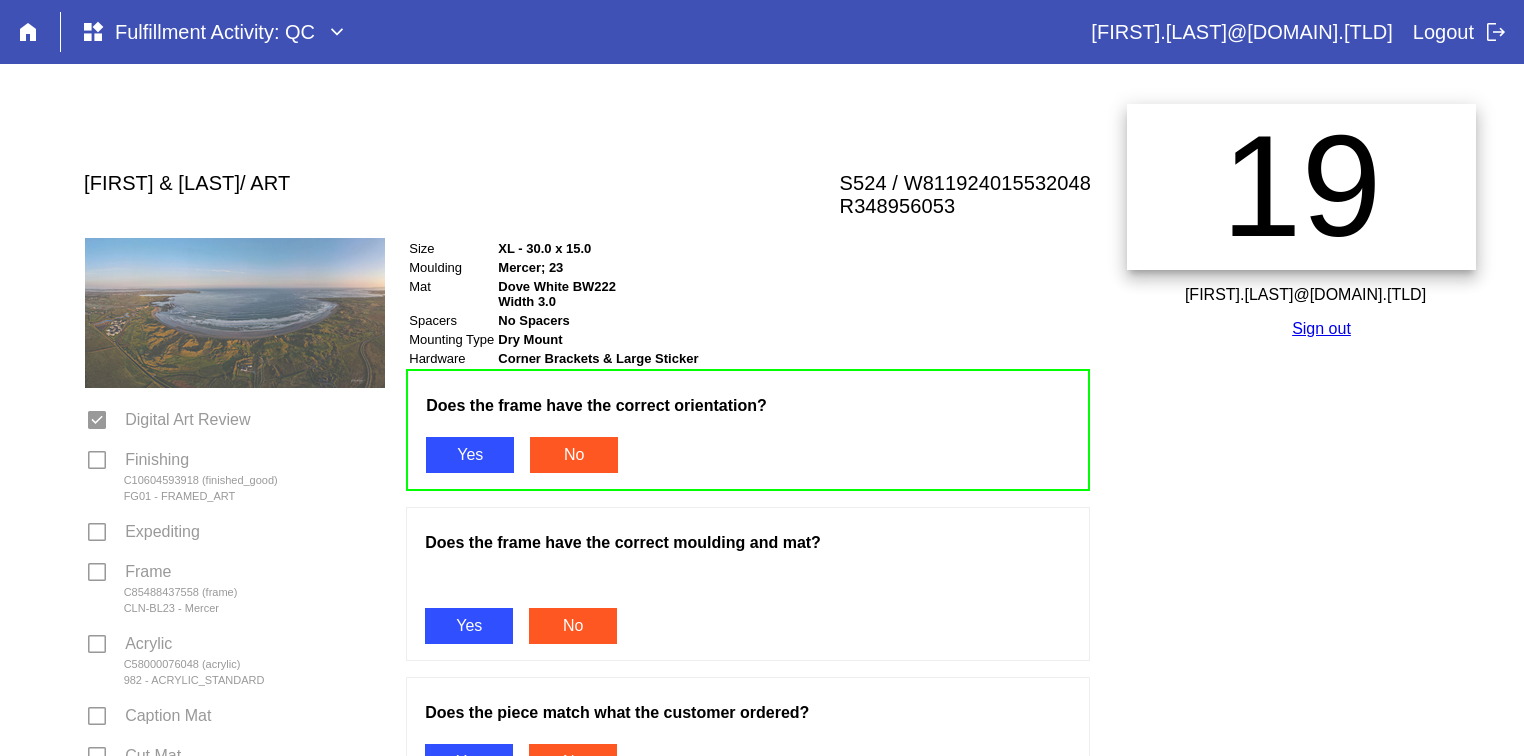 click on "Yes" at bounding box center (469, 626) 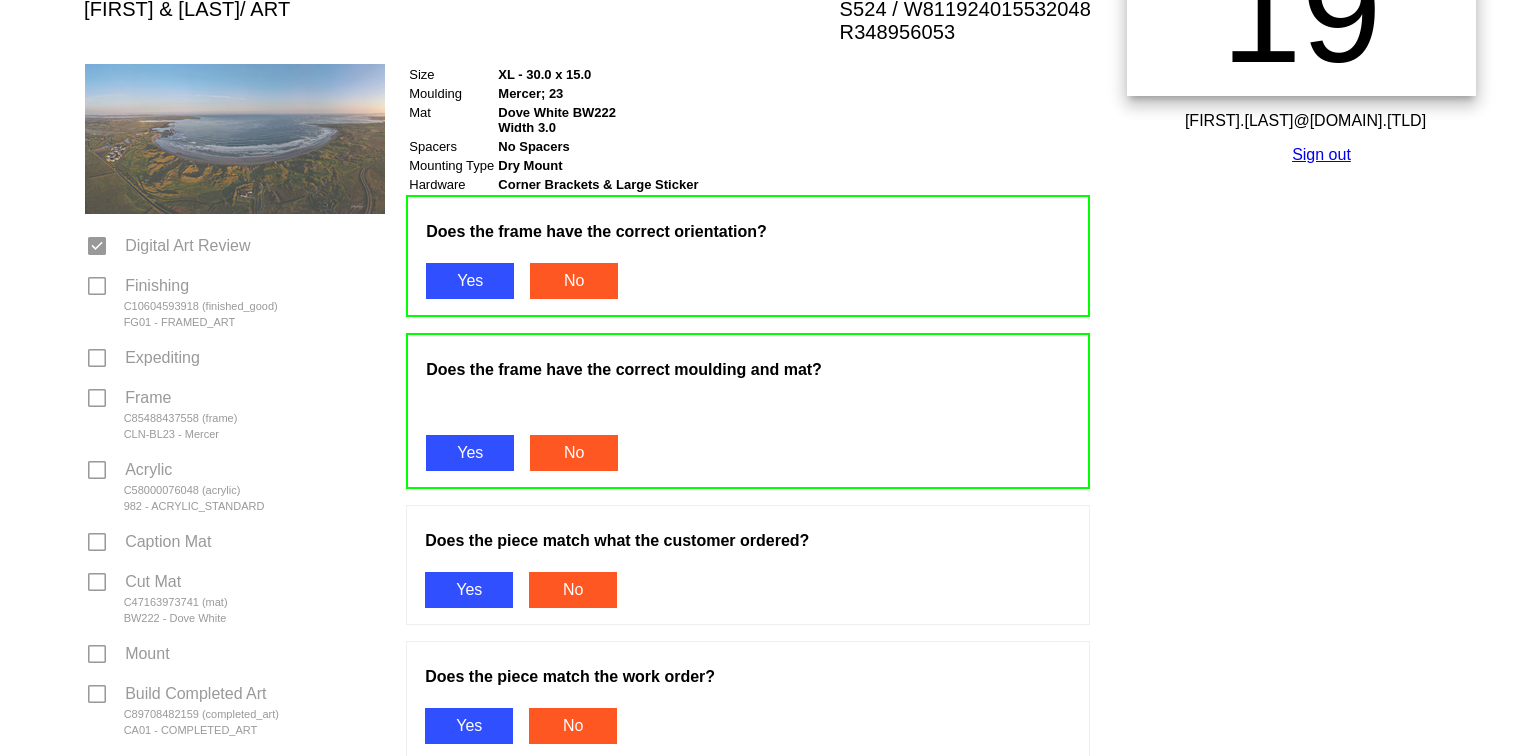 scroll, scrollTop: 331, scrollLeft: 0, axis: vertical 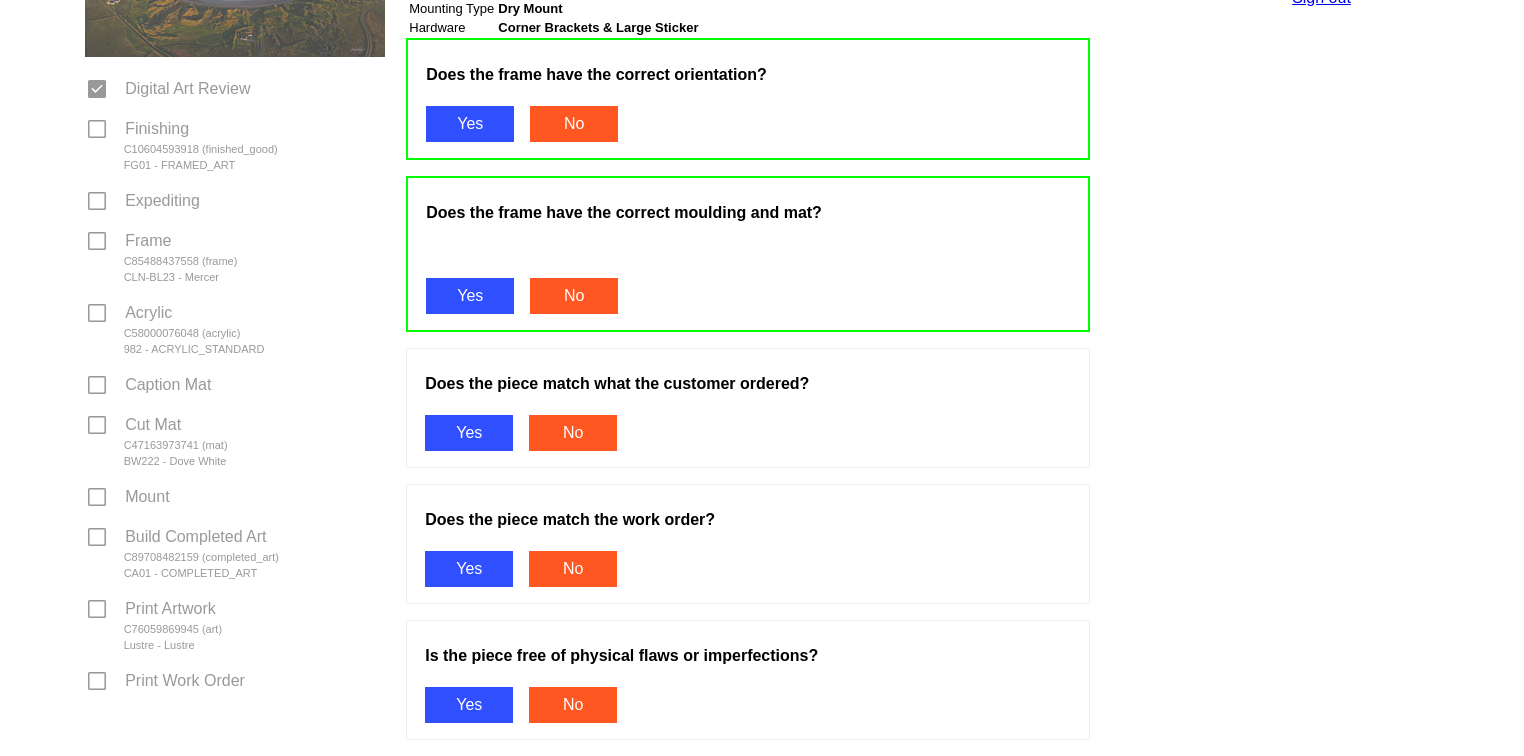 click on "Yes" at bounding box center [469, 433] 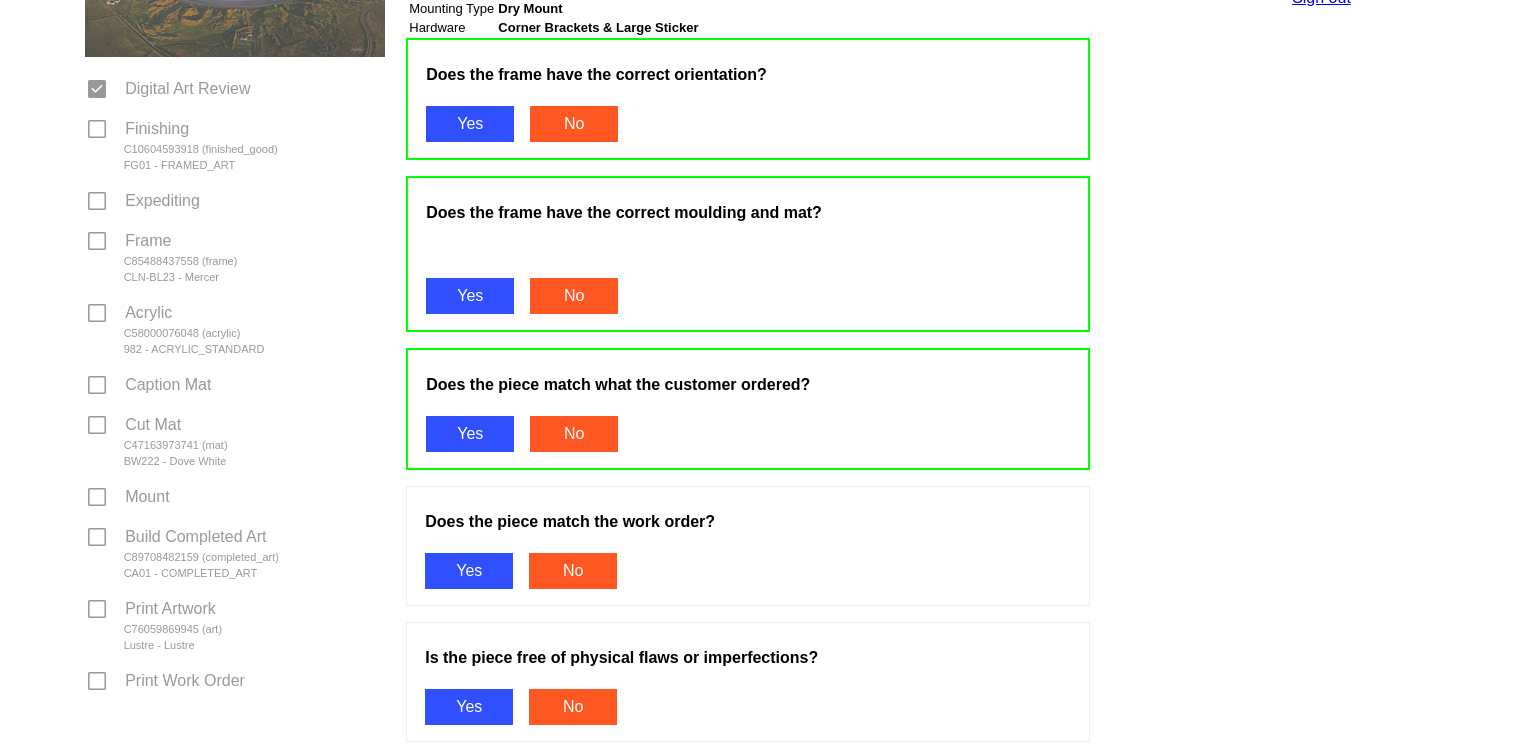 click on "Yes" at bounding box center [469, 571] 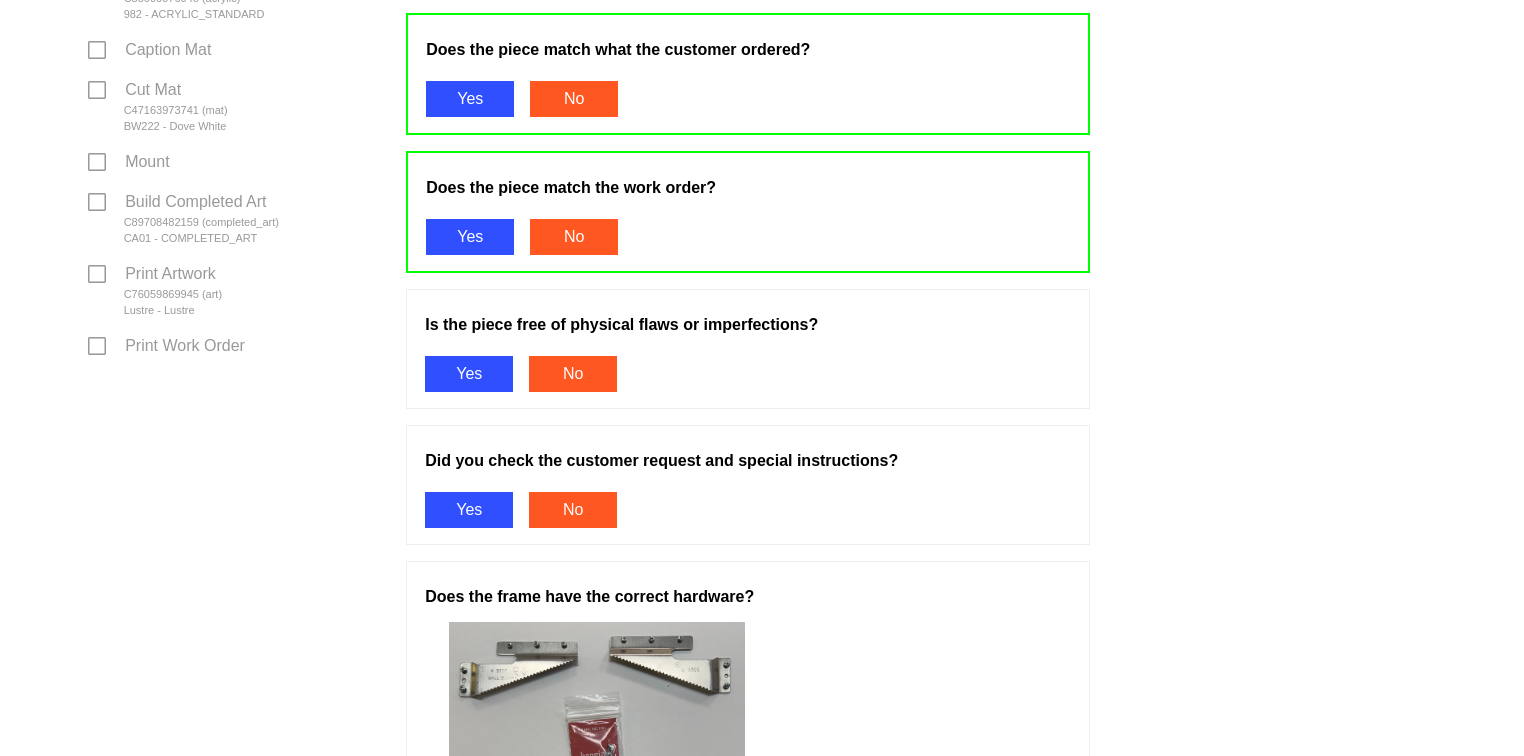 click on "Yes" at bounding box center [469, 374] 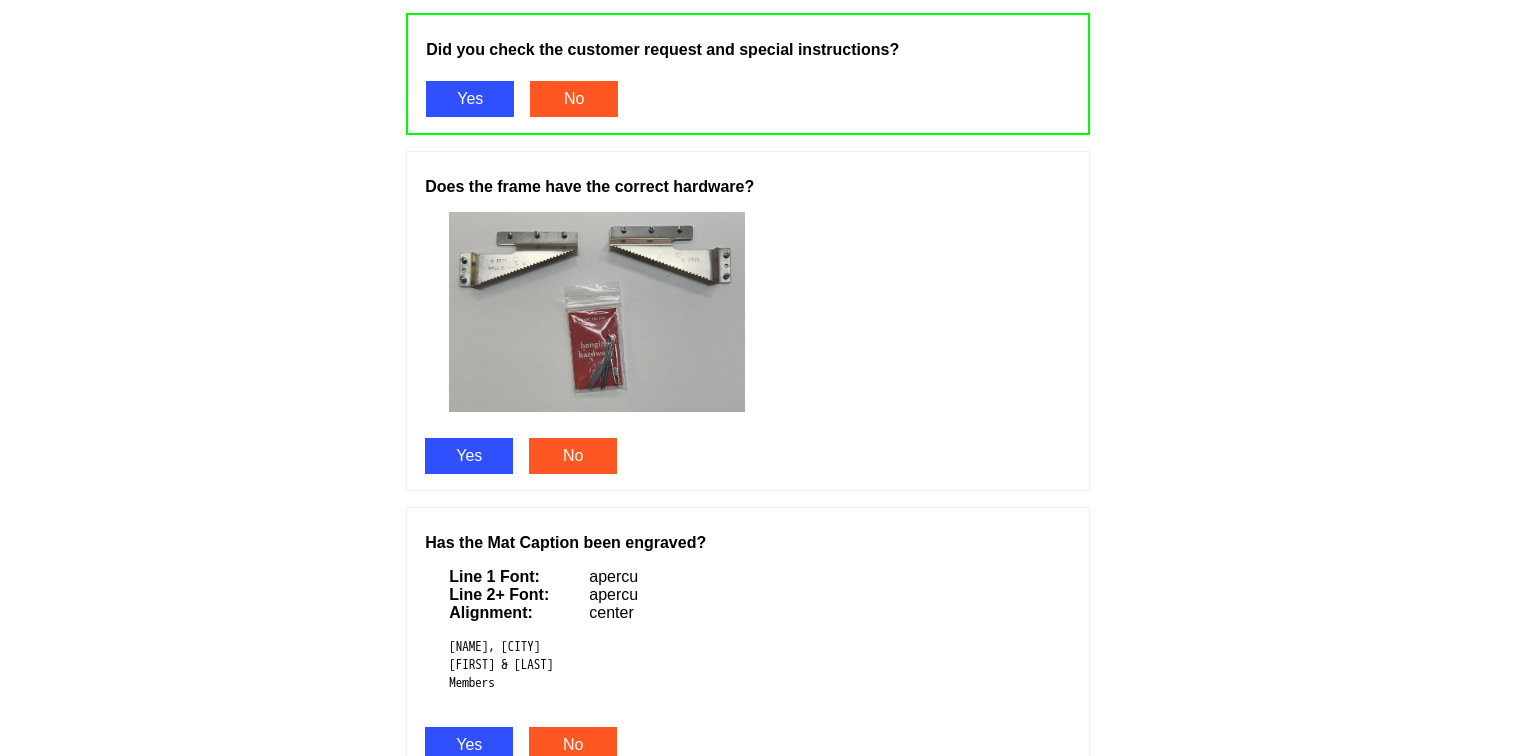 click on "Yes" at bounding box center (469, 456) 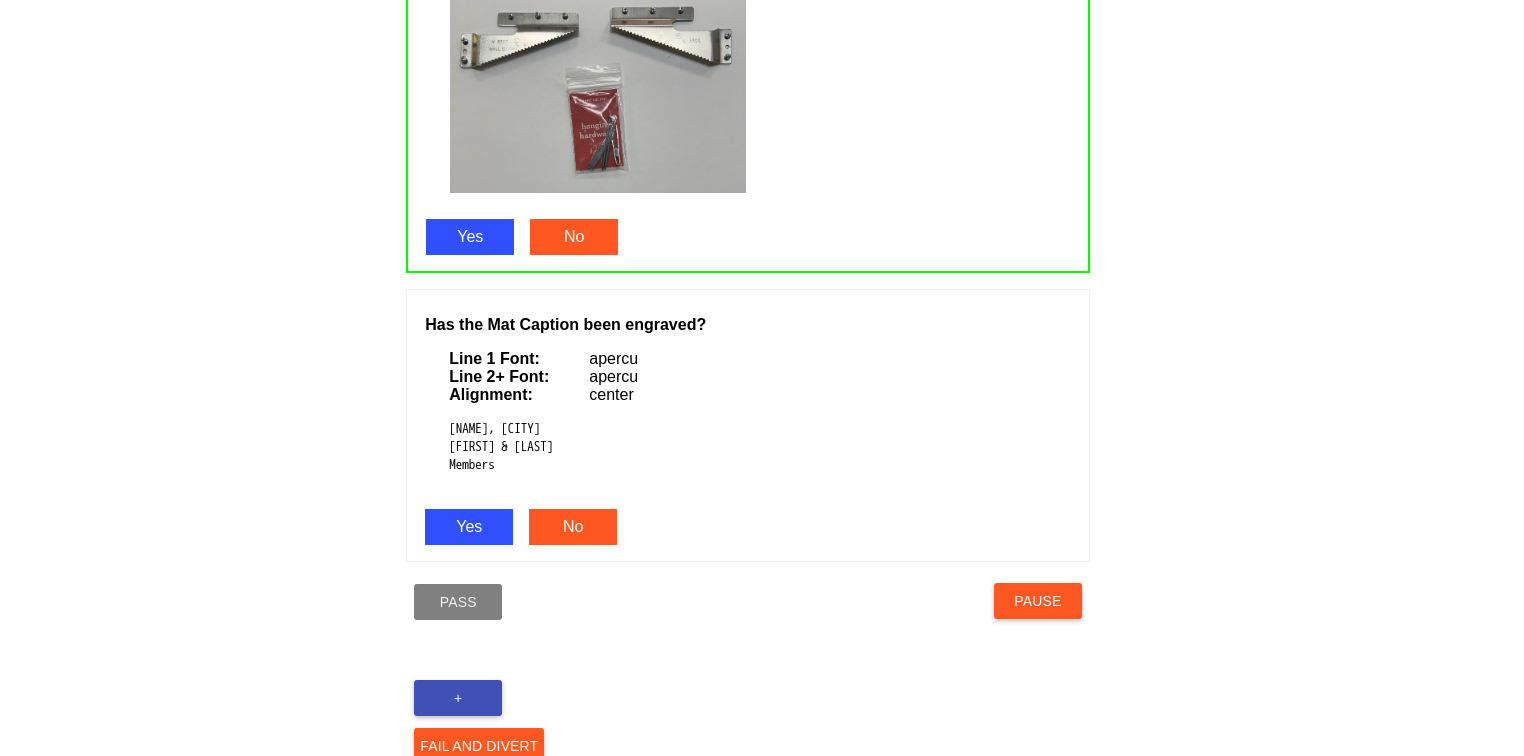 scroll, scrollTop: 1359, scrollLeft: 0, axis: vertical 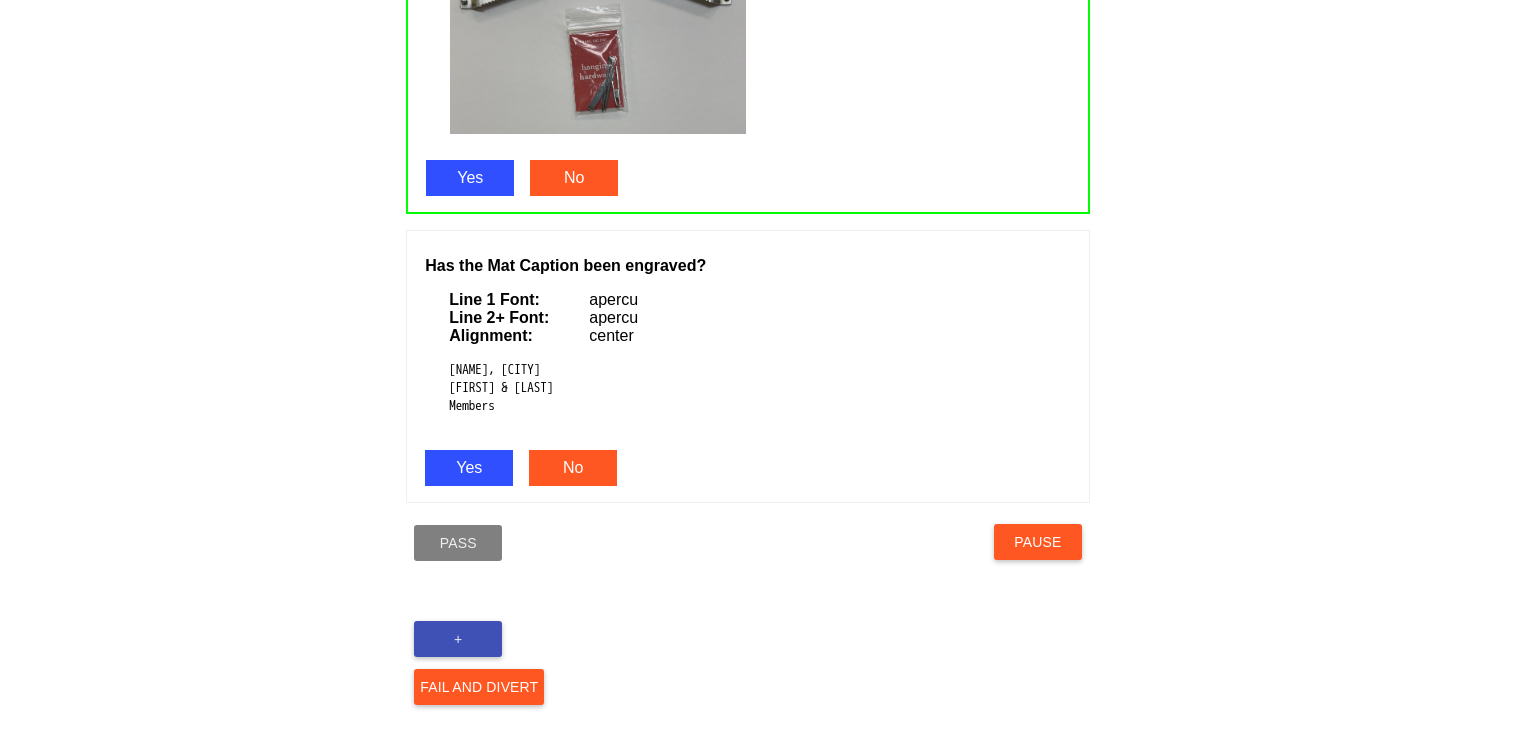 click on "Yes" at bounding box center [469, 468] 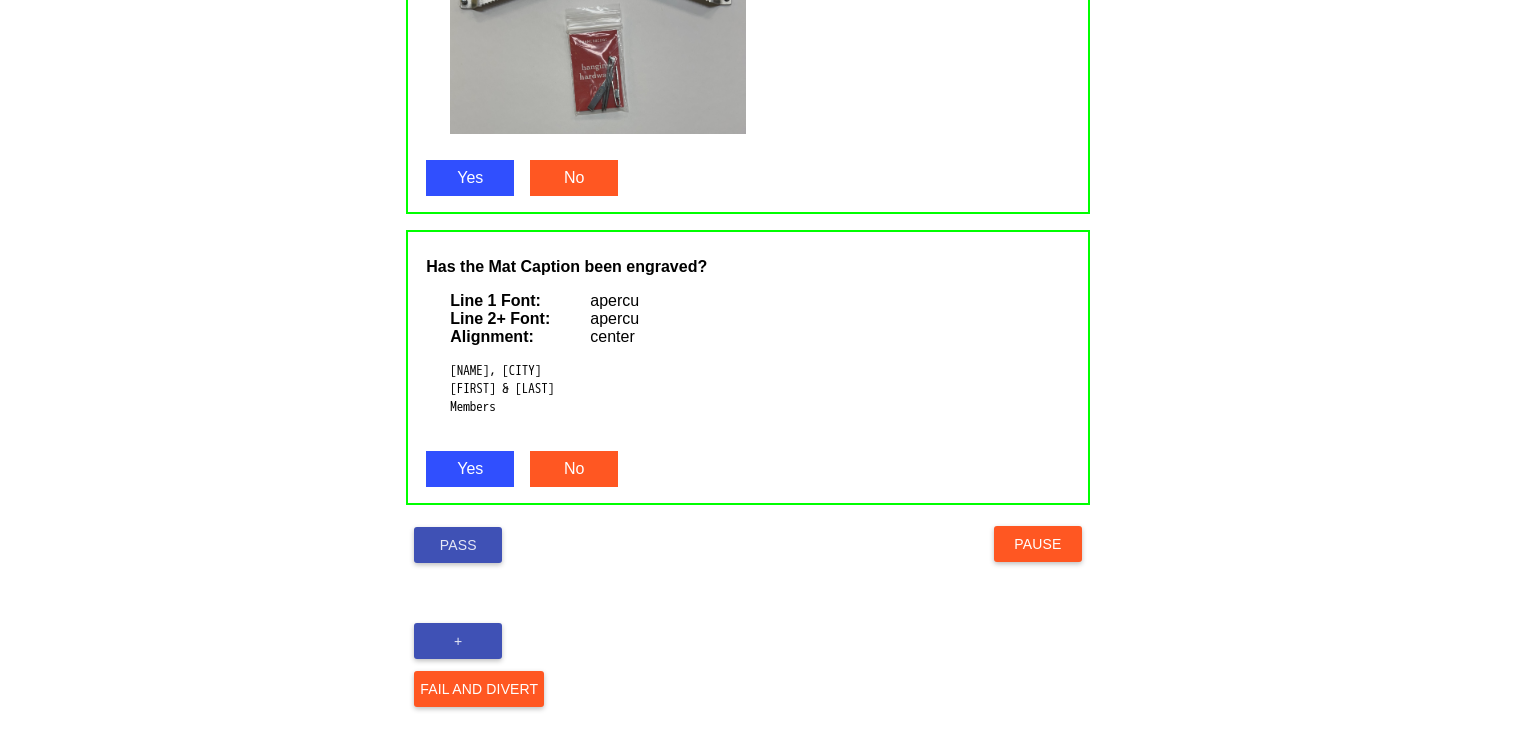 click on "Pass" at bounding box center [458, 545] 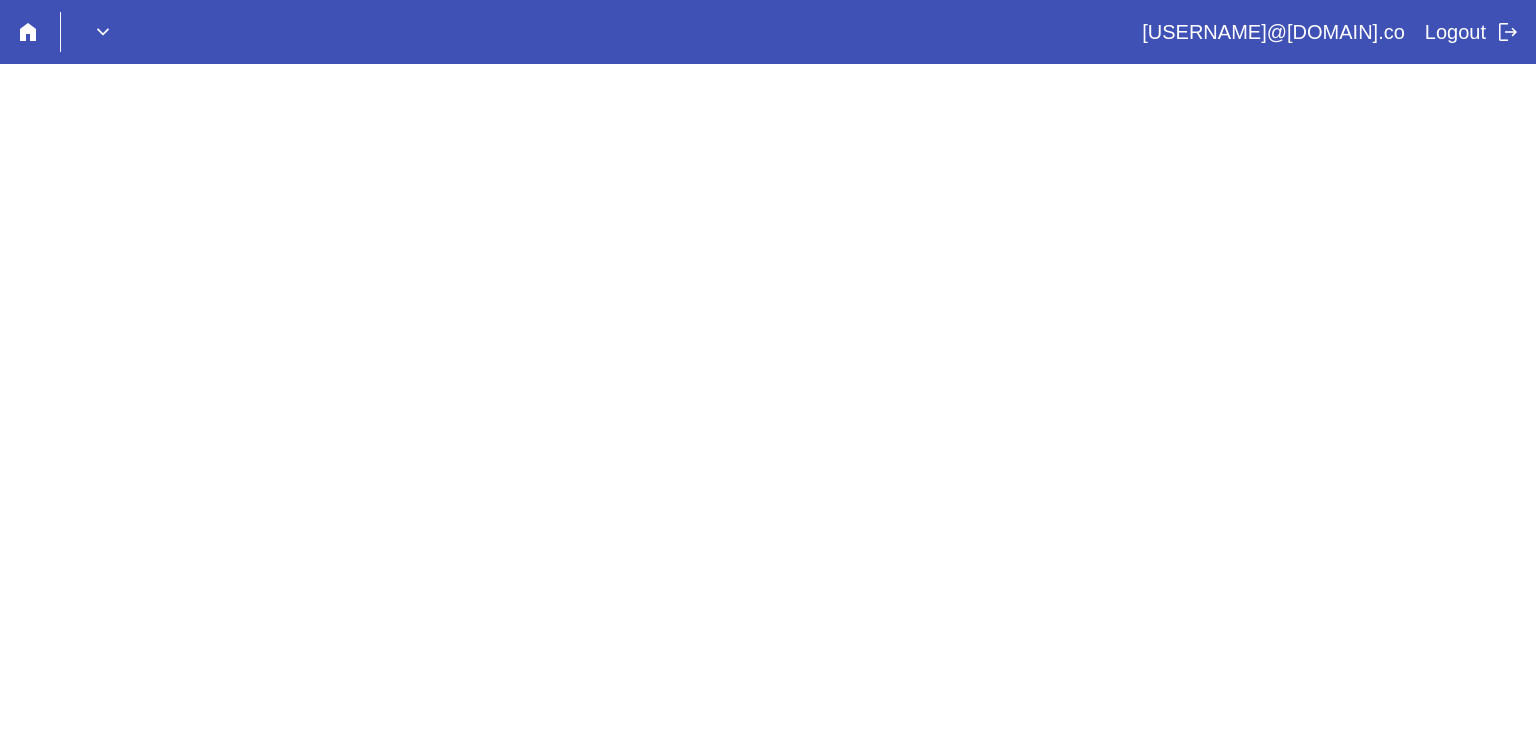 scroll, scrollTop: 0, scrollLeft: 0, axis: both 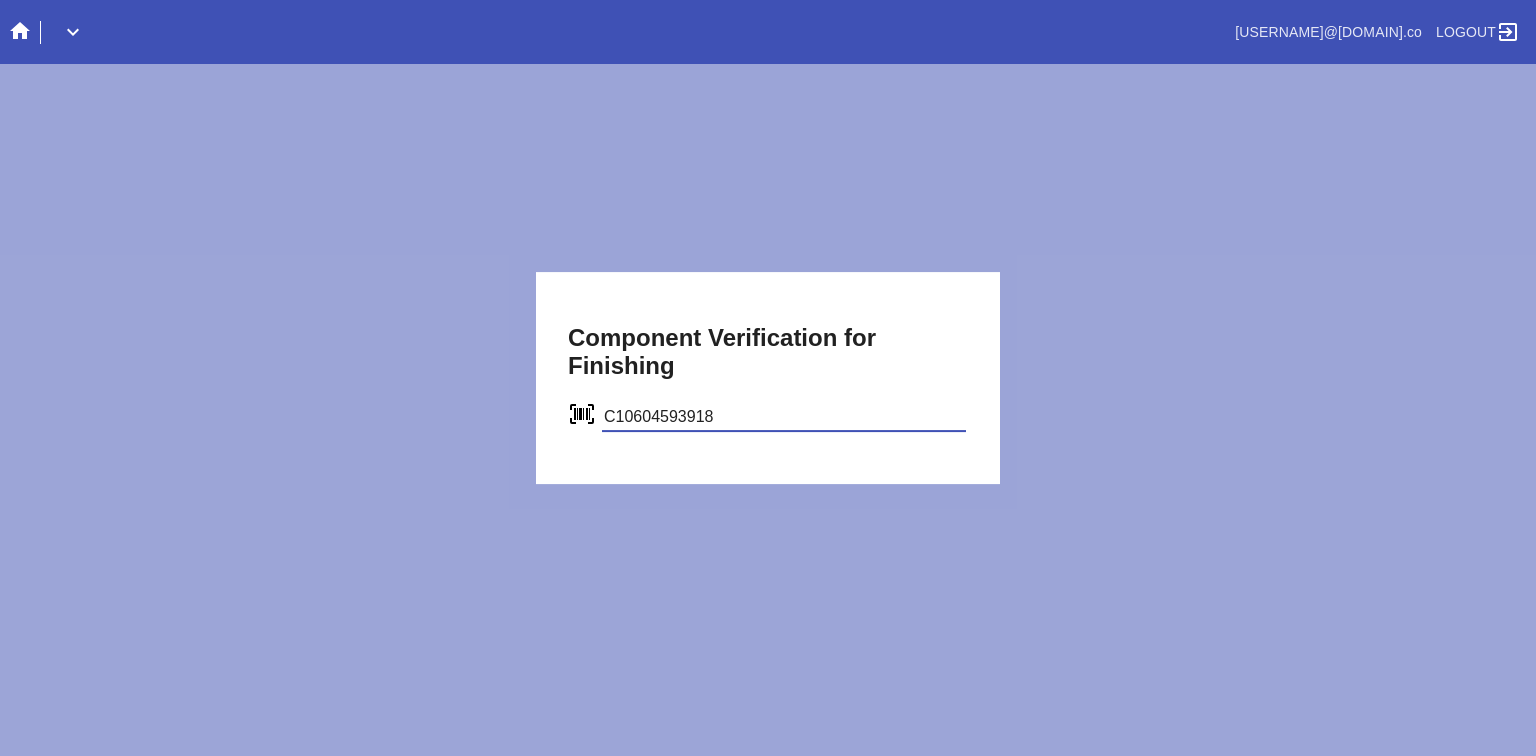 type on "C10604593918" 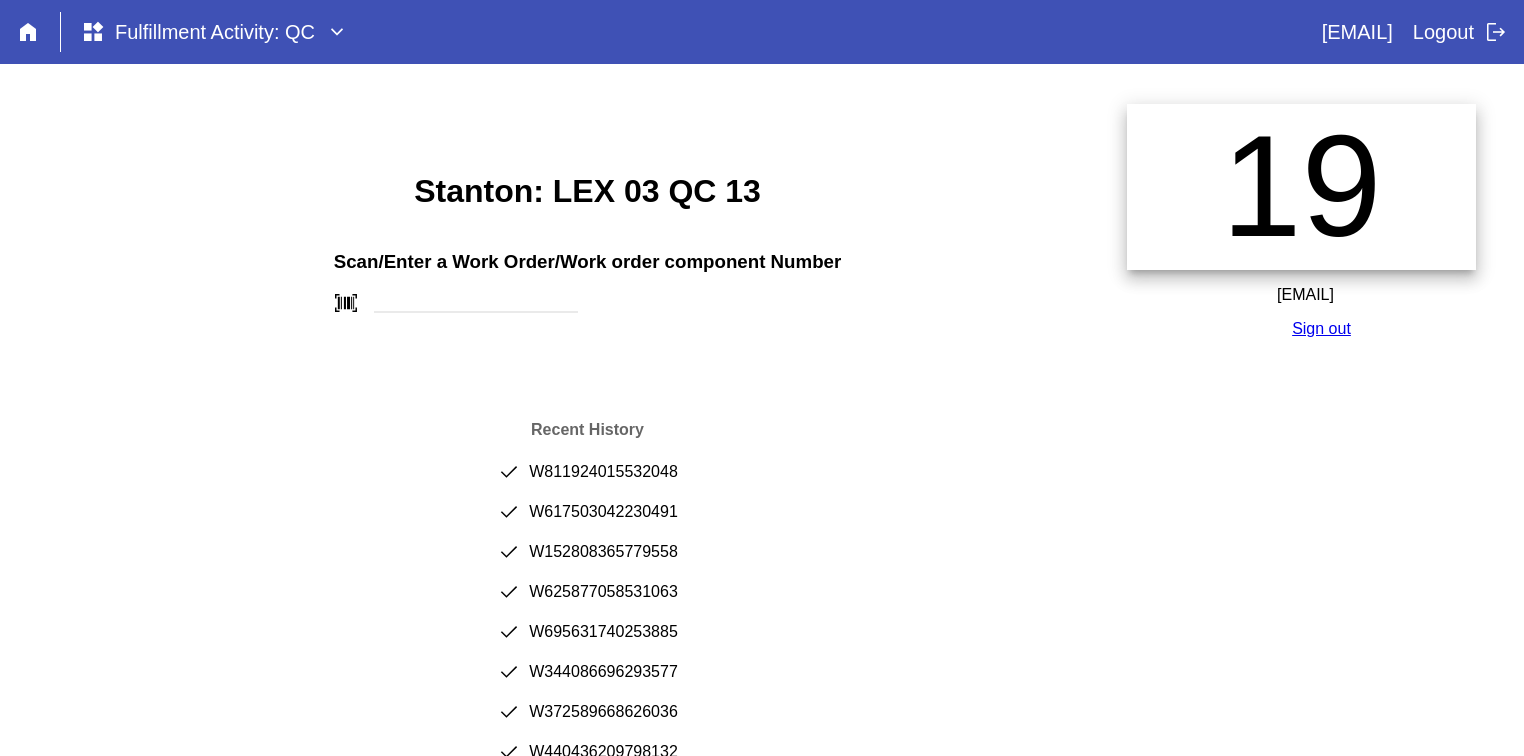 scroll, scrollTop: 0, scrollLeft: 0, axis: both 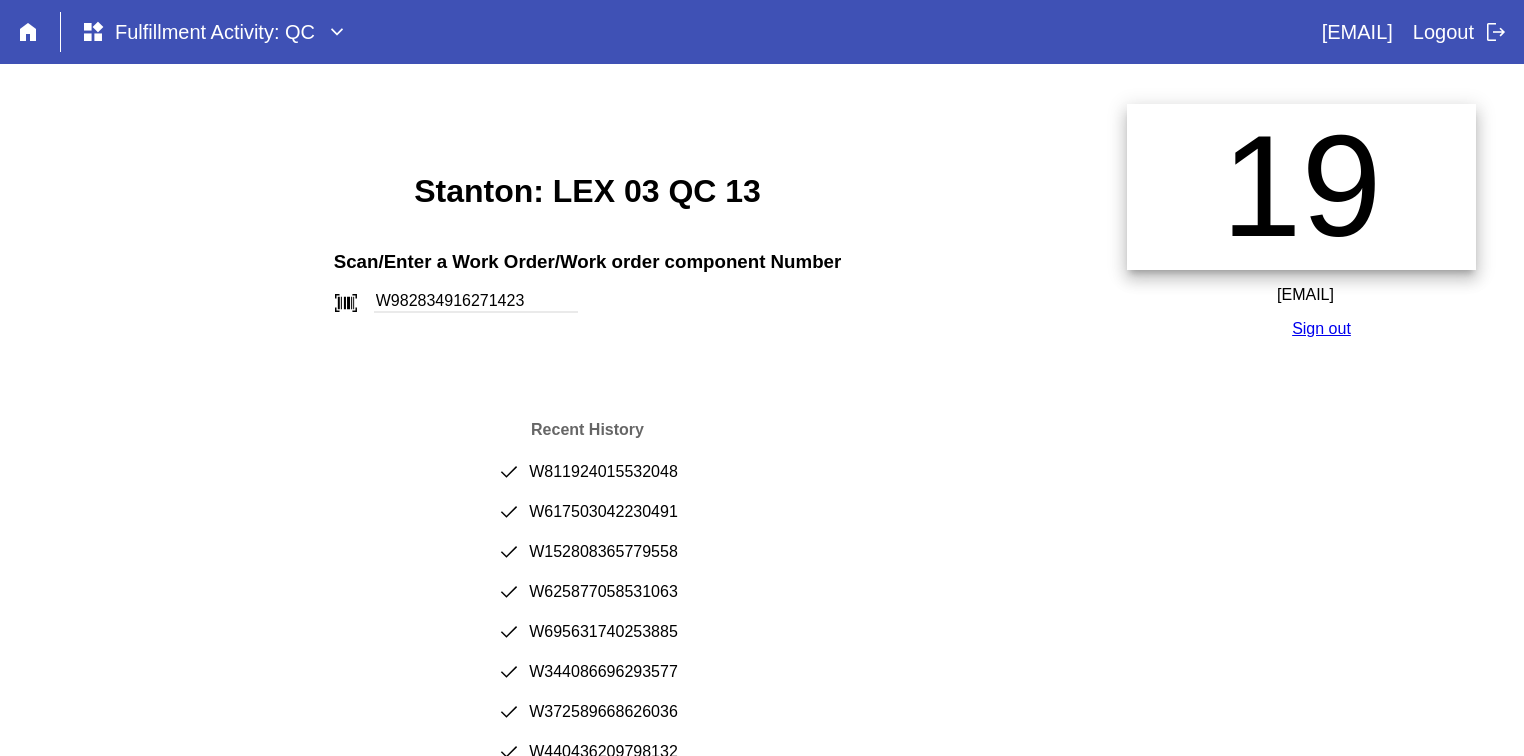 type on "W982834916271423" 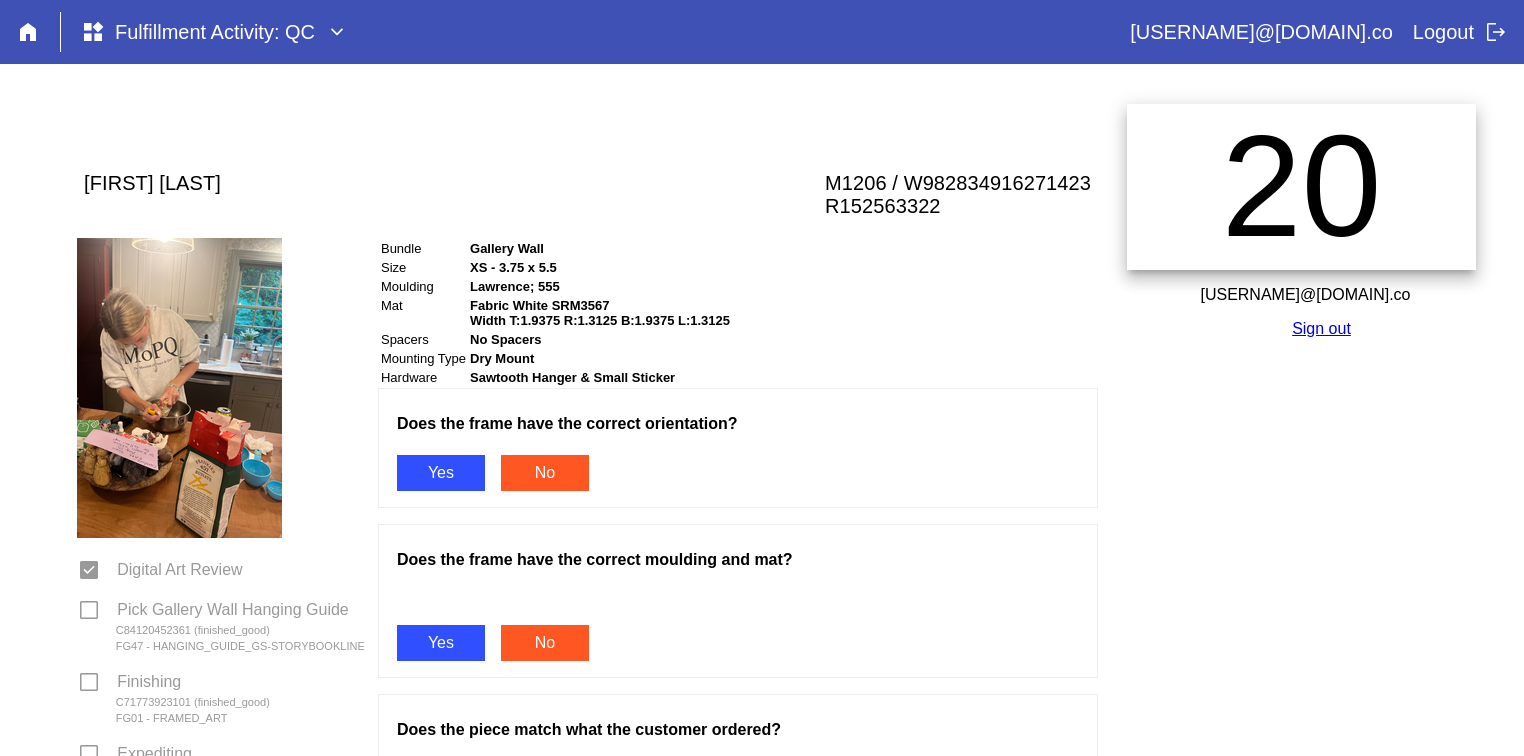 scroll, scrollTop: 0, scrollLeft: 0, axis: both 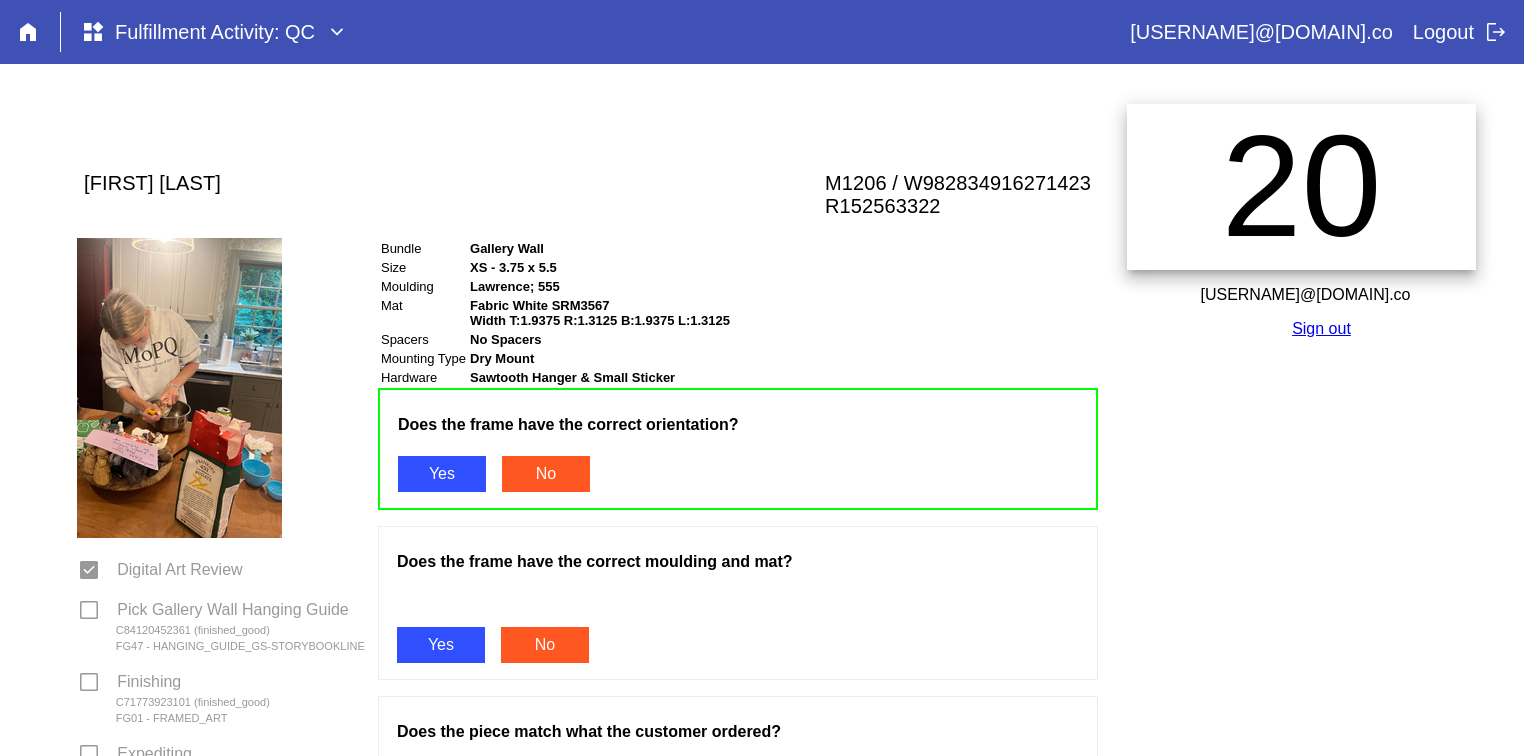 click on "Yes" at bounding box center (441, 645) 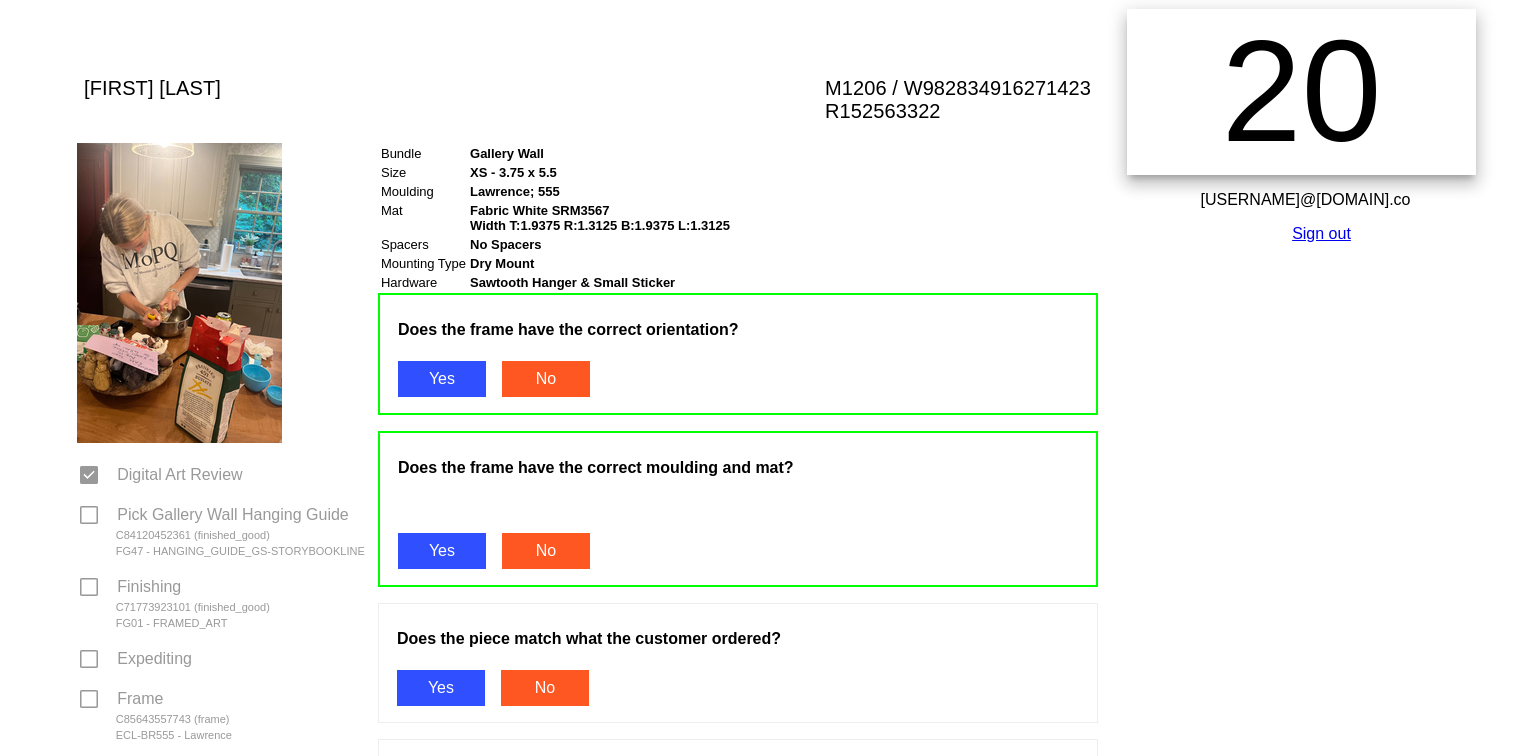 scroll, scrollTop: 300, scrollLeft: 0, axis: vertical 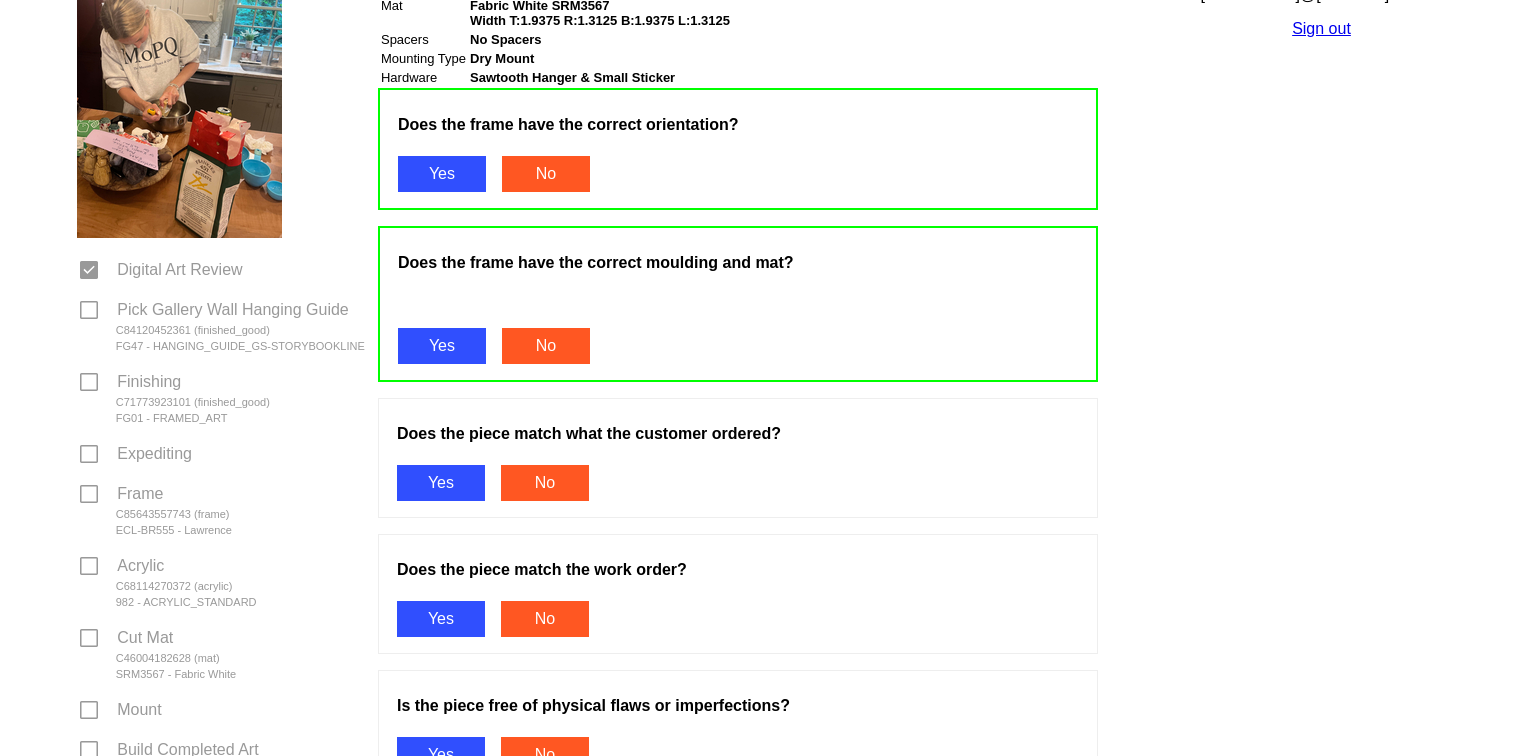 click on "Yes" at bounding box center (441, 483) 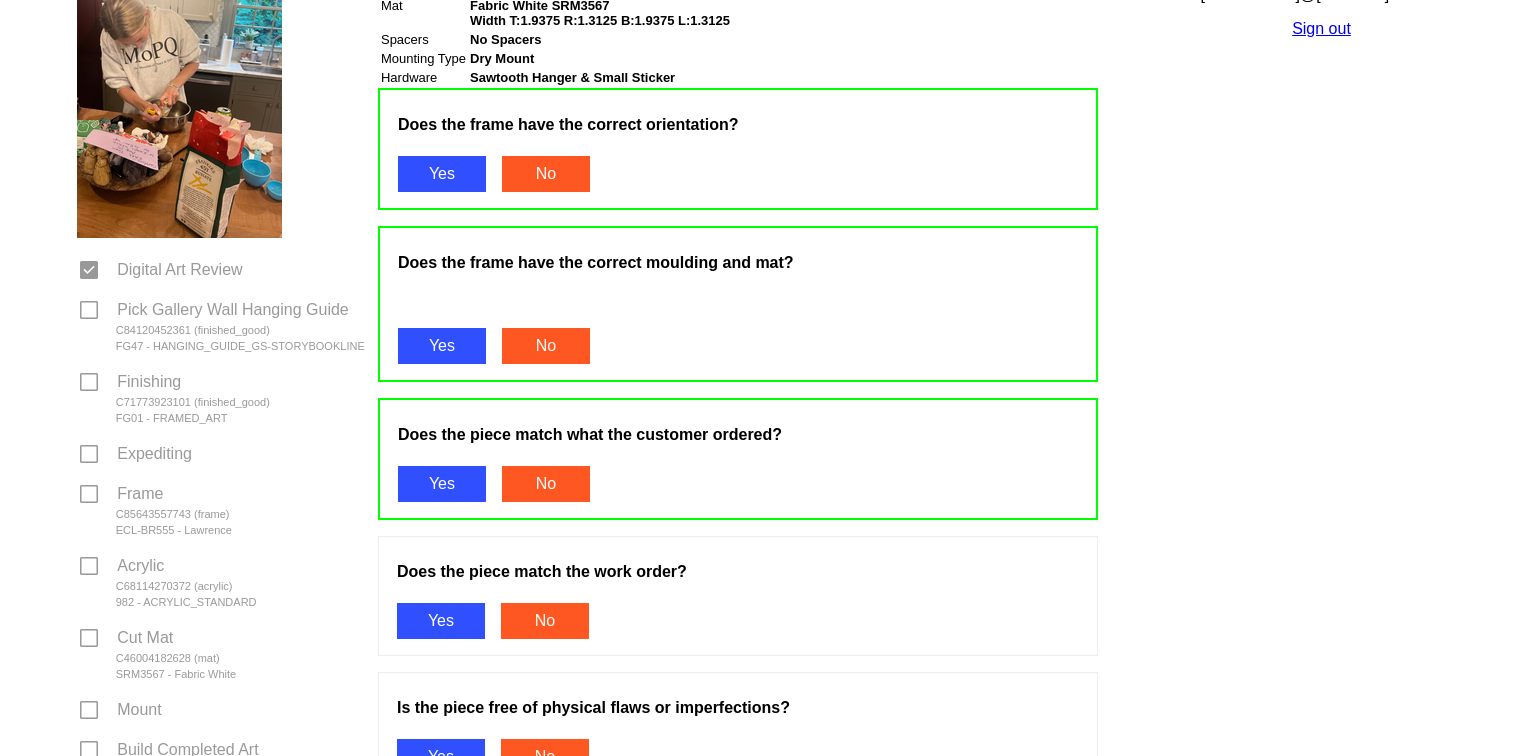 click on "Yes" at bounding box center (441, 621) 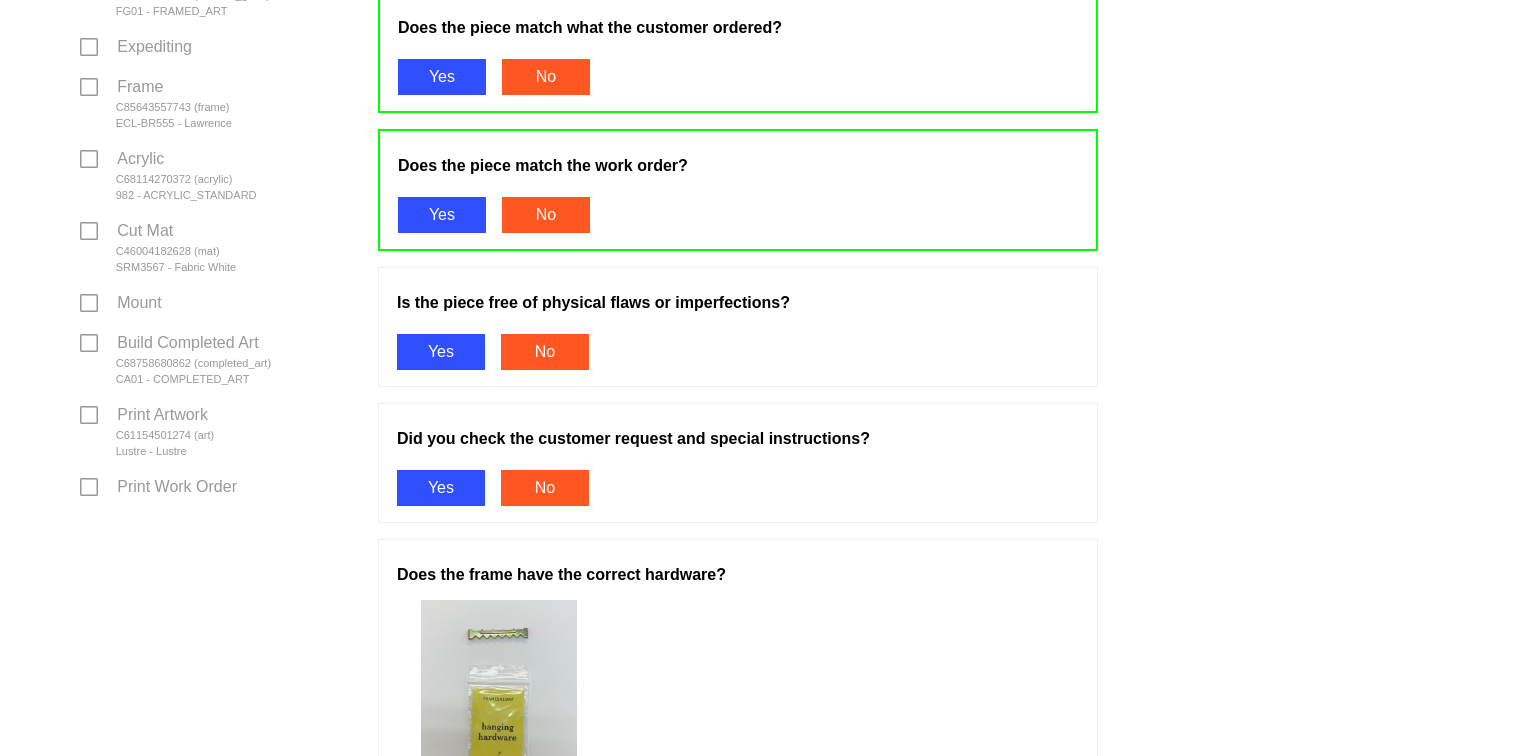 click on "Yes" at bounding box center [441, 352] 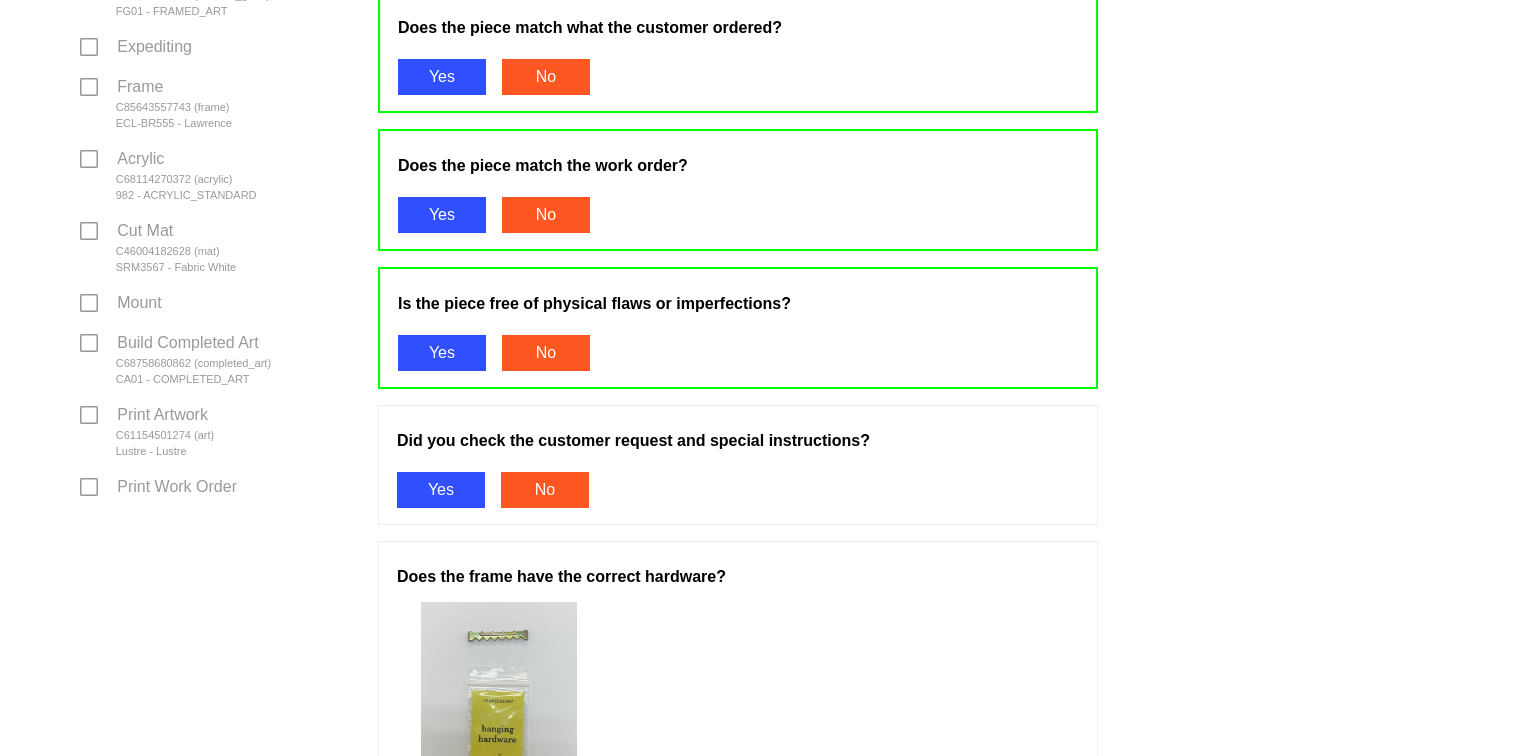 click on "Yes" at bounding box center (441, 490) 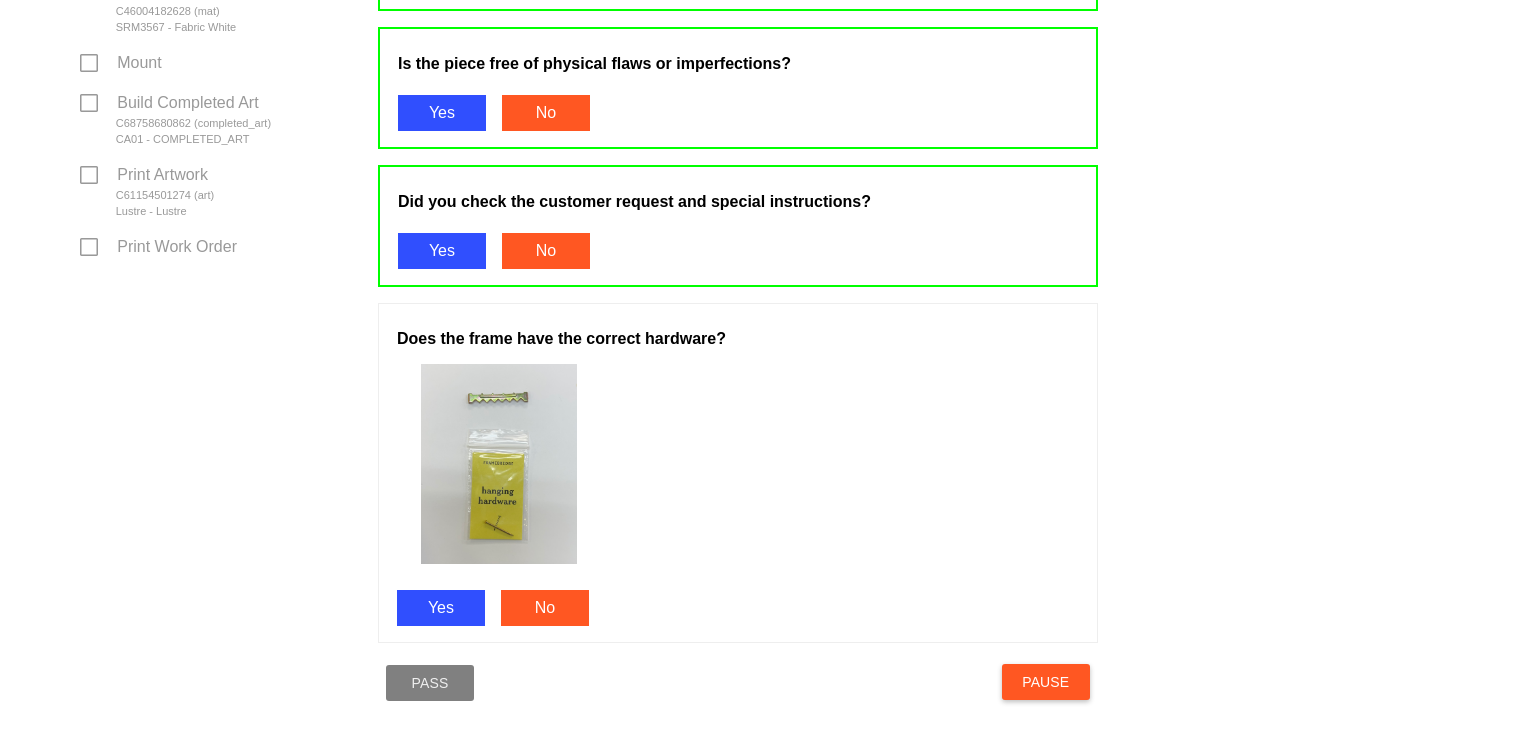 scroll, scrollTop: 949, scrollLeft: 0, axis: vertical 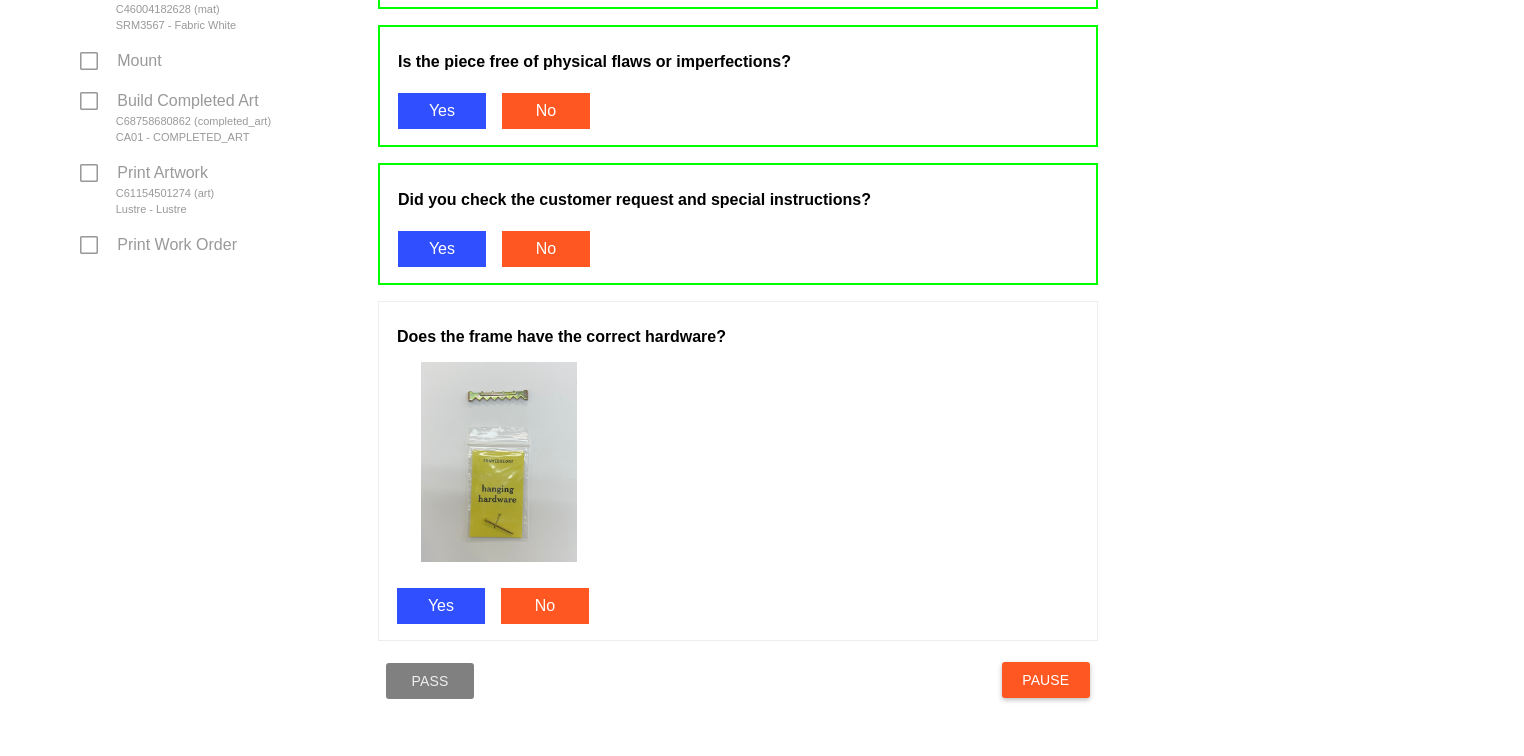 click on "Yes" at bounding box center [441, 606] 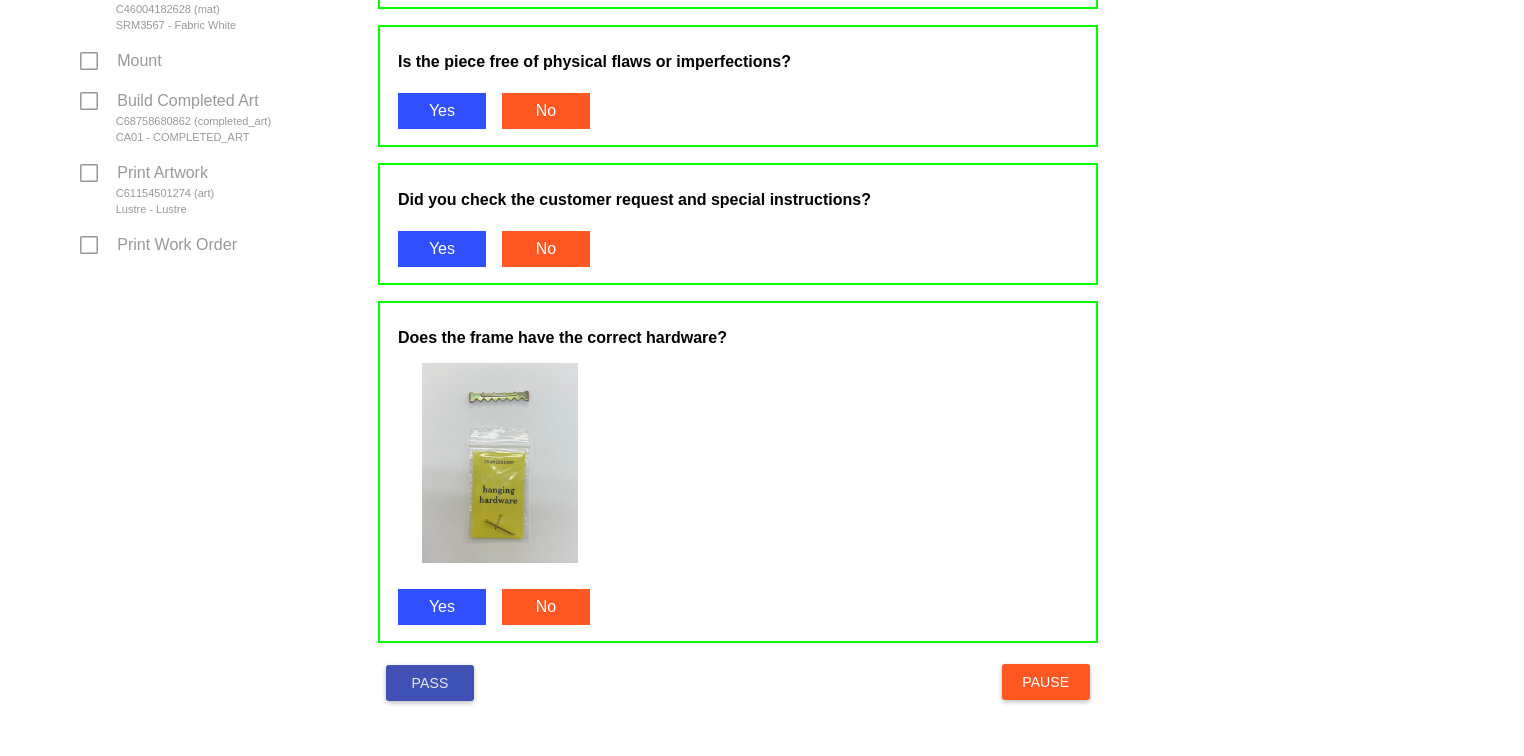 click on "Pass" at bounding box center [430, 683] 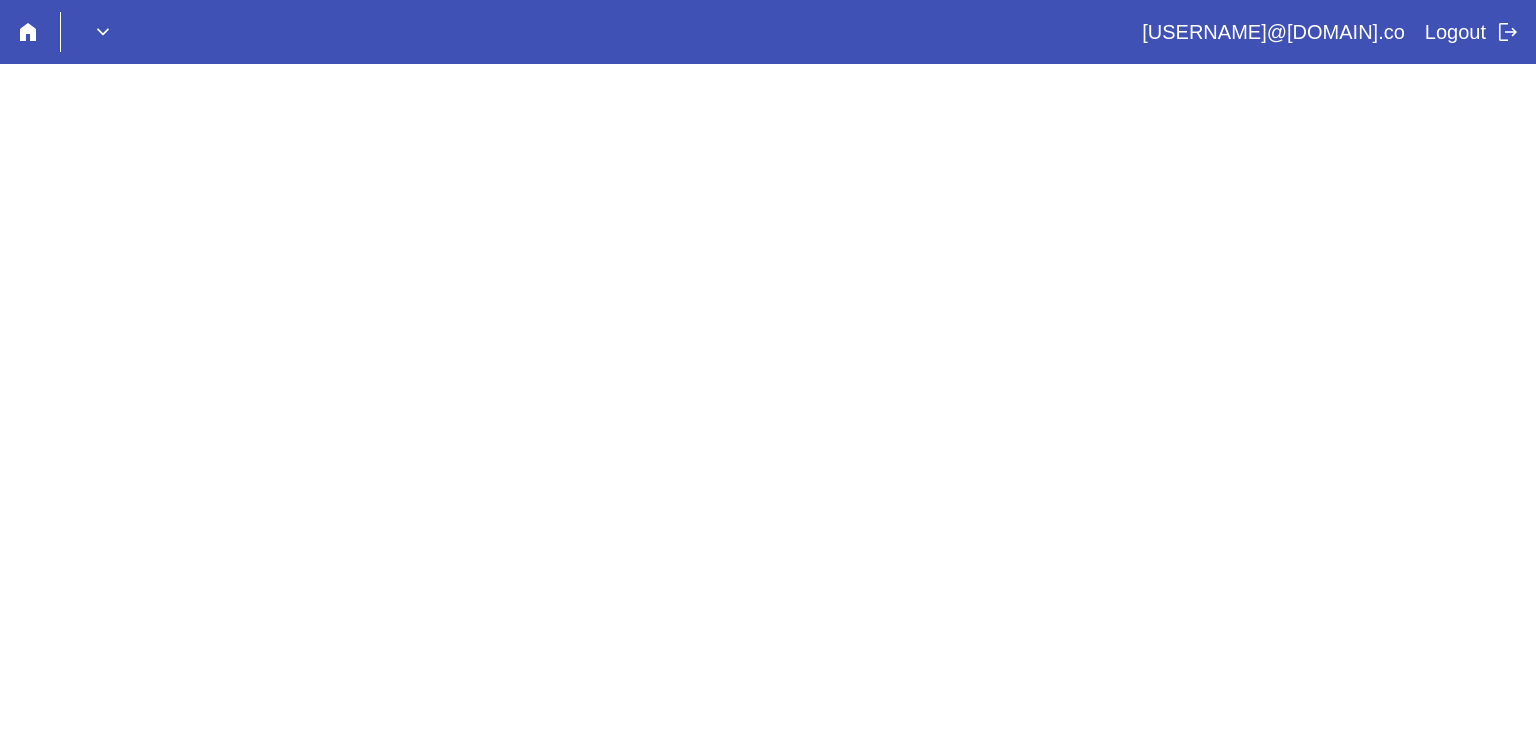 scroll, scrollTop: 0, scrollLeft: 0, axis: both 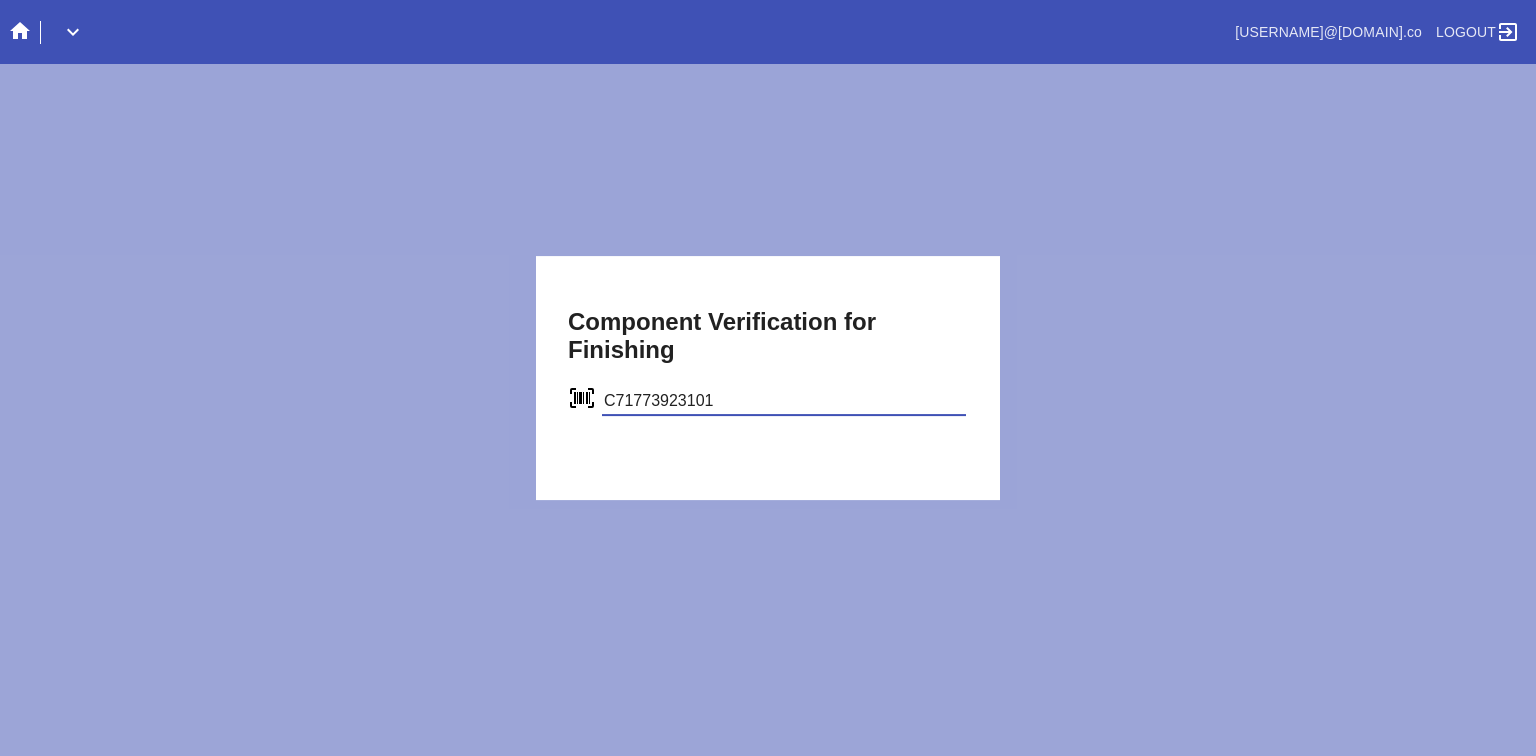 type on "C71773923101" 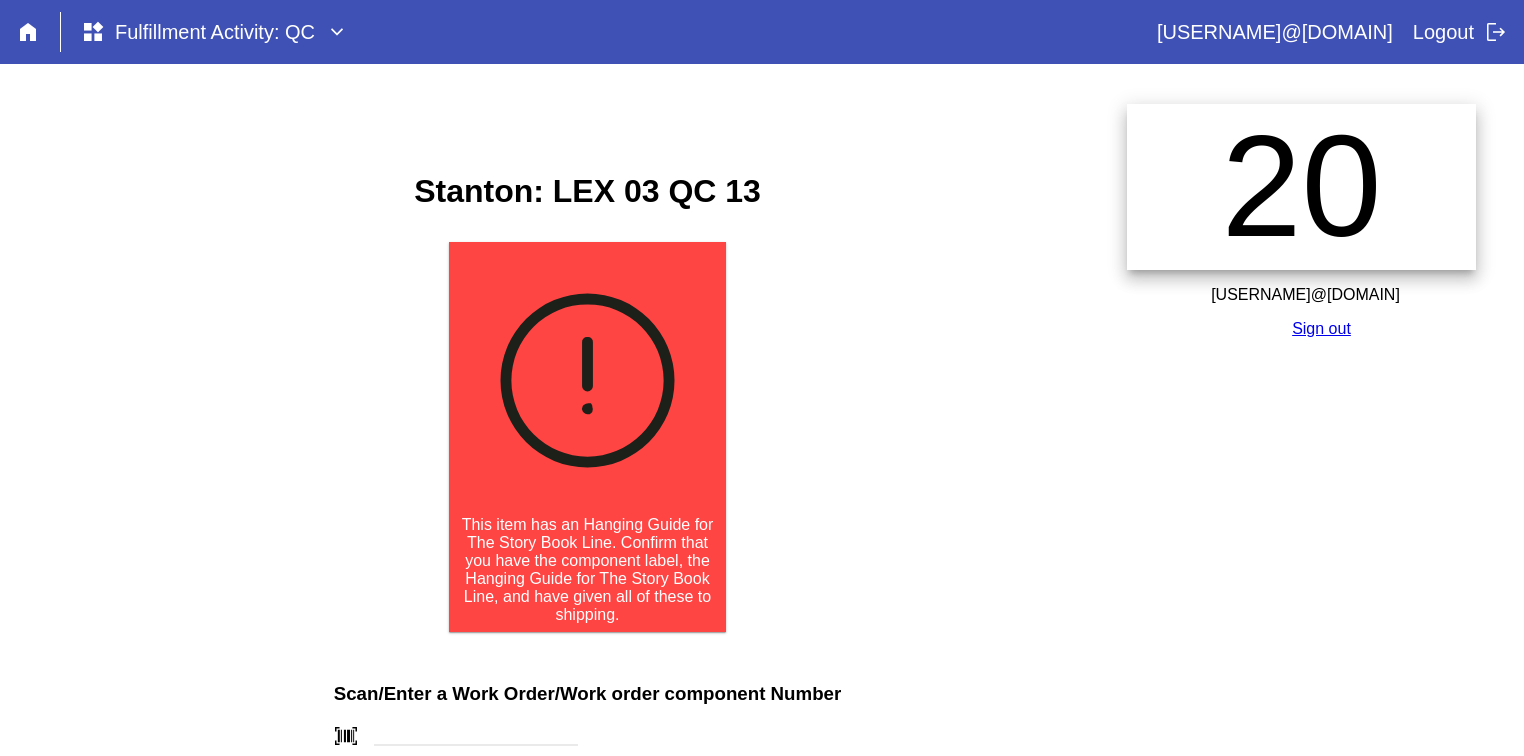 scroll, scrollTop: 0, scrollLeft: 0, axis: both 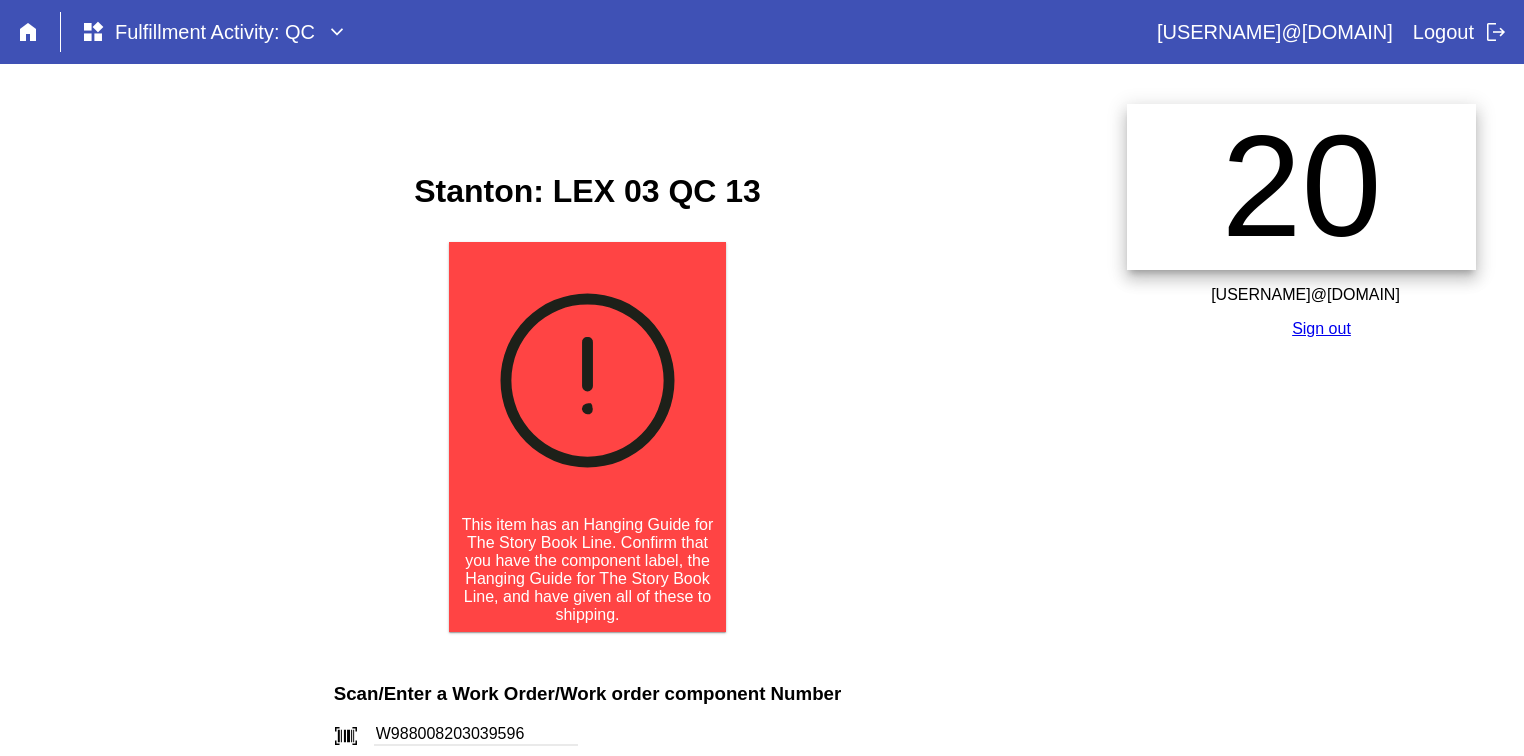 type on "W988008203039596" 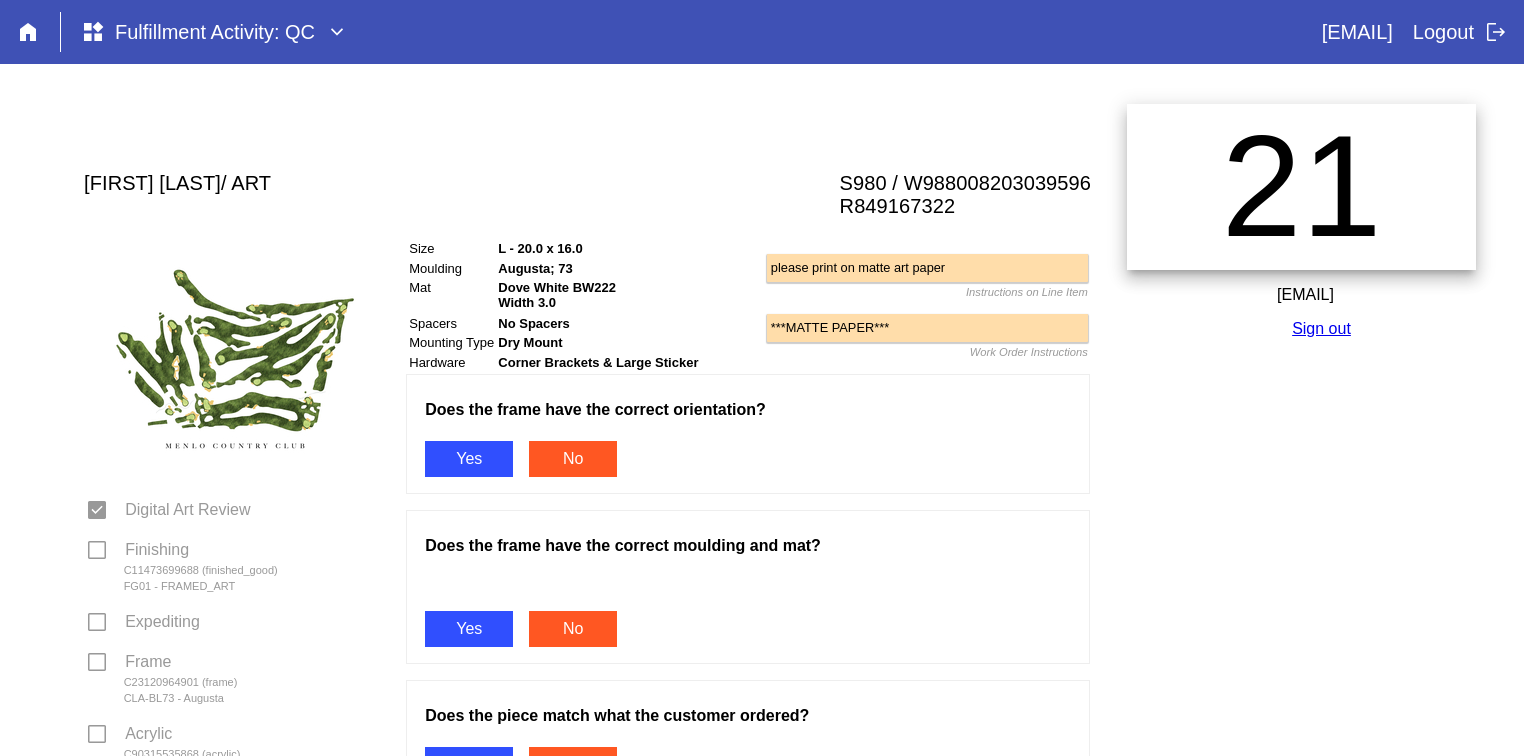 scroll, scrollTop: 0, scrollLeft: 0, axis: both 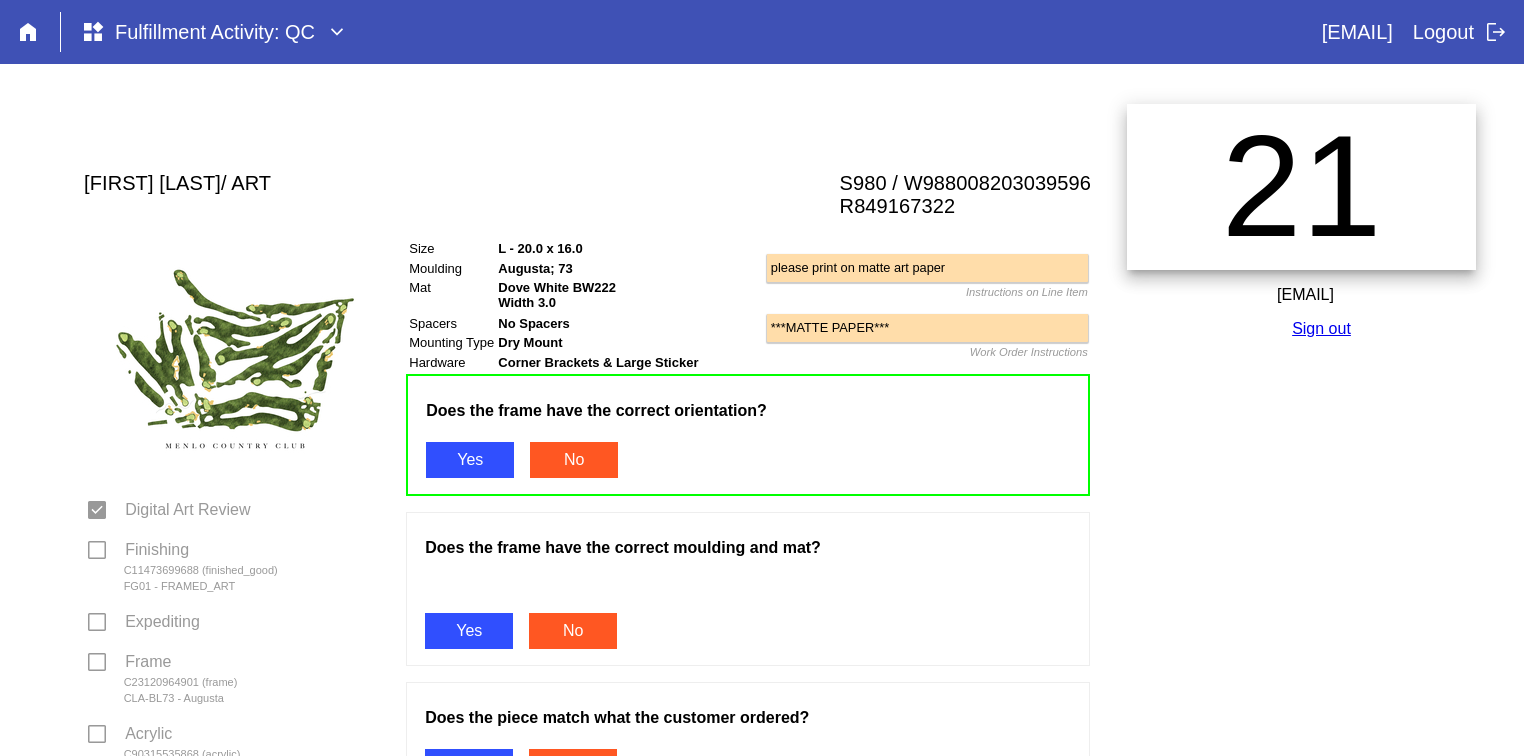 click on "Yes" at bounding box center (469, 631) 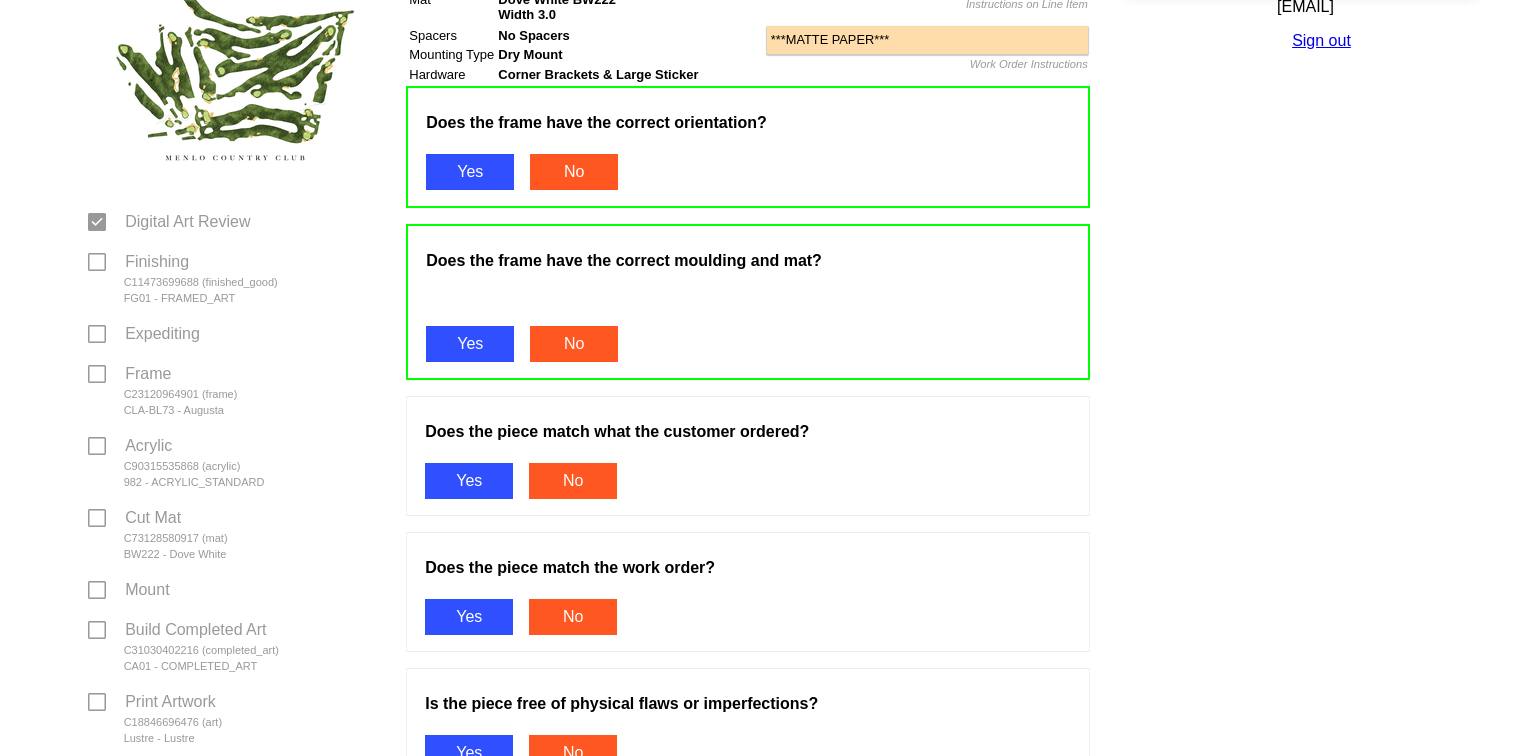scroll, scrollTop: 314, scrollLeft: 0, axis: vertical 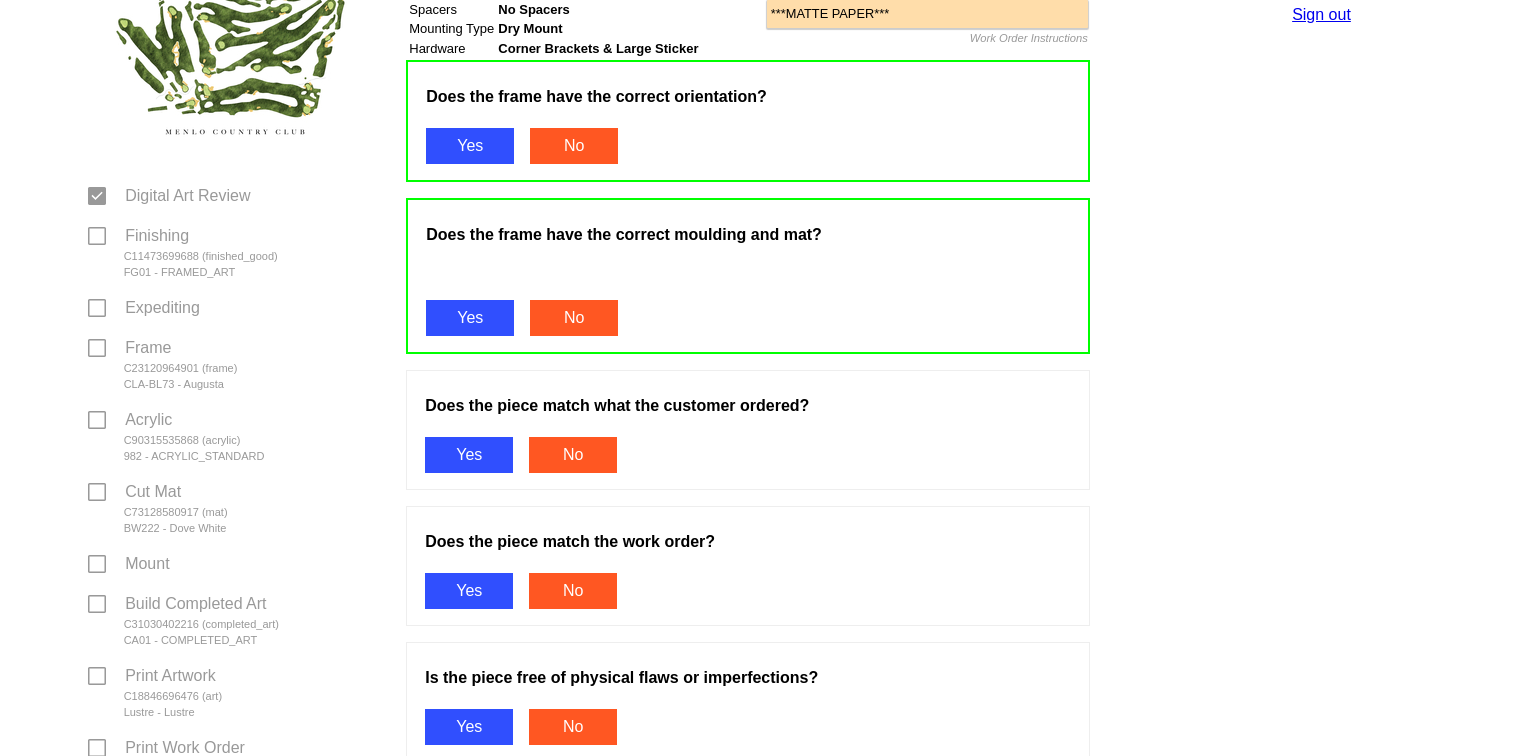 click on "Yes" at bounding box center [469, 455] 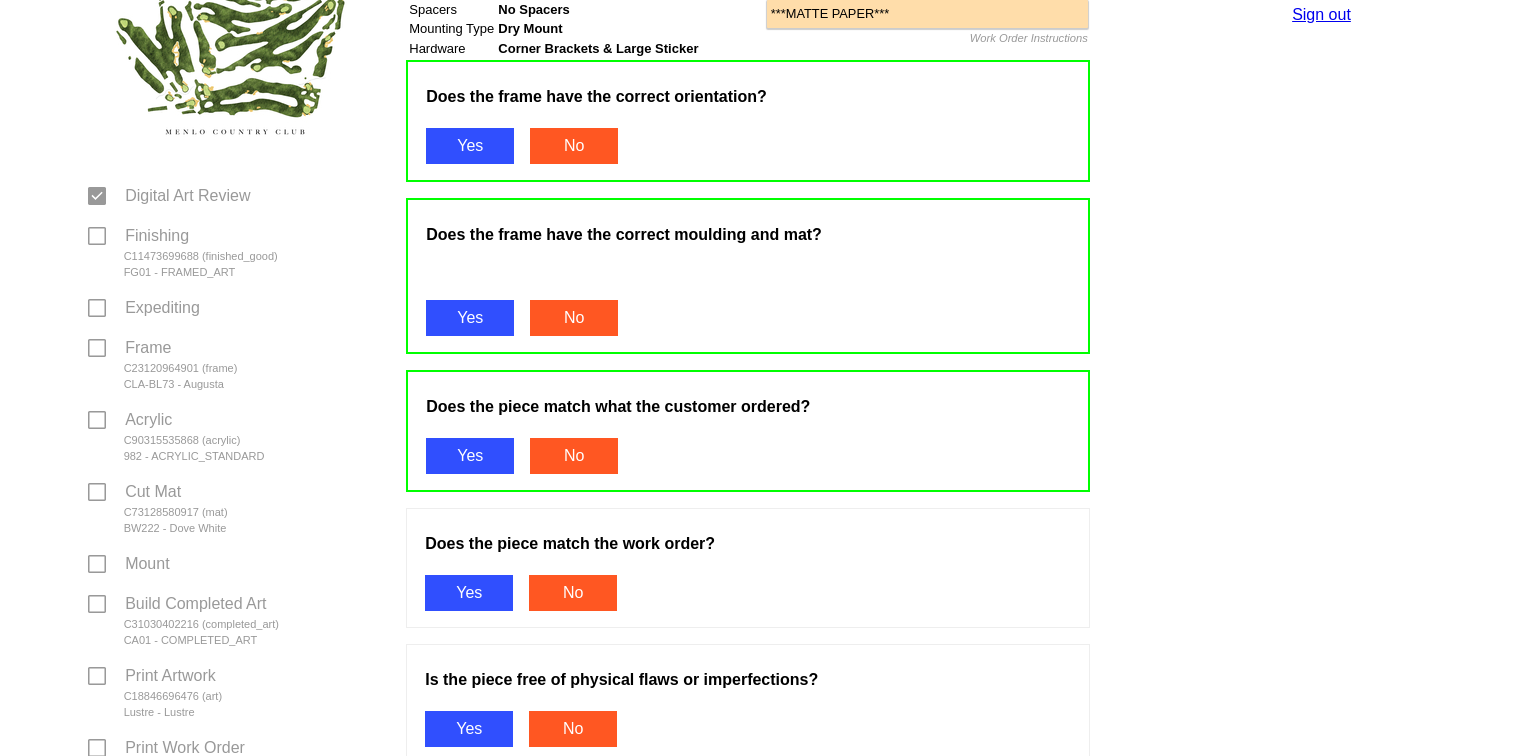 click on "Yes" at bounding box center [469, 593] 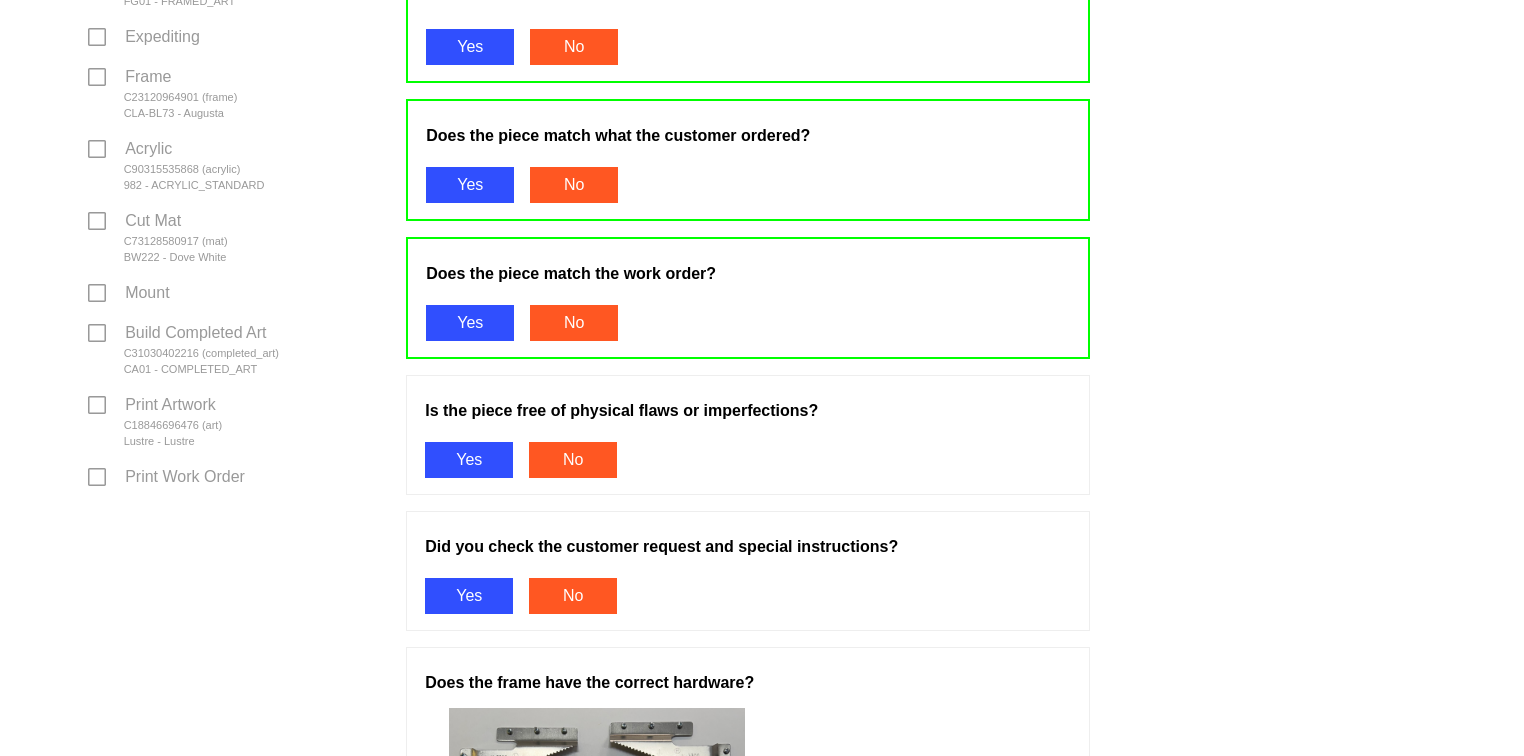 scroll, scrollTop: 675, scrollLeft: 0, axis: vertical 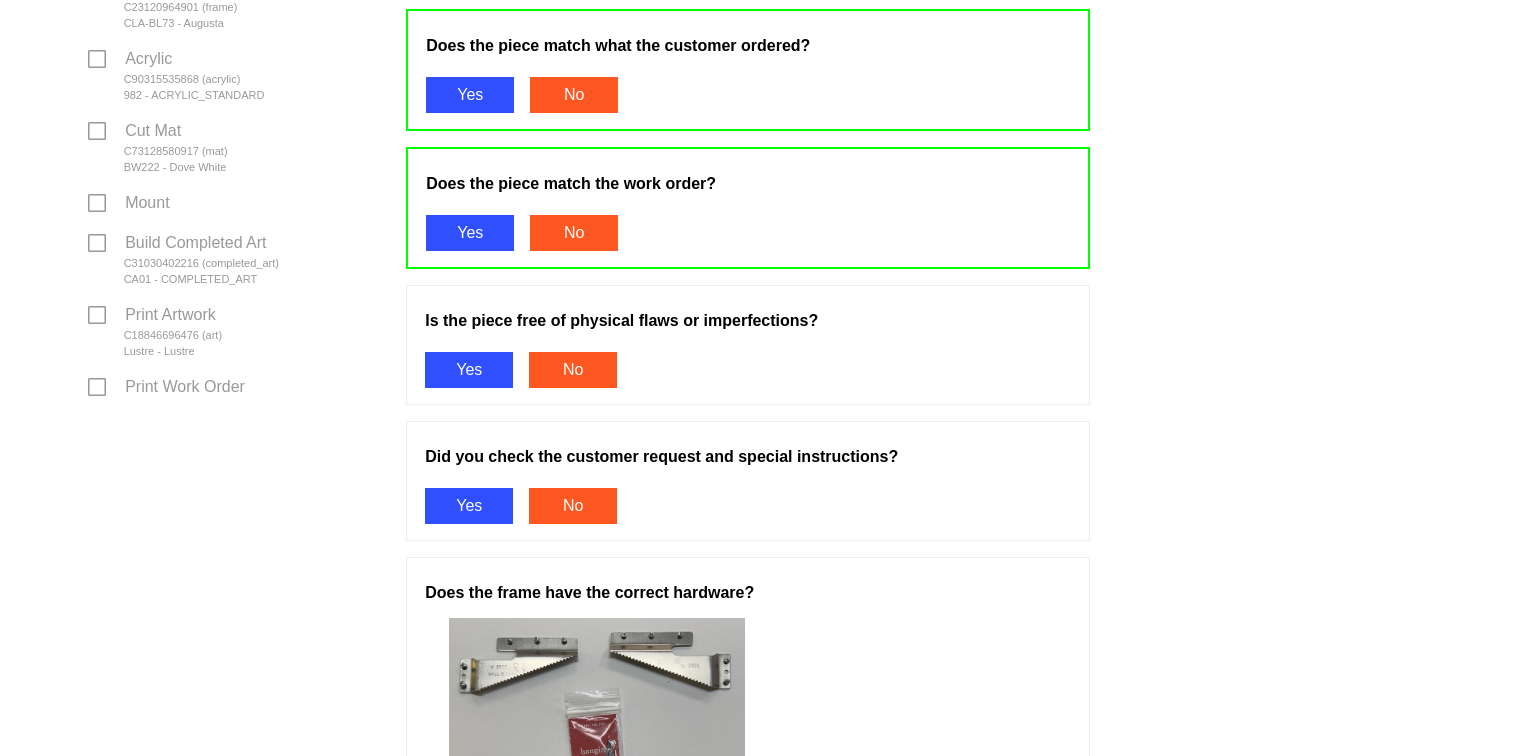 click on "Yes" at bounding box center [469, 370] 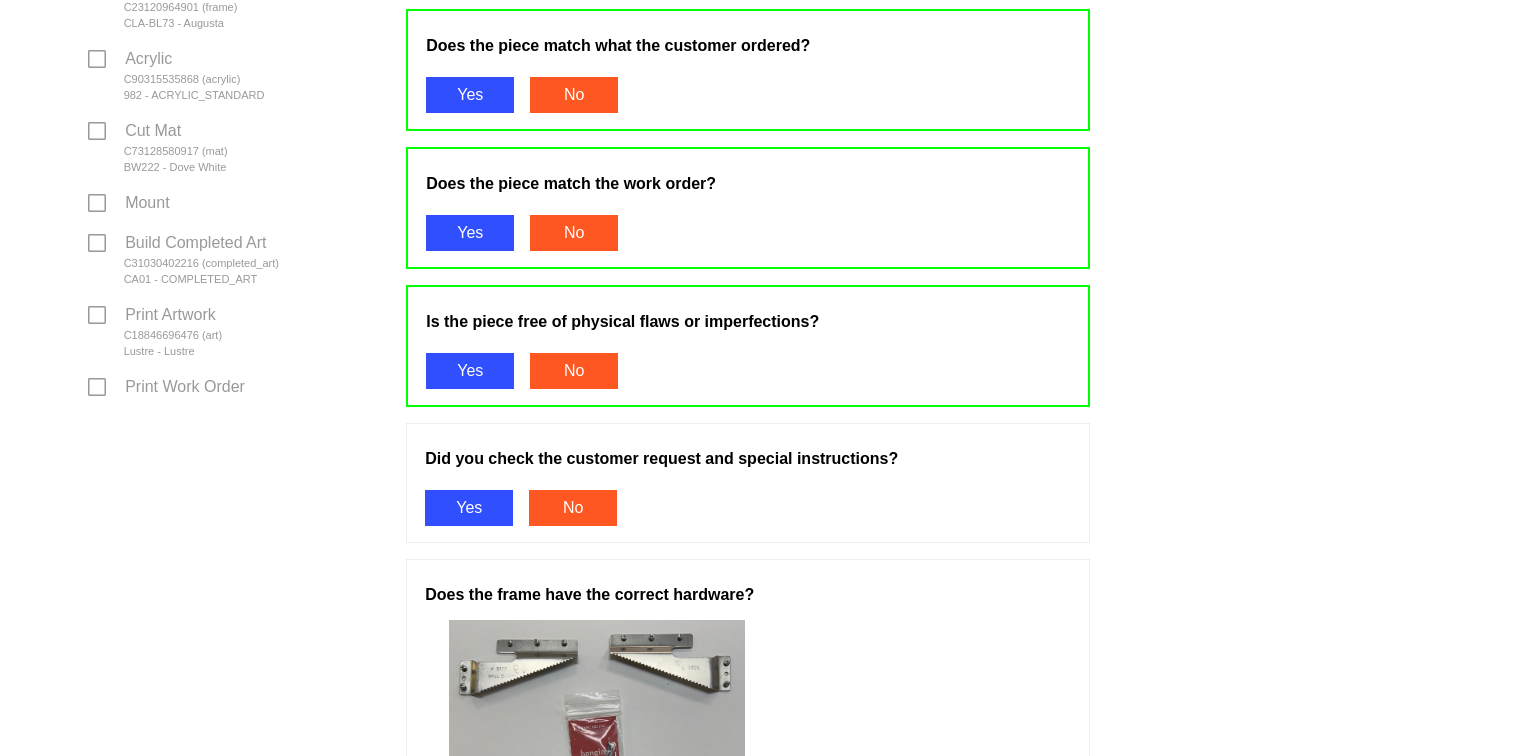 click on "Yes" at bounding box center [469, 508] 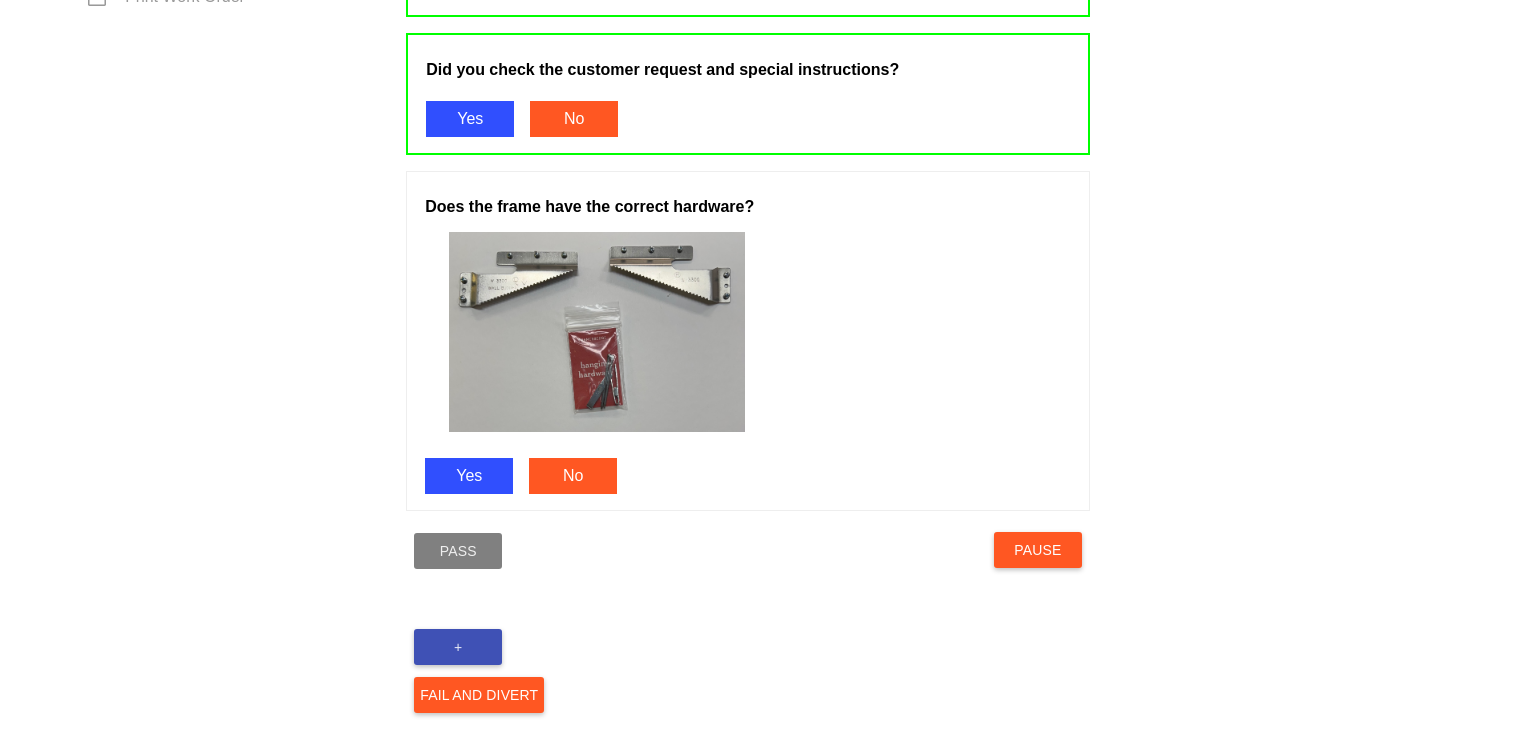 scroll, scrollTop: 1069, scrollLeft: 0, axis: vertical 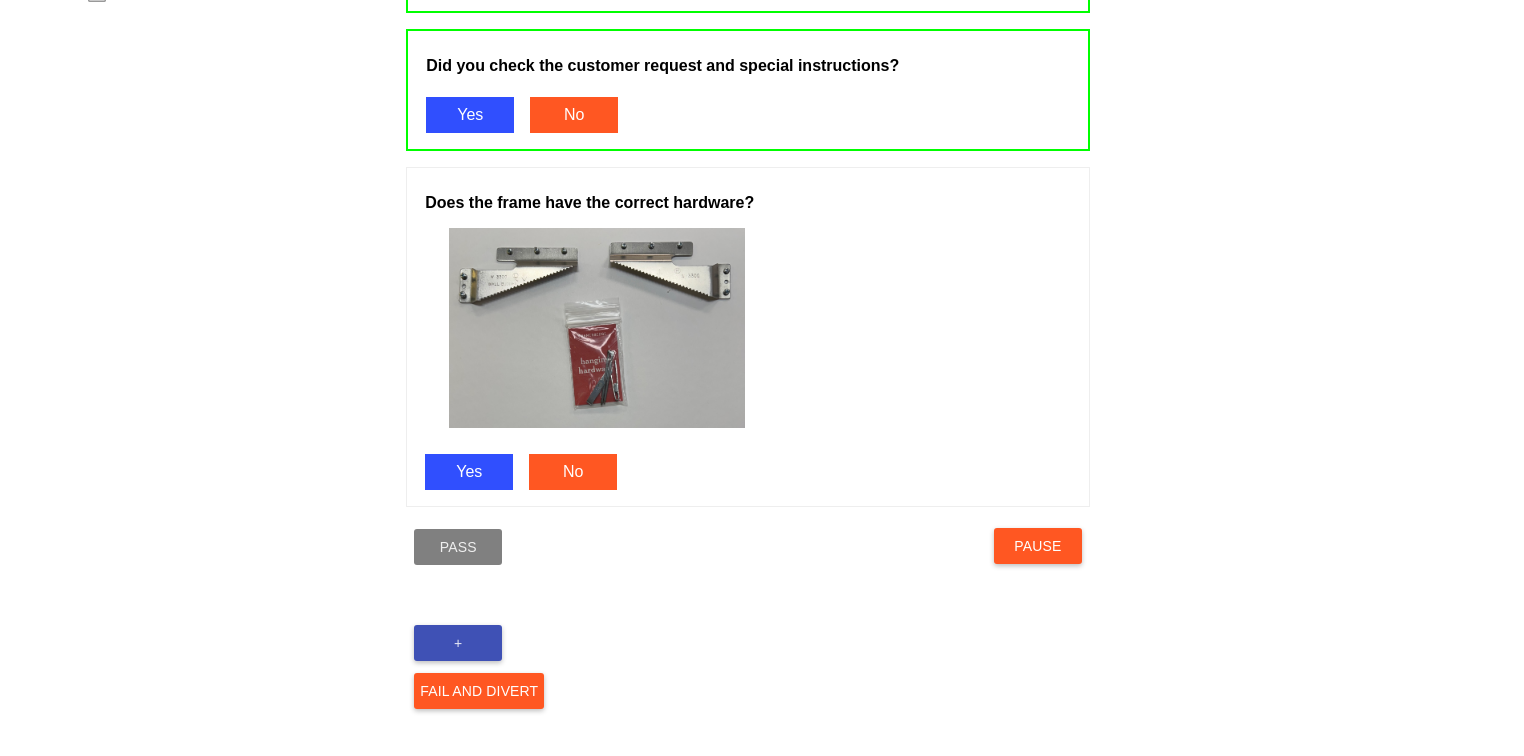 click on "Yes" at bounding box center [469, 472] 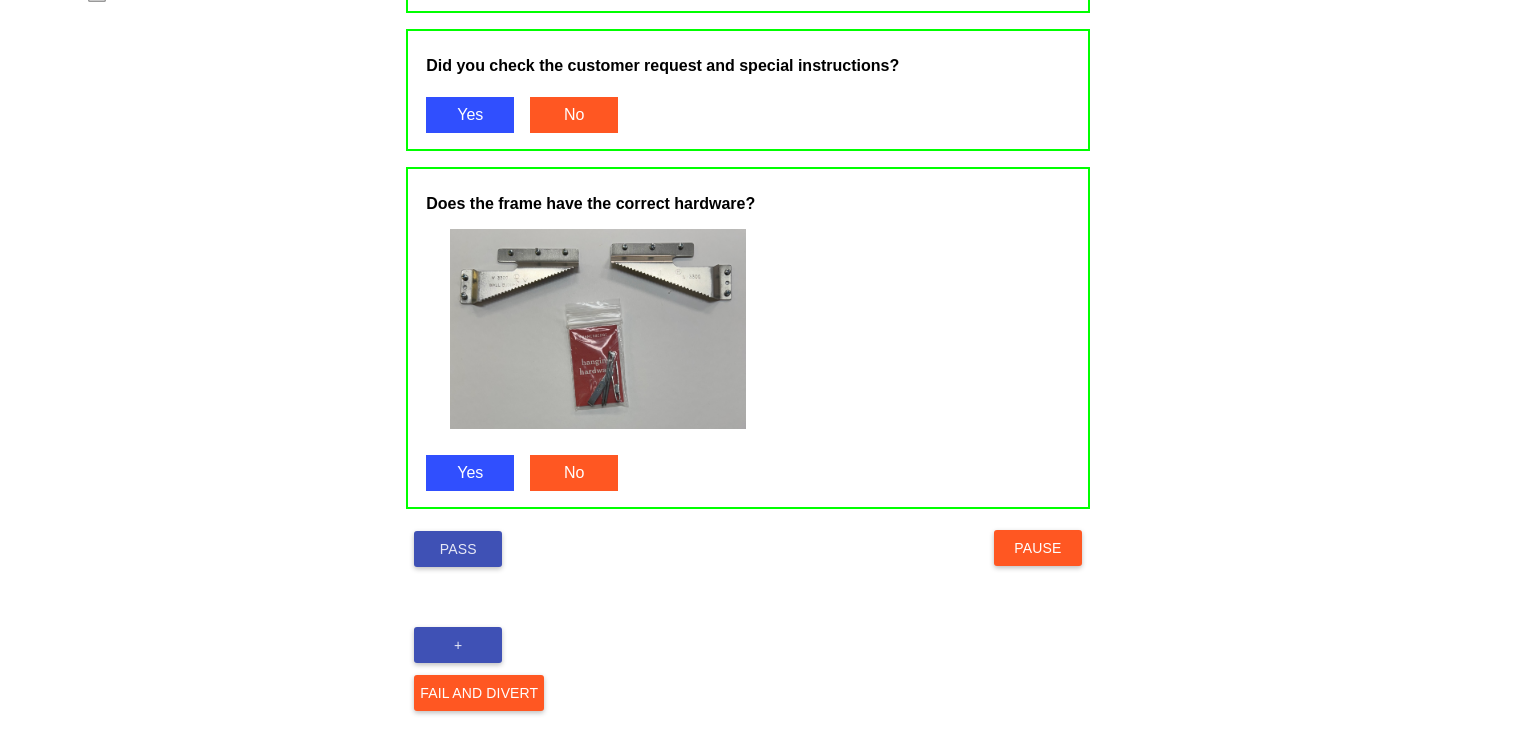 click on "Pass" at bounding box center [458, 549] 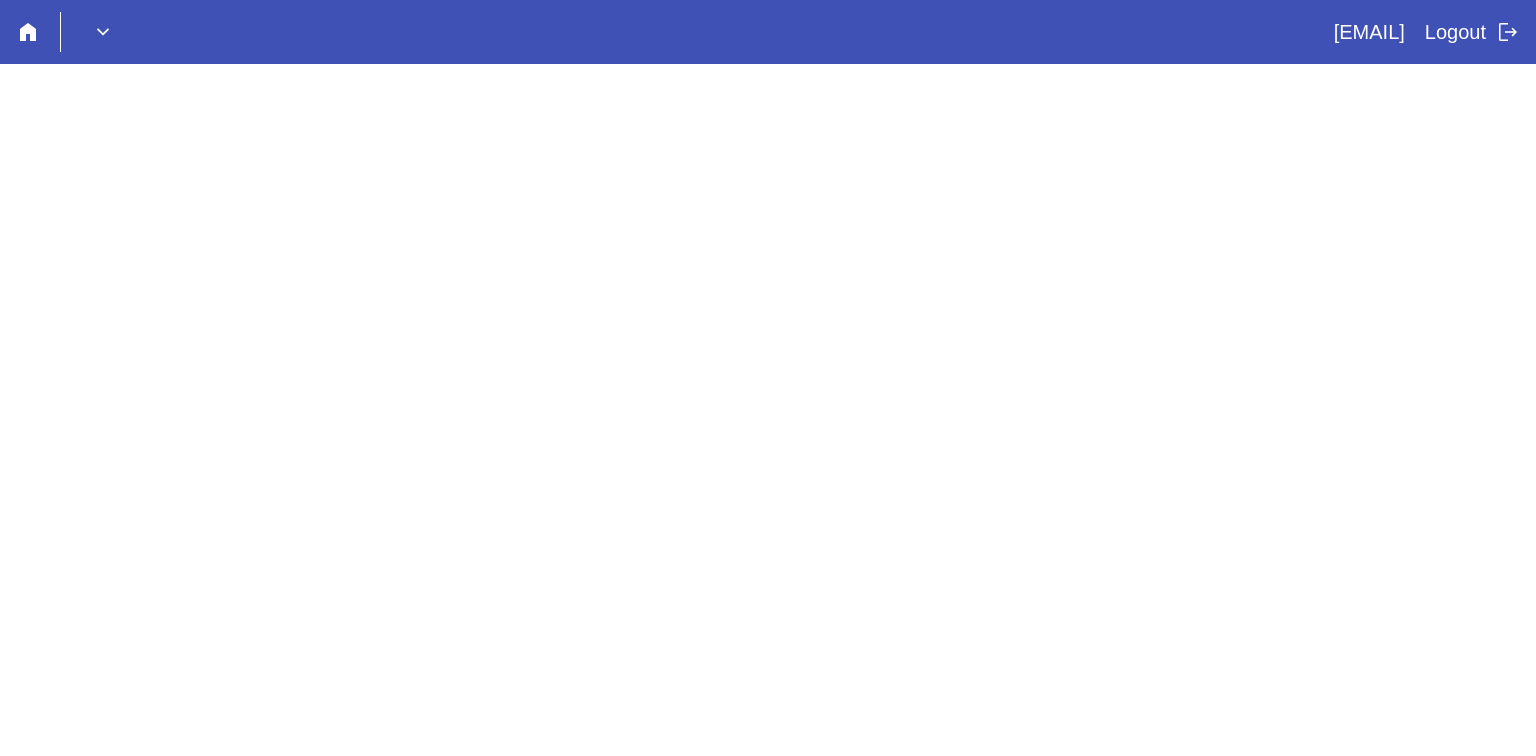 scroll, scrollTop: 0, scrollLeft: 0, axis: both 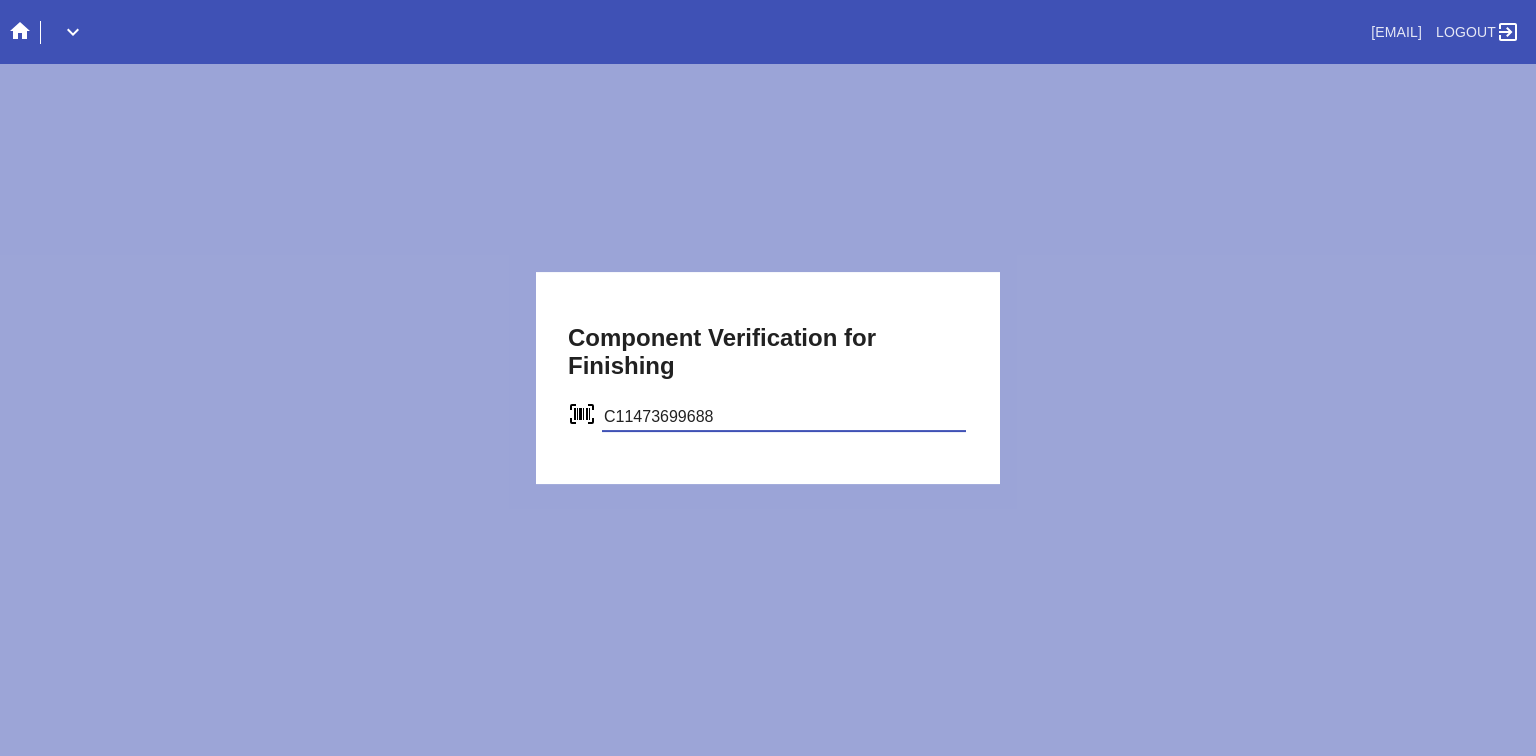 type on "C11473699688" 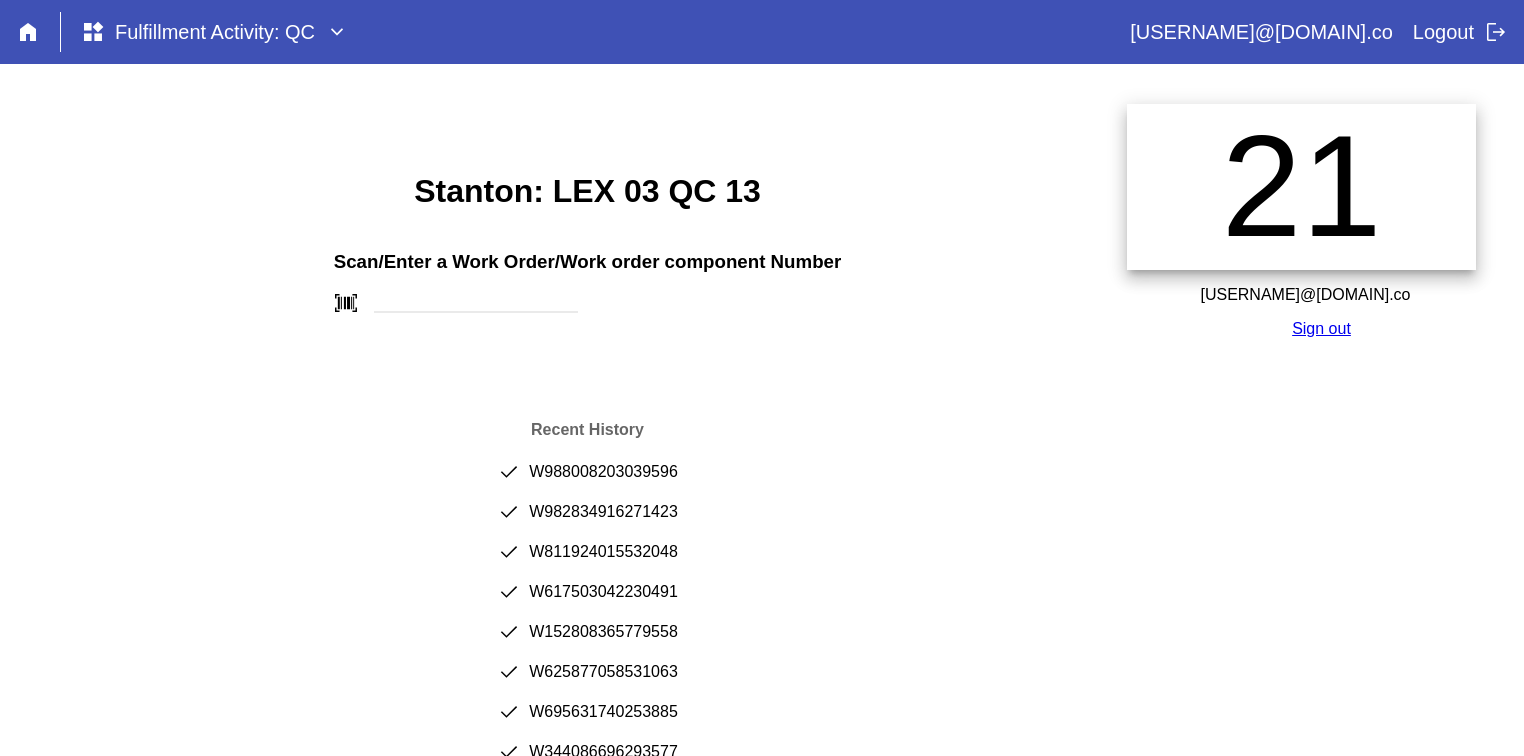 scroll, scrollTop: 0, scrollLeft: 0, axis: both 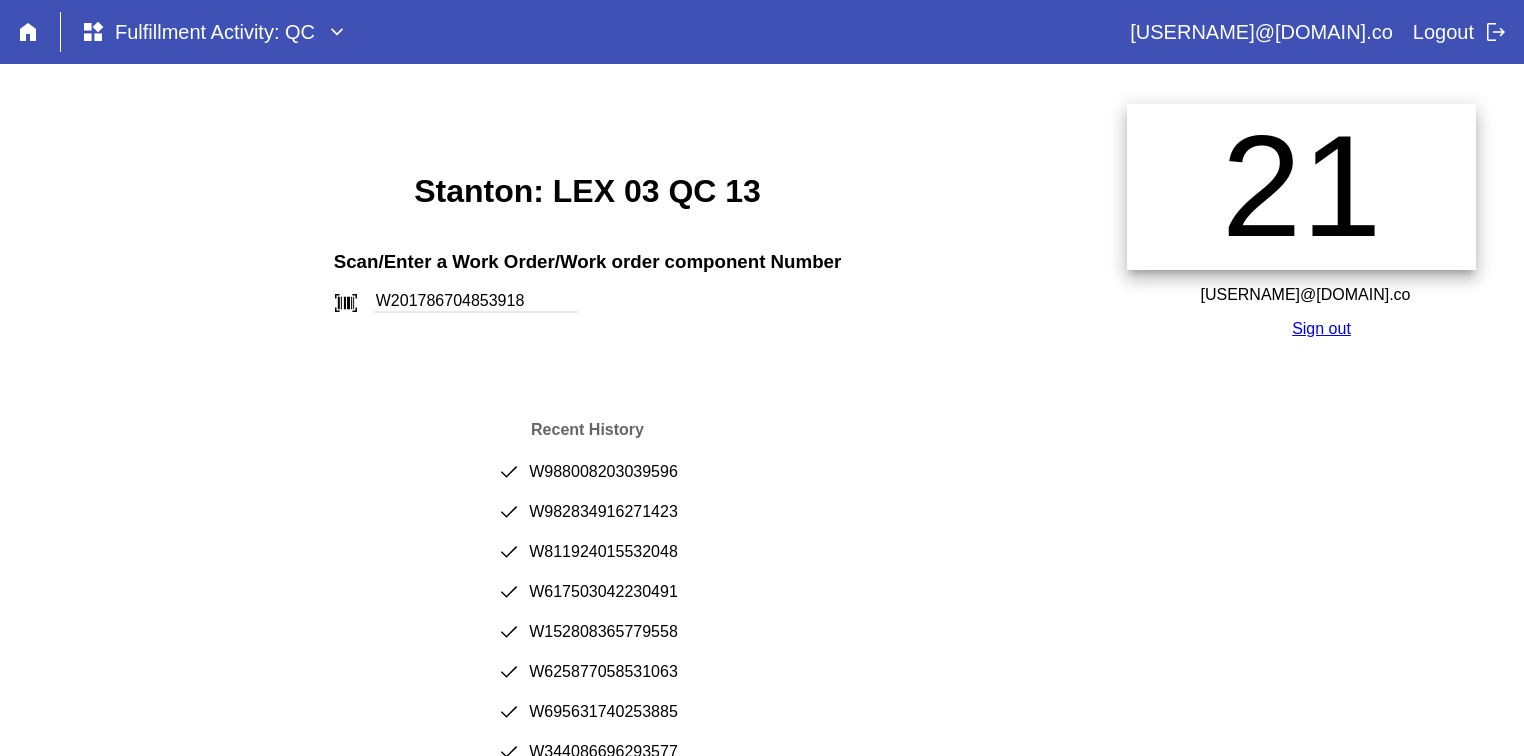 type on "W201786704853918" 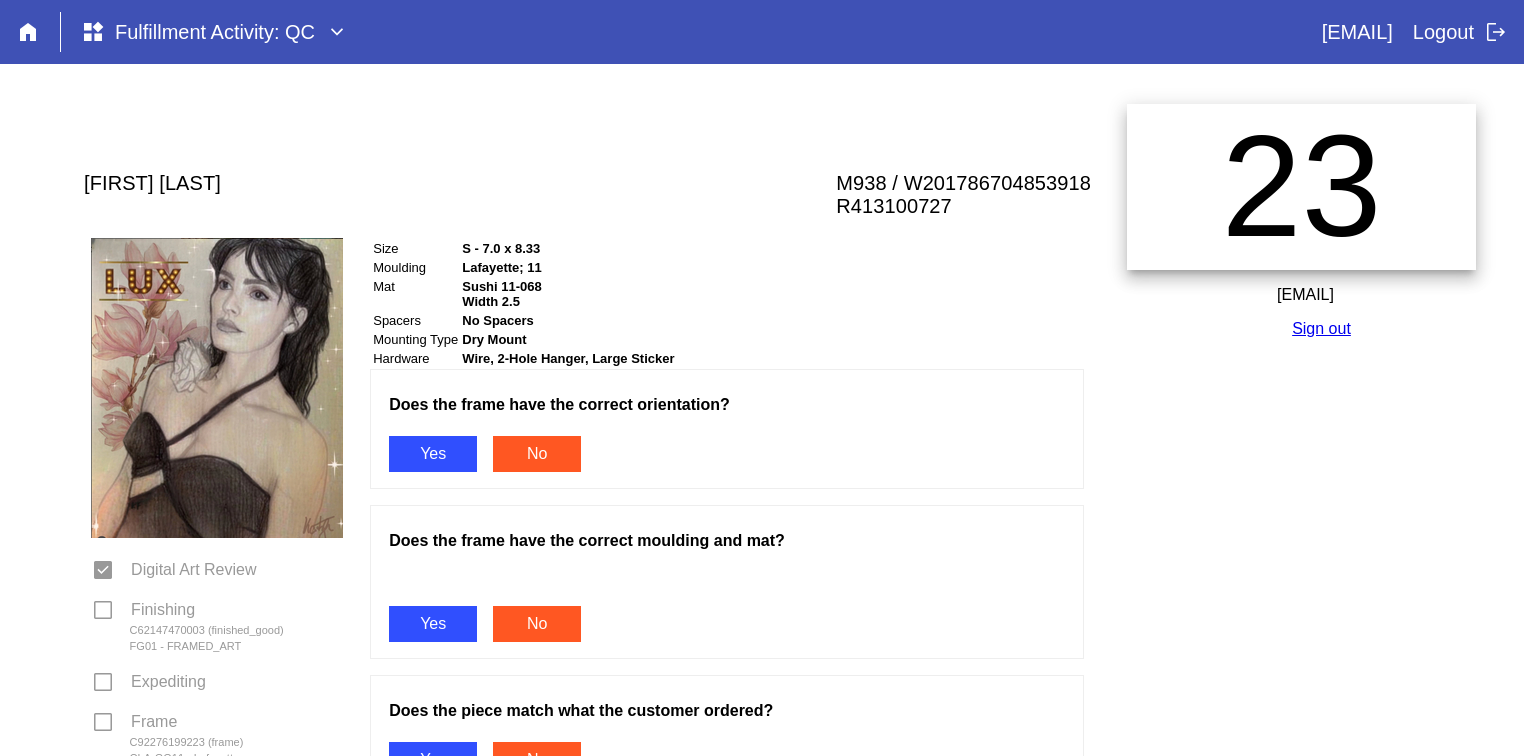 scroll, scrollTop: 0, scrollLeft: 0, axis: both 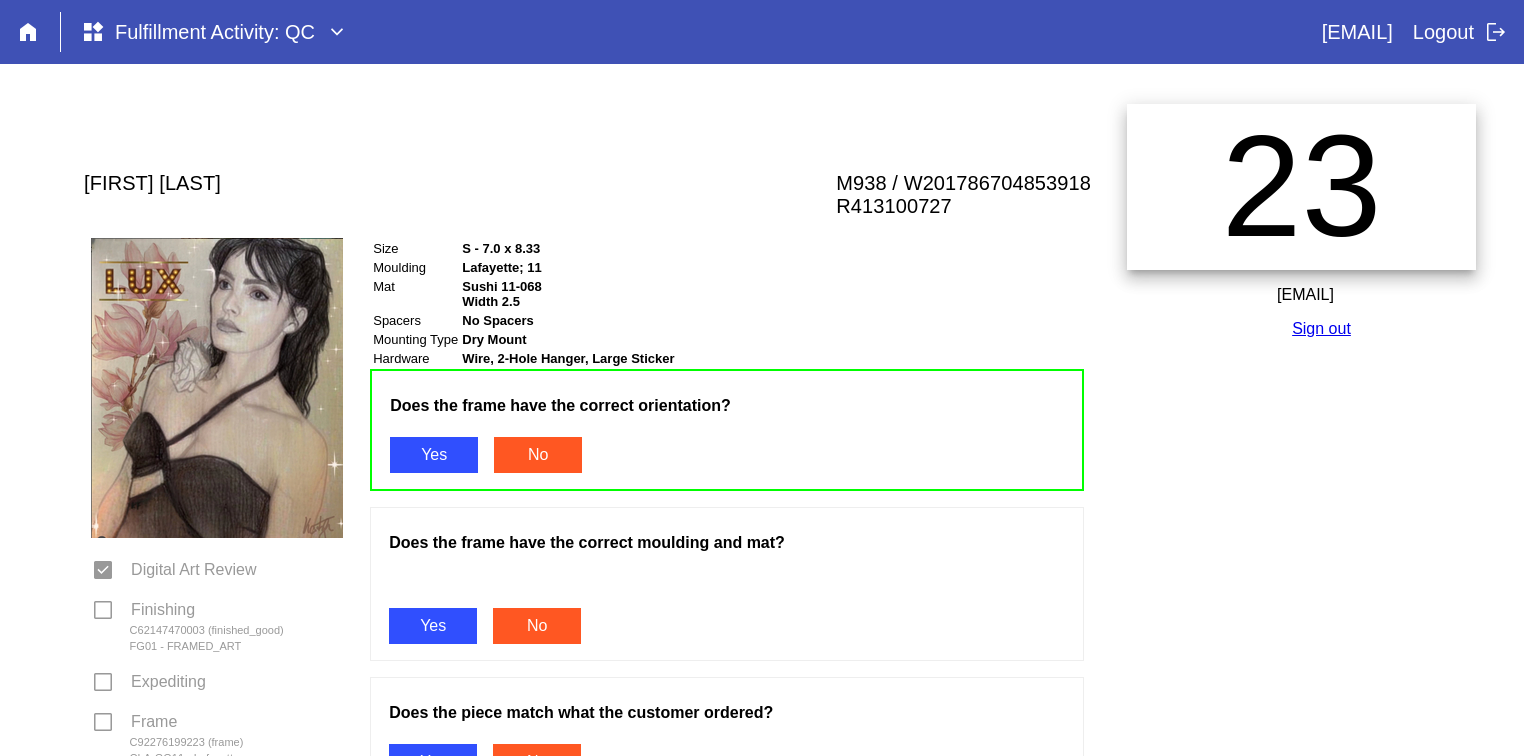 click on "Yes" at bounding box center [433, 626] 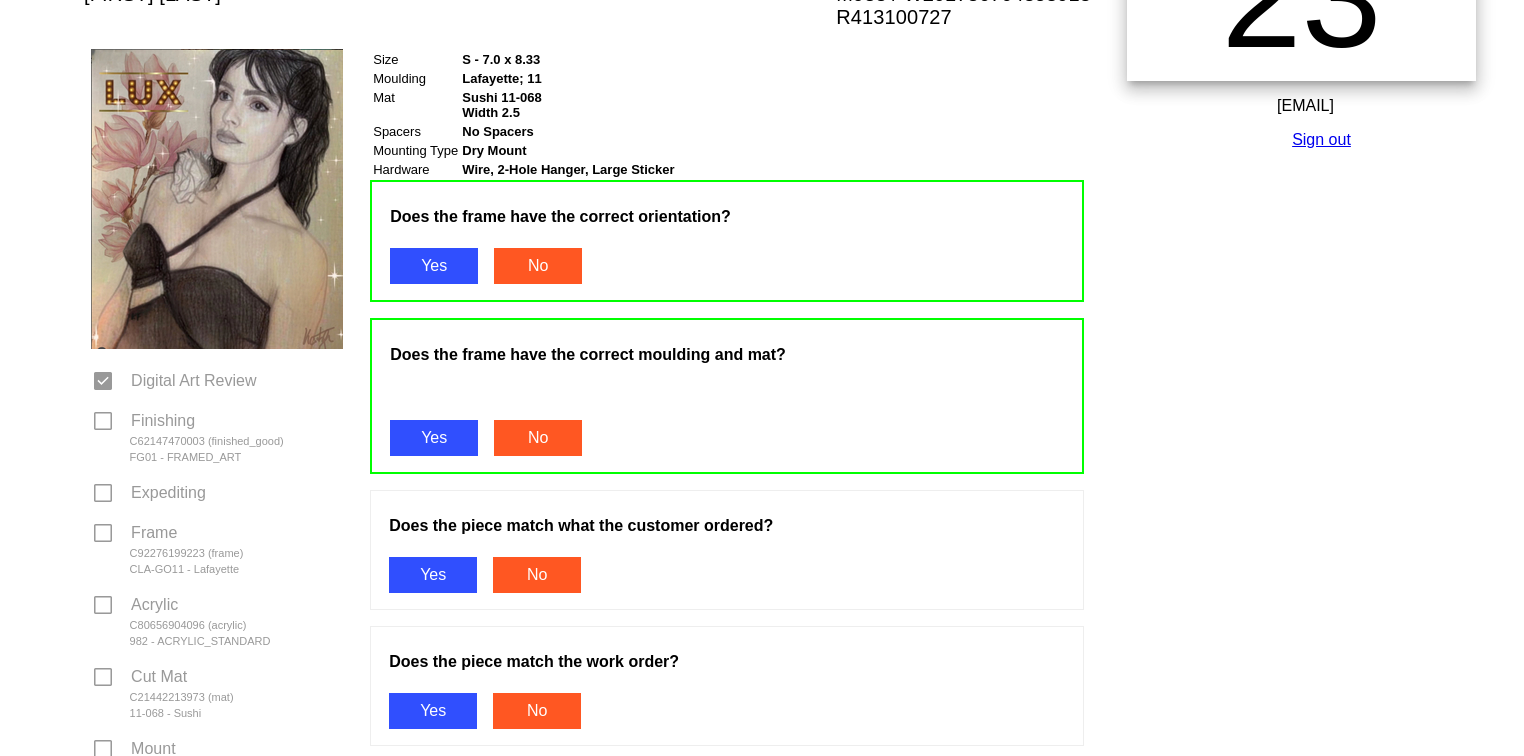 scroll, scrollTop: 233, scrollLeft: 0, axis: vertical 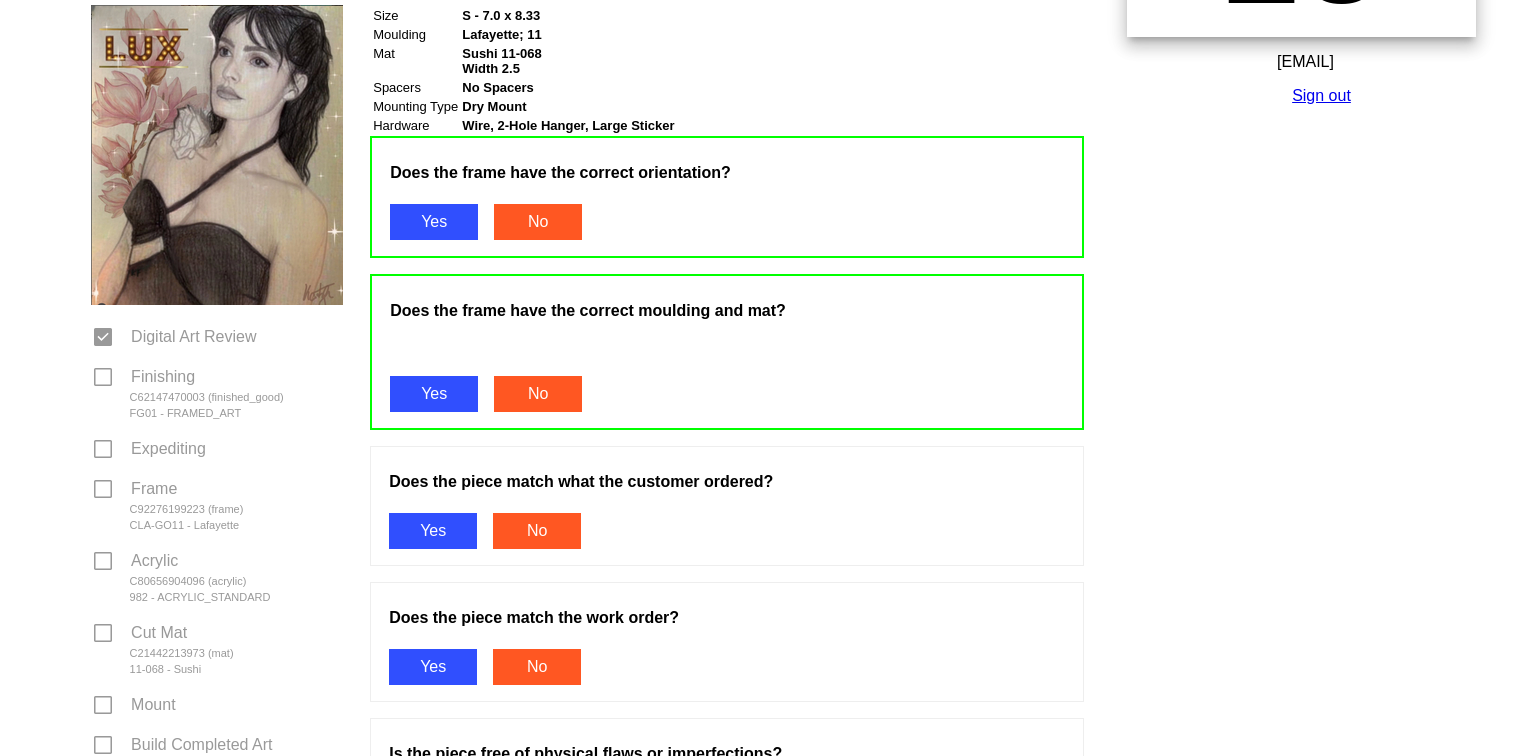 click on "Yes" at bounding box center (433, 531) 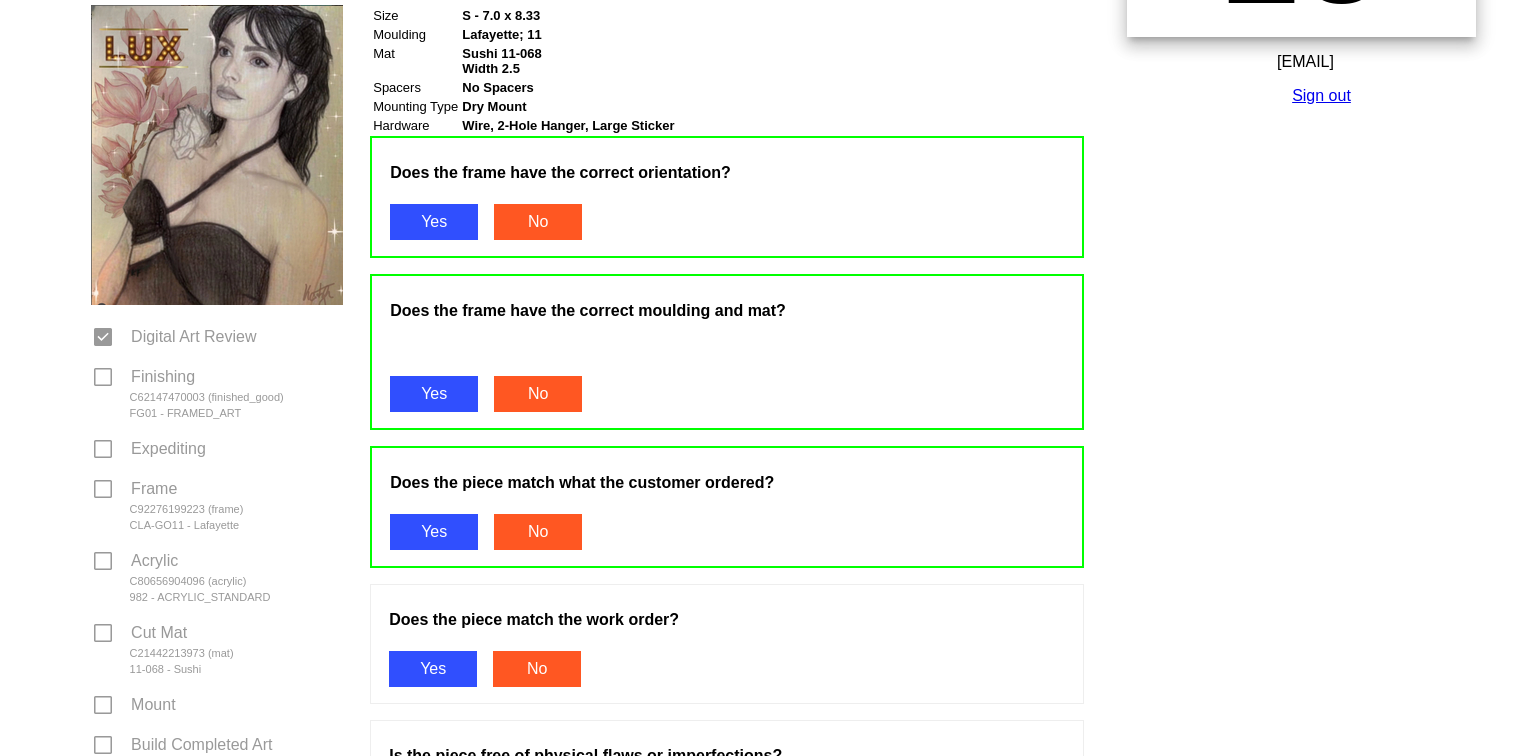 click on "Yes" at bounding box center [433, 669] 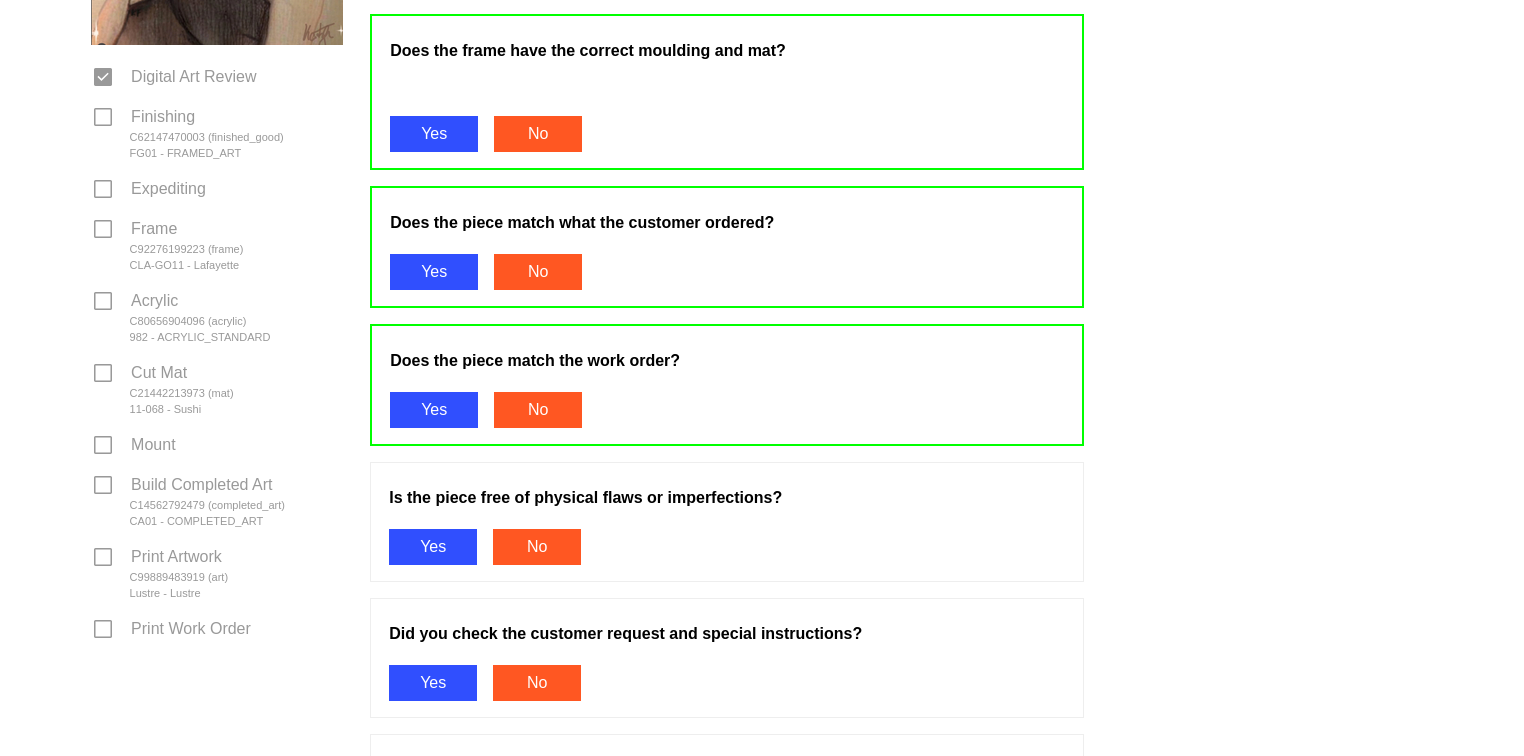 scroll, scrollTop: 500, scrollLeft: 0, axis: vertical 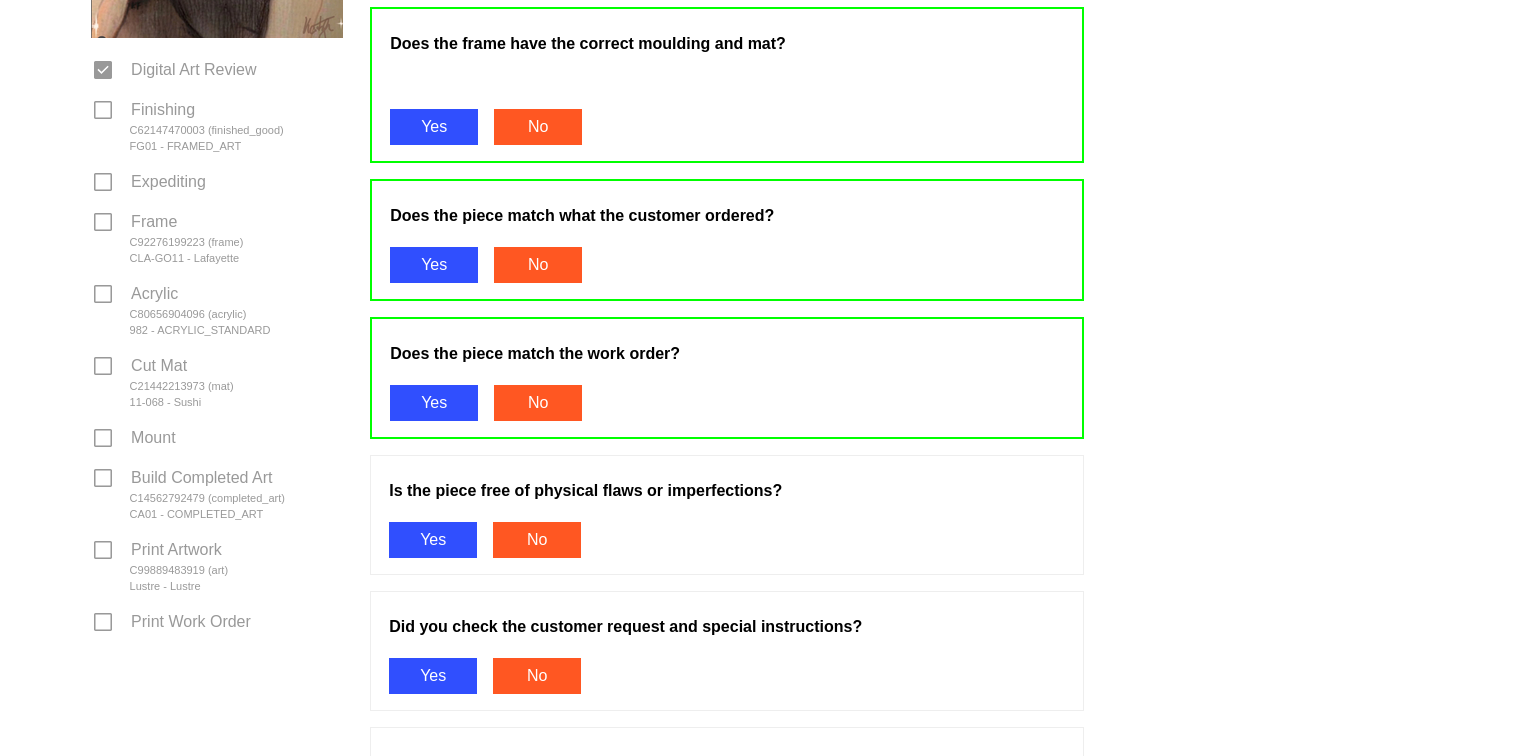 click on "Yes" at bounding box center (433, 540) 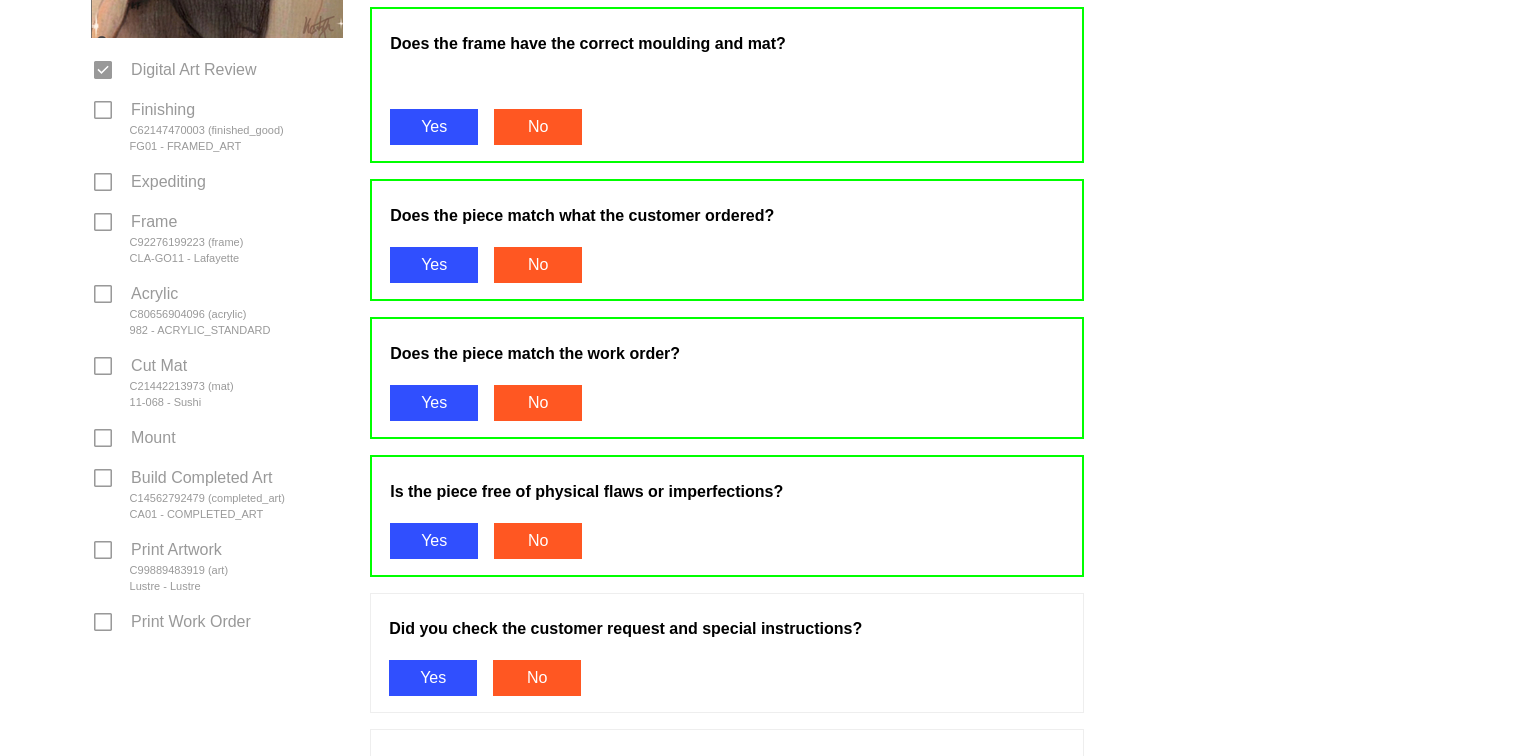 click on "Yes" at bounding box center (433, 678) 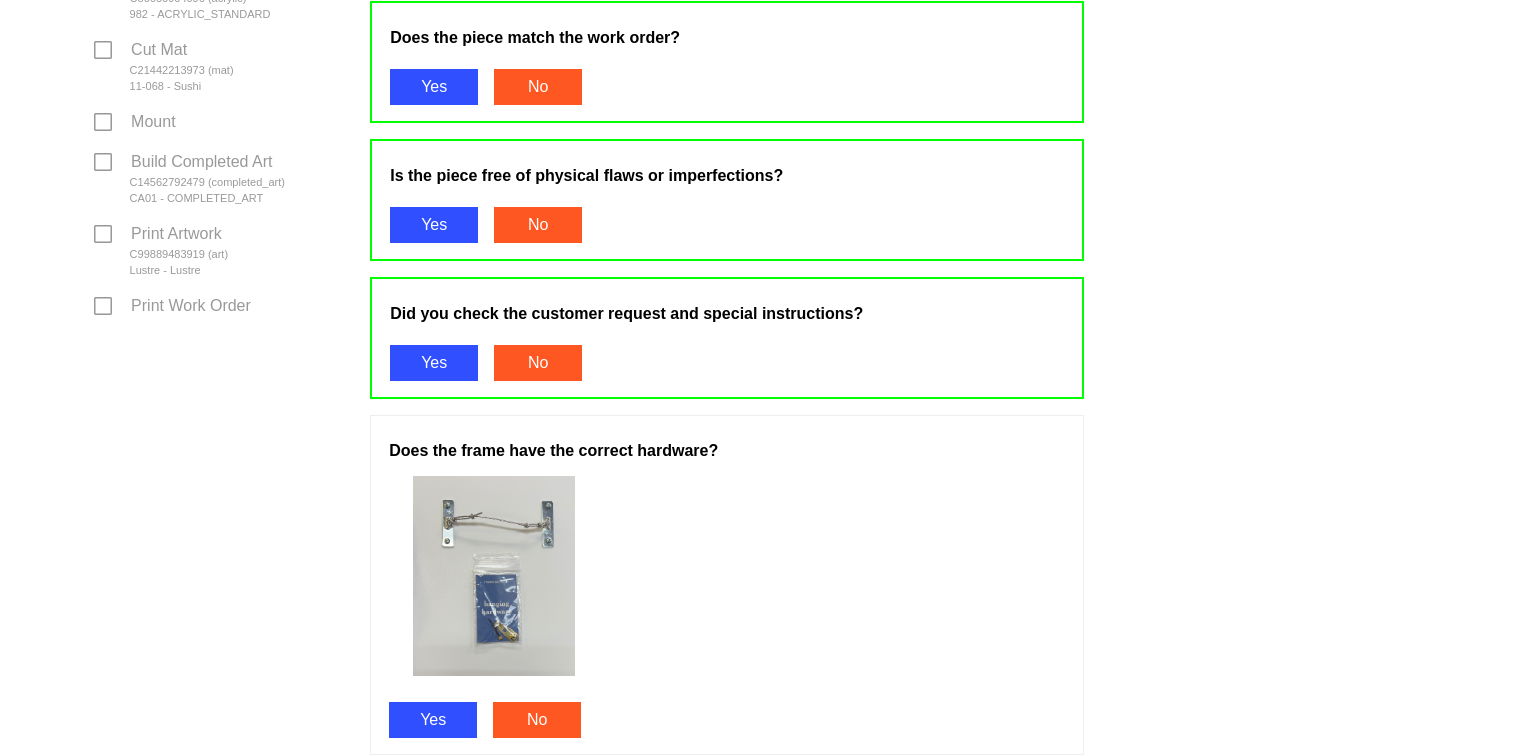 scroll, scrollTop: 818, scrollLeft: 0, axis: vertical 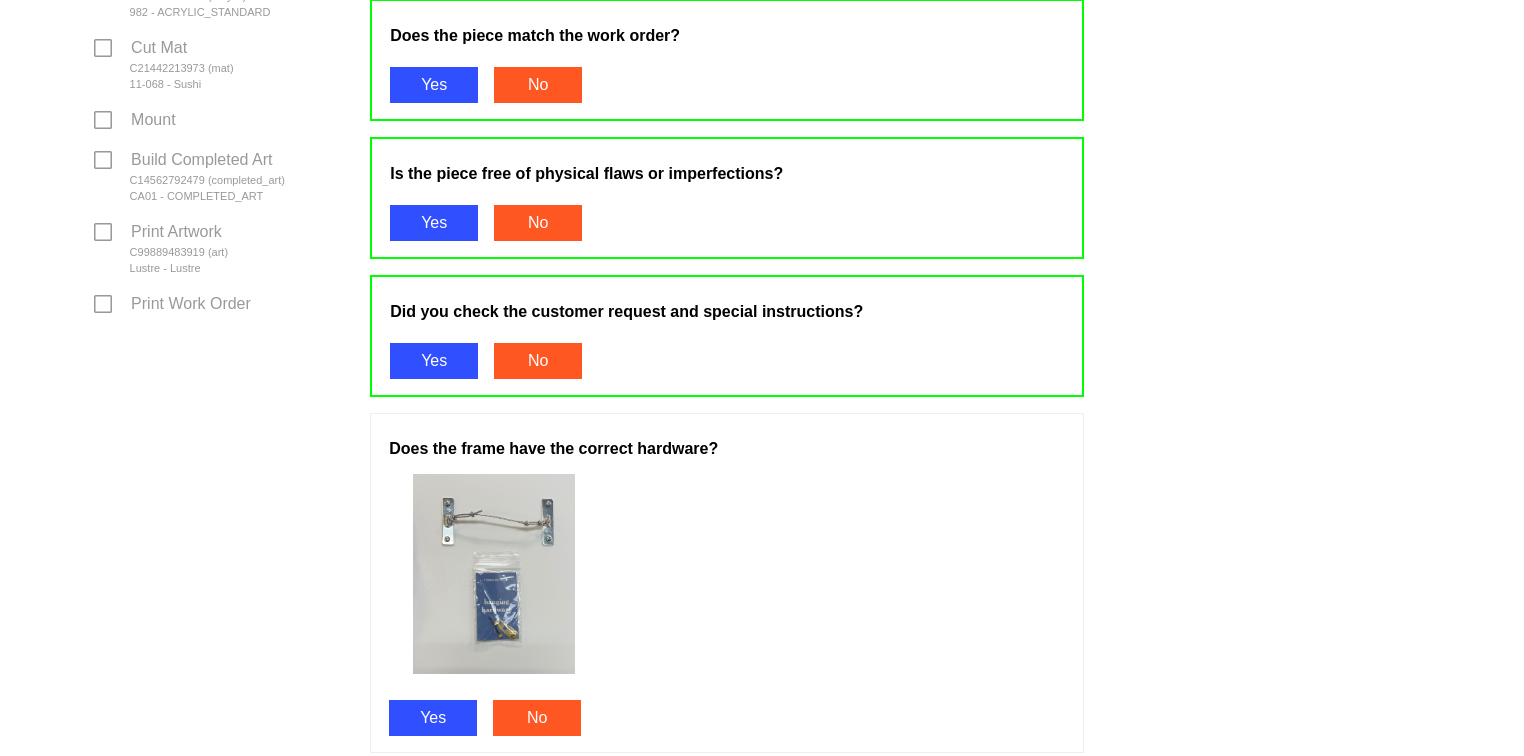 click on "Yes" at bounding box center (433, 718) 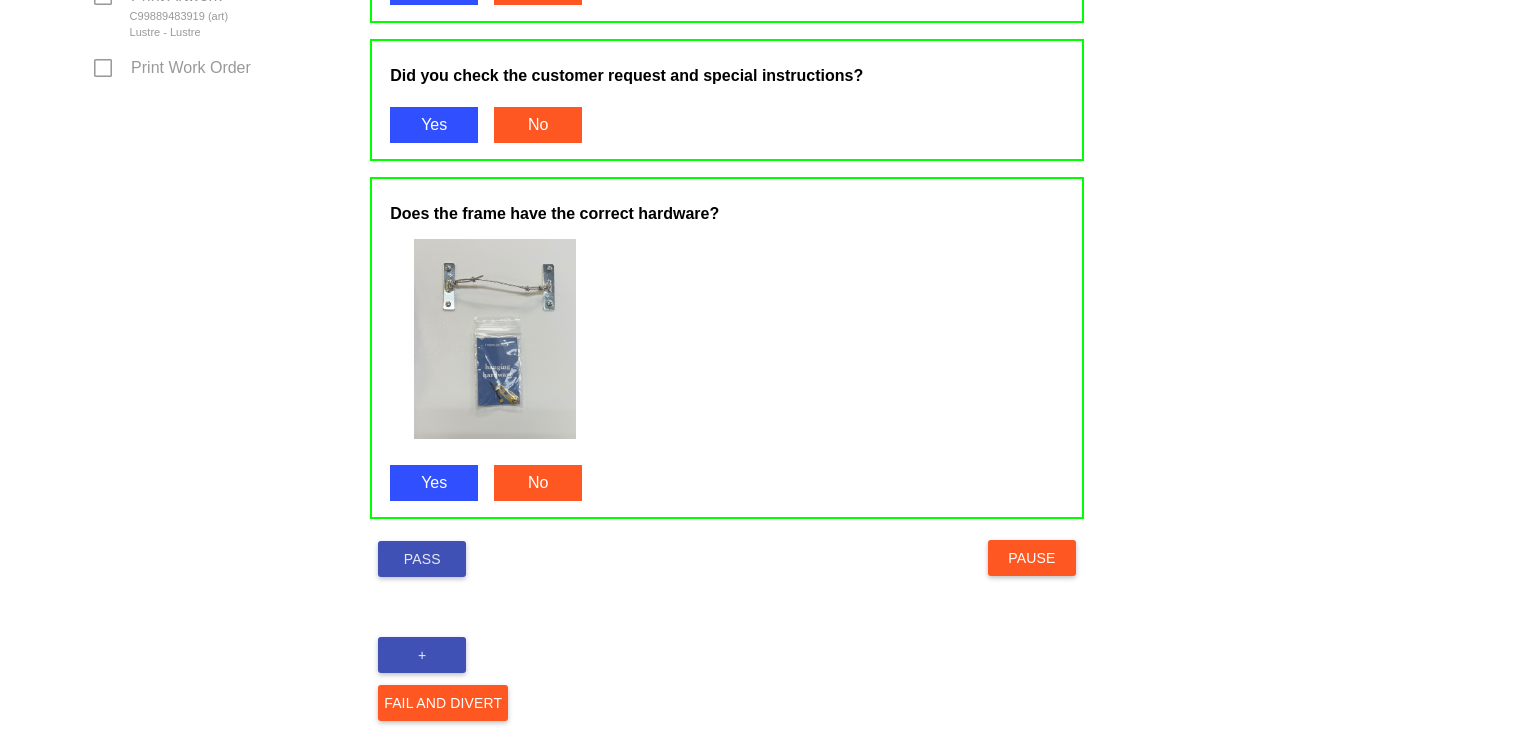 scroll, scrollTop: 1077, scrollLeft: 0, axis: vertical 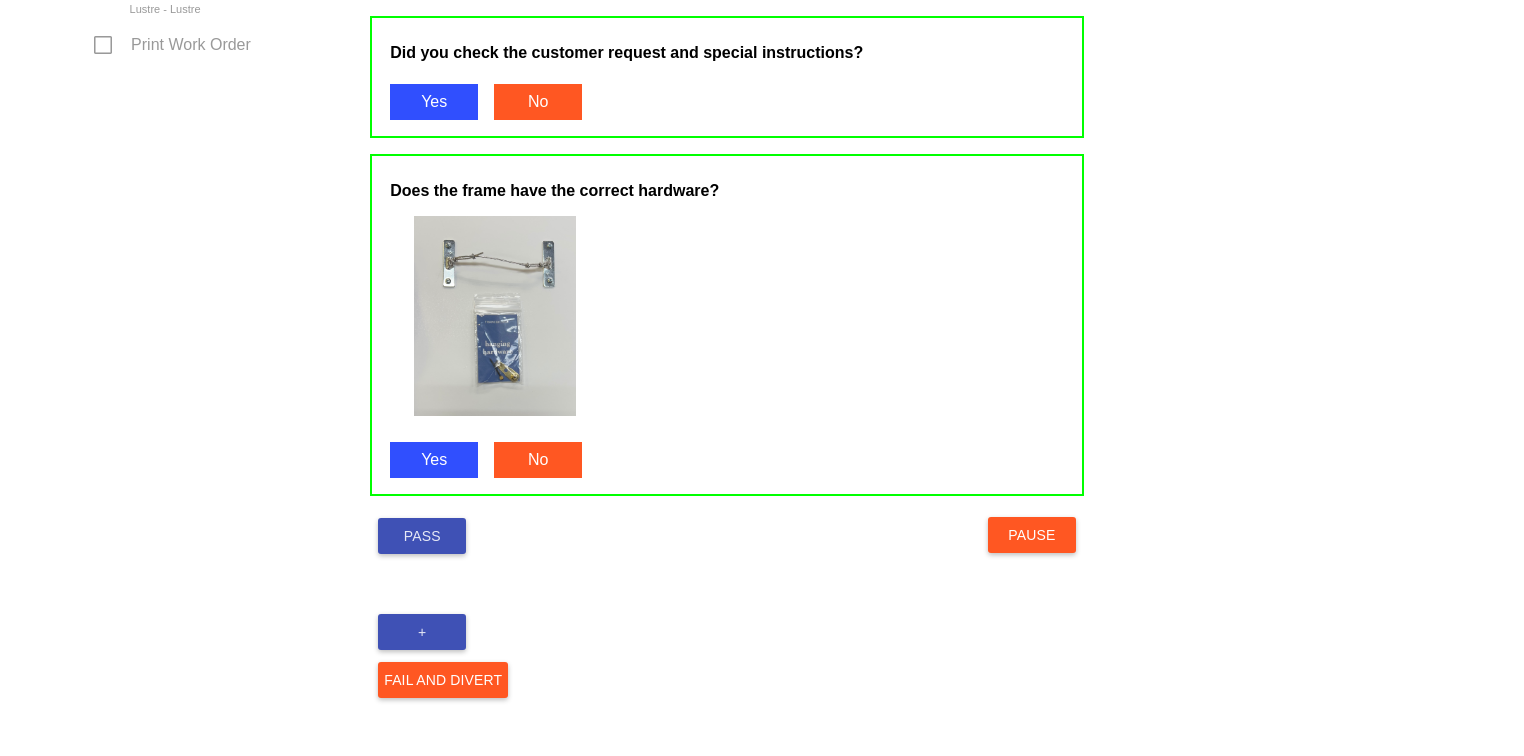 click on "Pass" at bounding box center (422, 536) 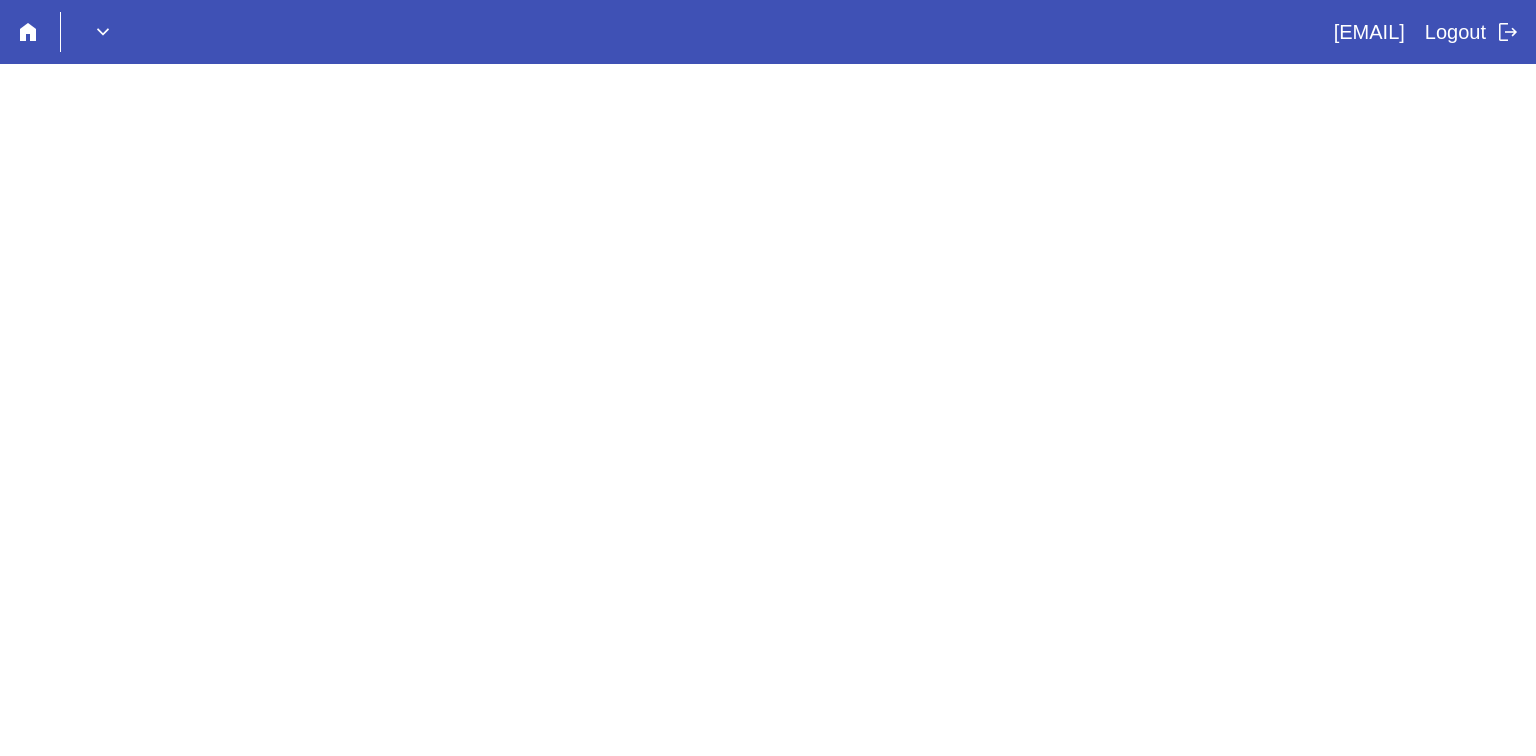 scroll, scrollTop: 0, scrollLeft: 0, axis: both 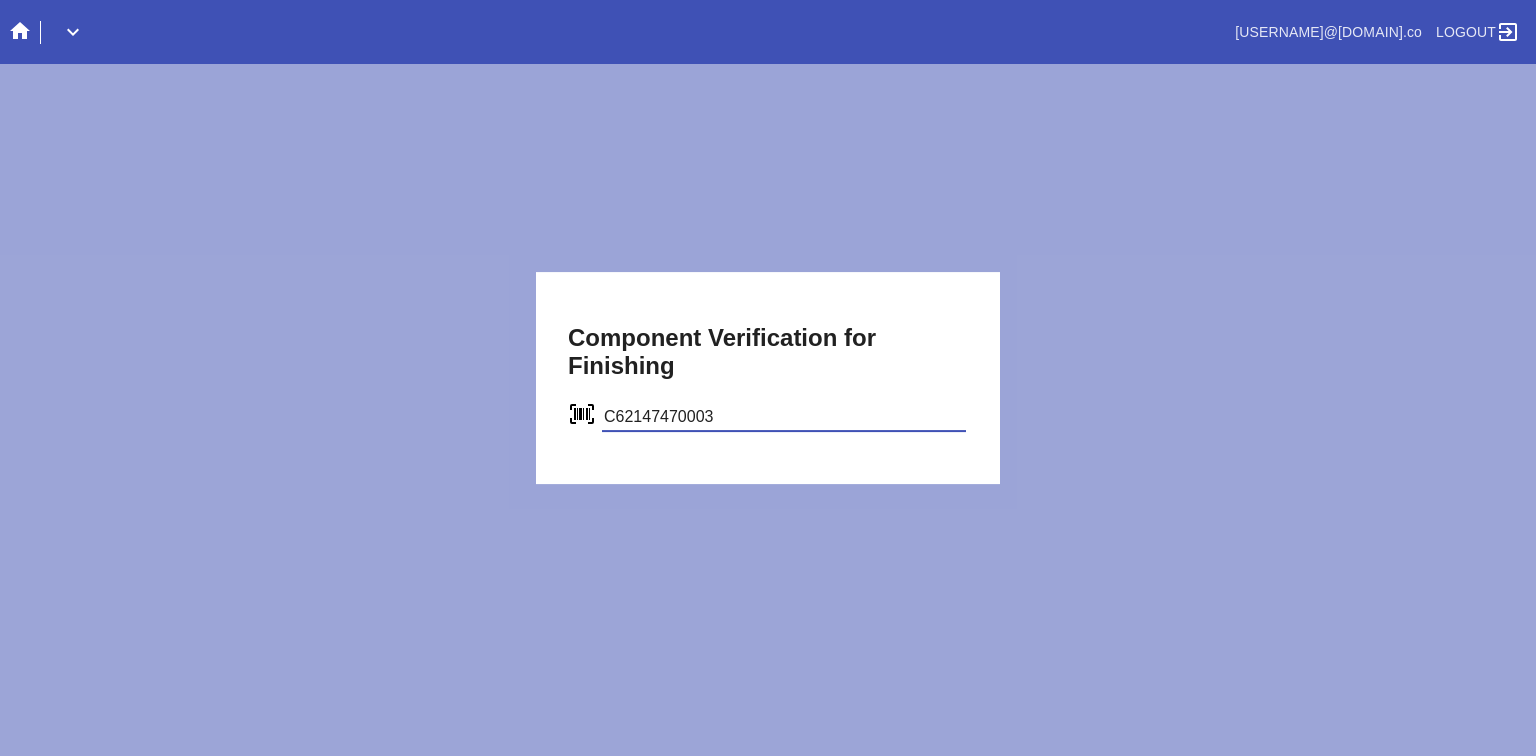 type on "C62147470003" 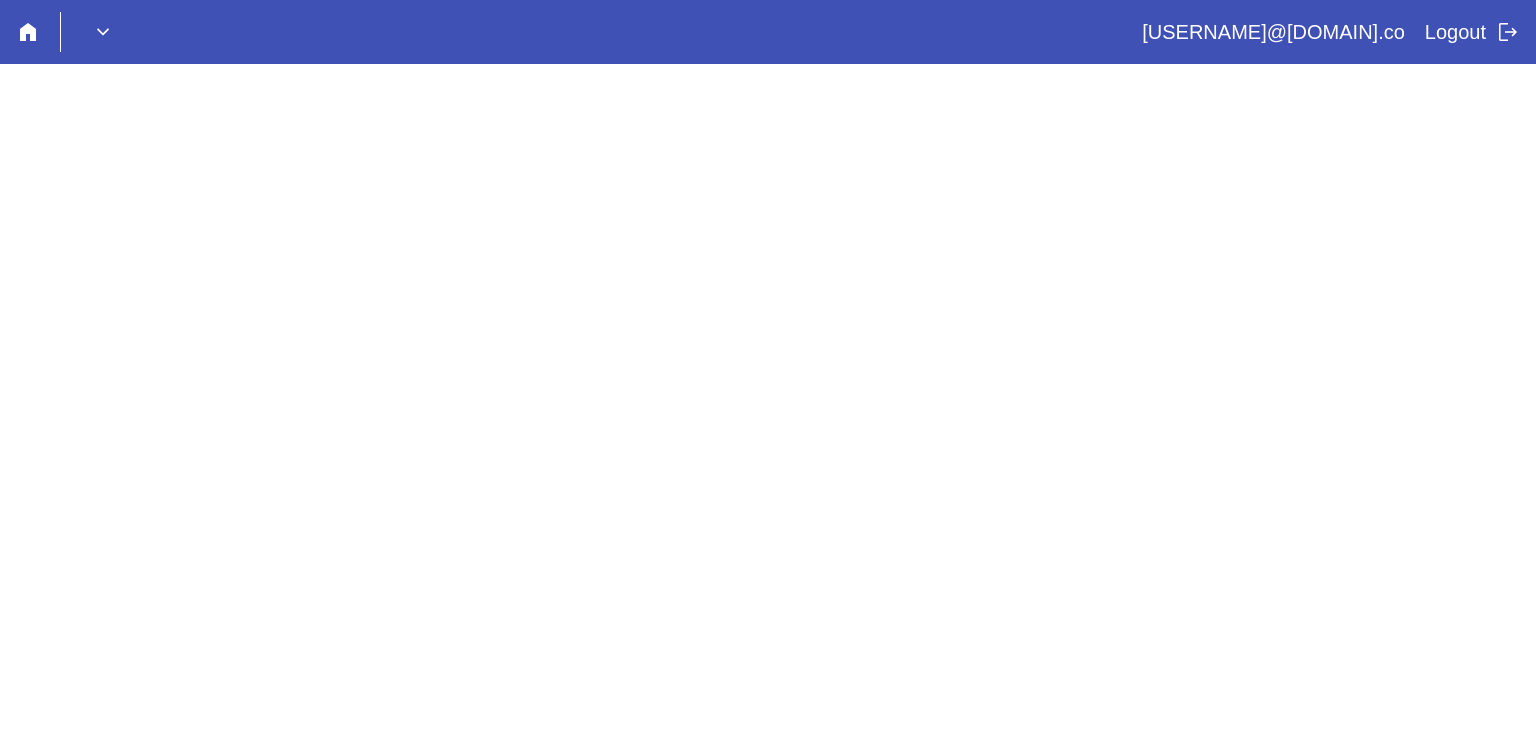 scroll, scrollTop: 0, scrollLeft: 0, axis: both 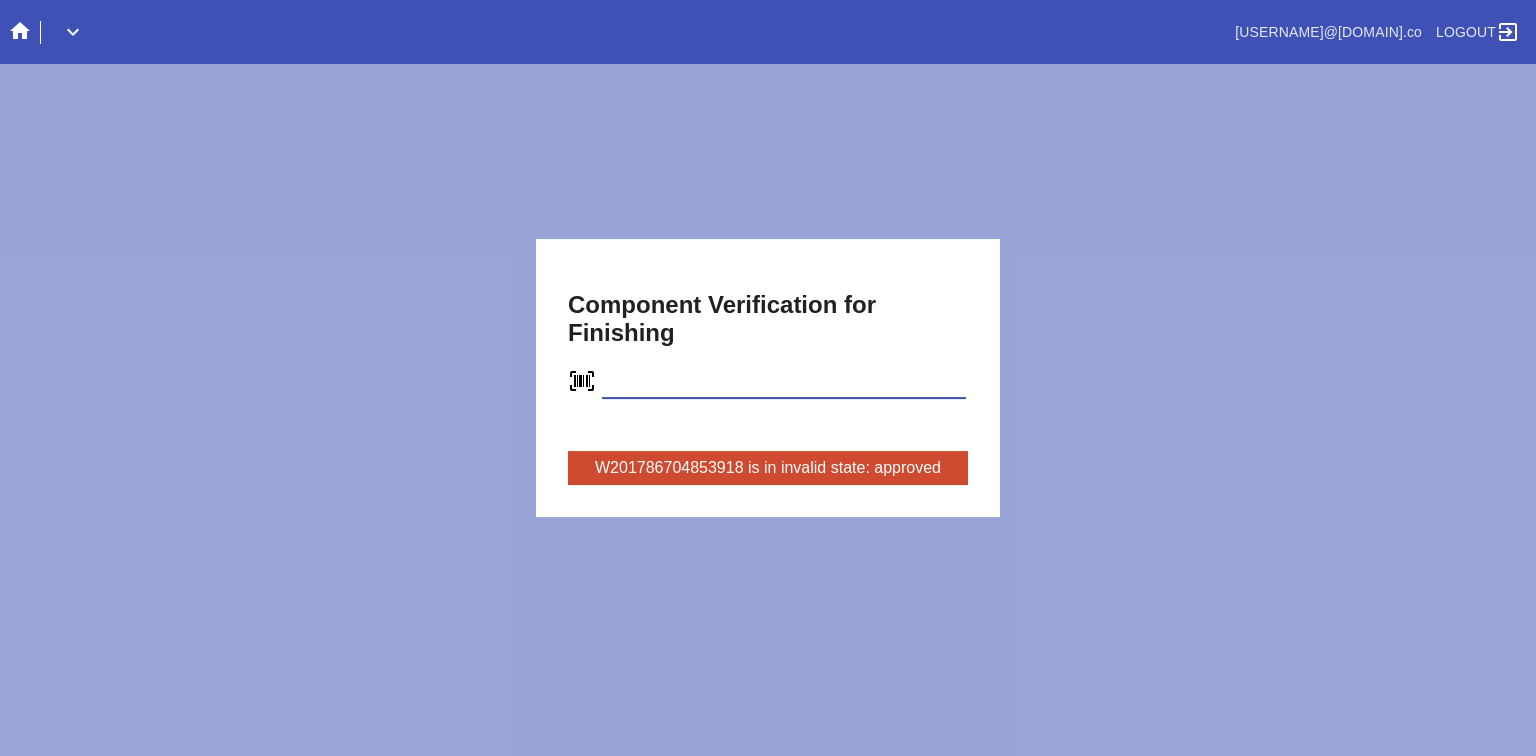 type on "C62147470003" 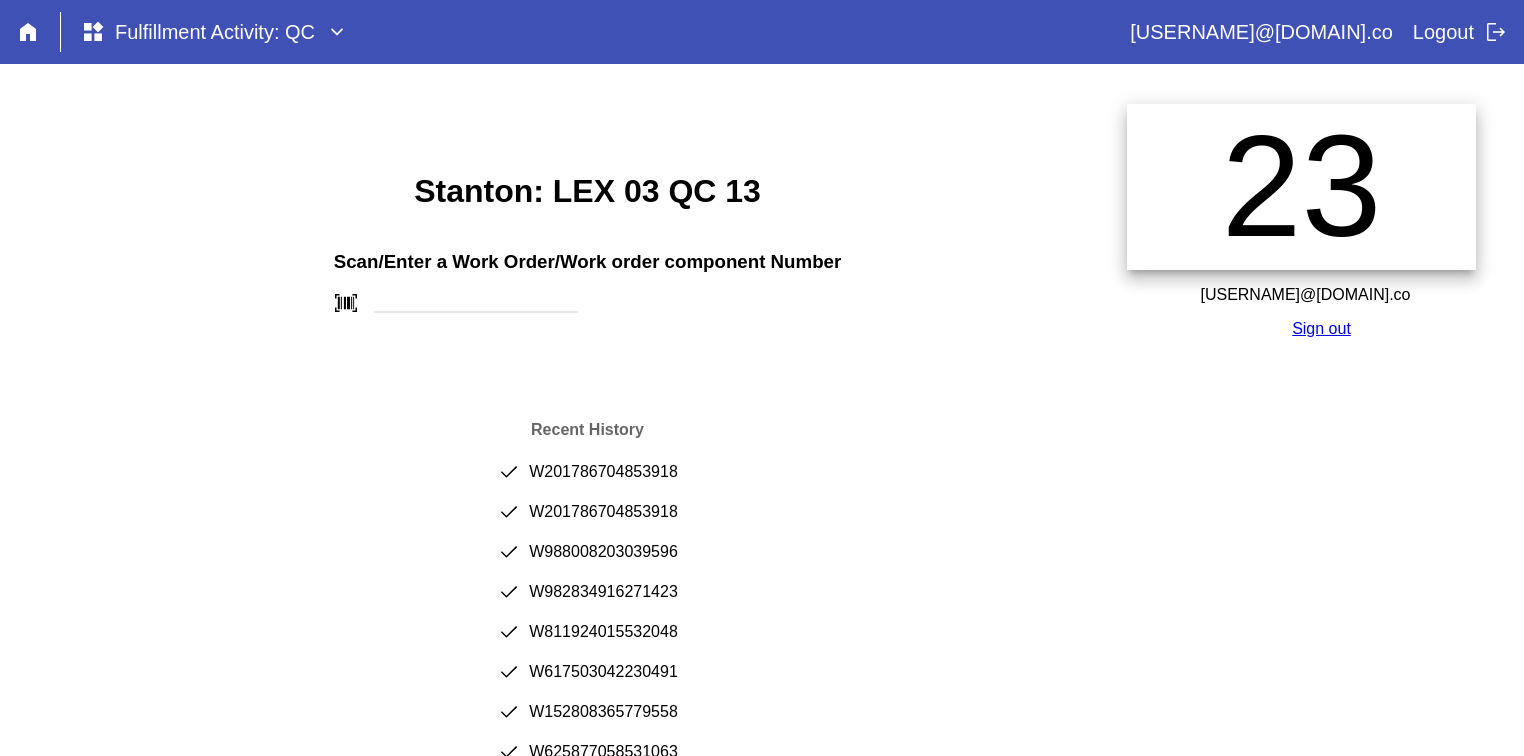 scroll, scrollTop: 0, scrollLeft: 0, axis: both 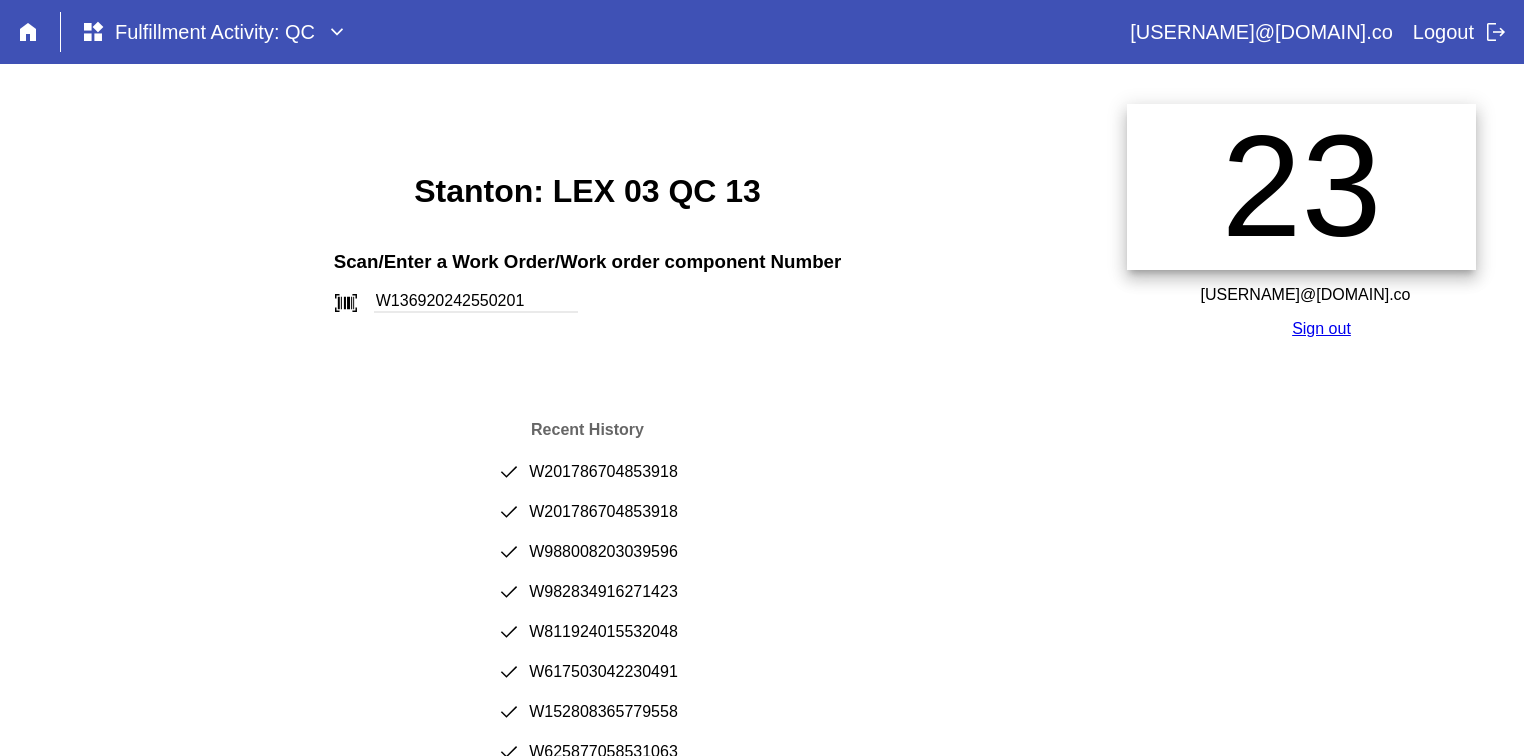 type on "W136920242550201" 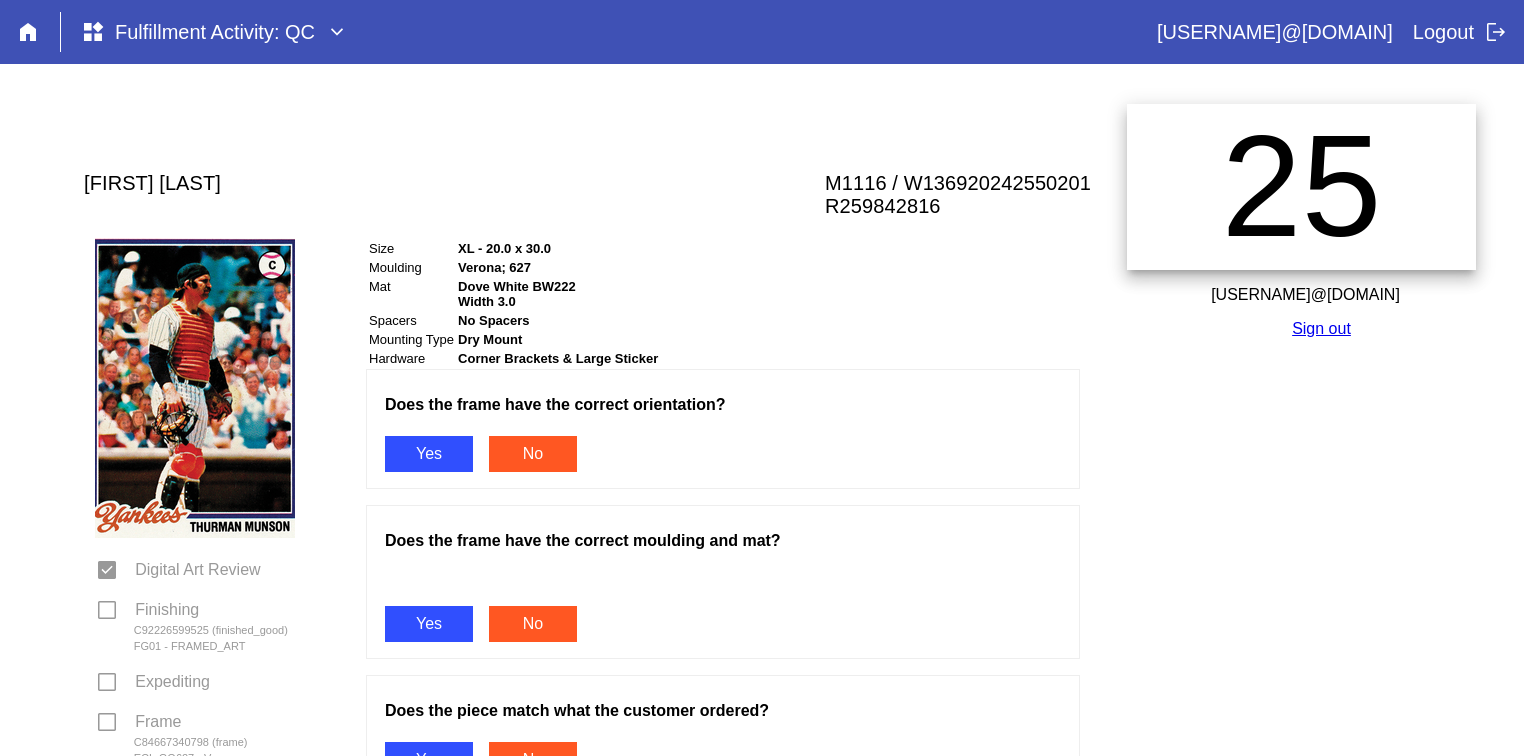 scroll, scrollTop: 0, scrollLeft: 0, axis: both 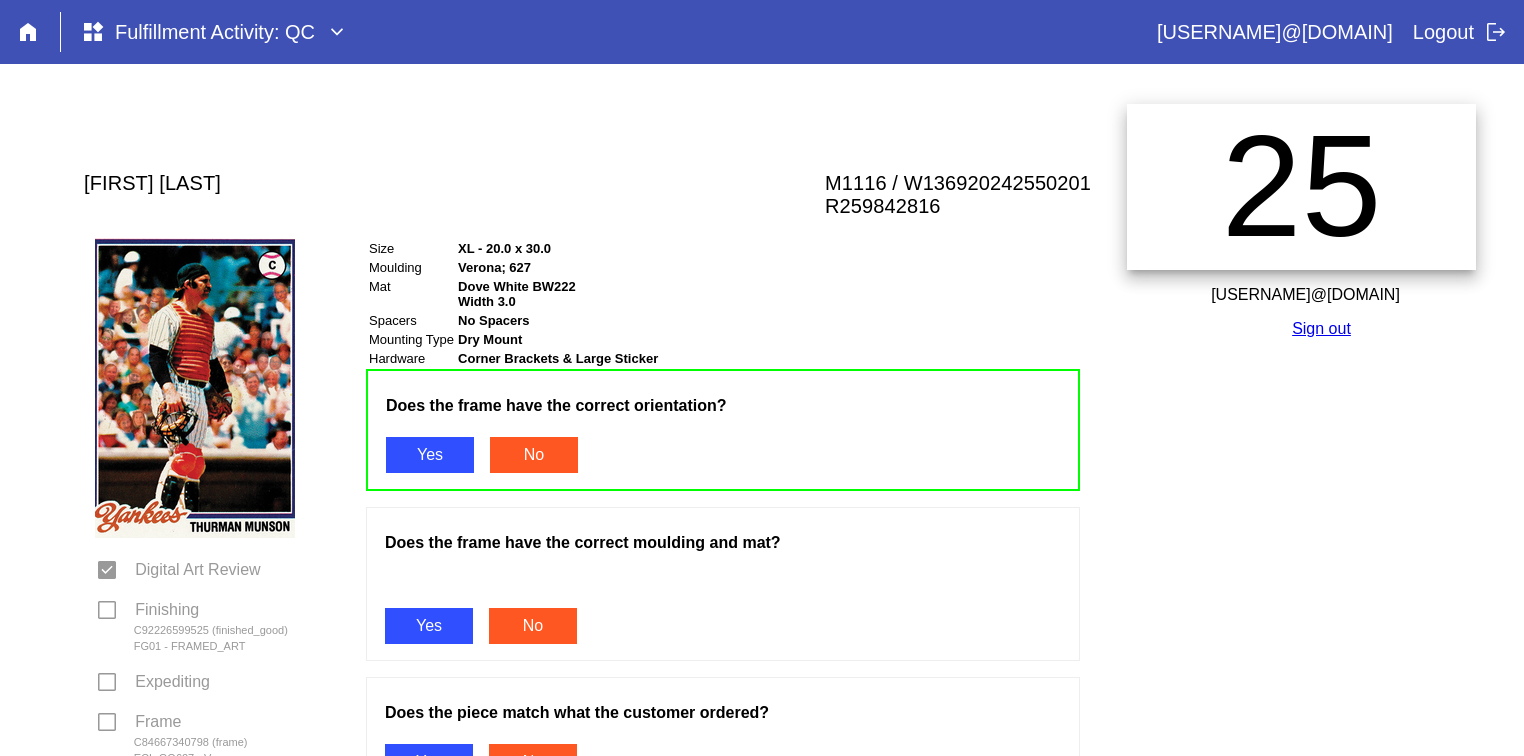 click on "Yes" at bounding box center (429, 626) 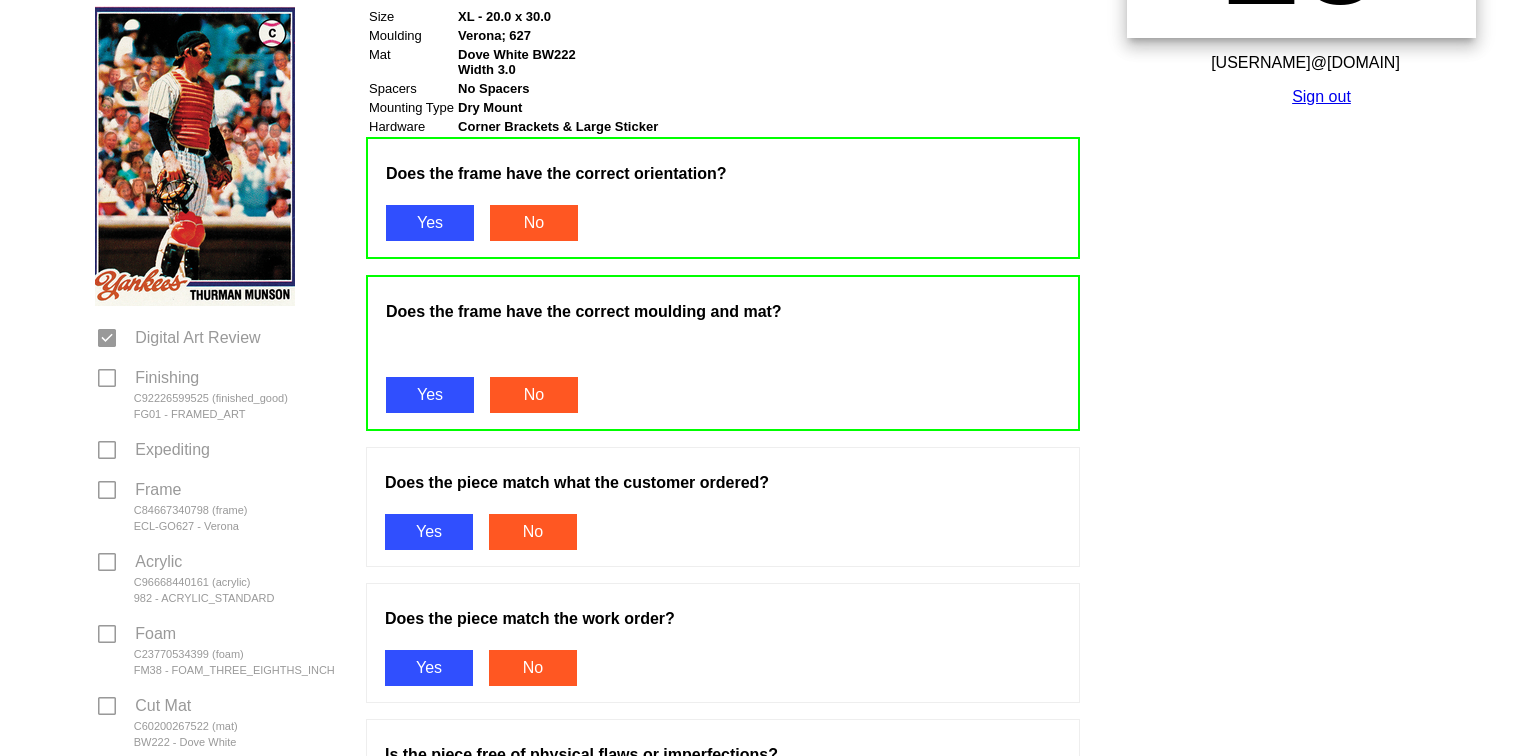 scroll, scrollTop: 281, scrollLeft: 0, axis: vertical 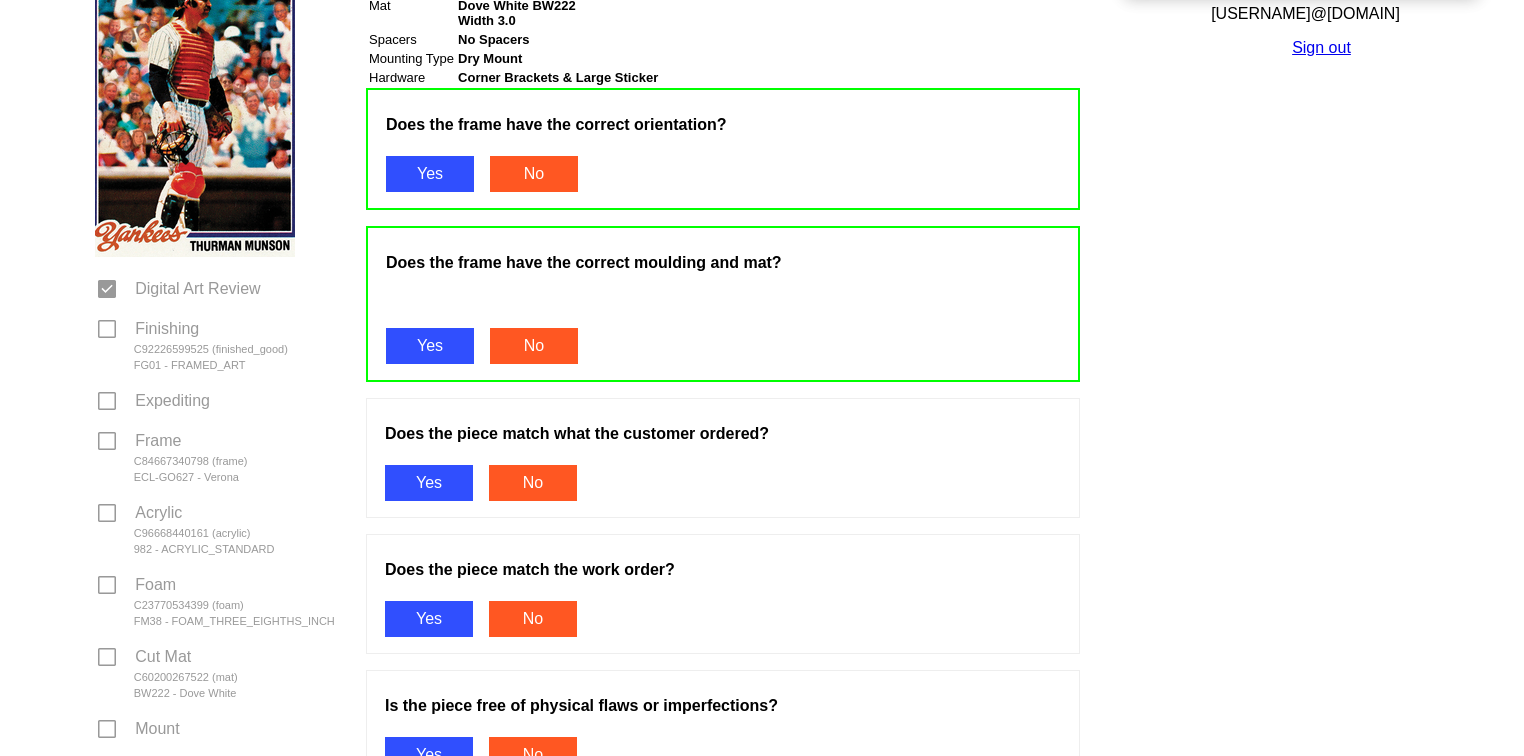 click on "Yes" at bounding box center (429, 483) 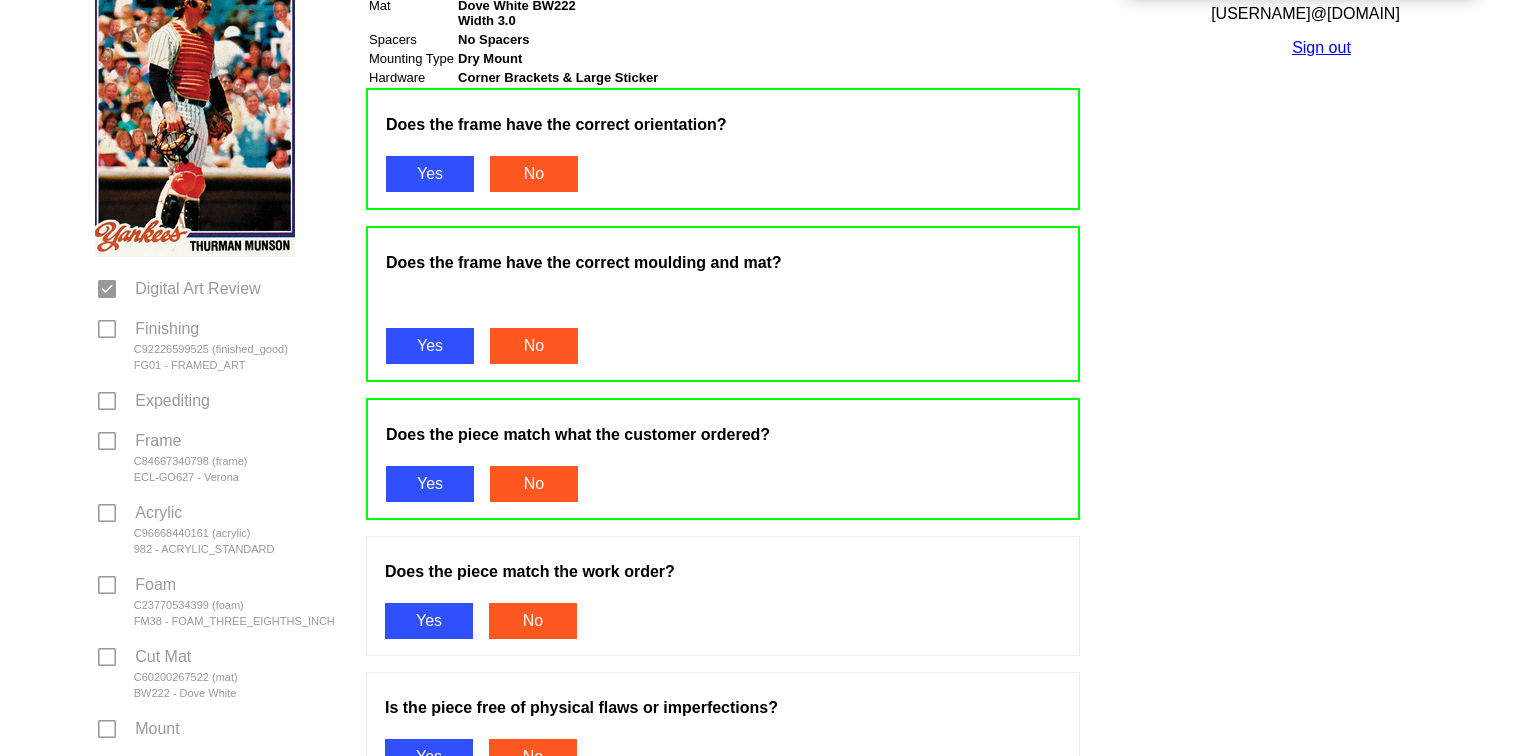 click on "Yes" at bounding box center (429, 621) 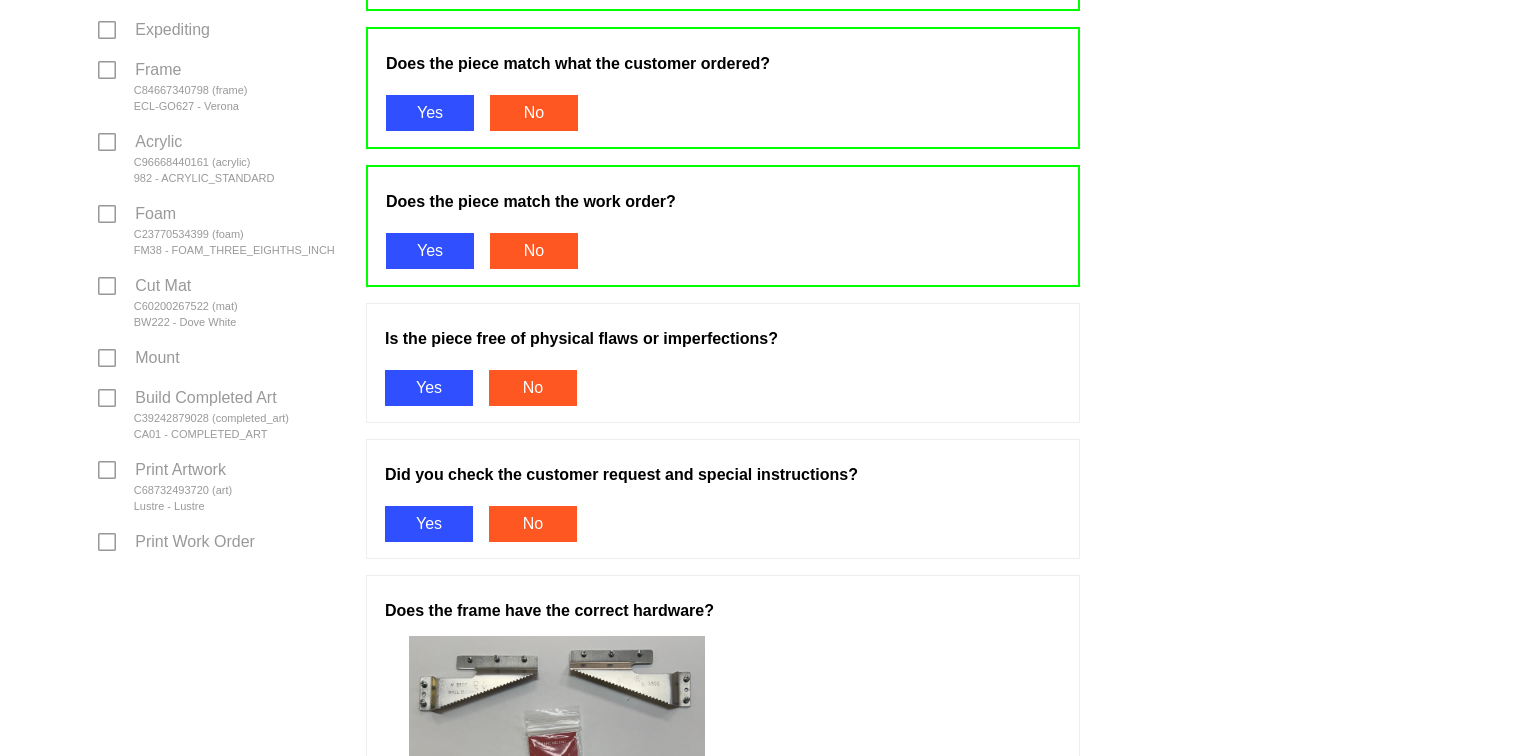 click on "Yes" at bounding box center [429, 388] 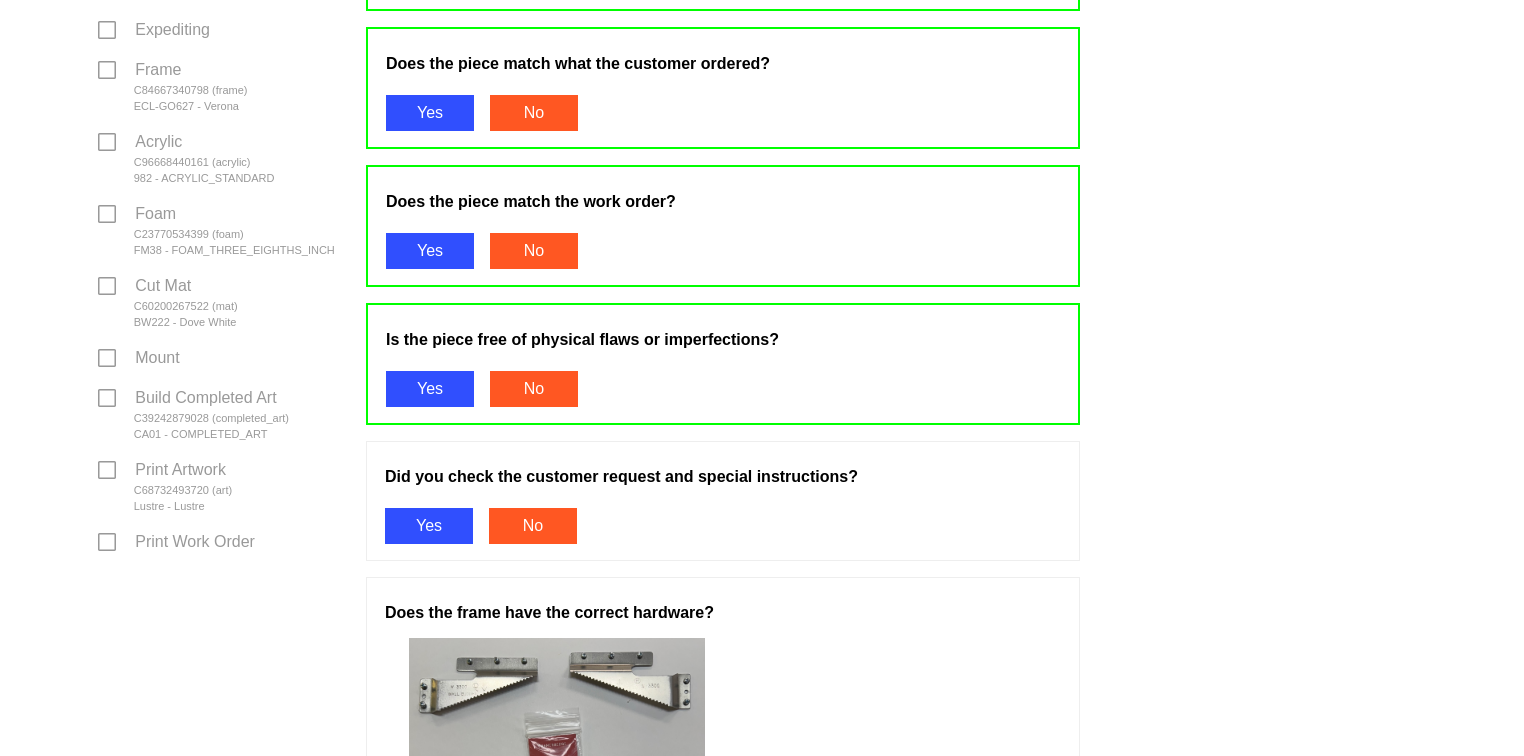 click on "Yes" at bounding box center [429, 526] 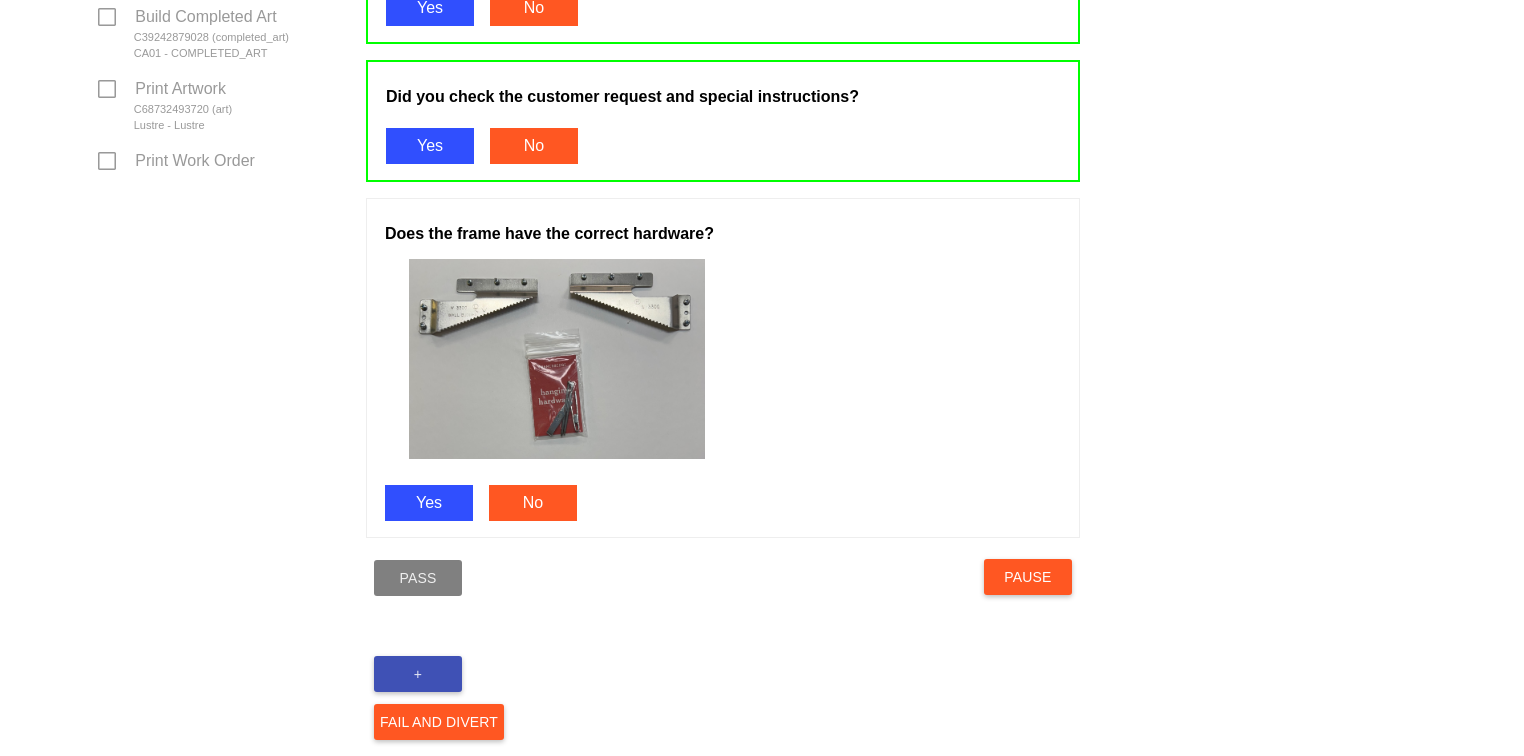 scroll, scrollTop: 1048, scrollLeft: 0, axis: vertical 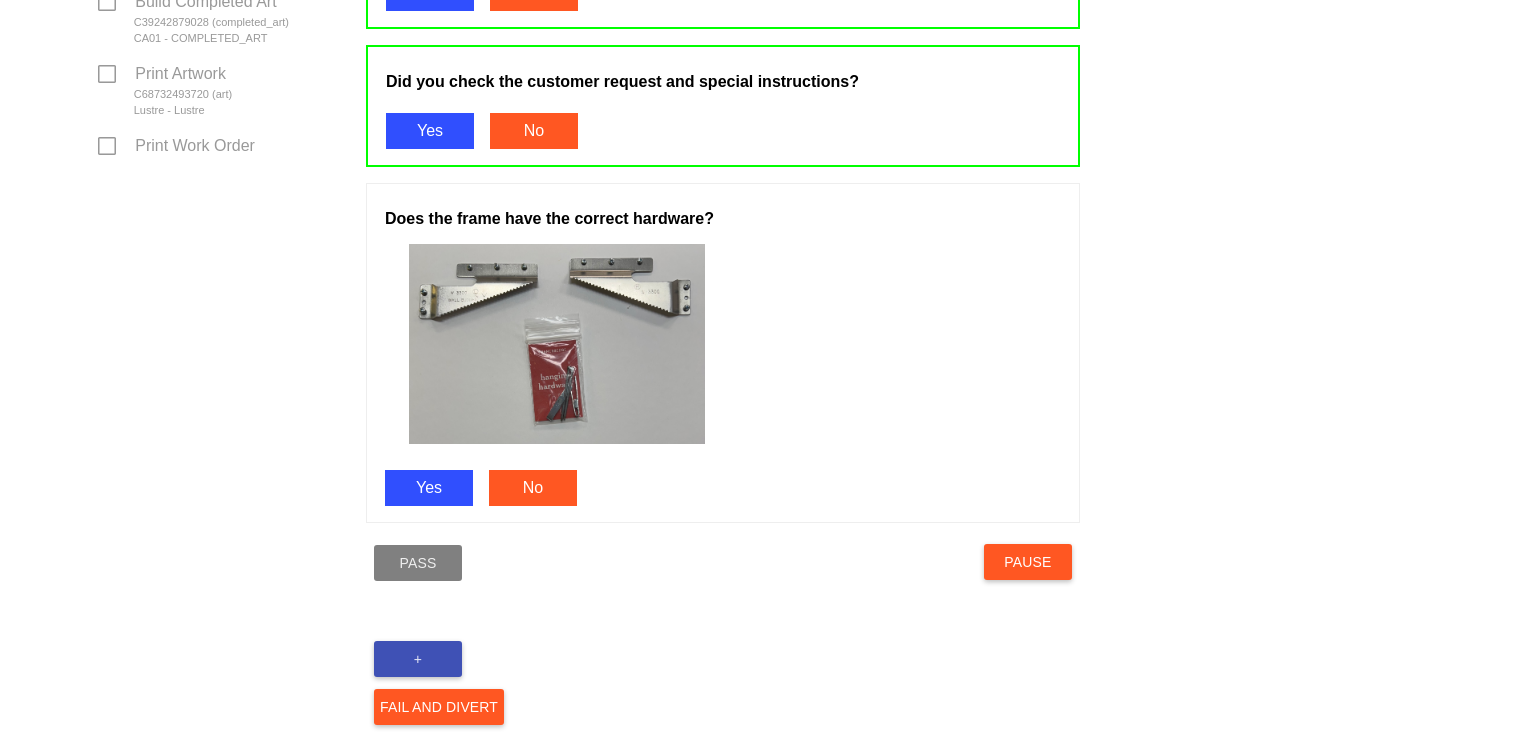 click on "Yes" at bounding box center [429, 488] 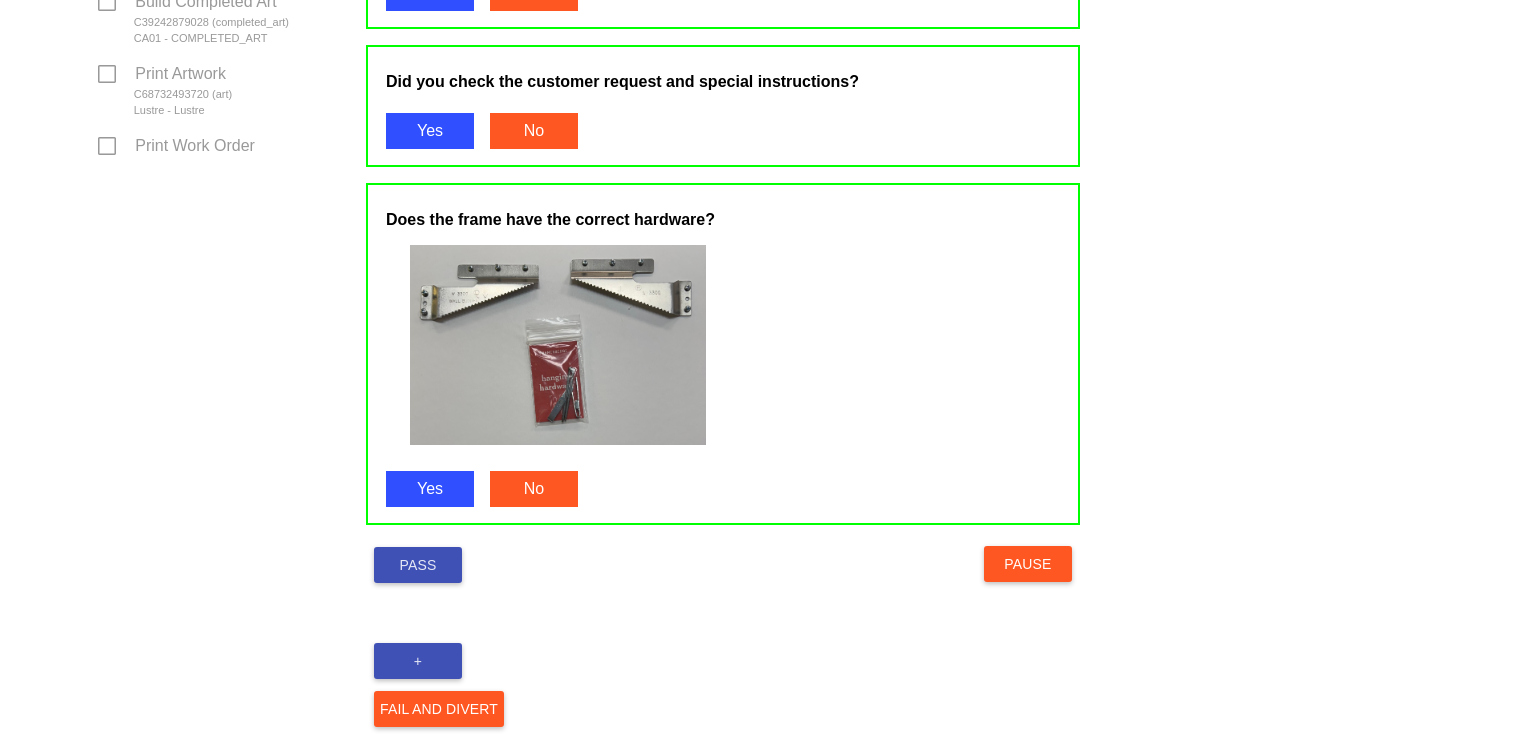 click on "Pass" at bounding box center (418, 565) 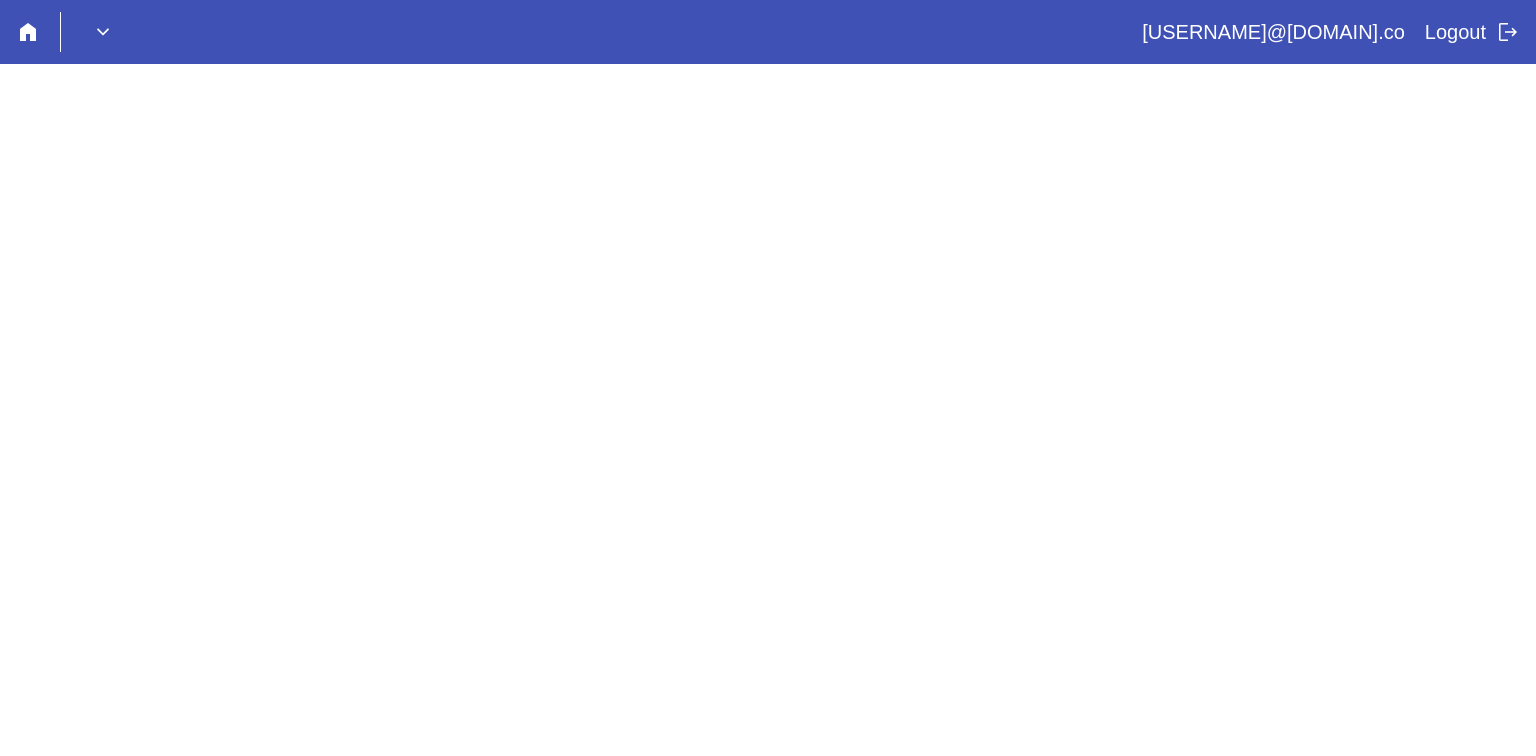 scroll, scrollTop: 0, scrollLeft: 0, axis: both 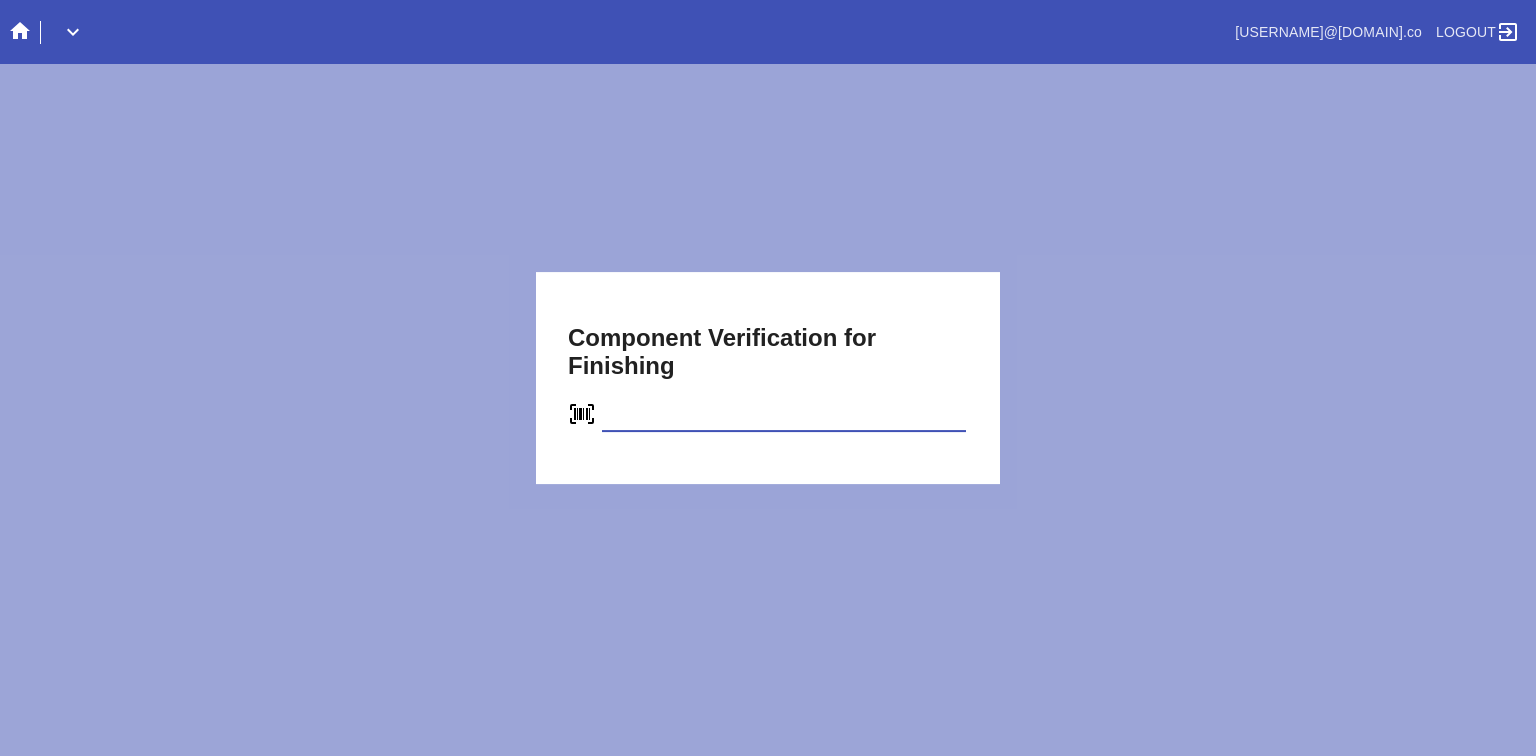 type on "C92226599525" 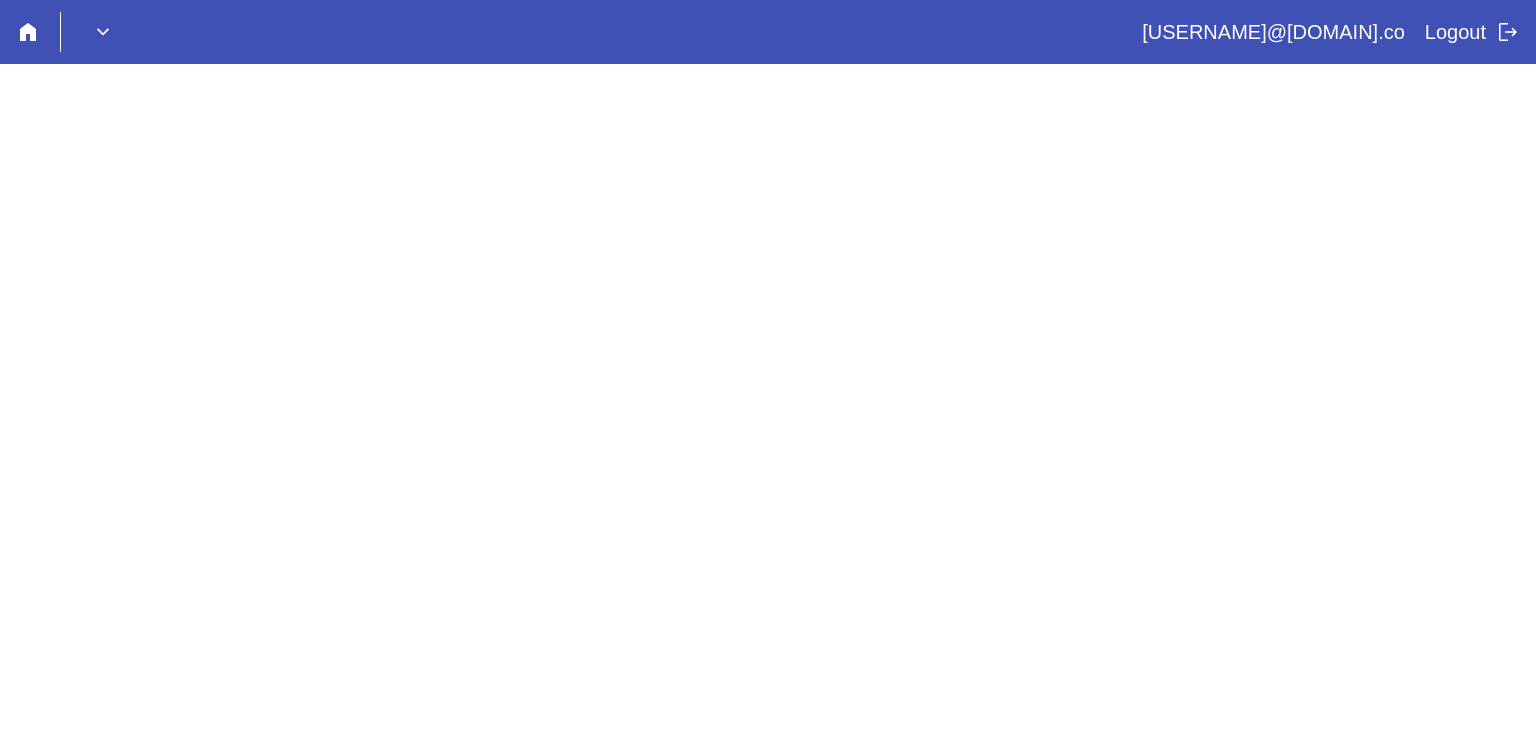 scroll, scrollTop: 0, scrollLeft: 0, axis: both 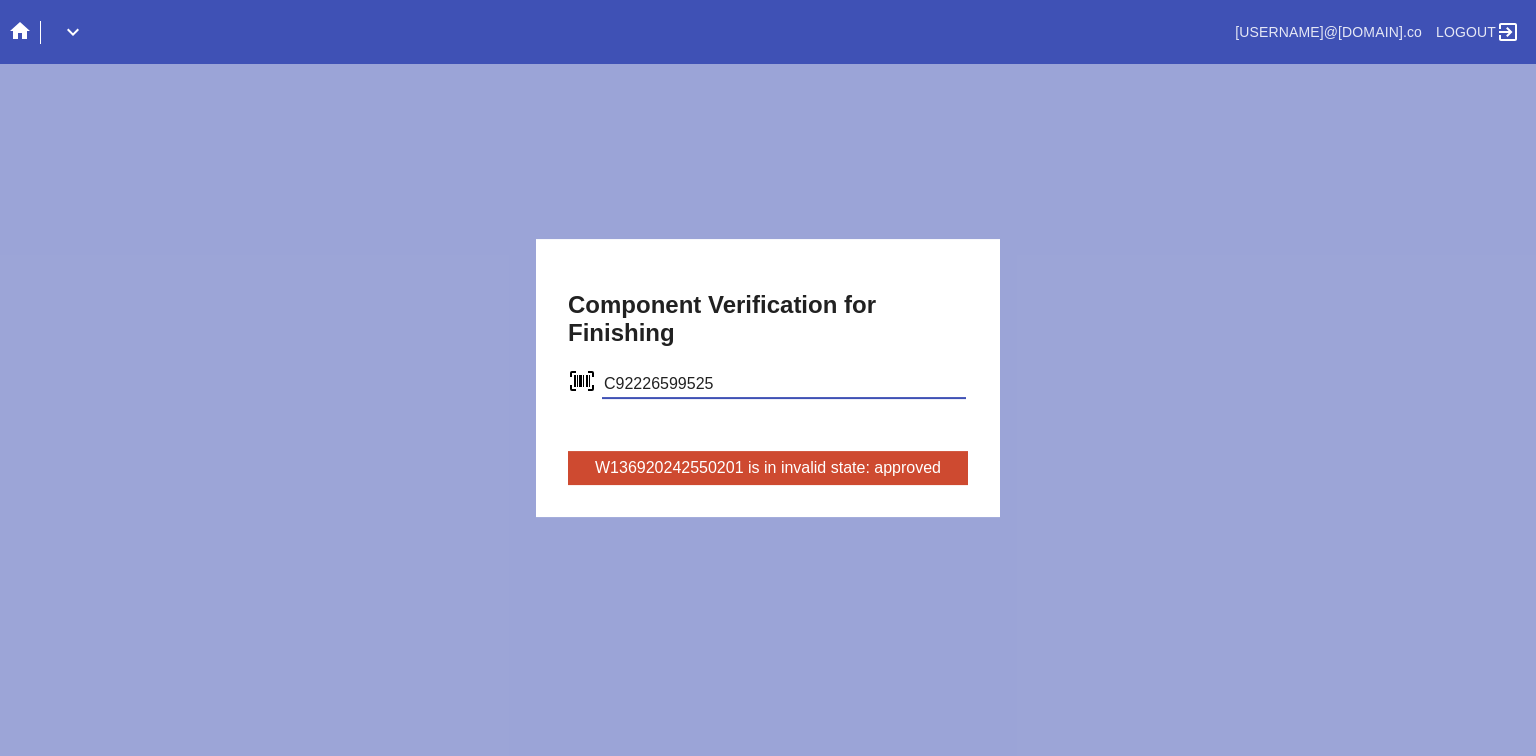 type on "C92226599525" 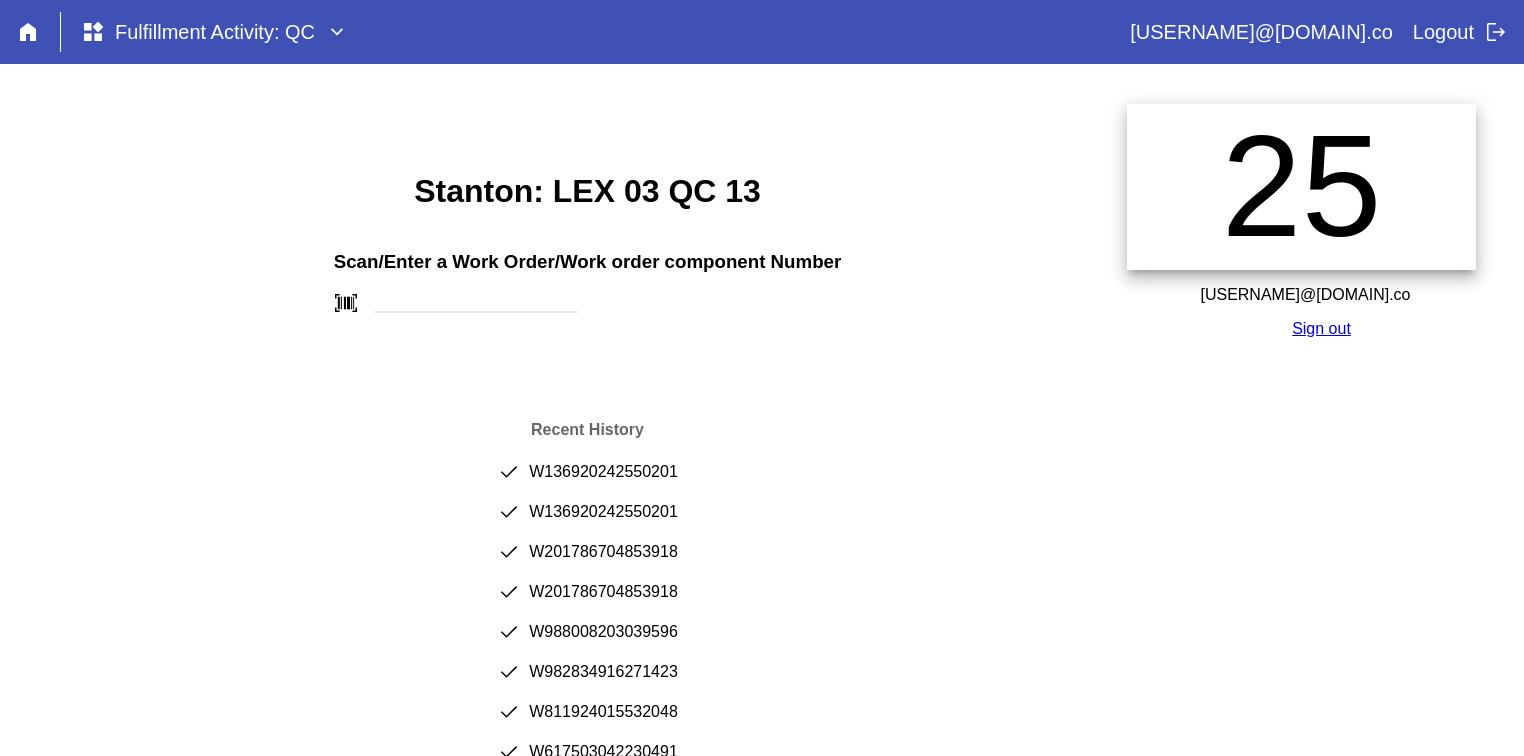 scroll, scrollTop: 0, scrollLeft: 0, axis: both 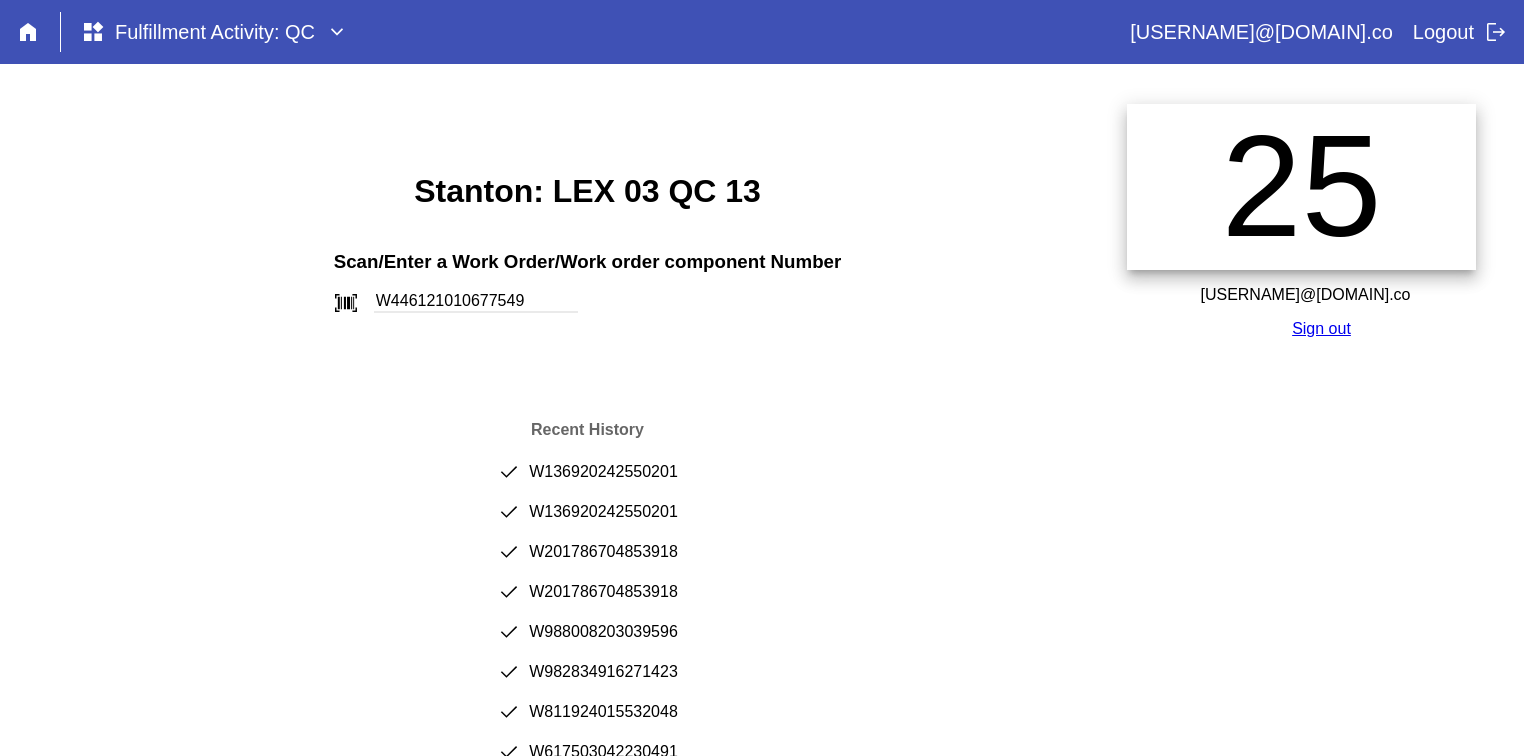 type on "W446121010677549" 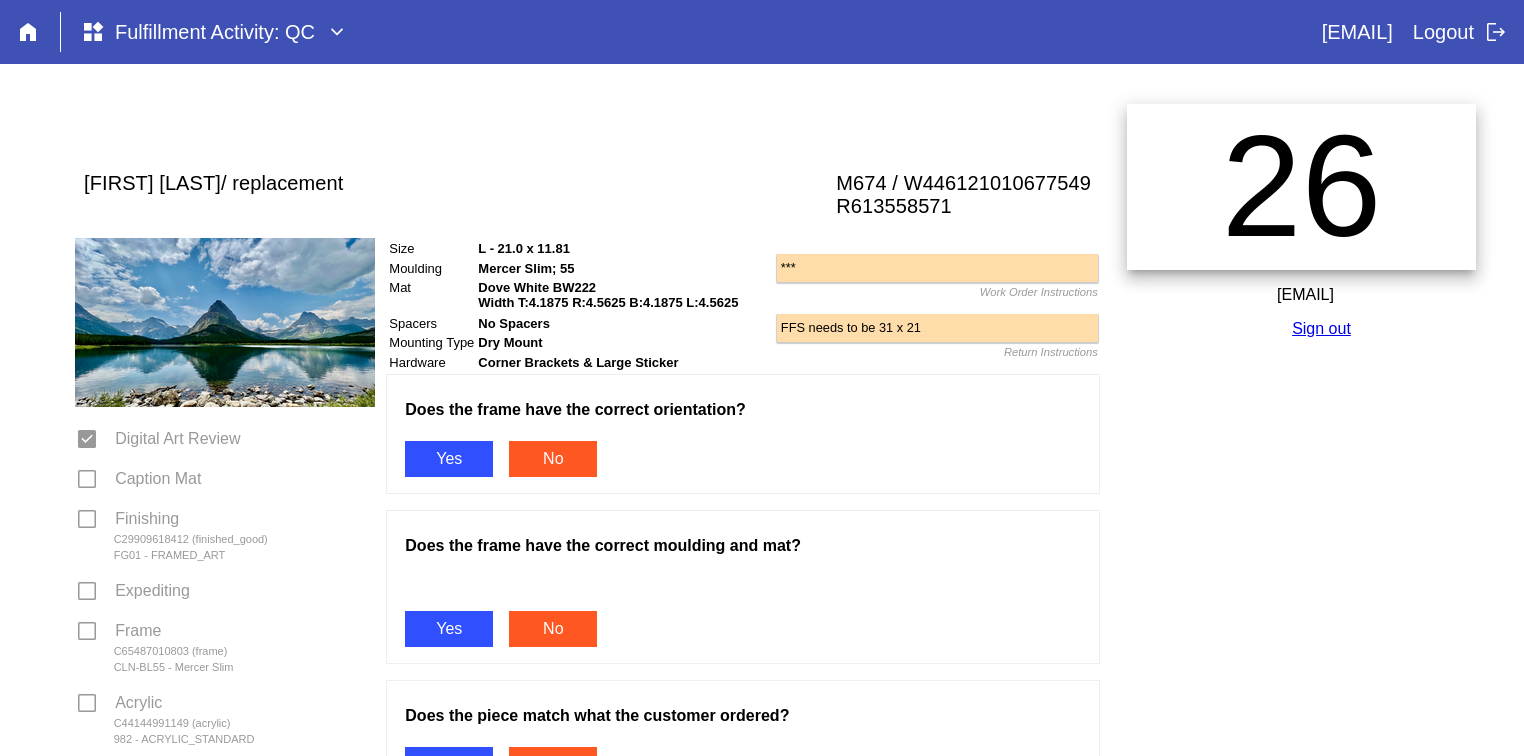 scroll, scrollTop: 0, scrollLeft: 0, axis: both 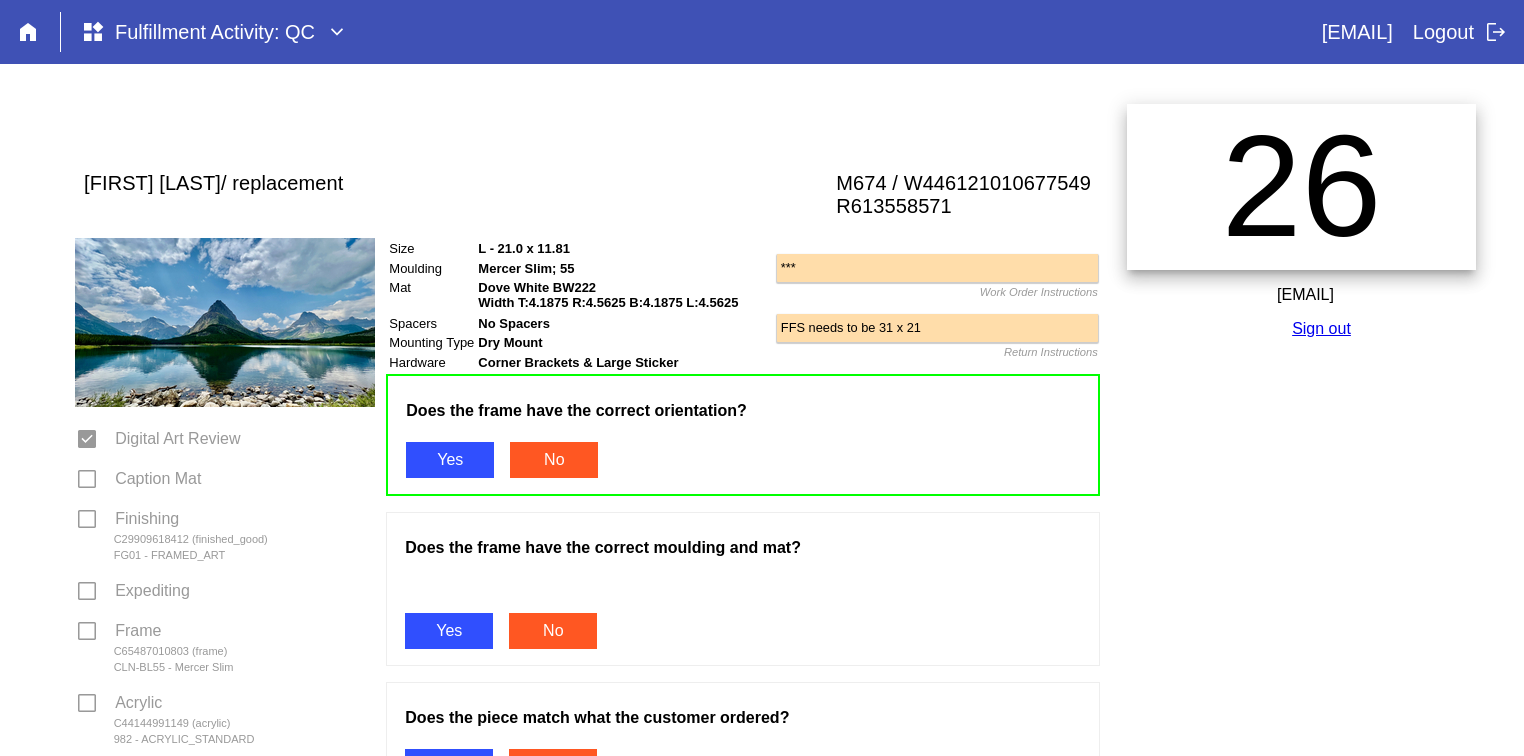 click on "Yes" at bounding box center (449, 631) 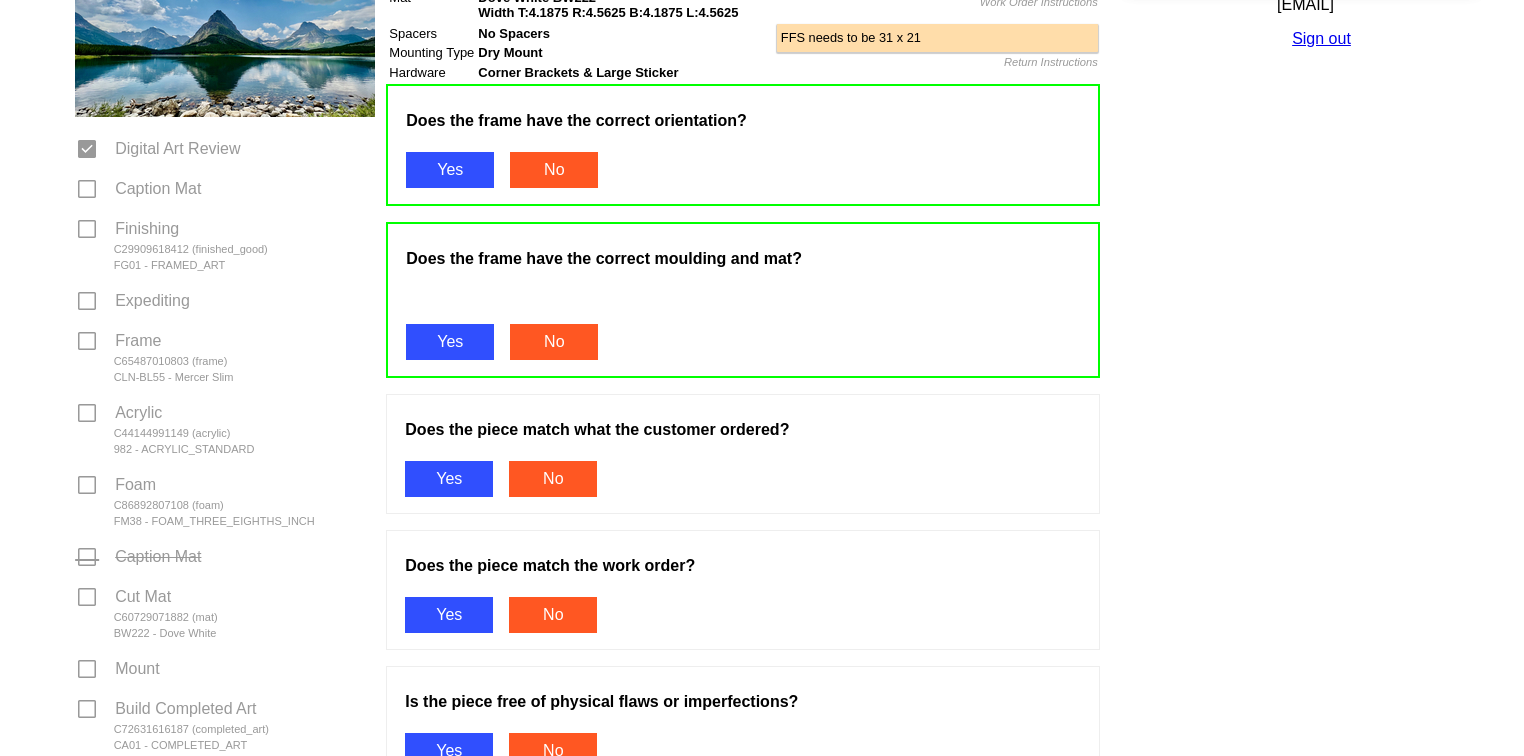scroll, scrollTop: 302, scrollLeft: 0, axis: vertical 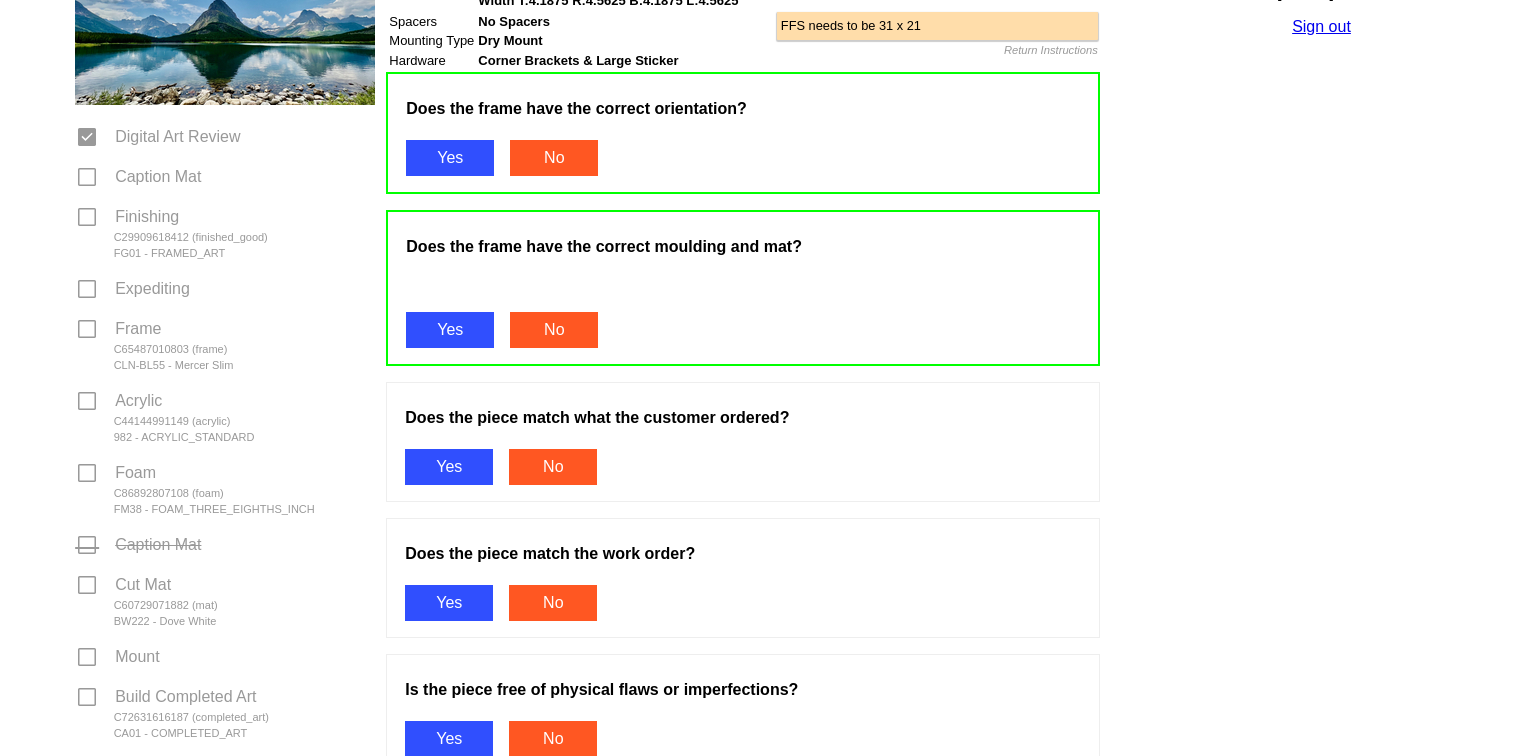 click on "Yes" at bounding box center (449, 467) 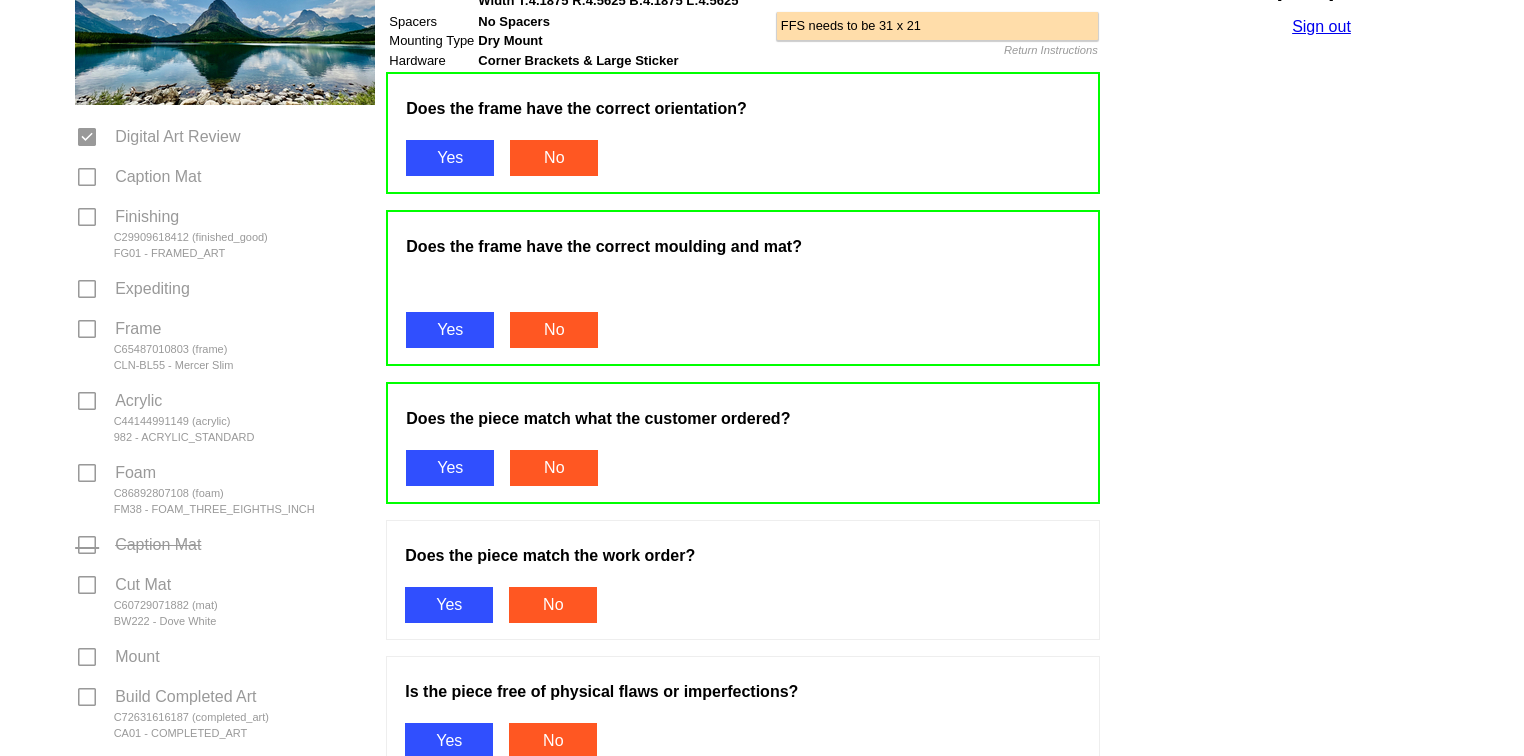 click on "Yes" at bounding box center [449, 605] 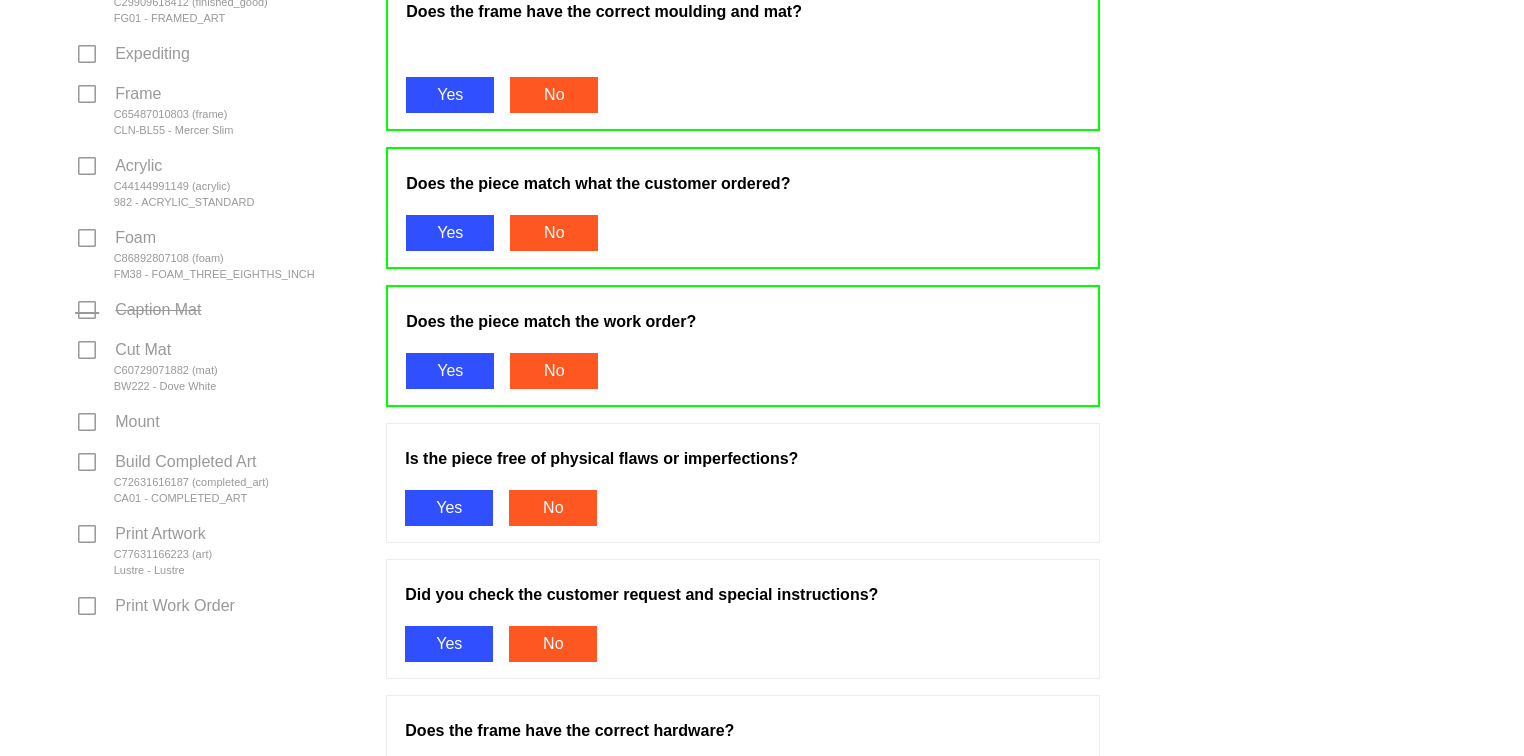scroll, scrollTop: 587, scrollLeft: 0, axis: vertical 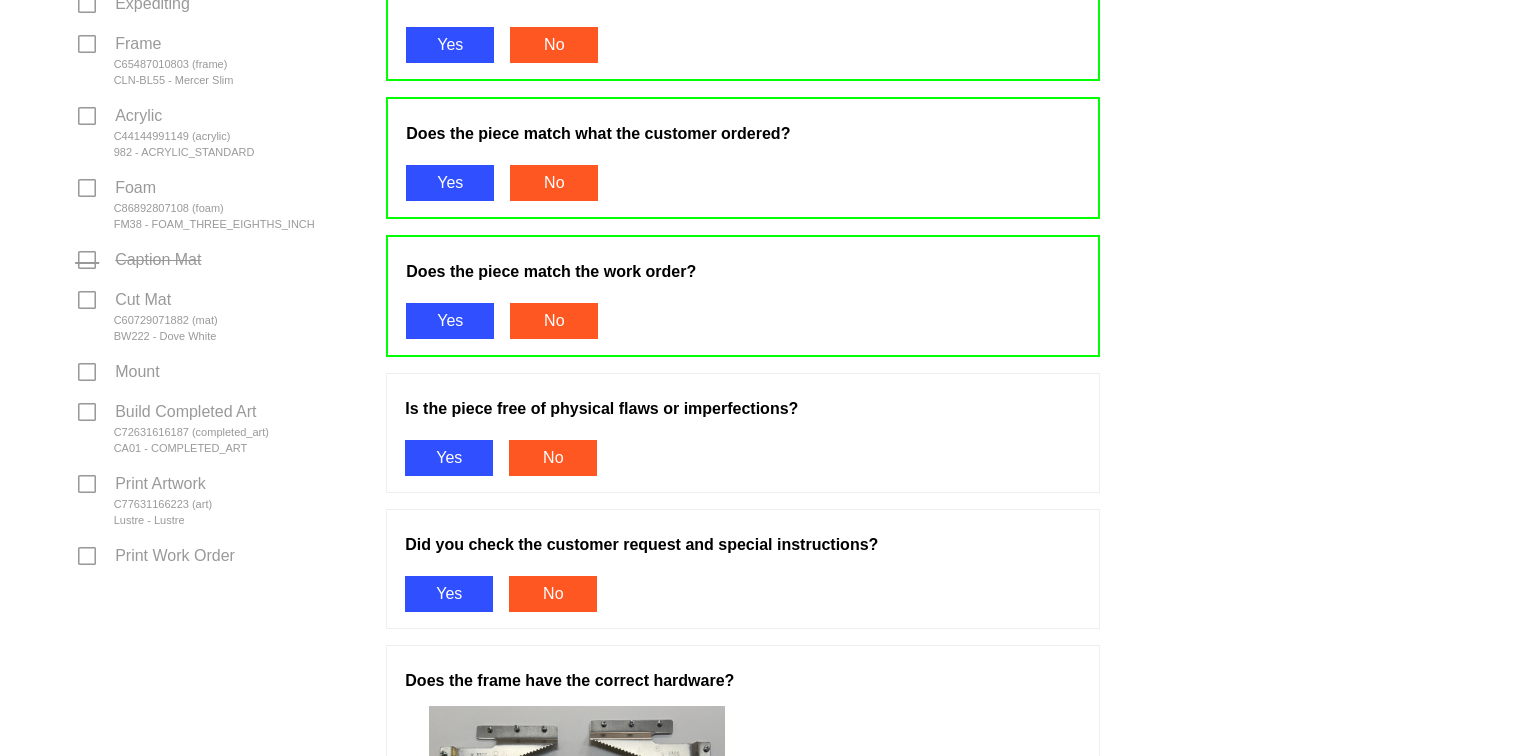 click on "Yes" at bounding box center [449, 458] 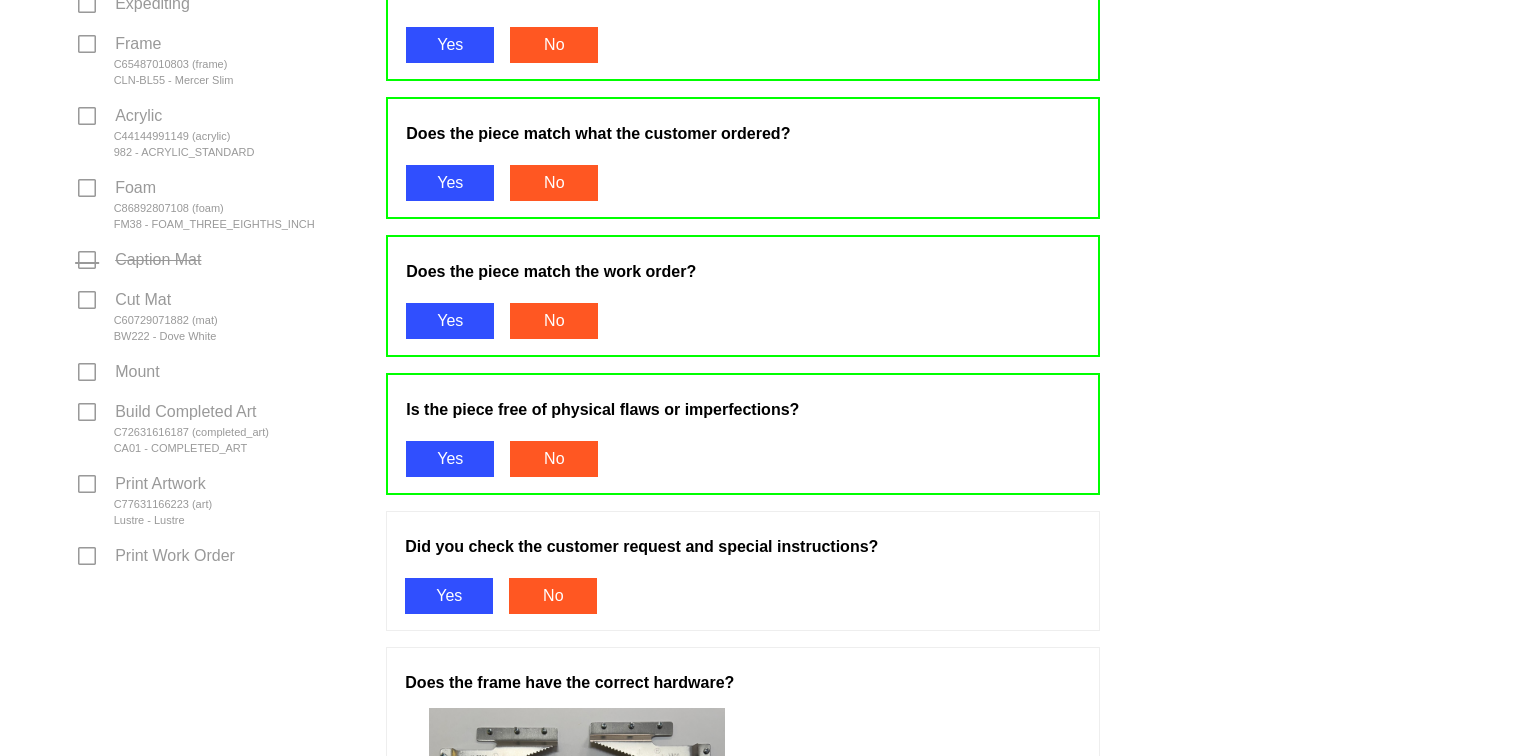 click on "Yes" at bounding box center (449, 596) 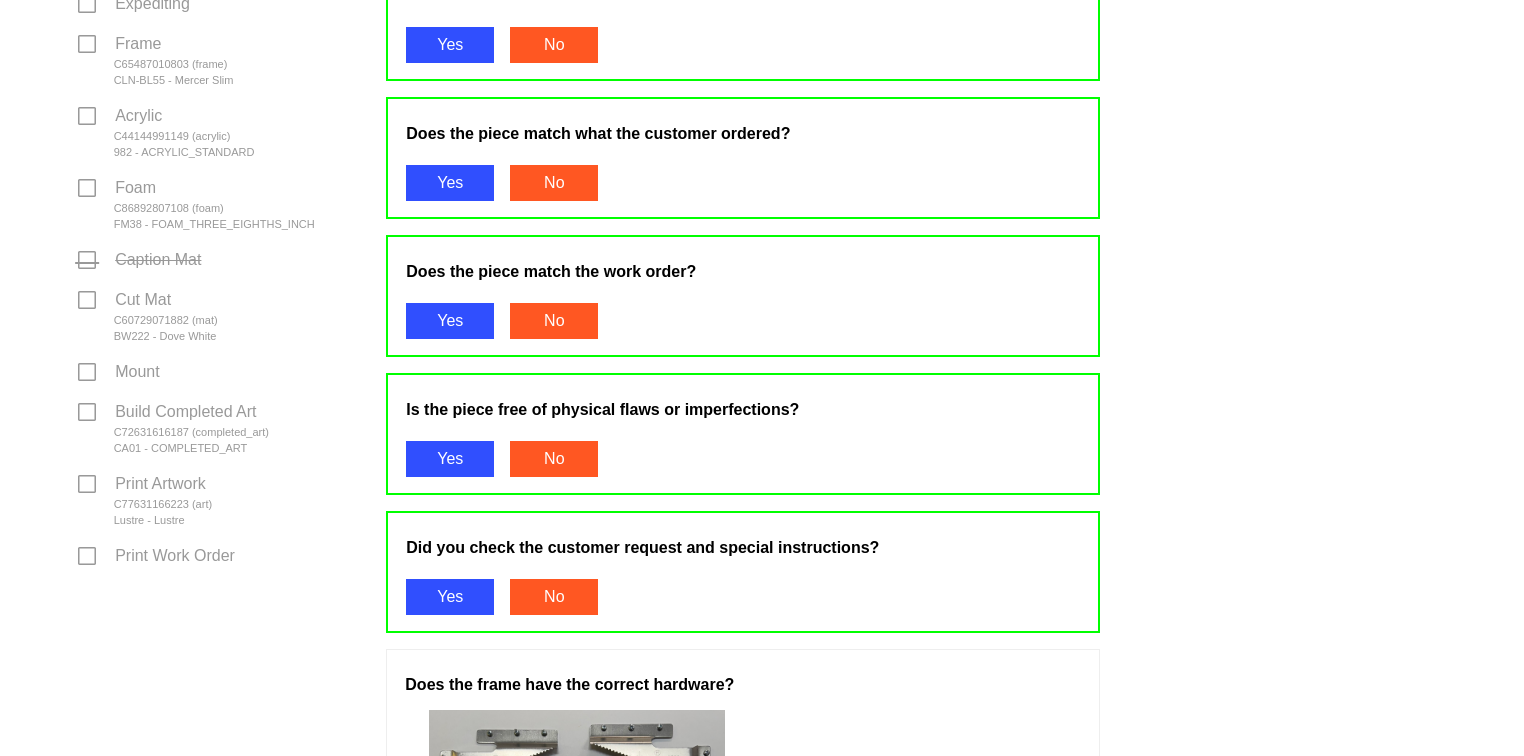 click on "26 michelle.smith@fbstudio.co Sign out" at bounding box center [1301, 516] 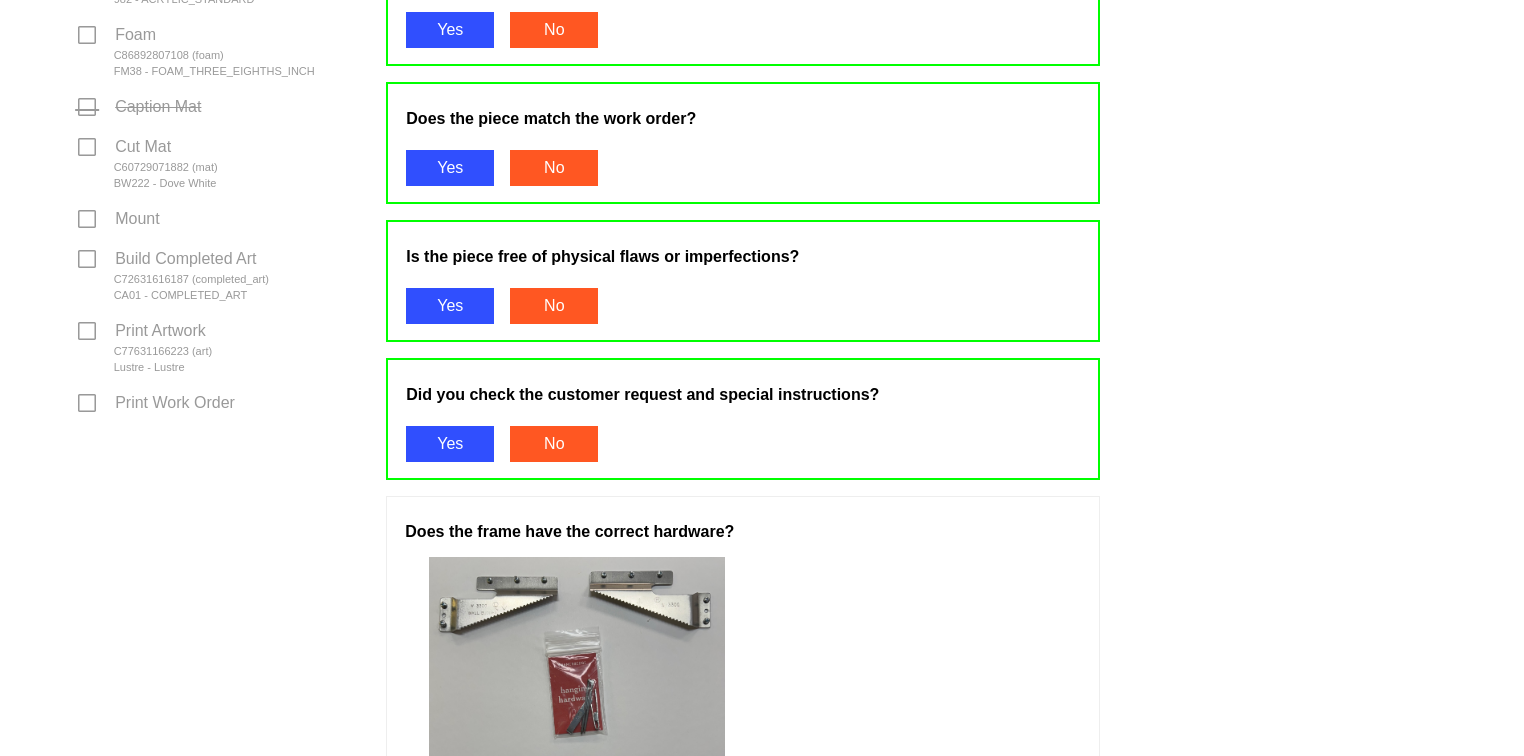 scroll, scrollTop: 817, scrollLeft: 0, axis: vertical 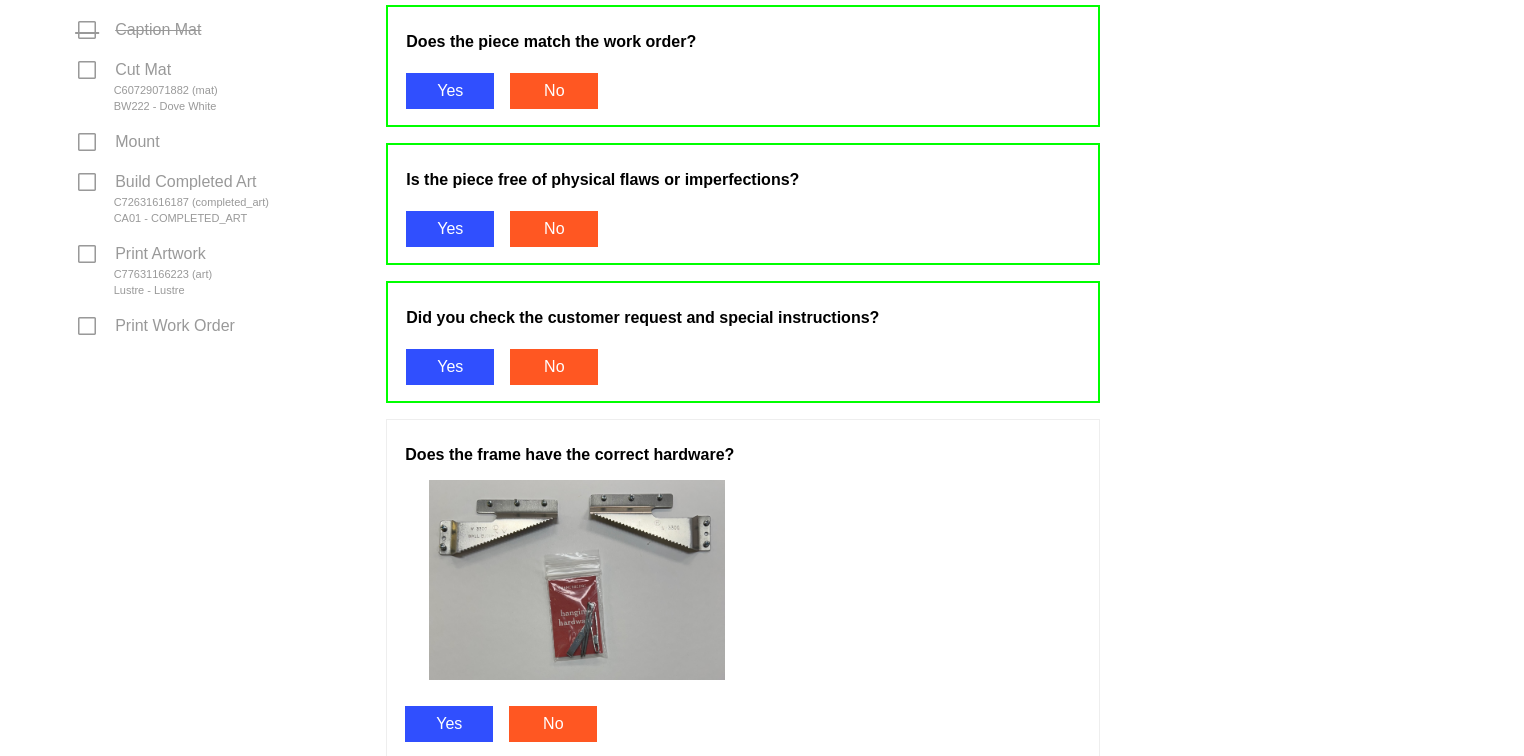 click on "Yes" at bounding box center (449, 724) 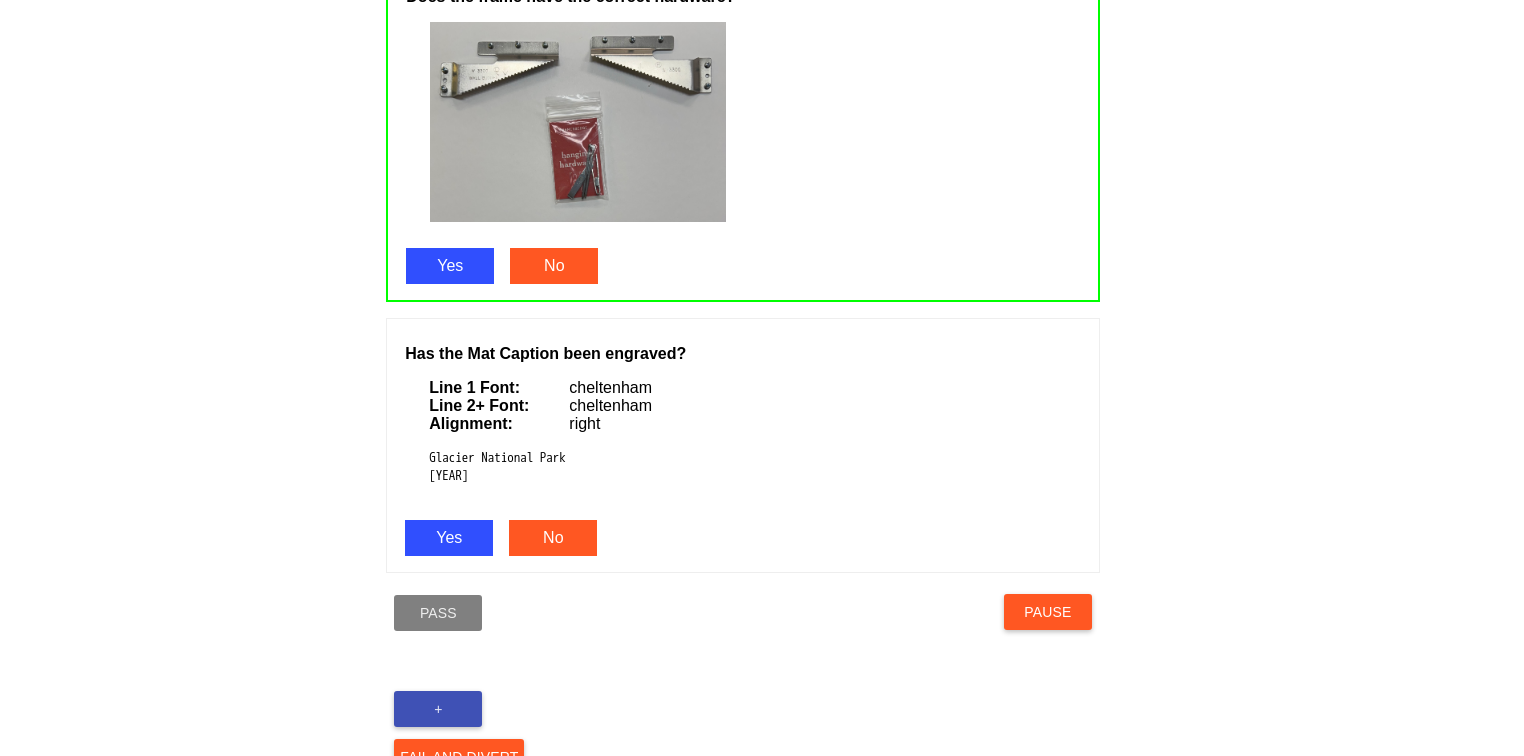 scroll, scrollTop: 1284, scrollLeft: 0, axis: vertical 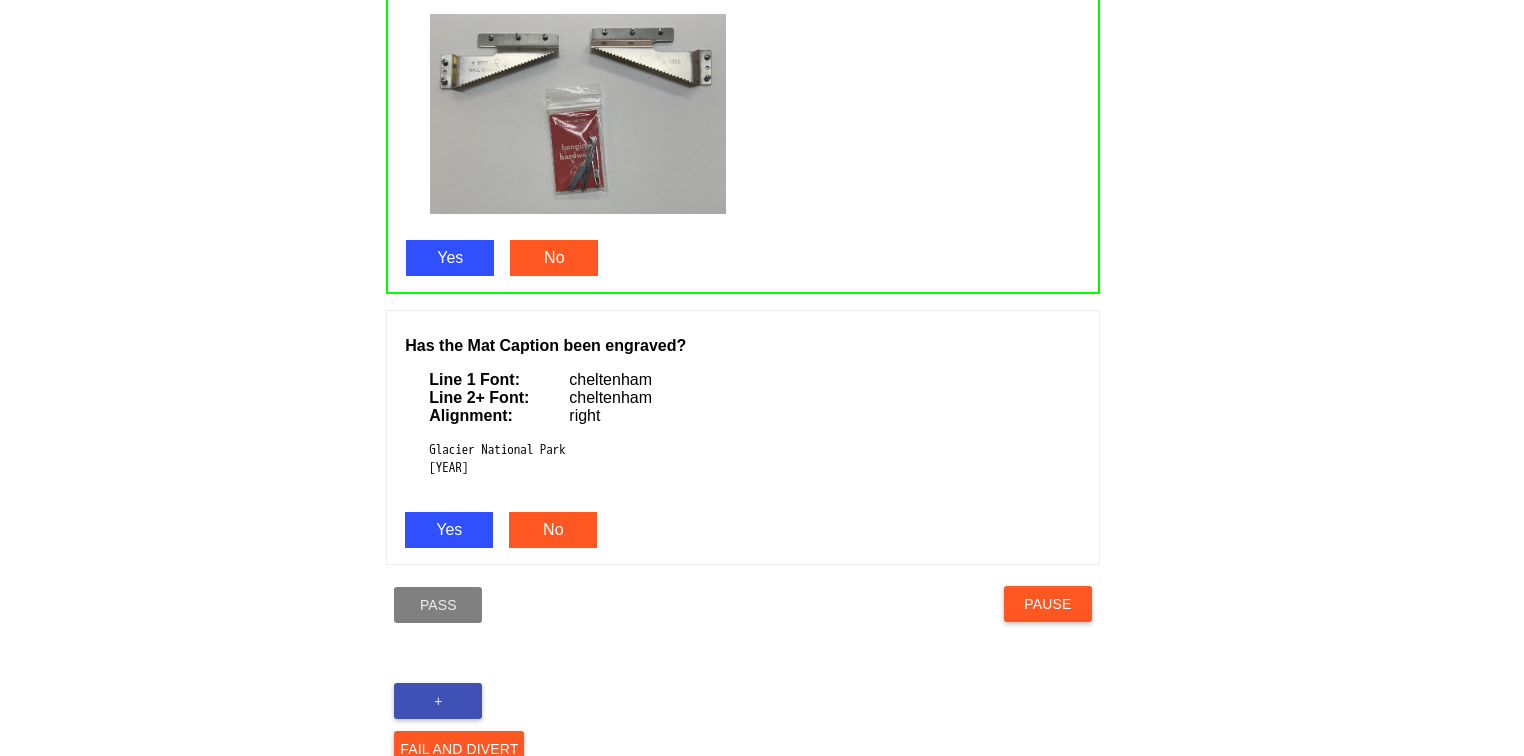 click on "Yes" at bounding box center (449, 530) 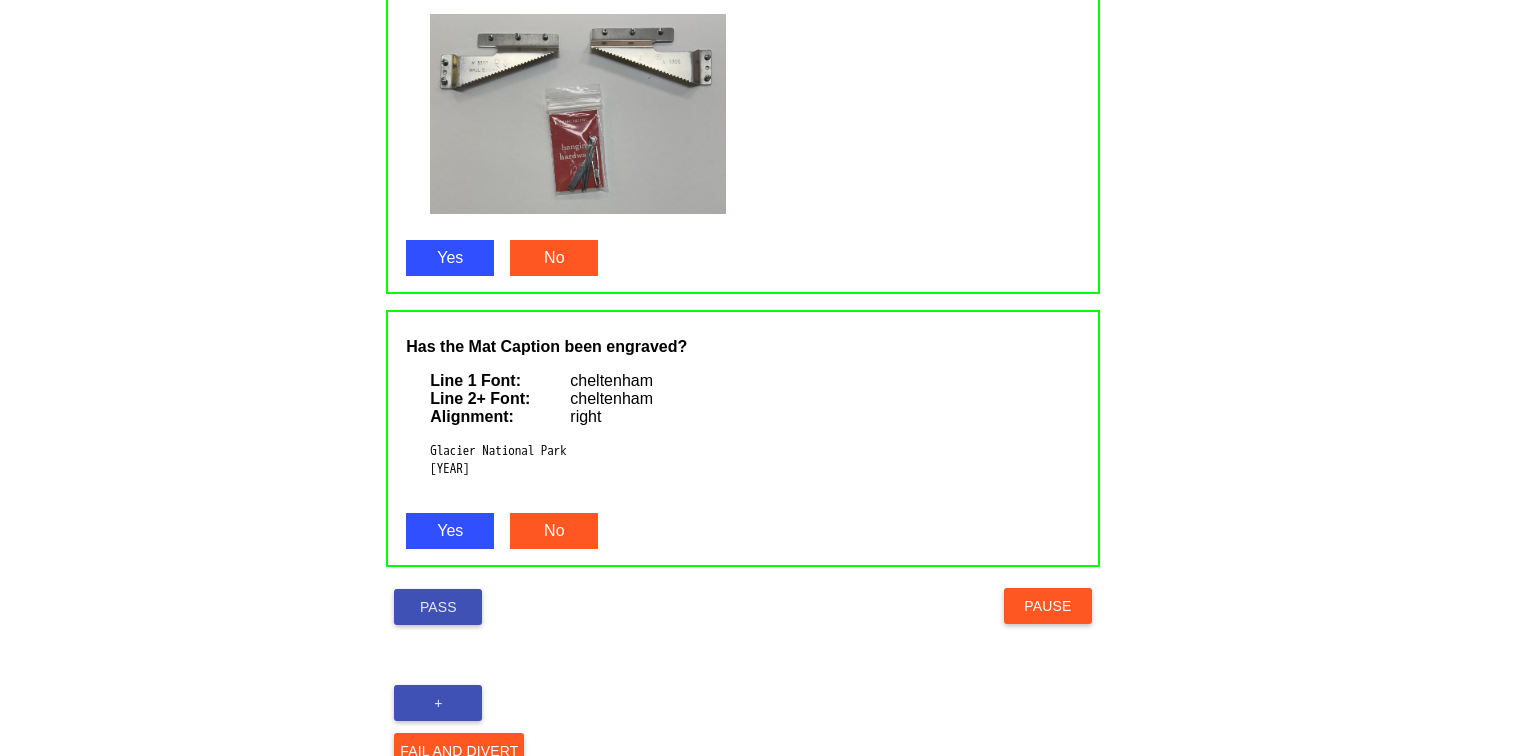 click on "Pass" at bounding box center (438, 607) 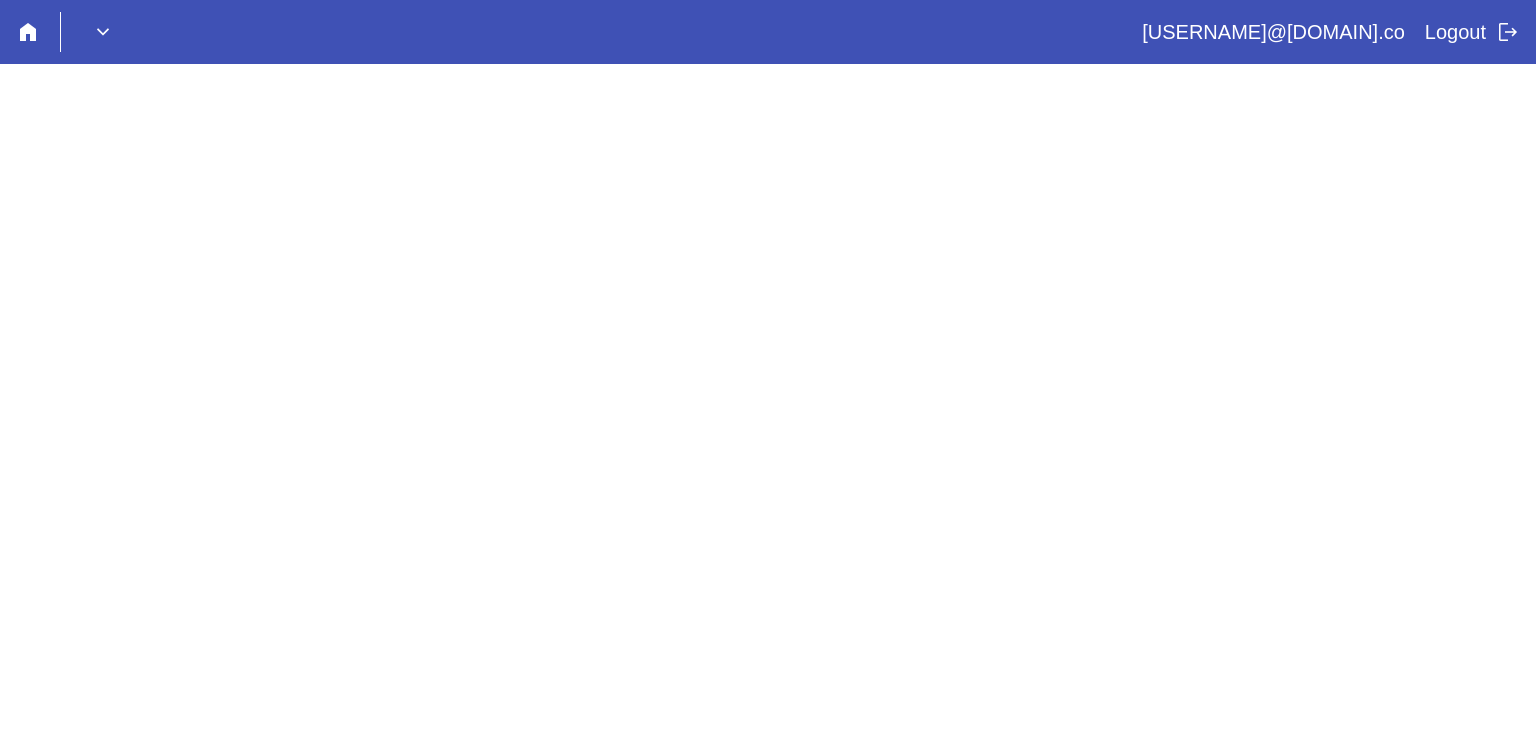 scroll, scrollTop: 0, scrollLeft: 0, axis: both 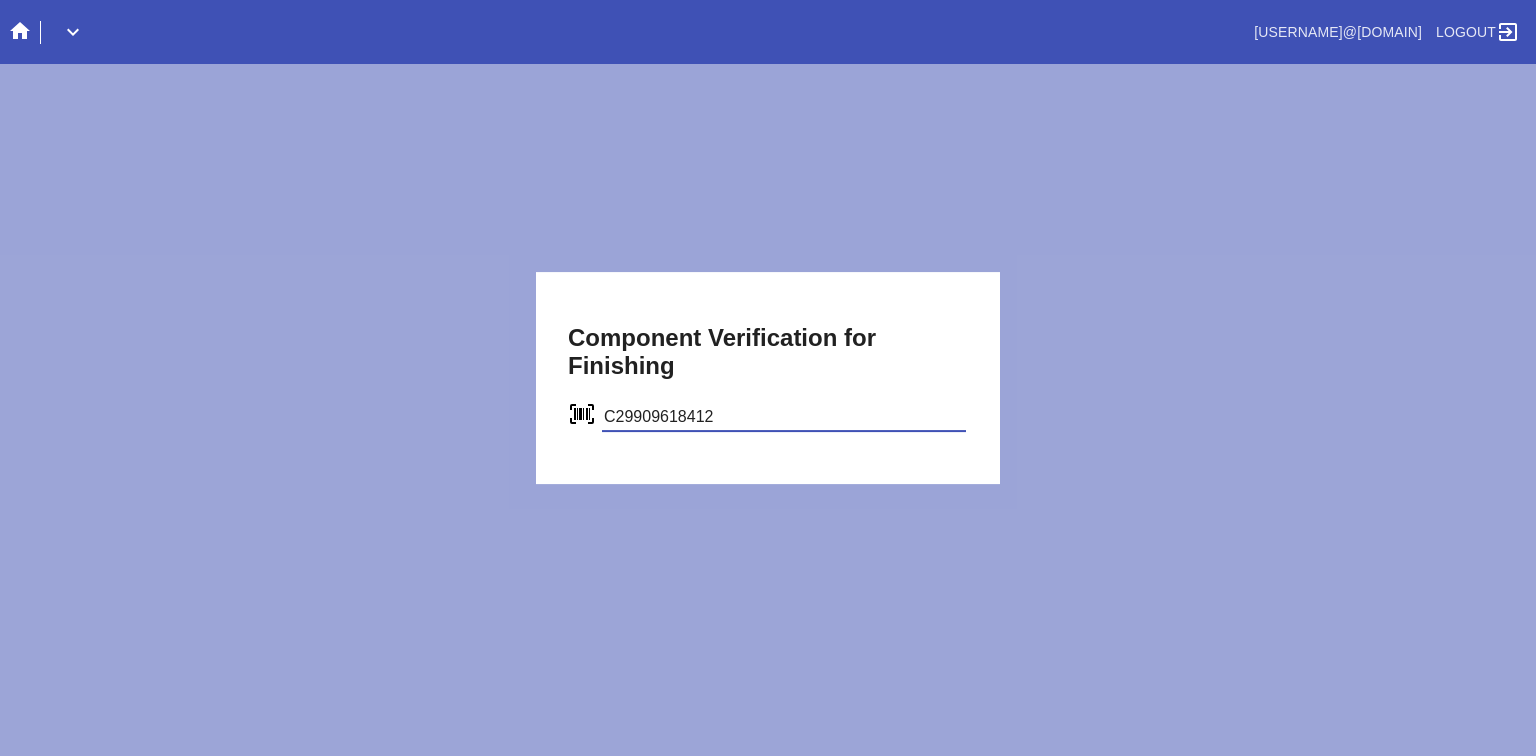 type on "C29909618412" 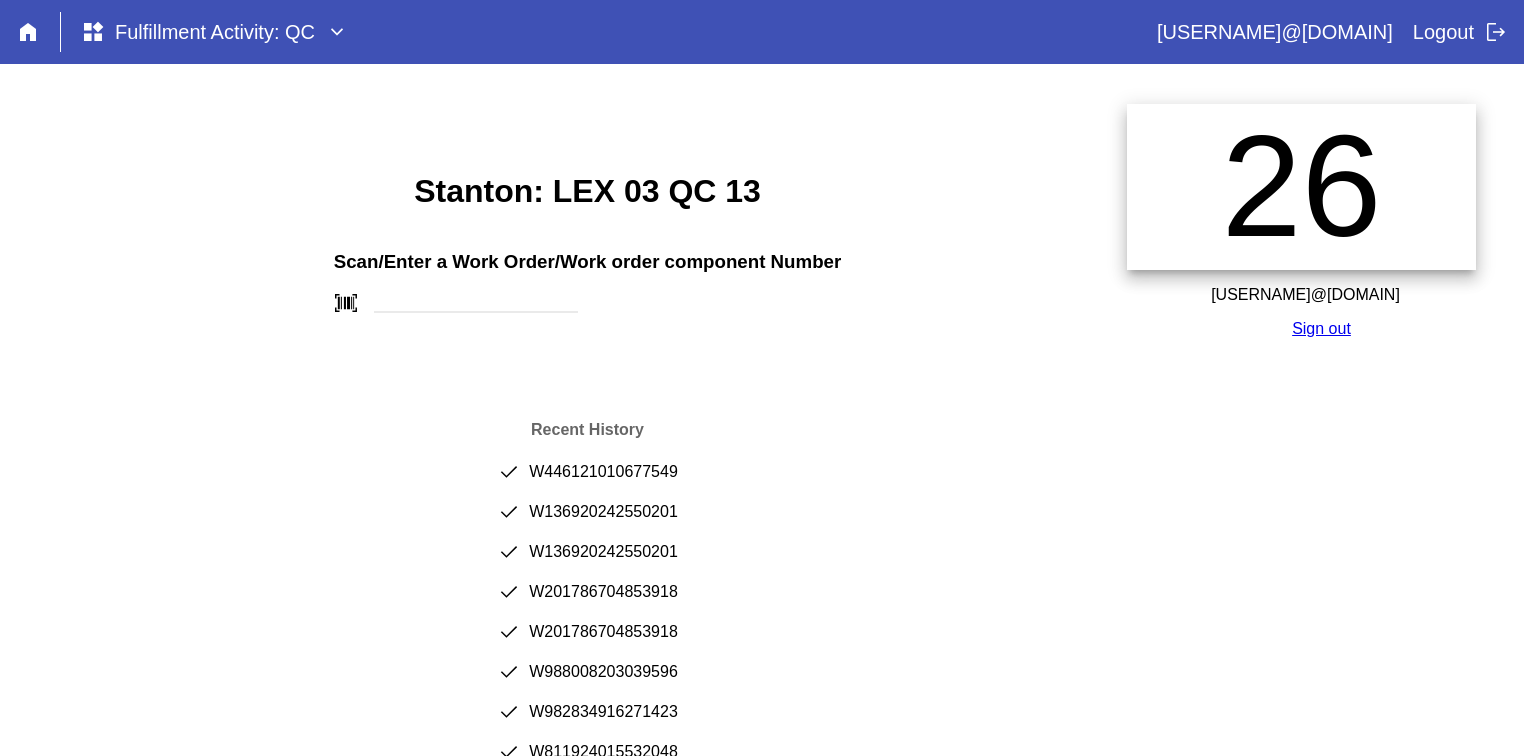 scroll, scrollTop: 0, scrollLeft: 0, axis: both 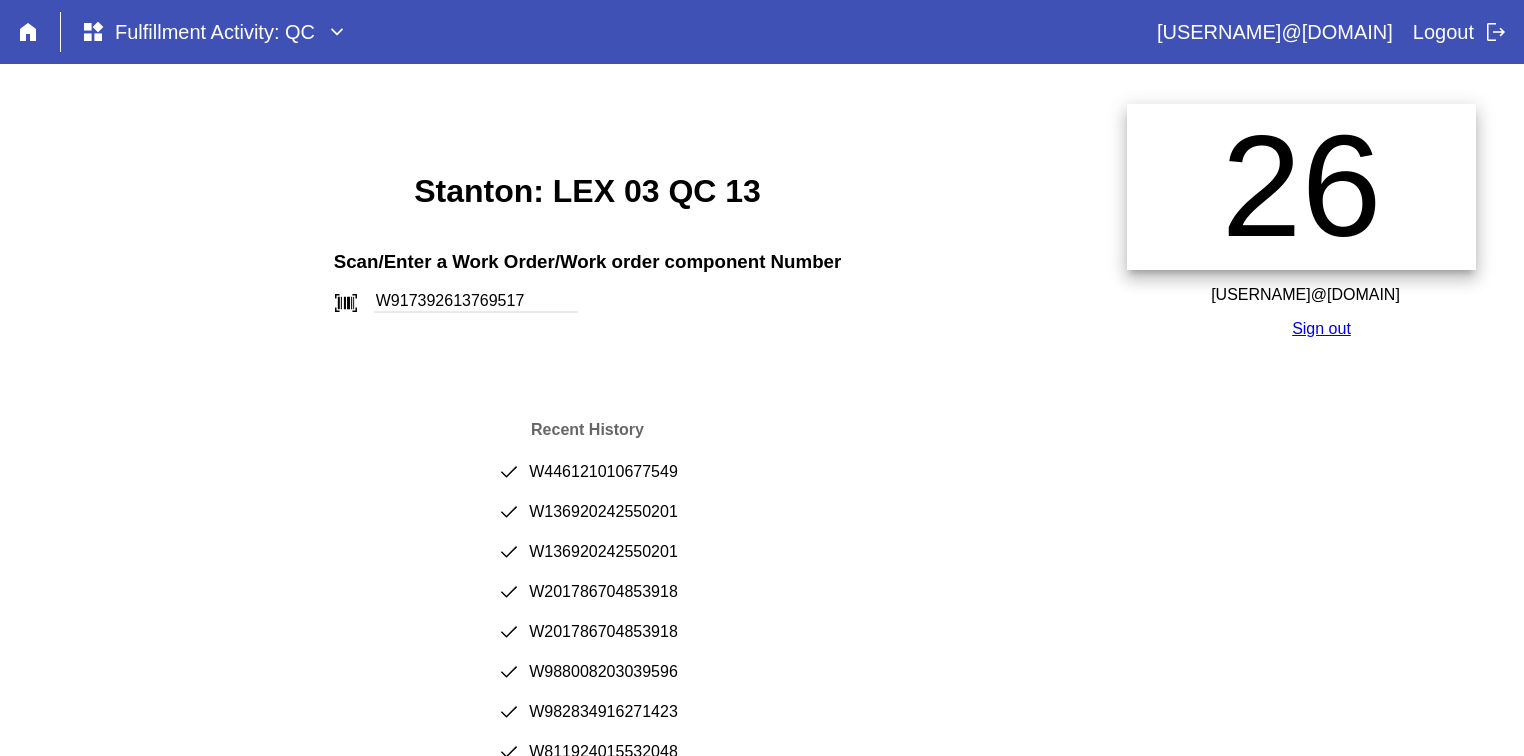 type on "W917392613769517" 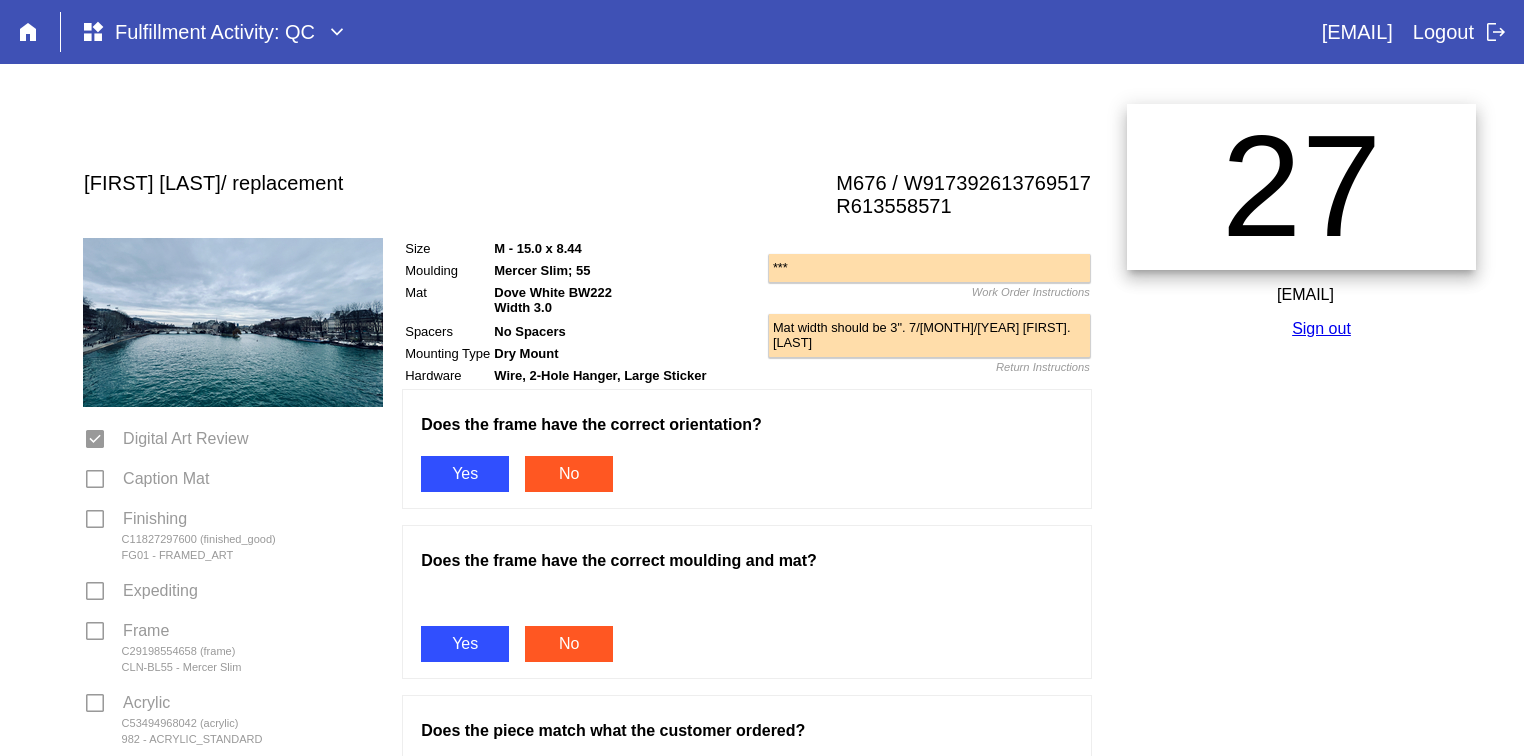 scroll, scrollTop: 0, scrollLeft: 0, axis: both 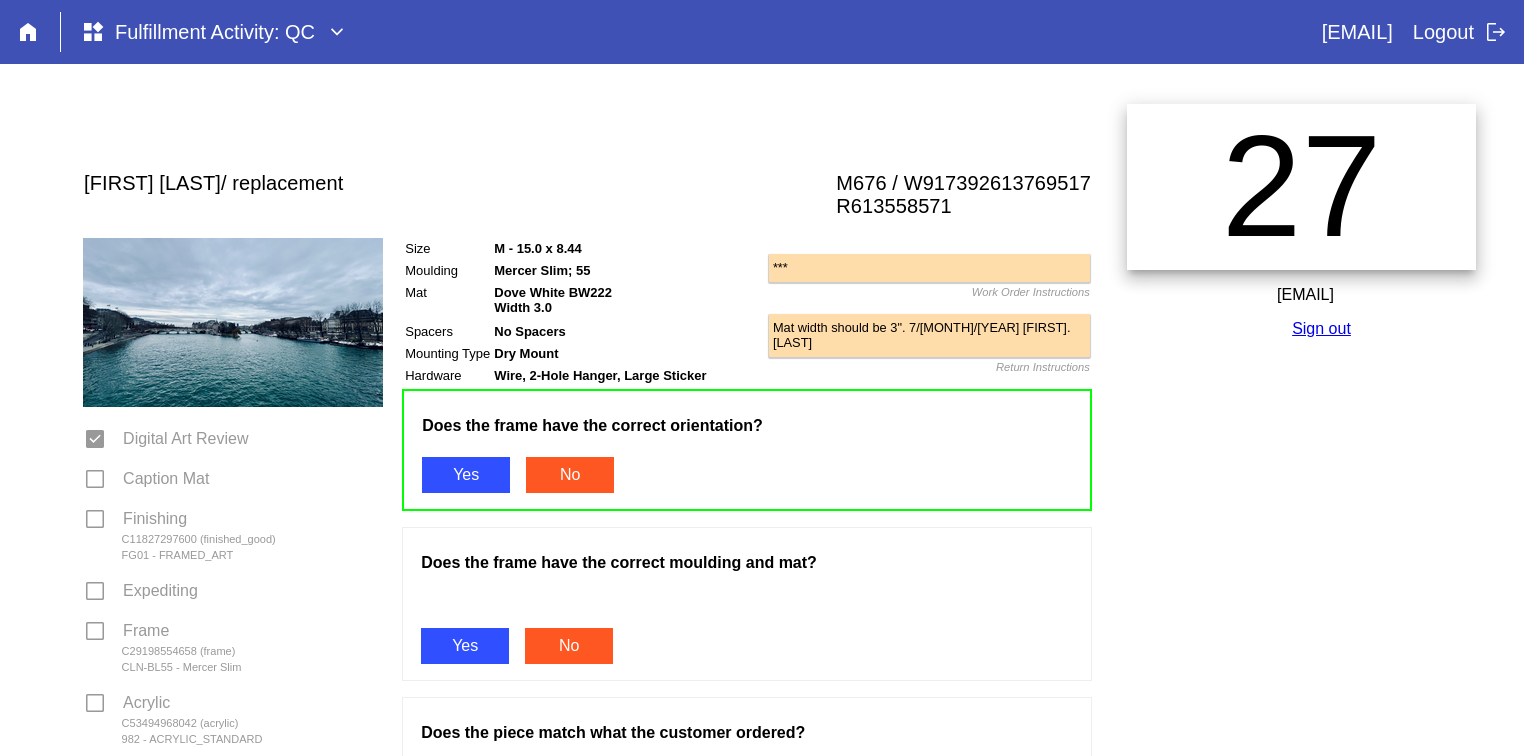click on "Yes" at bounding box center [465, 646] 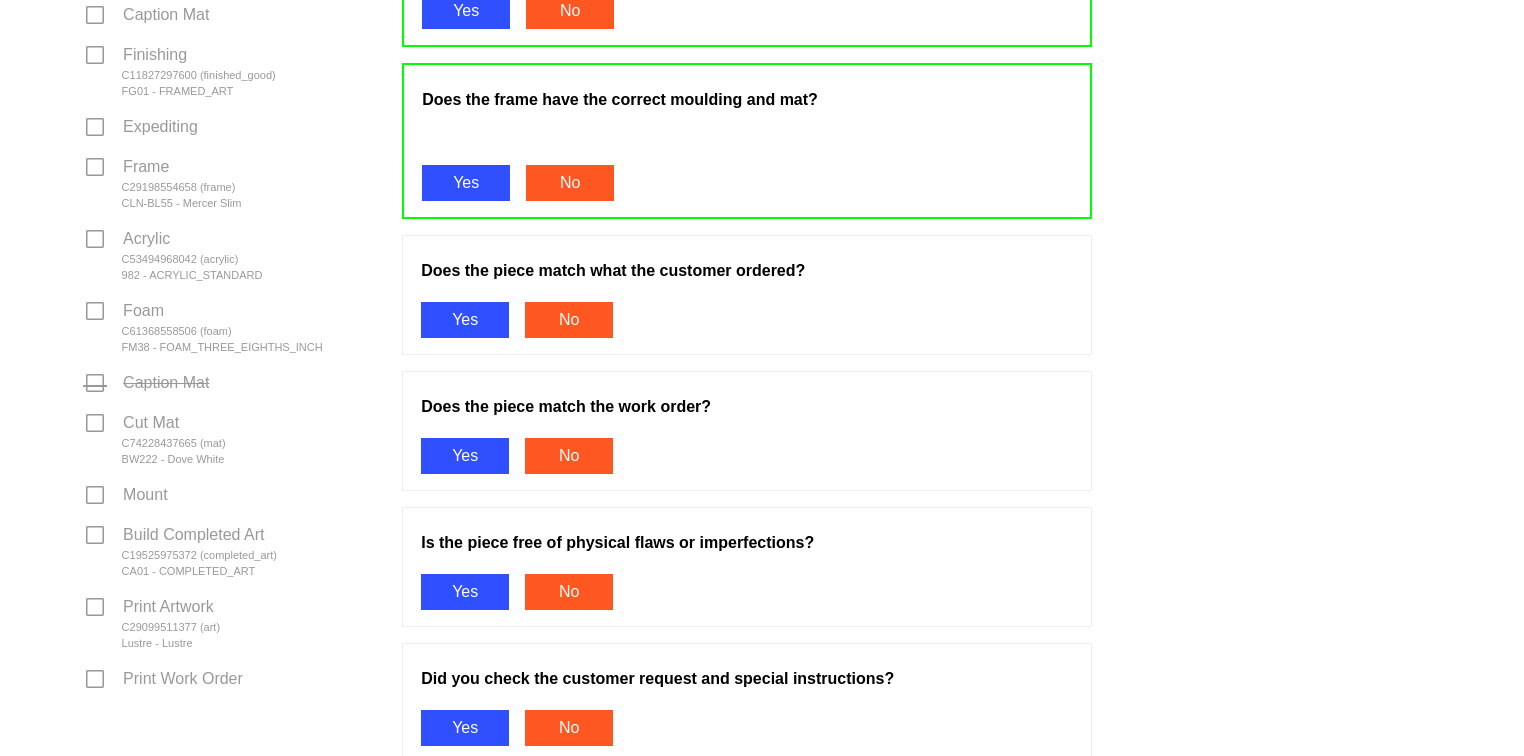 click on "Yes" at bounding box center [465, 320] 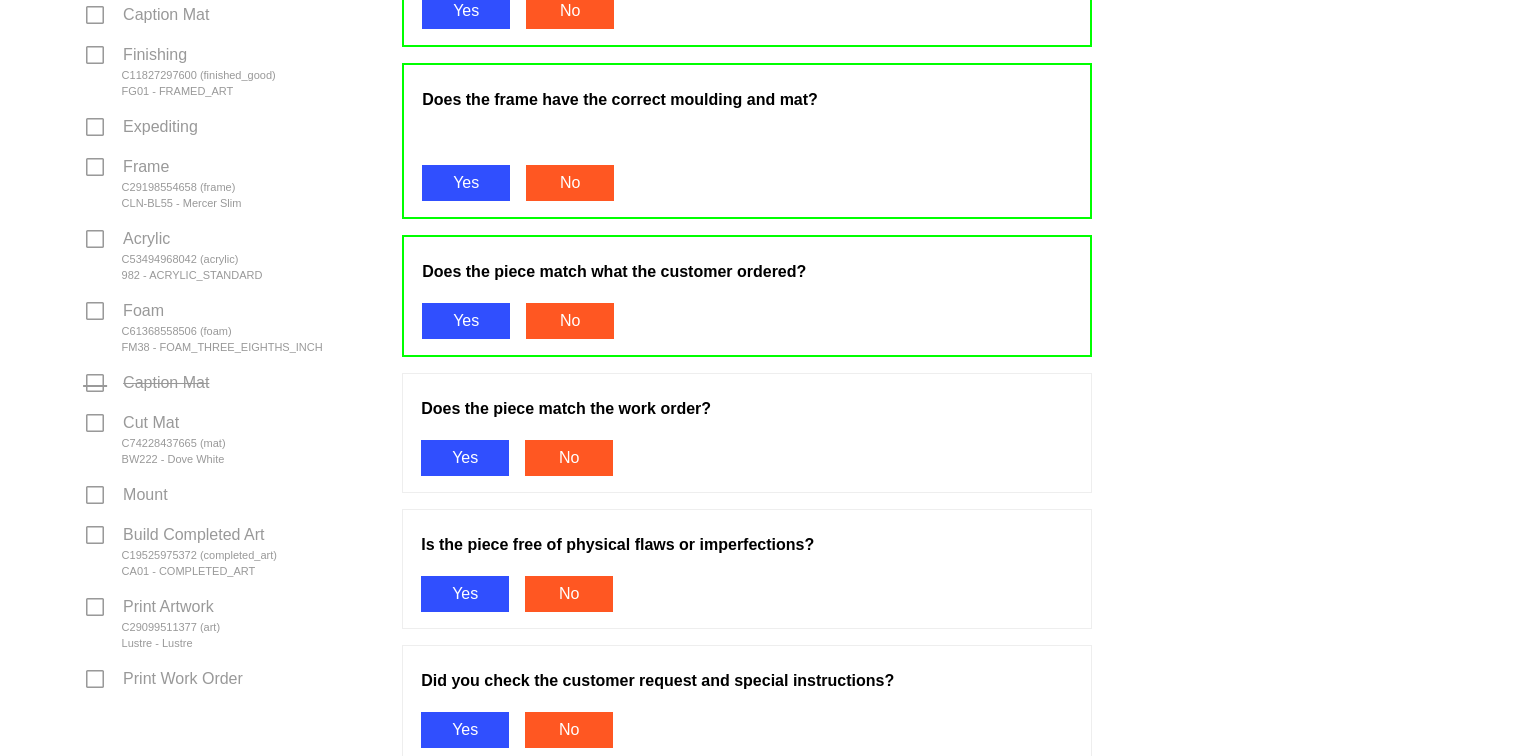 click on "Yes" at bounding box center (465, 458) 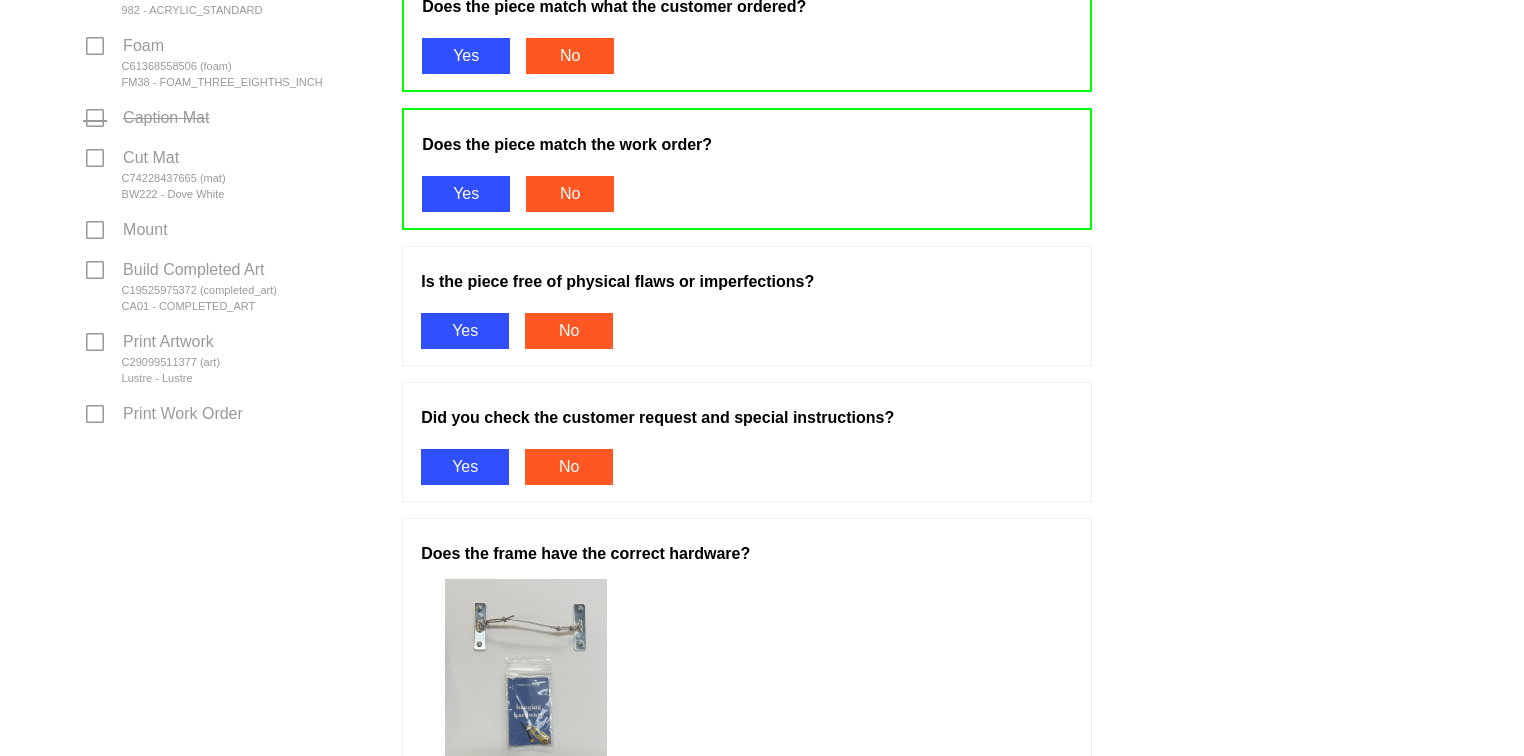 click on "Yes" at bounding box center (465, 331) 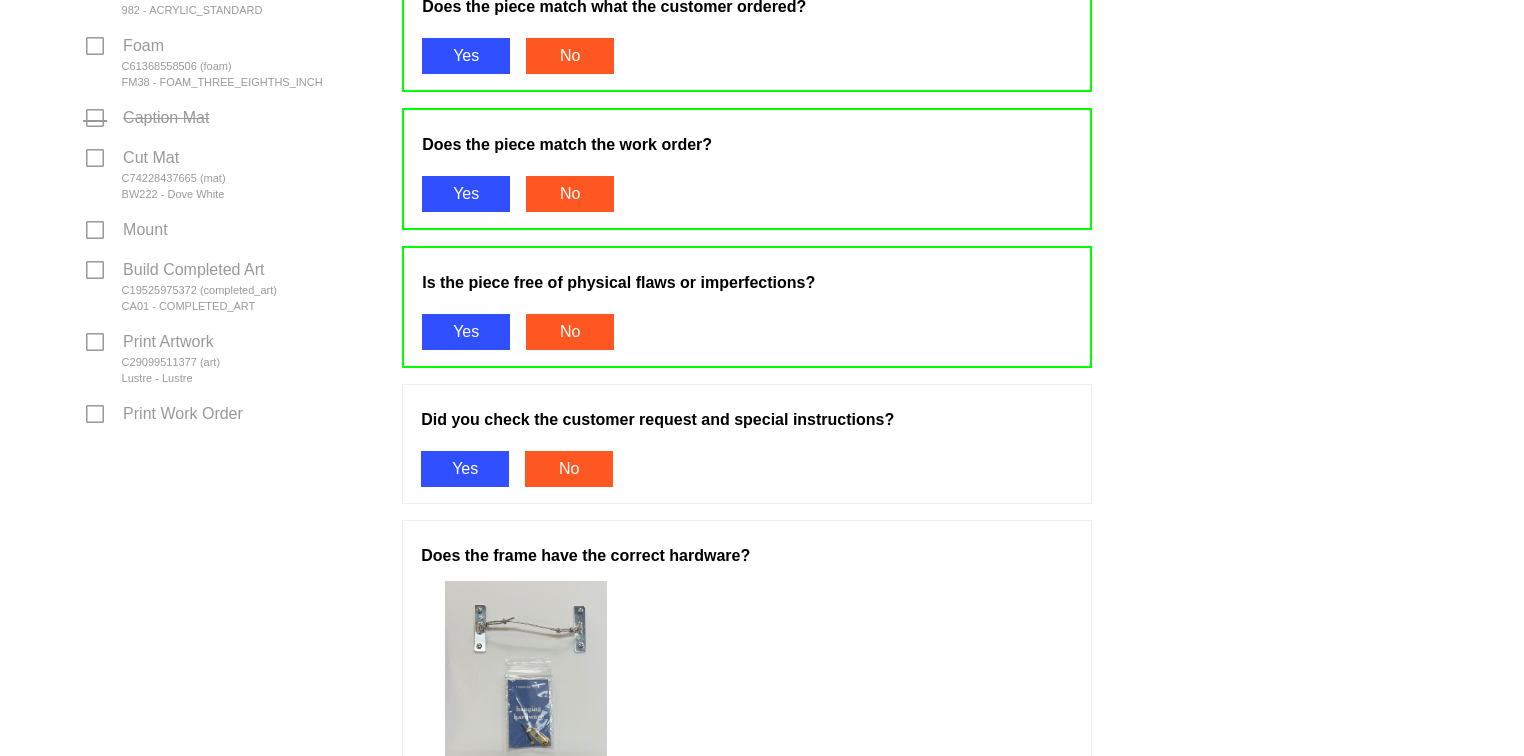 click on "Yes" at bounding box center [465, 469] 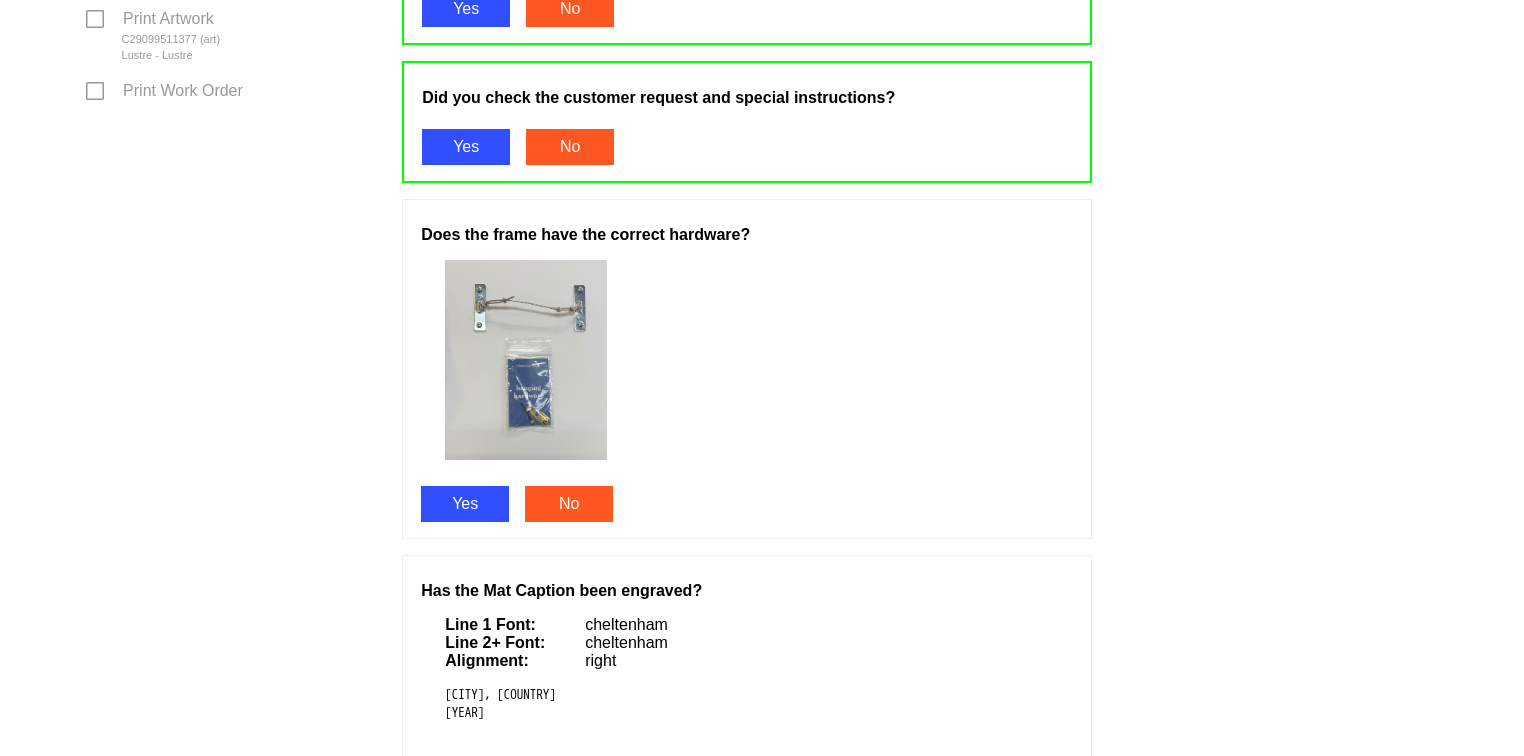scroll, scrollTop: 1063, scrollLeft: 0, axis: vertical 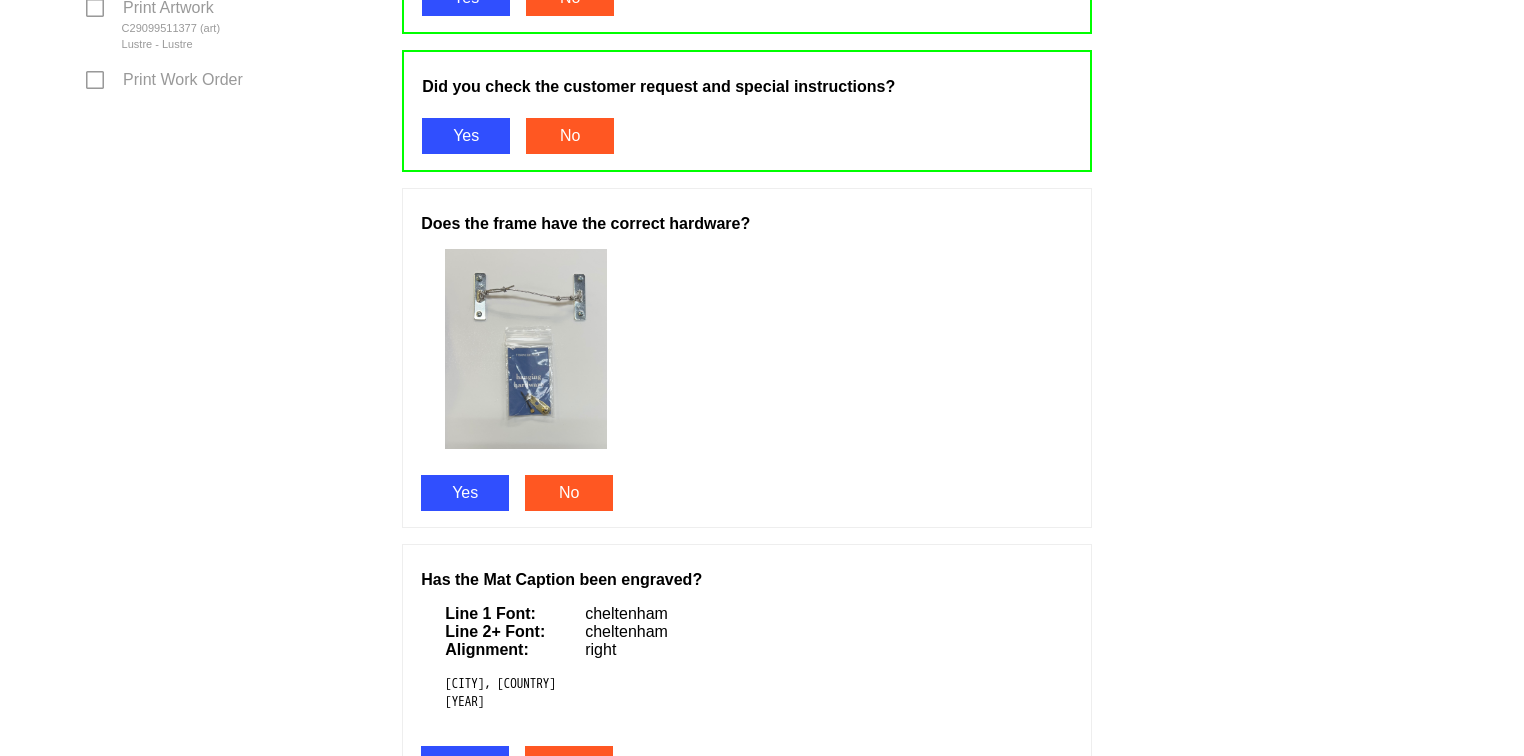 click on "Yes" at bounding box center [465, 493] 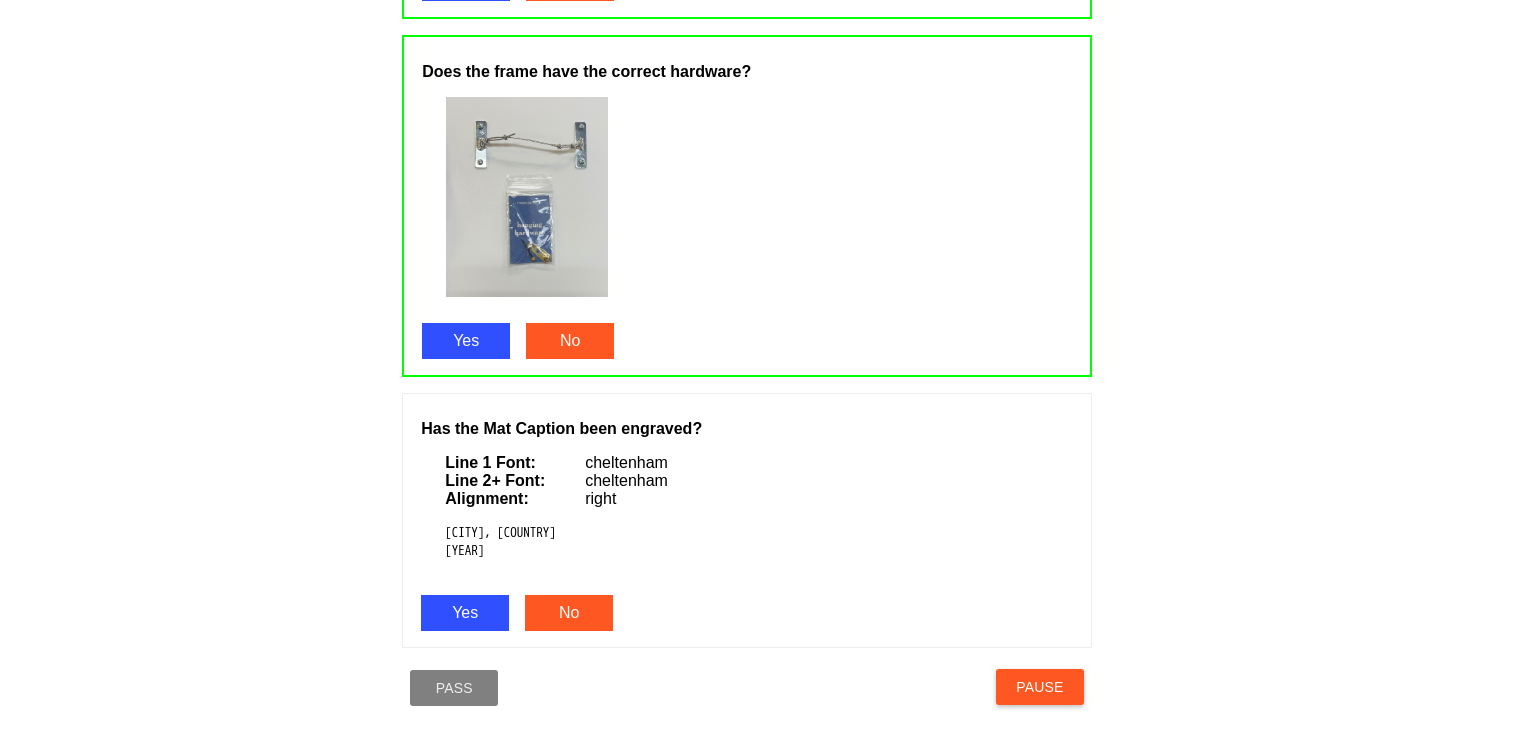 scroll, scrollTop: 1365, scrollLeft: 0, axis: vertical 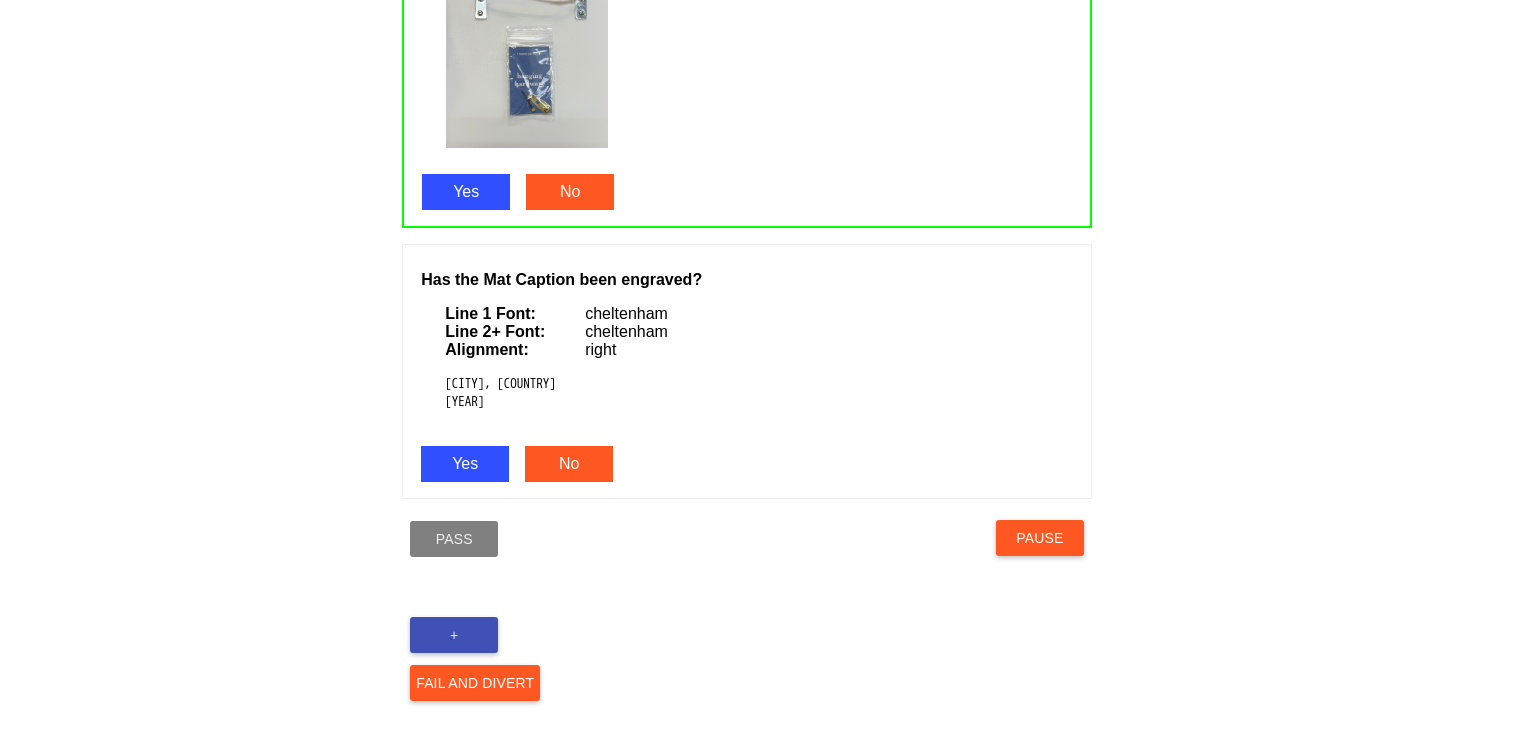 click on "Yes" at bounding box center (465, 464) 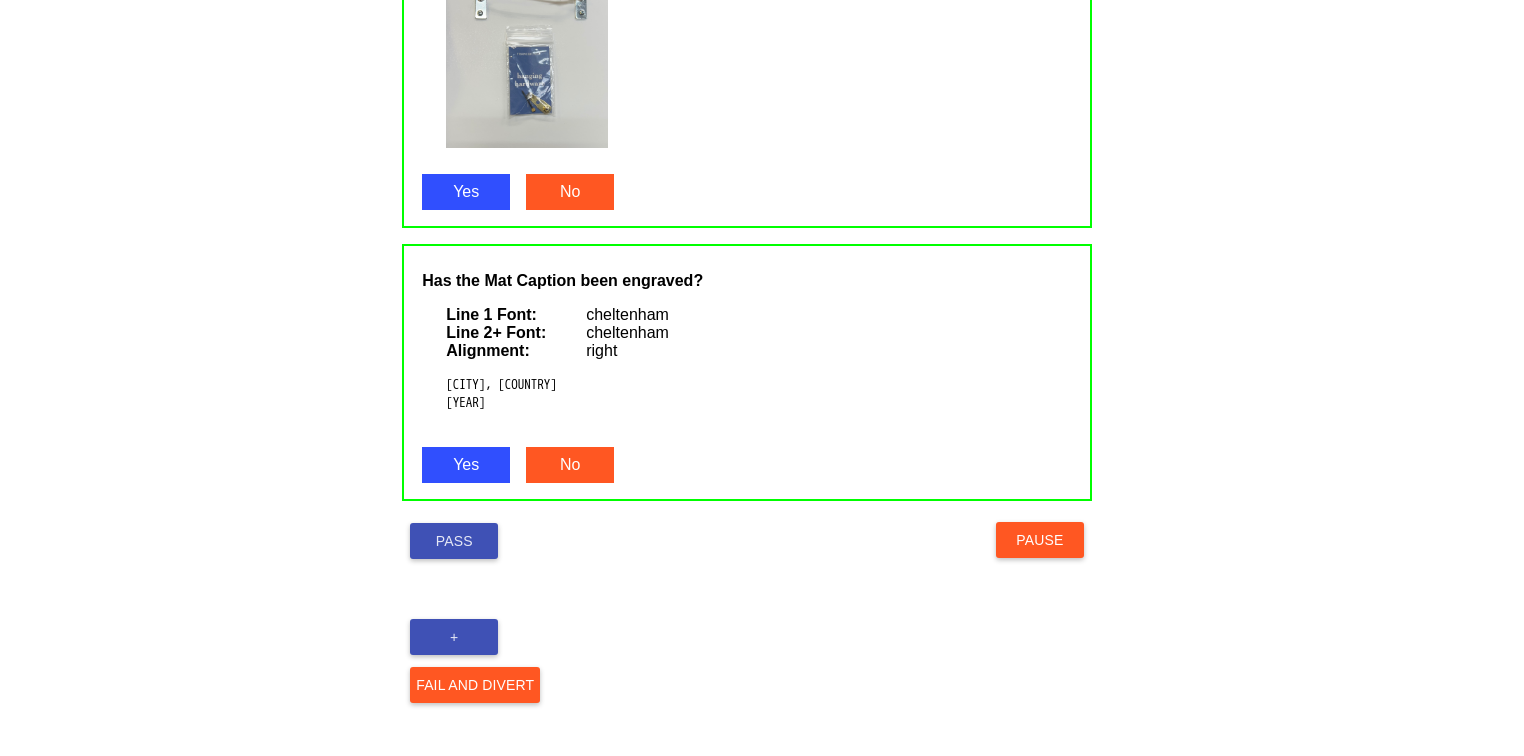 click on "Pass" at bounding box center [454, 541] 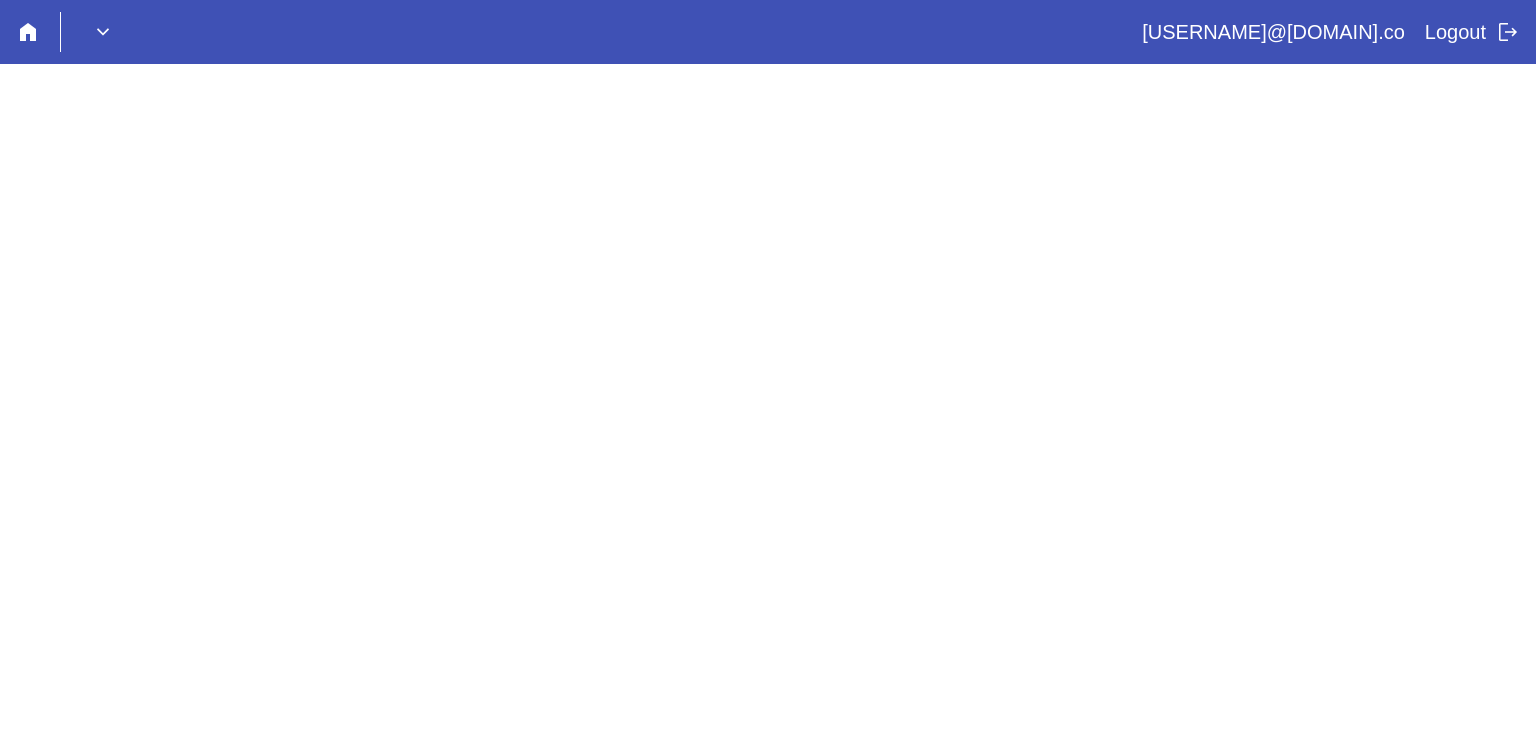scroll, scrollTop: 0, scrollLeft: 0, axis: both 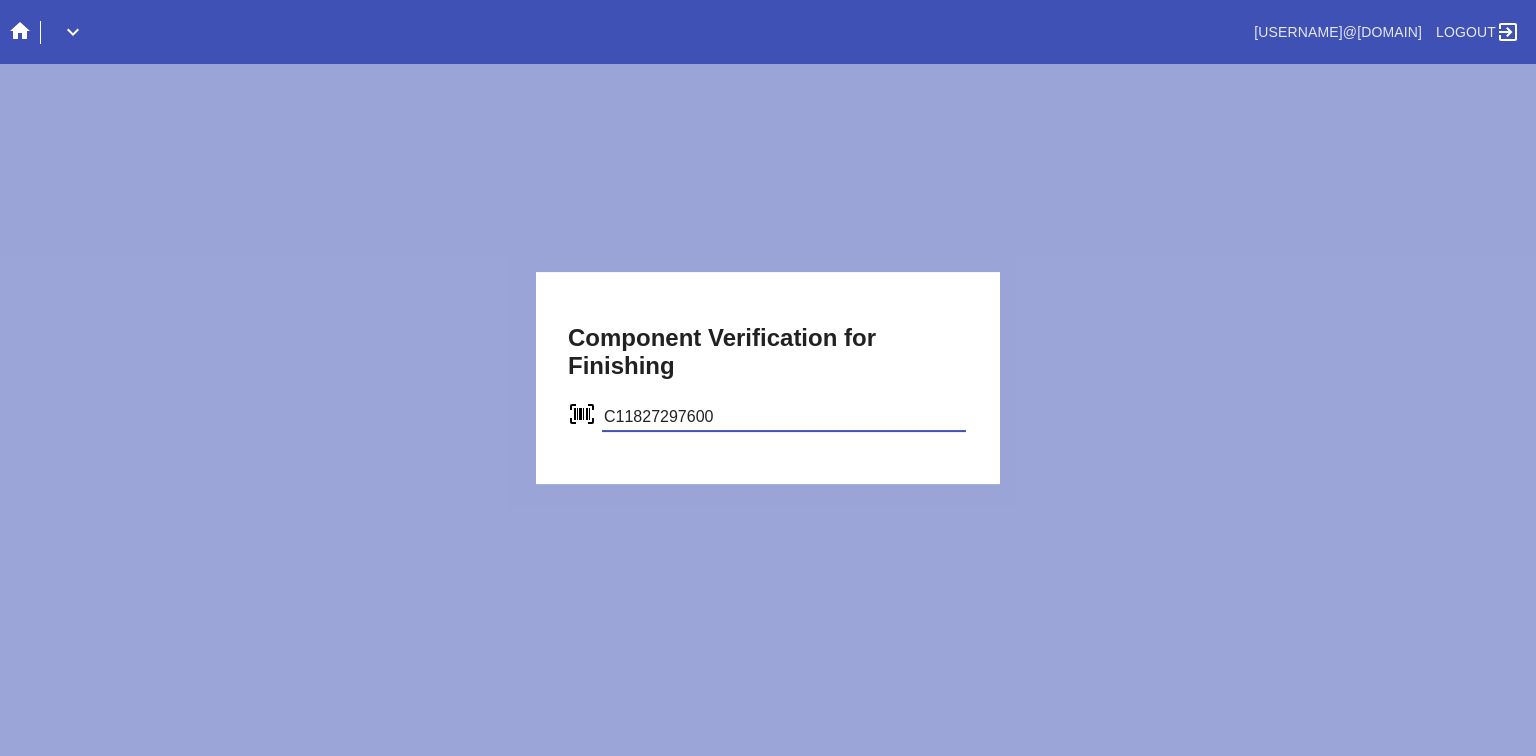 type on "C11827297600" 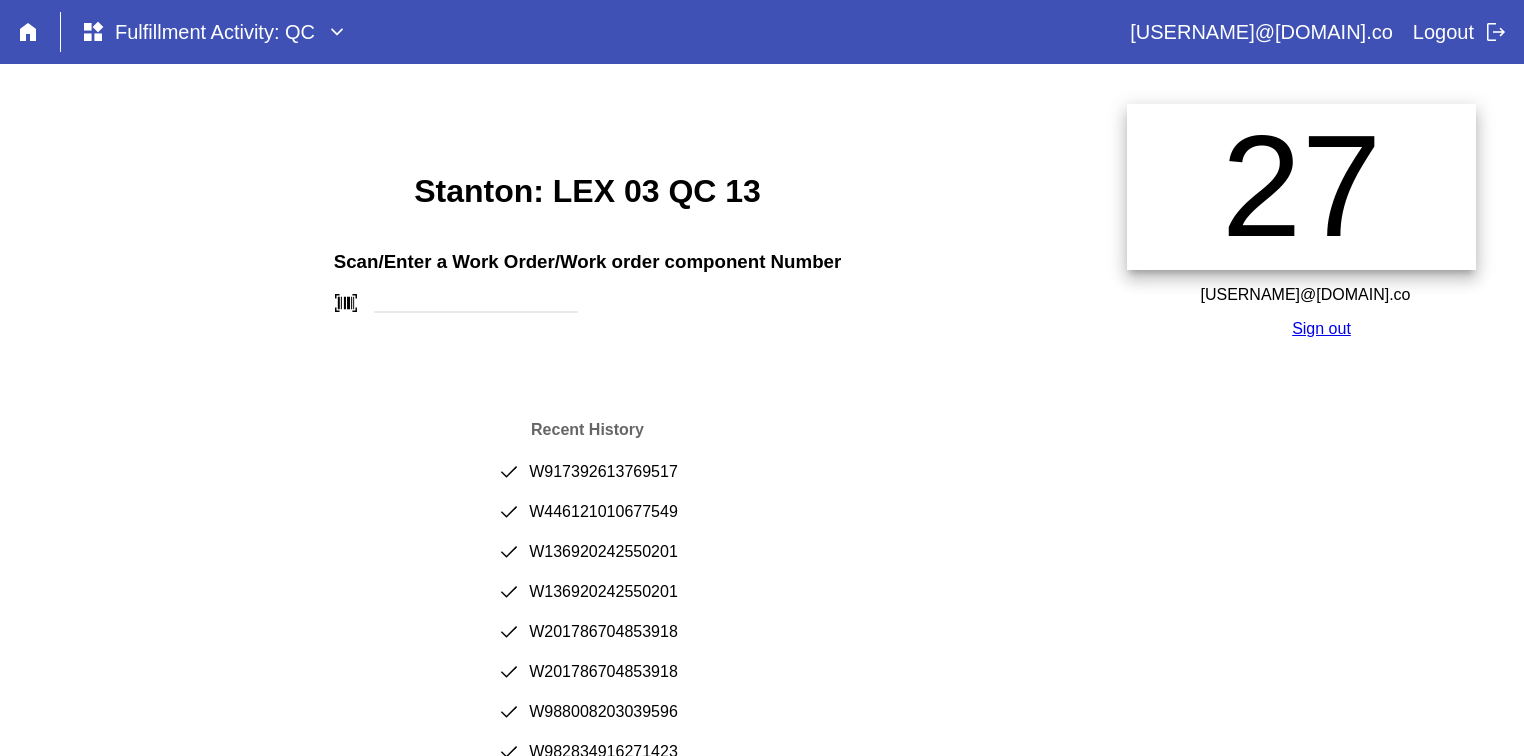 scroll, scrollTop: 0, scrollLeft: 0, axis: both 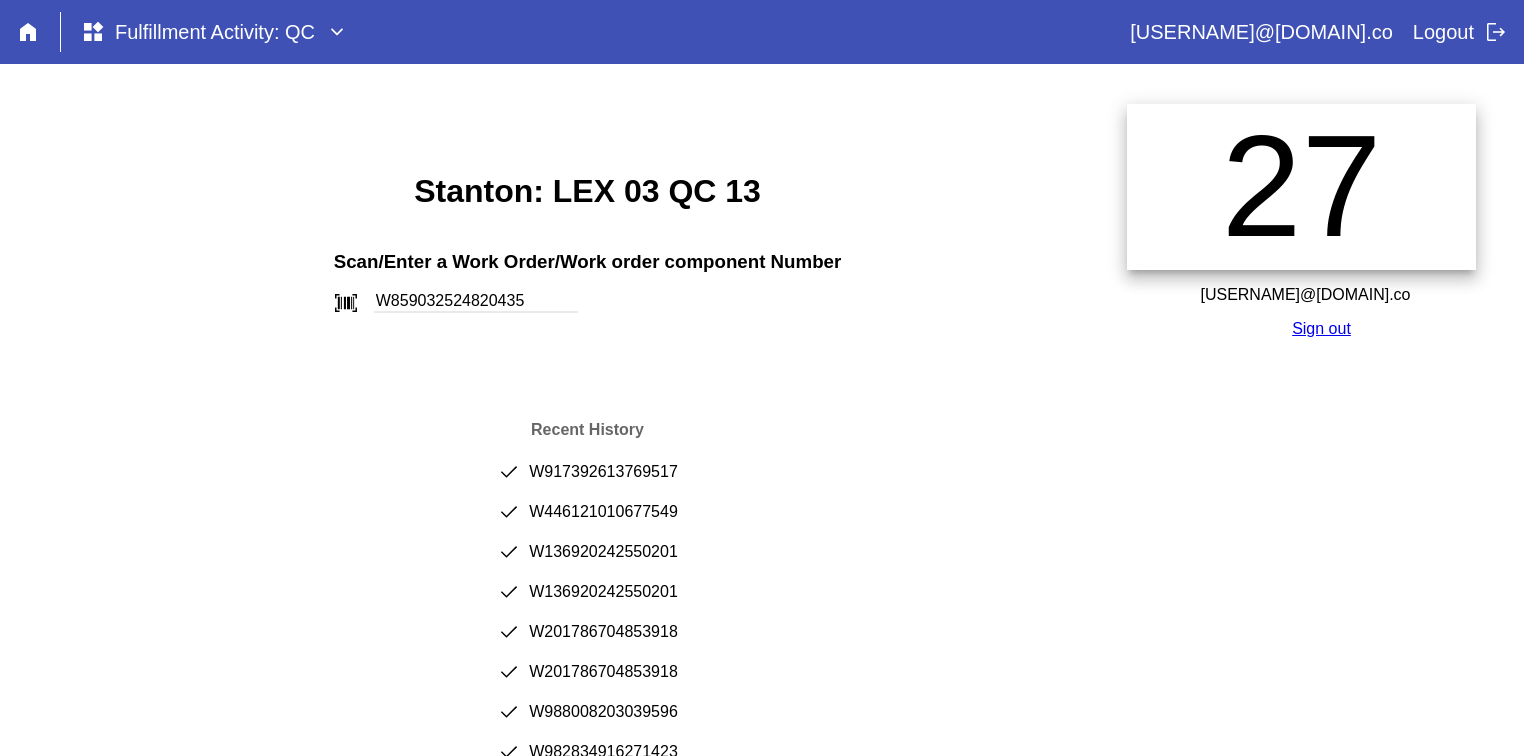type on "W859032524820435" 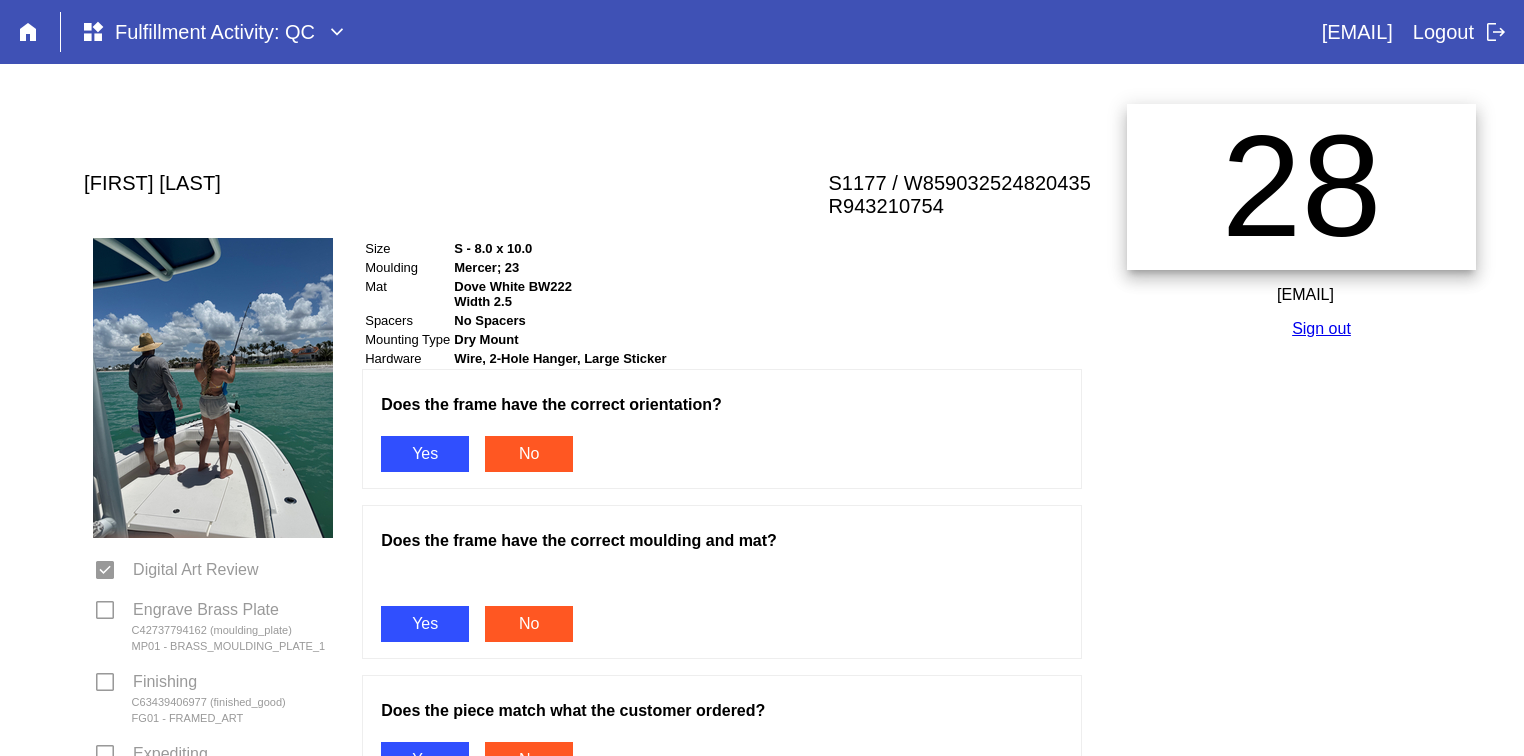 scroll, scrollTop: 0, scrollLeft: 0, axis: both 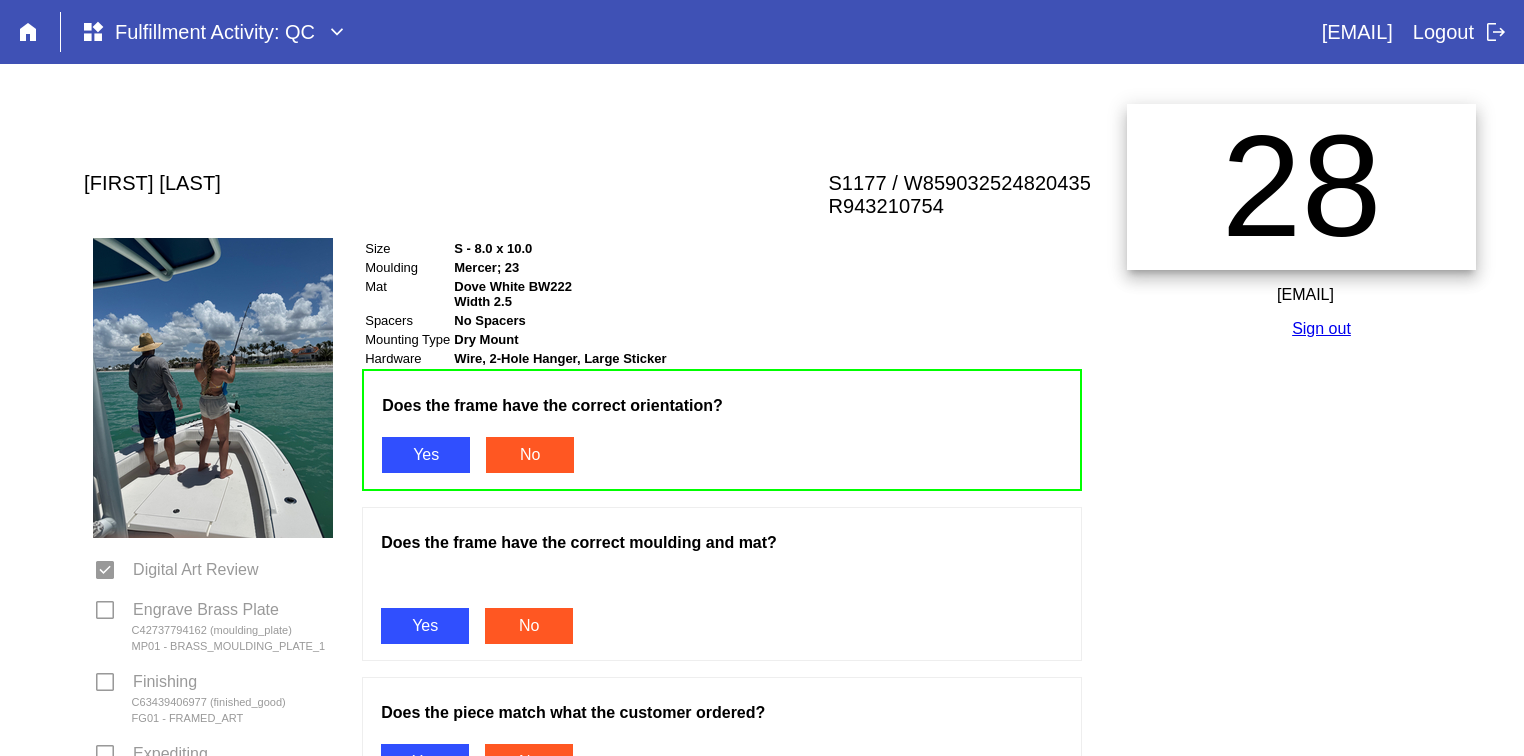 click on "Yes" at bounding box center [425, 626] 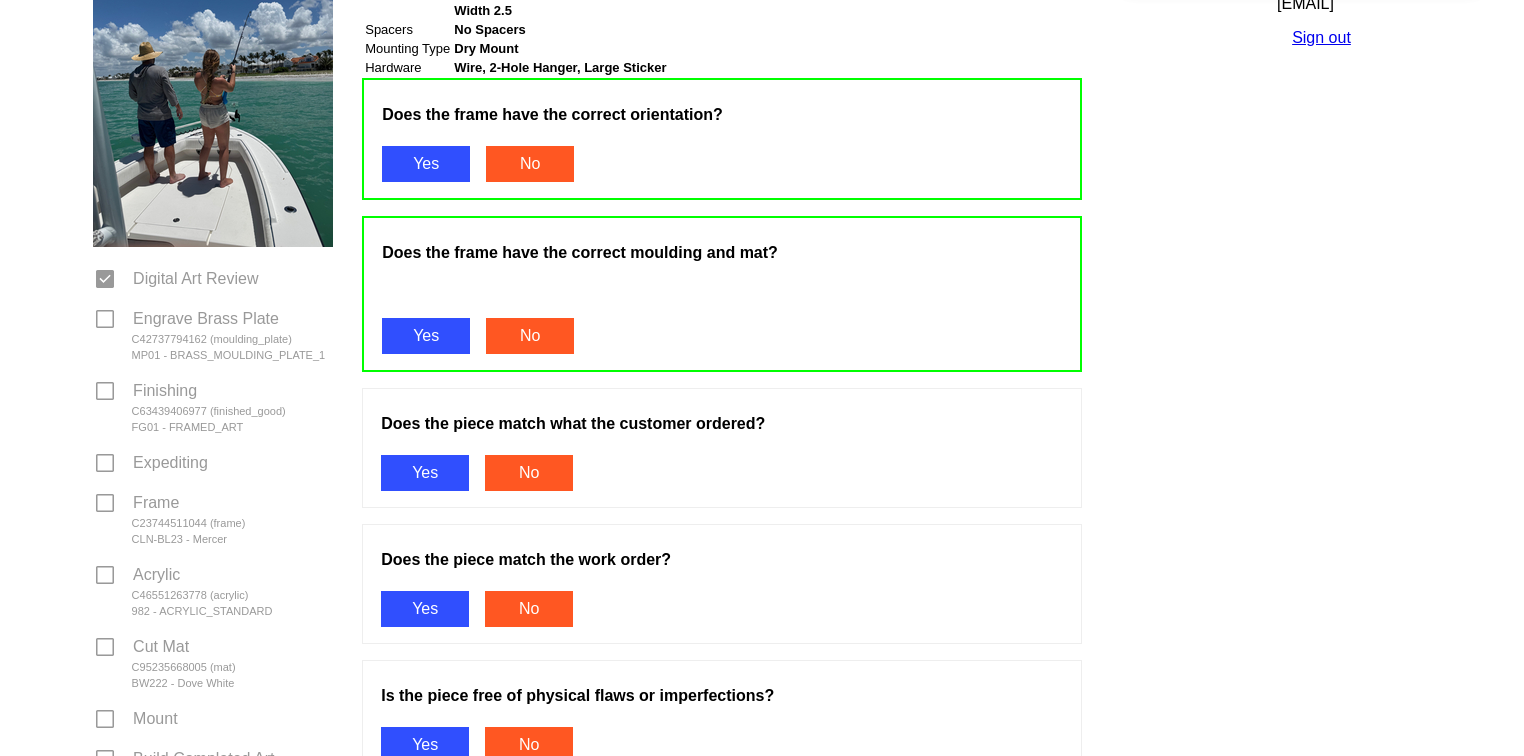 scroll, scrollTop: 357, scrollLeft: 0, axis: vertical 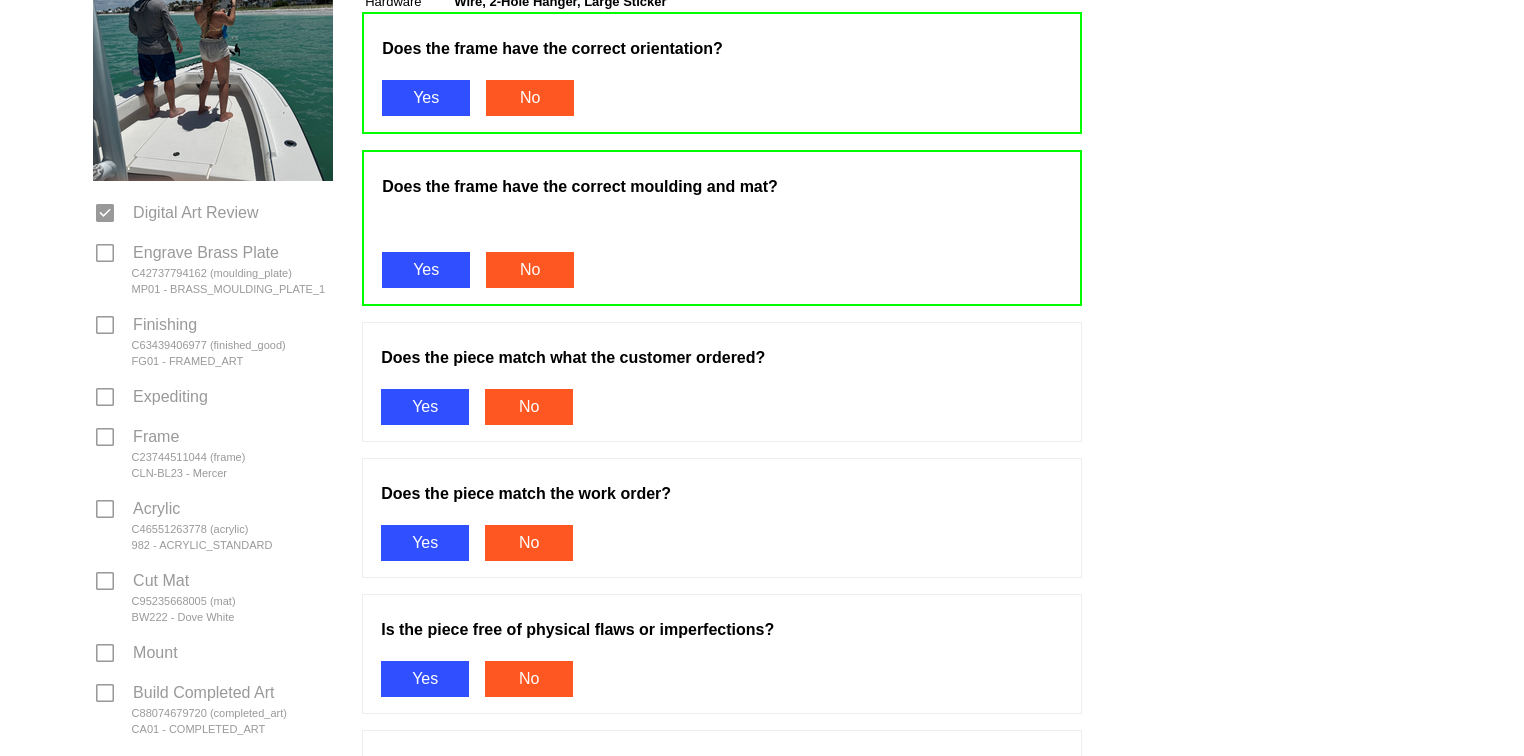 click on "Yes" at bounding box center (425, 407) 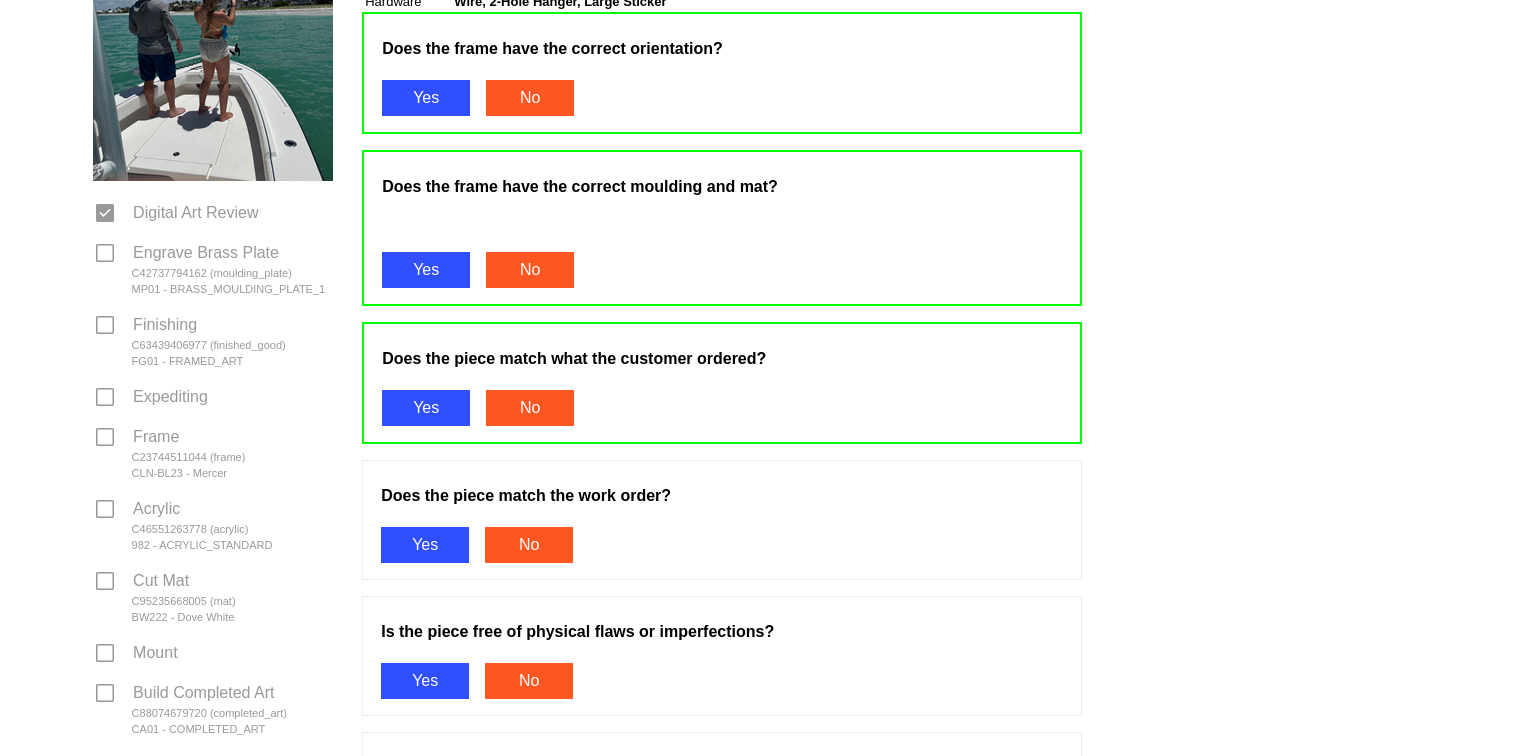 click on "Does the piece match the work order? Yes No" at bounding box center (722, 520) 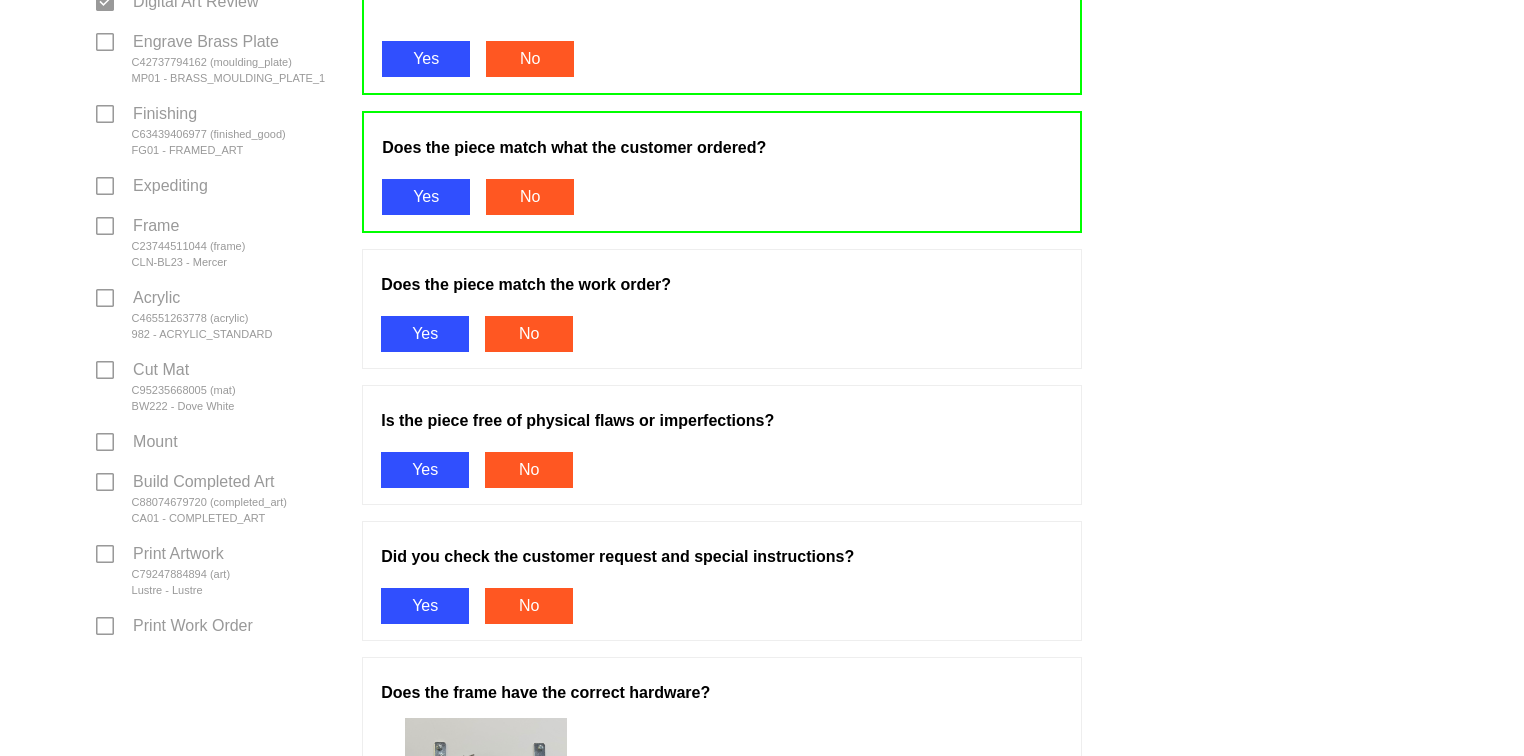 scroll, scrollTop: 622, scrollLeft: 0, axis: vertical 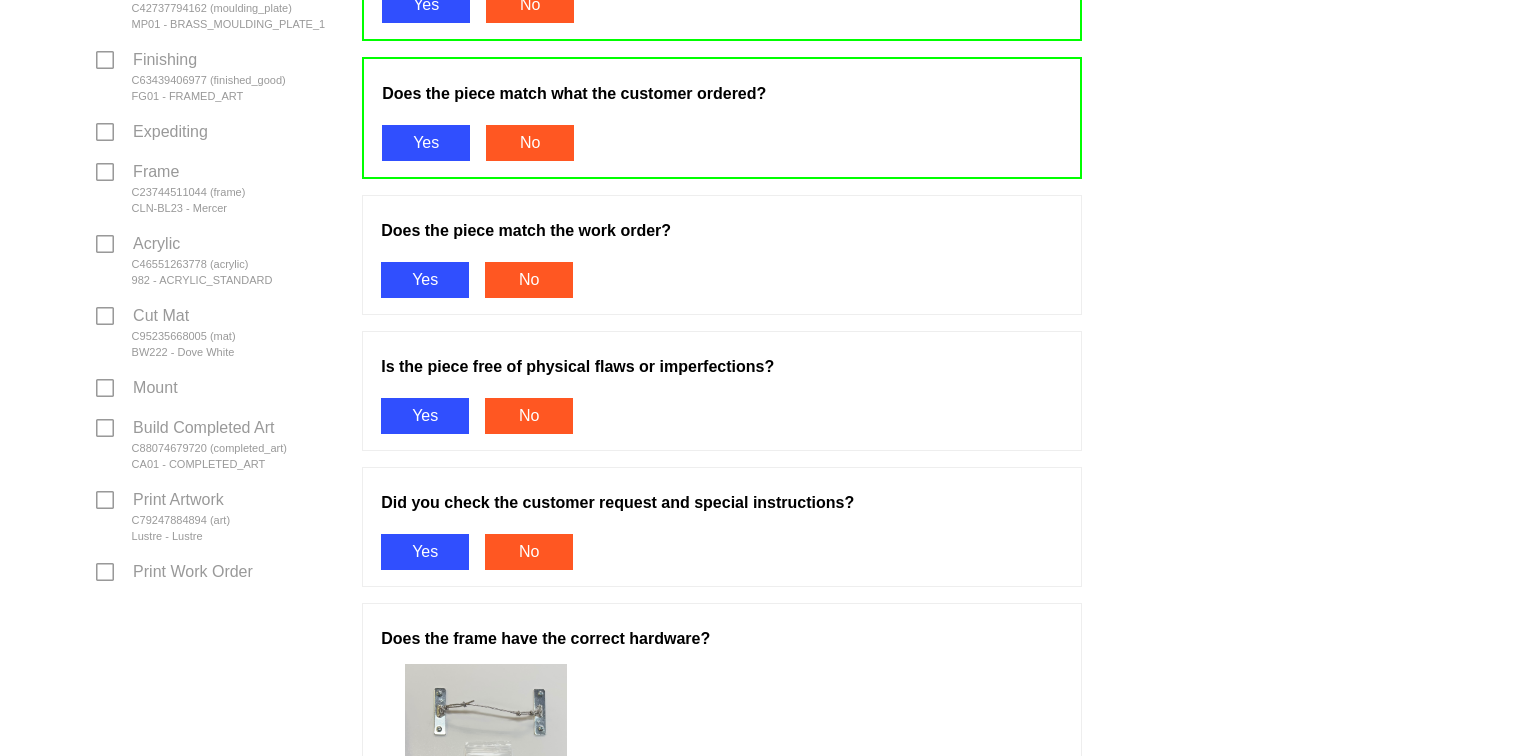 click on "Yes" at bounding box center [425, 280] 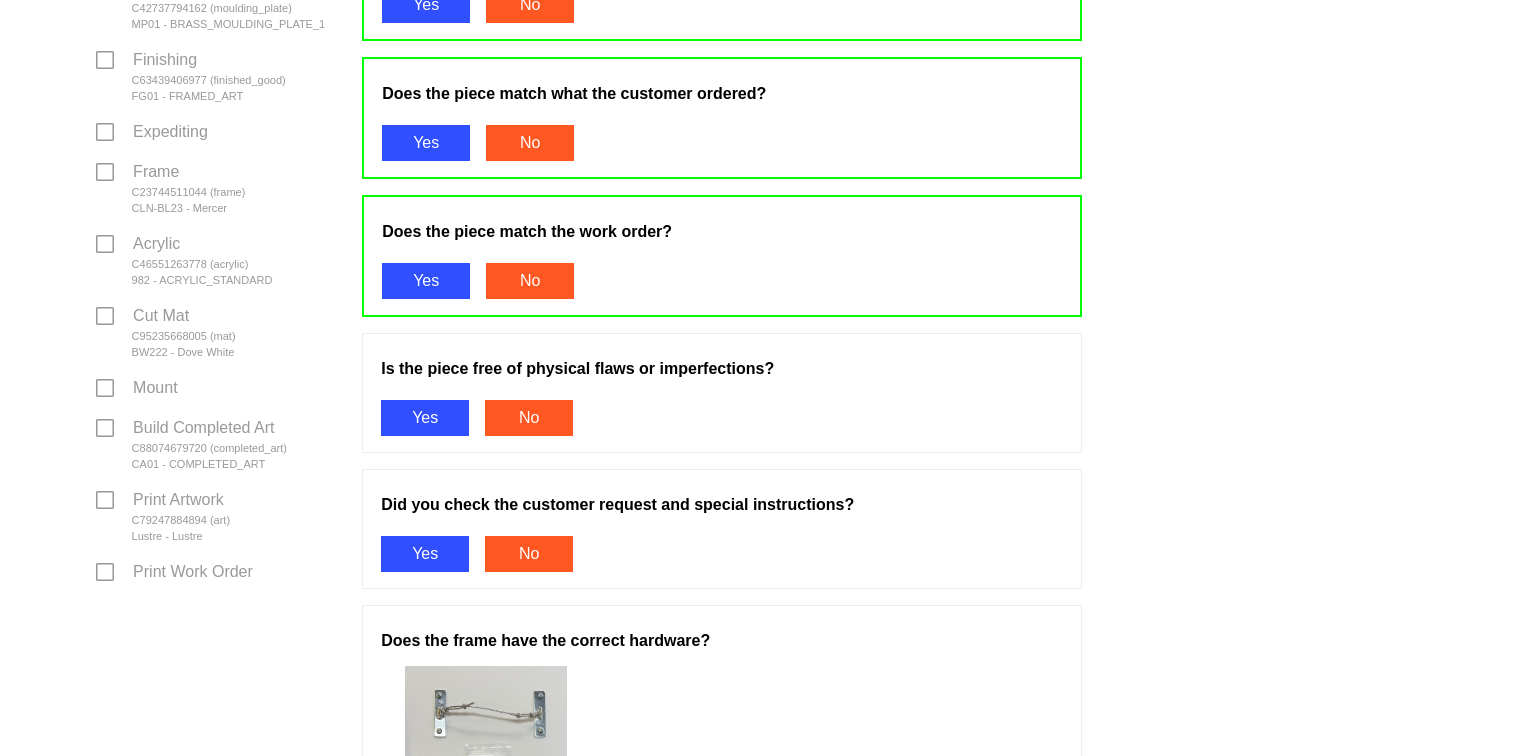 click on "Yes" at bounding box center (425, 418) 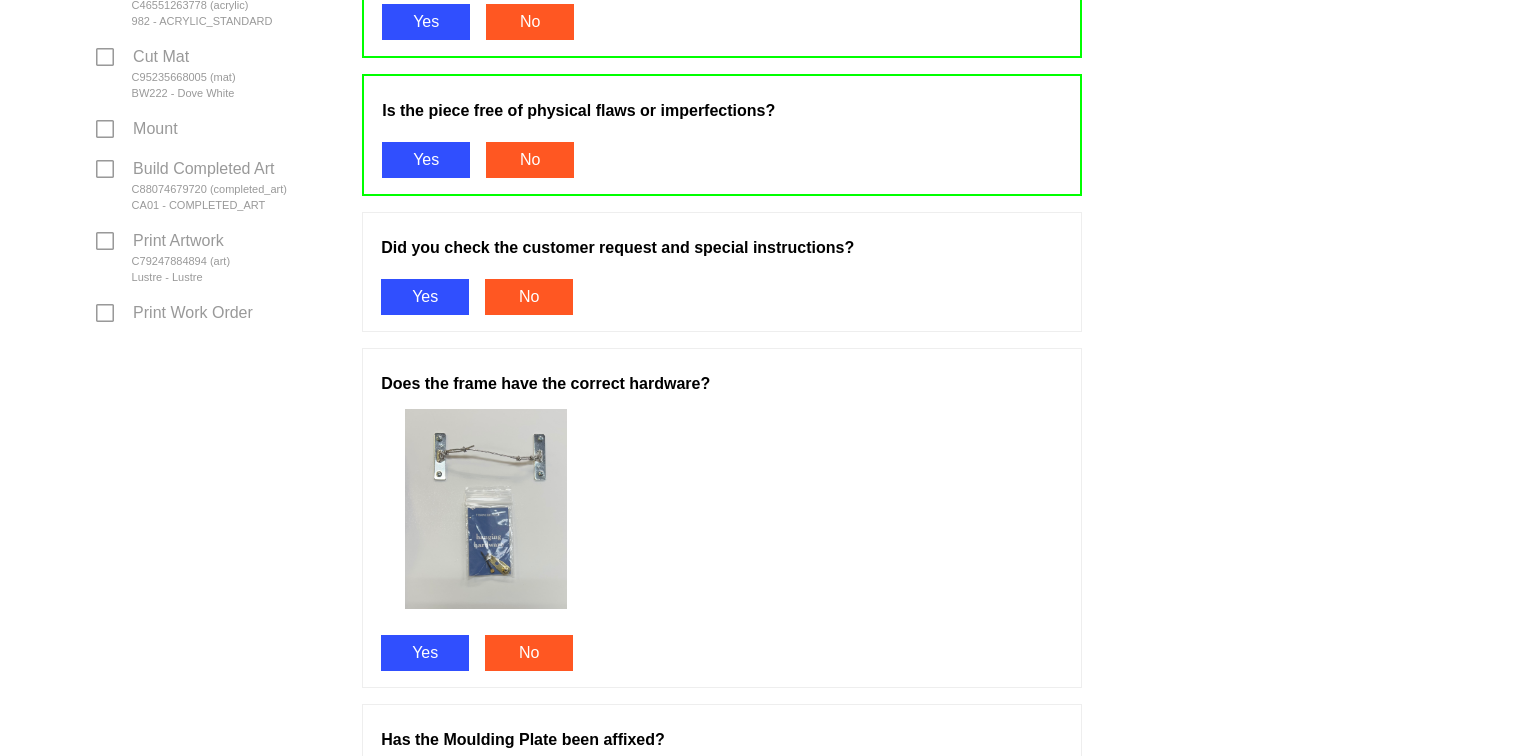 click on "Yes" at bounding box center [425, 297] 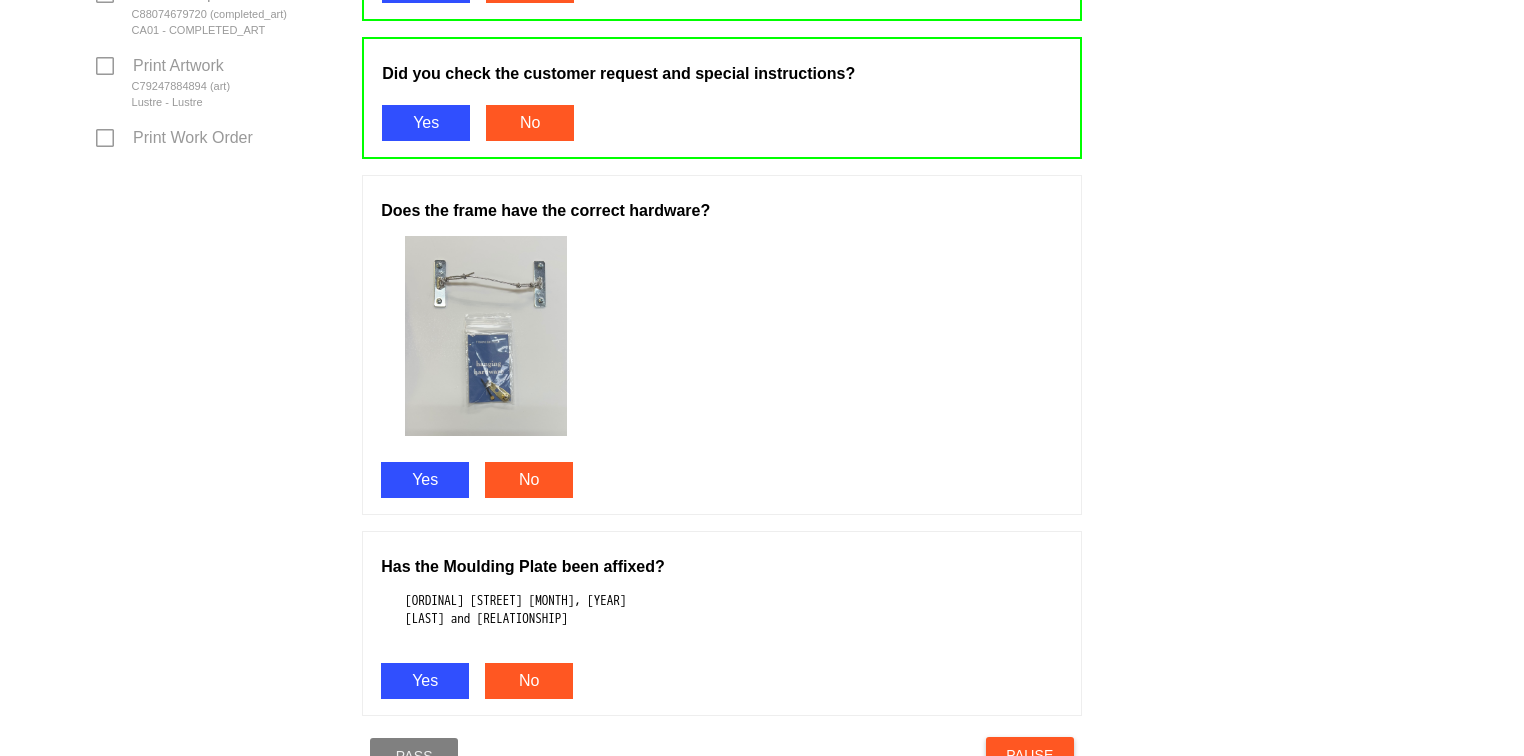 scroll, scrollTop: 1123, scrollLeft: 0, axis: vertical 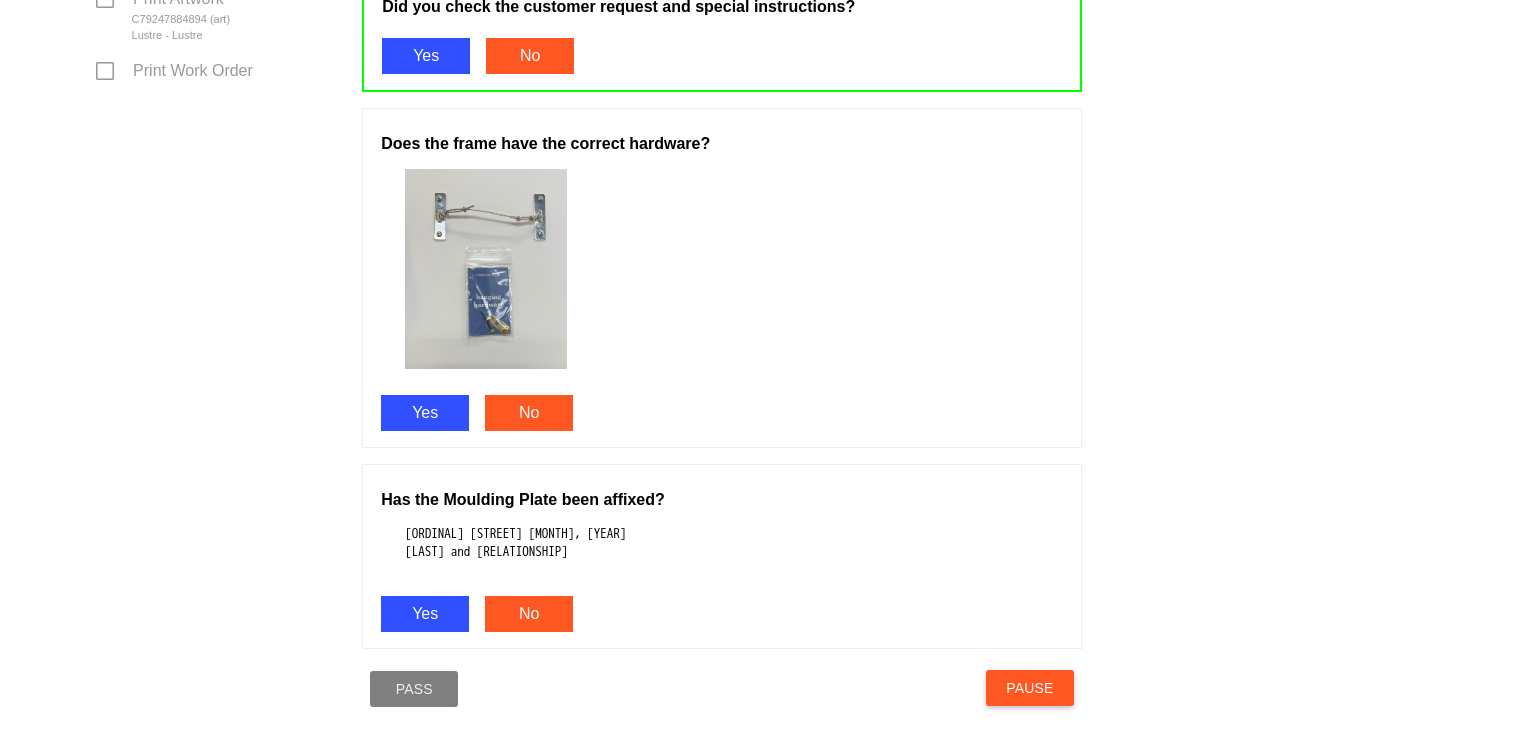 click on "Yes" at bounding box center [425, 413] 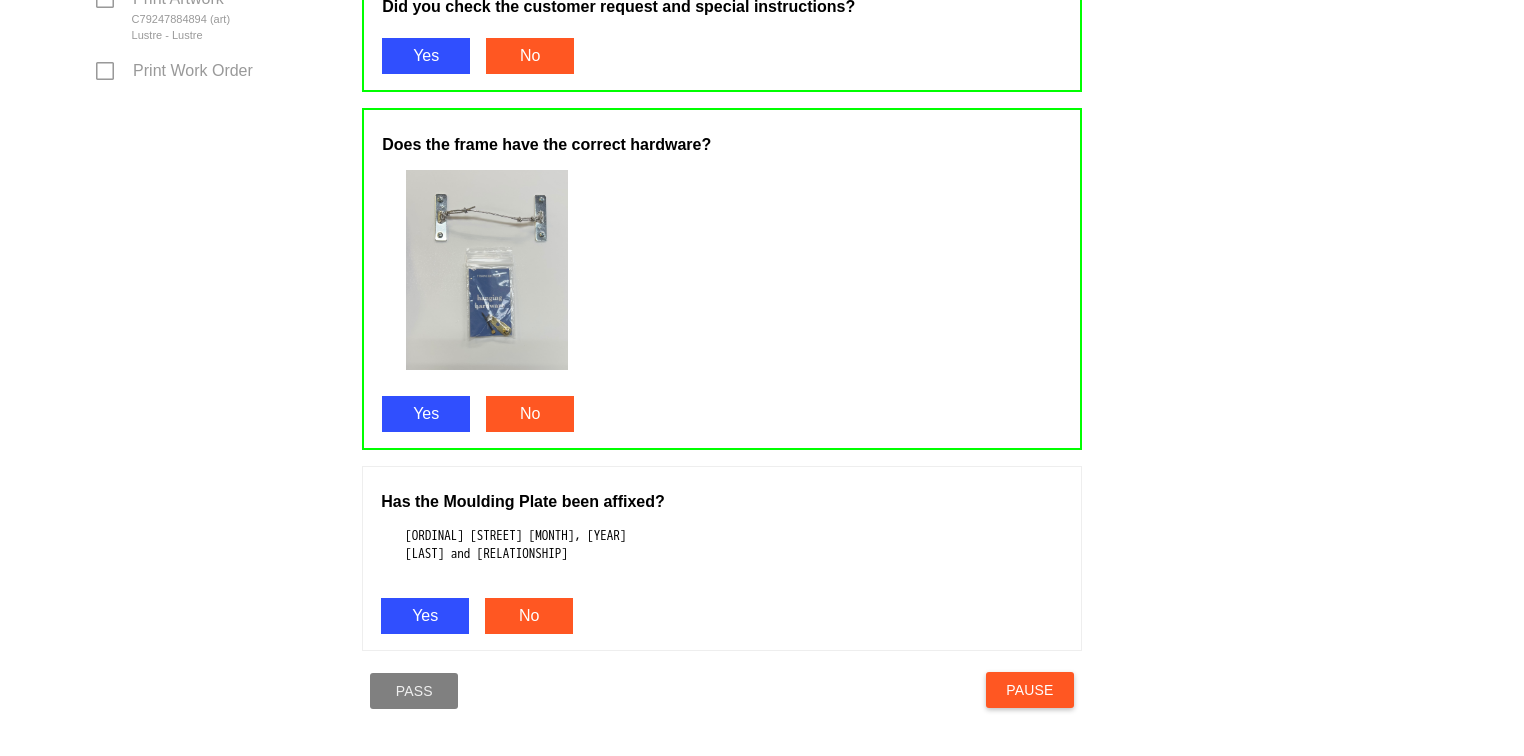 click on "Yes" at bounding box center [425, 616] 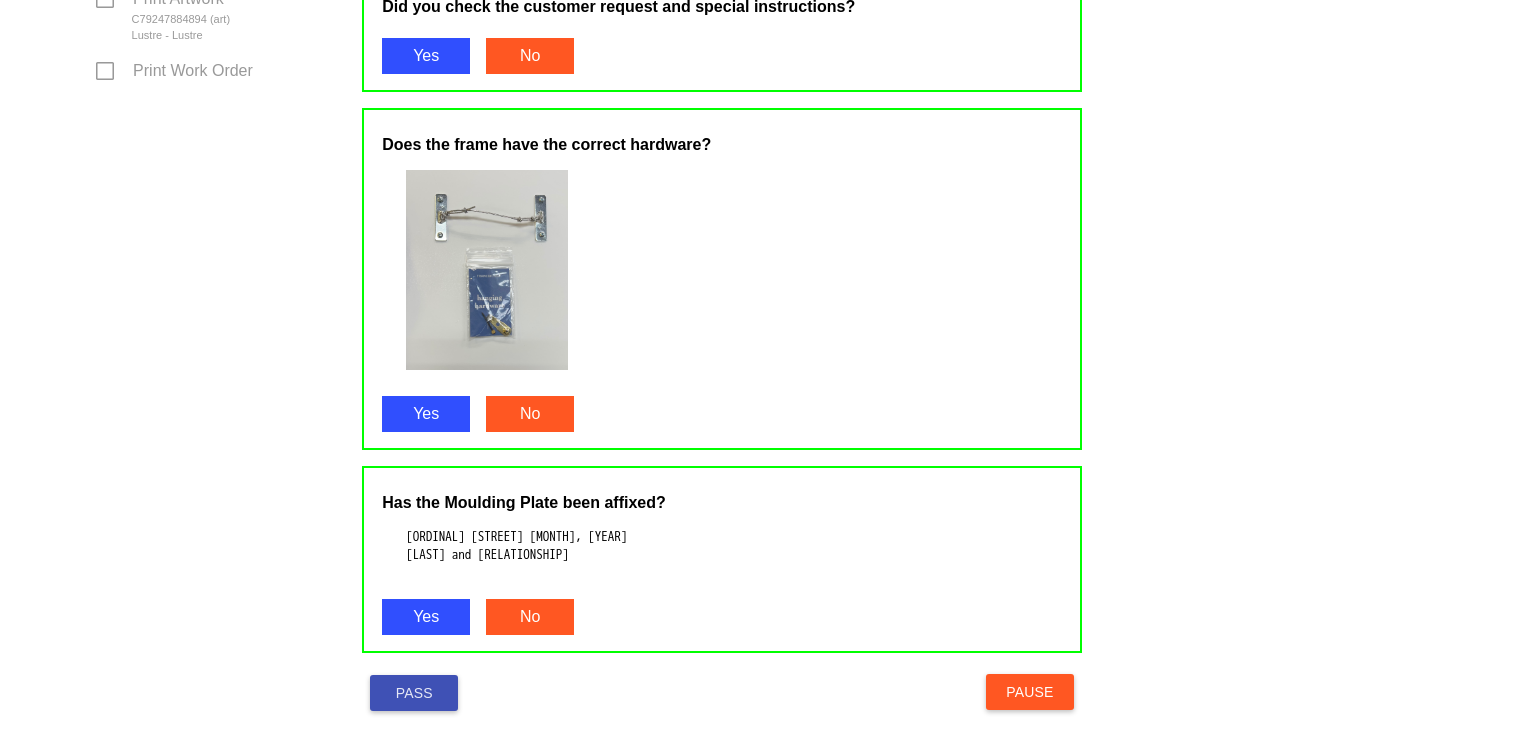 scroll, scrollTop: 1274, scrollLeft: 0, axis: vertical 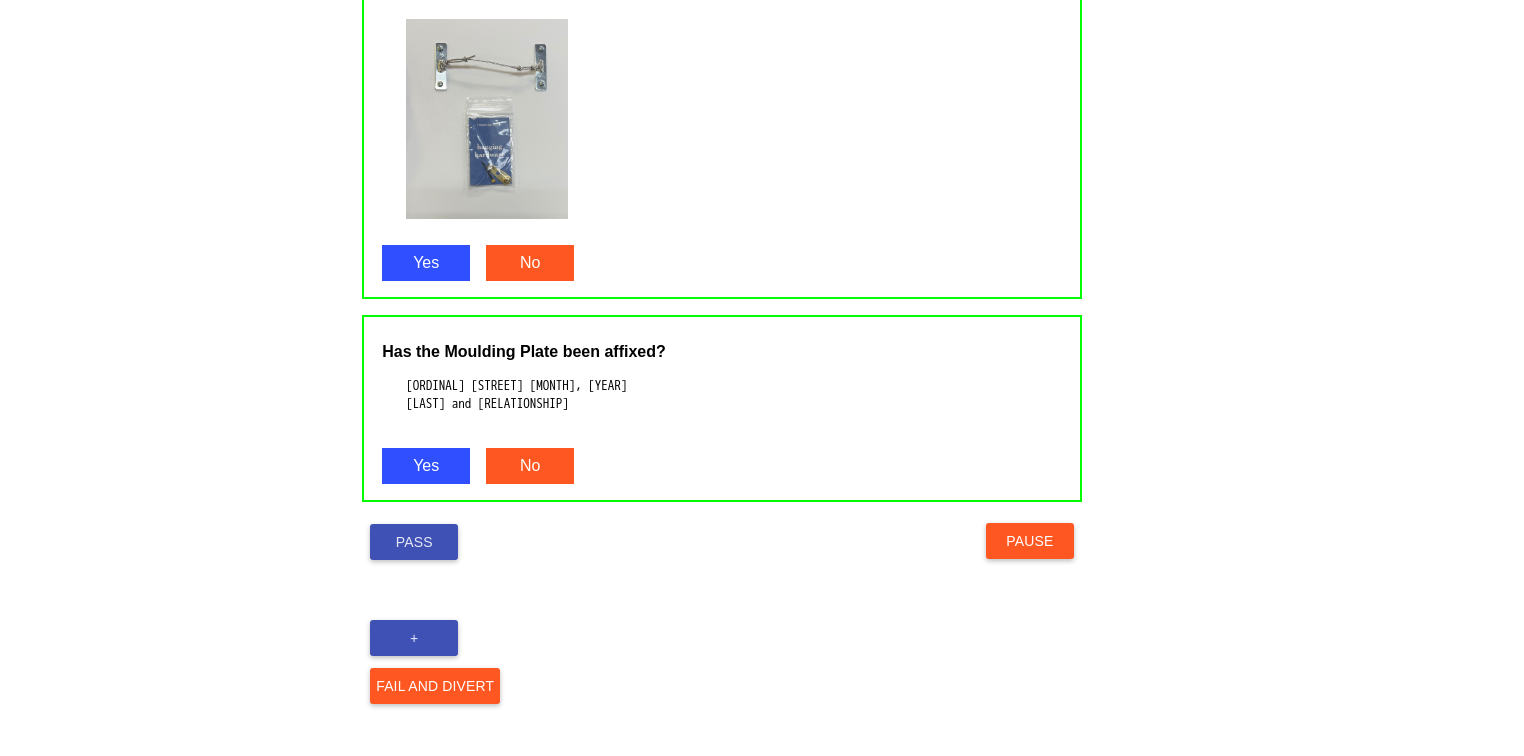 click on "Pass" at bounding box center (414, 542) 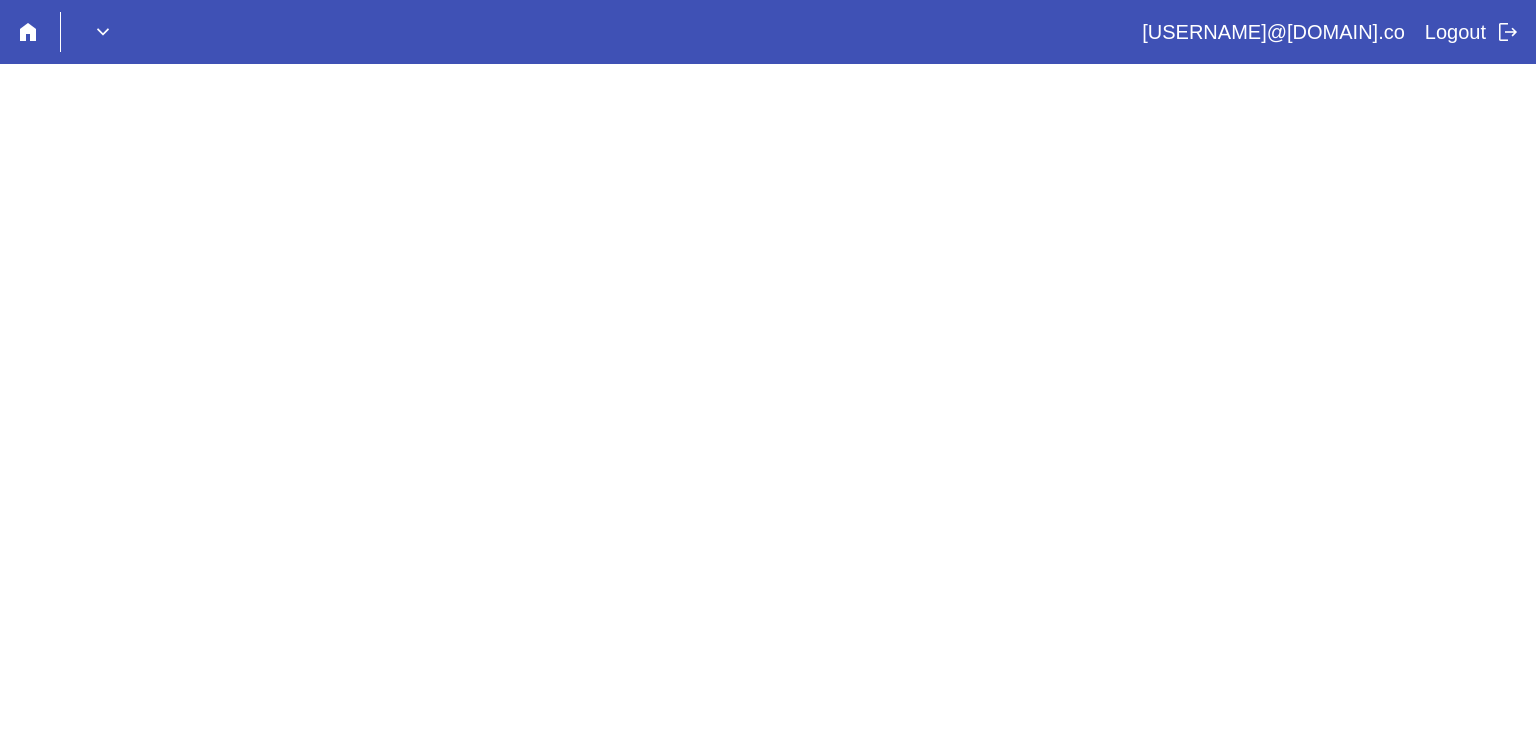 scroll, scrollTop: 0, scrollLeft: 0, axis: both 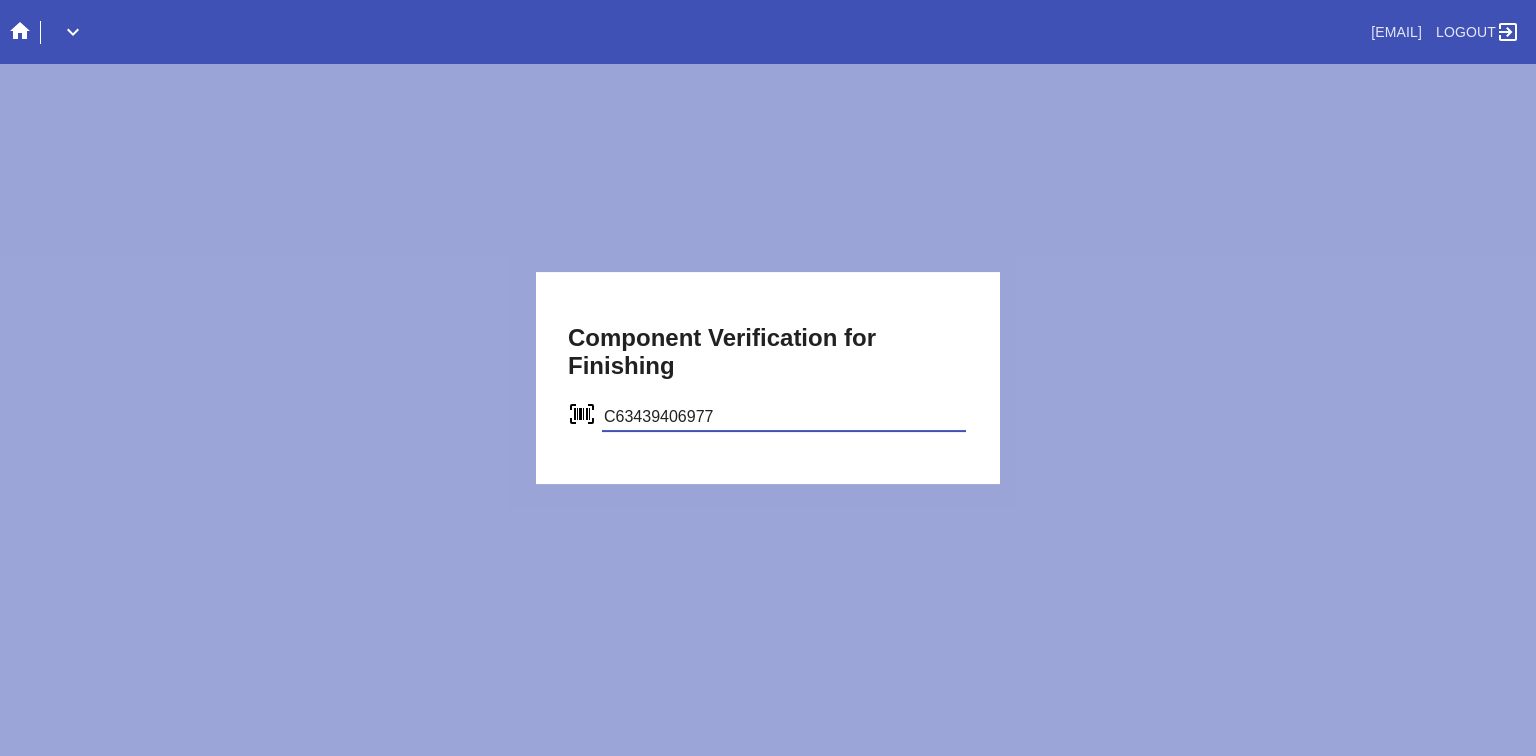 type on "C63439406977" 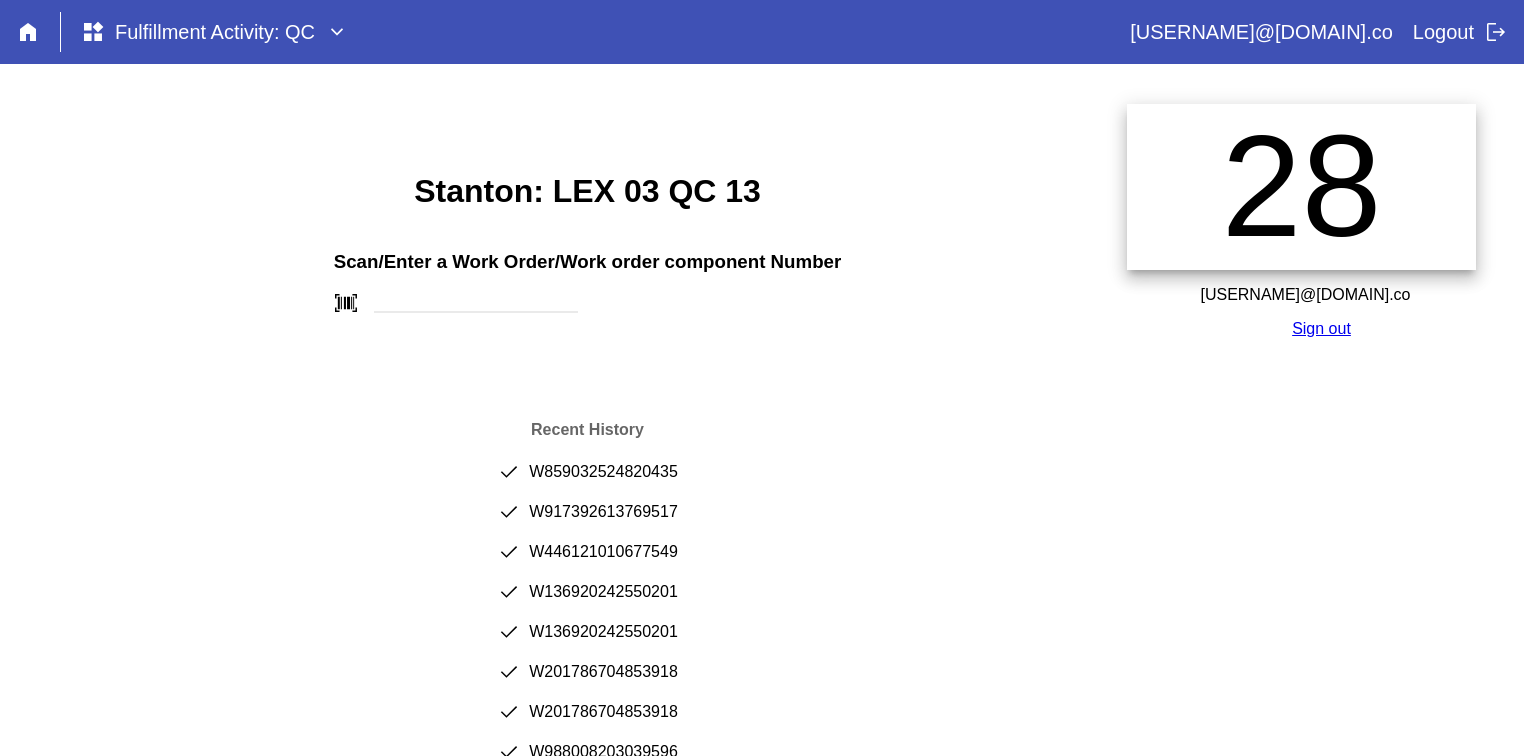 scroll, scrollTop: 0, scrollLeft: 0, axis: both 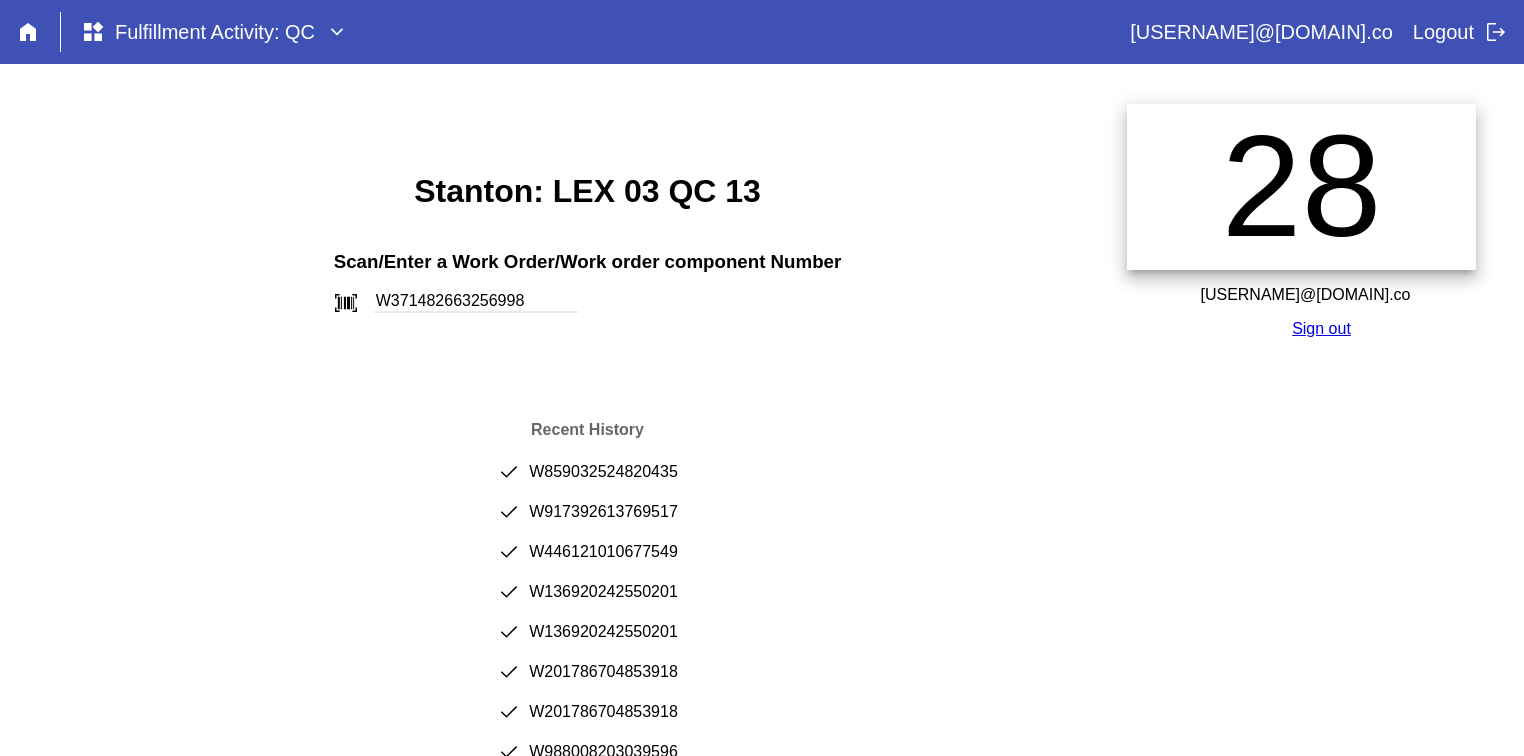 type on "W371482663256998" 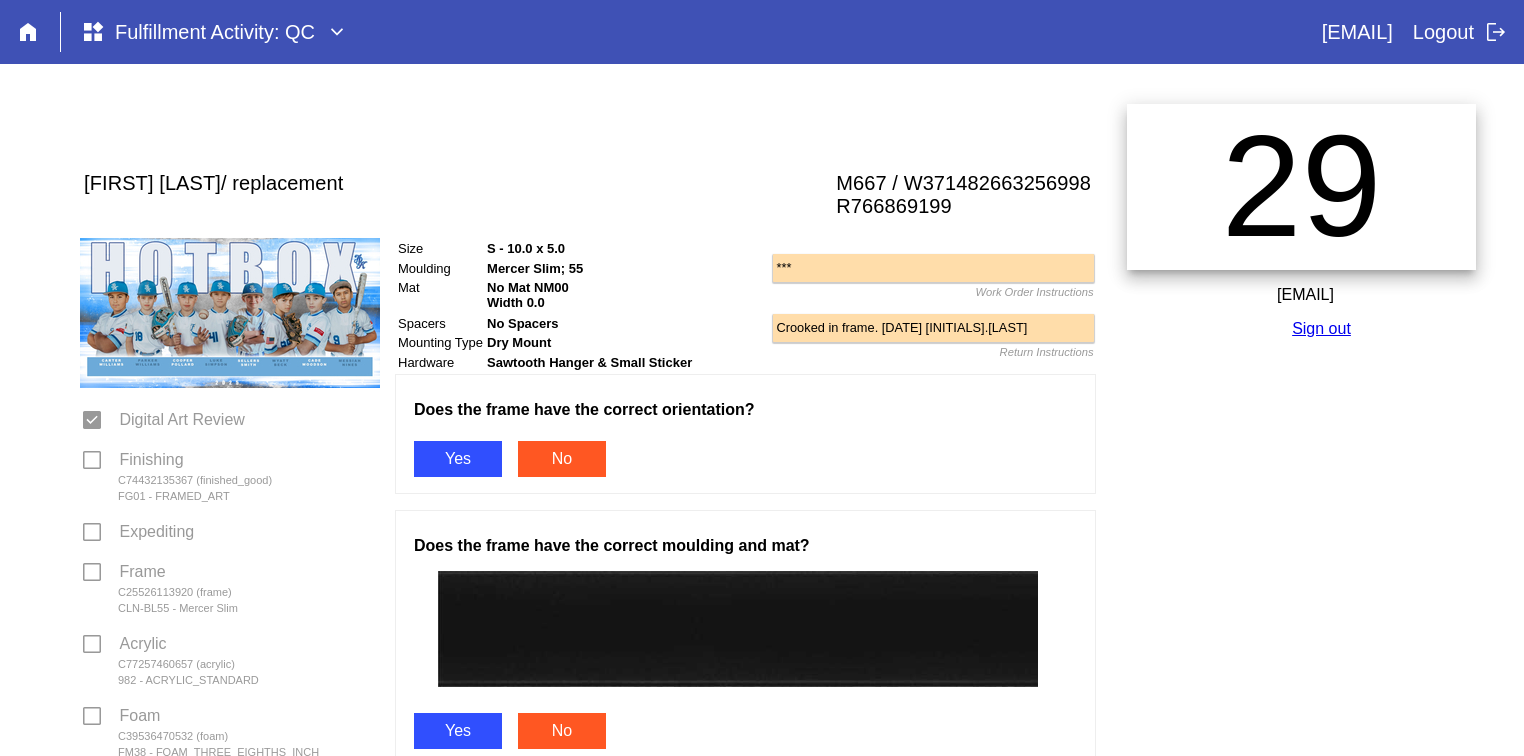 scroll, scrollTop: 0, scrollLeft: 0, axis: both 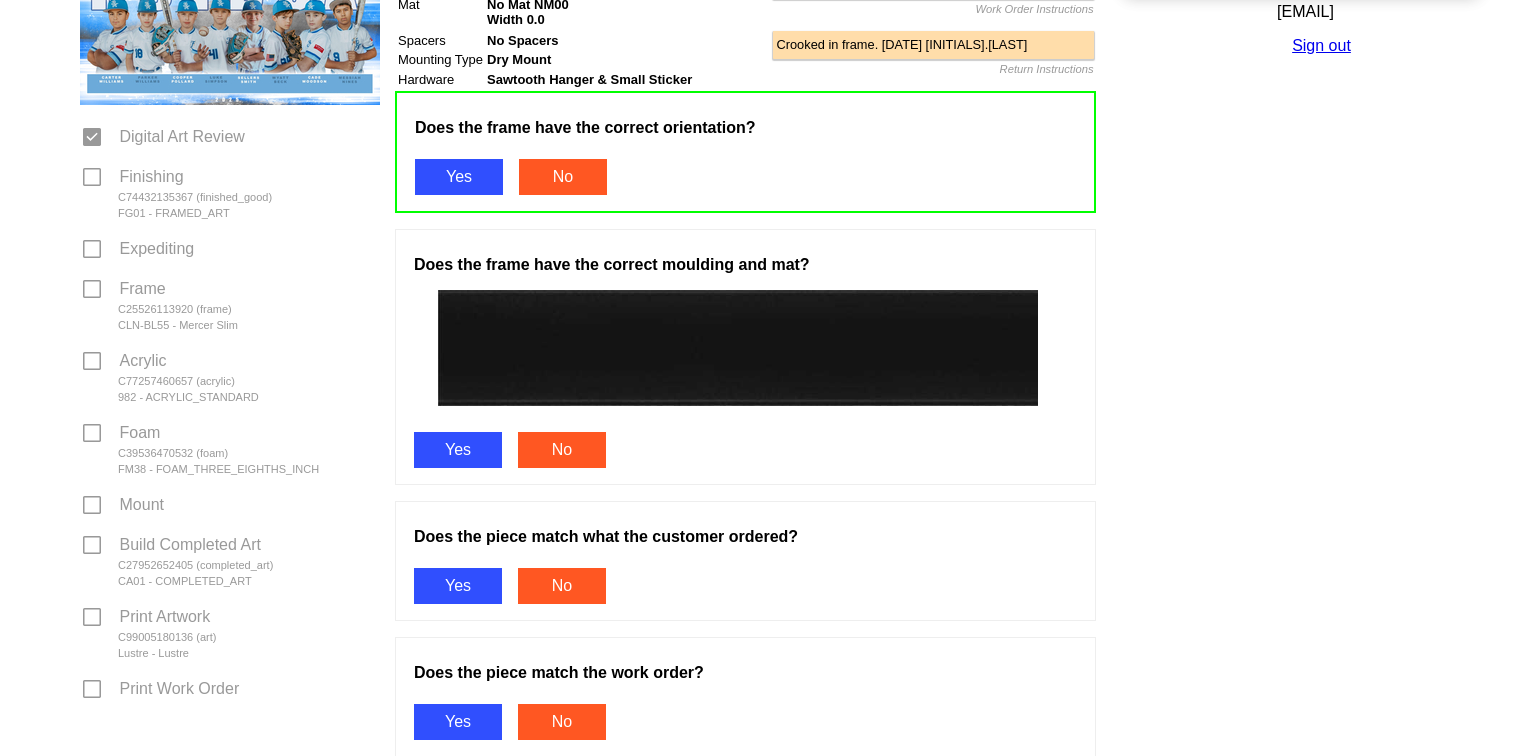 click on "Yes" at bounding box center (458, 450) 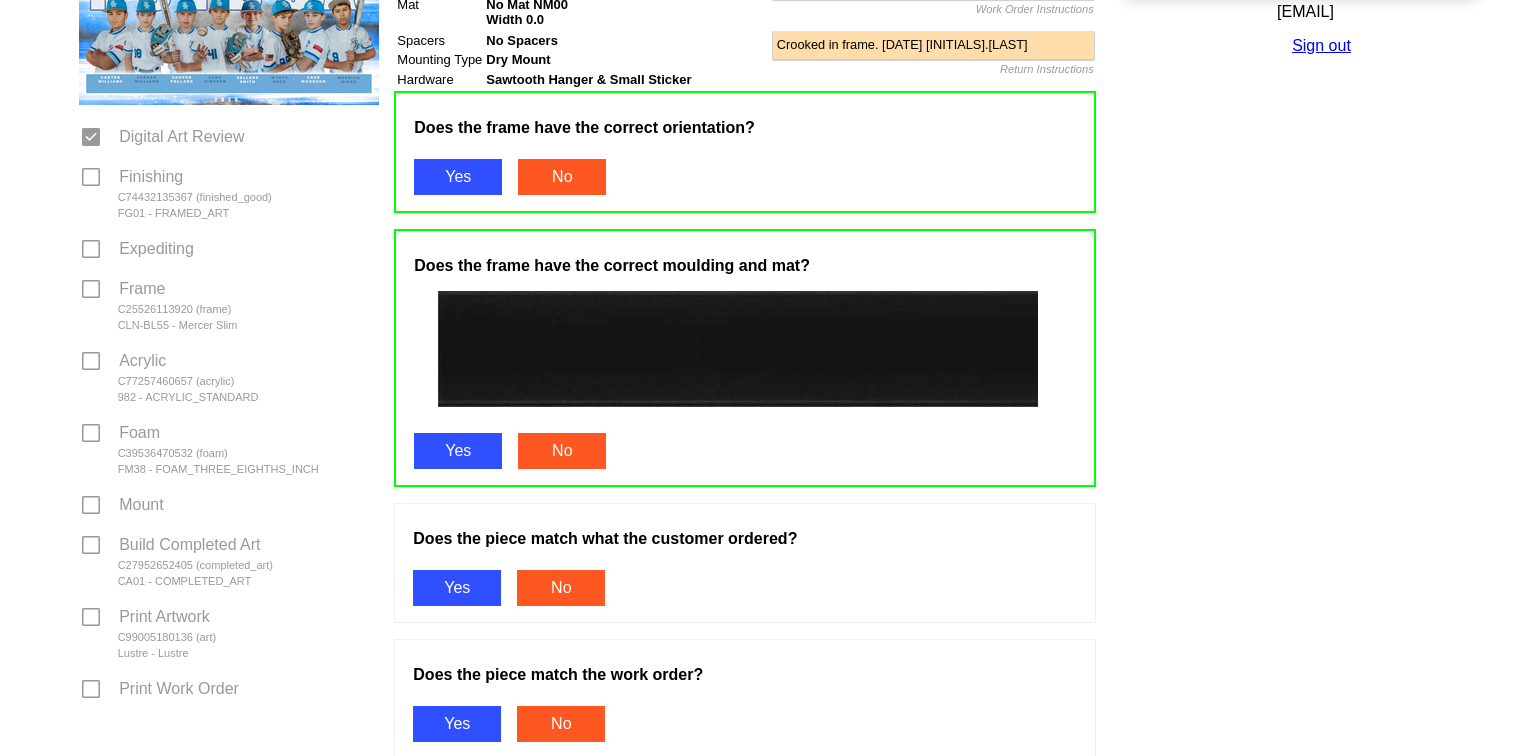 click on "Yes" at bounding box center [457, 588] 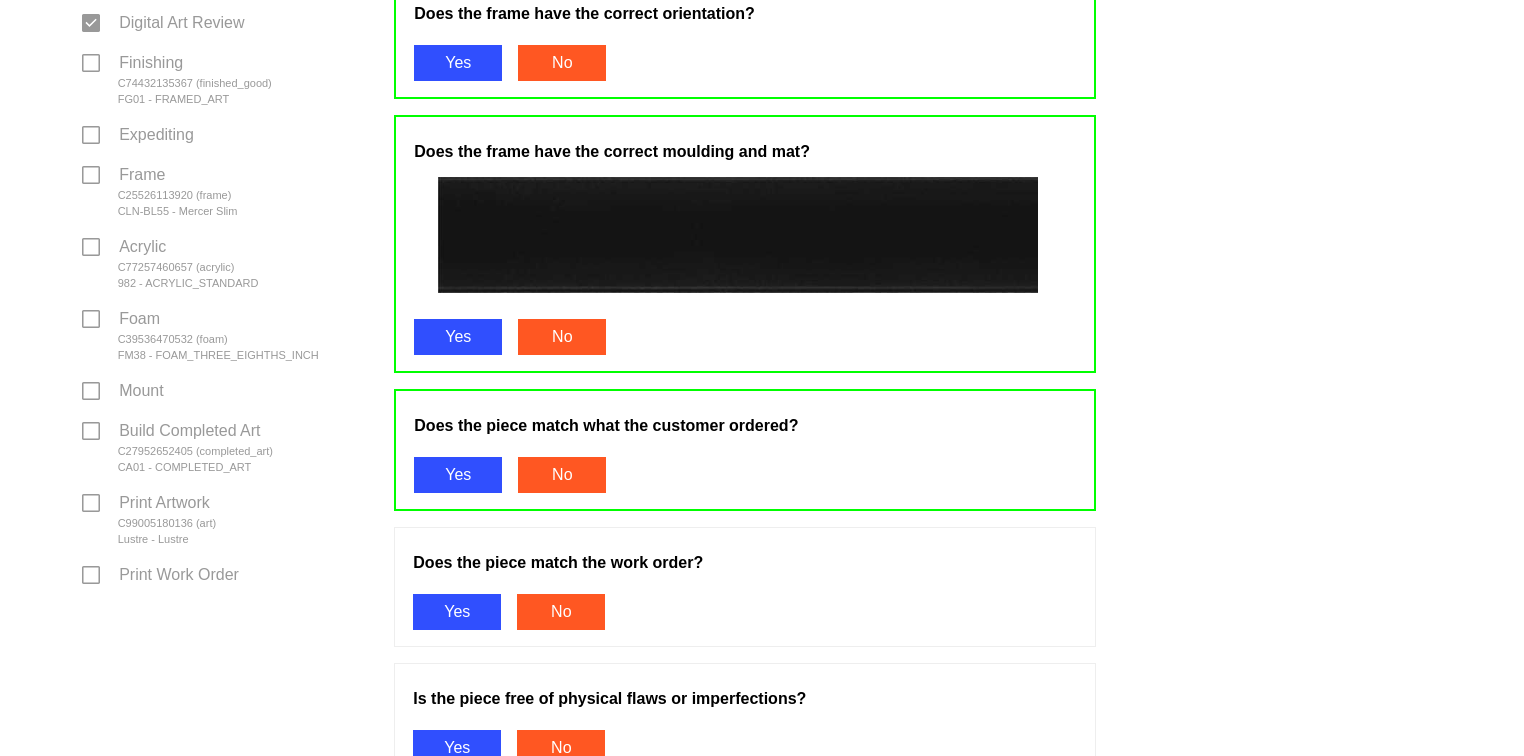 scroll, scrollTop: 582, scrollLeft: 0, axis: vertical 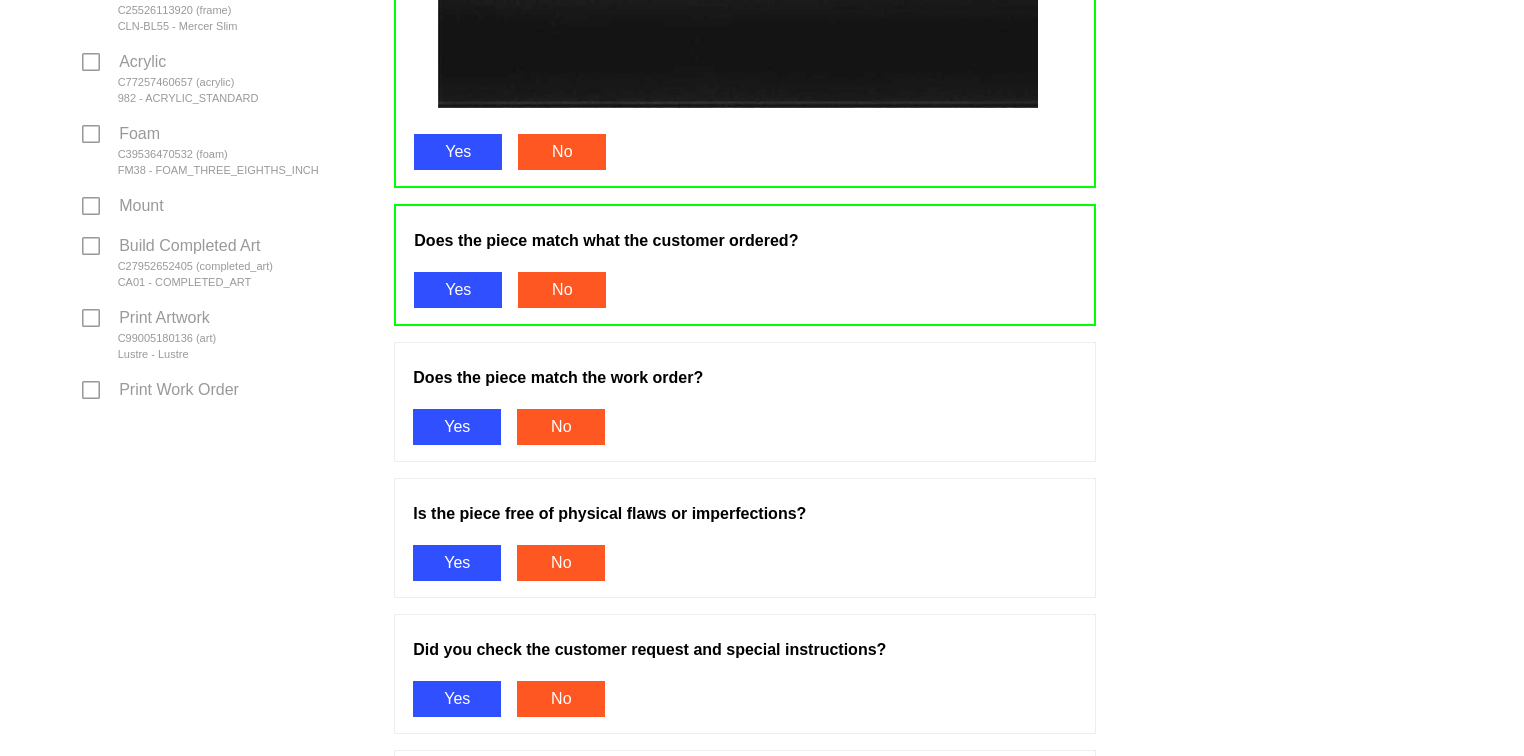 click on "Yes" at bounding box center (457, 427) 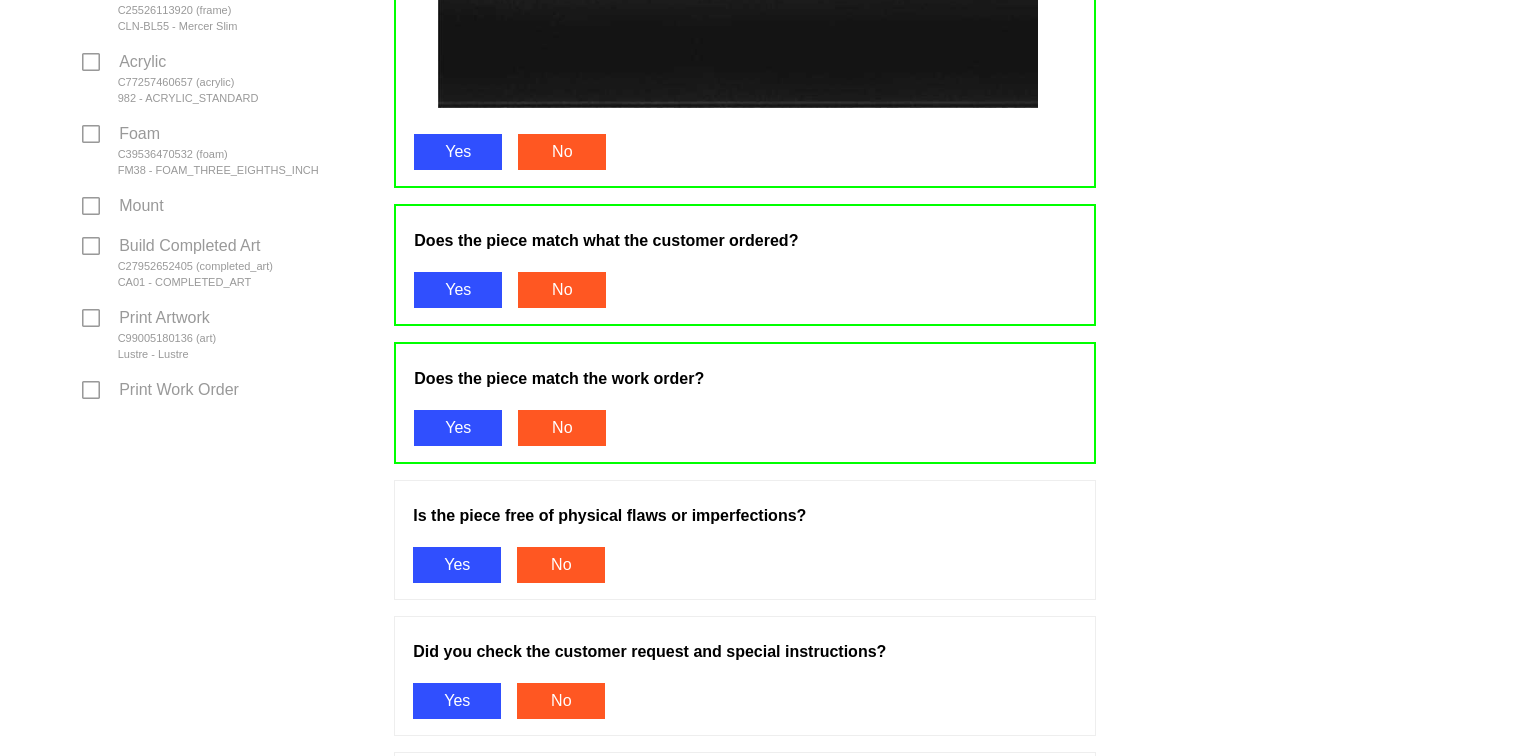 click on "Yes" at bounding box center [457, 565] 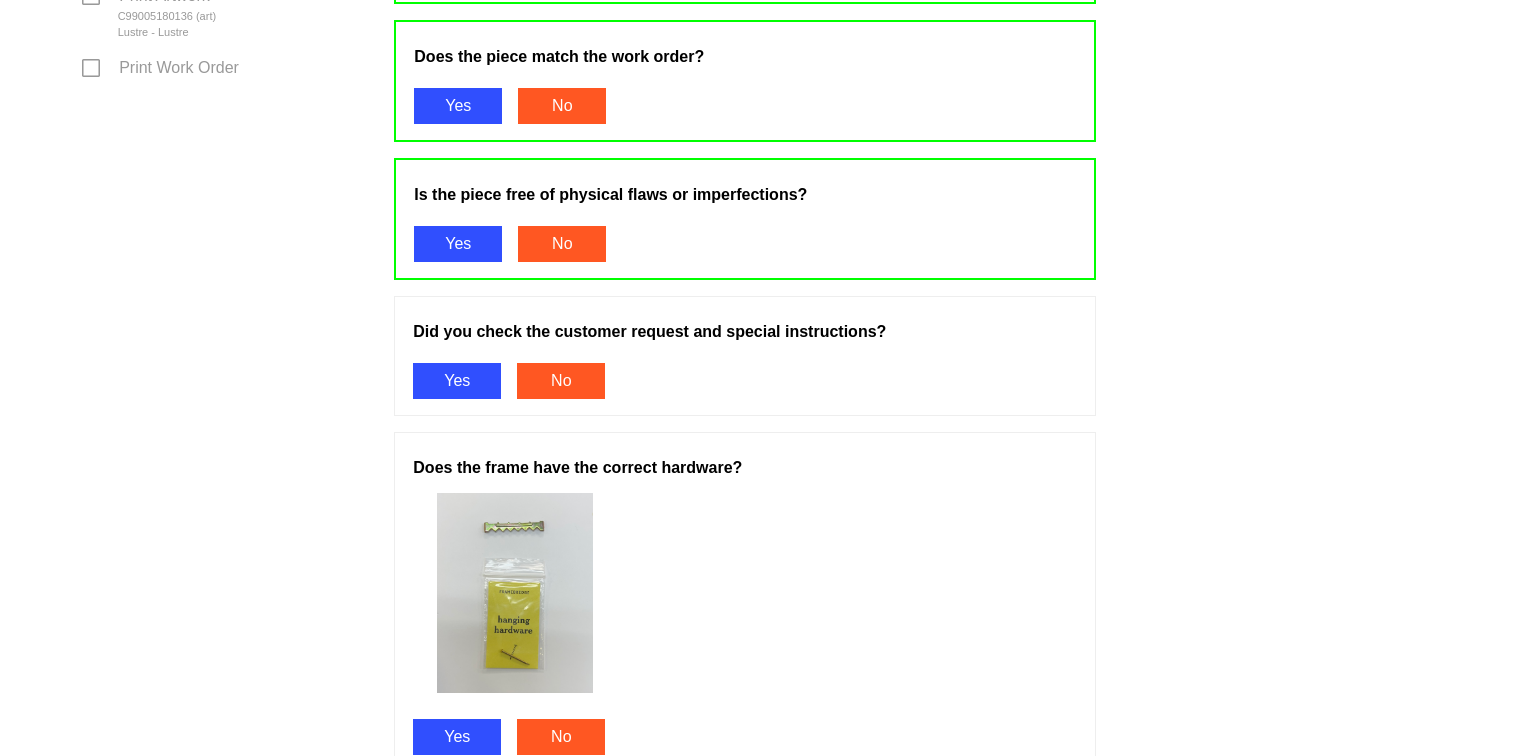click on "Yes" at bounding box center (457, 381) 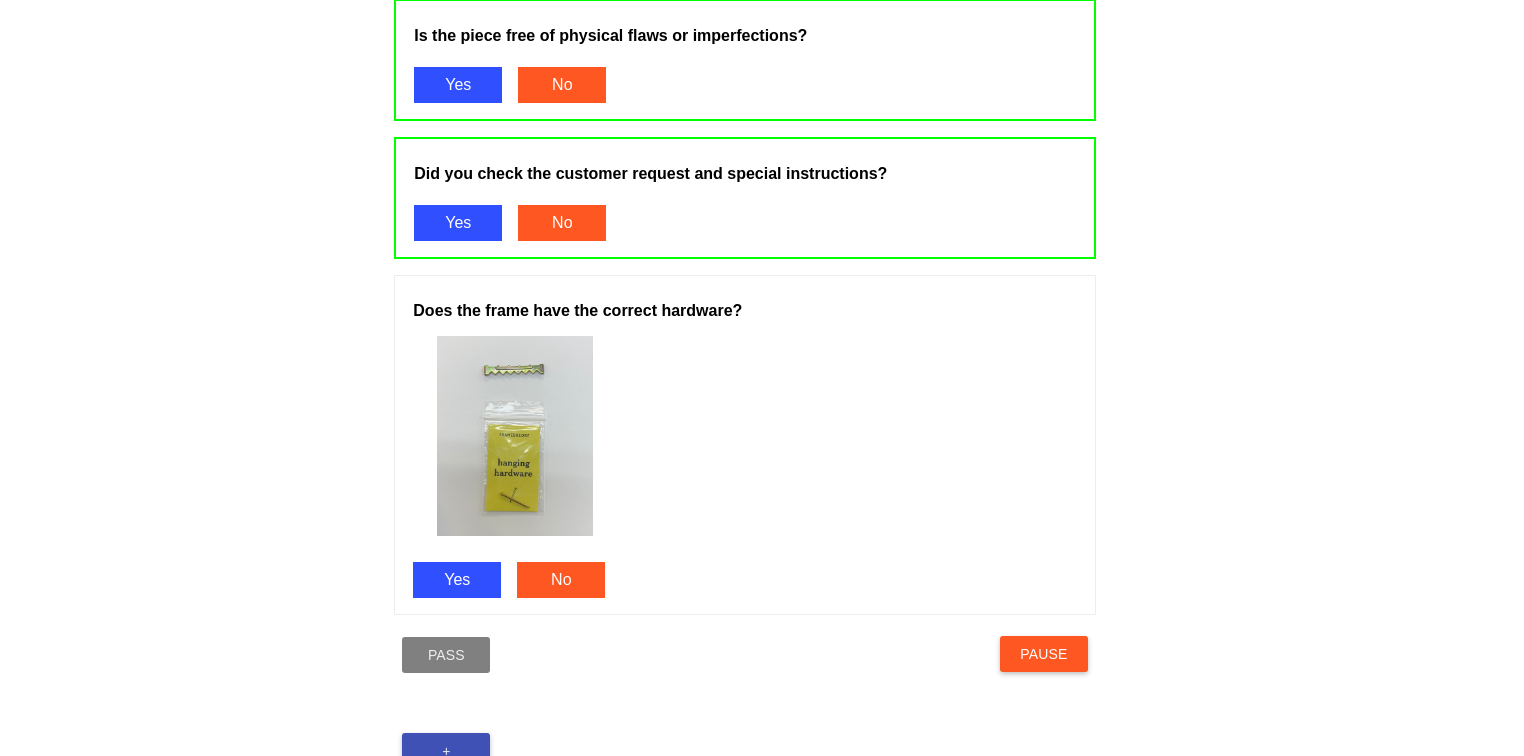 scroll, scrollTop: 1184, scrollLeft: 0, axis: vertical 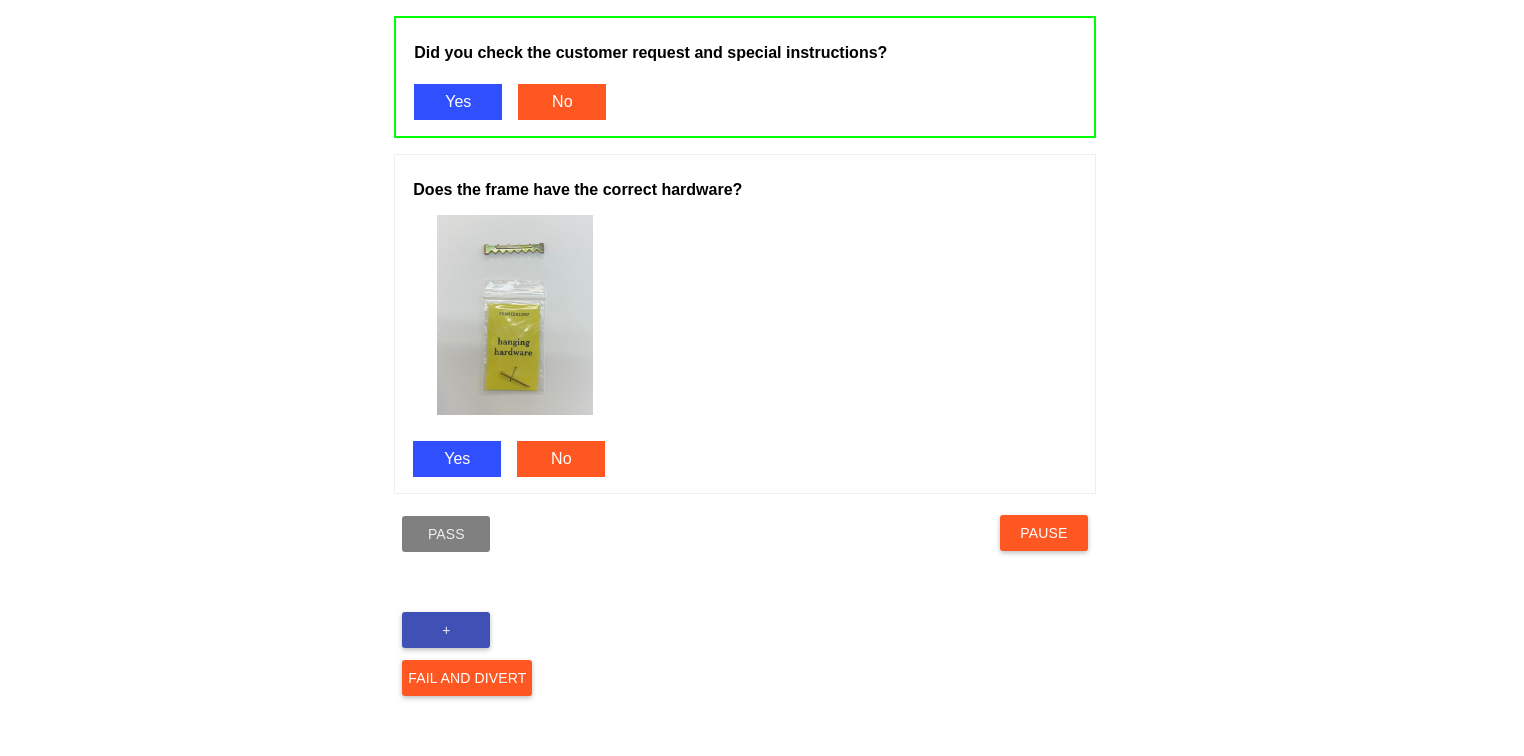 click on "Yes" at bounding box center (457, 459) 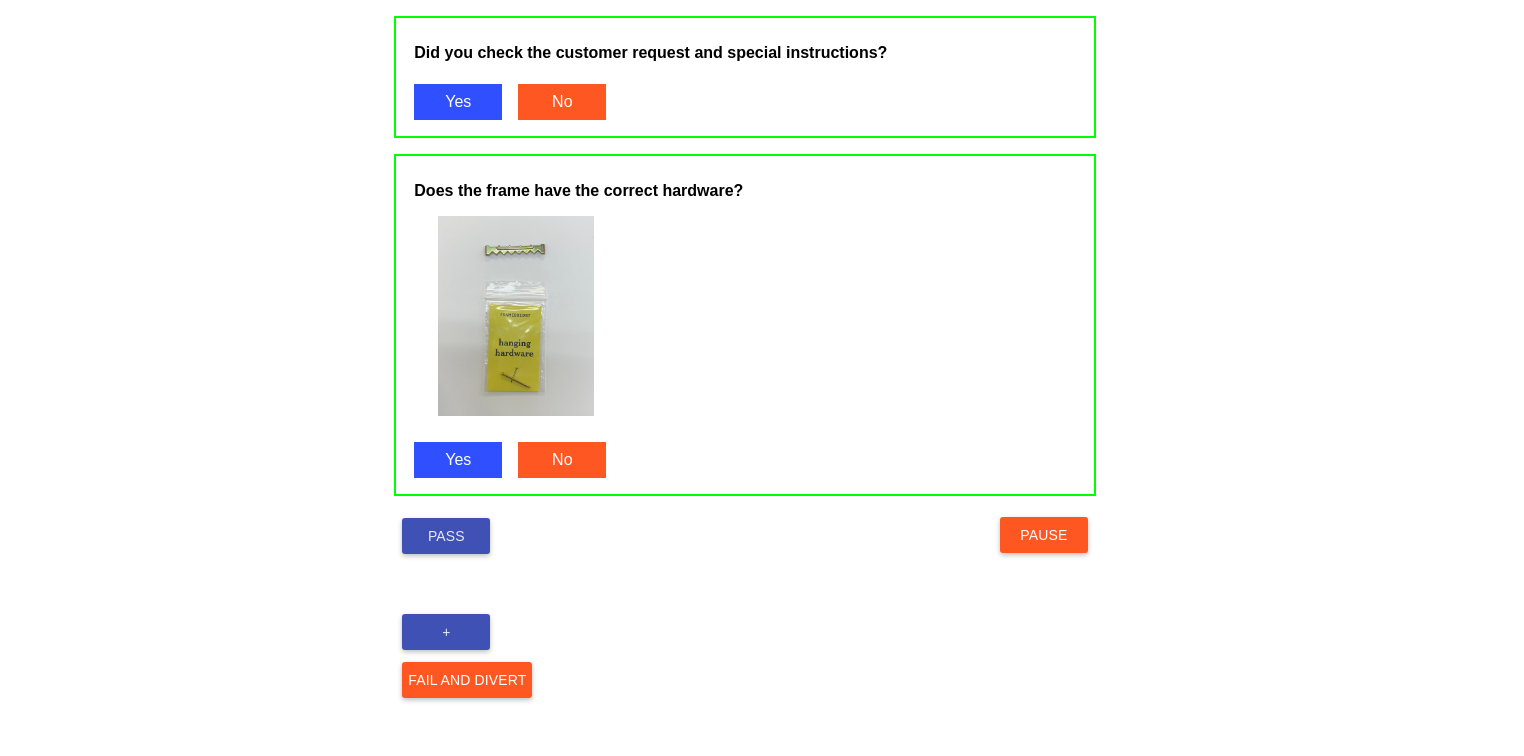 click on "Pass" at bounding box center [446, 536] 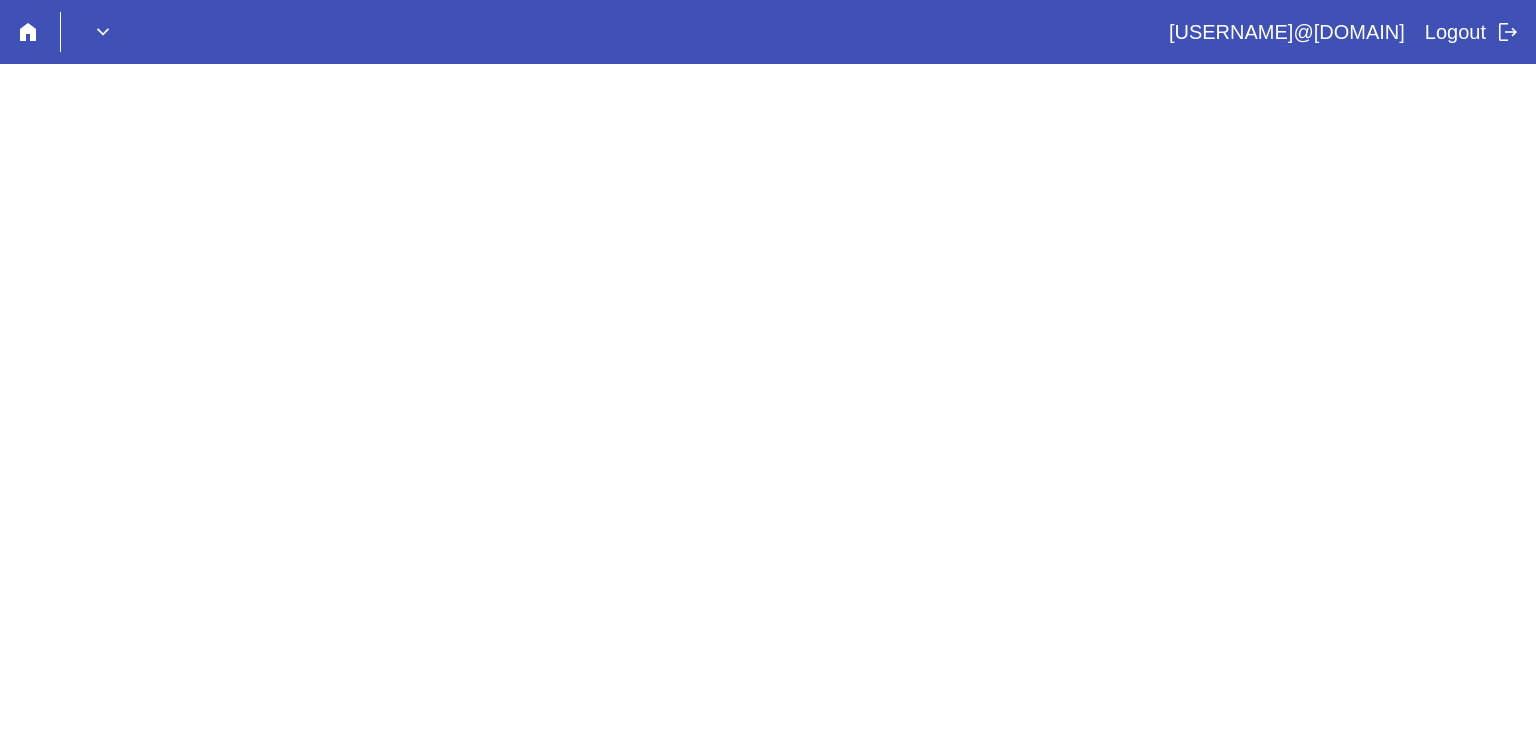 scroll, scrollTop: 0, scrollLeft: 0, axis: both 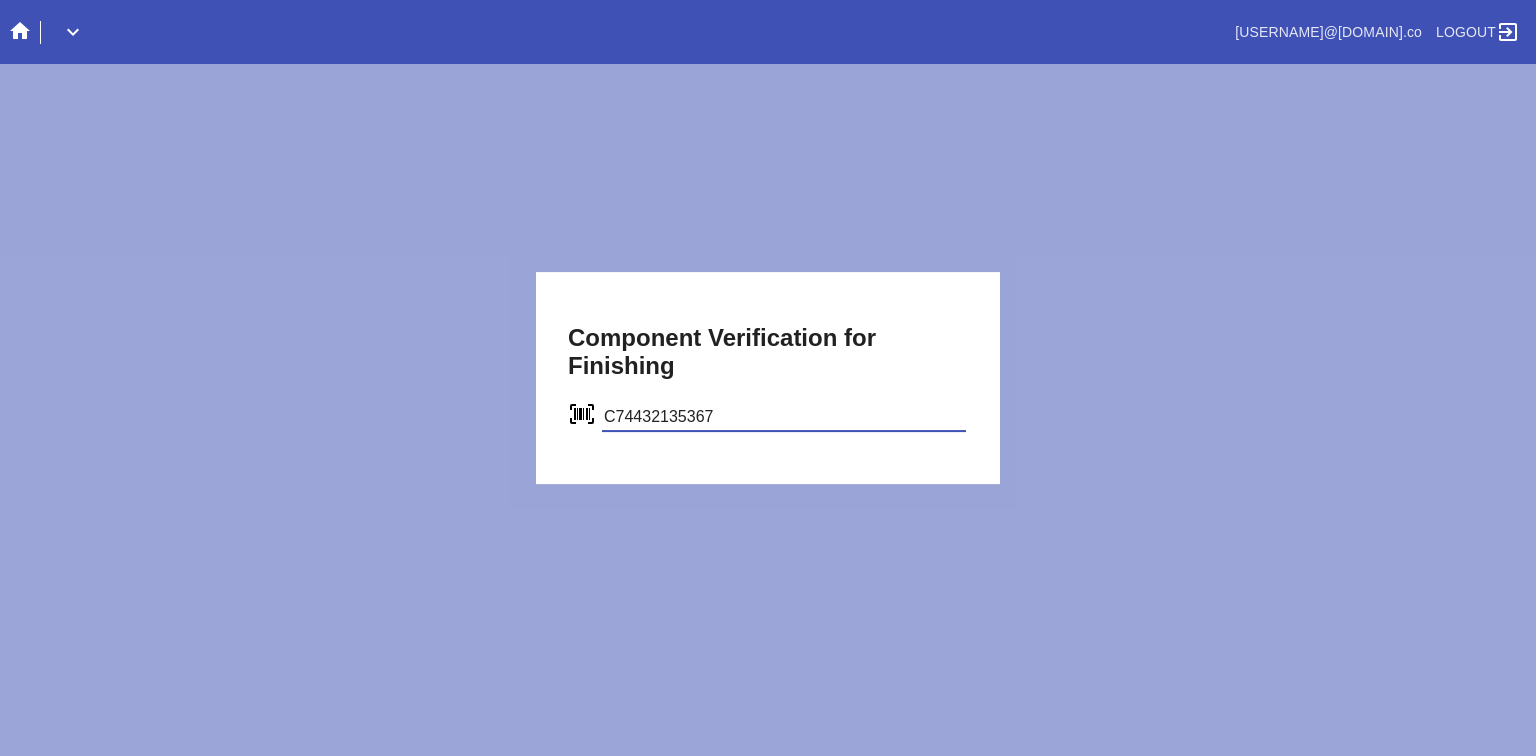type on "C74432135367" 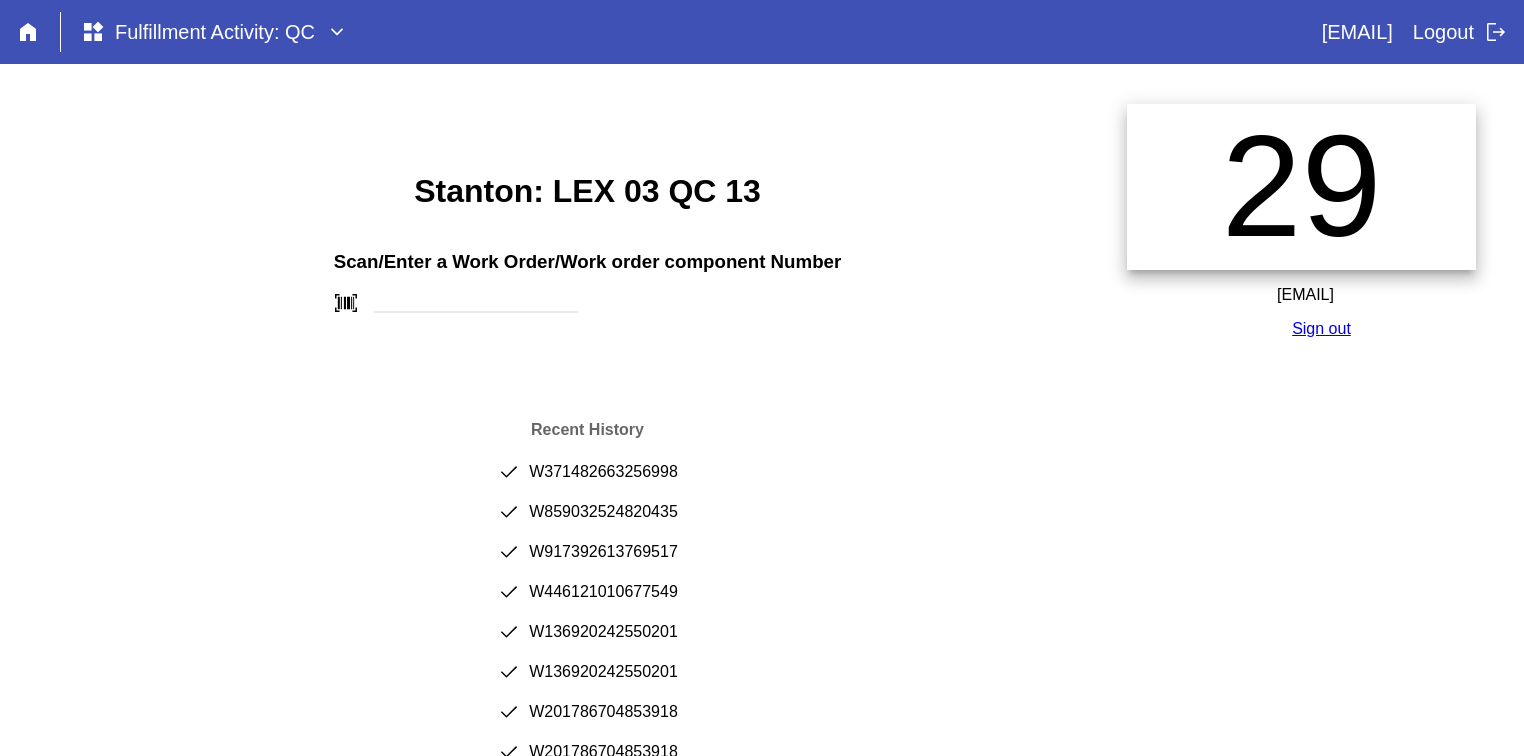 scroll, scrollTop: 0, scrollLeft: 0, axis: both 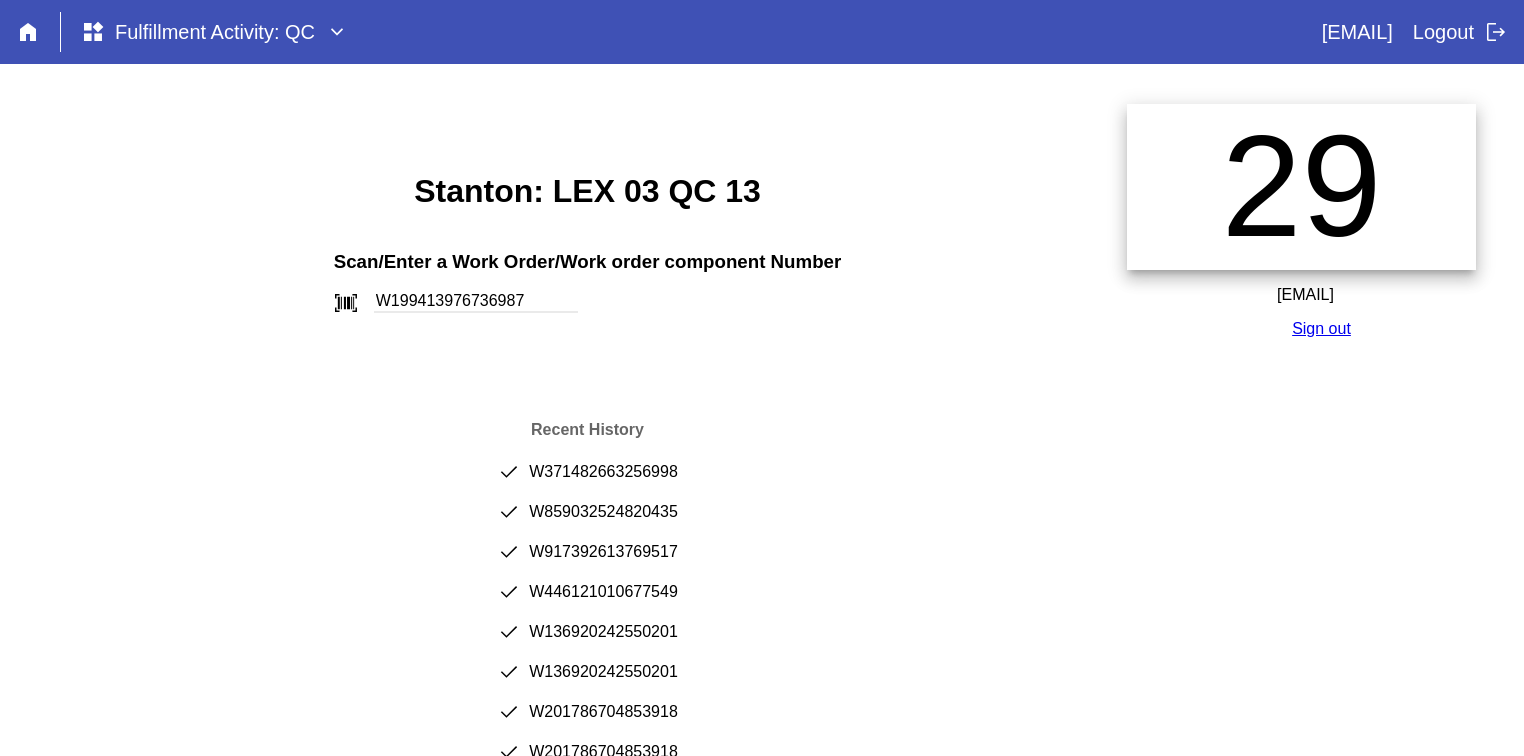 type on "W199413976736987" 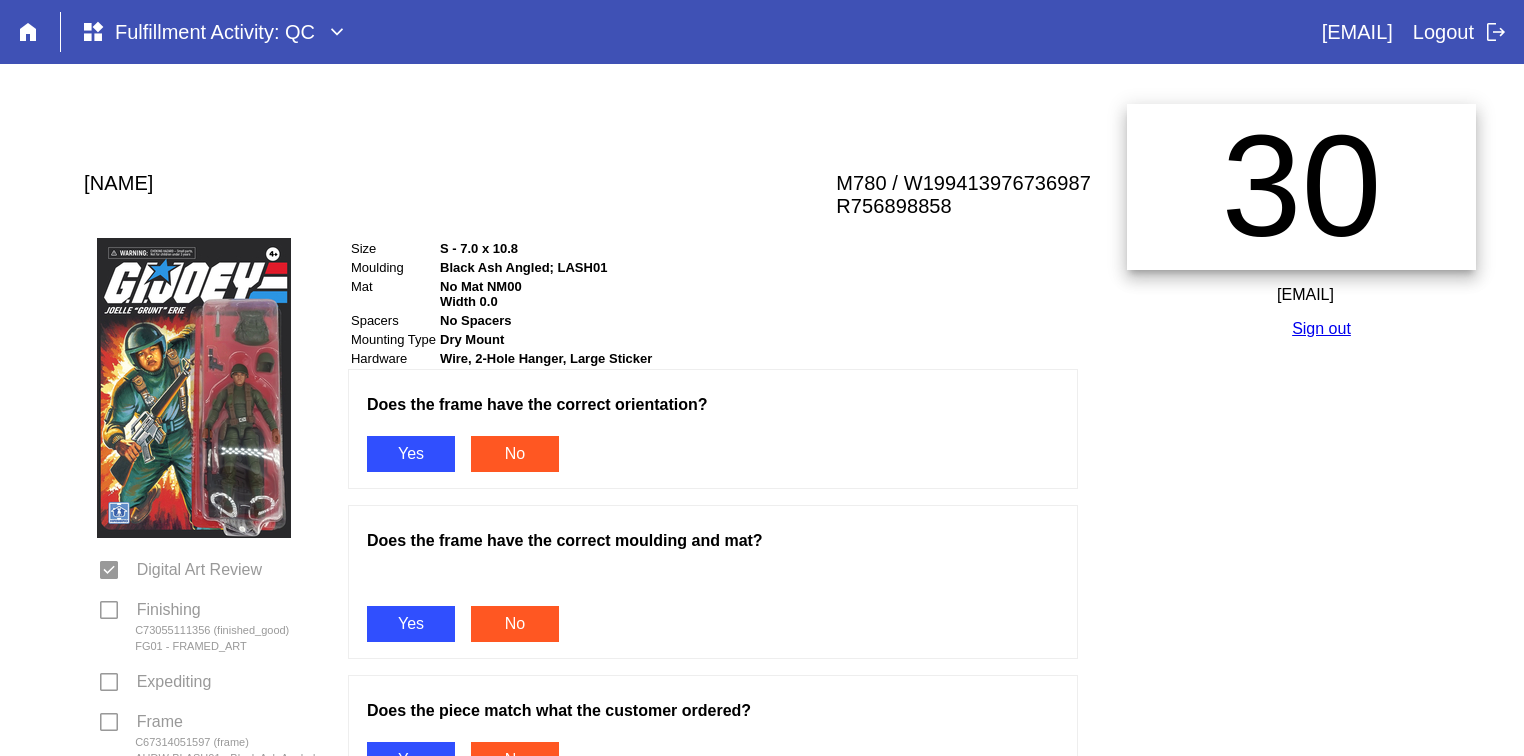 scroll, scrollTop: 0, scrollLeft: 0, axis: both 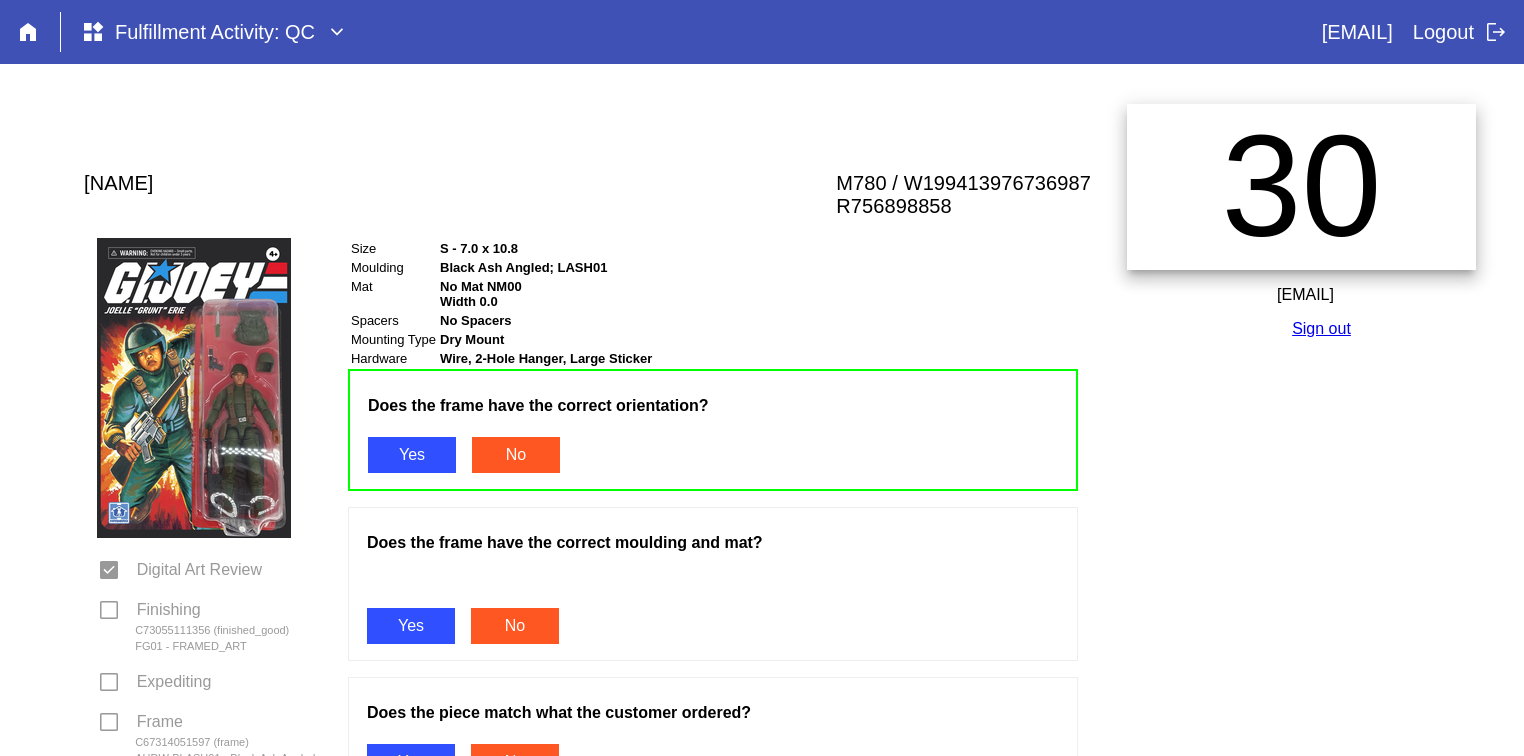 click on "Yes" at bounding box center (411, 626) 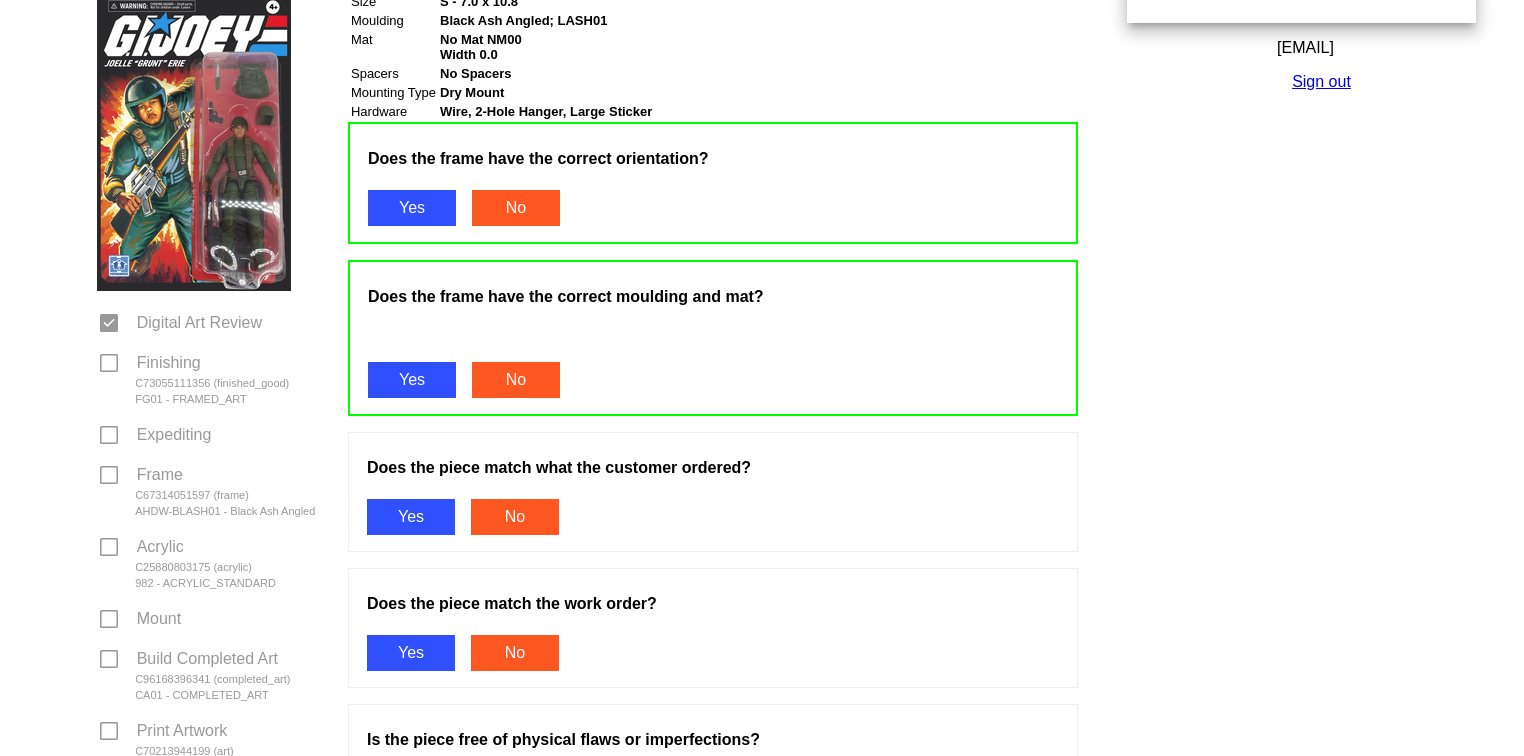 scroll, scrollTop: 304, scrollLeft: 0, axis: vertical 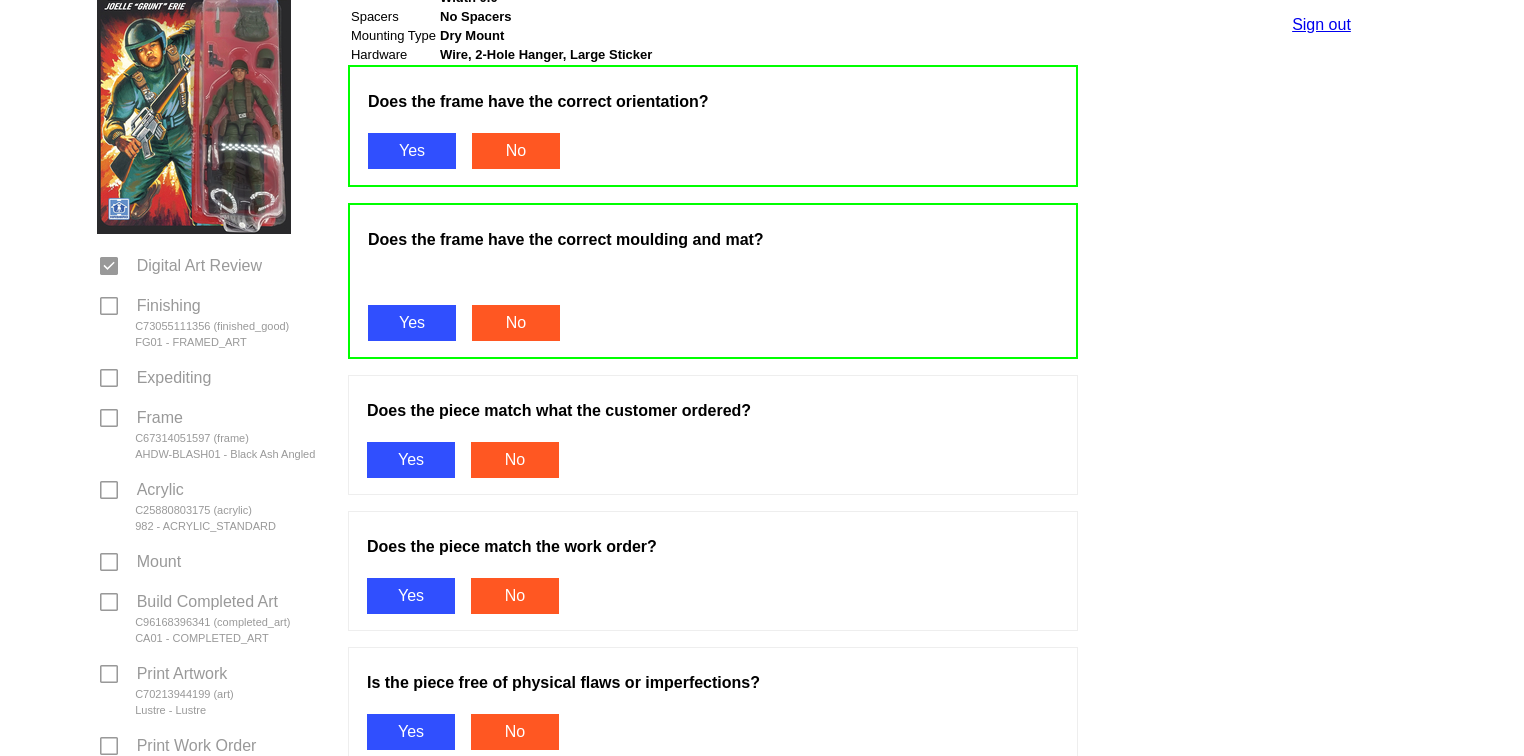 click on "Yes" at bounding box center (411, 460) 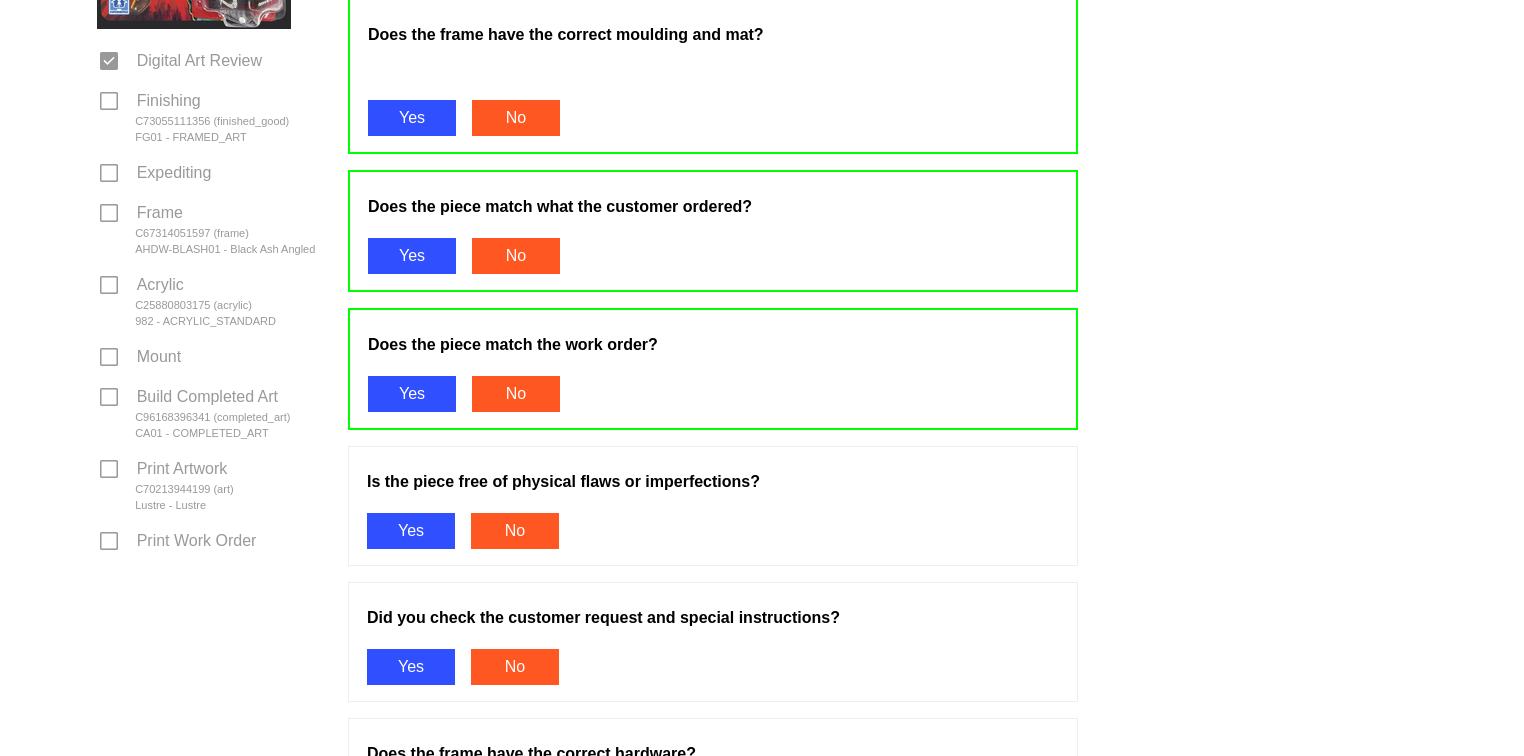 scroll, scrollTop: 581, scrollLeft: 0, axis: vertical 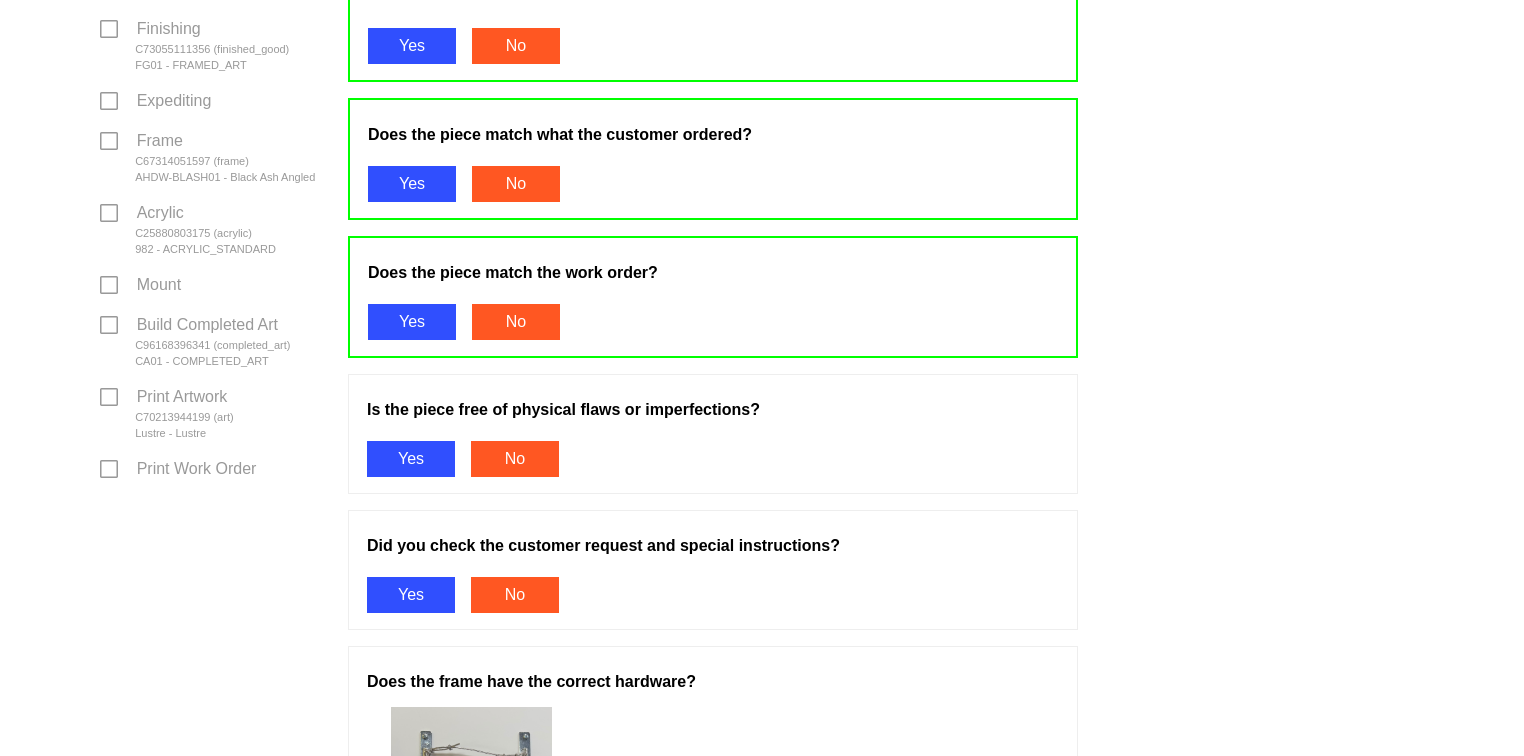click on "Yes" at bounding box center (411, 459) 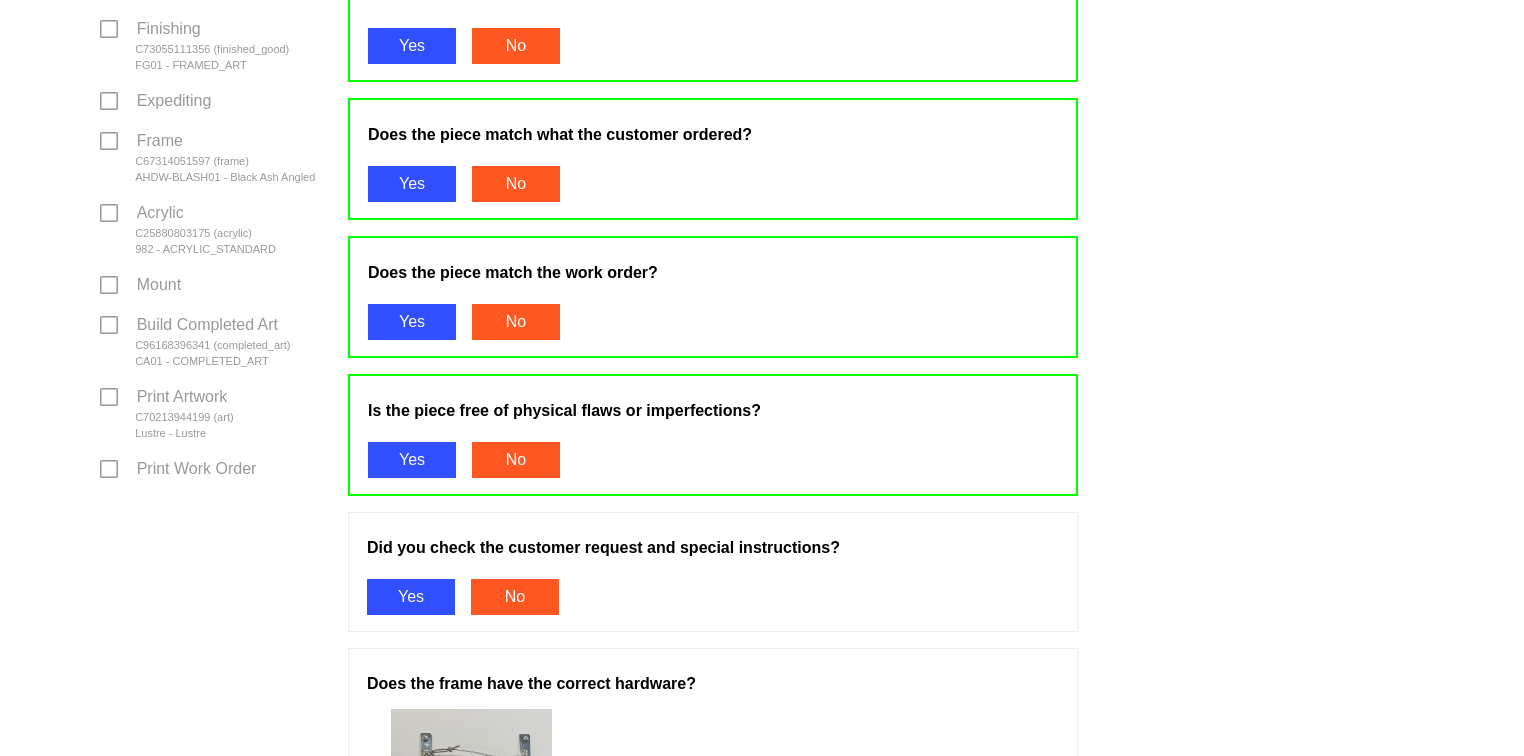 click on "Yes" at bounding box center (411, 597) 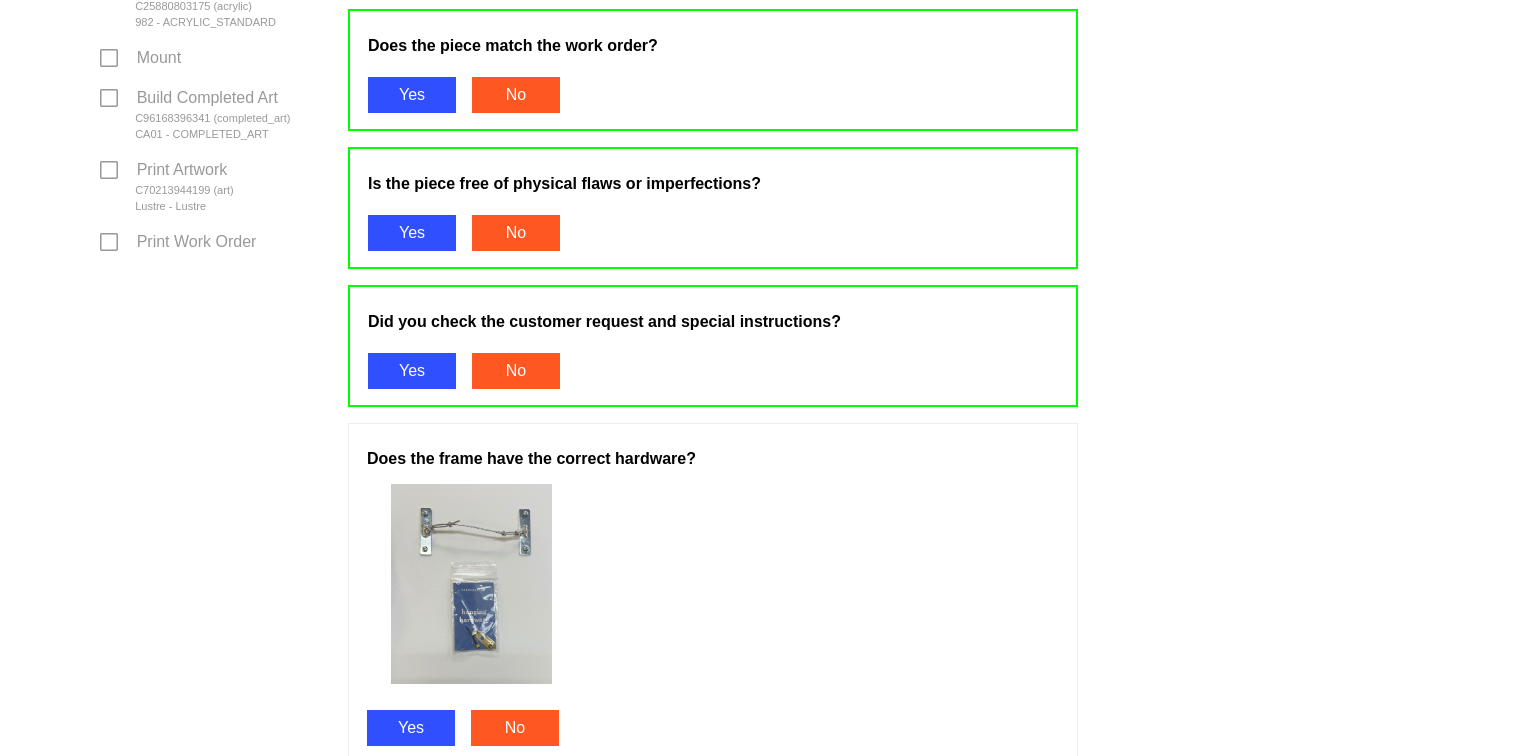 scroll, scrollTop: 906, scrollLeft: 0, axis: vertical 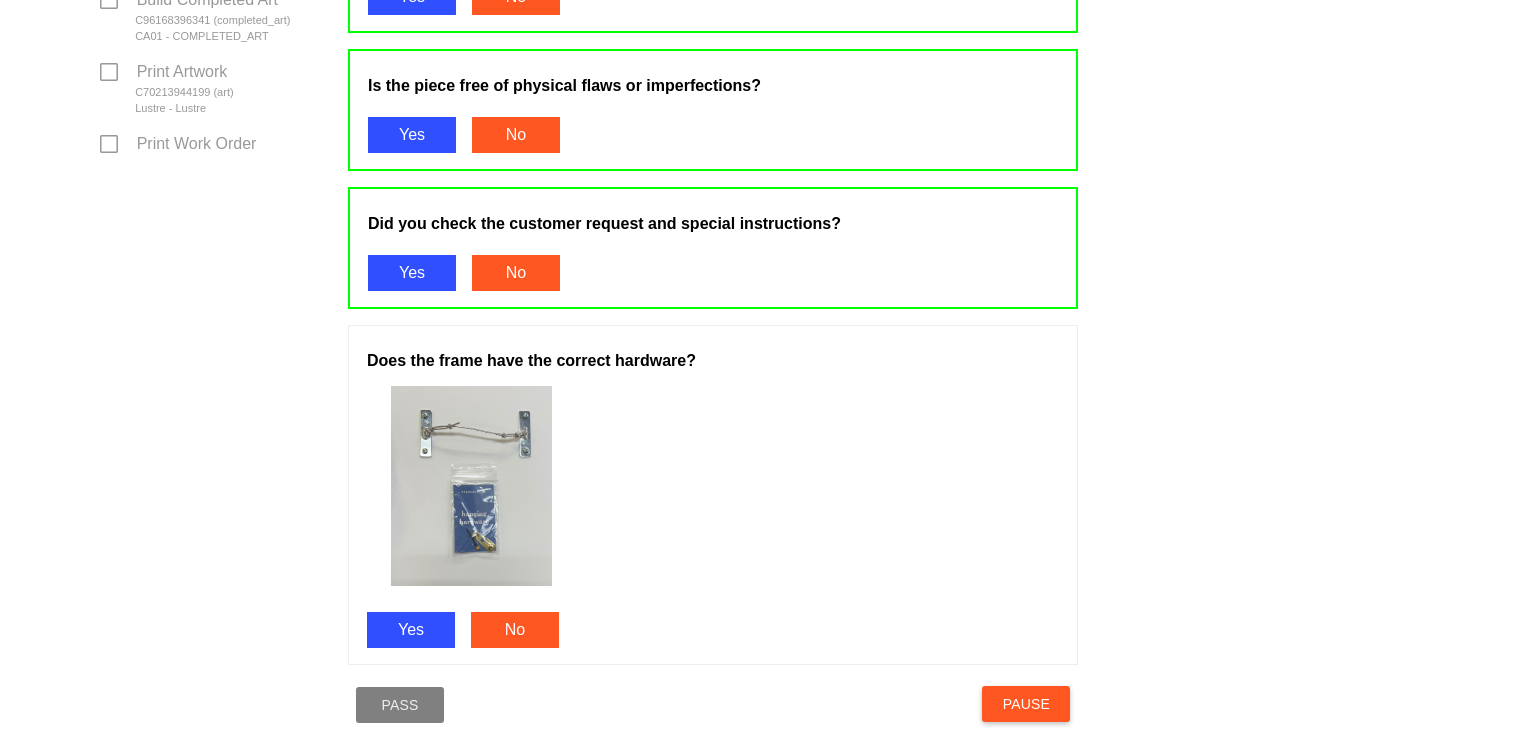 click on "Yes" at bounding box center (411, 630) 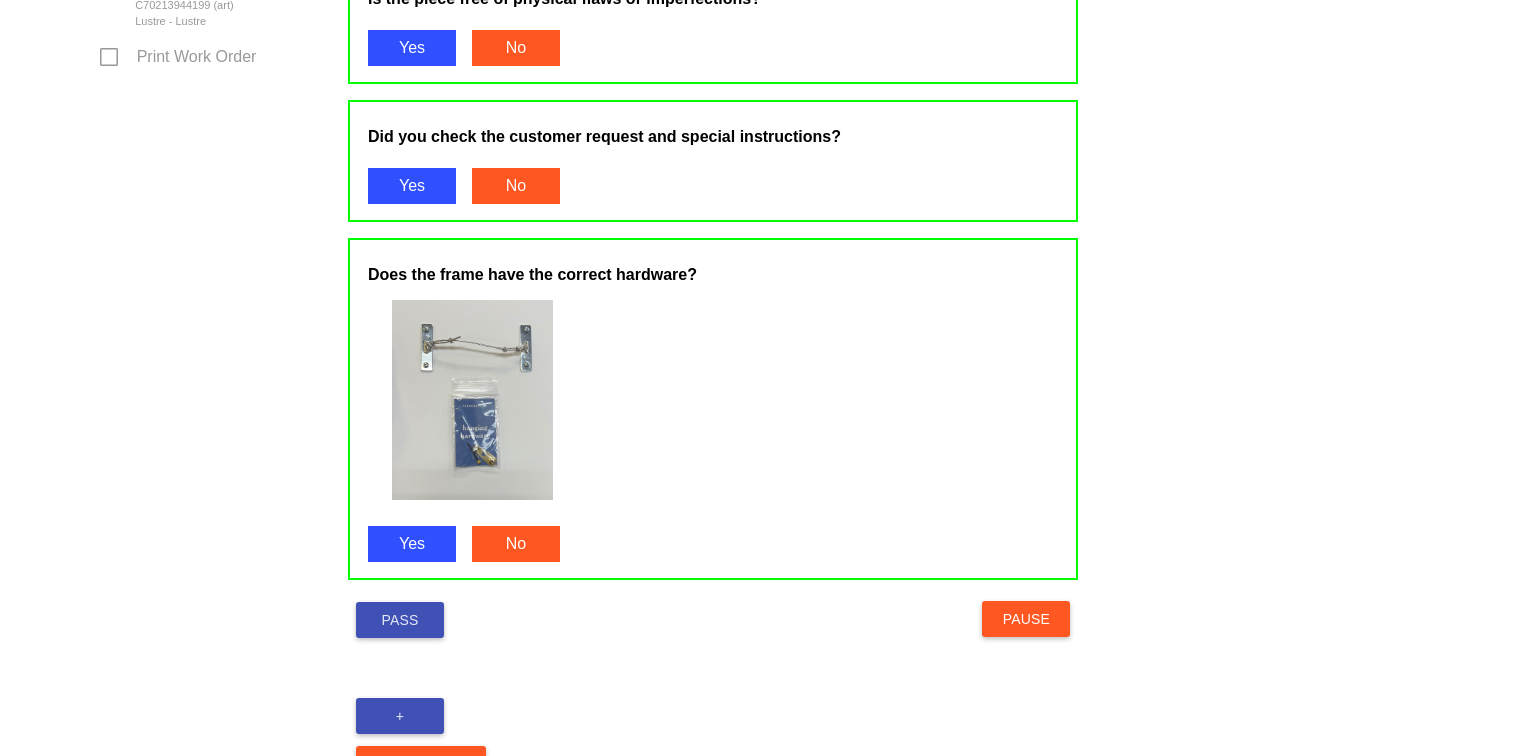 scroll, scrollTop: 1077, scrollLeft: 0, axis: vertical 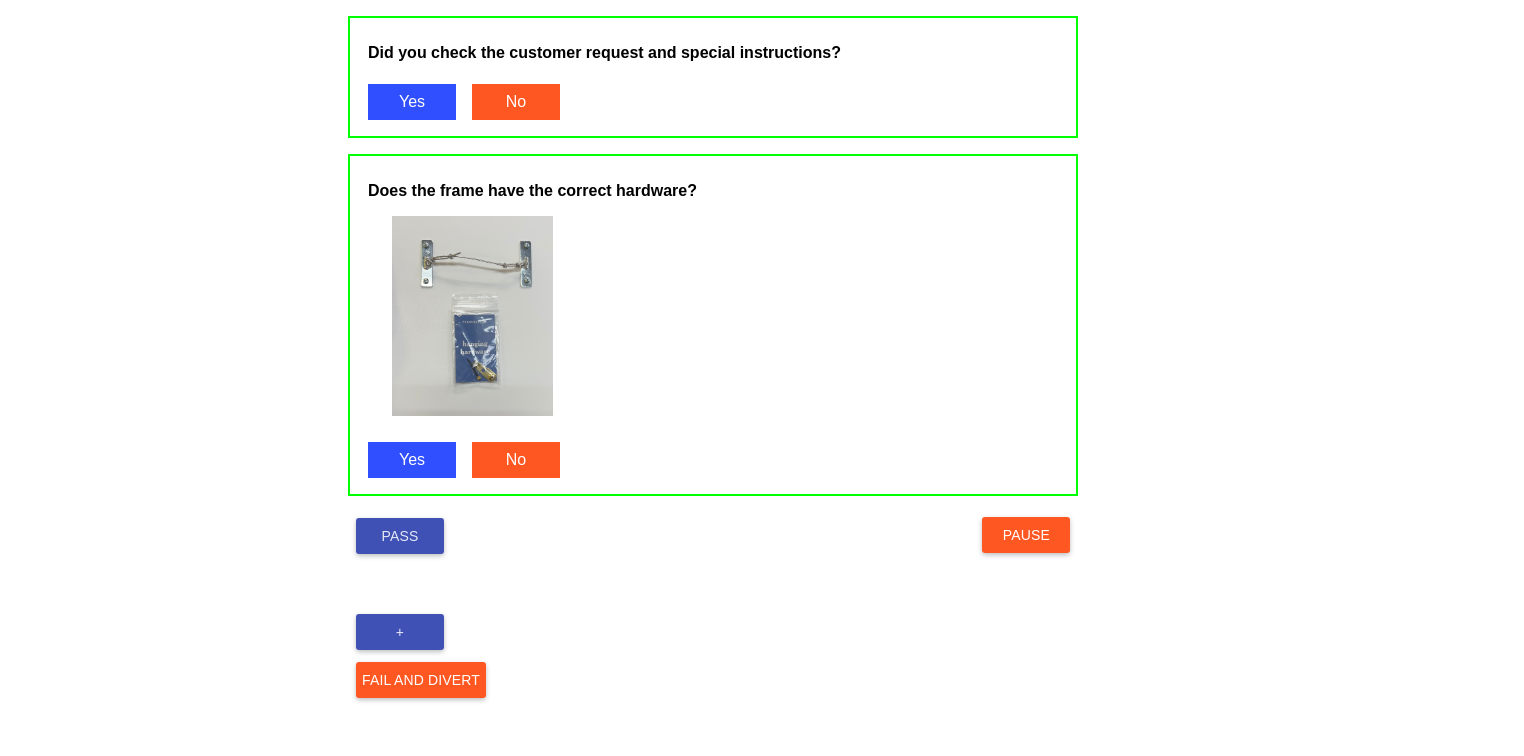 click on "Pass" at bounding box center [400, 536] 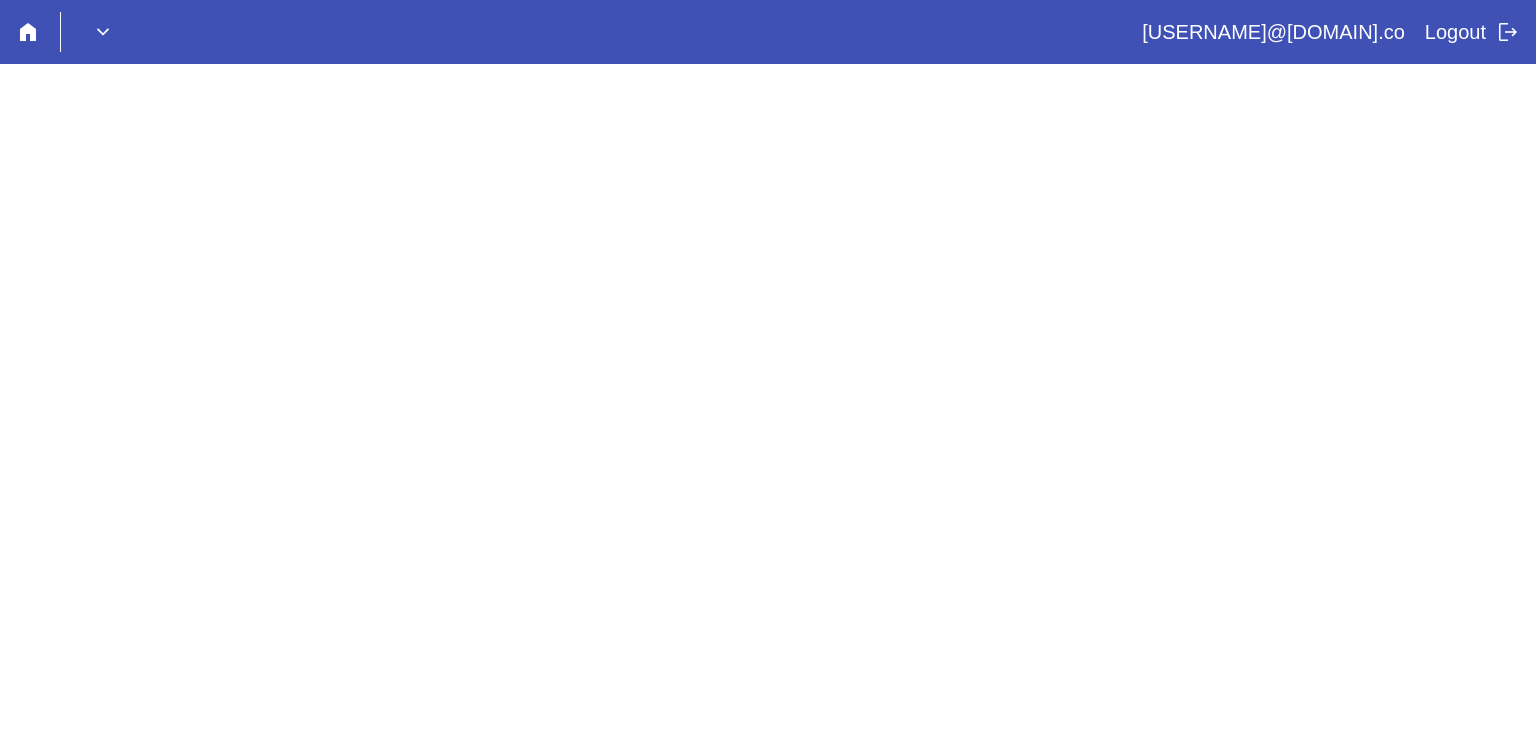 scroll, scrollTop: 0, scrollLeft: 0, axis: both 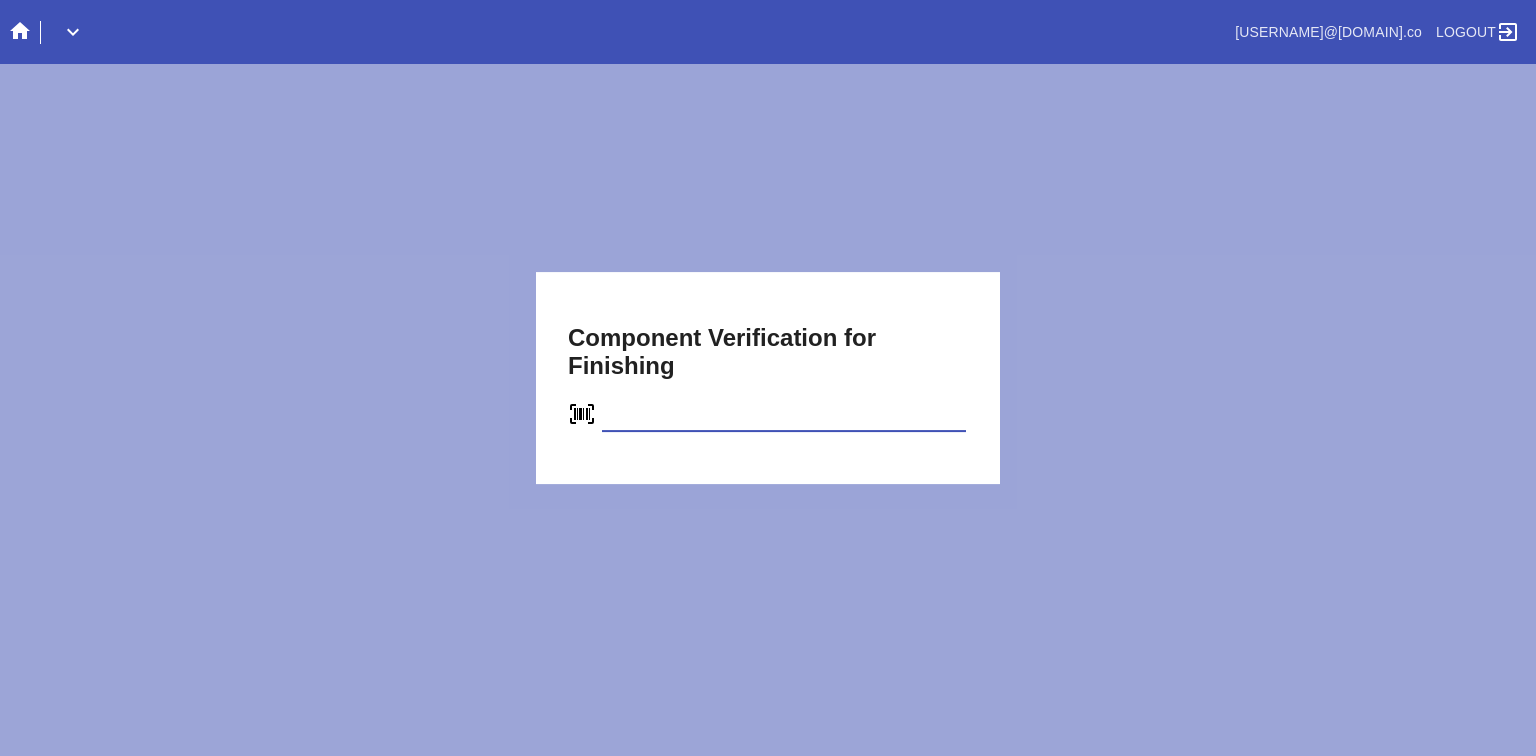type on "C73055111356" 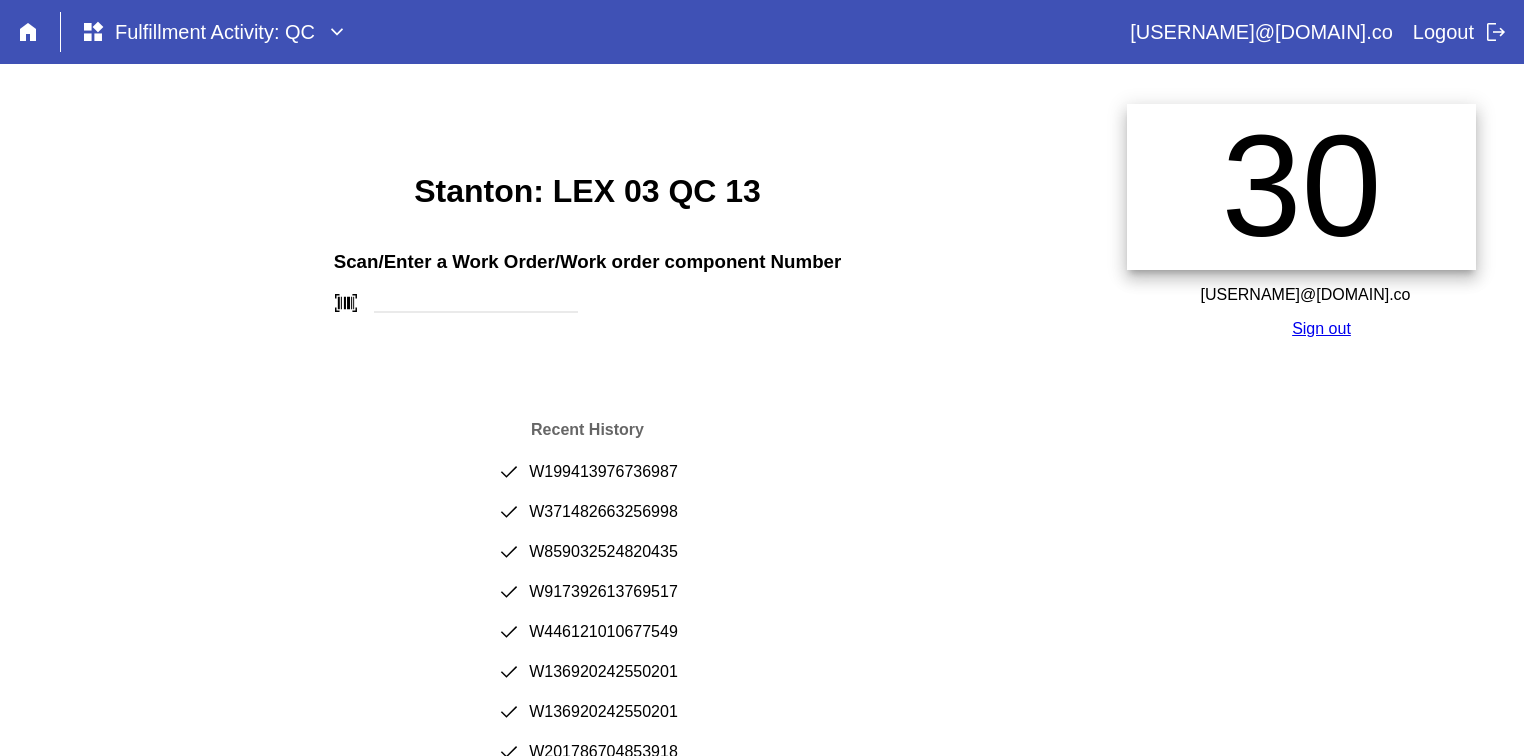 scroll, scrollTop: 0, scrollLeft: 0, axis: both 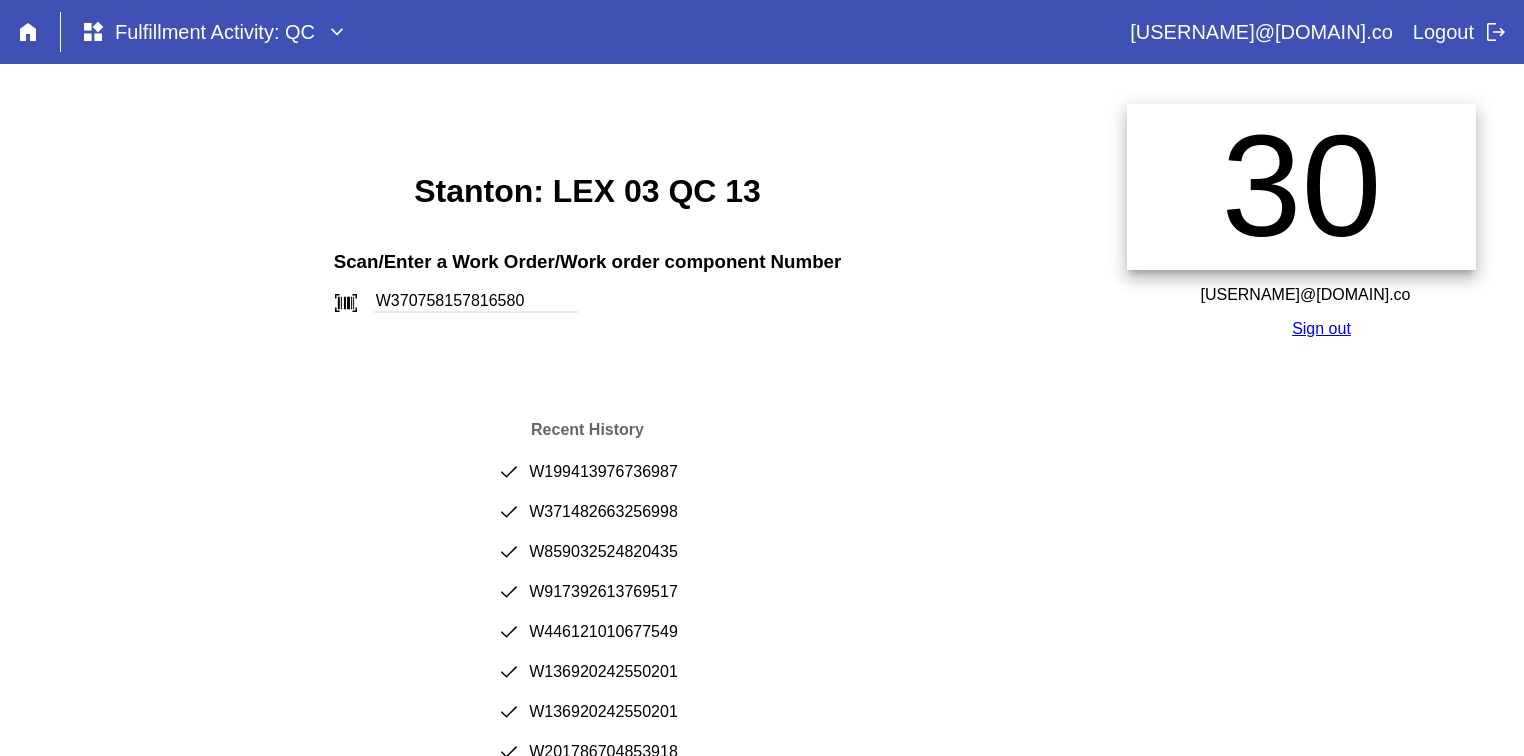 type on "W370758157816580" 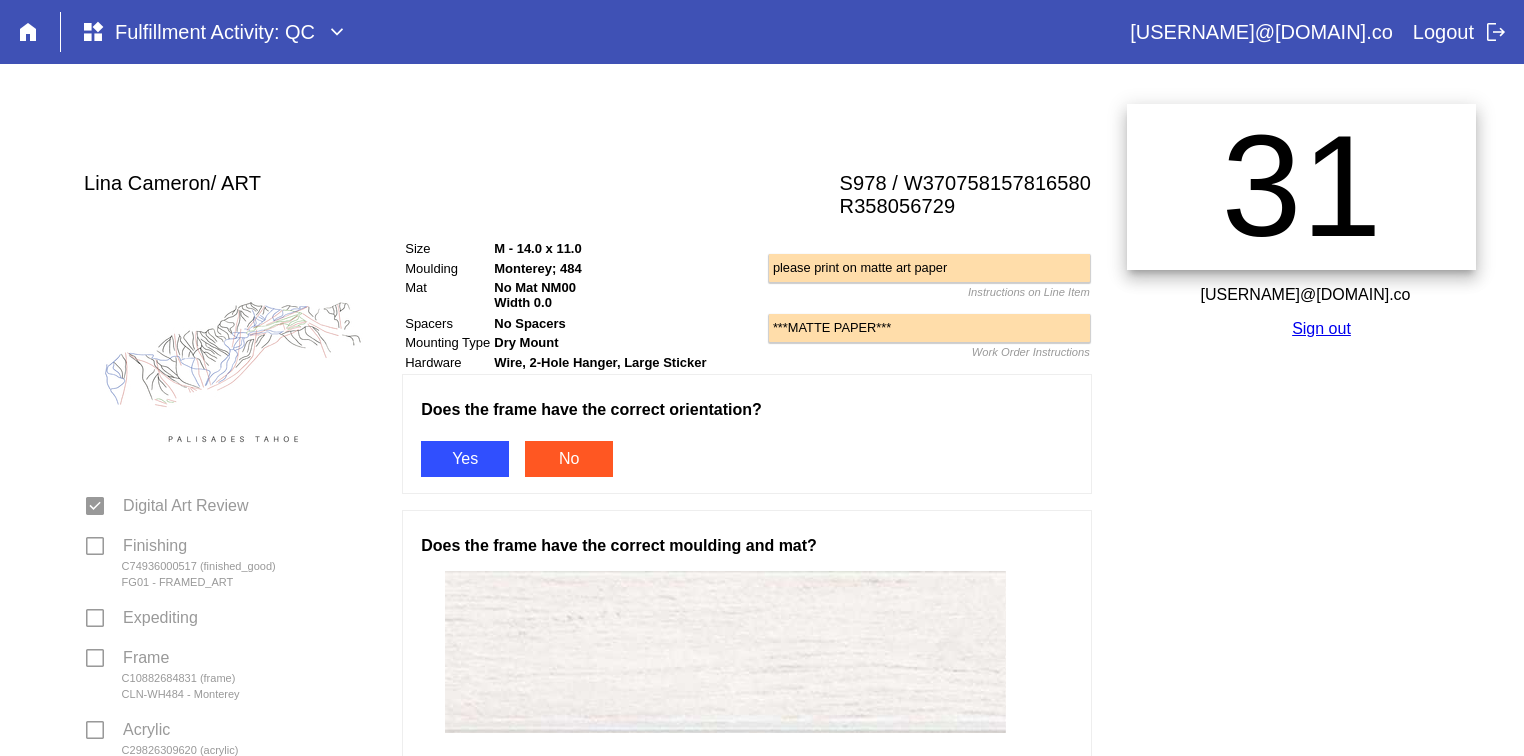 scroll, scrollTop: 0, scrollLeft: 0, axis: both 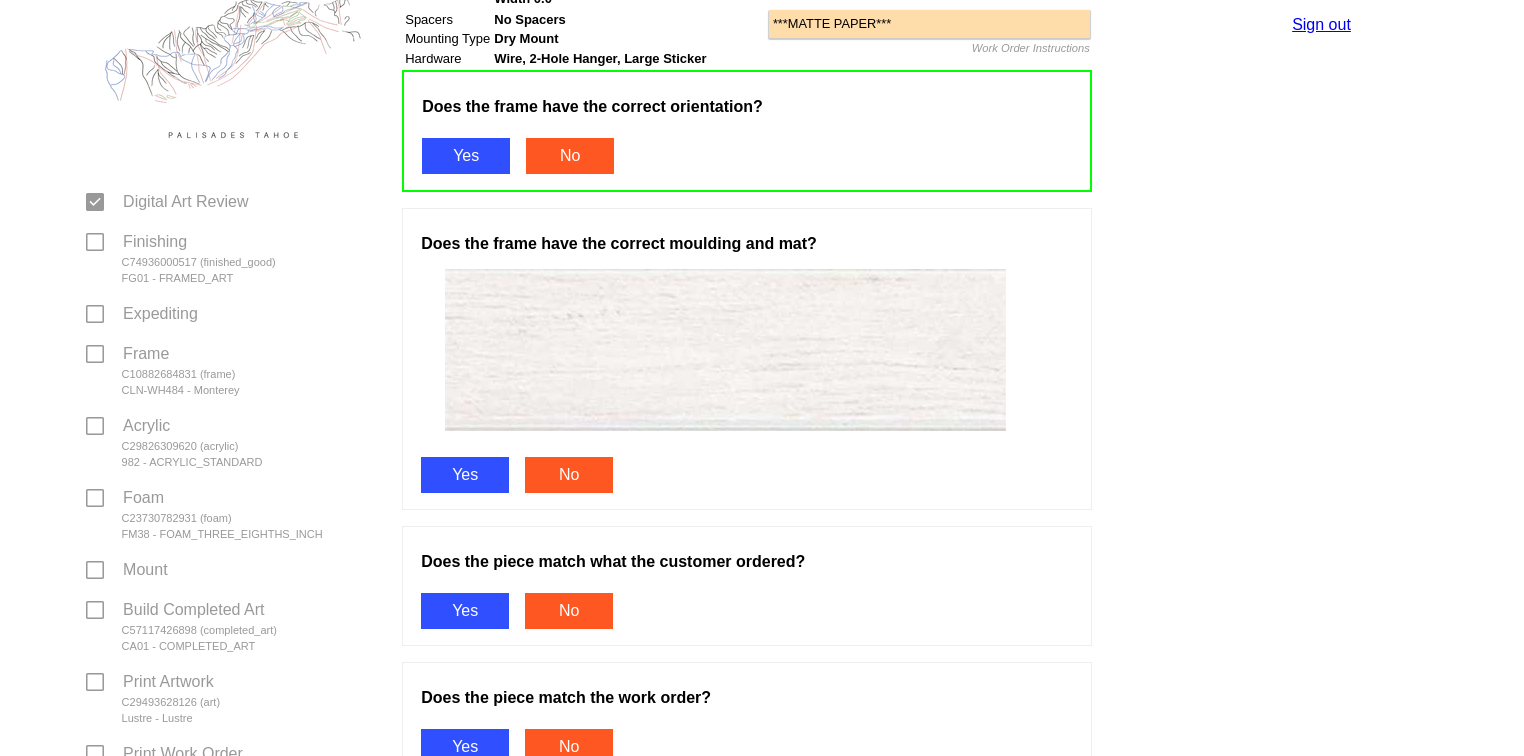 click on "Yes" at bounding box center [465, 475] 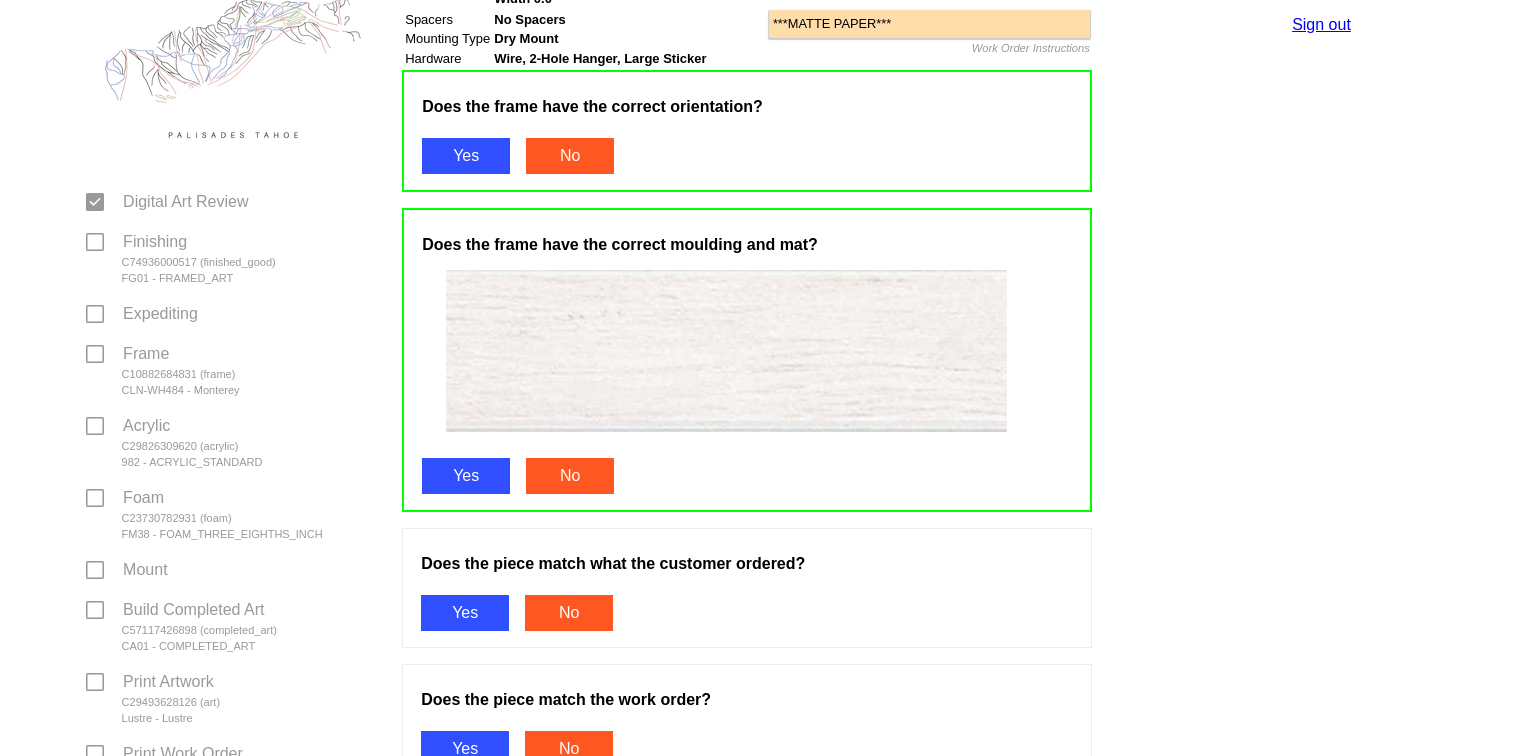 click on "Yes" at bounding box center (465, 613) 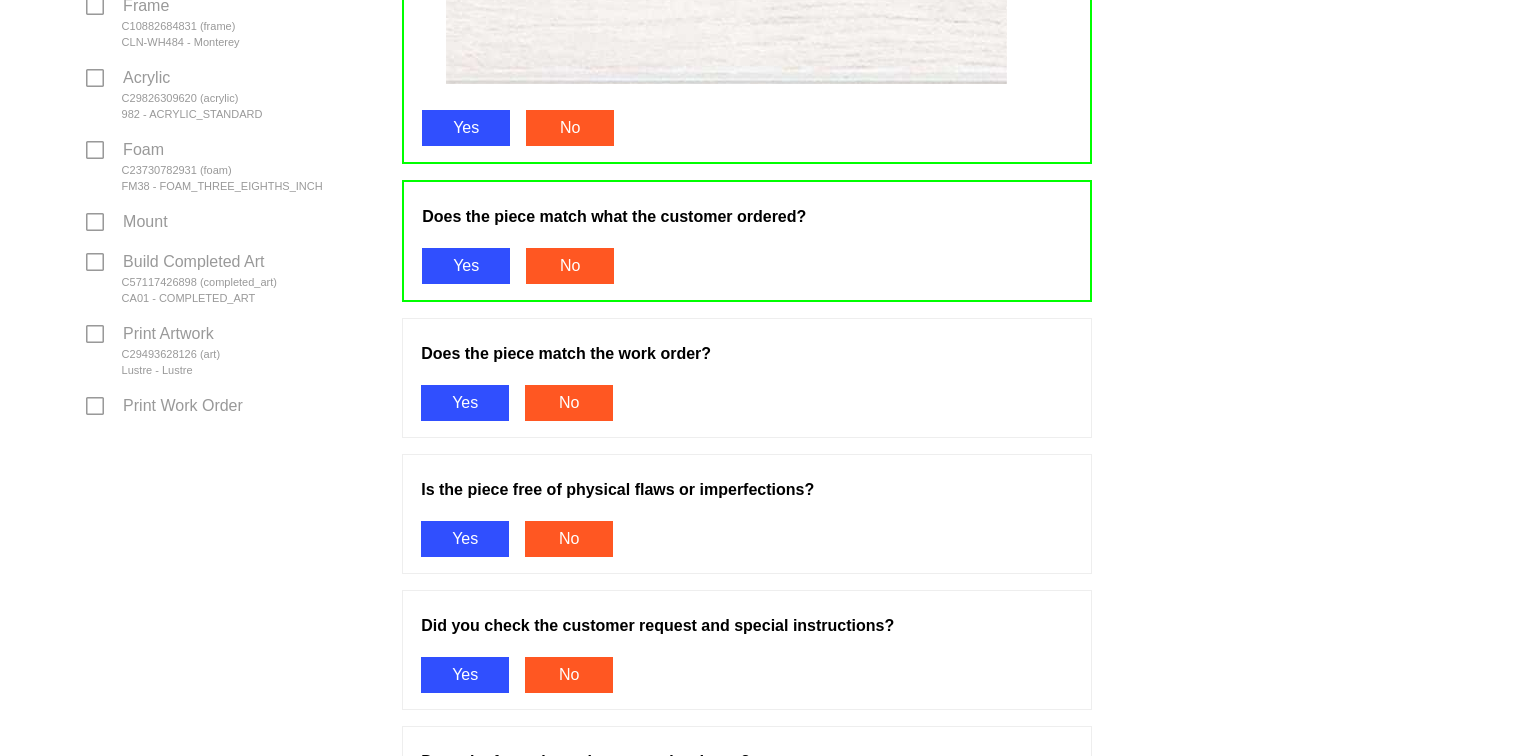 click on "Yes" at bounding box center (465, 403) 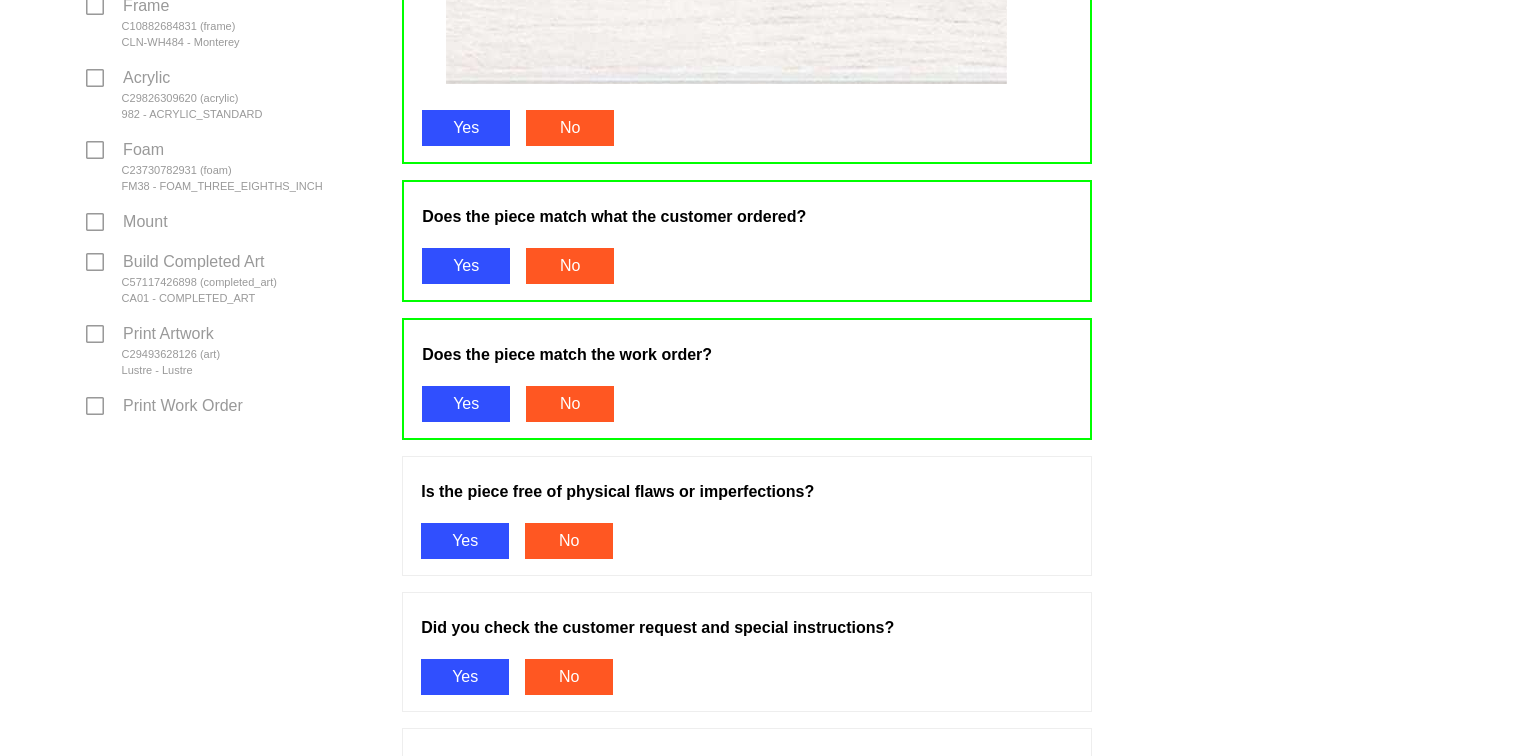 click on "Yes" at bounding box center [465, 541] 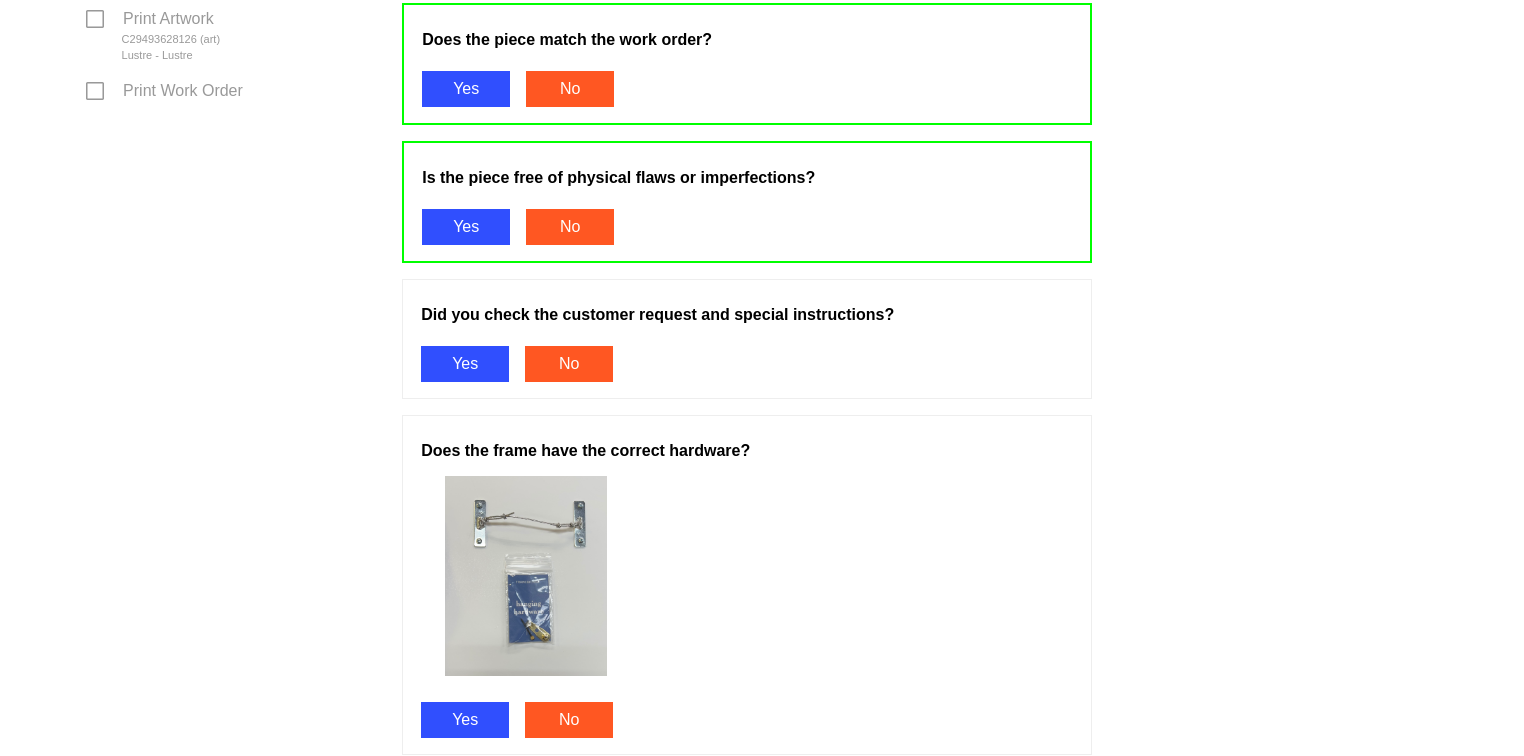 click on "Yes" at bounding box center (465, 364) 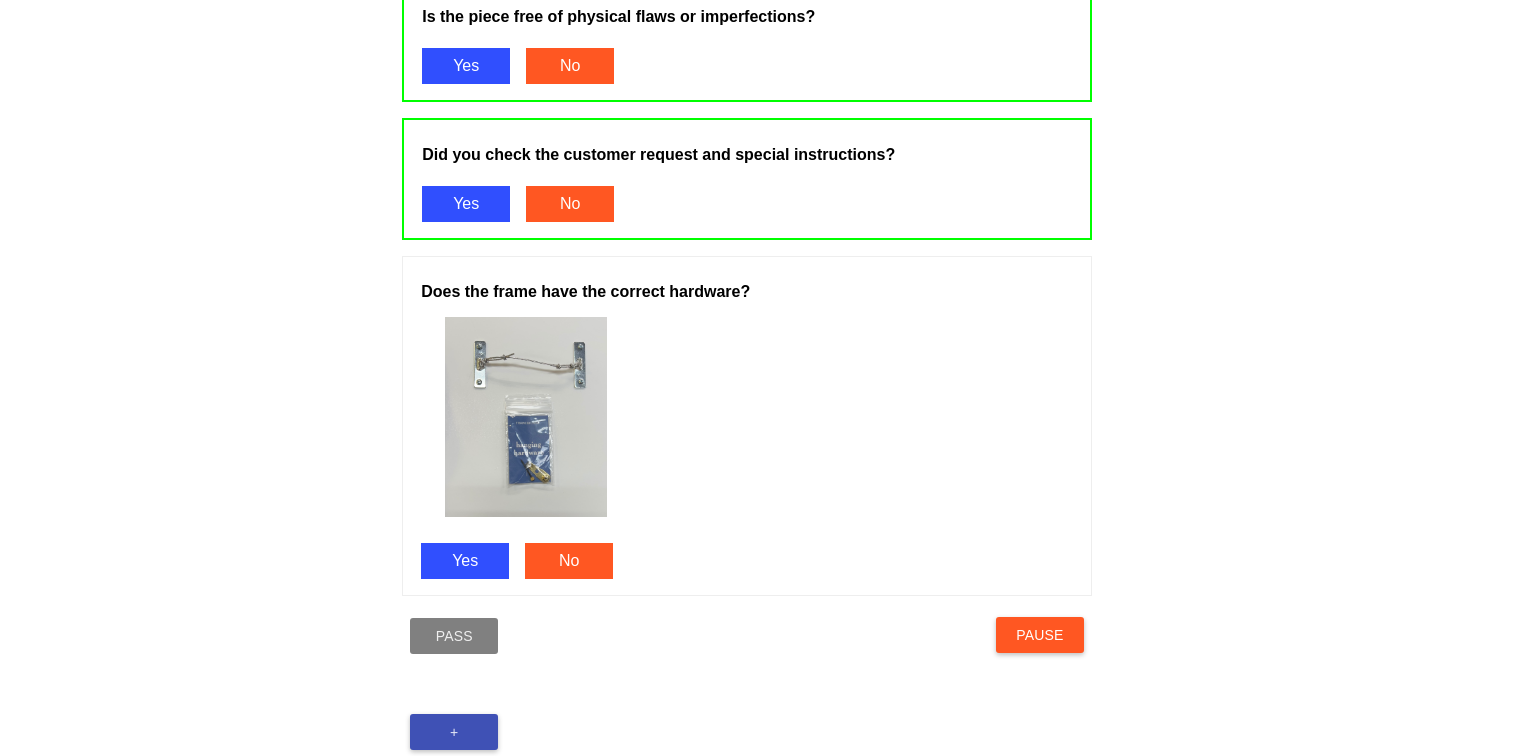 scroll, scrollTop: 1230, scrollLeft: 0, axis: vertical 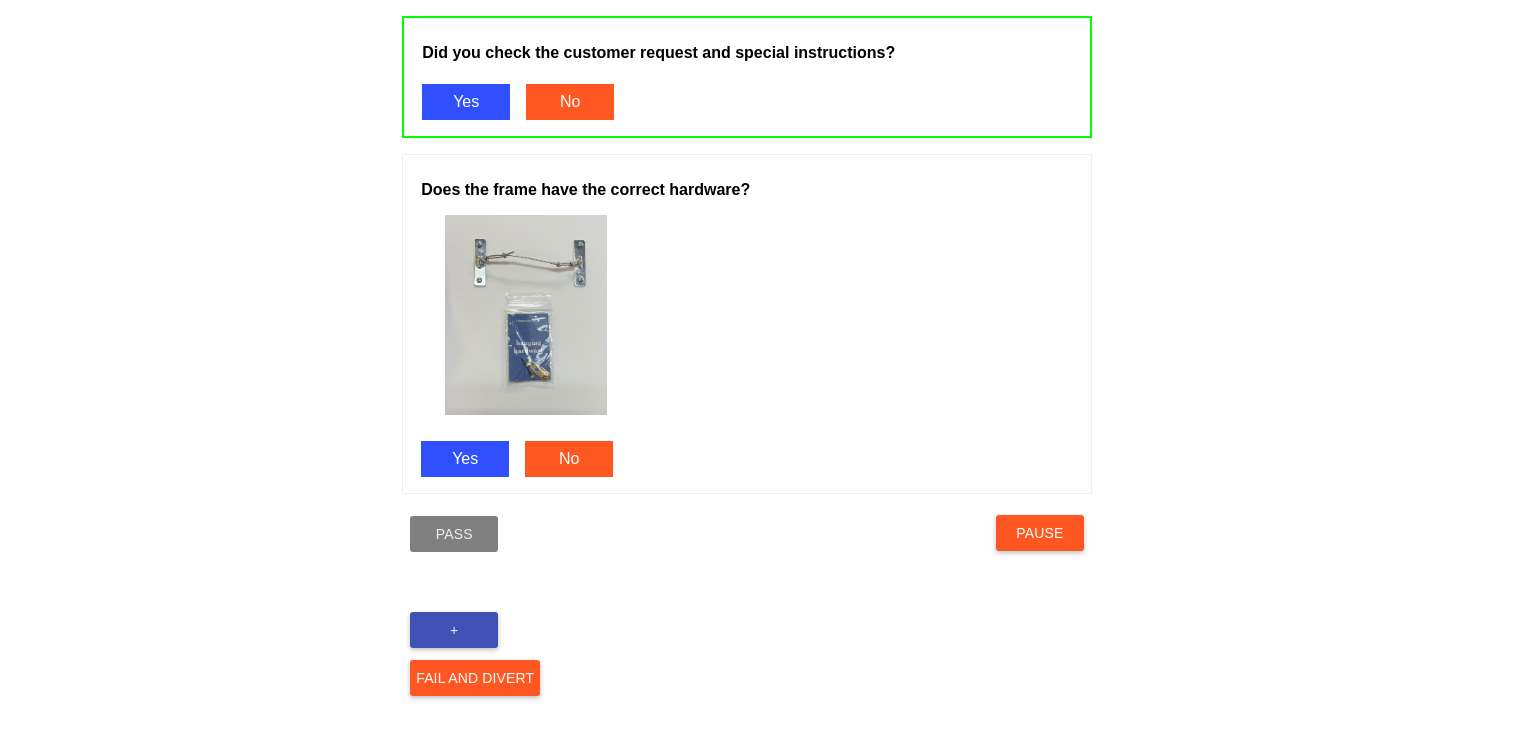 click on "Yes" at bounding box center [465, 459] 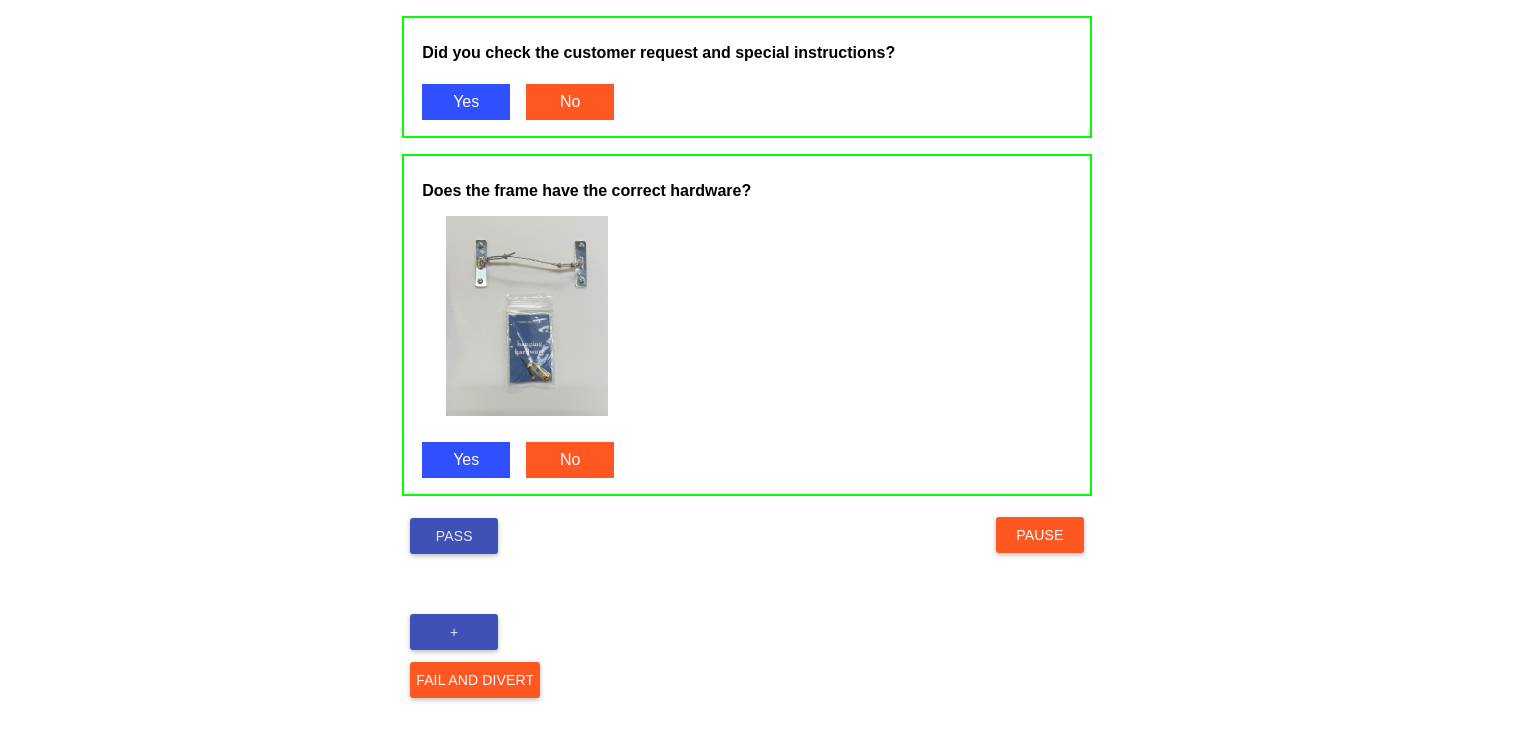 click on "Pass" at bounding box center (454, 536) 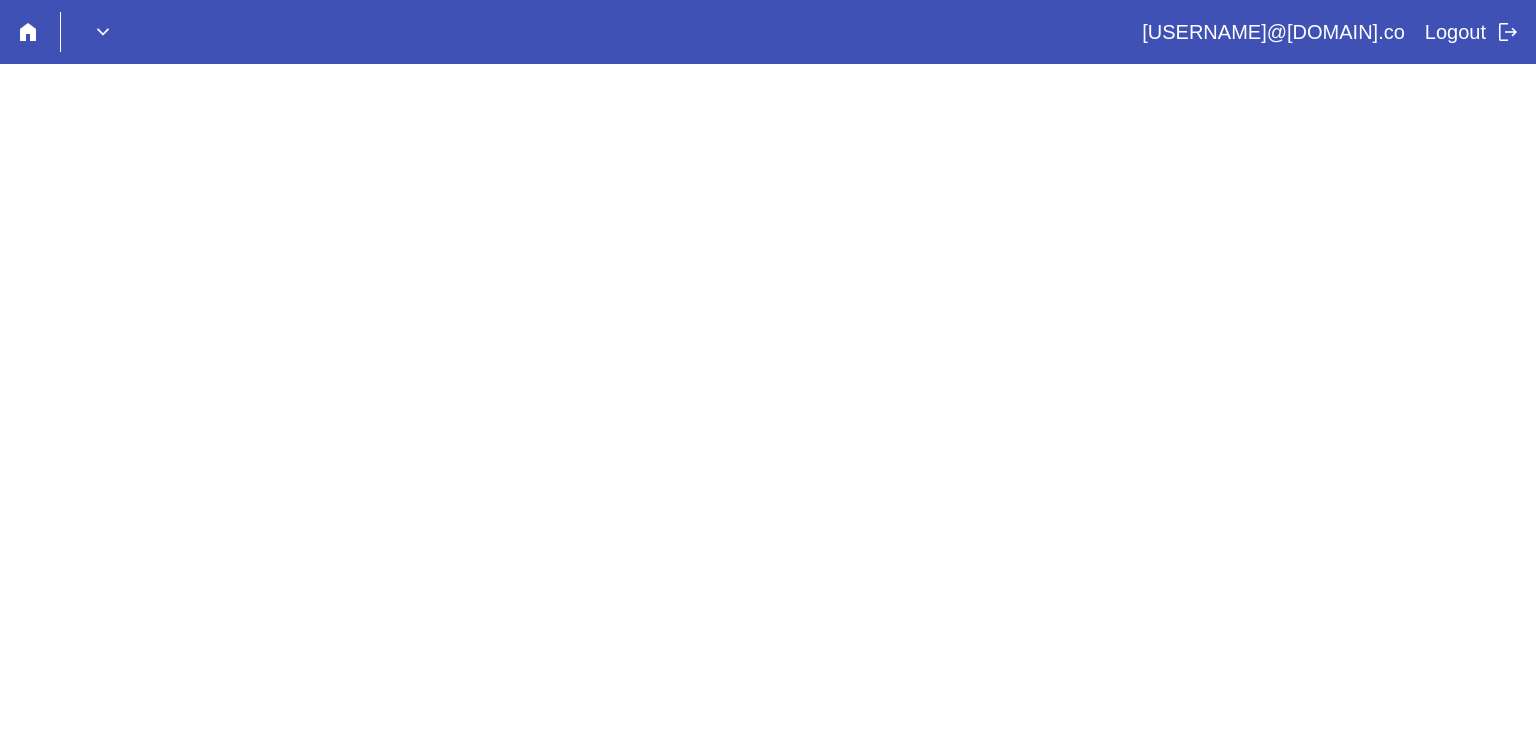 scroll, scrollTop: 0, scrollLeft: 0, axis: both 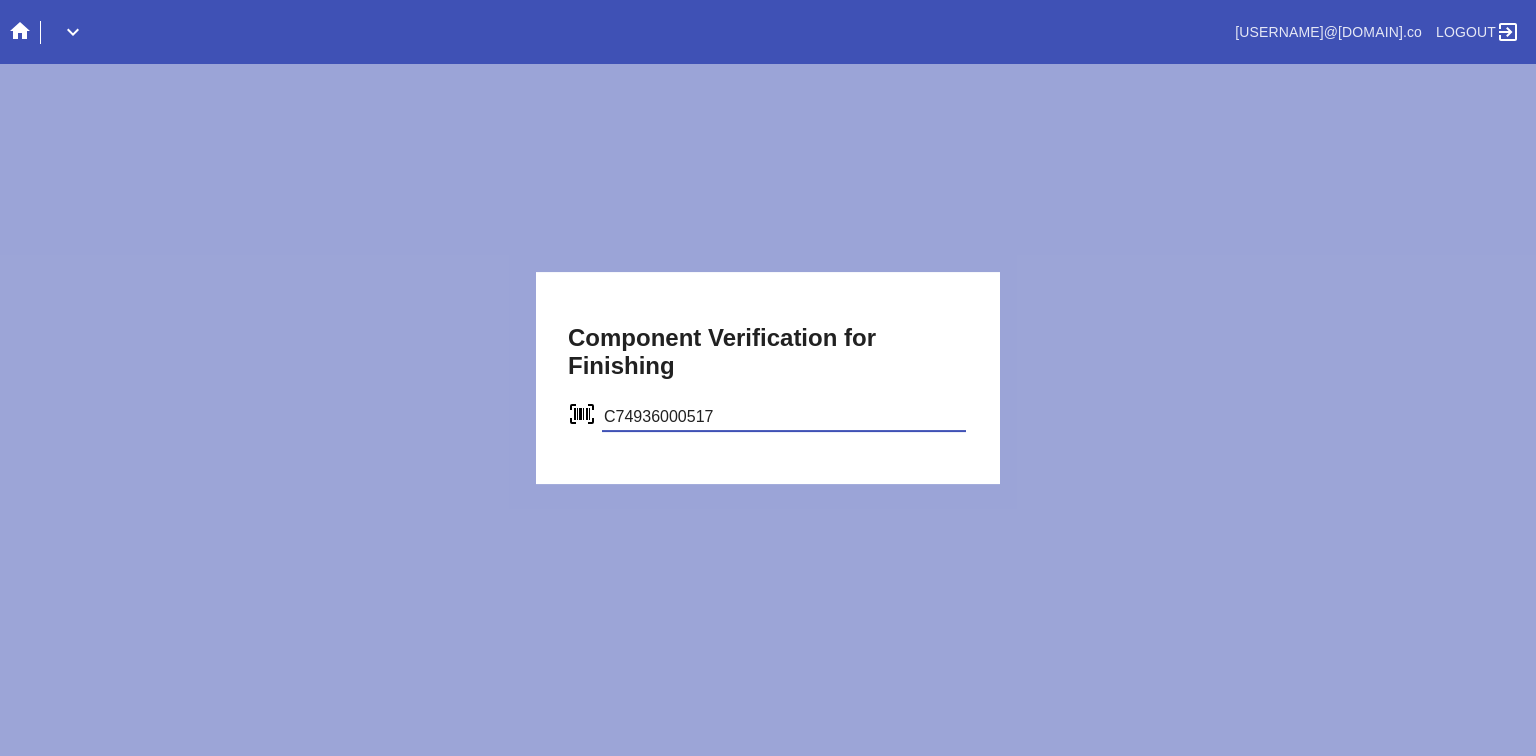 type on "C74936000517" 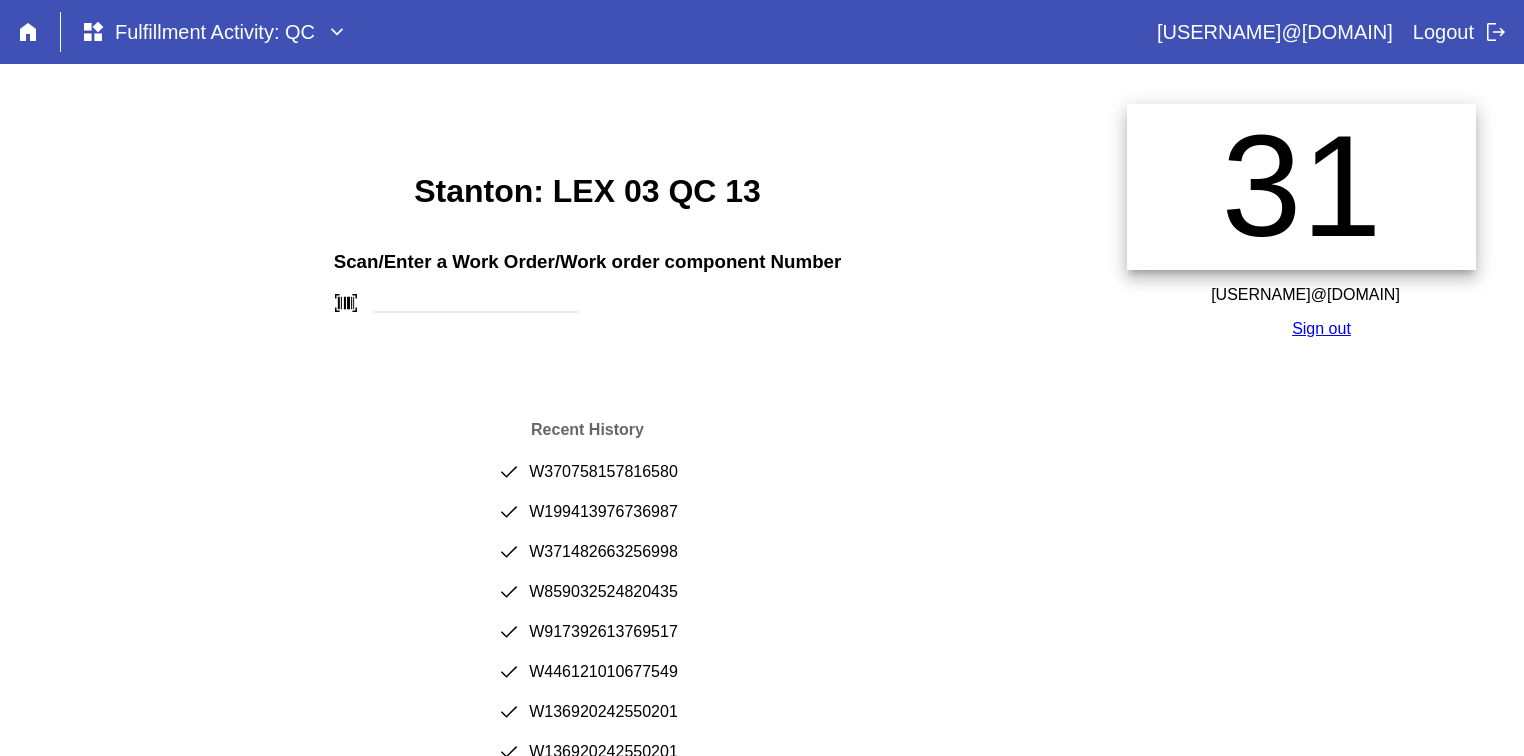 scroll, scrollTop: 0, scrollLeft: 0, axis: both 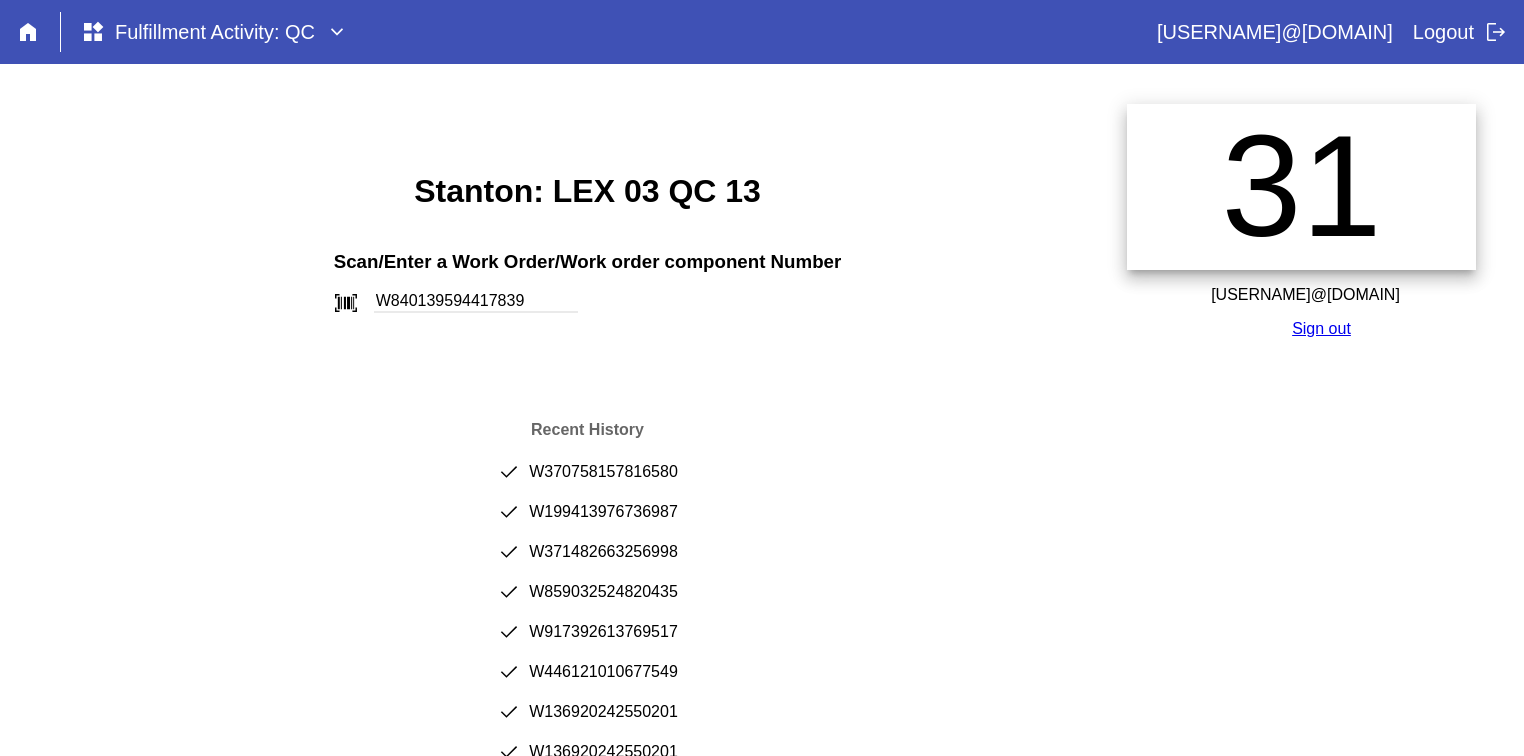 type on "W840139594417839" 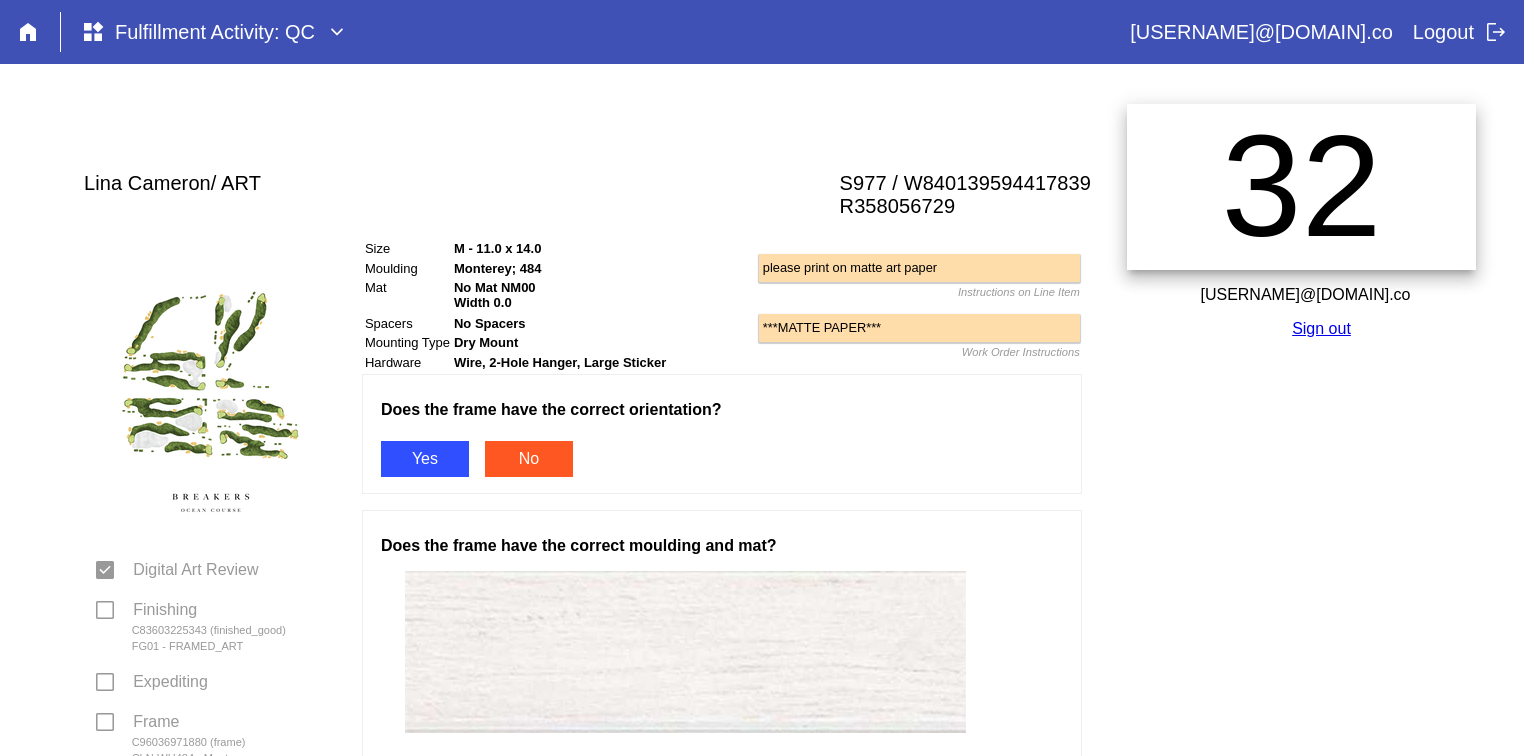 scroll, scrollTop: 0, scrollLeft: 0, axis: both 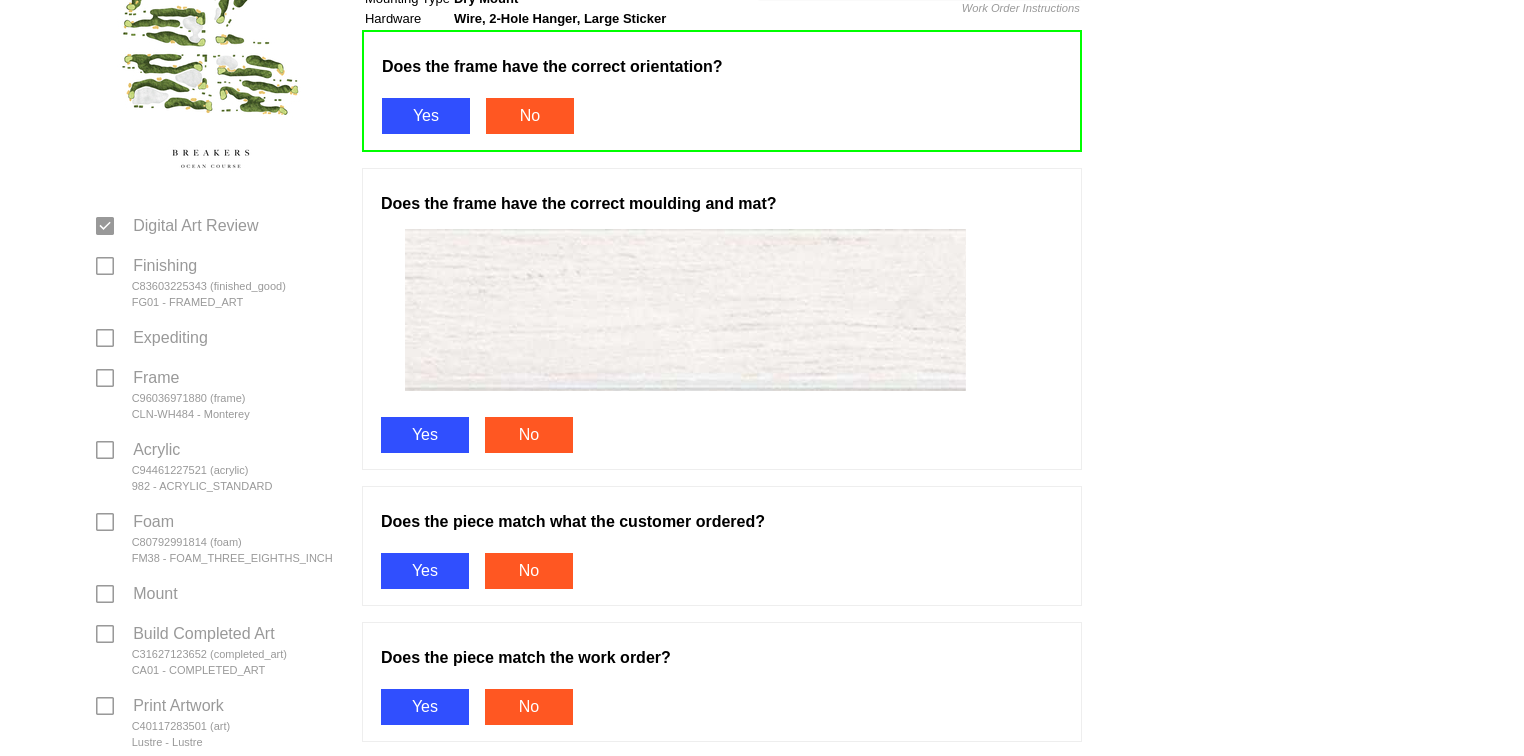 click on "Yes" at bounding box center (425, 435) 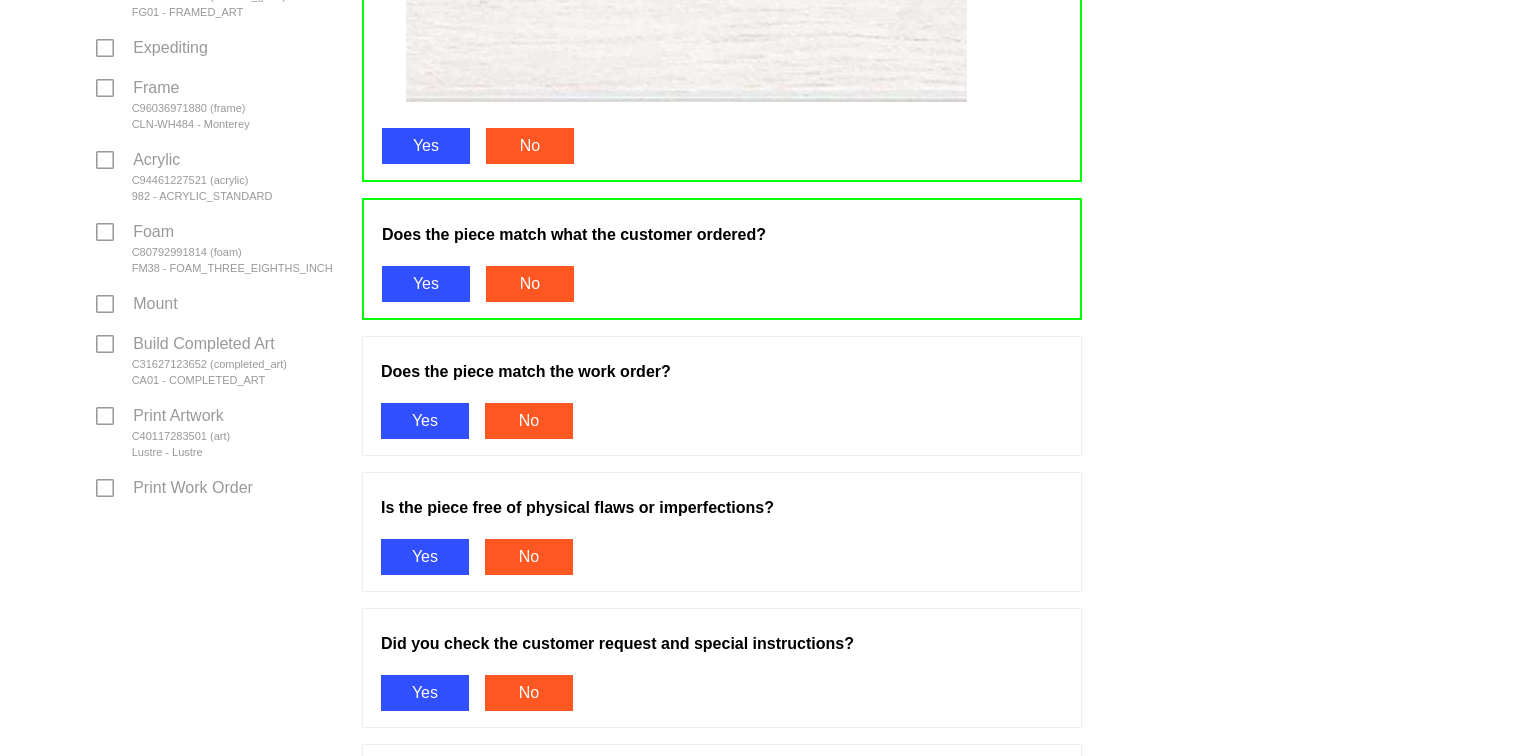 scroll, scrollTop: 664, scrollLeft: 0, axis: vertical 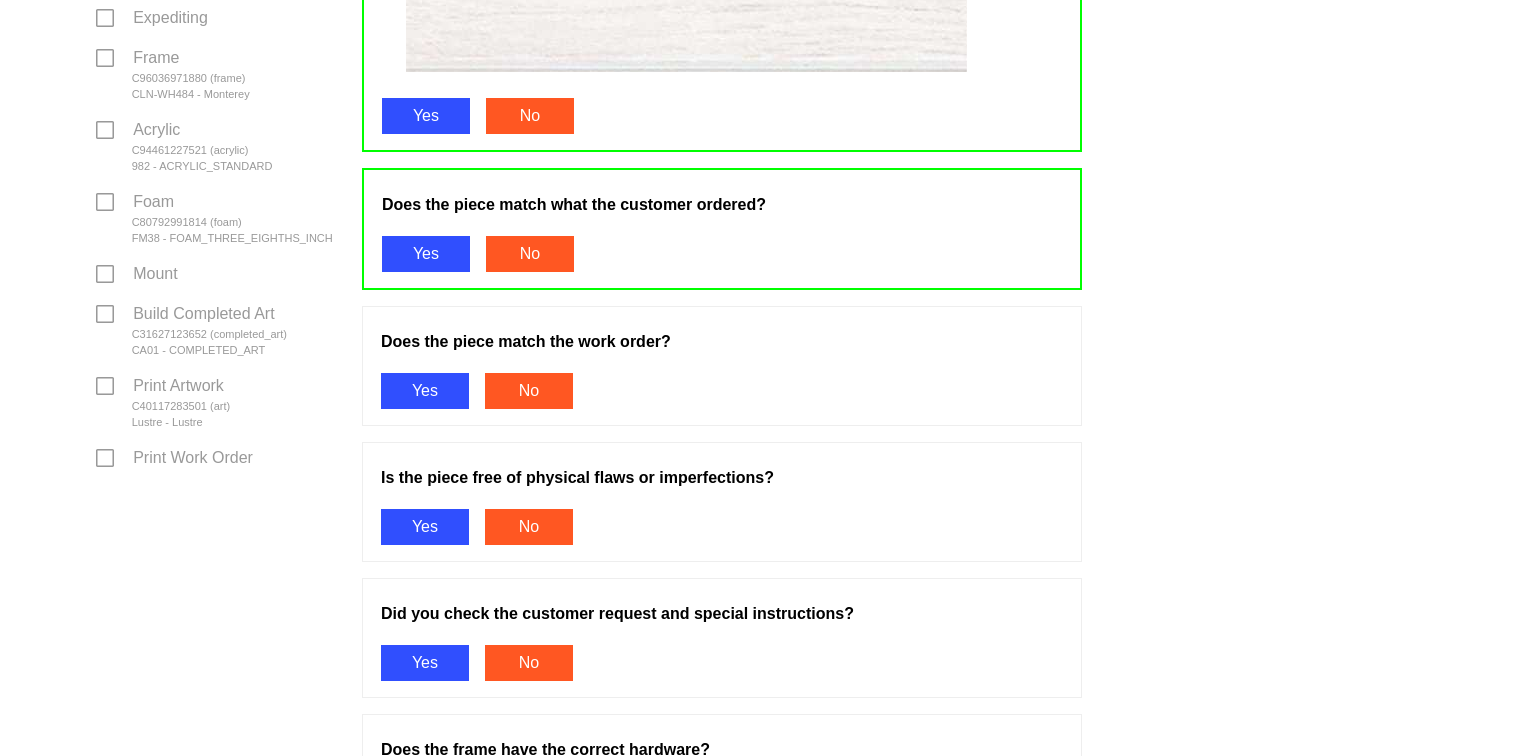 click on "Yes" at bounding box center [425, 391] 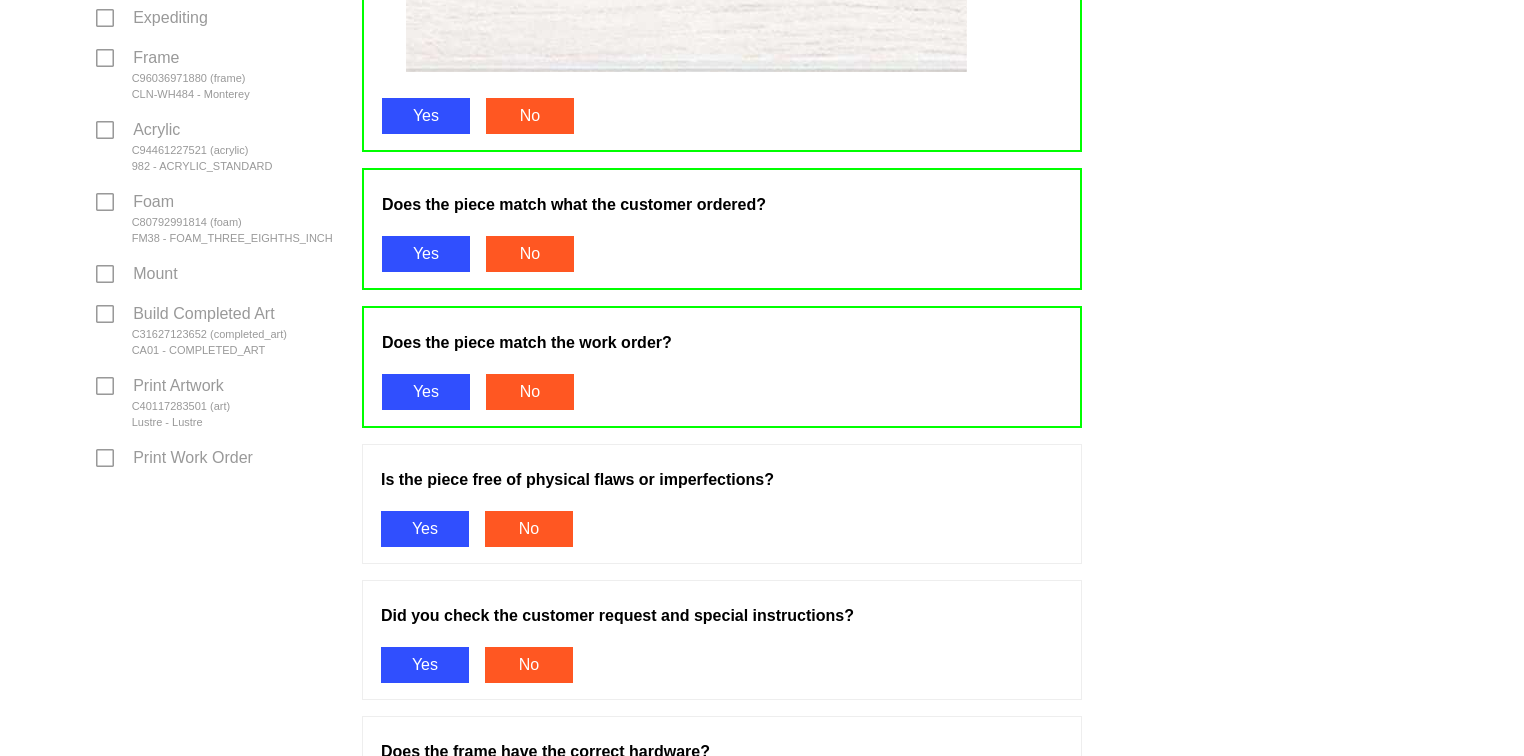 click on "Yes" at bounding box center [425, 529] 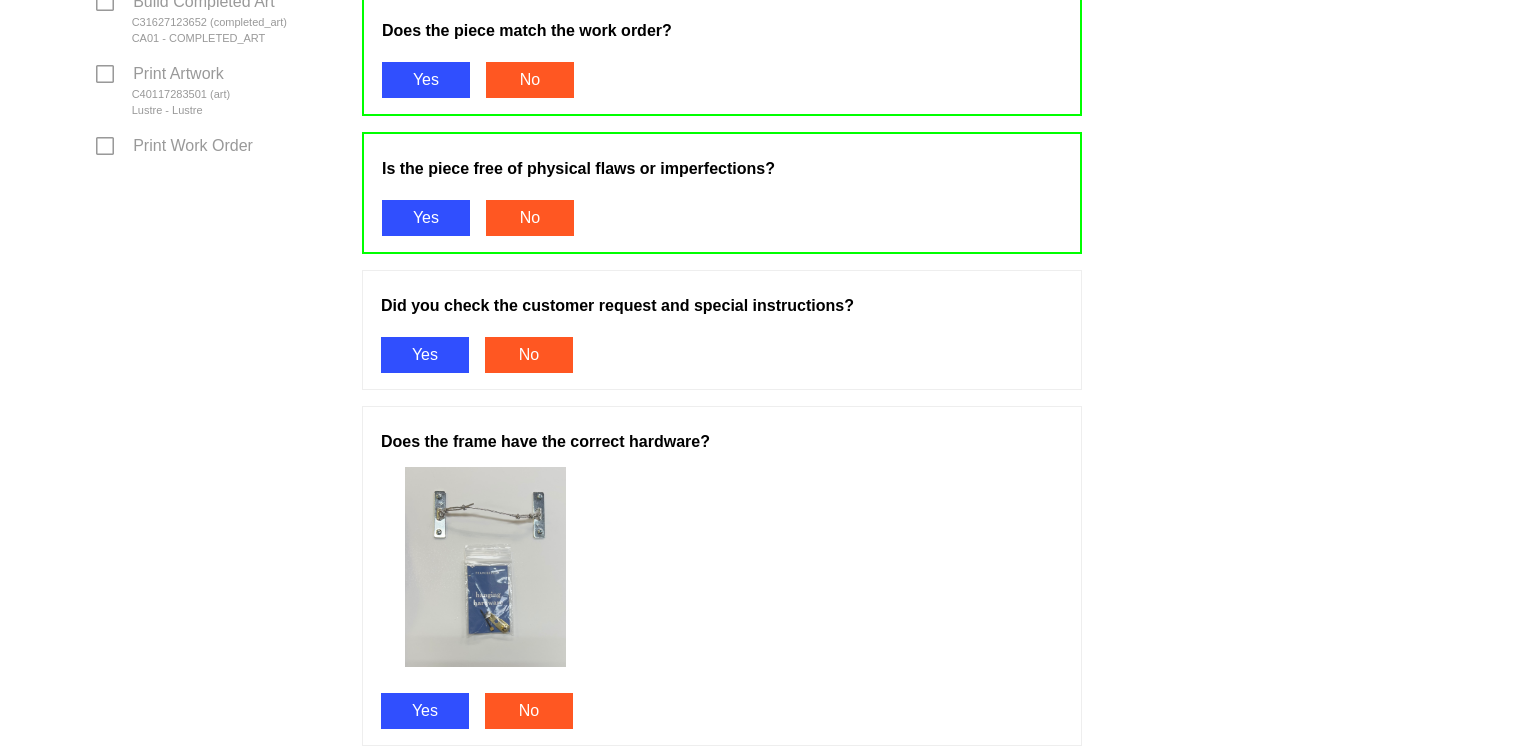 click on "Yes" at bounding box center (425, 355) 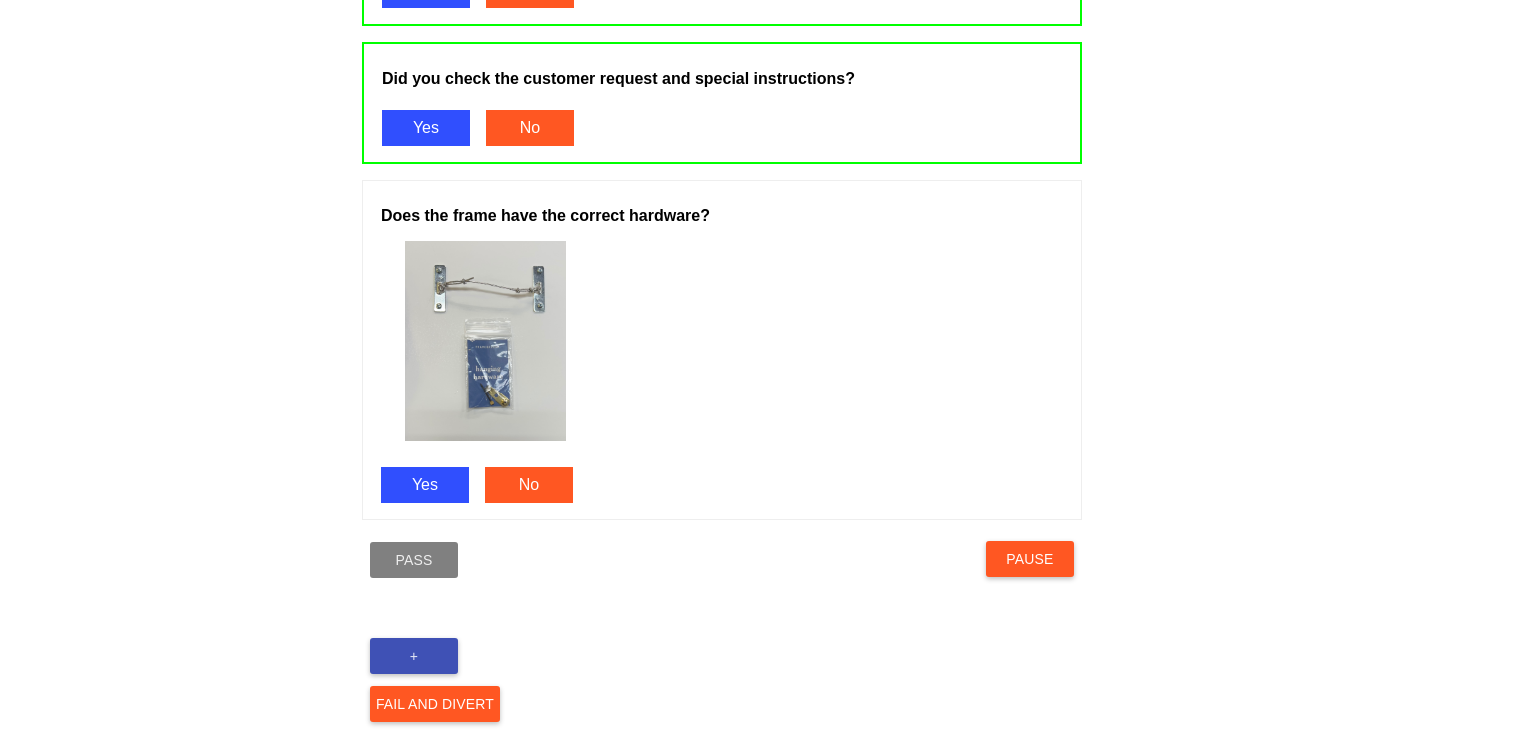 scroll, scrollTop: 1230, scrollLeft: 0, axis: vertical 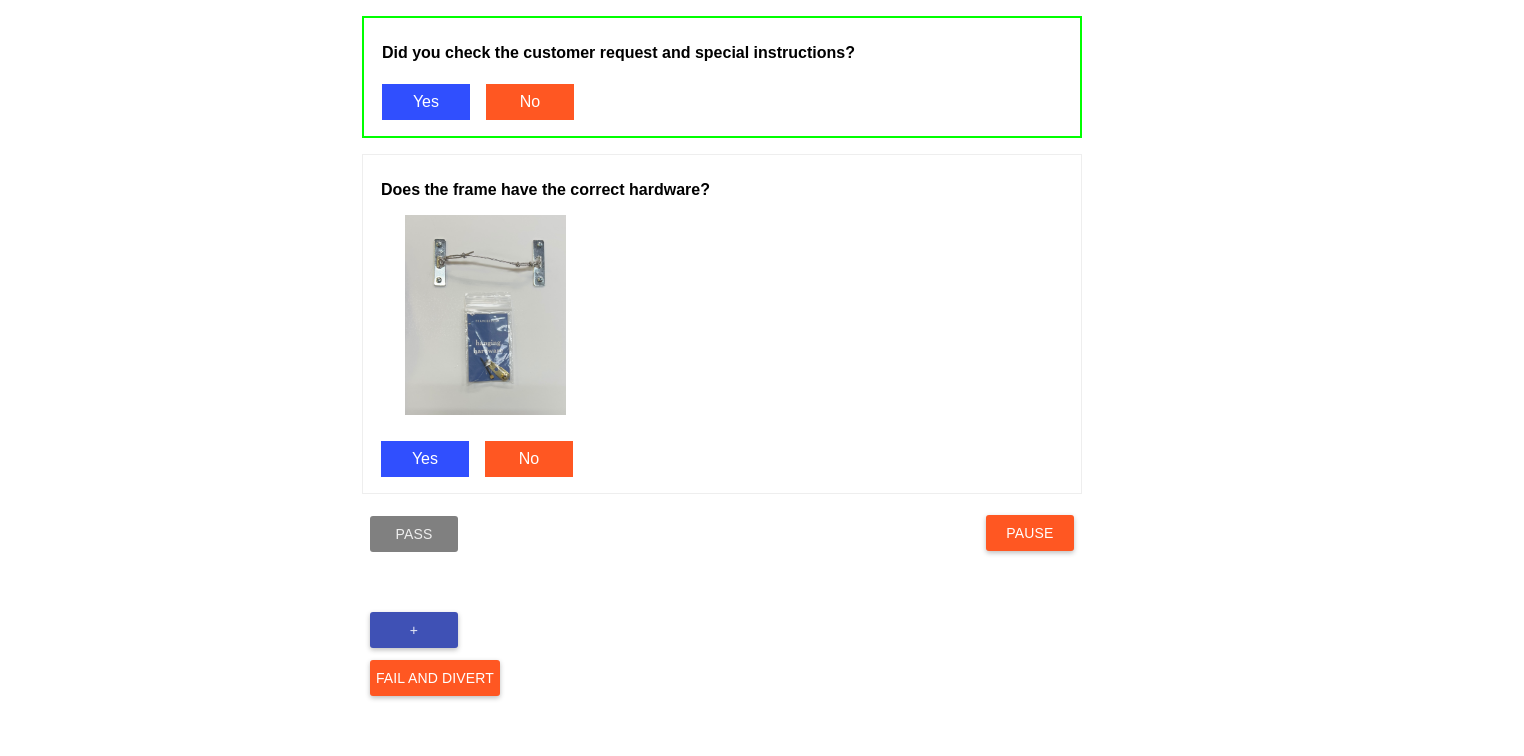 click on "Yes" at bounding box center [425, 459] 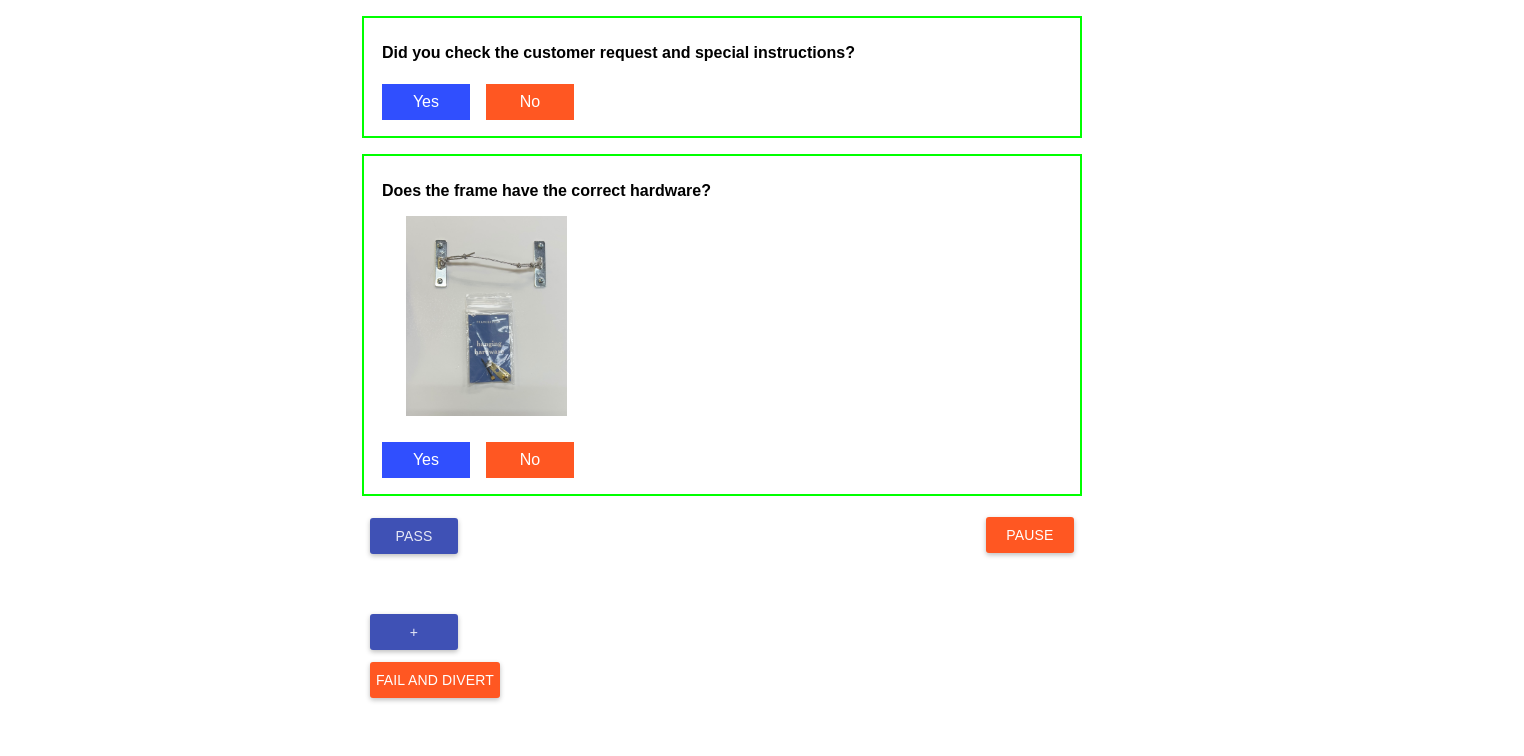 click on "Pass" at bounding box center [414, 536] 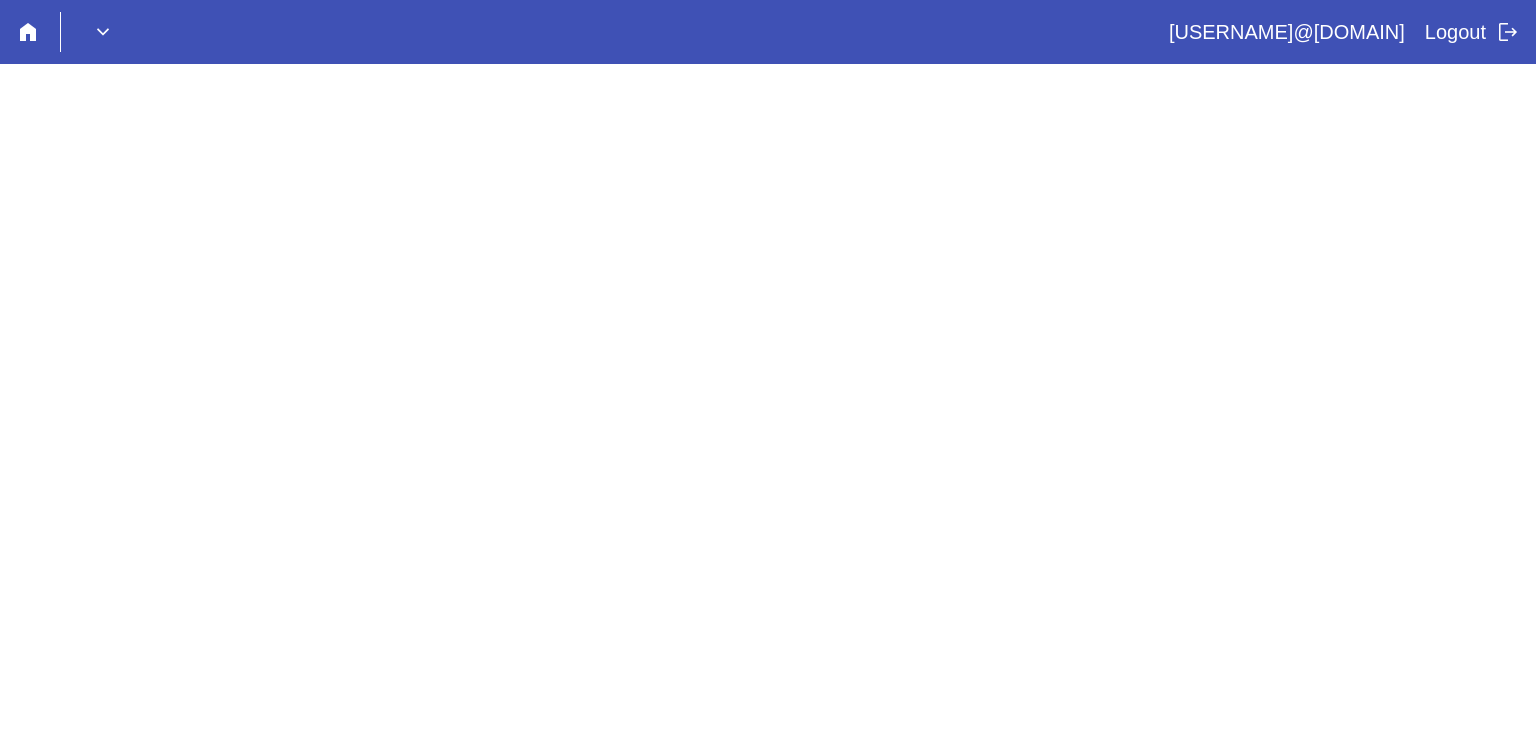 scroll, scrollTop: 0, scrollLeft: 0, axis: both 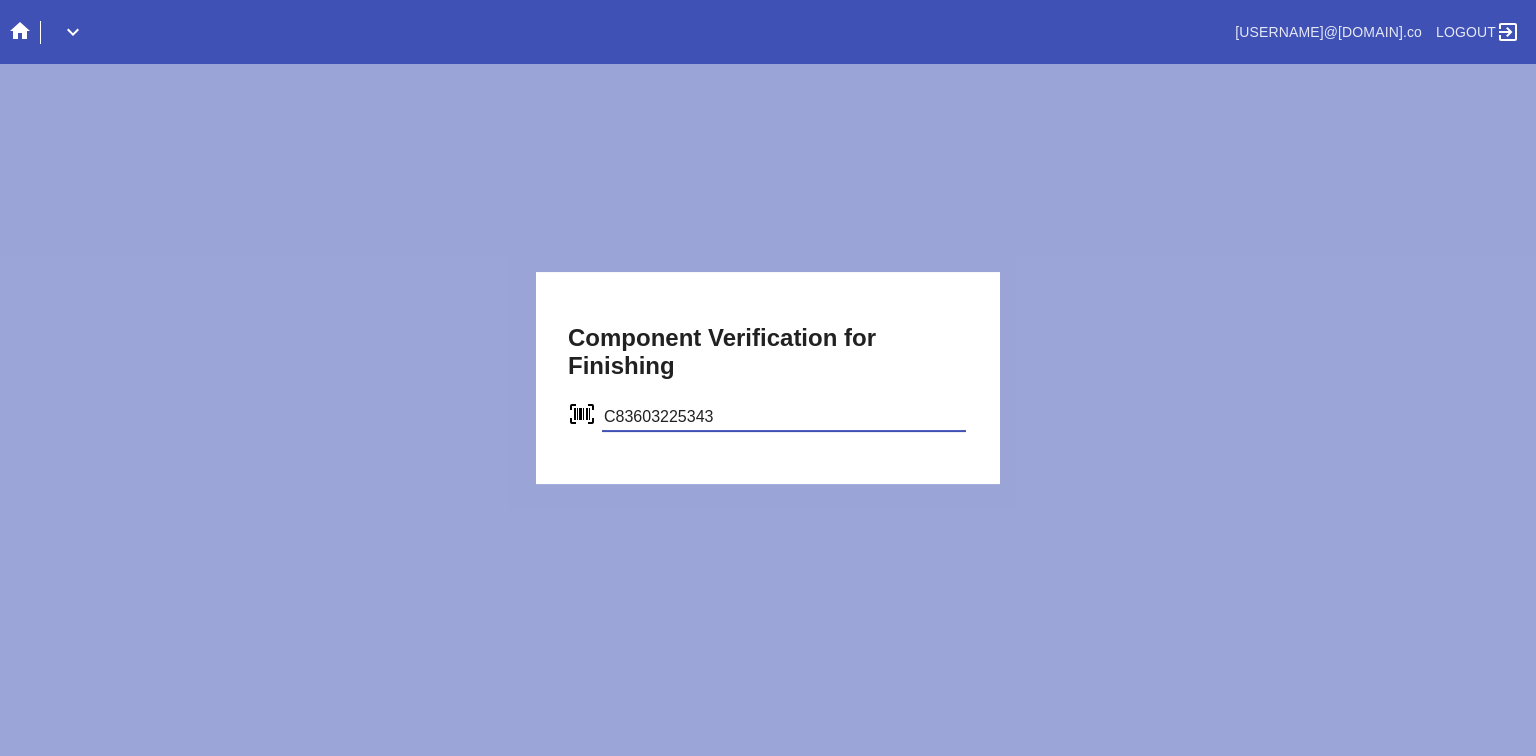 type on "C83603225343" 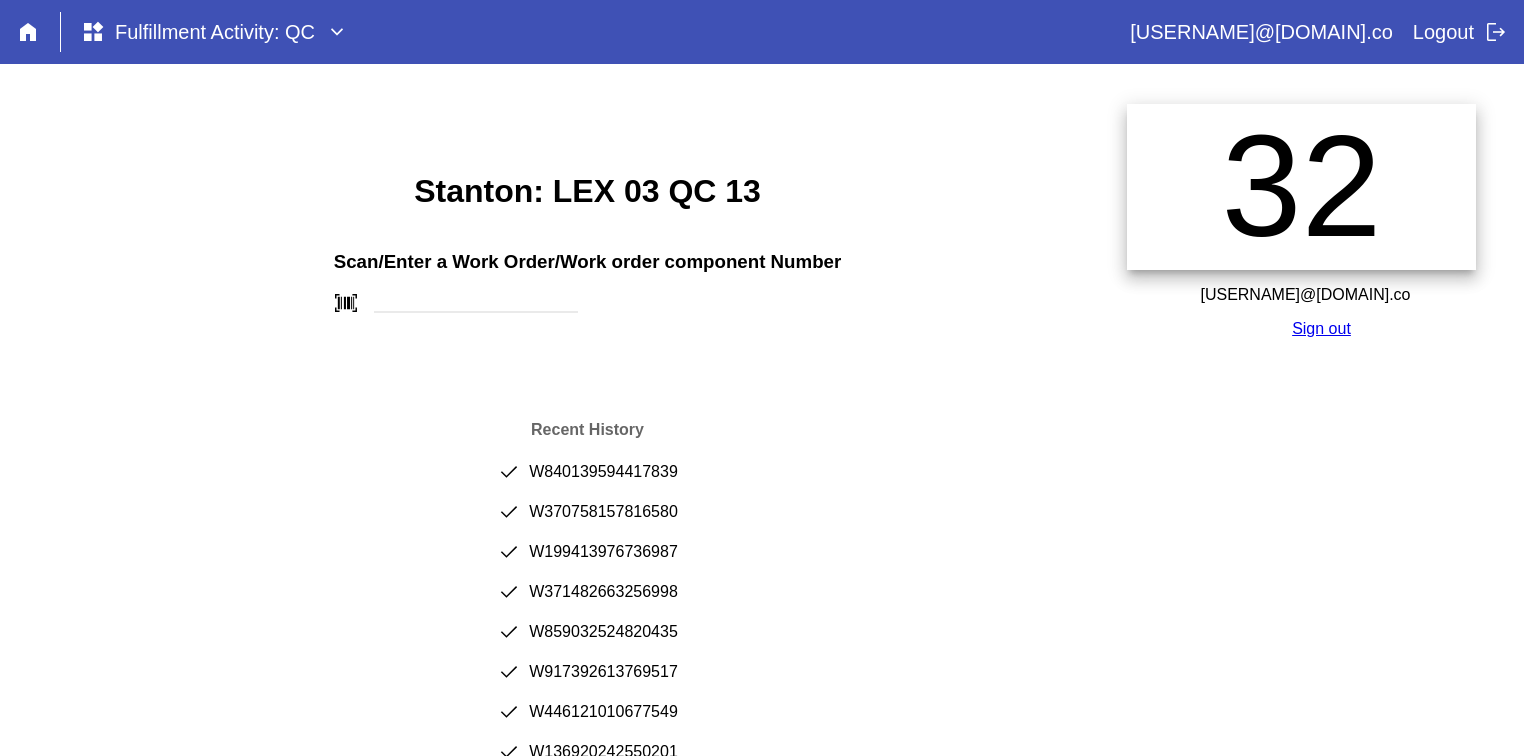 scroll, scrollTop: 0, scrollLeft: 0, axis: both 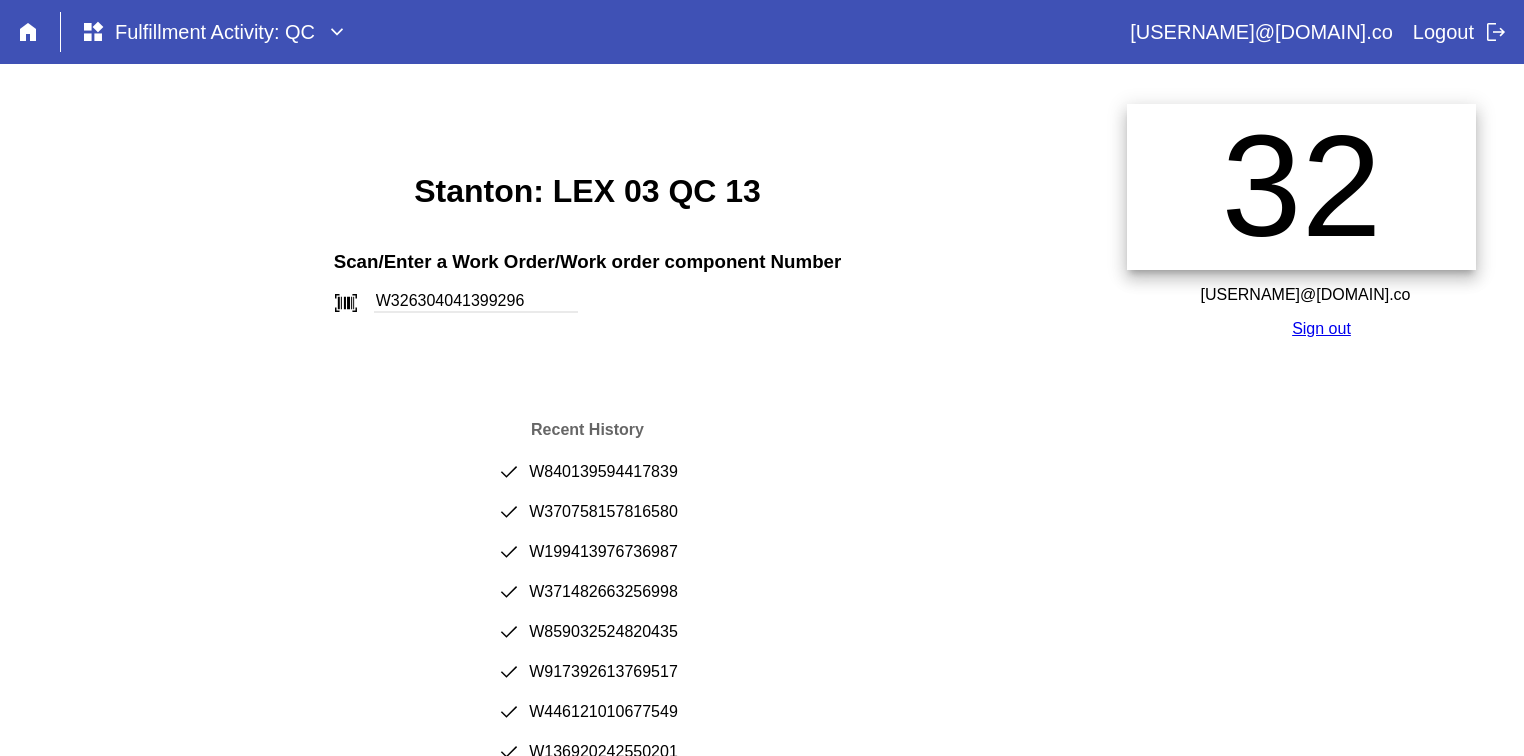 type on "W326304041399296" 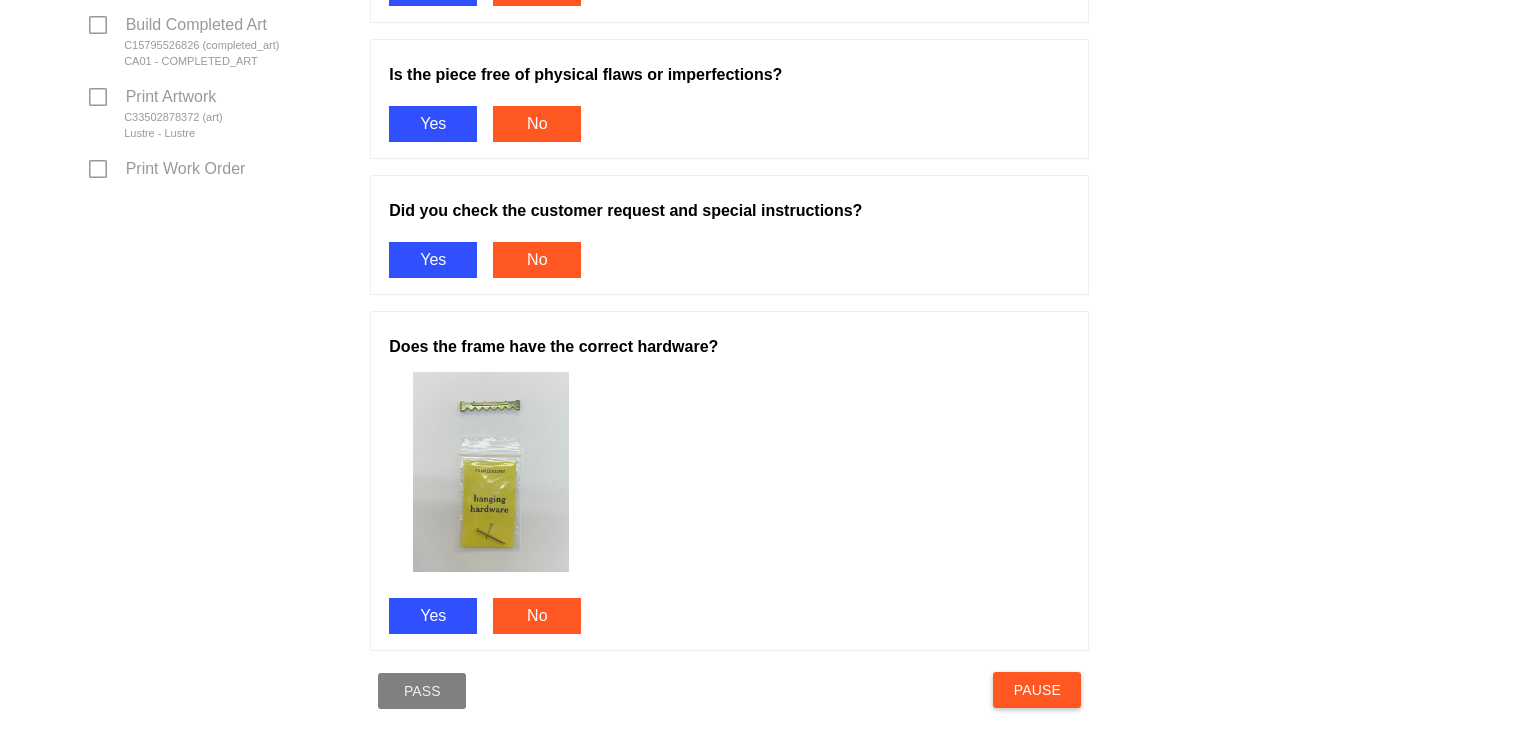 scroll, scrollTop: 1112, scrollLeft: 0, axis: vertical 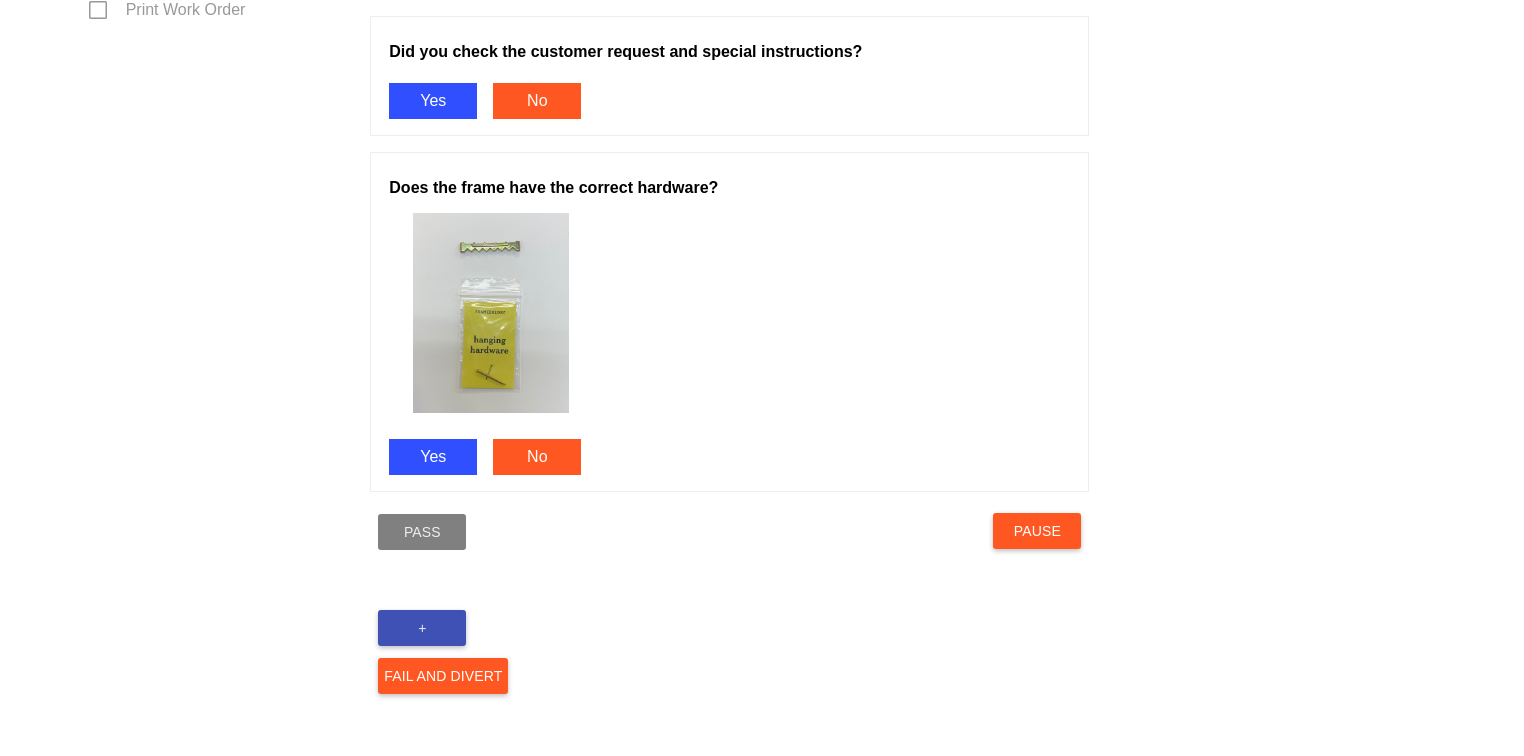 click on "Pause" at bounding box center (1037, 531) 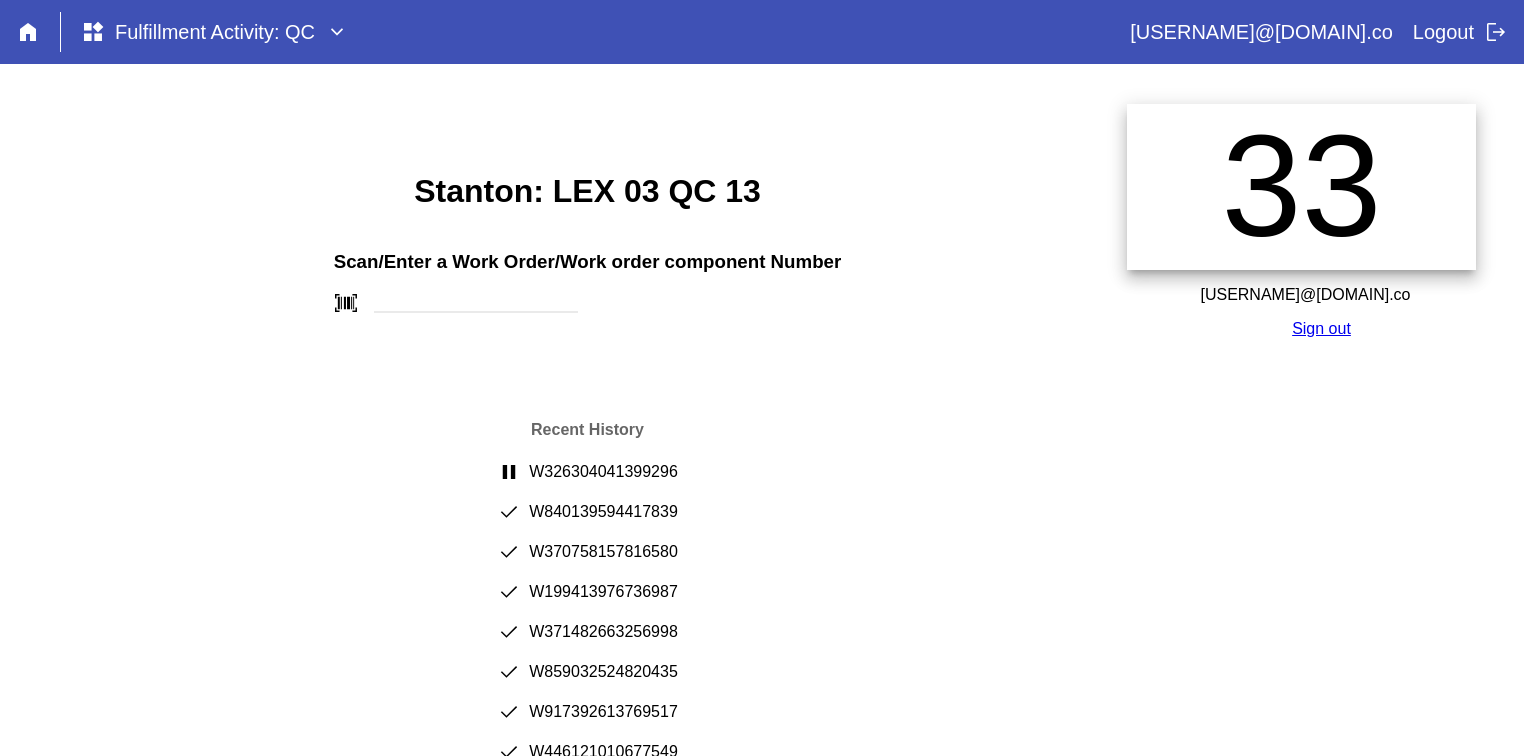 scroll, scrollTop: 0, scrollLeft: 0, axis: both 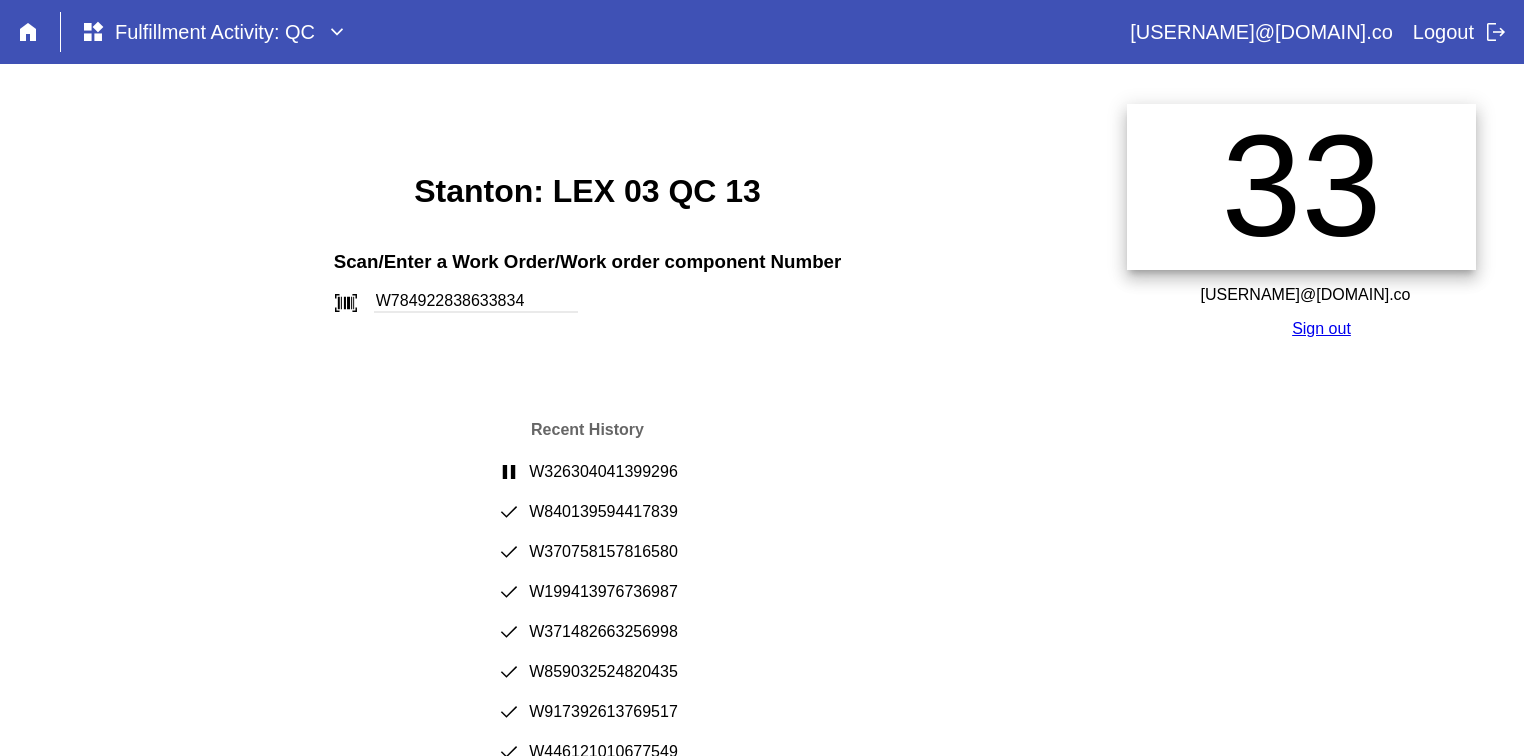 type on "W784922838633834" 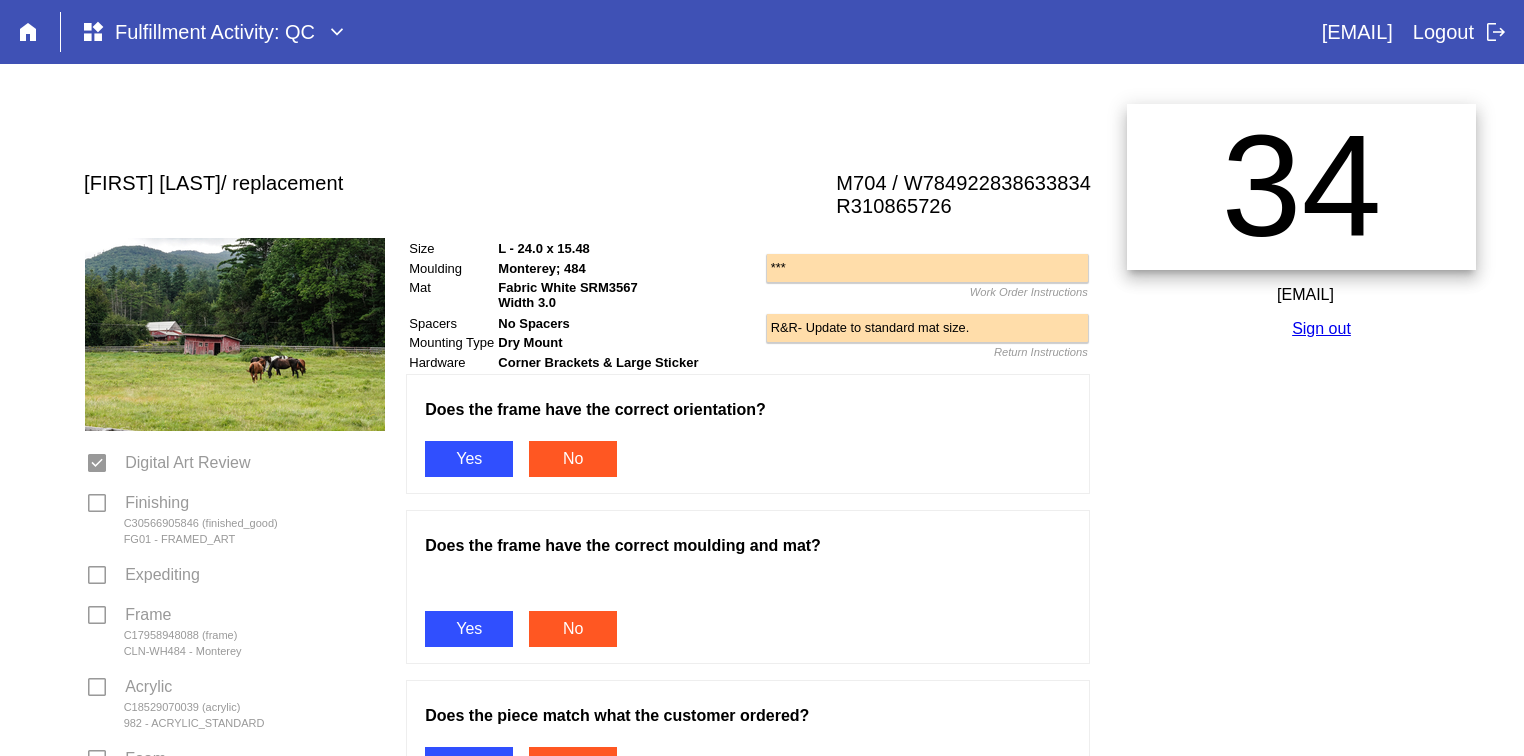scroll, scrollTop: 0, scrollLeft: 0, axis: both 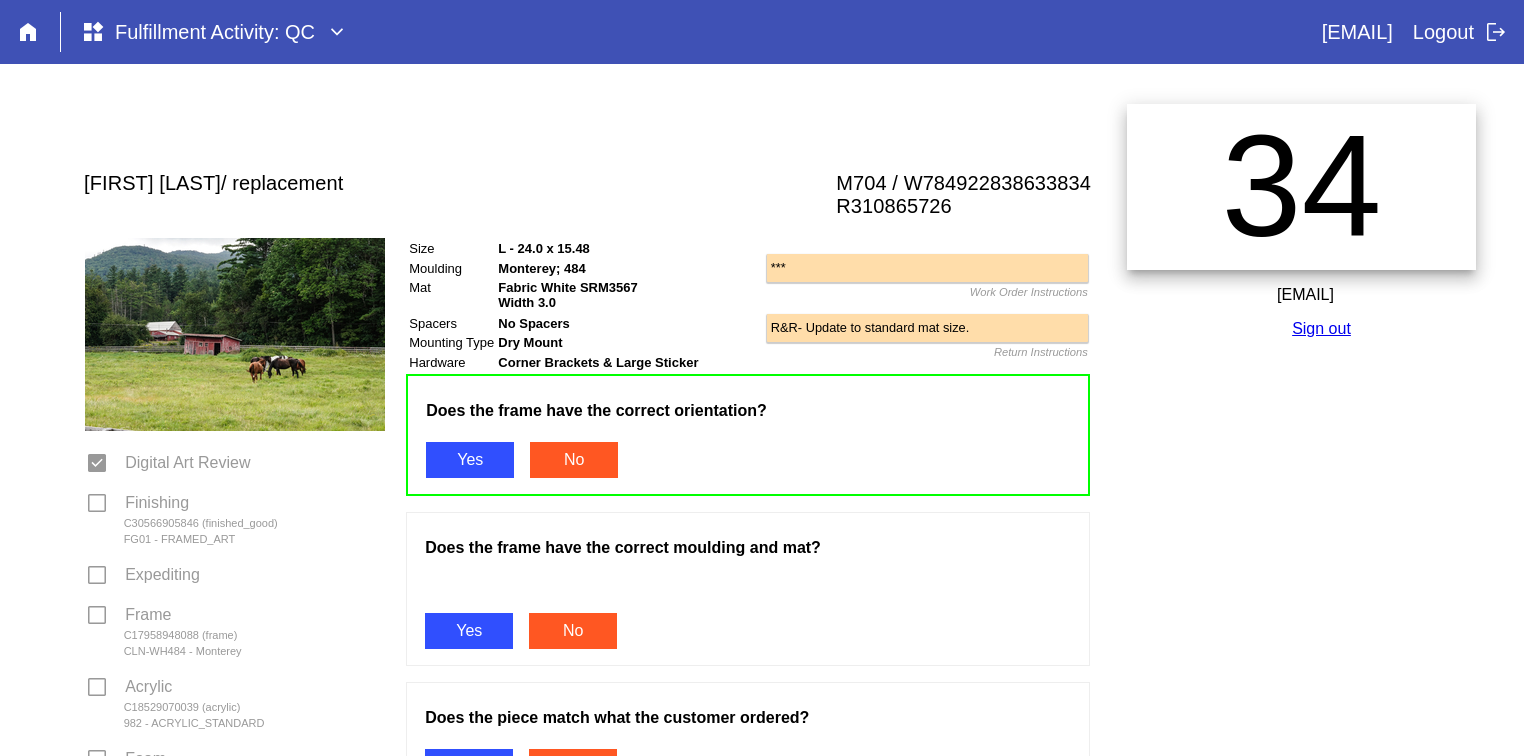 click on "Yes" at bounding box center [469, 631] 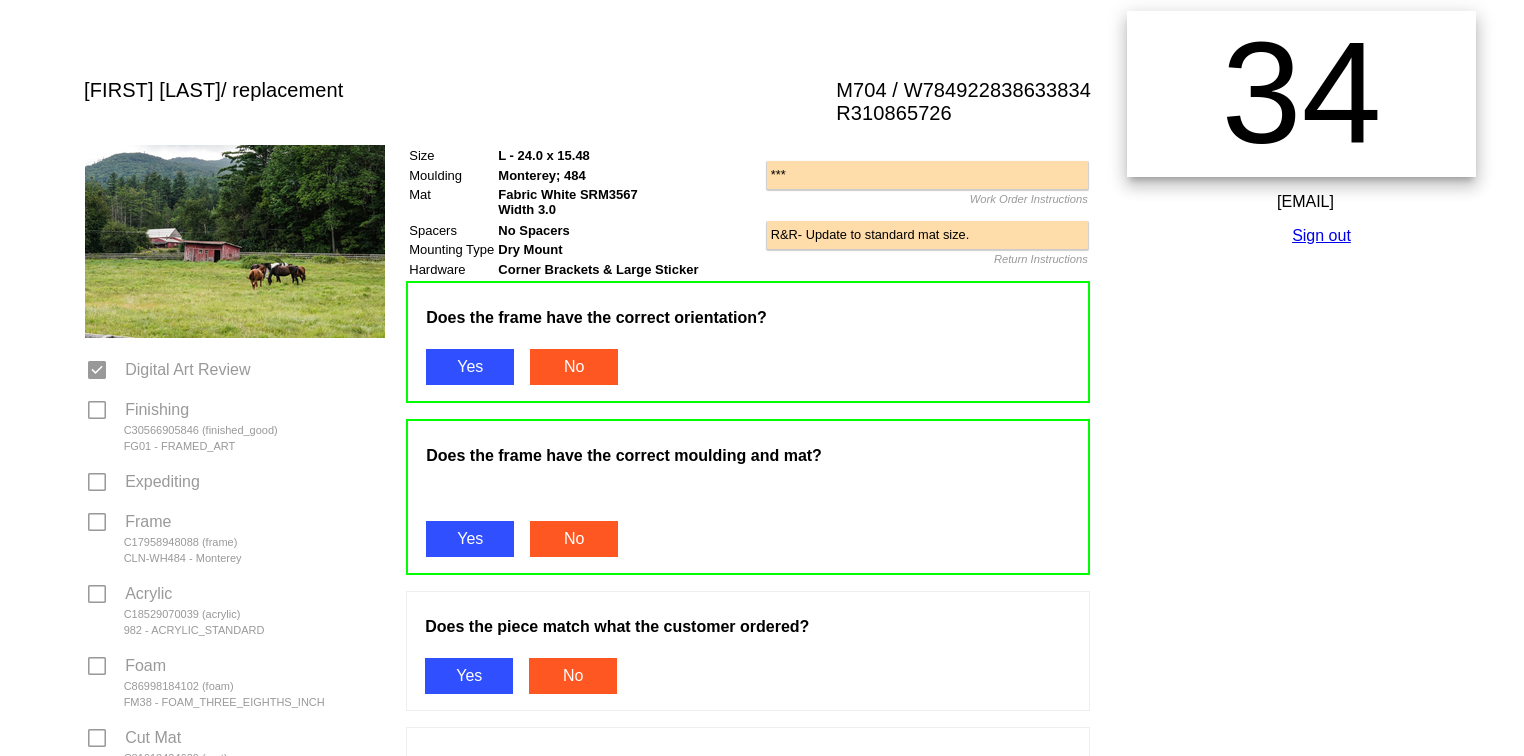 scroll, scrollTop: 353, scrollLeft: 0, axis: vertical 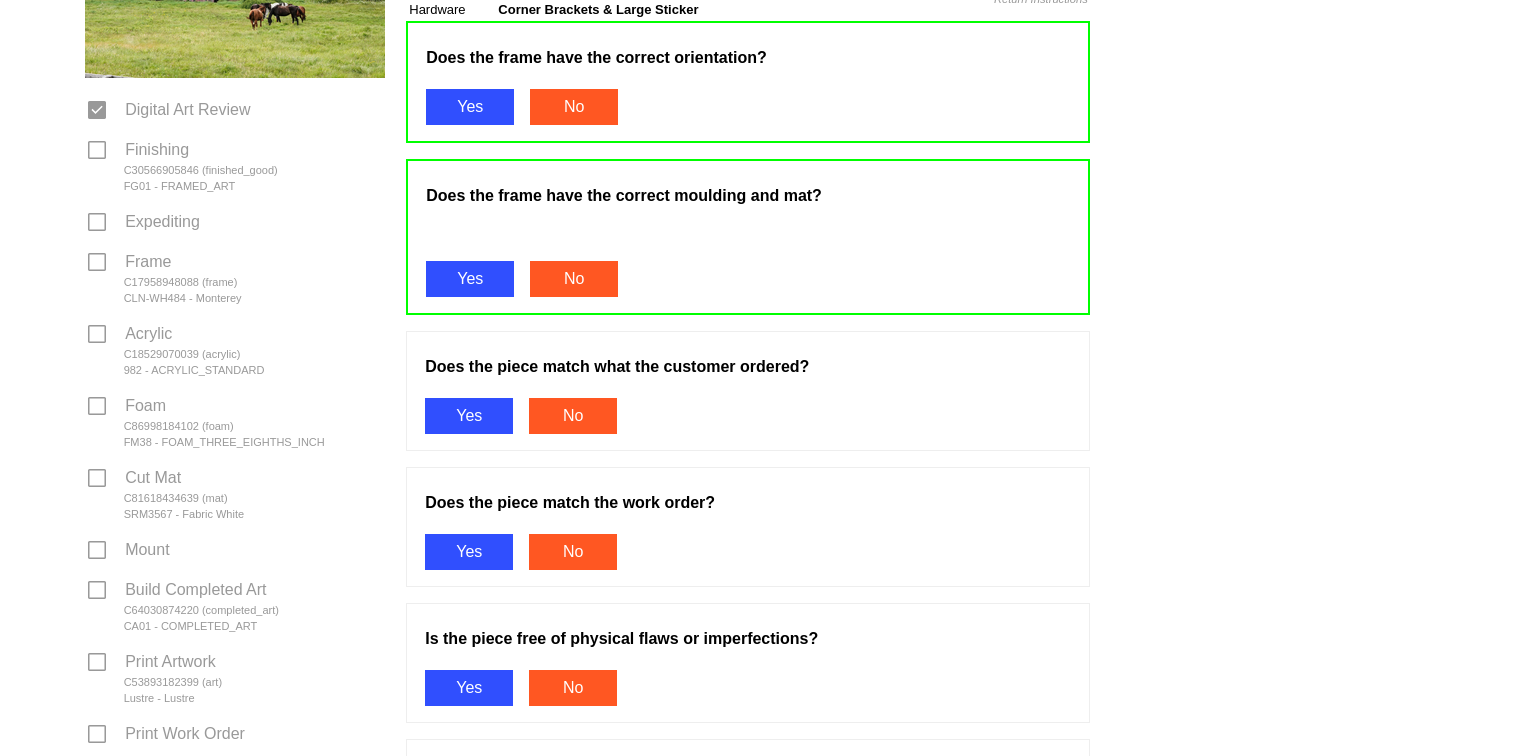 click on "Yes" at bounding box center (469, 416) 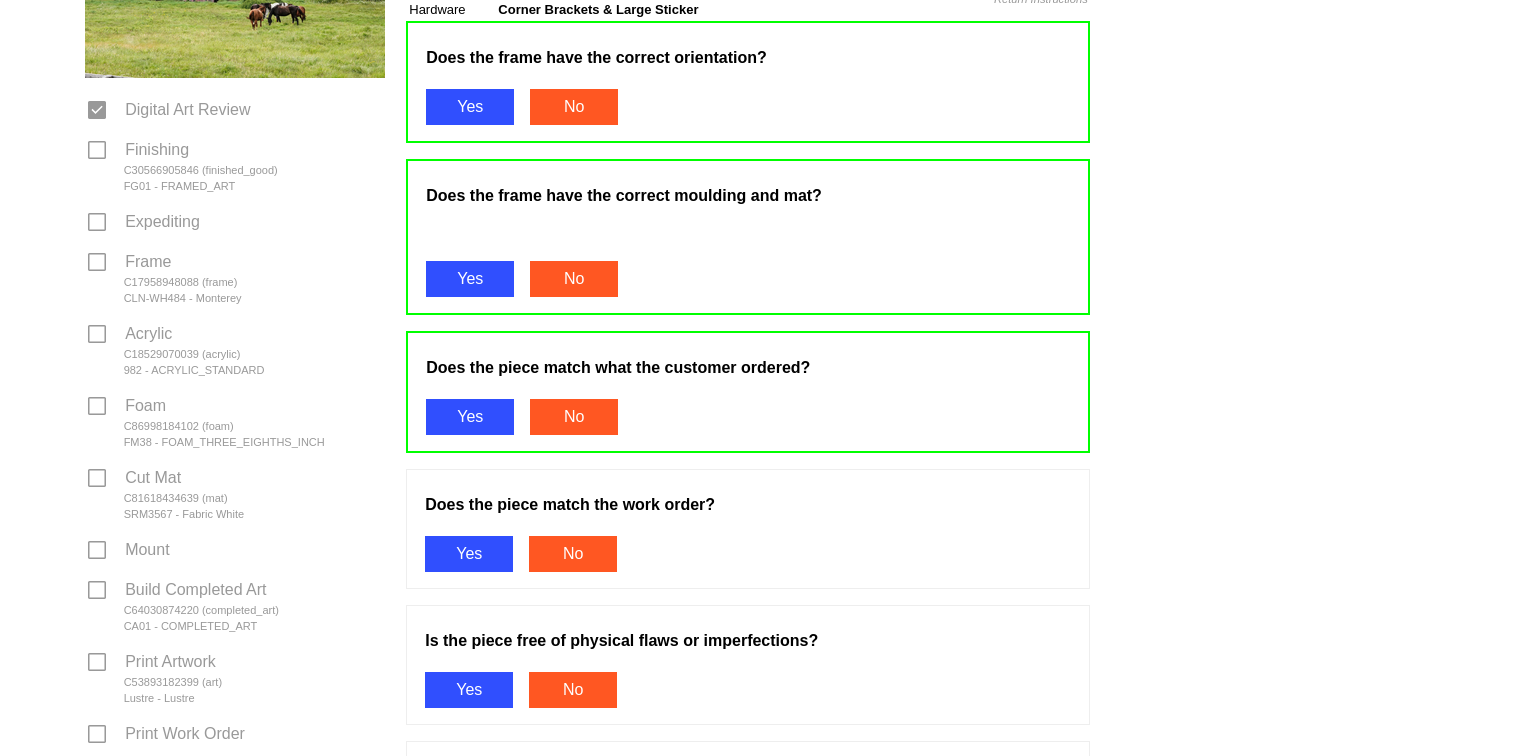 click on "Yes" at bounding box center [469, 554] 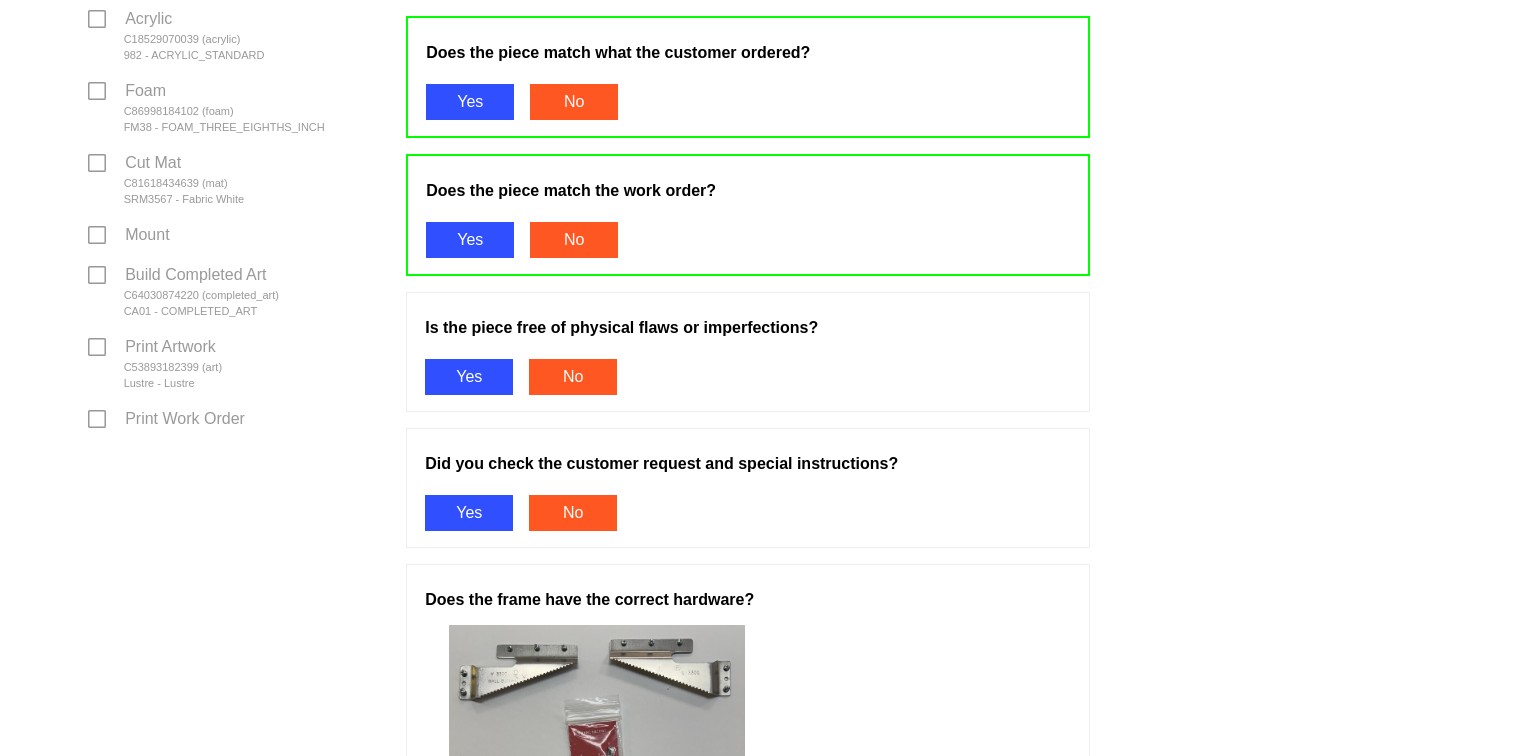 scroll, scrollTop: 688, scrollLeft: 0, axis: vertical 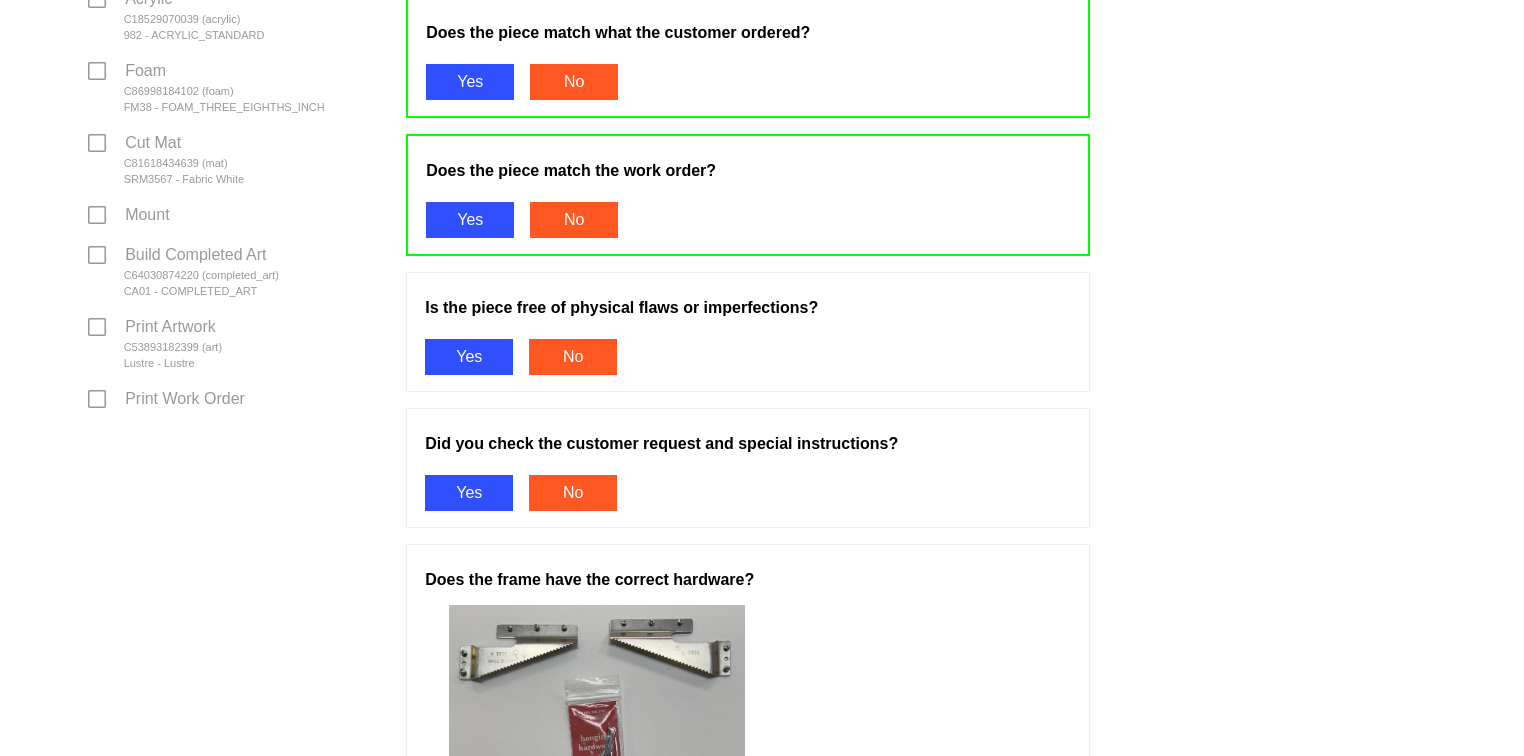 click on "Yes" at bounding box center [469, 357] 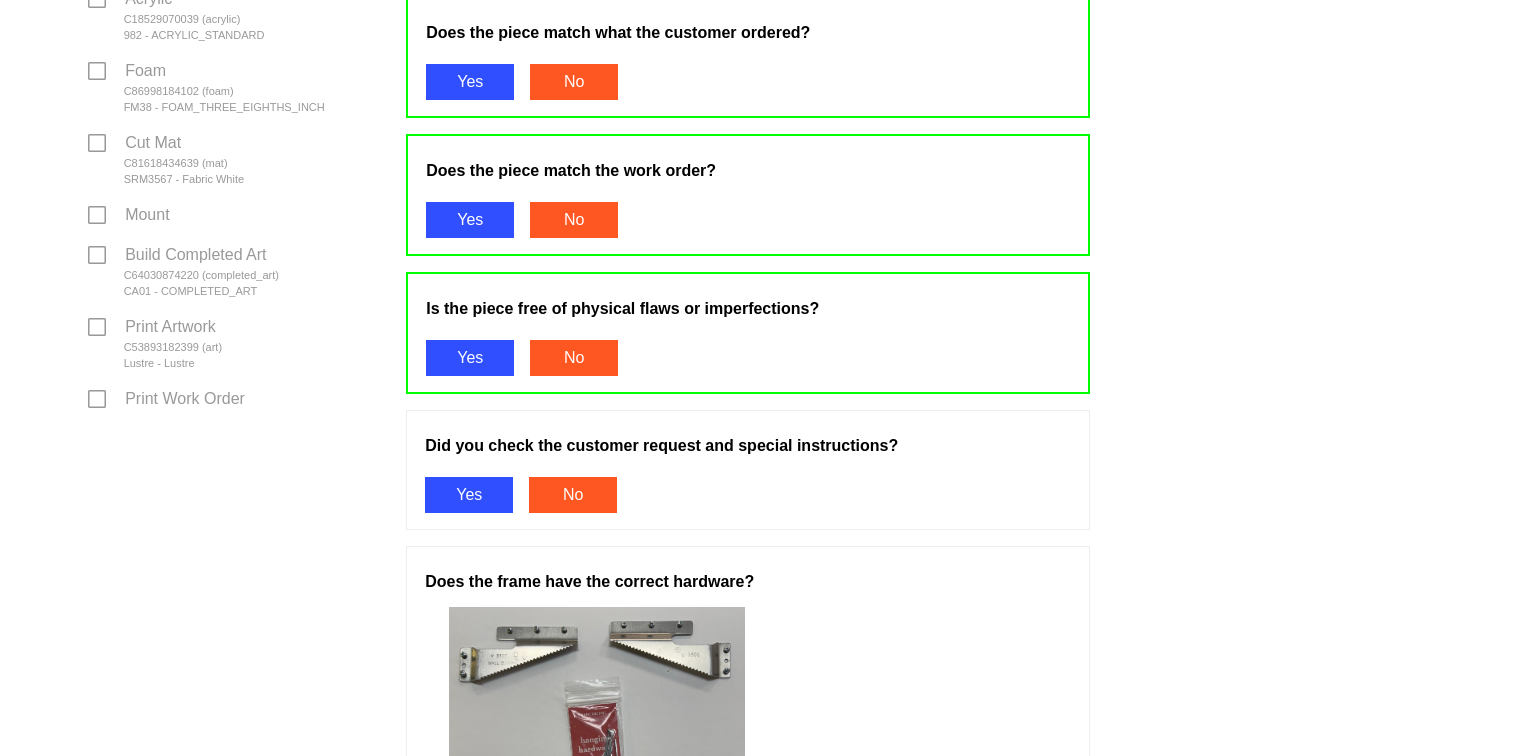 click on "Yes" at bounding box center (469, 495) 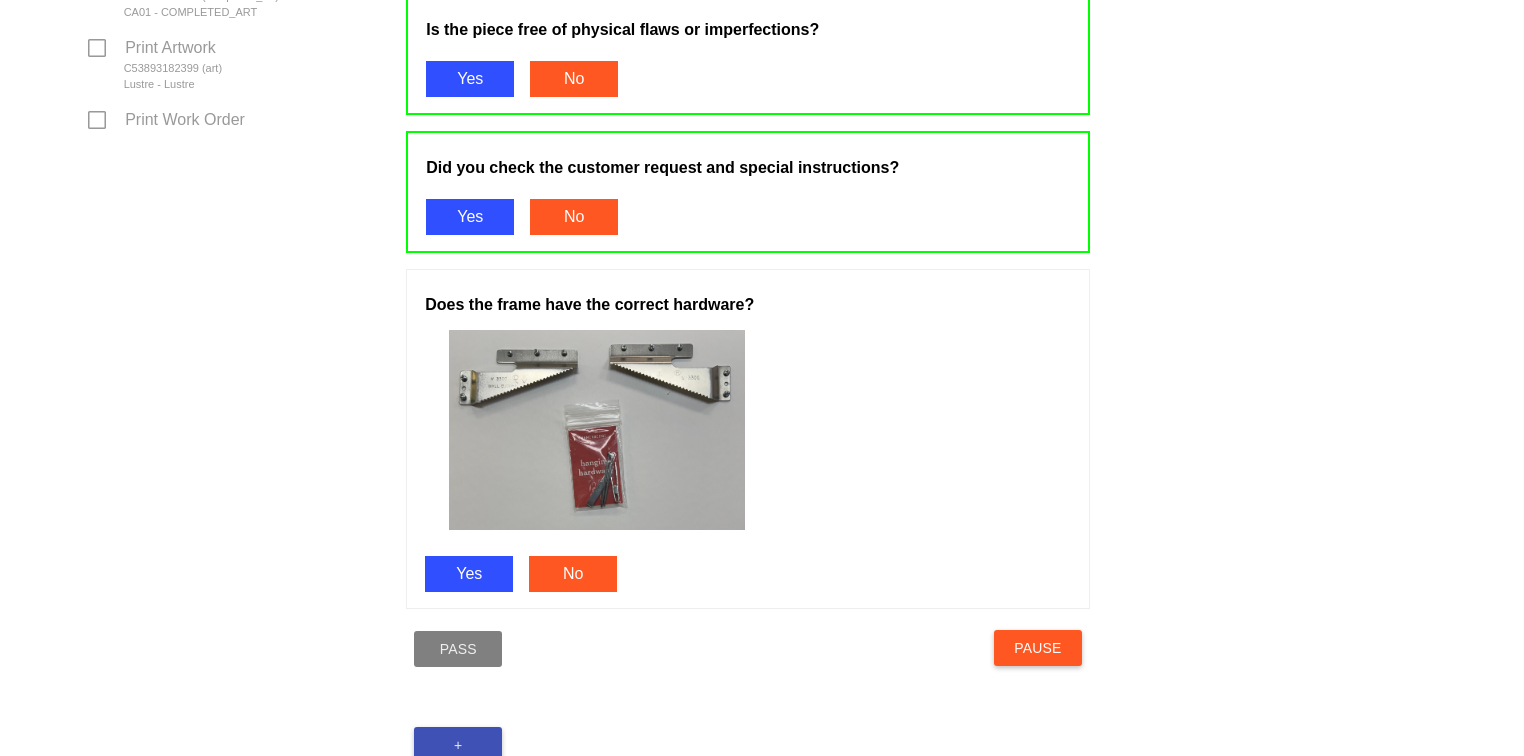 scroll, scrollTop: 1032, scrollLeft: 0, axis: vertical 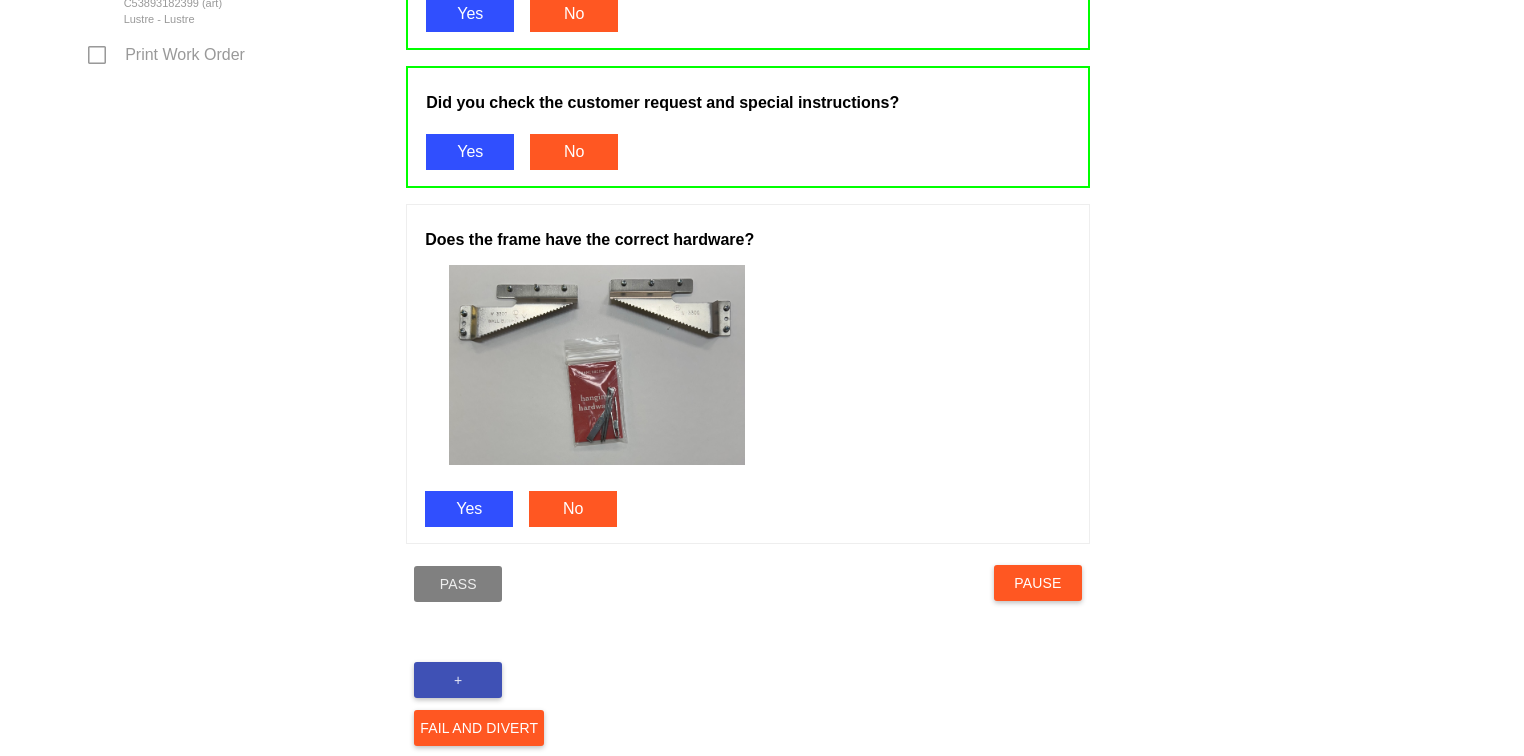 click on "Yes" at bounding box center (469, 509) 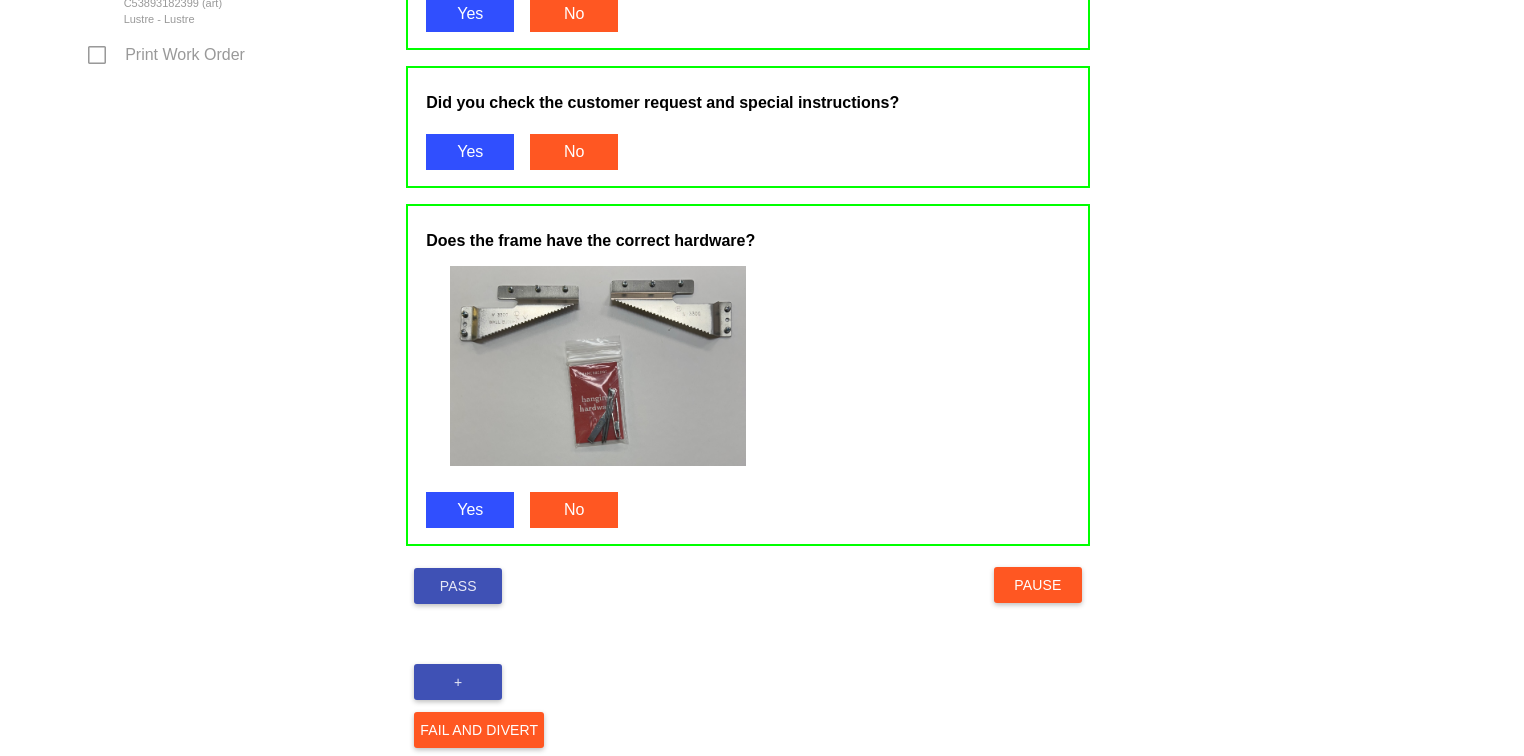 click on "Pass" at bounding box center [458, 586] 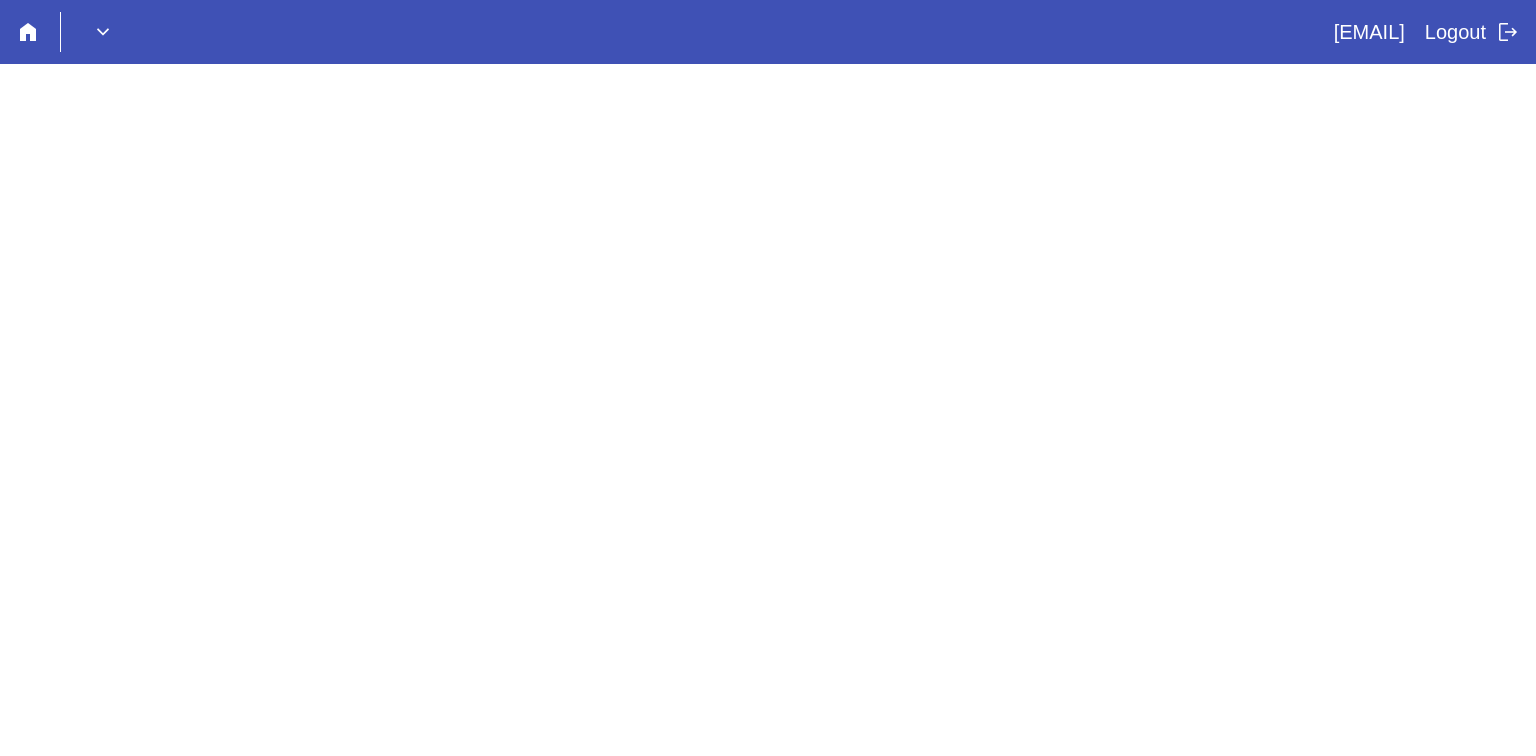 scroll, scrollTop: 0, scrollLeft: 0, axis: both 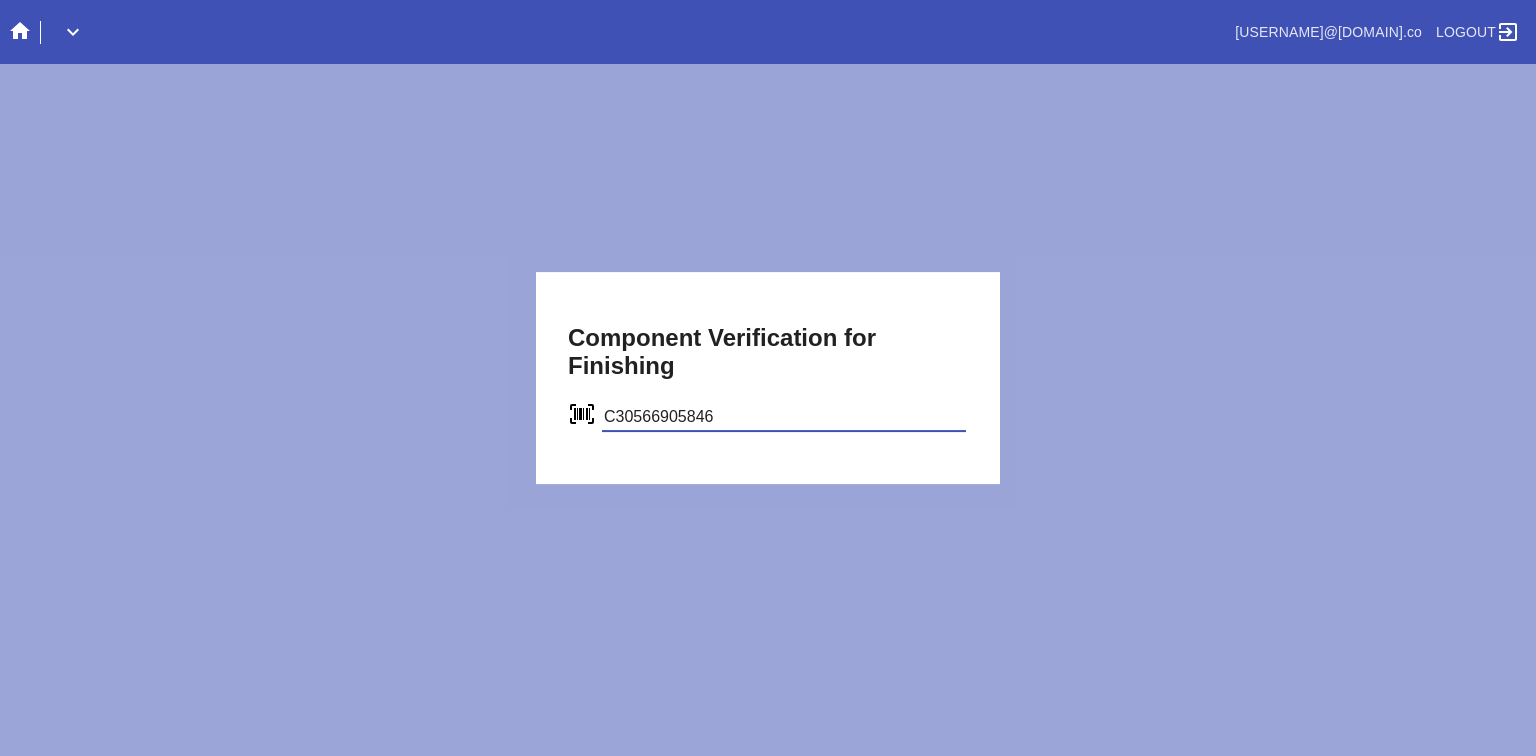 type on "C30566905846" 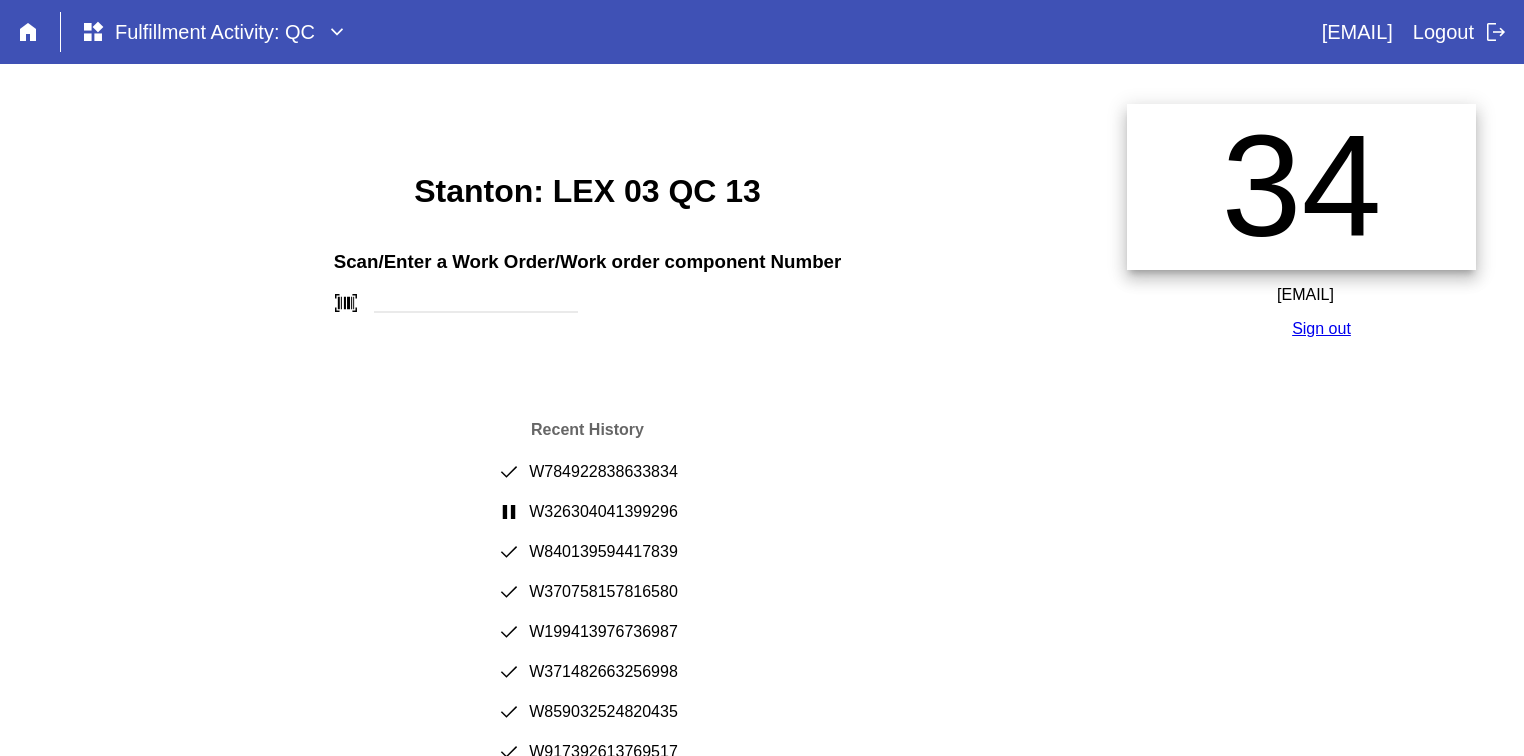 scroll, scrollTop: 0, scrollLeft: 0, axis: both 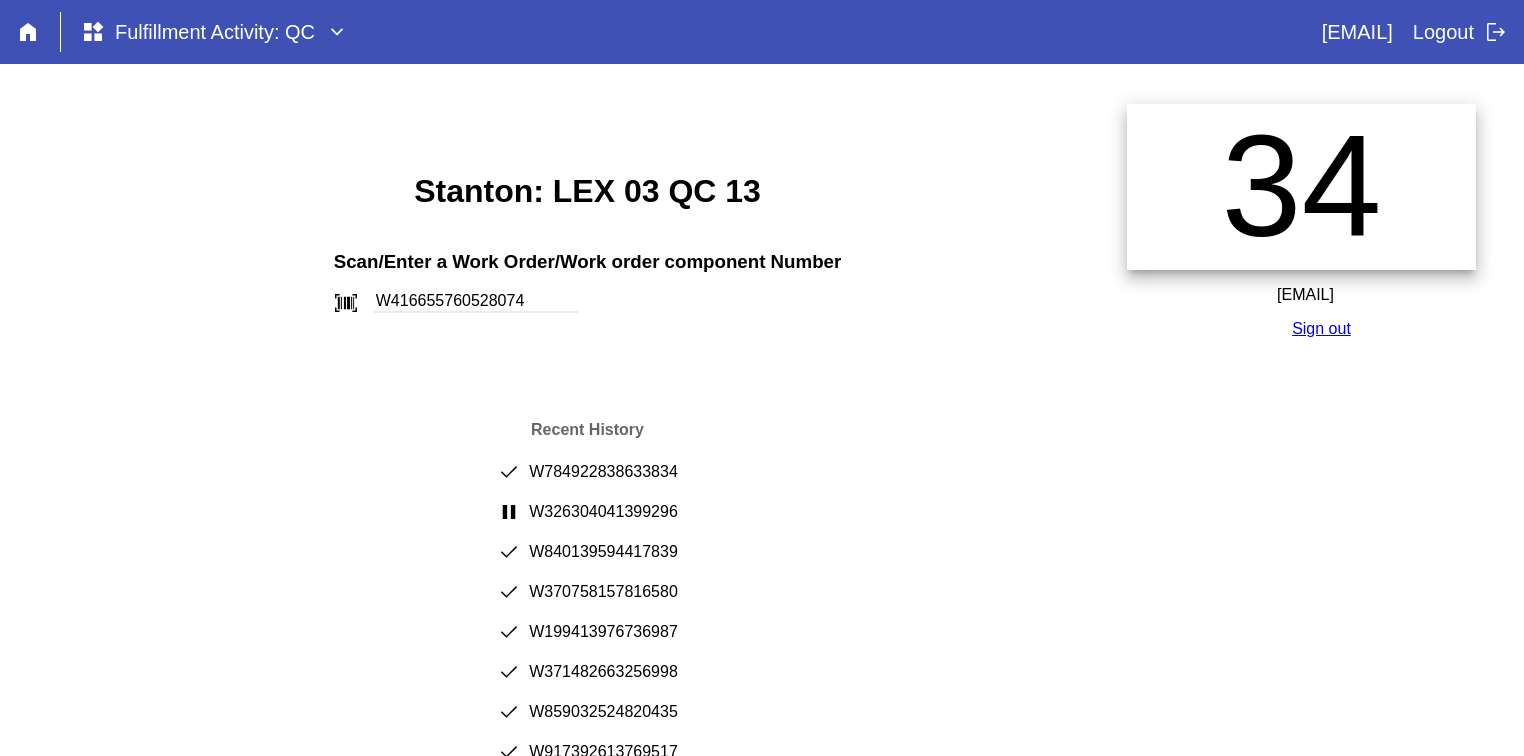 type on "W416655760528074" 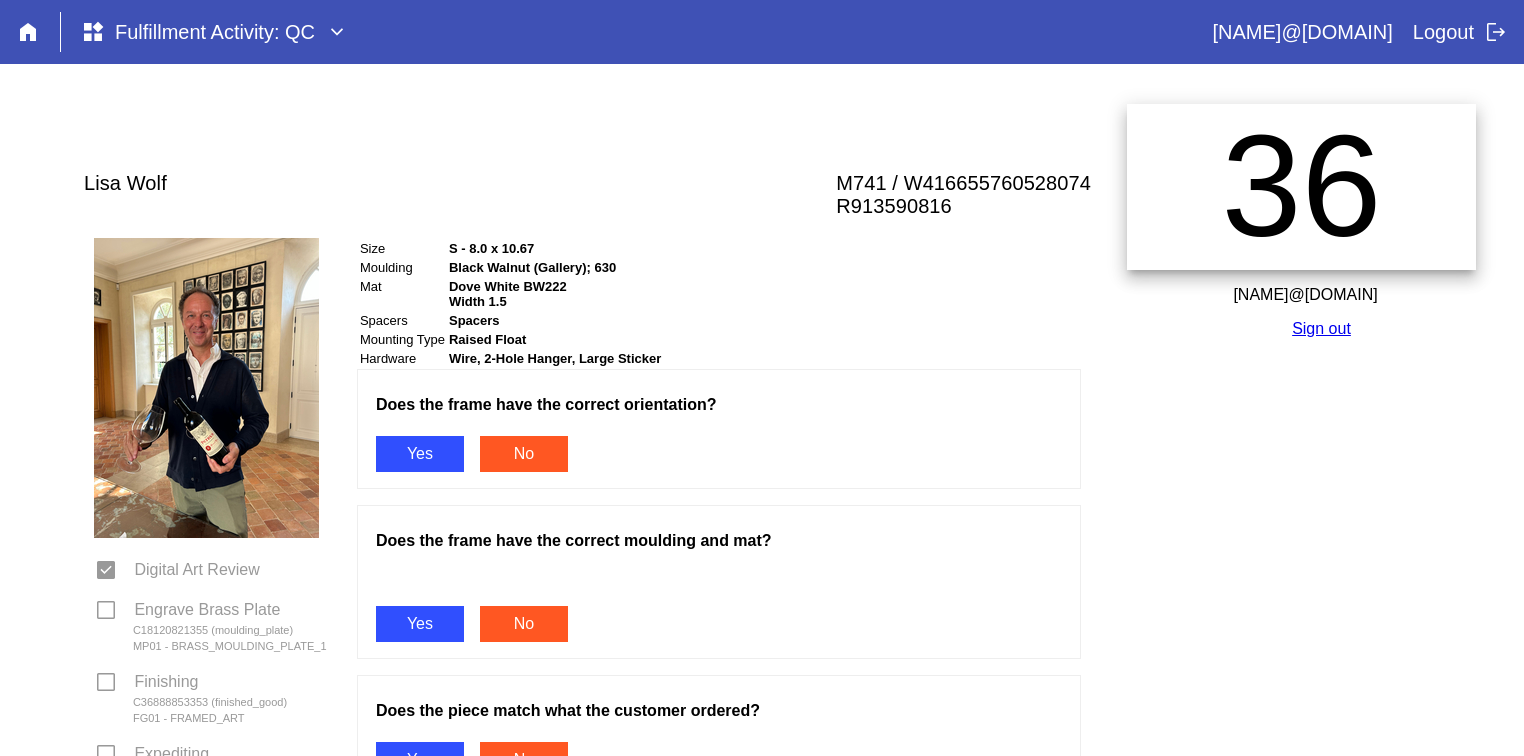 scroll, scrollTop: 0, scrollLeft: 0, axis: both 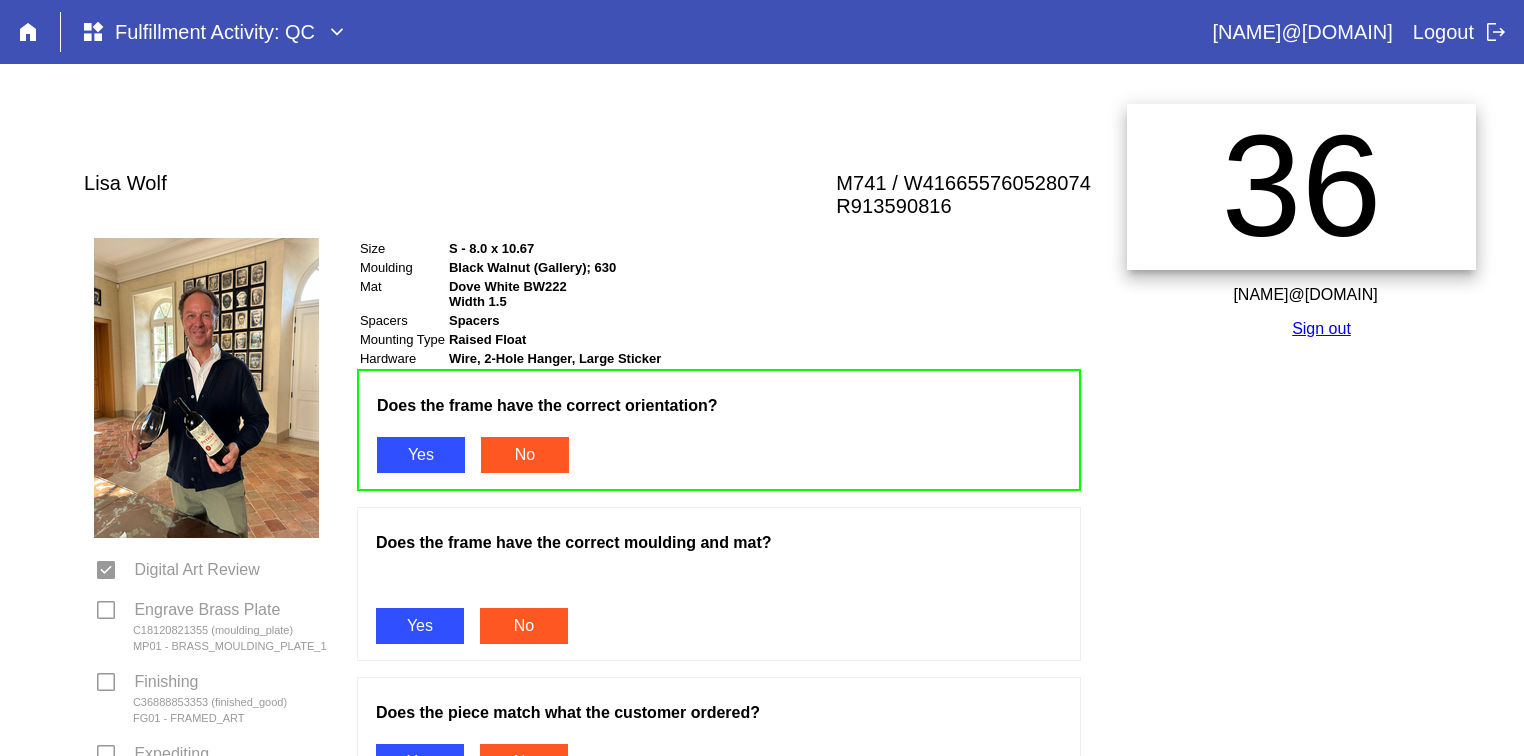 click on "Yes" at bounding box center [420, 626] 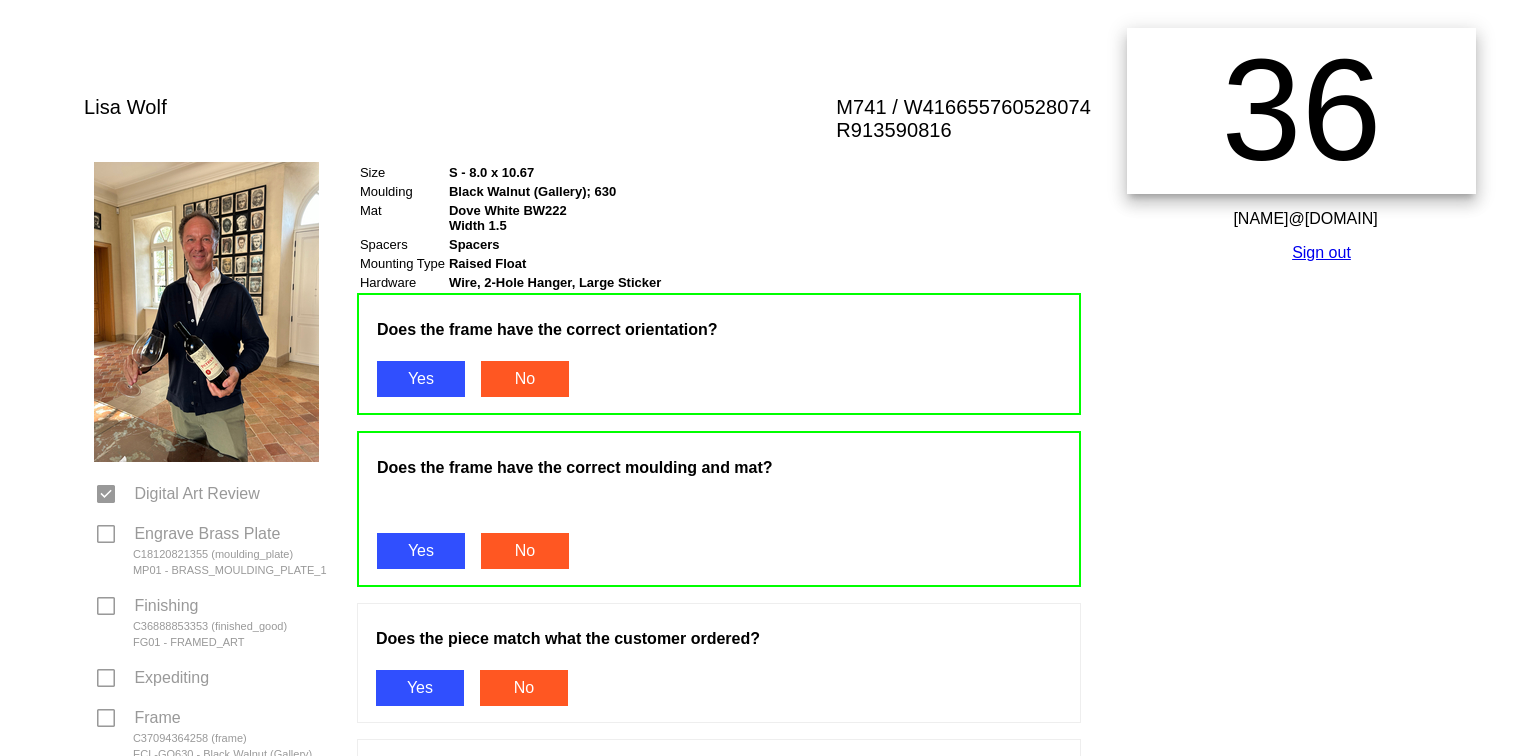 scroll, scrollTop: 238, scrollLeft: 0, axis: vertical 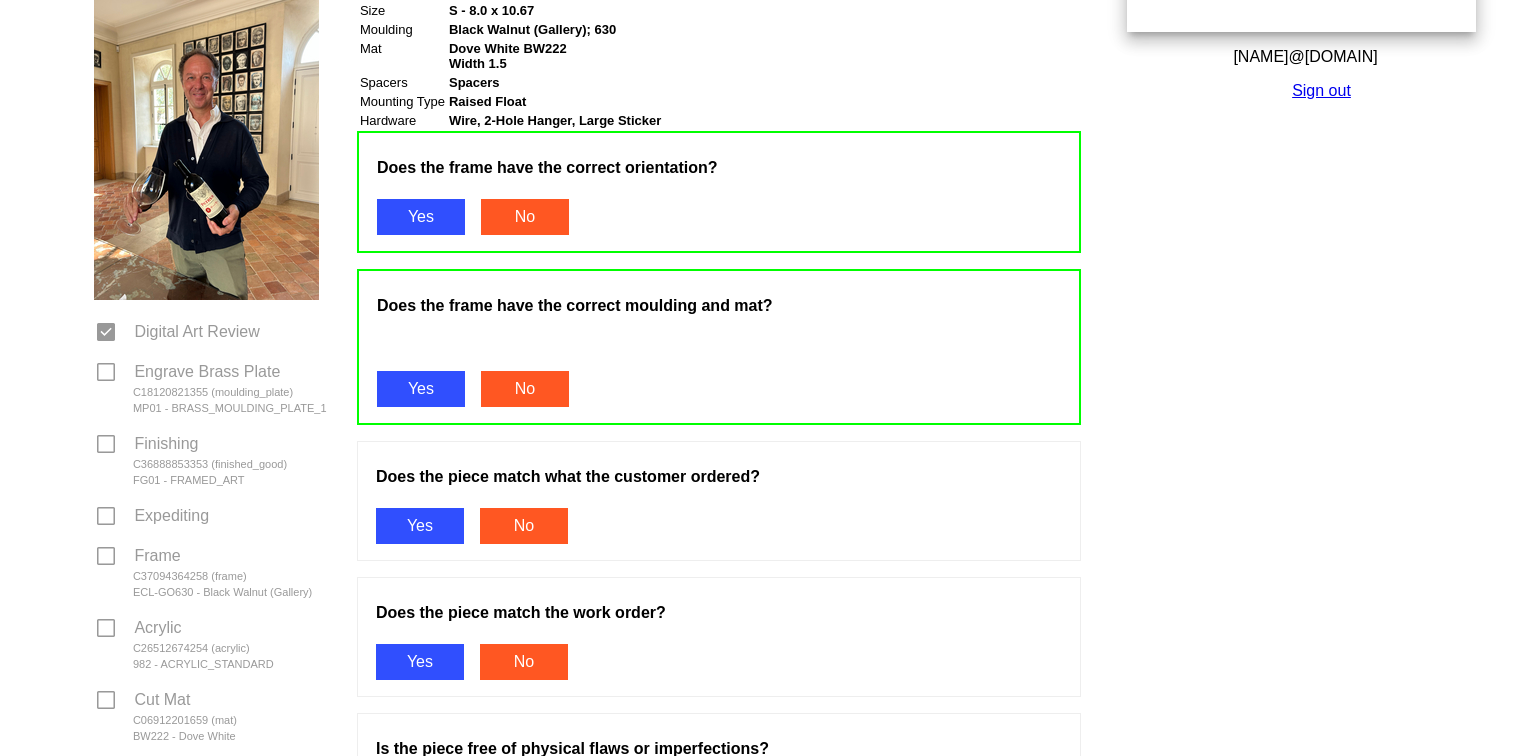 click on "Yes" at bounding box center (420, 526) 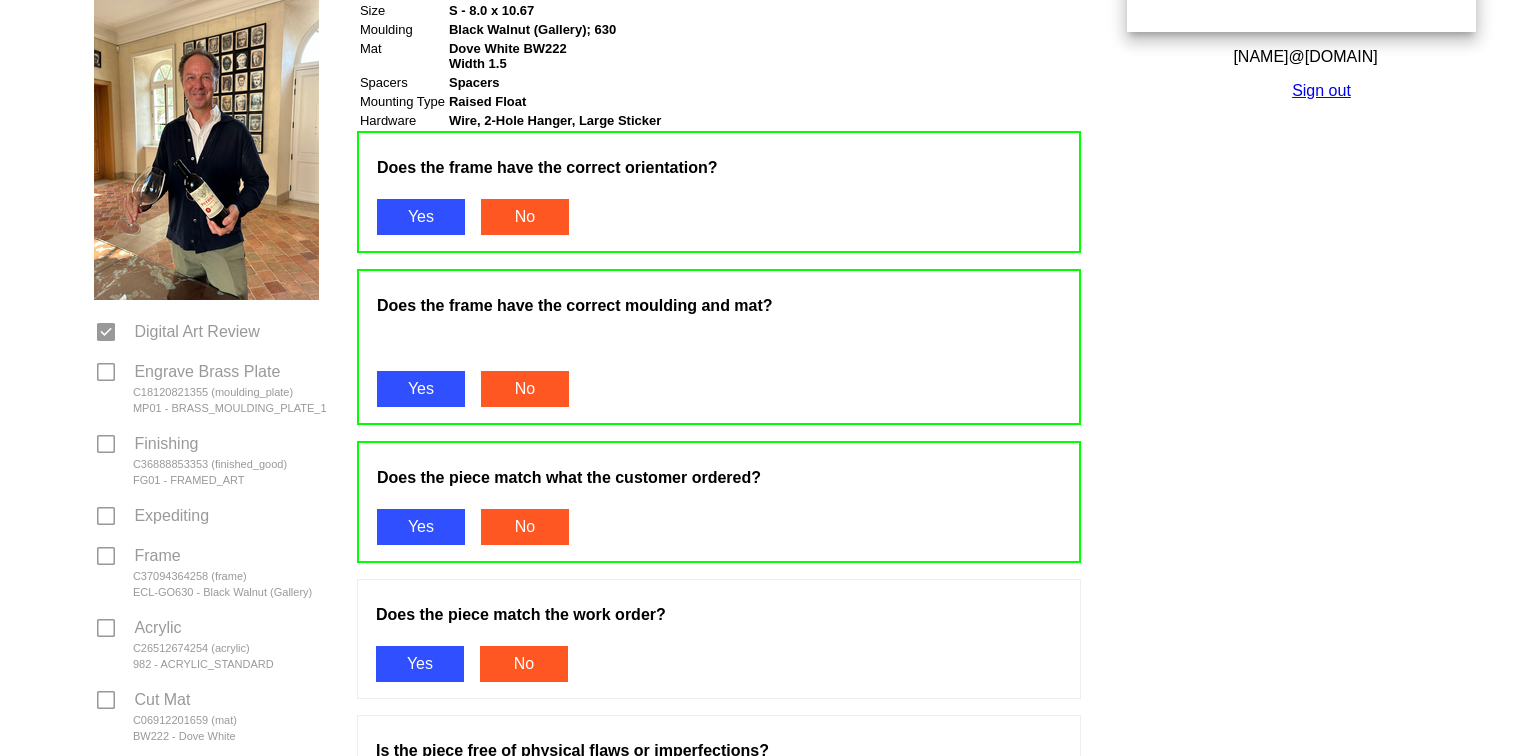 click on "Yes" at bounding box center (420, 664) 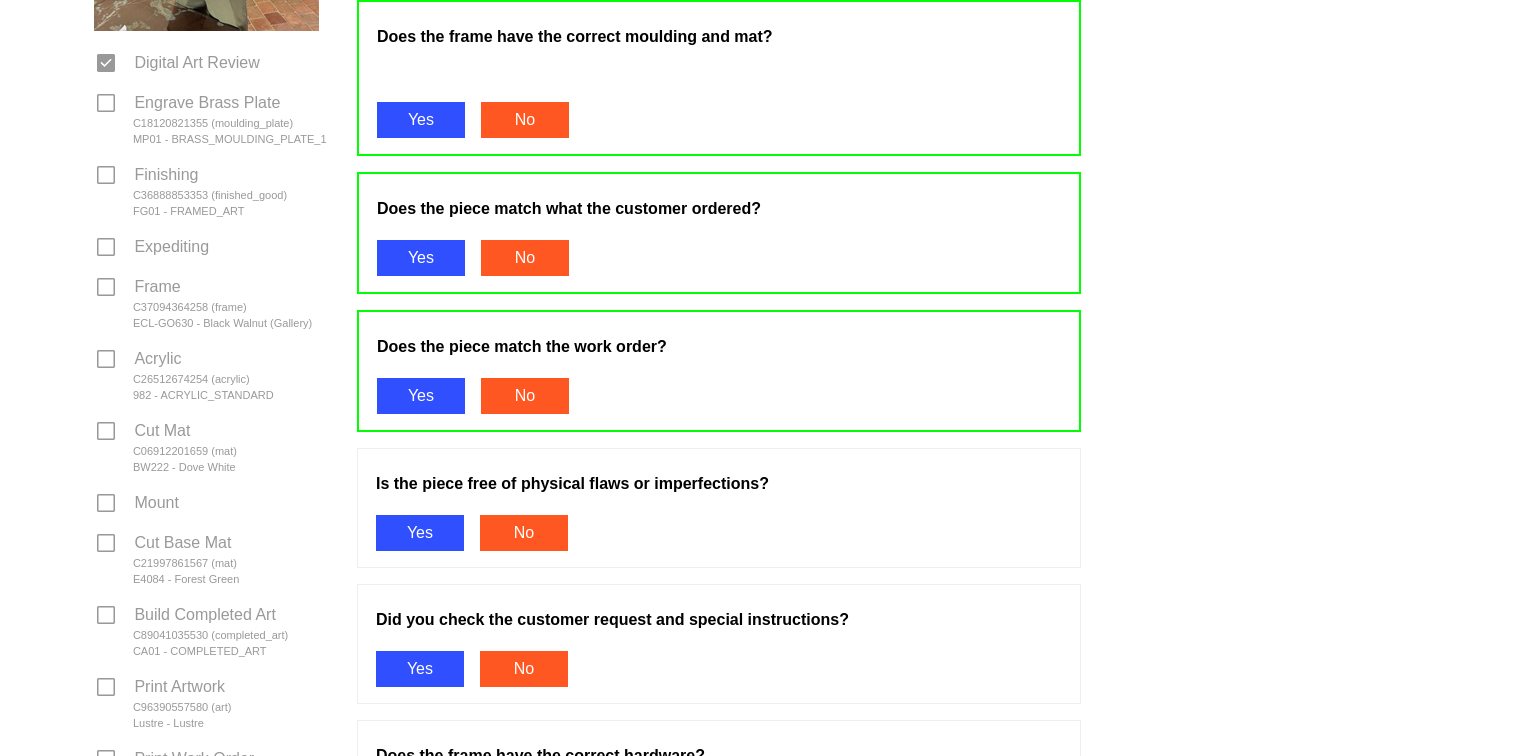 scroll, scrollTop: 556, scrollLeft: 0, axis: vertical 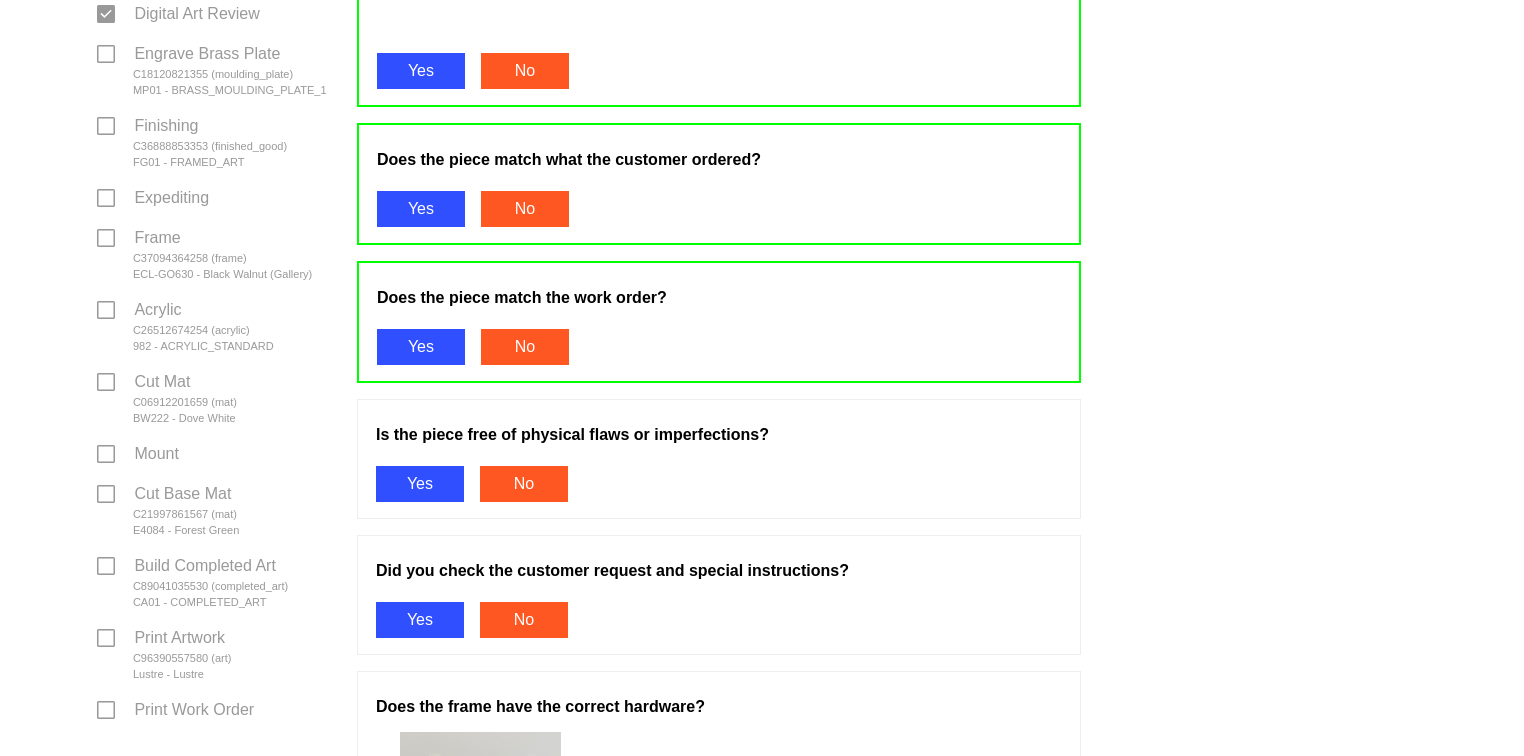 click on "Yes" at bounding box center [420, 484] 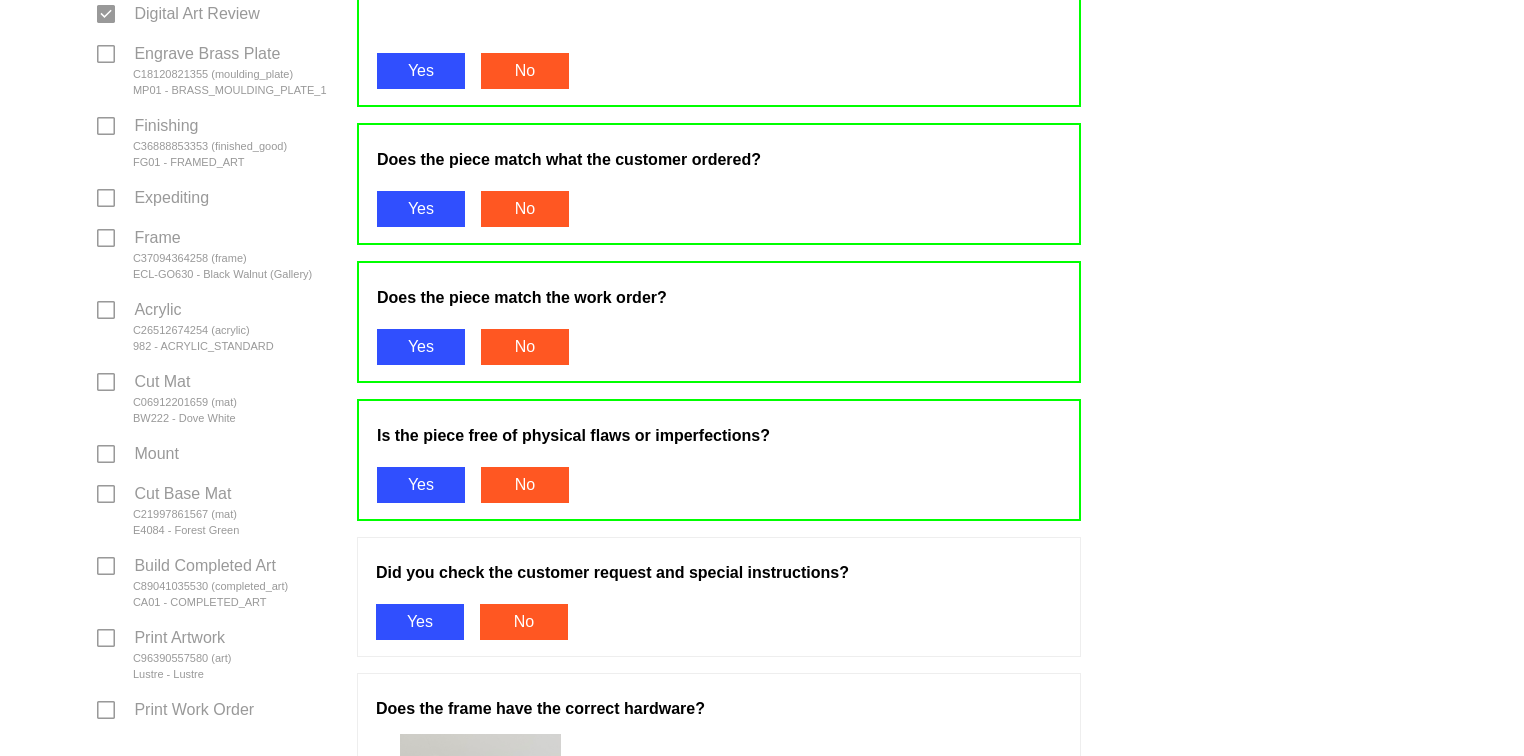 click on "Yes" at bounding box center [420, 622] 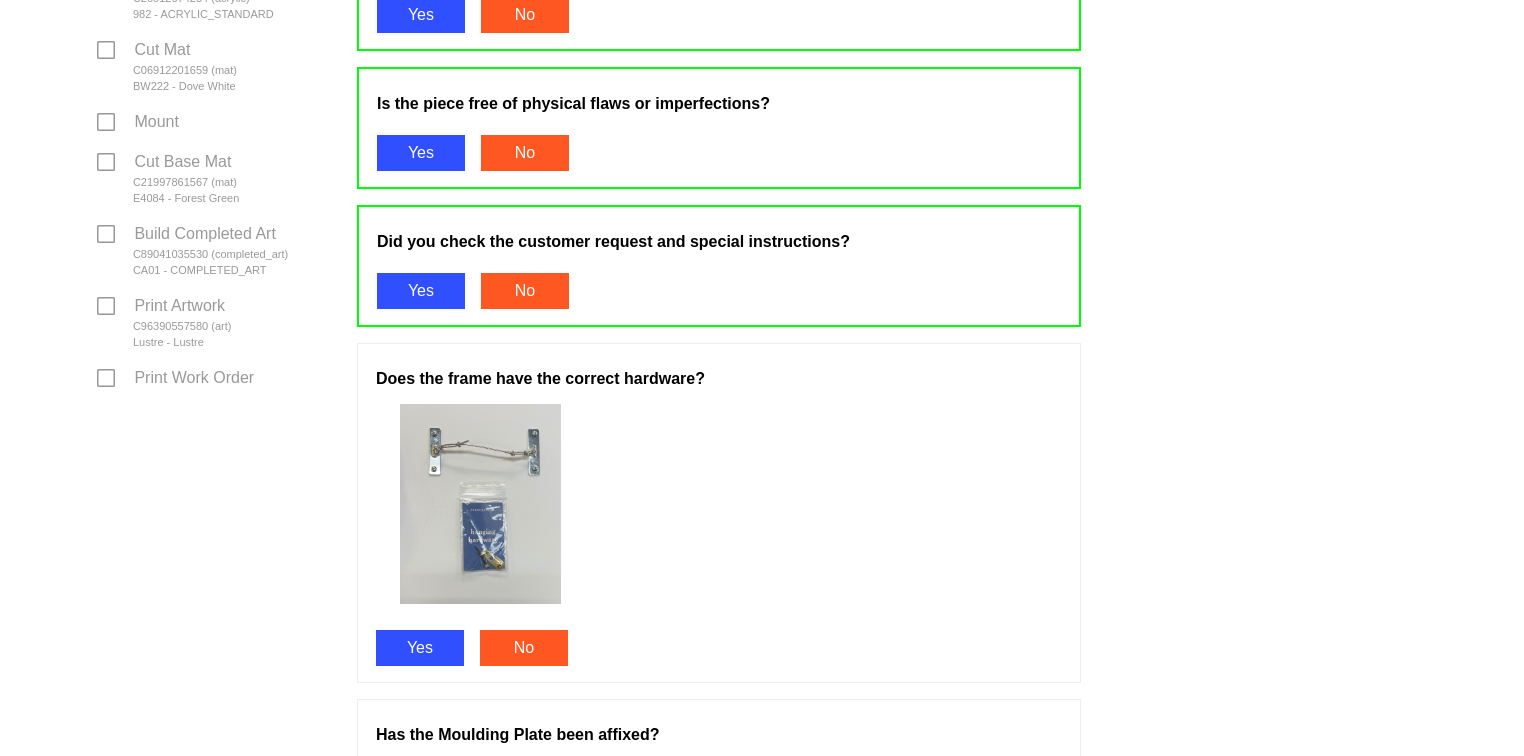 click on "Yes" at bounding box center (420, 648) 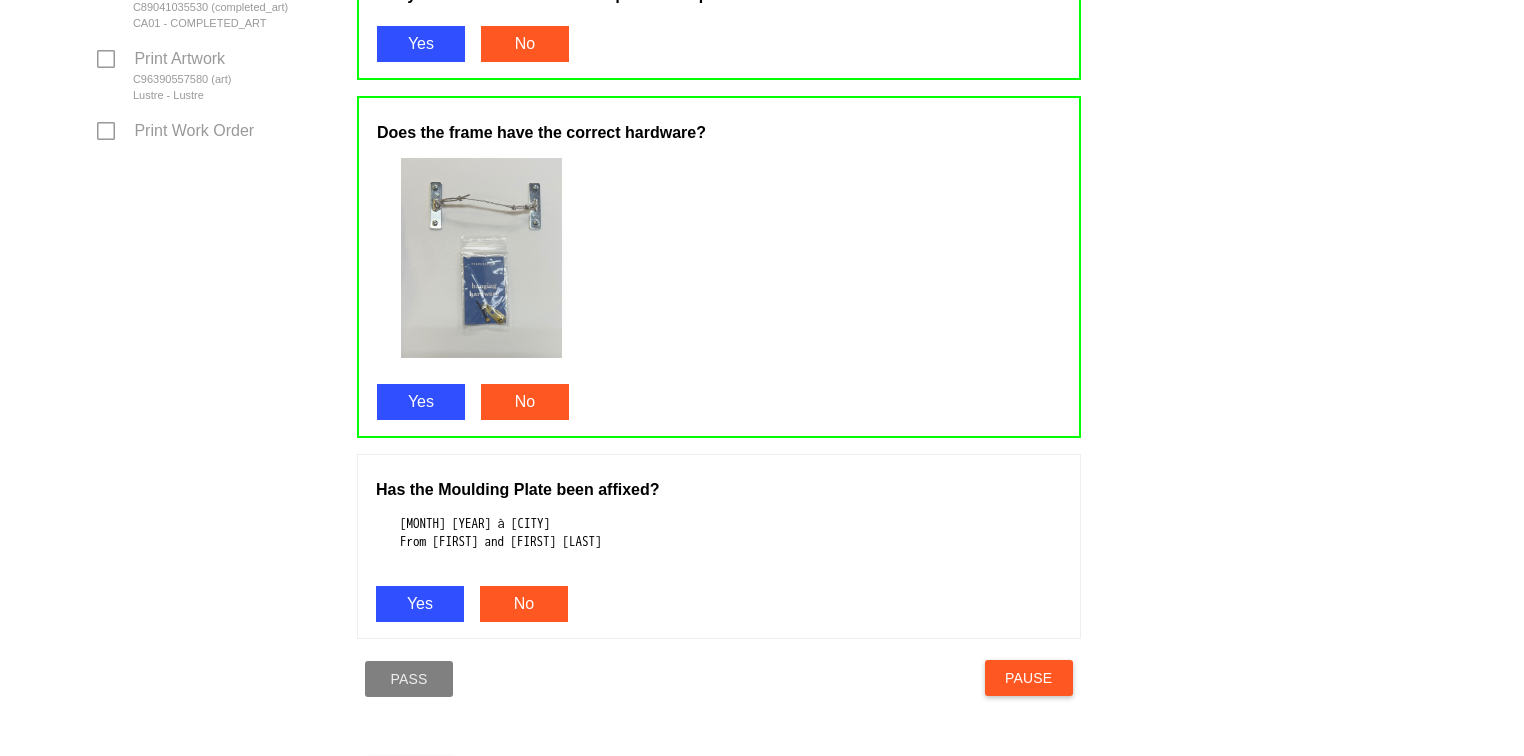 scroll, scrollTop: 1220, scrollLeft: 0, axis: vertical 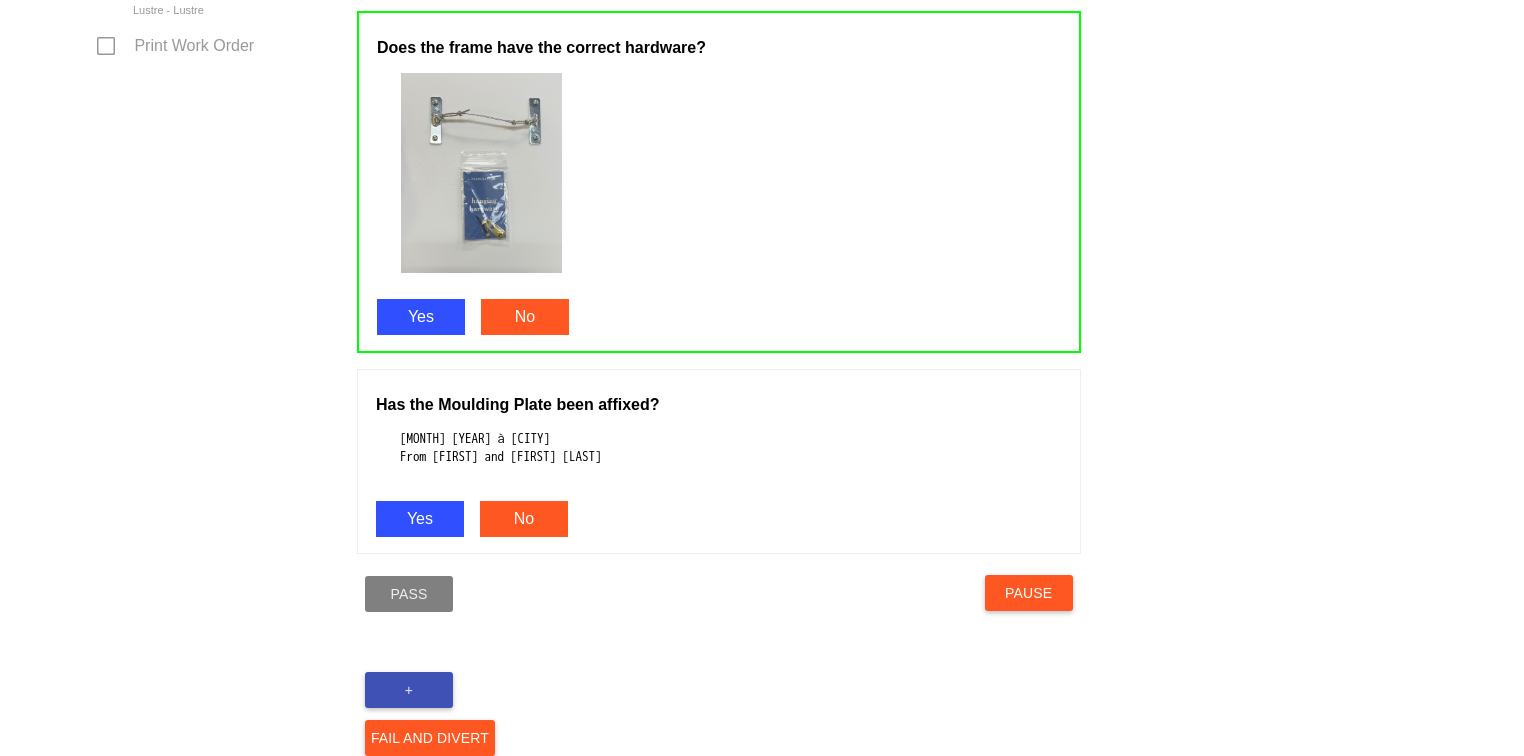 click on "Yes" at bounding box center (420, 519) 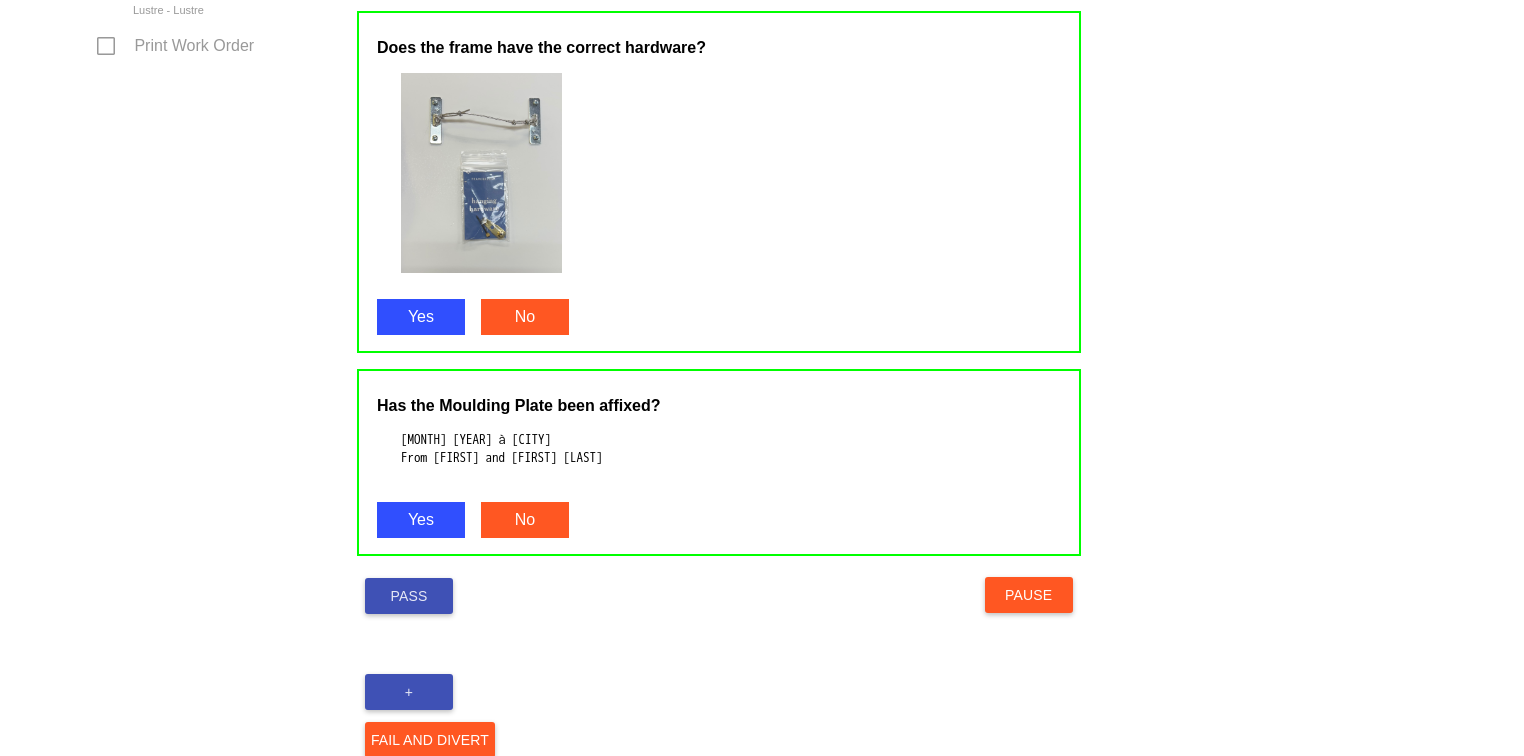scroll, scrollTop: 1274, scrollLeft: 0, axis: vertical 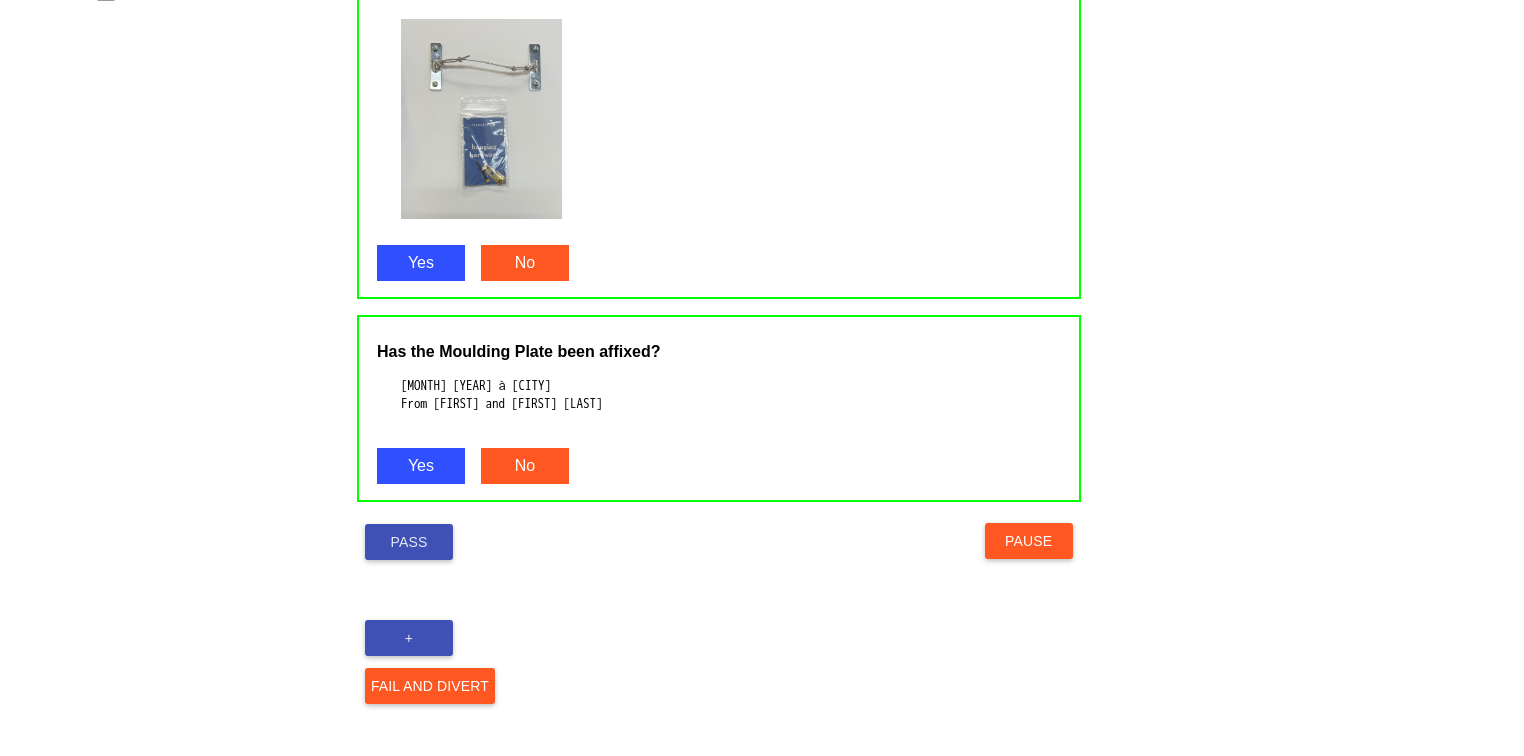 click on "Pass" at bounding box center (409, 542) 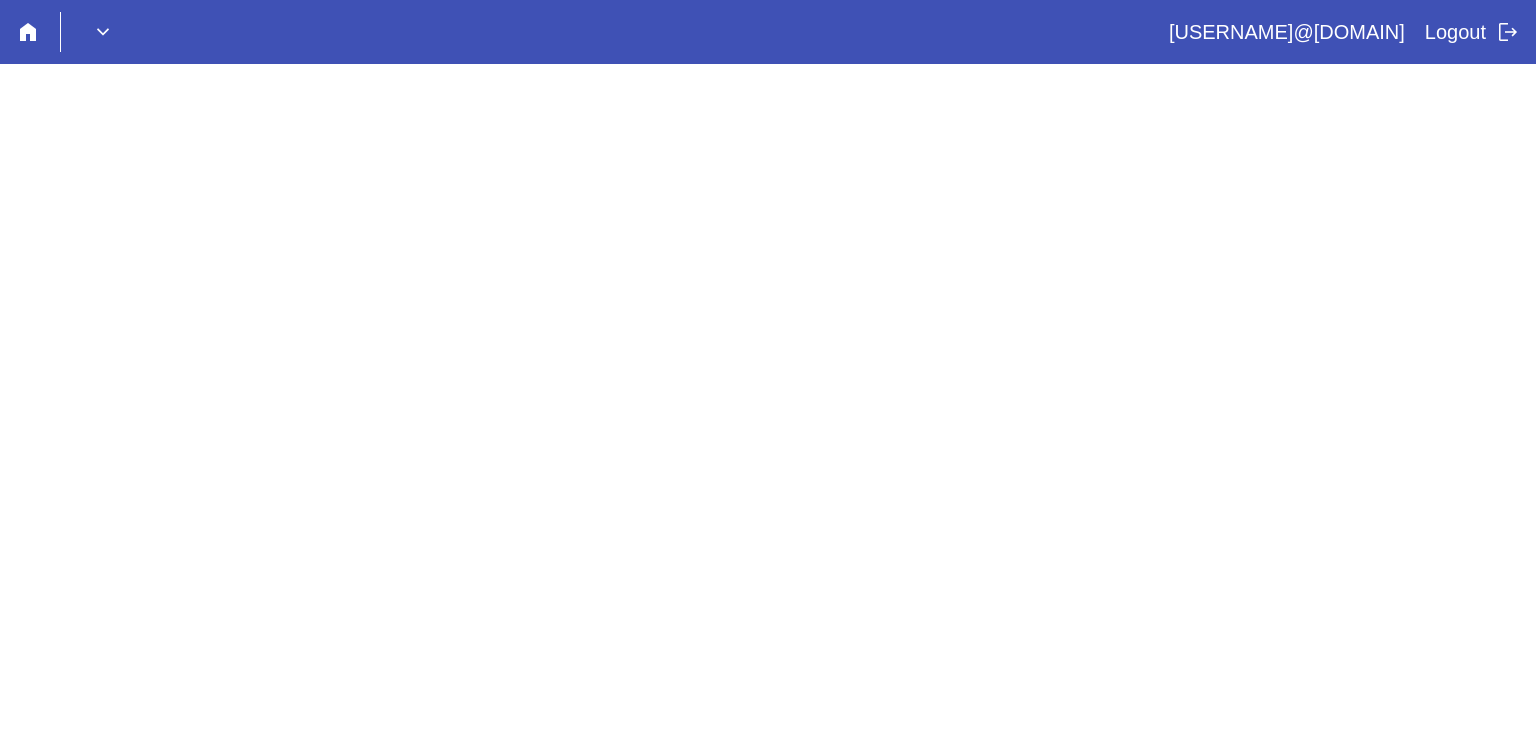 scroll, scrollTop: 0, scrollLeft: 0, axis: both 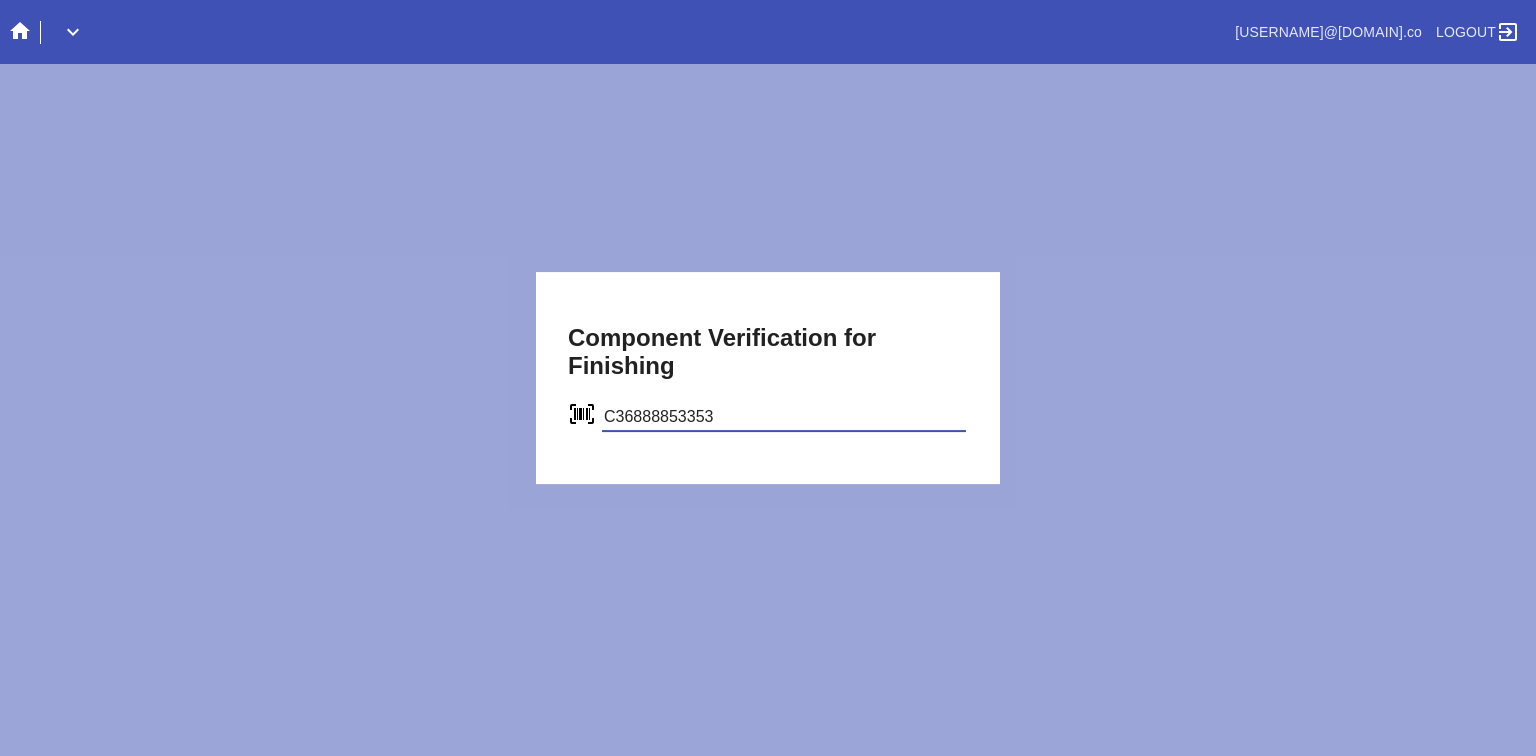 type on "C36888853353" 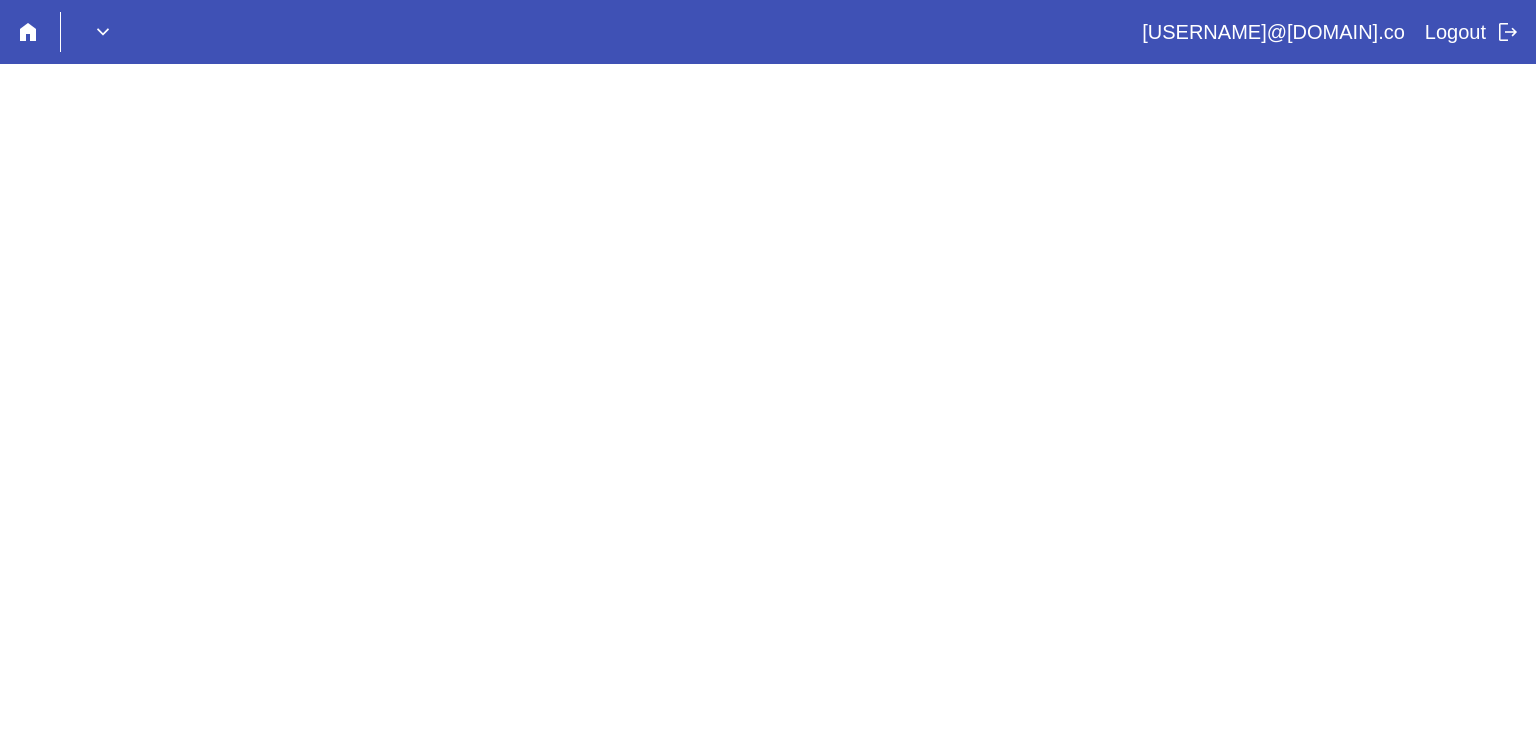 scroll, scrollTop: 0, scrollLeft: 0, axis: both 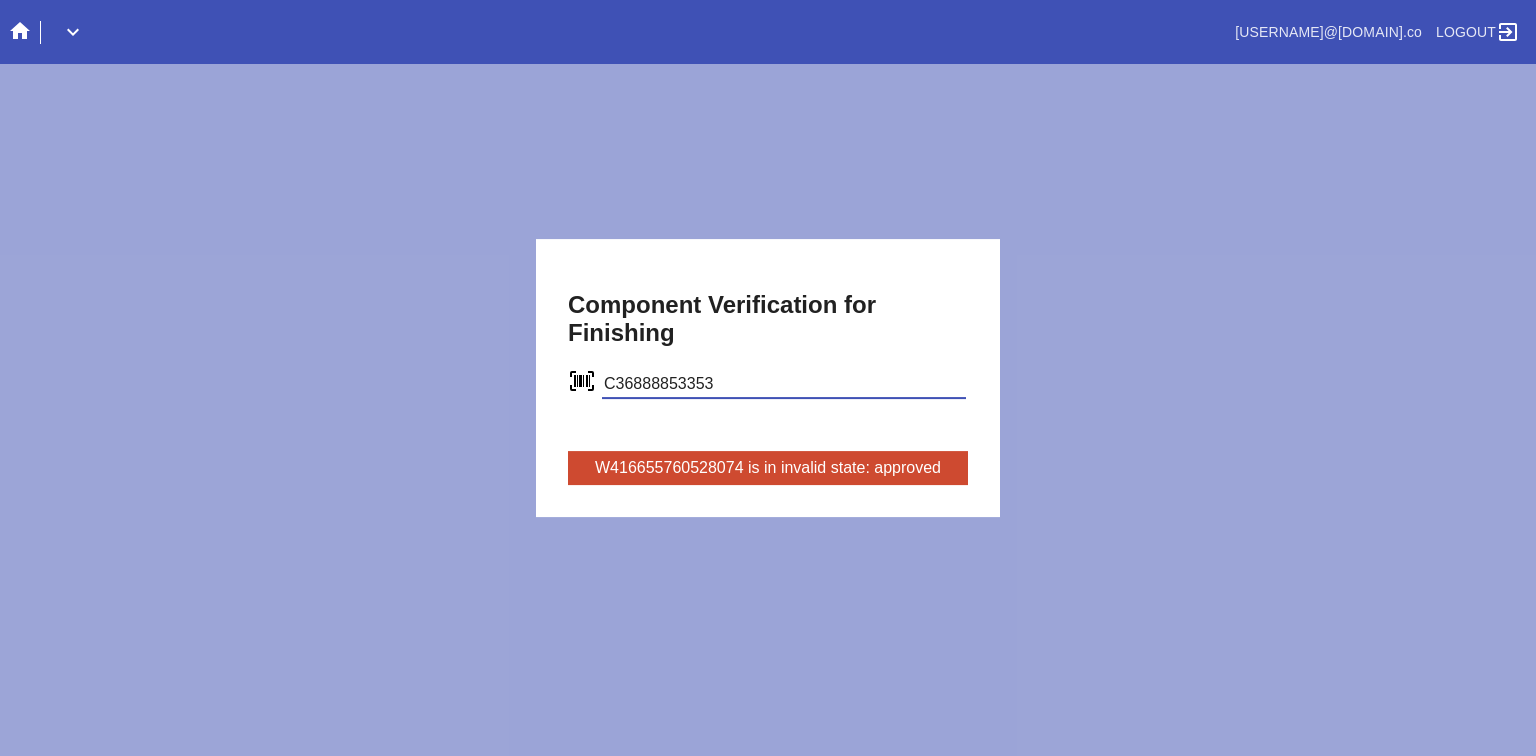 type on "C36888853353" 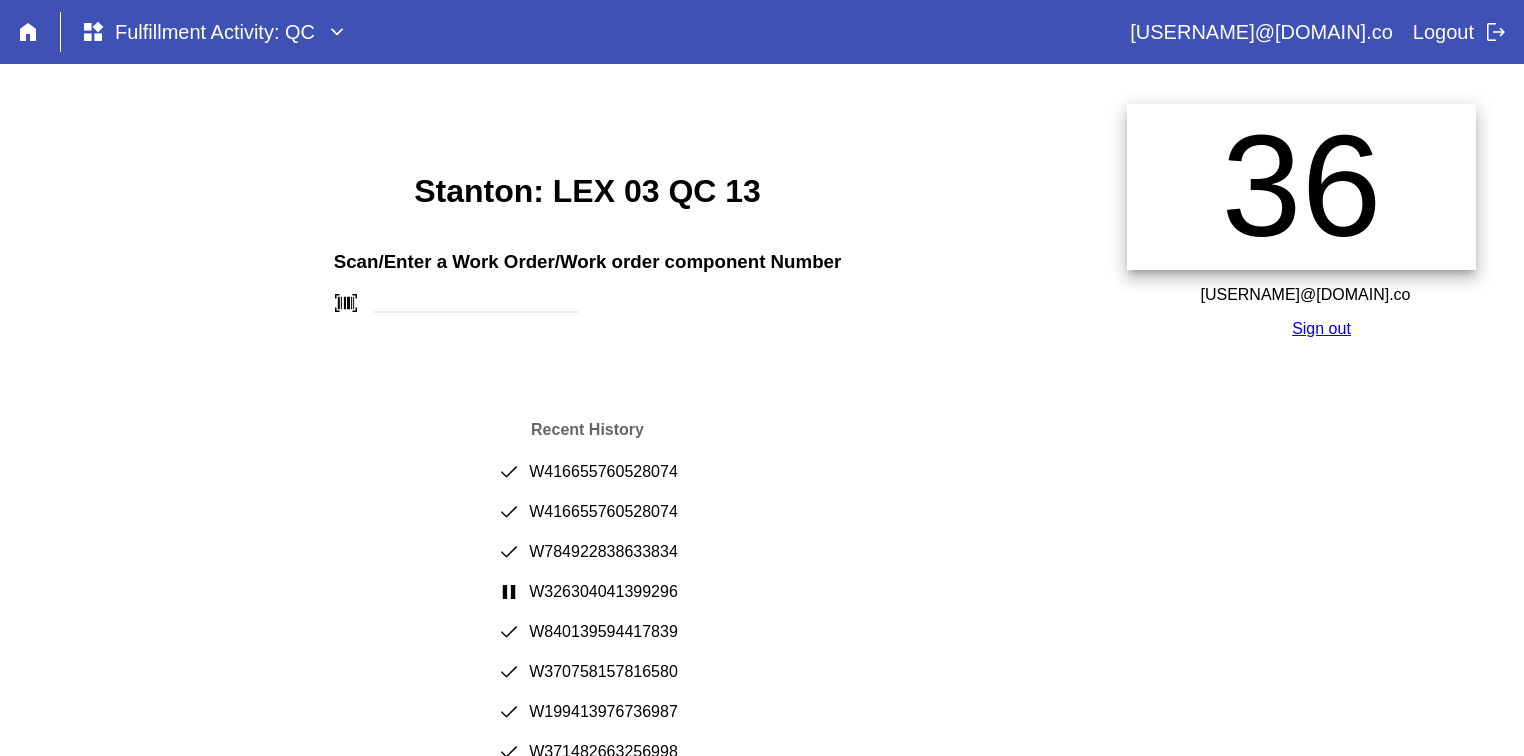 scroll, scrollTop: 0, scrollLeft: 0, axis: both 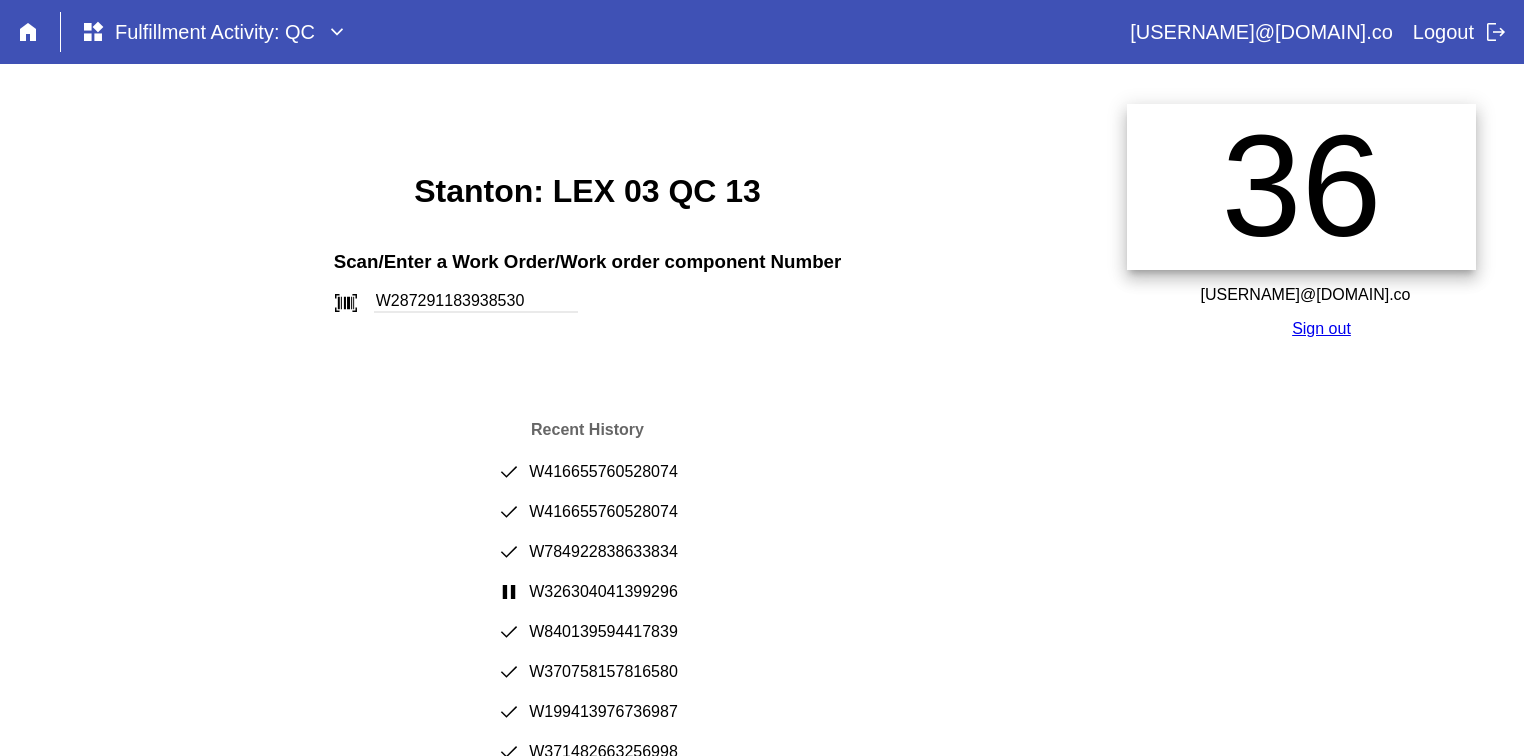 type on "W287291183938530" 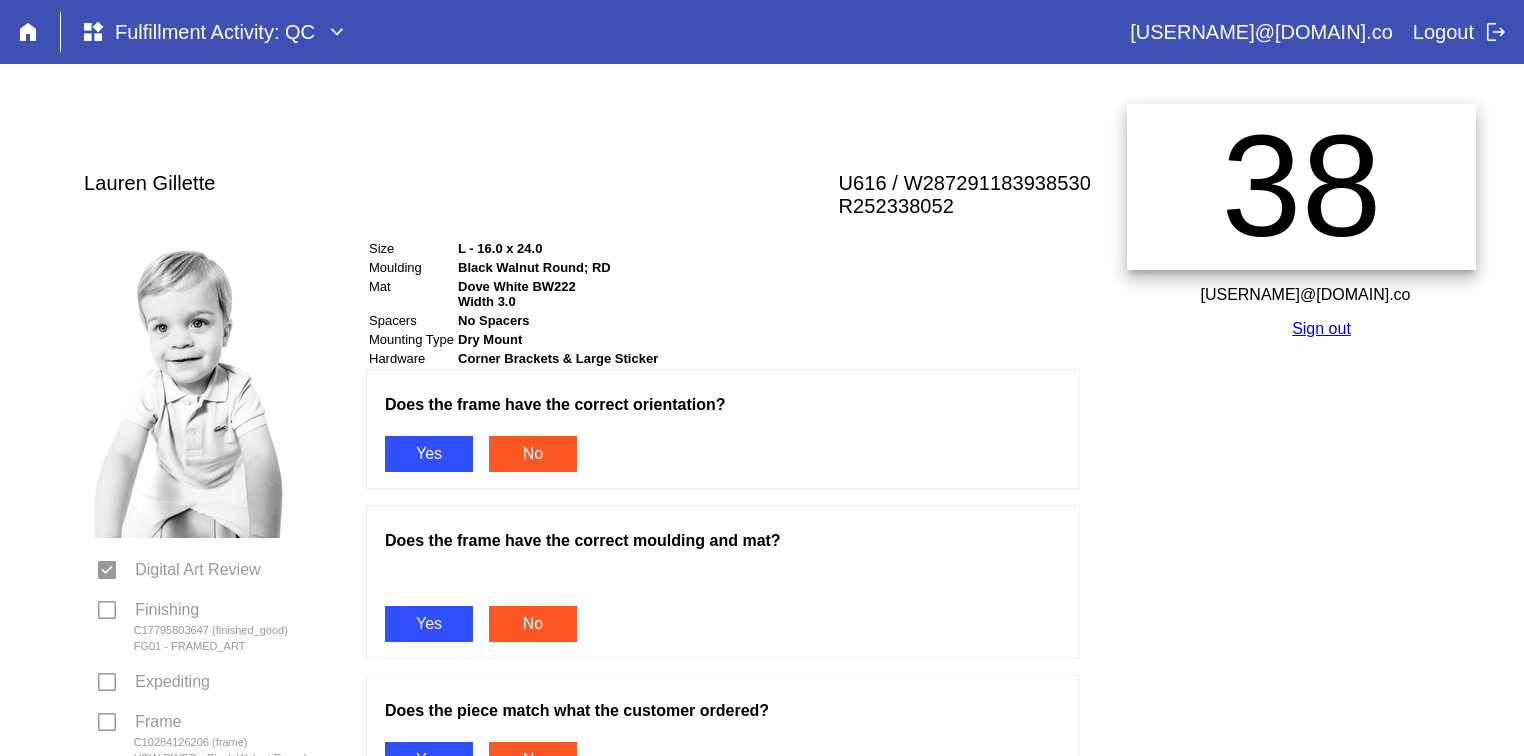 scroll, scrollTop: 0, scrollLeft: 0, axis: both 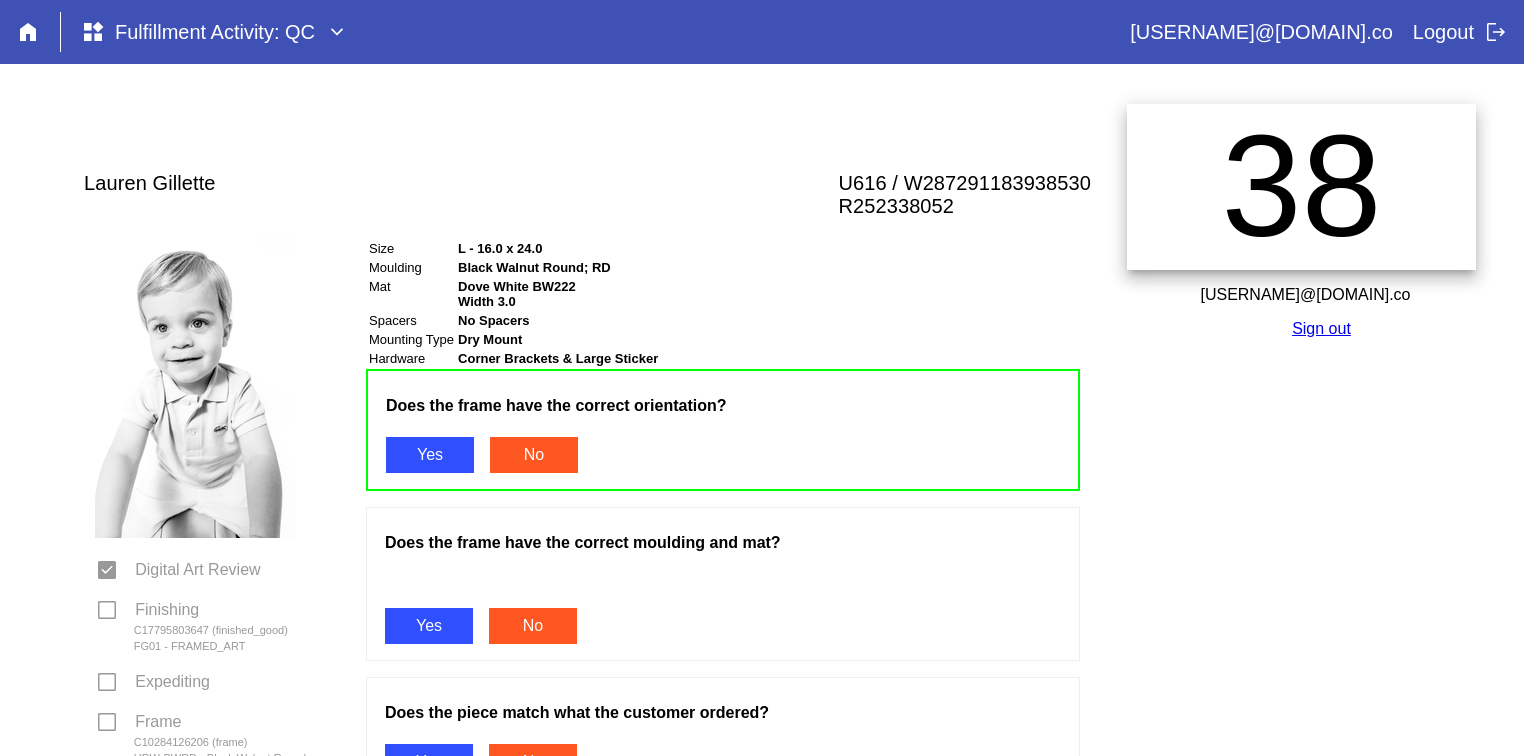 click on "Yes" at bounding box center [429, 626] 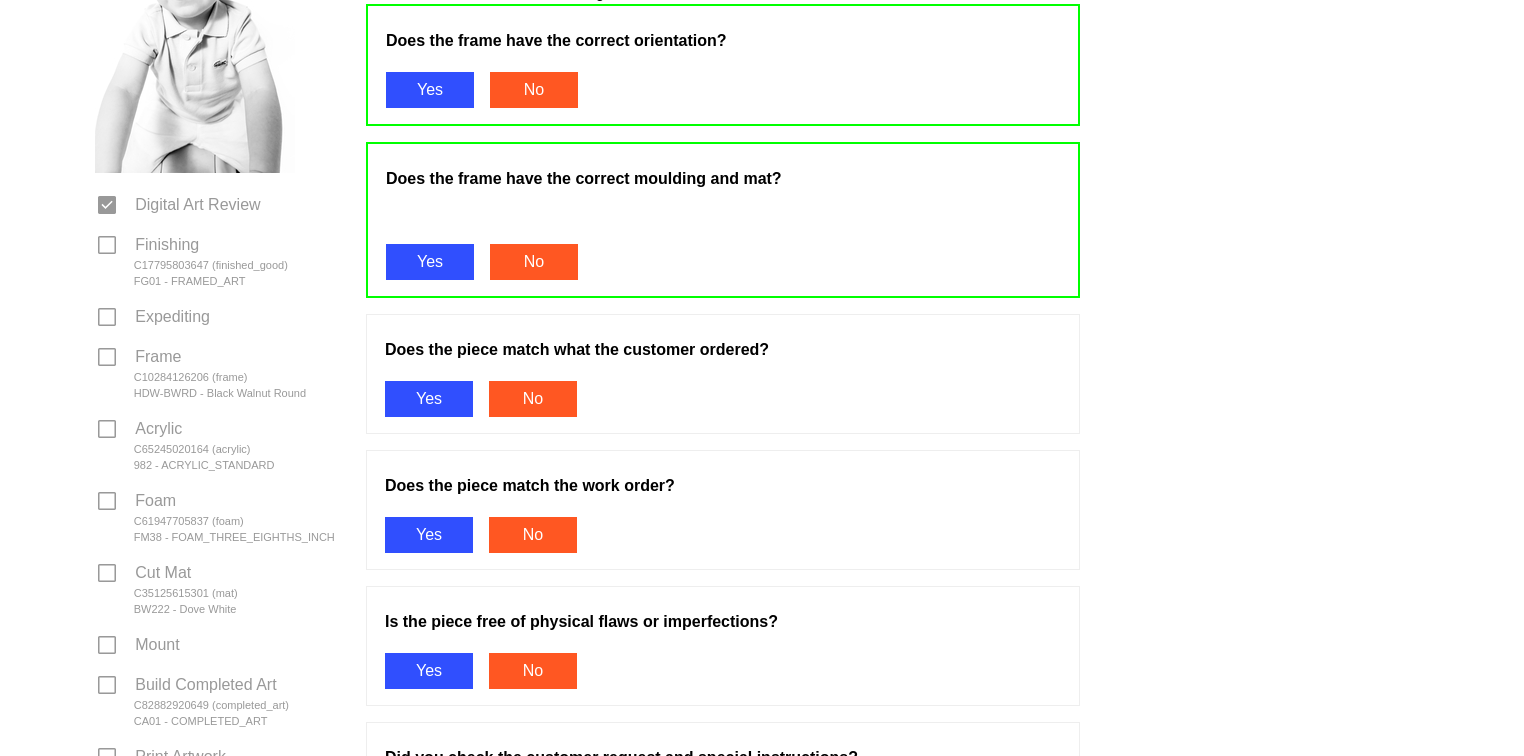 scroll, scrollTop: 369, scrollLeft: 0, axis: vertical 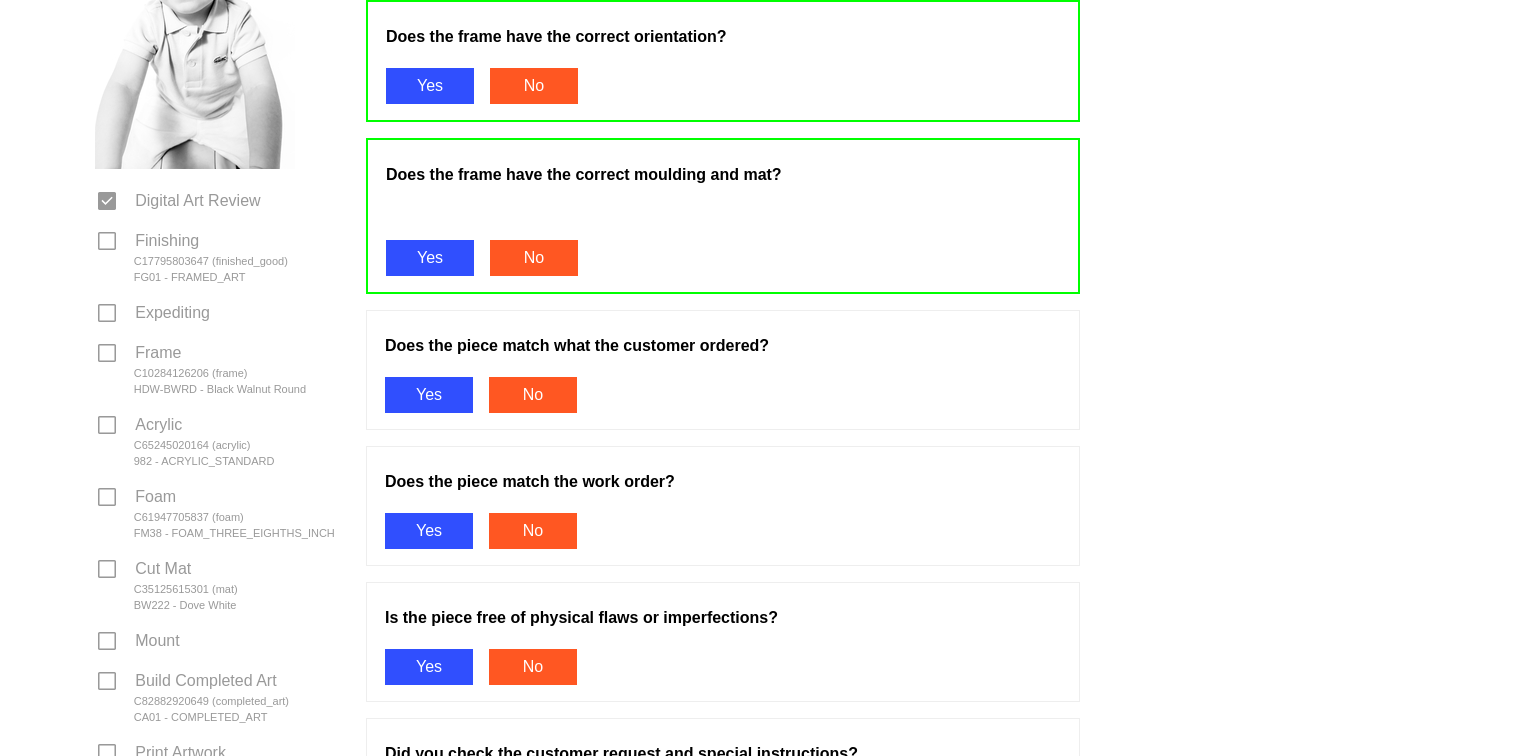 click on "Yes" at bounding box center [429, 395] 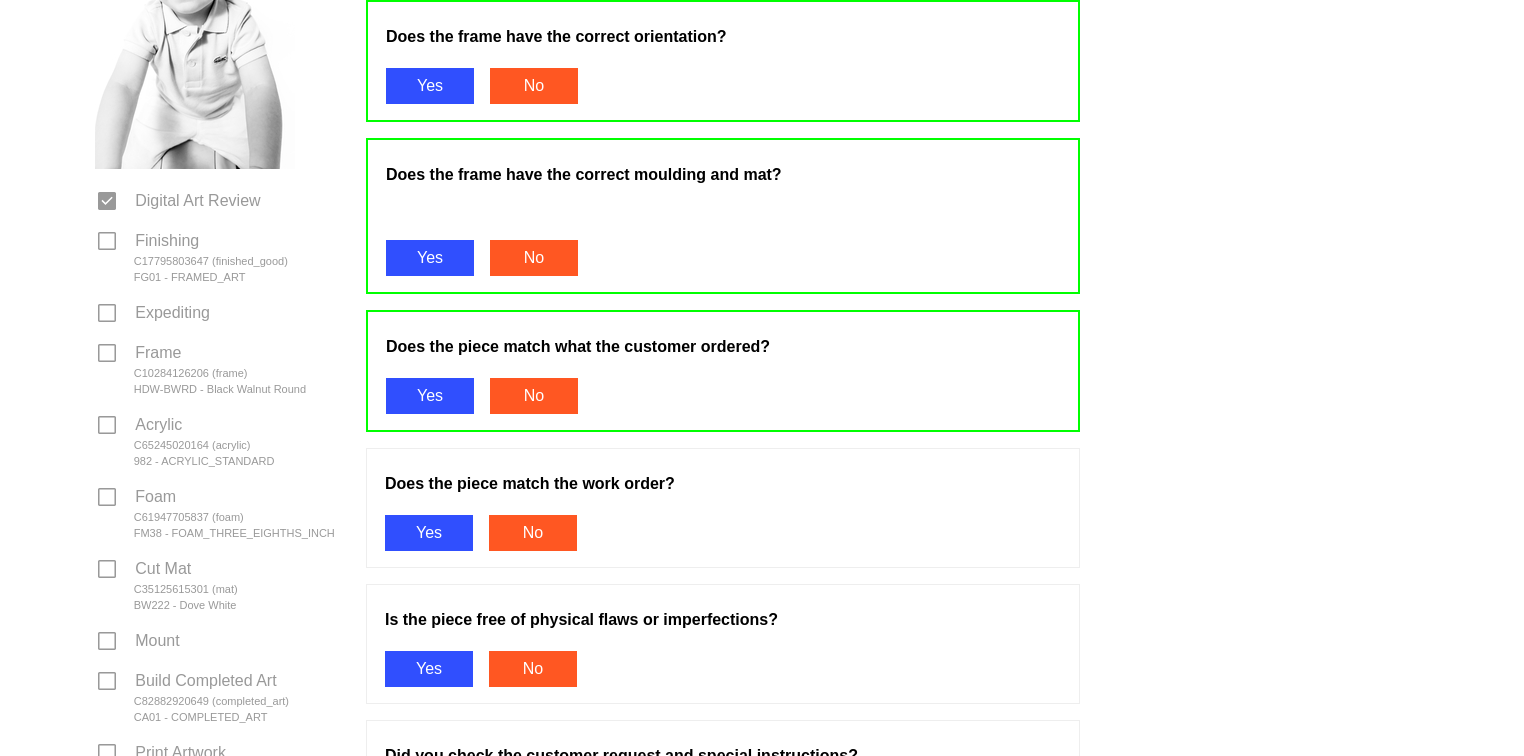 click on "Yes" at bounding box center [429, 533] 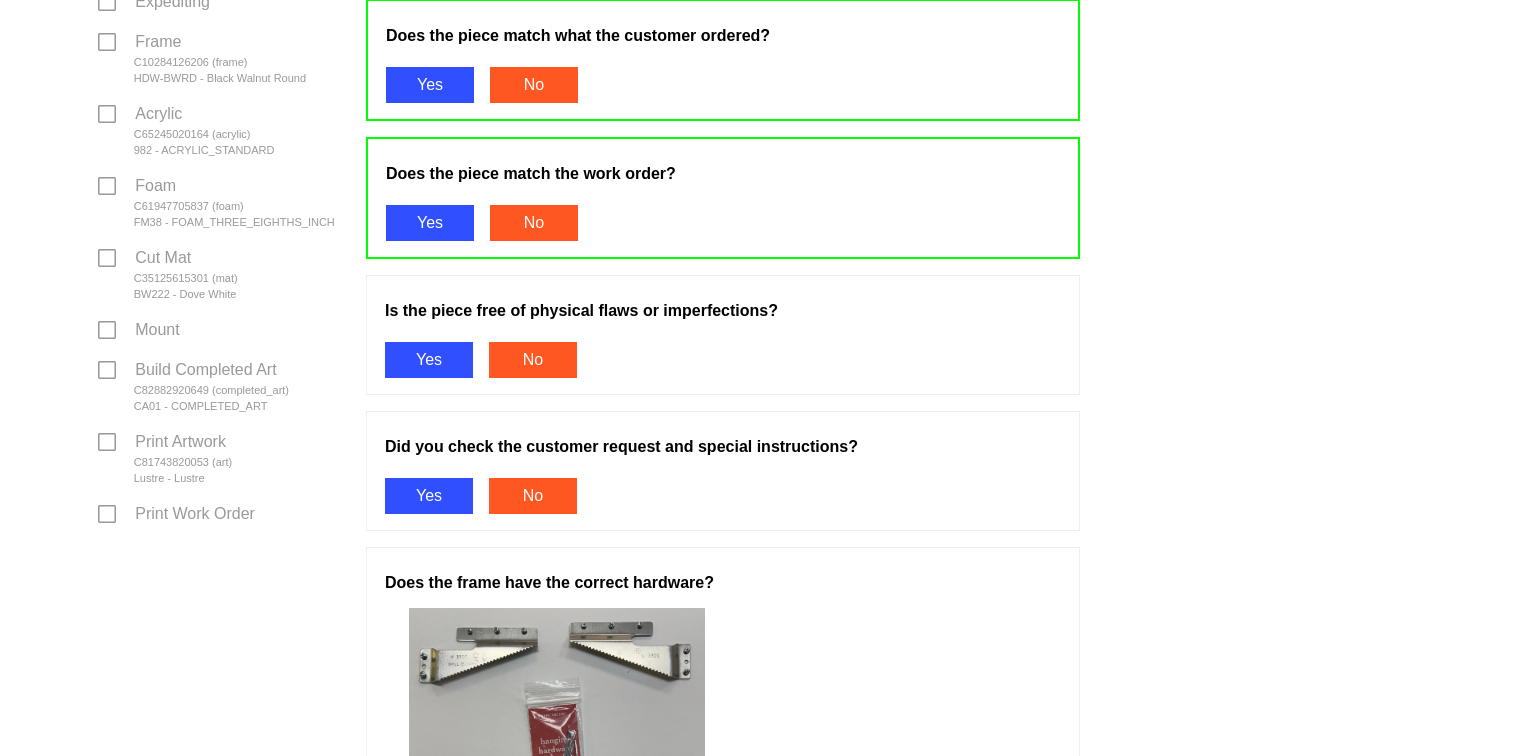 scroll, scrollTop: 681, scrollLeft: 0, axis: vertical 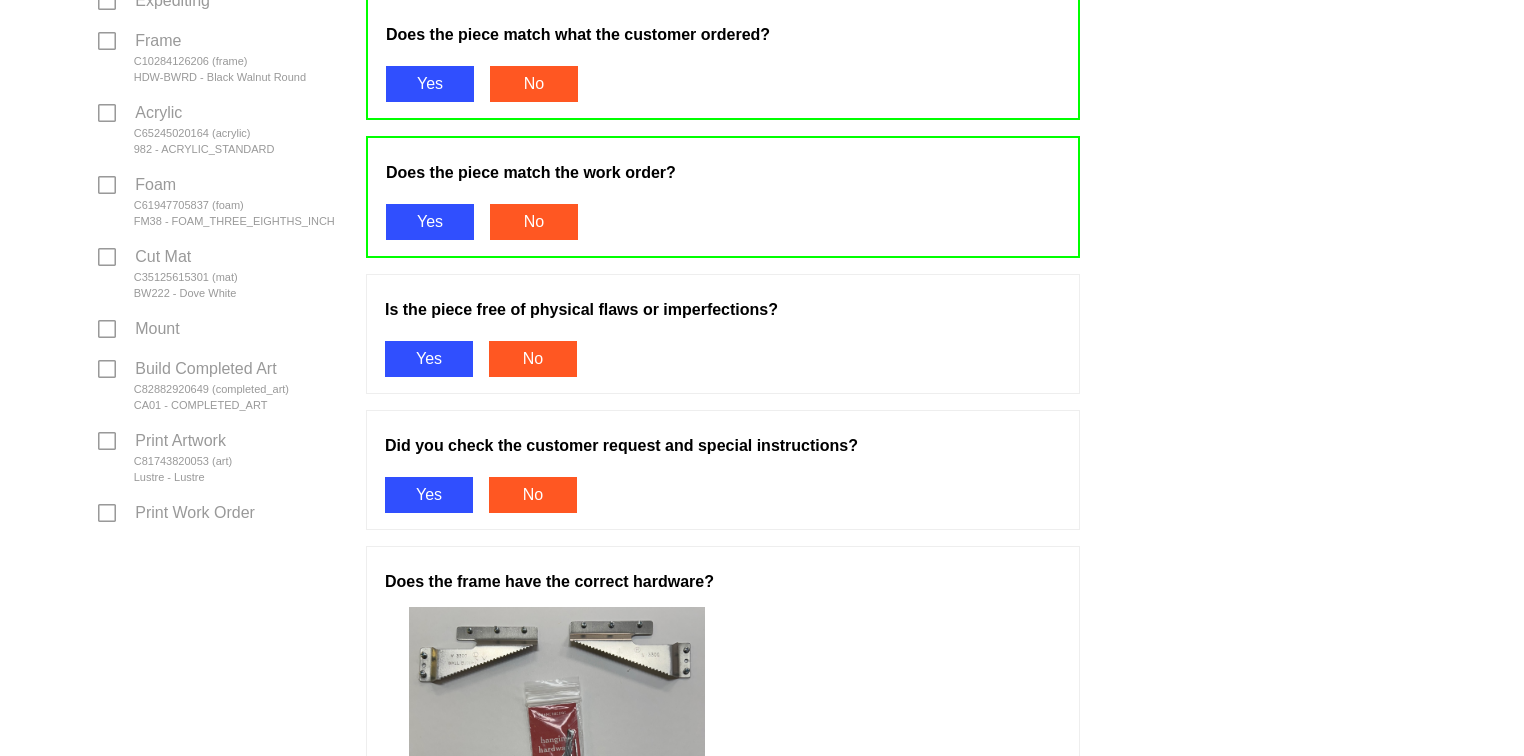 click on "Yes" at bounding box center (429, 359) 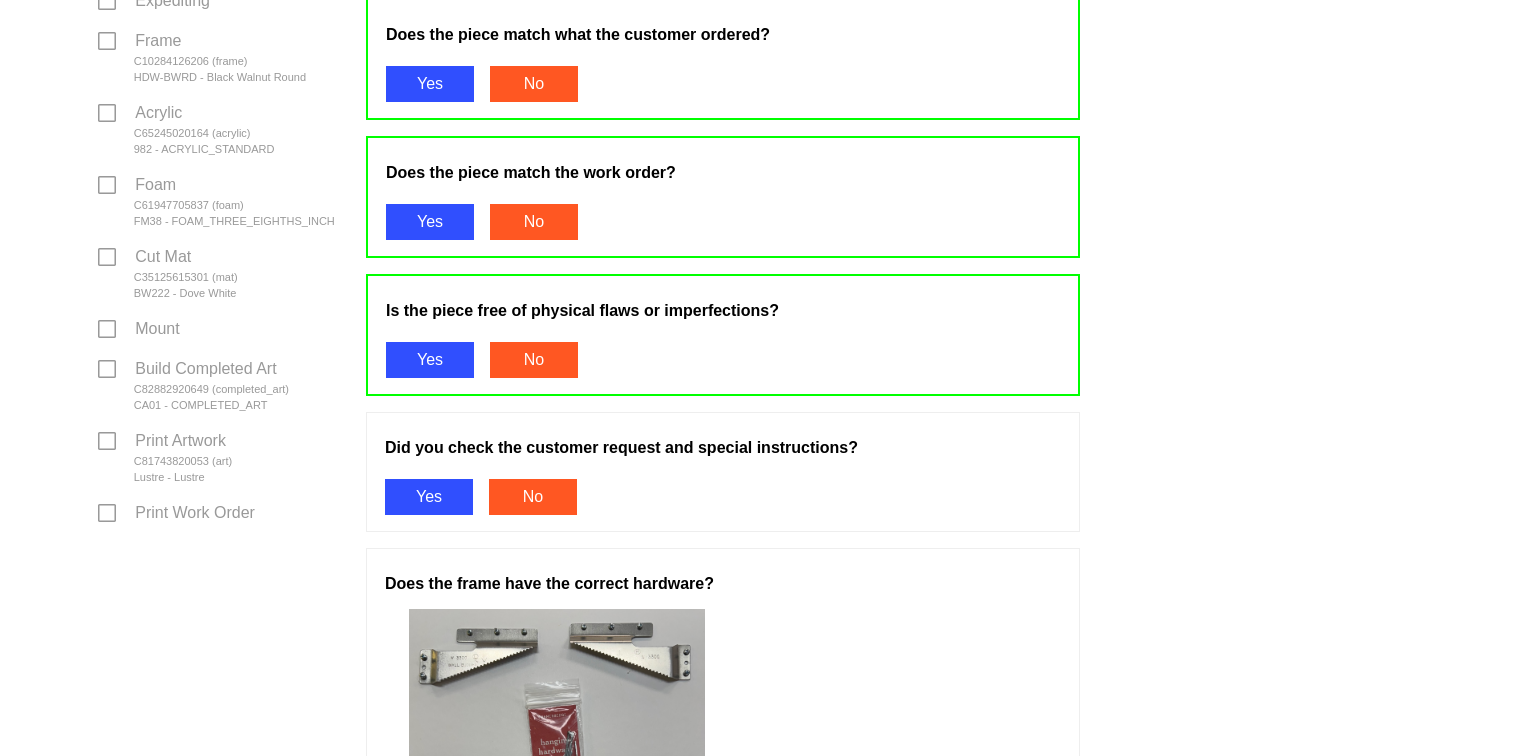 click on "Yes" at bounding box center (429, 497) 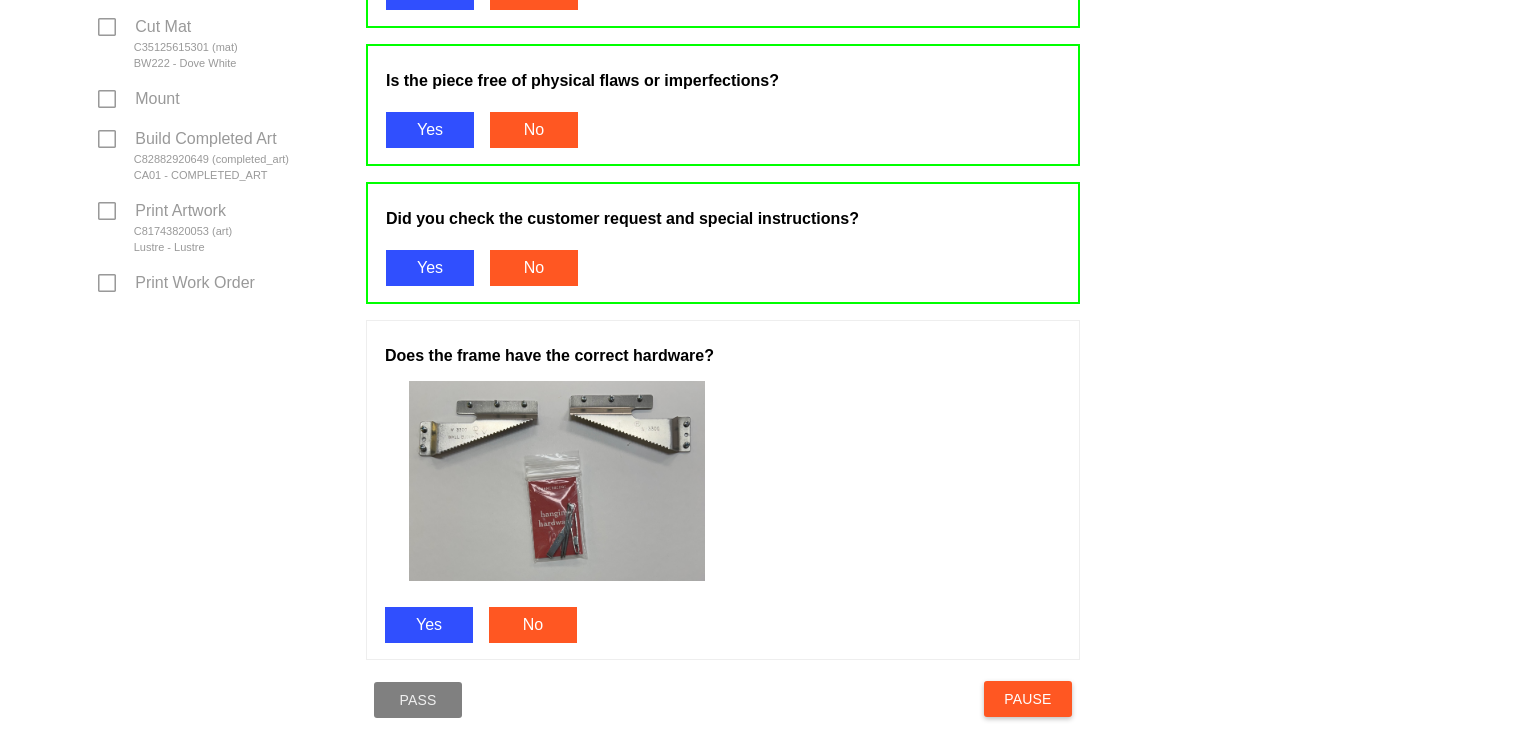 scroll, scrollTop: 965, scrollLeft: 0, axis: vertical 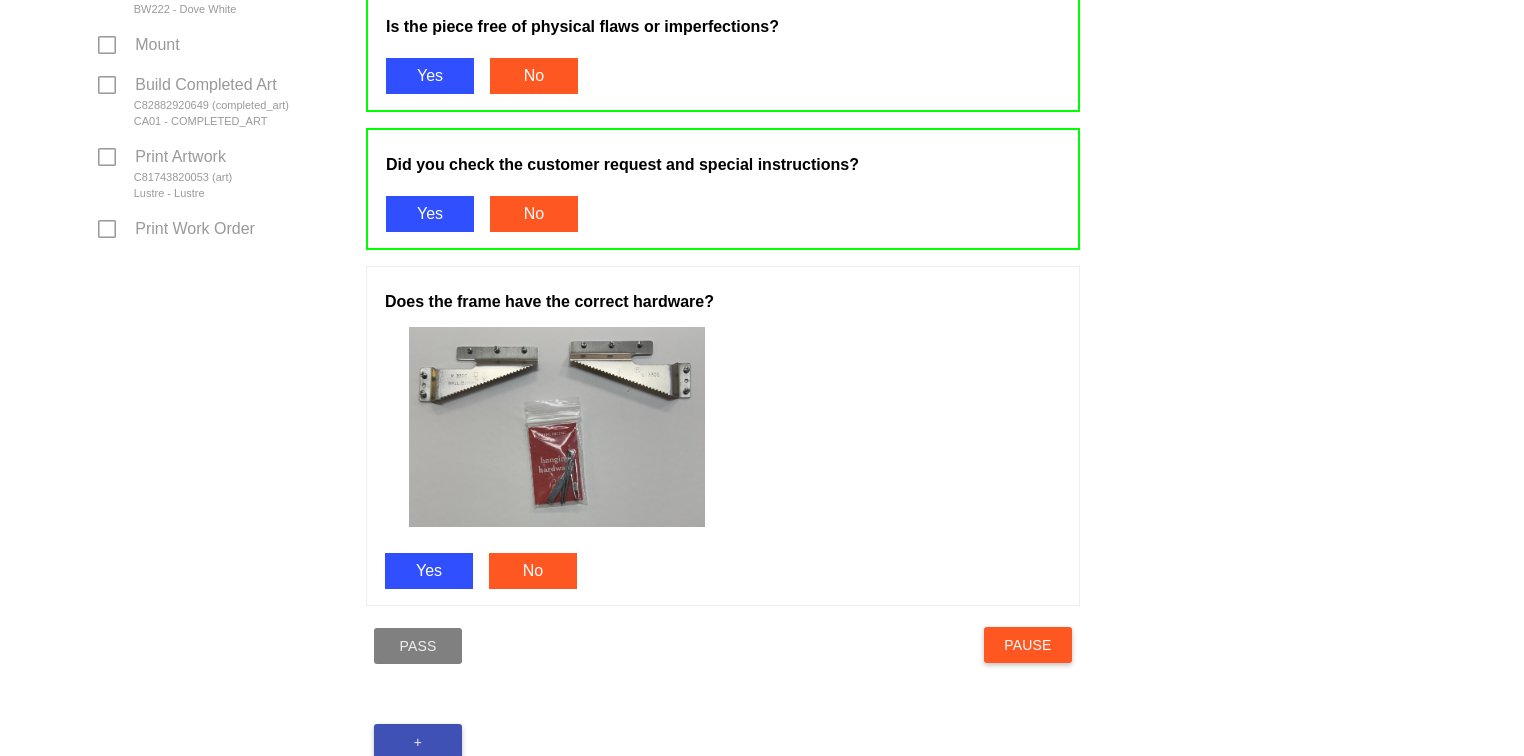 click on "Yes" at bounding box center (429, 571) 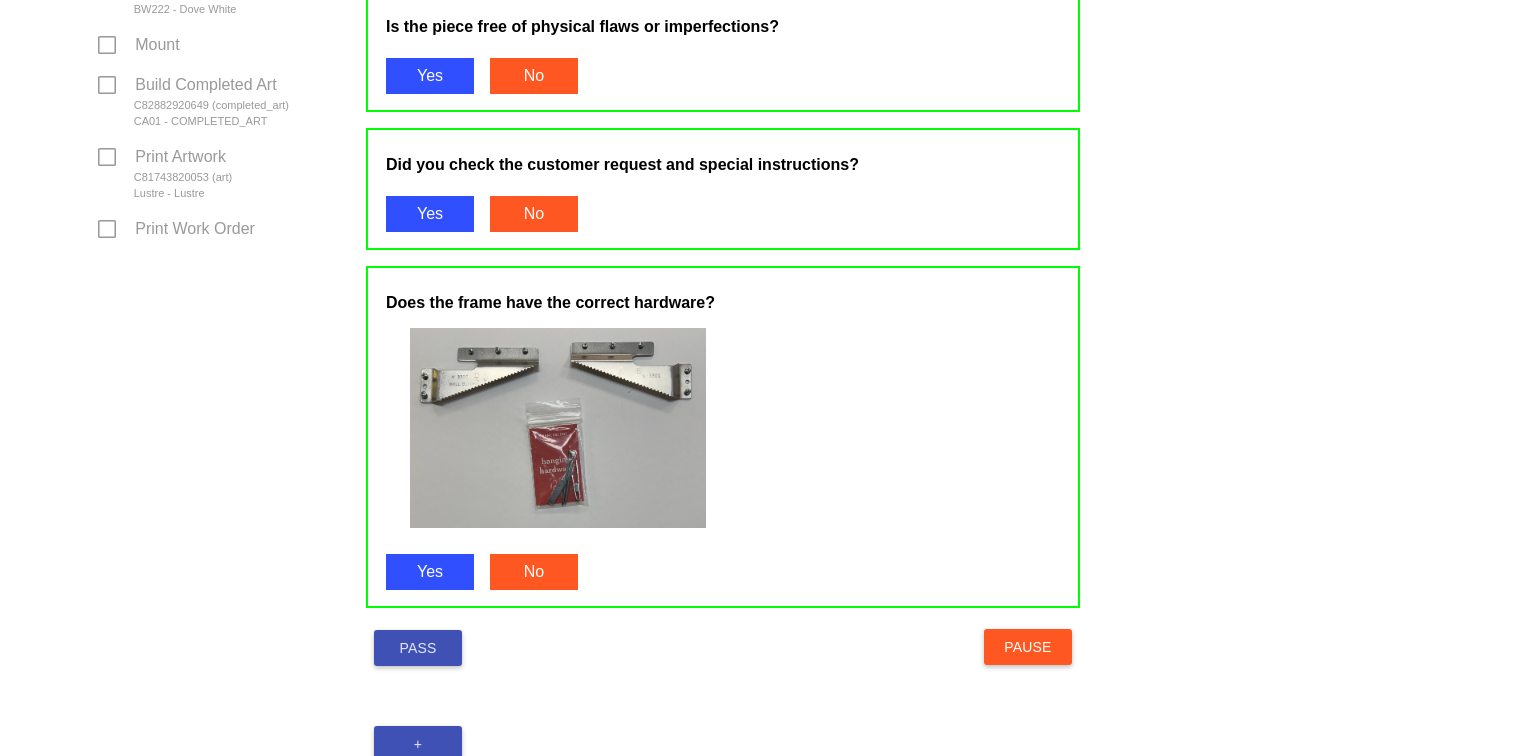 click on "Pass" at bounding box center (418, 648) 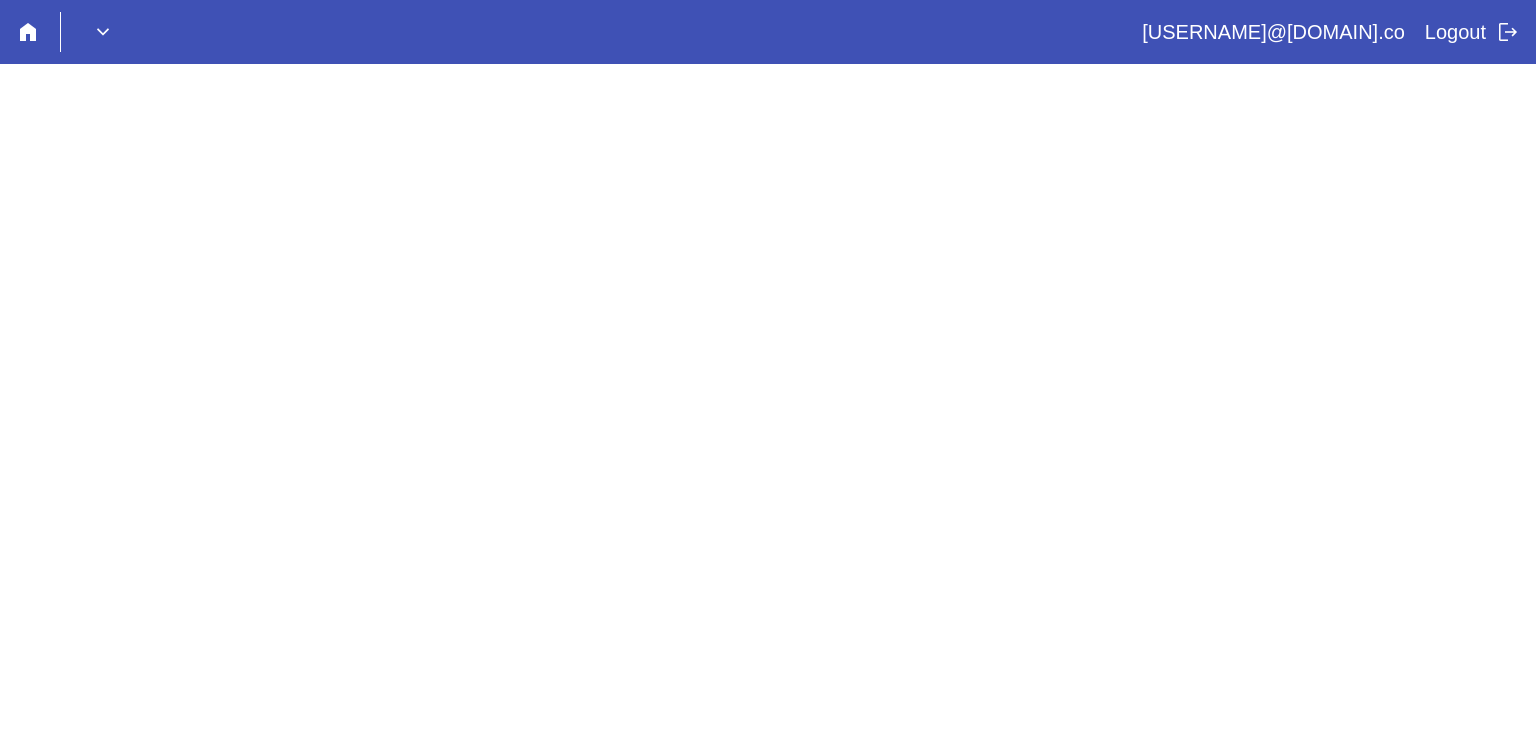 scroll, scrollTop: 0, scrollLeft: 0, axis: both 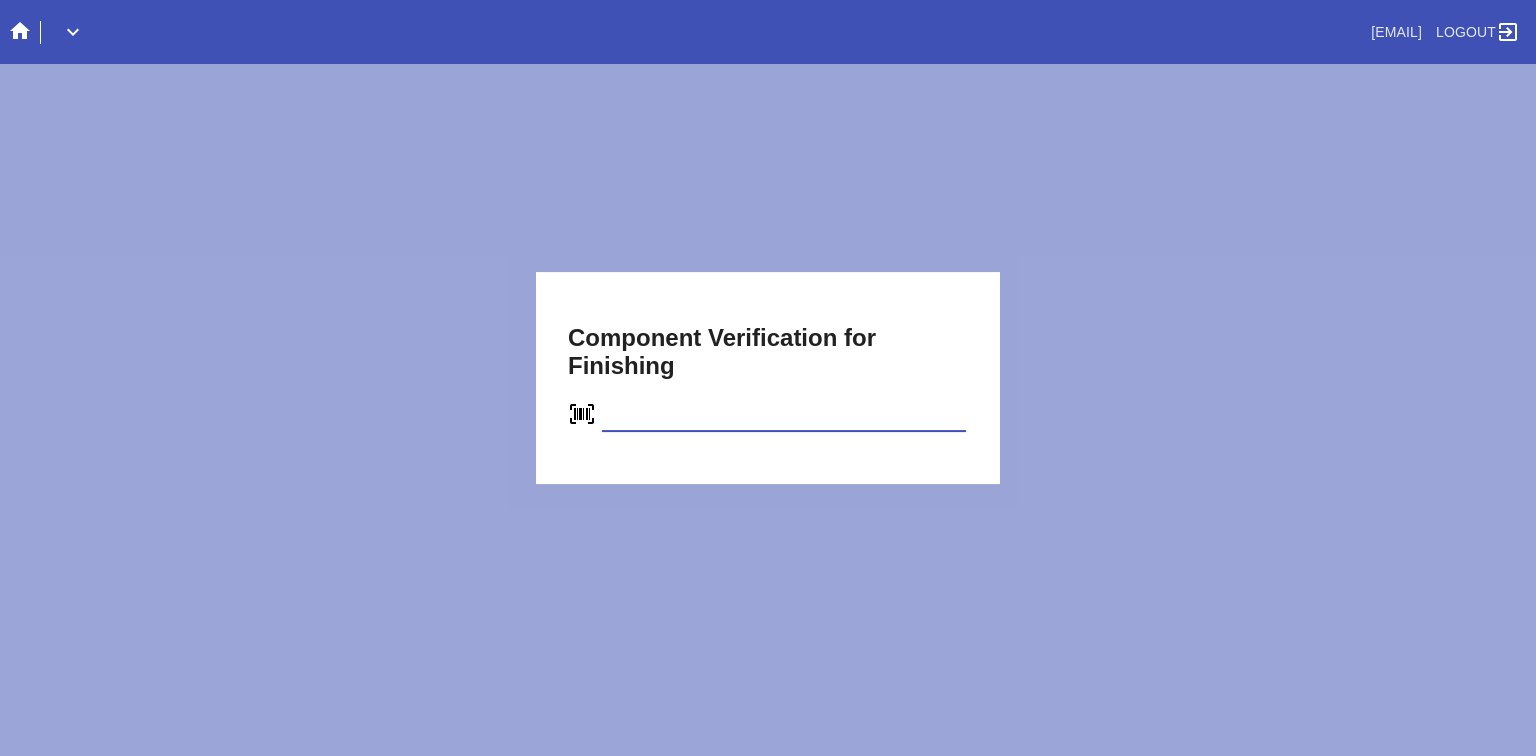 type on "C17795803647" 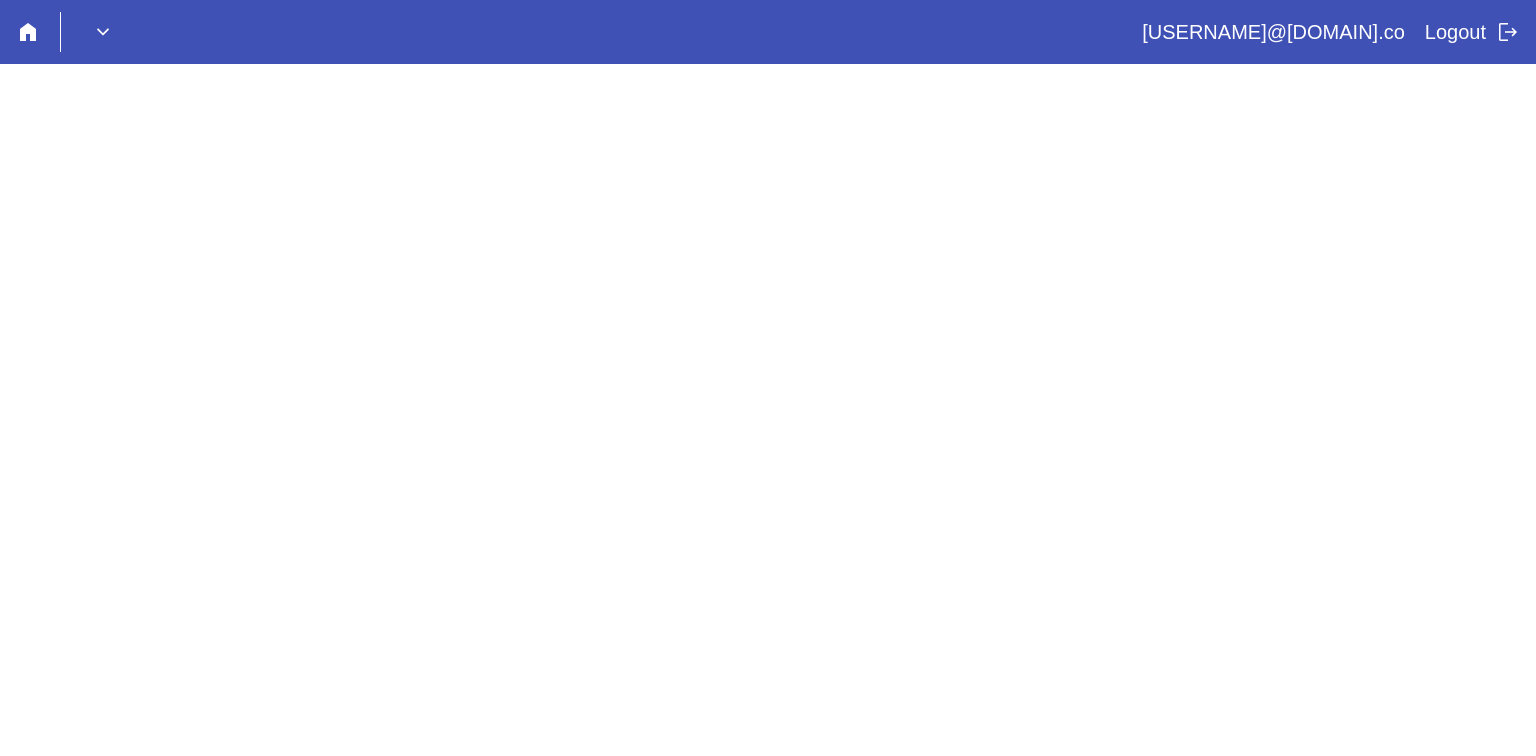 scroll, scrollTop: 0, scrollLeft: 0, axis: both 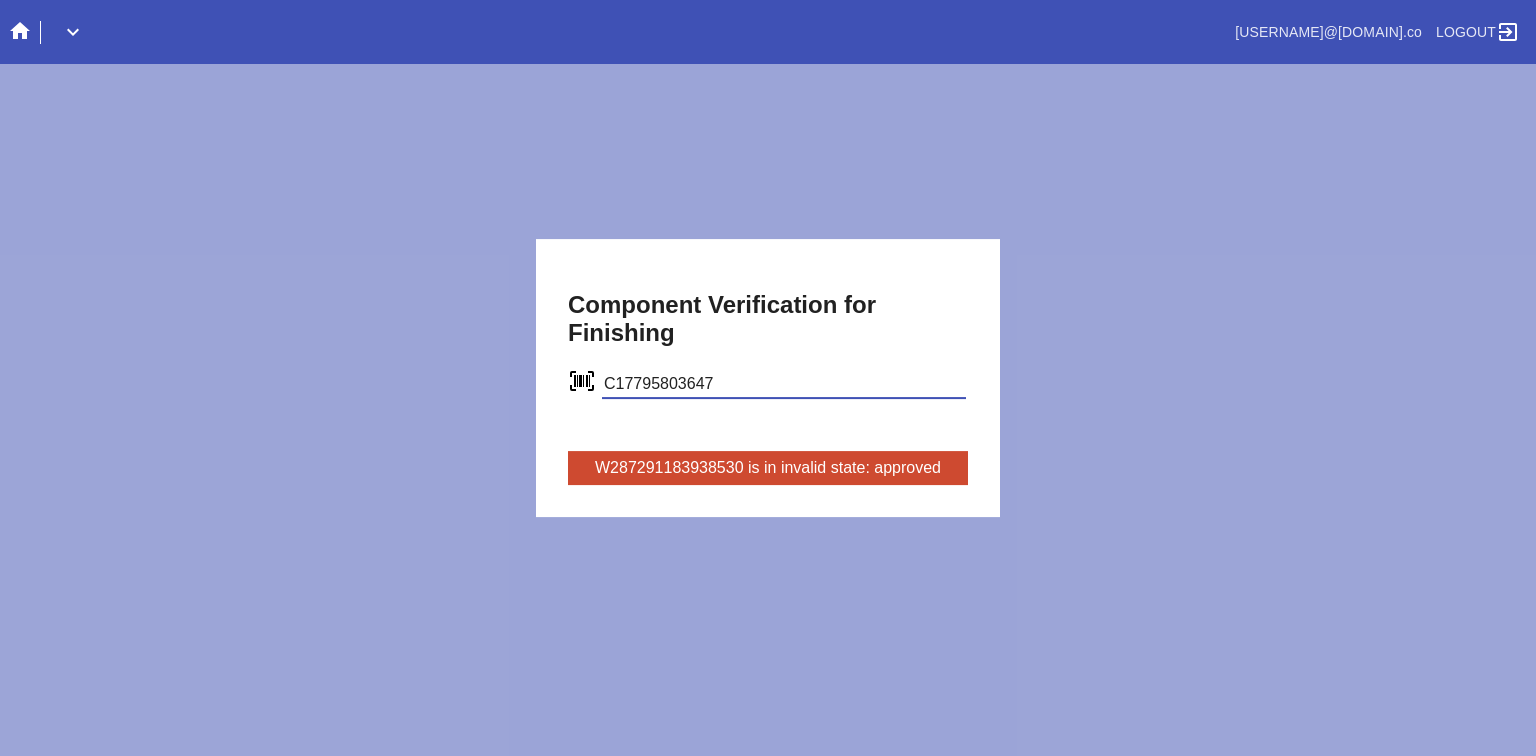 type on "C17795803647" 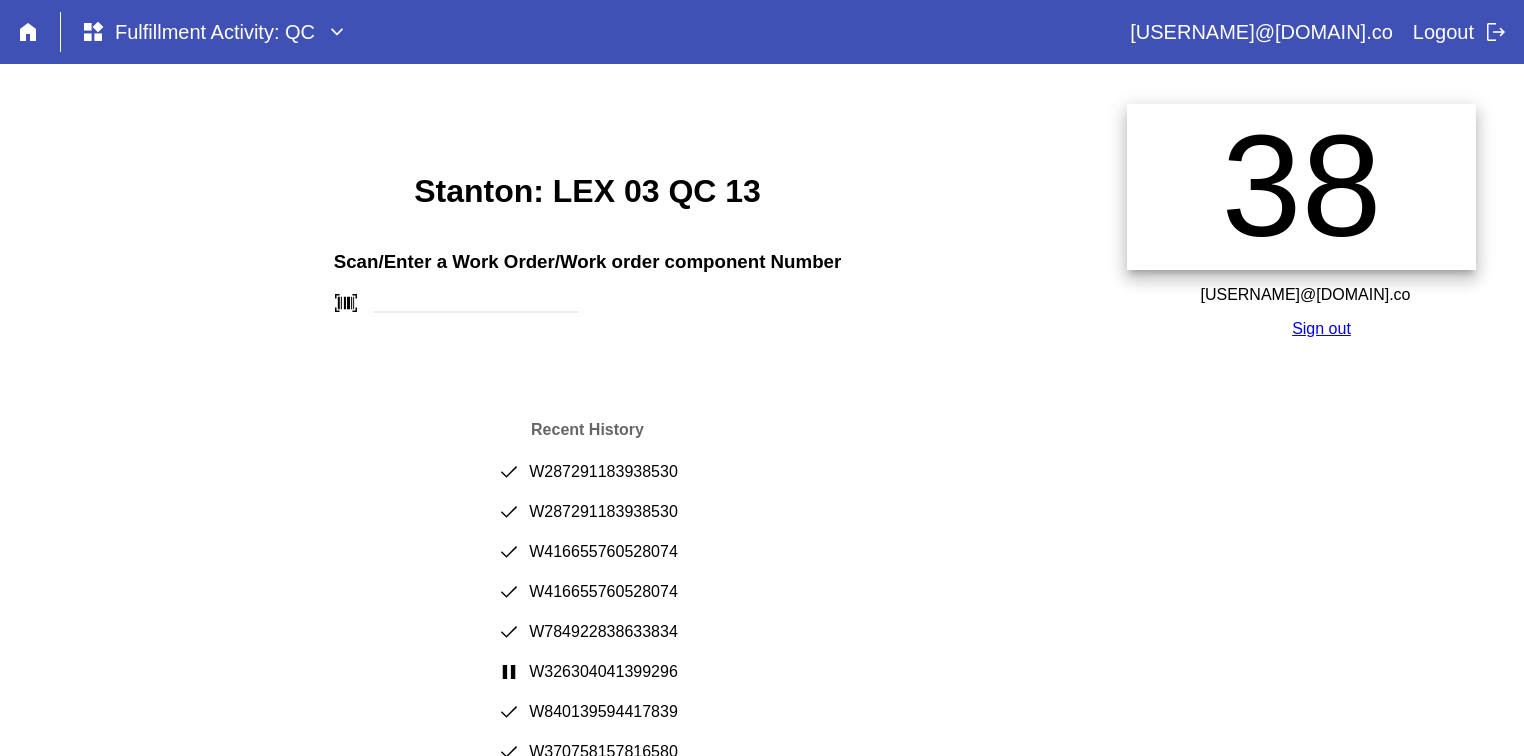 scroll, scrollTop: 0, scrollLeft: 0, axis: both 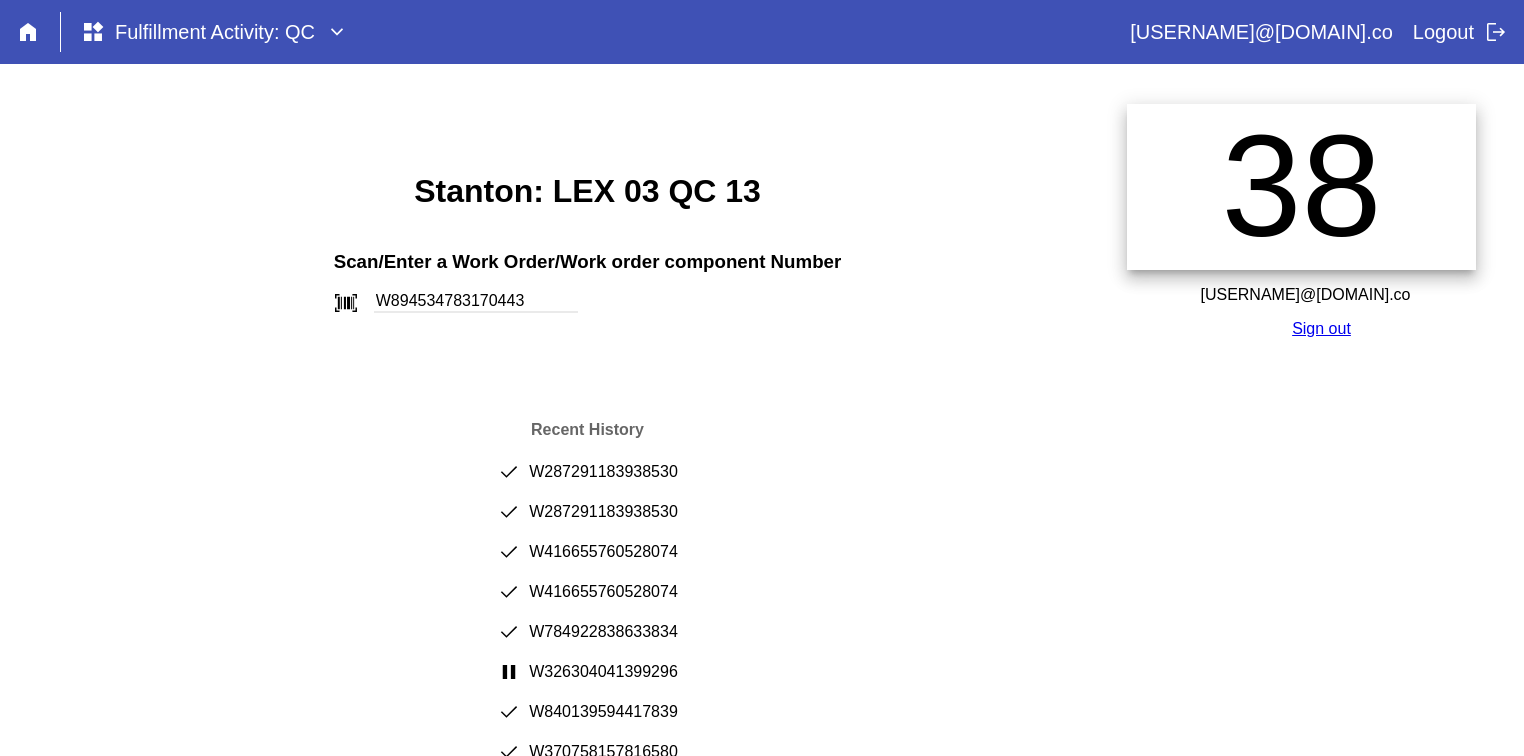 type on "W894534783170443" 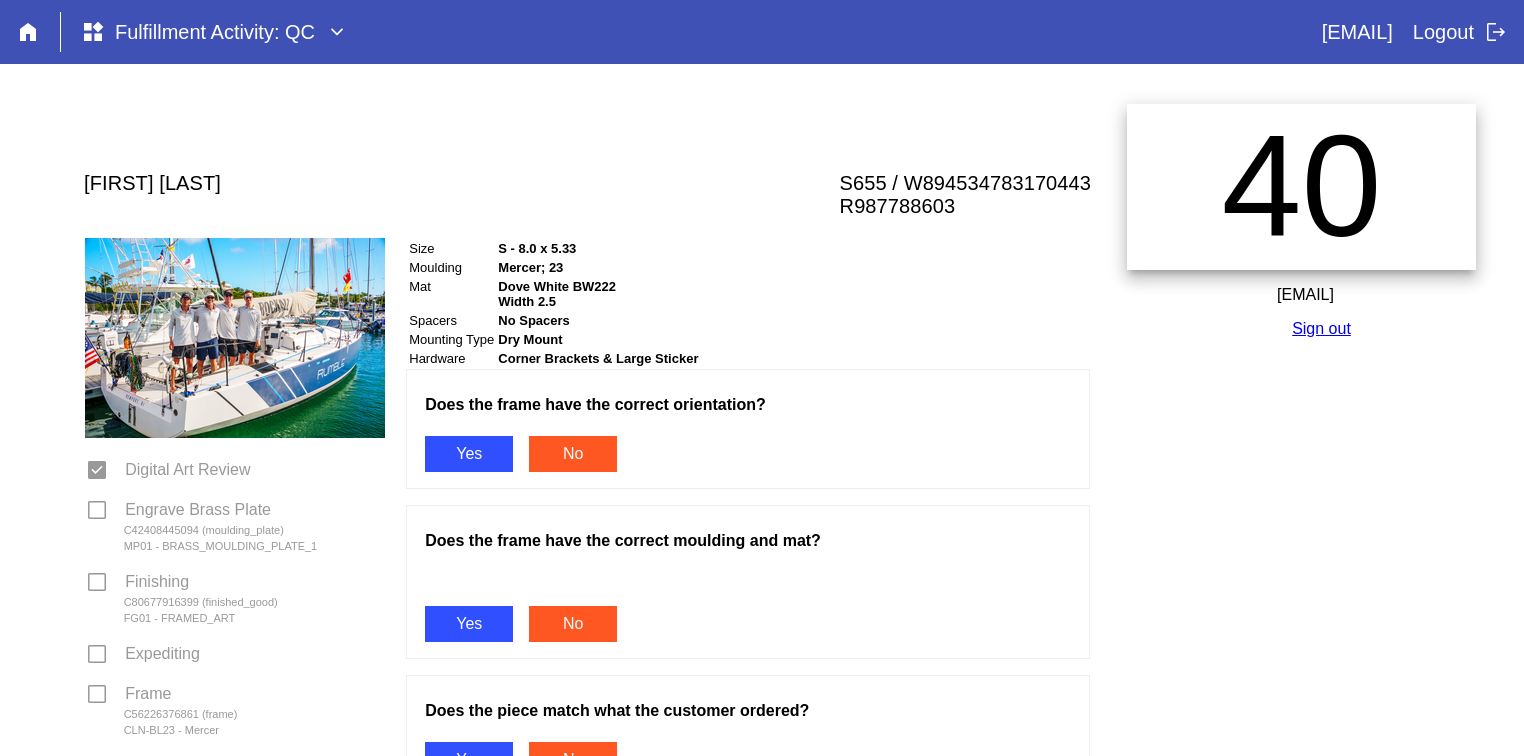 scroll, scrollTop: 0, scrollLeft: 0, axis: both 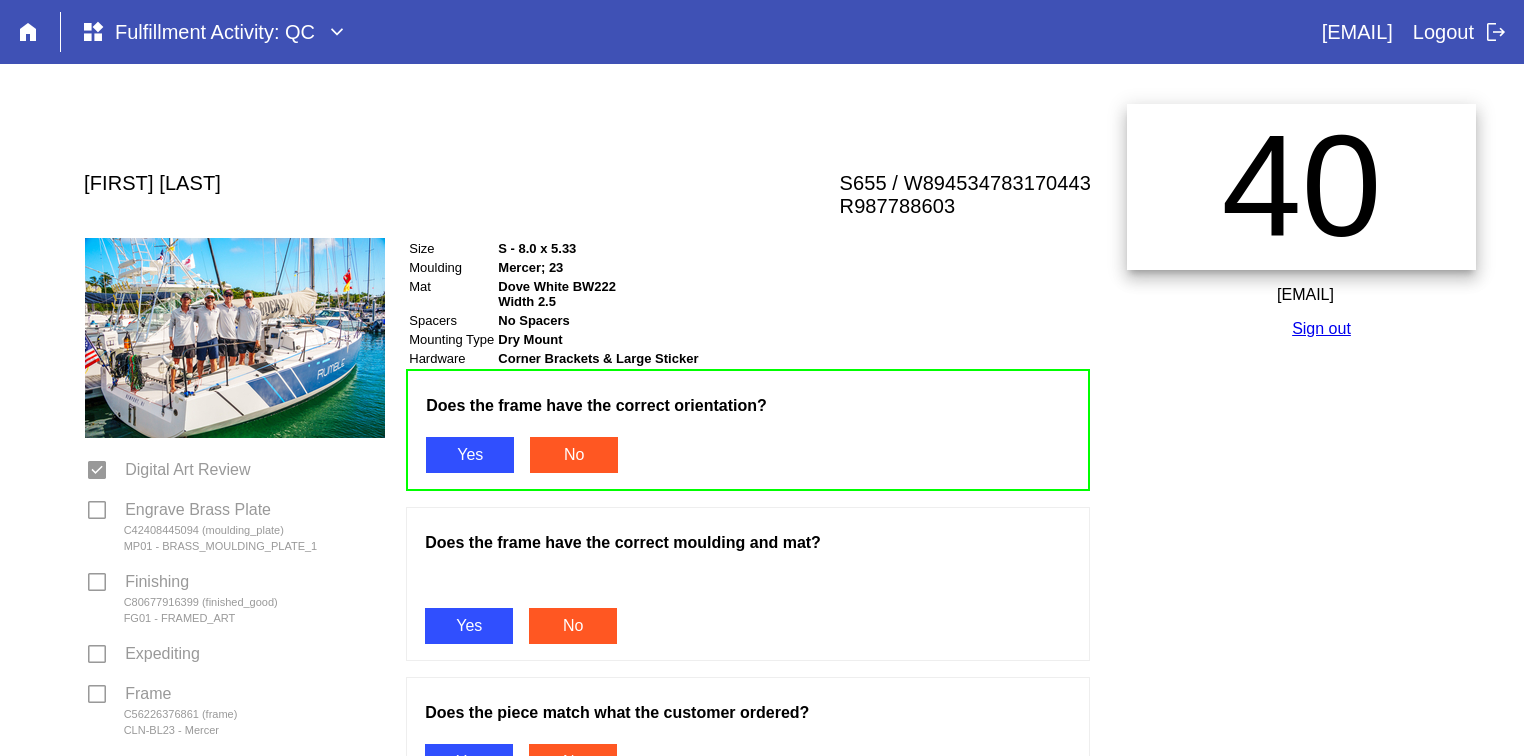 click on "Yes" at bounding box center (469, 626) 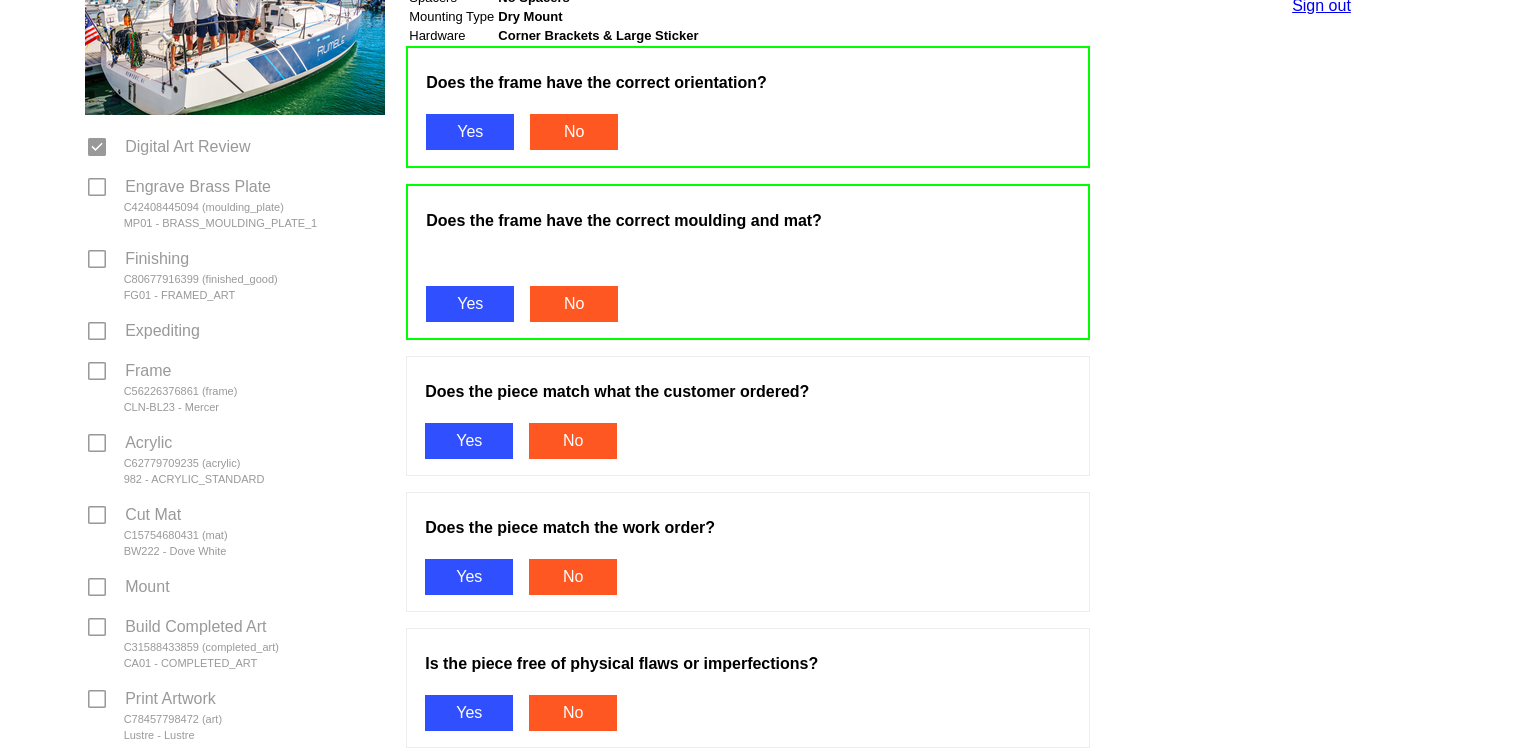 scroll, scrollTop: 324, scrollLeft: 0, axis: vertical 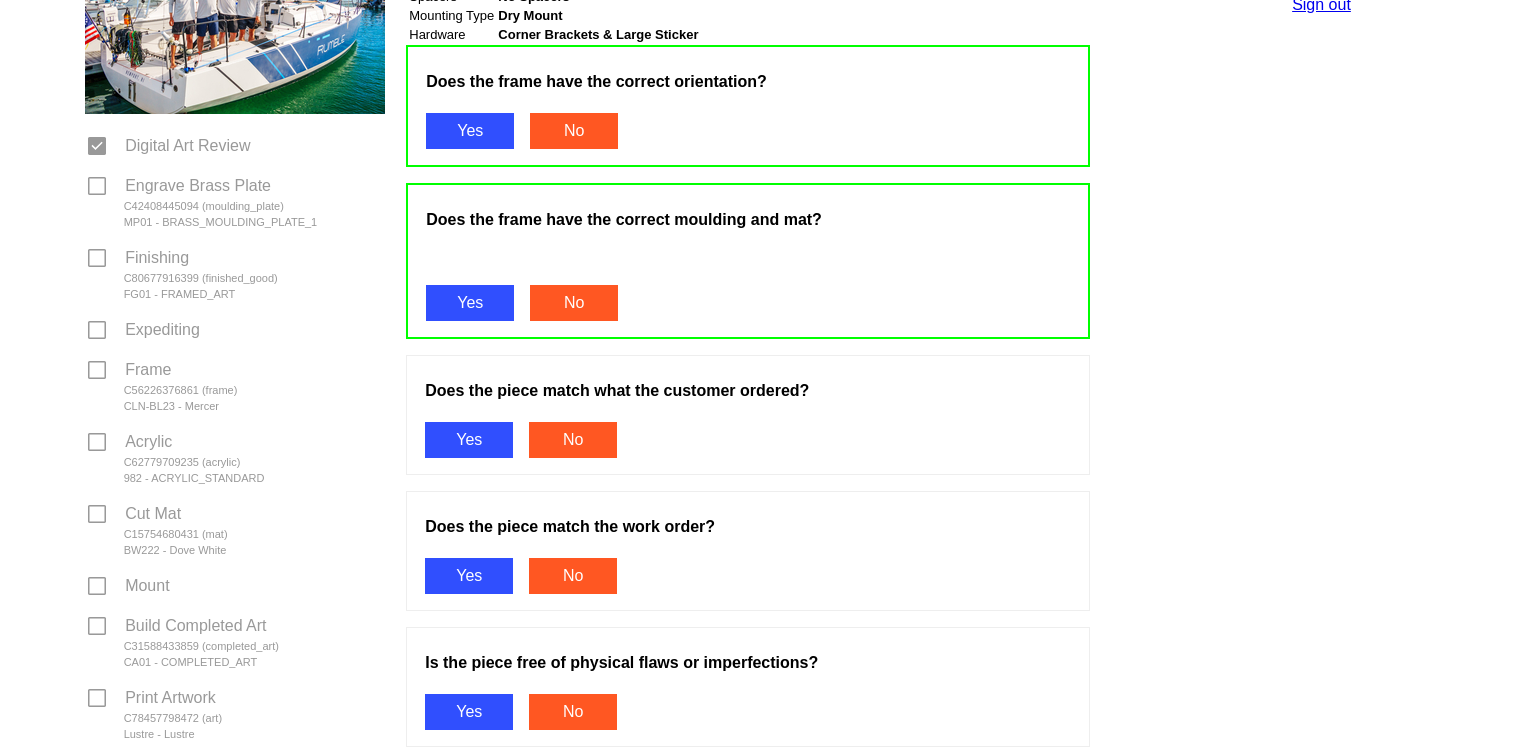click on "Yes" at bounding box center (469, 440) 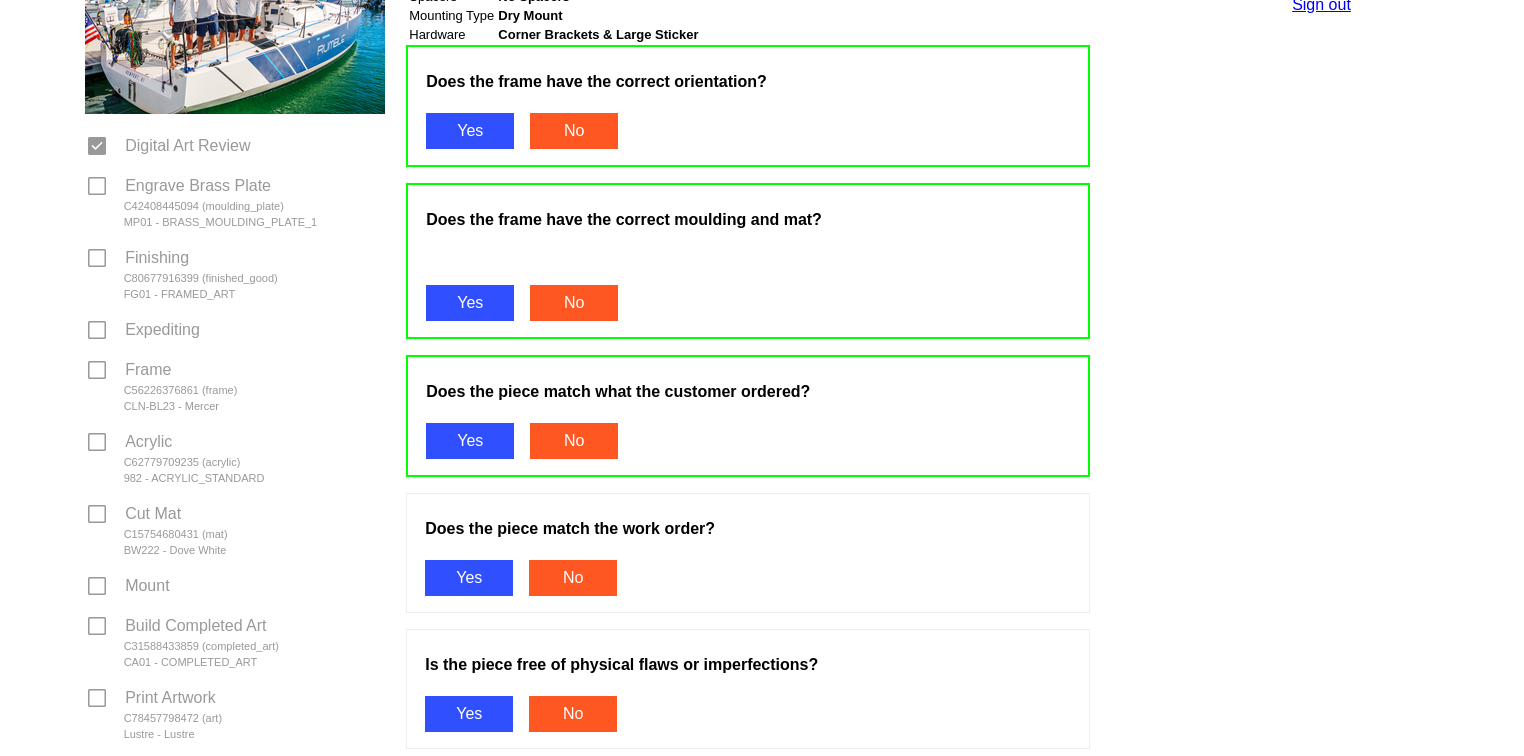 click on "Yes" at bounding box center (469, 578) 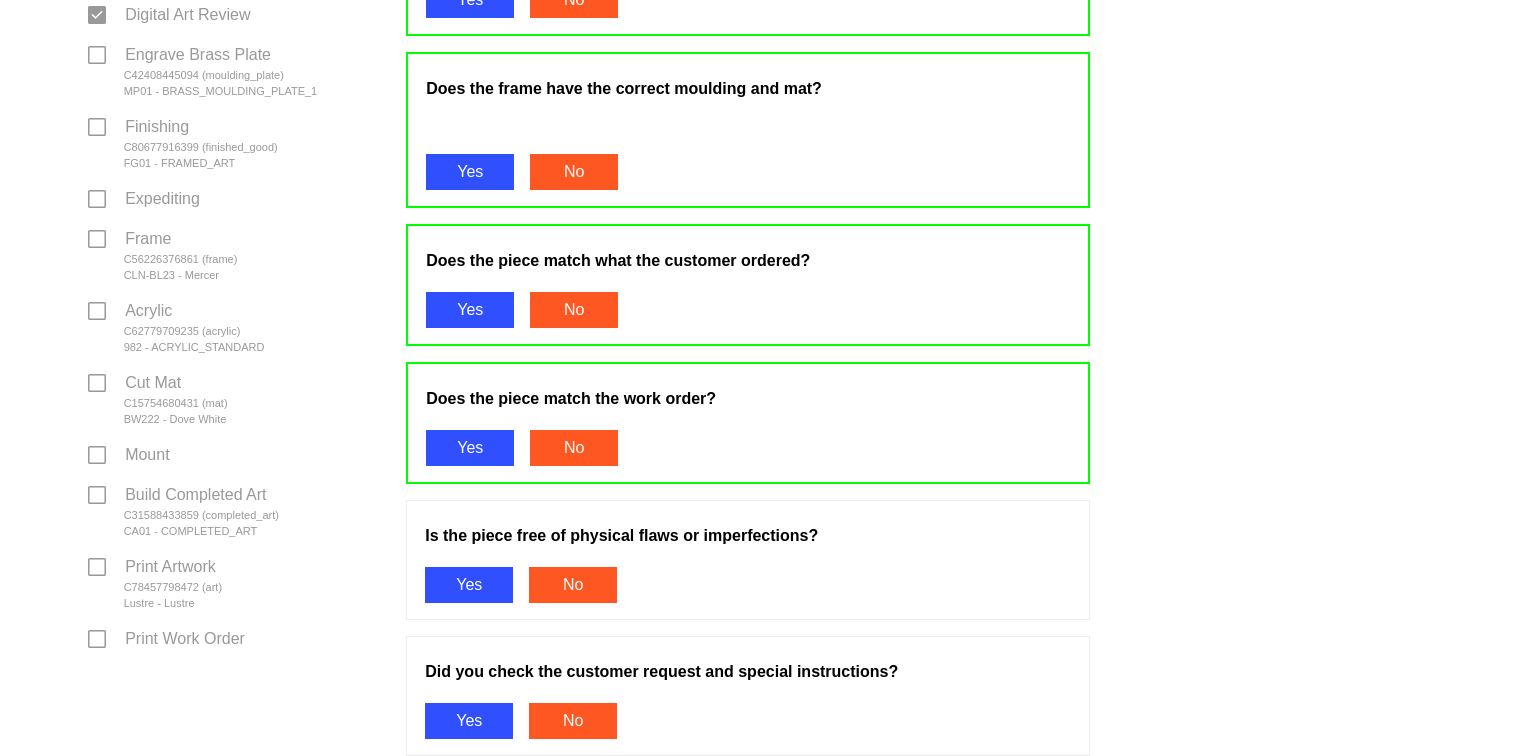 scroll, scrollTop: 652, scrollLeft: 0, axis: vertical 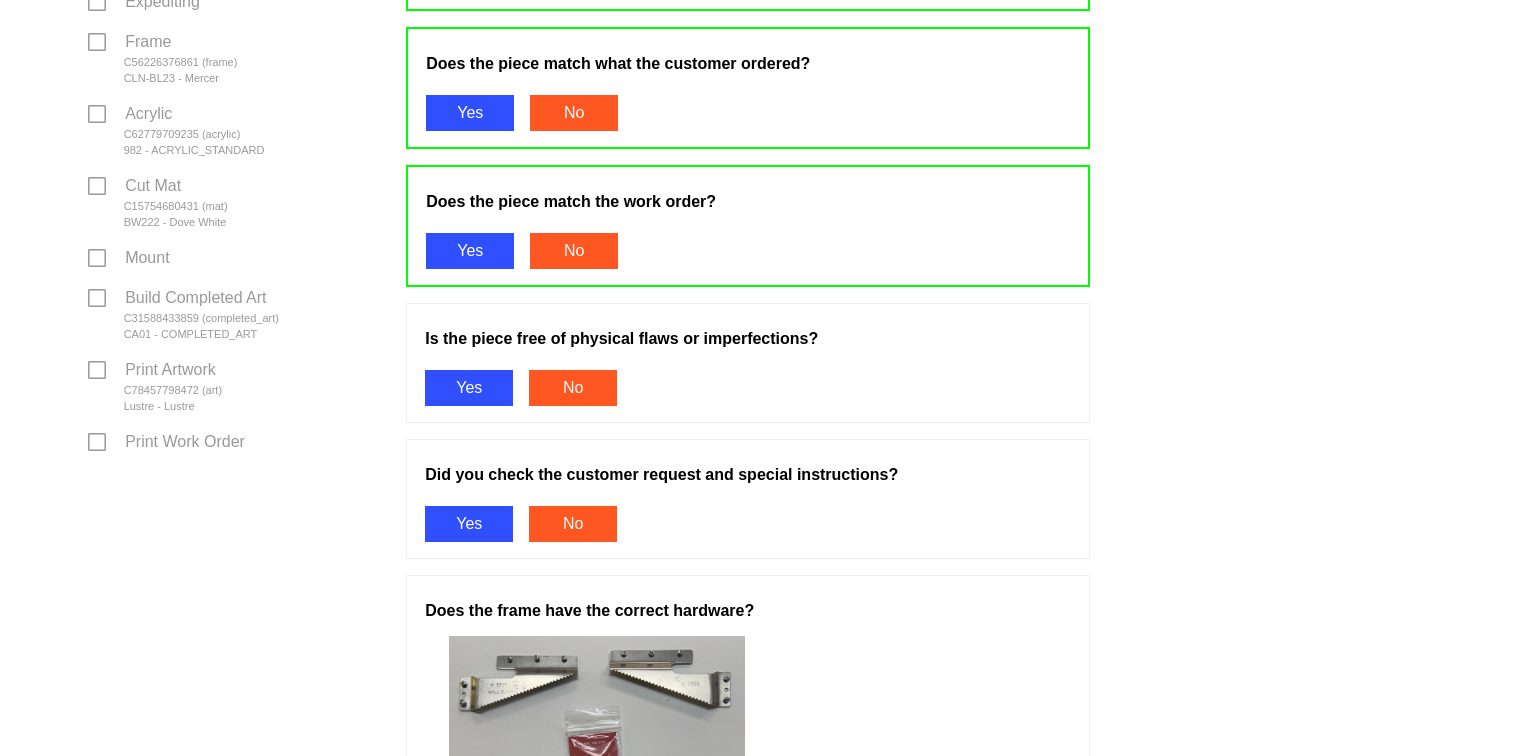 click on "Yes" at bounding box center (469, 388) 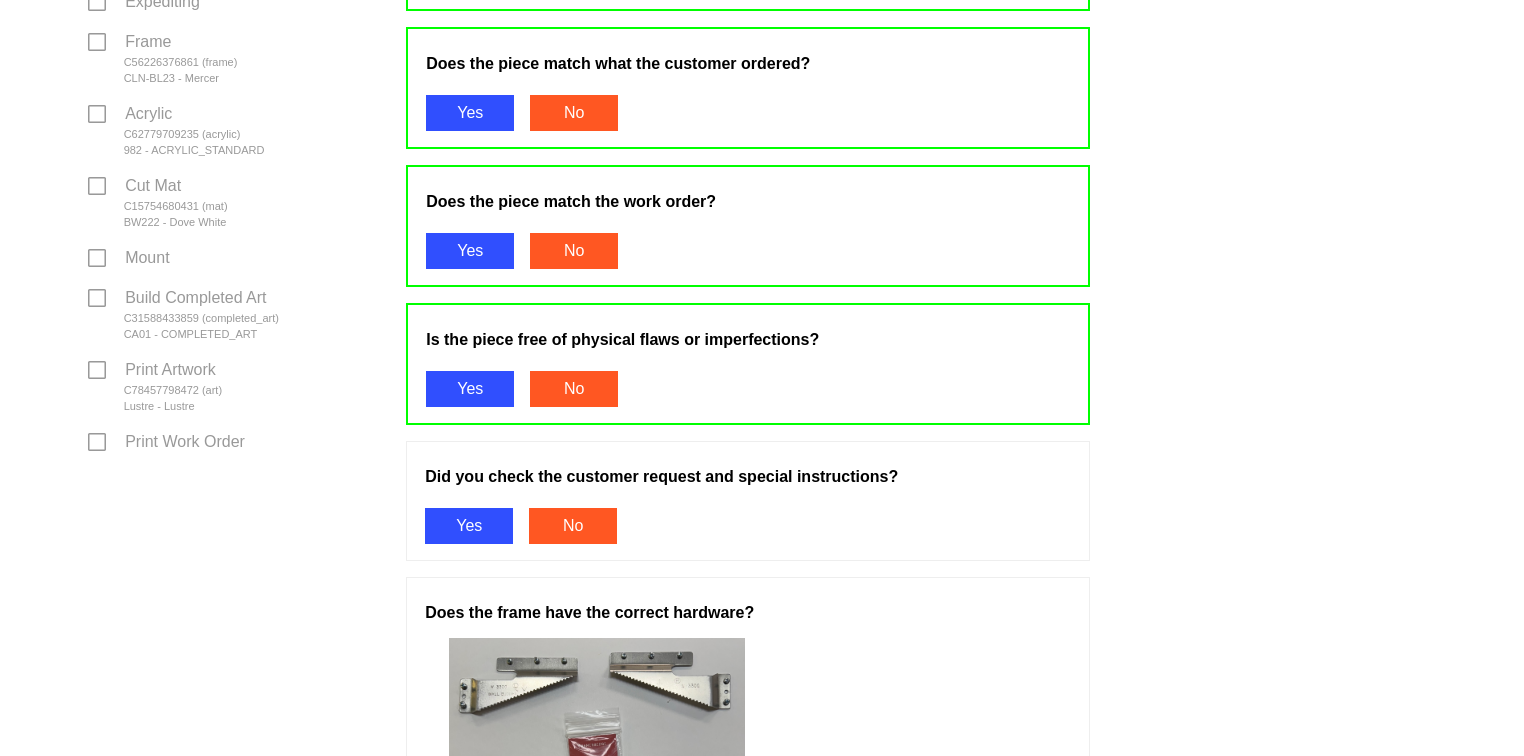 click on "Yes" at bounding box center [469, 526] 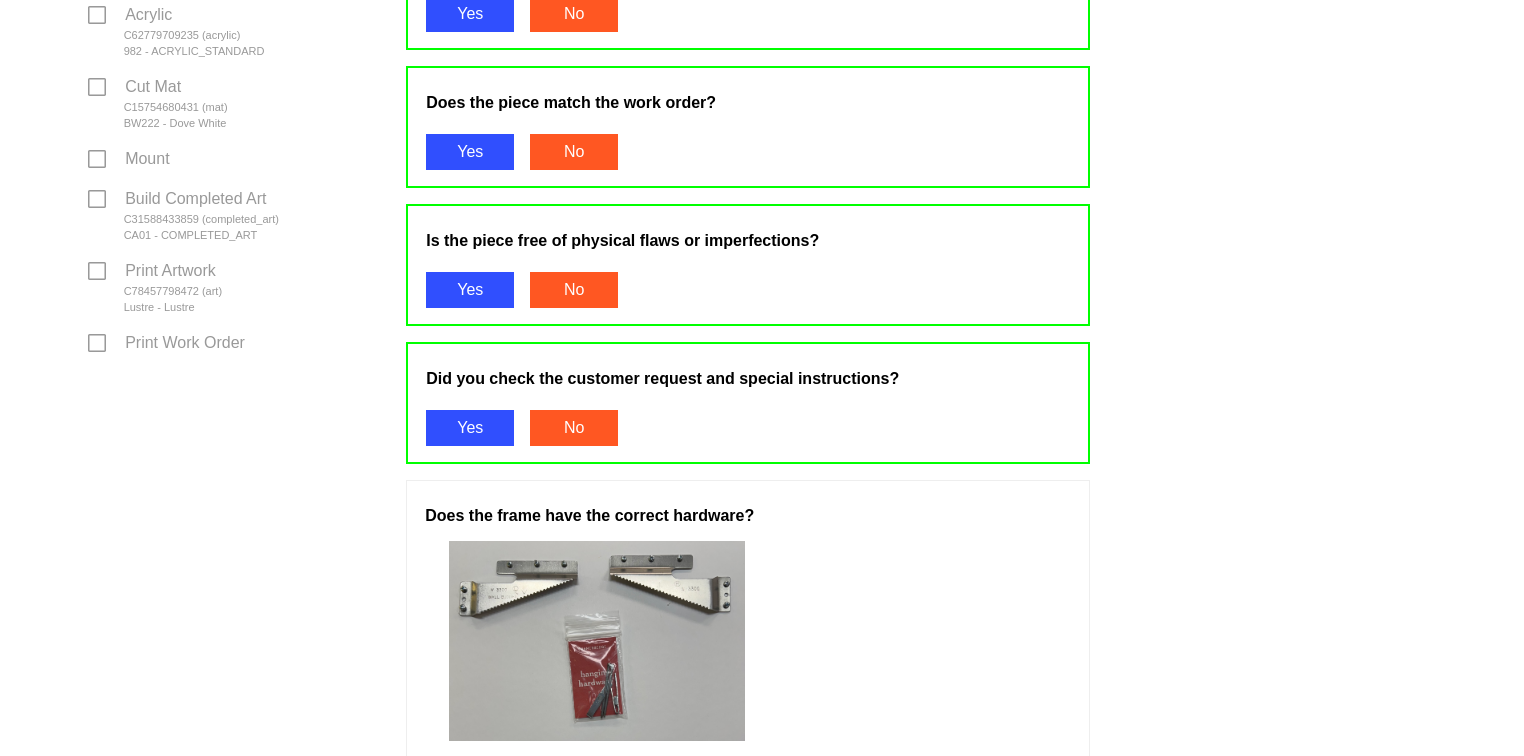 scroll, scrollTop: 905, scrollLeft: 0, axis: vertical 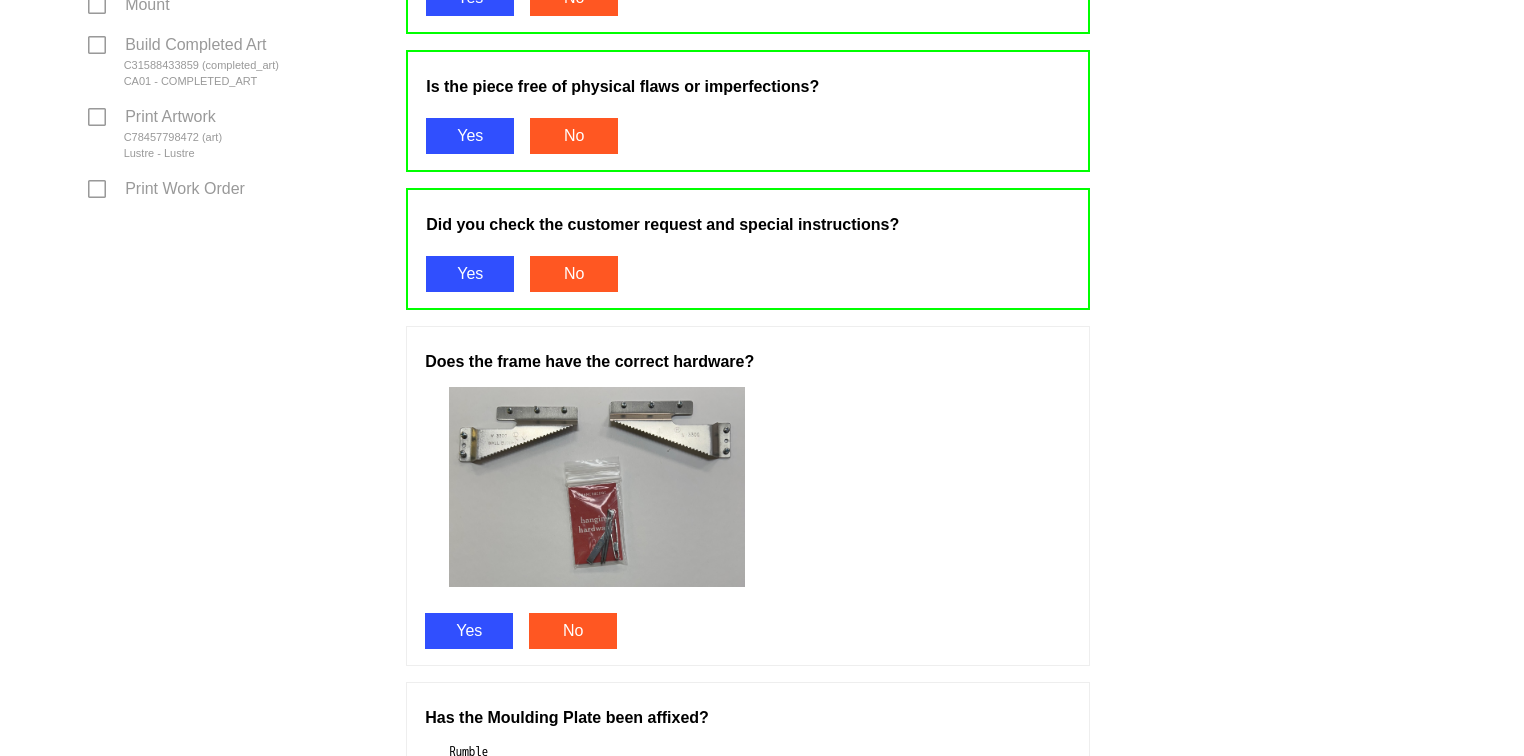 click on "Yes" at bounding box center [469, 631] 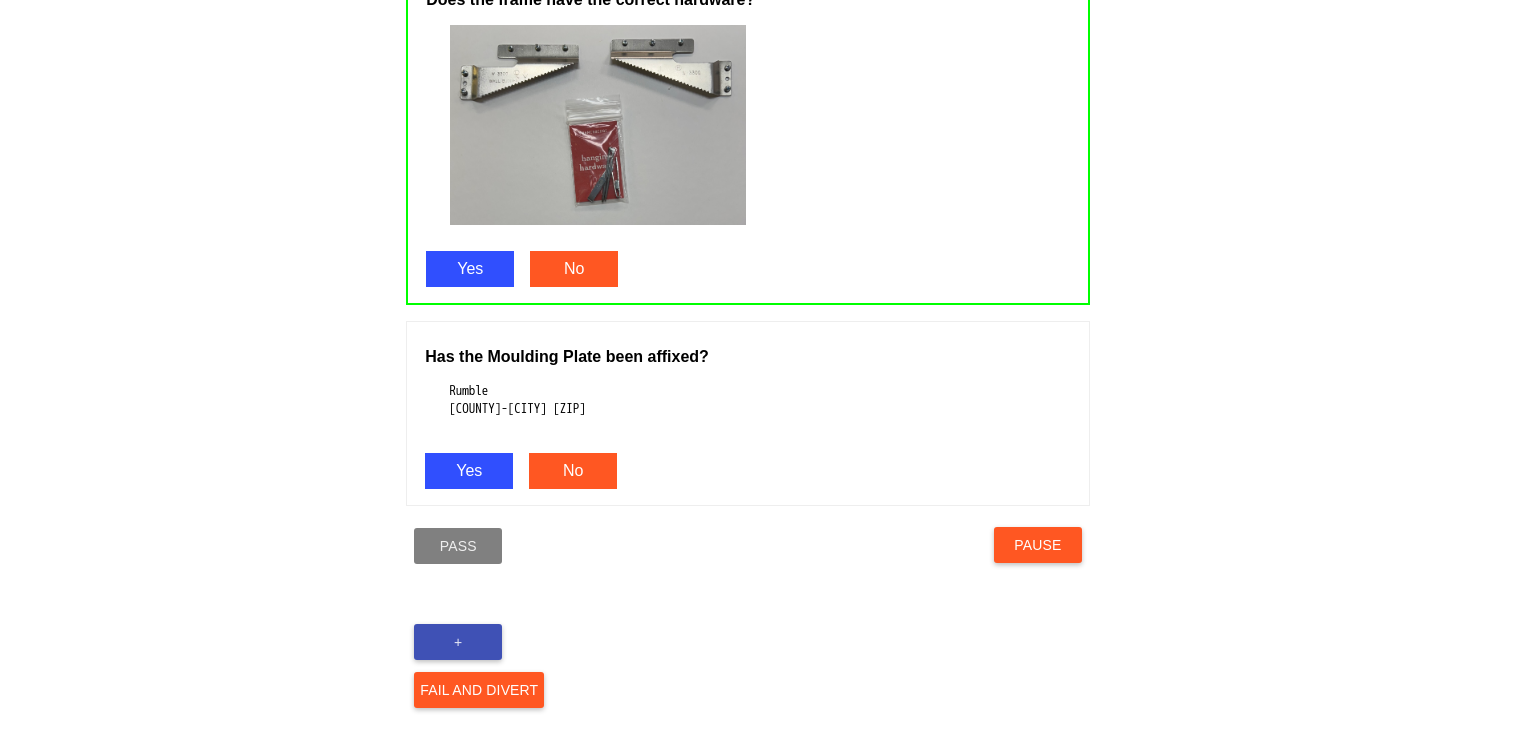 scroll, scrollTop: 1272, scrollLeft: 0, axis: vertical 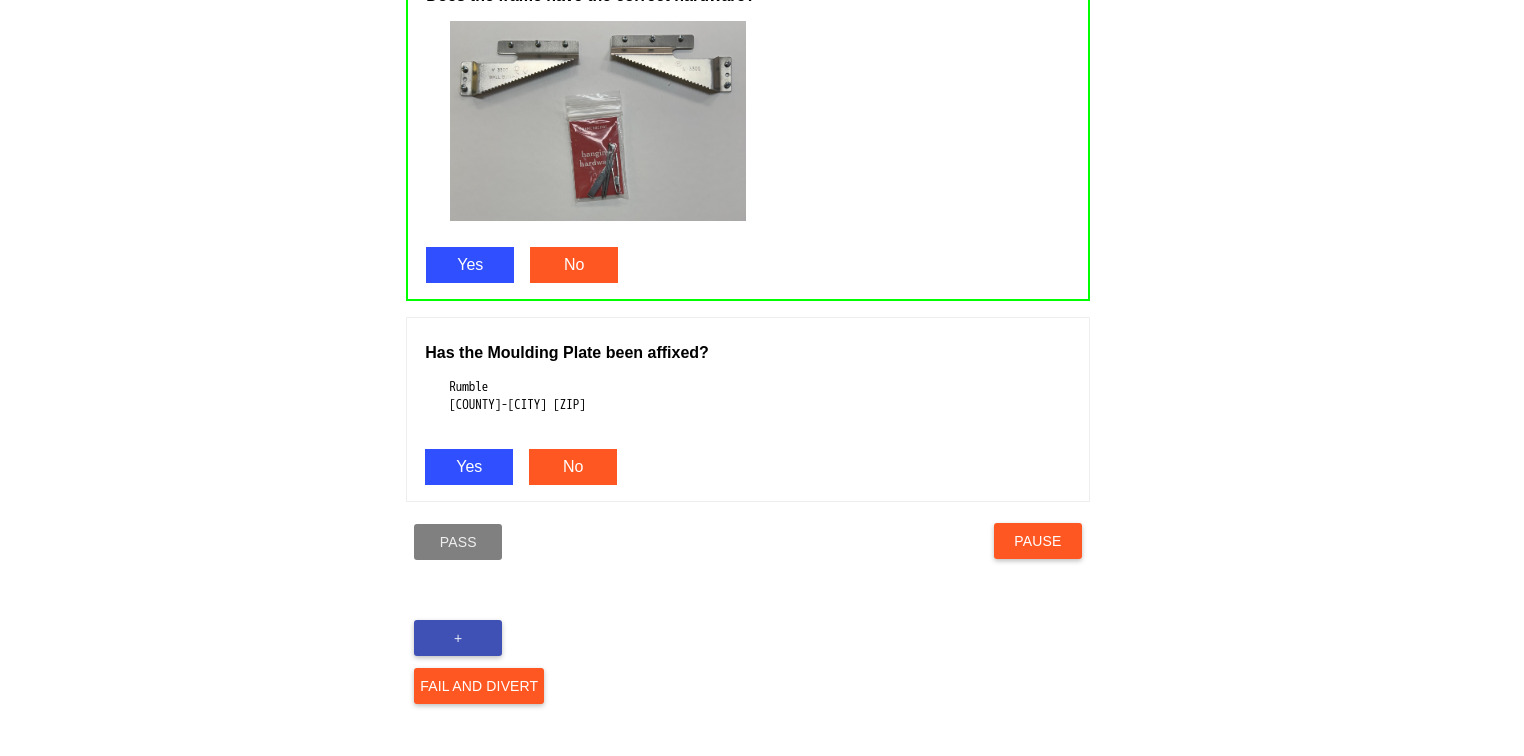 click on "Yes" at bounding box center [469, 467] 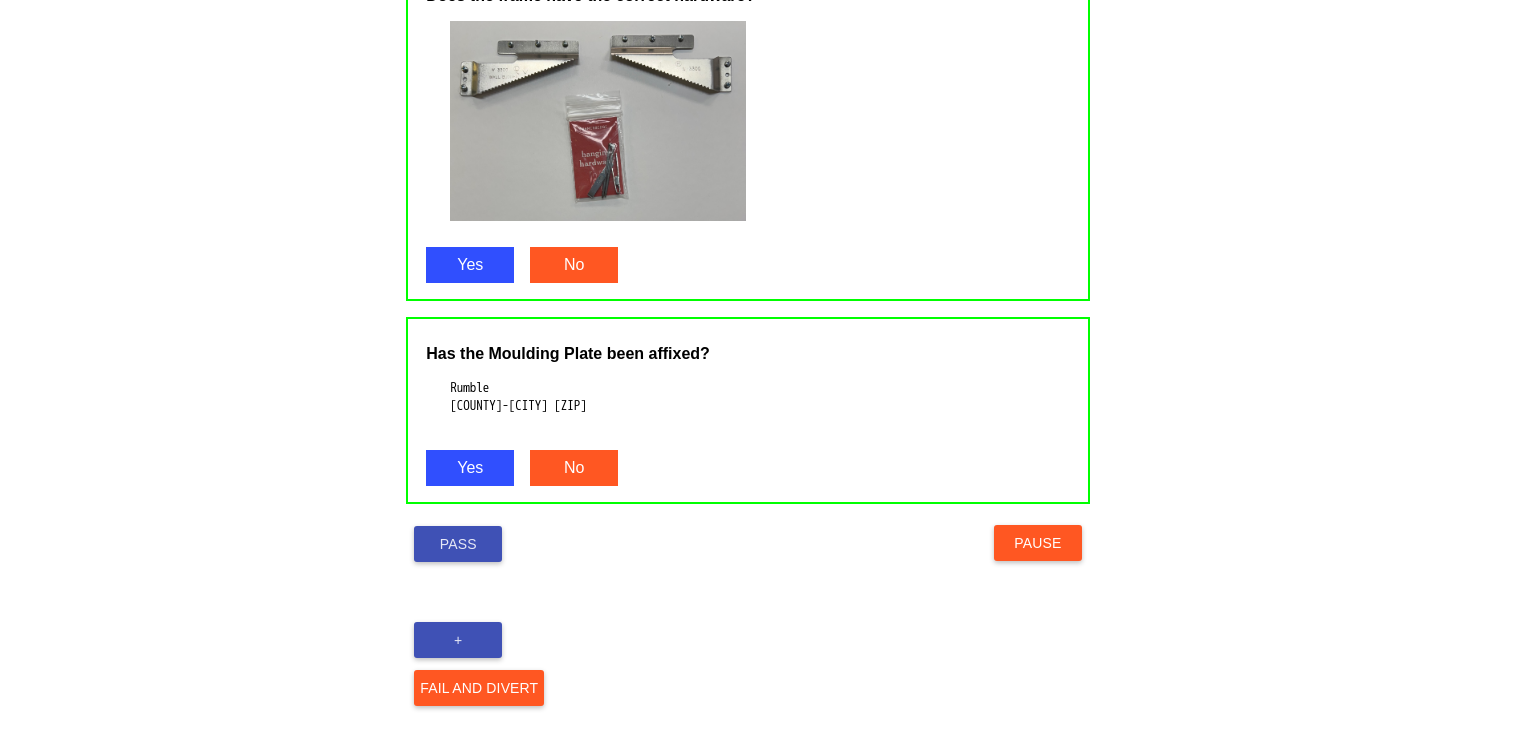 click on "Pass" at bounding box center (458, 544) 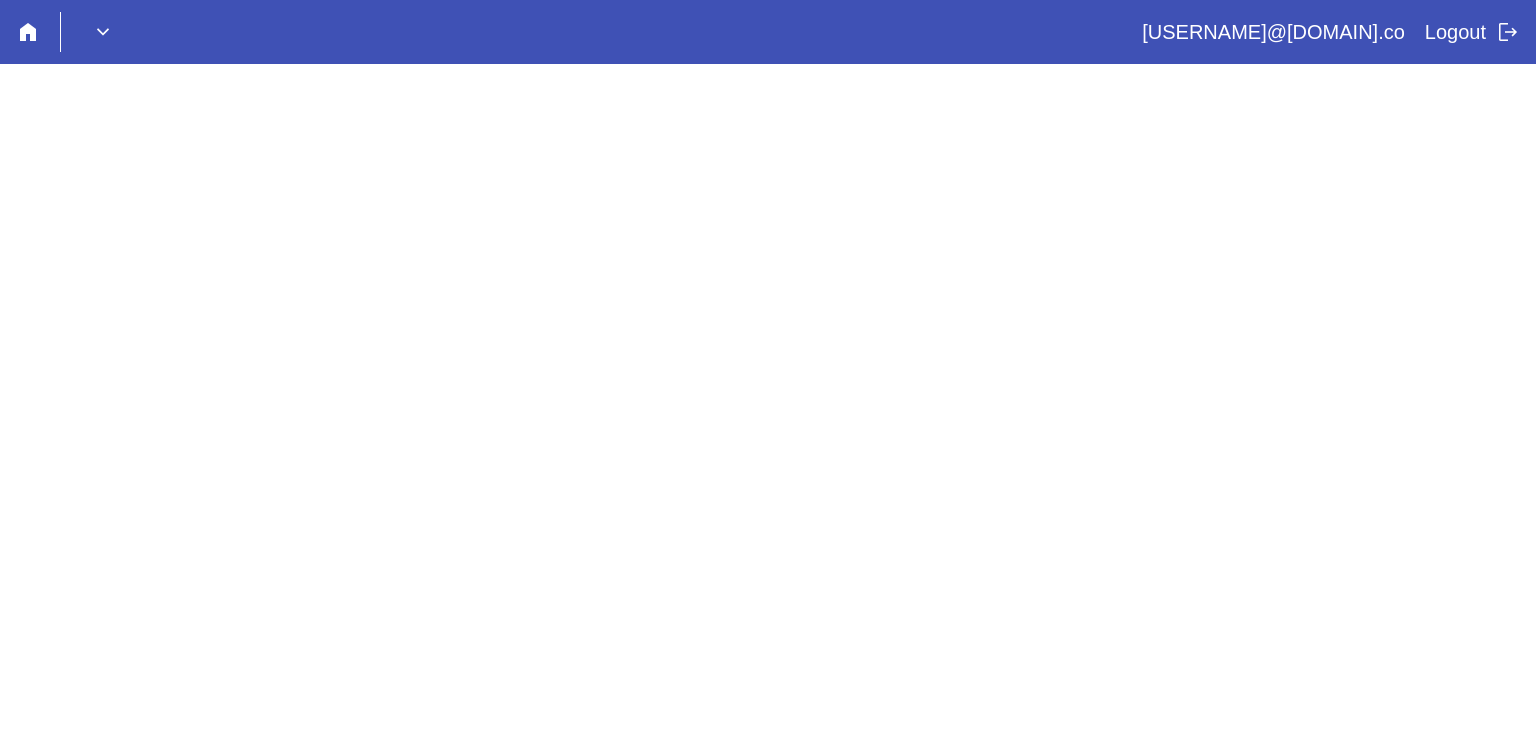 scroll, scrollTop: 0, scrollLeft: 0, axis: both 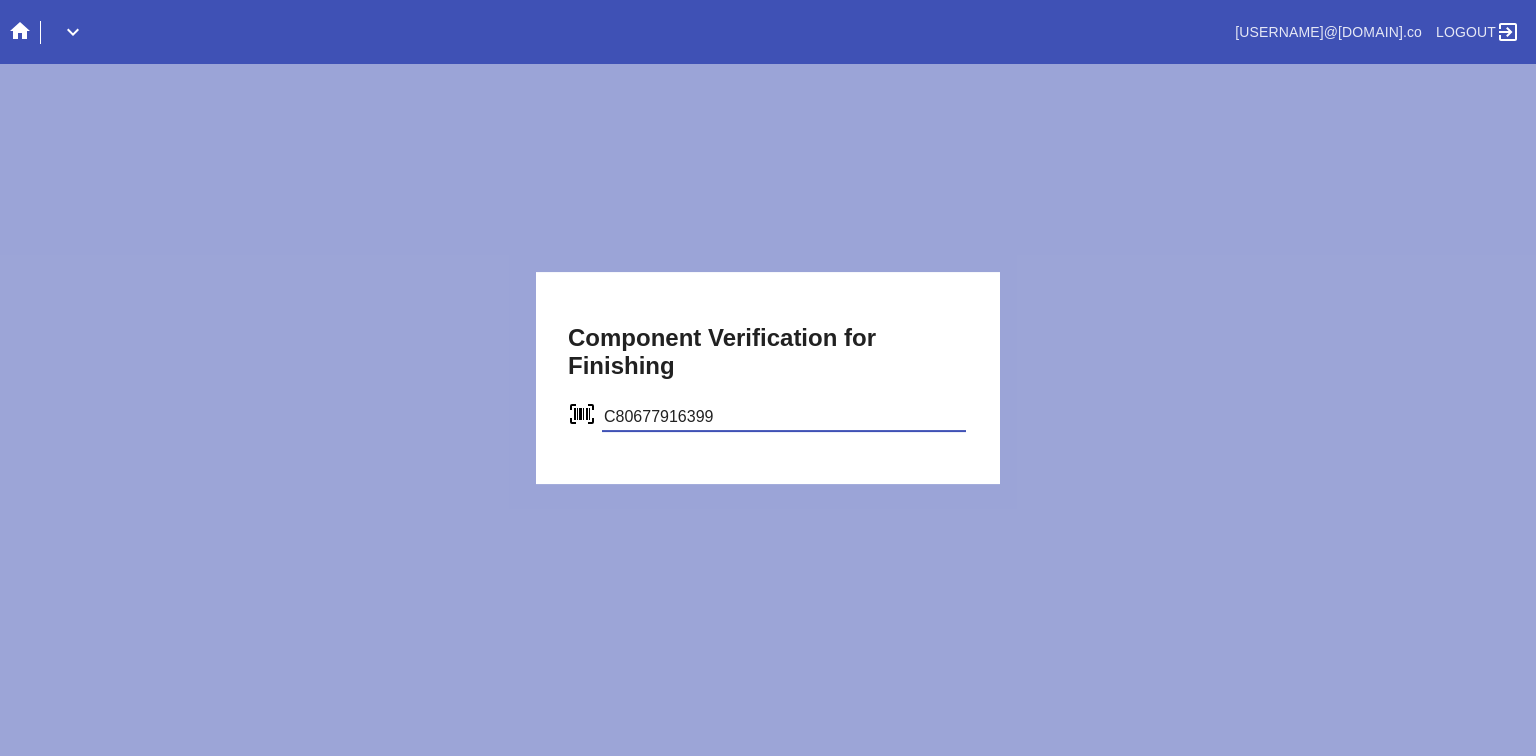 type on "C80677916399" 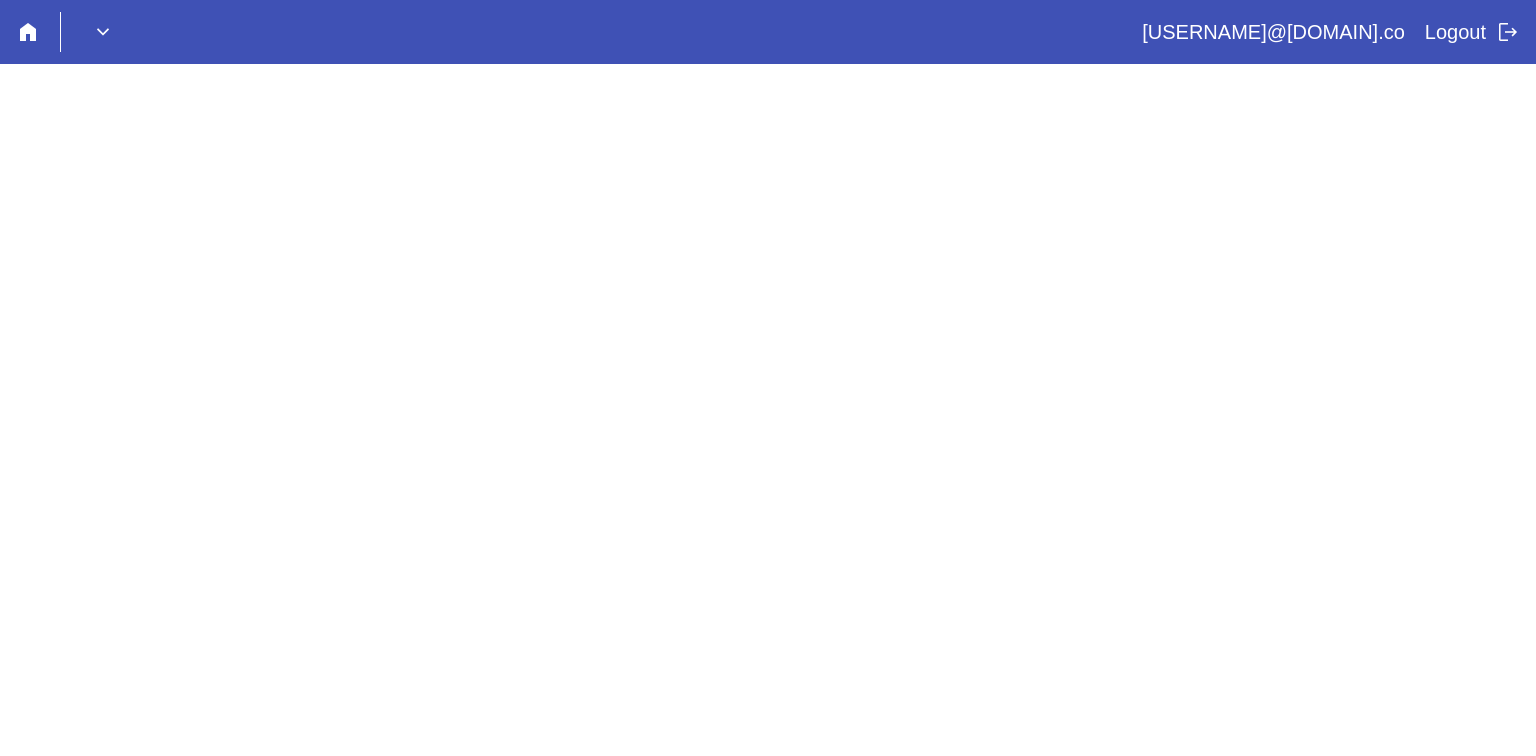 scroll, scrollTop: 0, scrollLeft: 0, axis: both 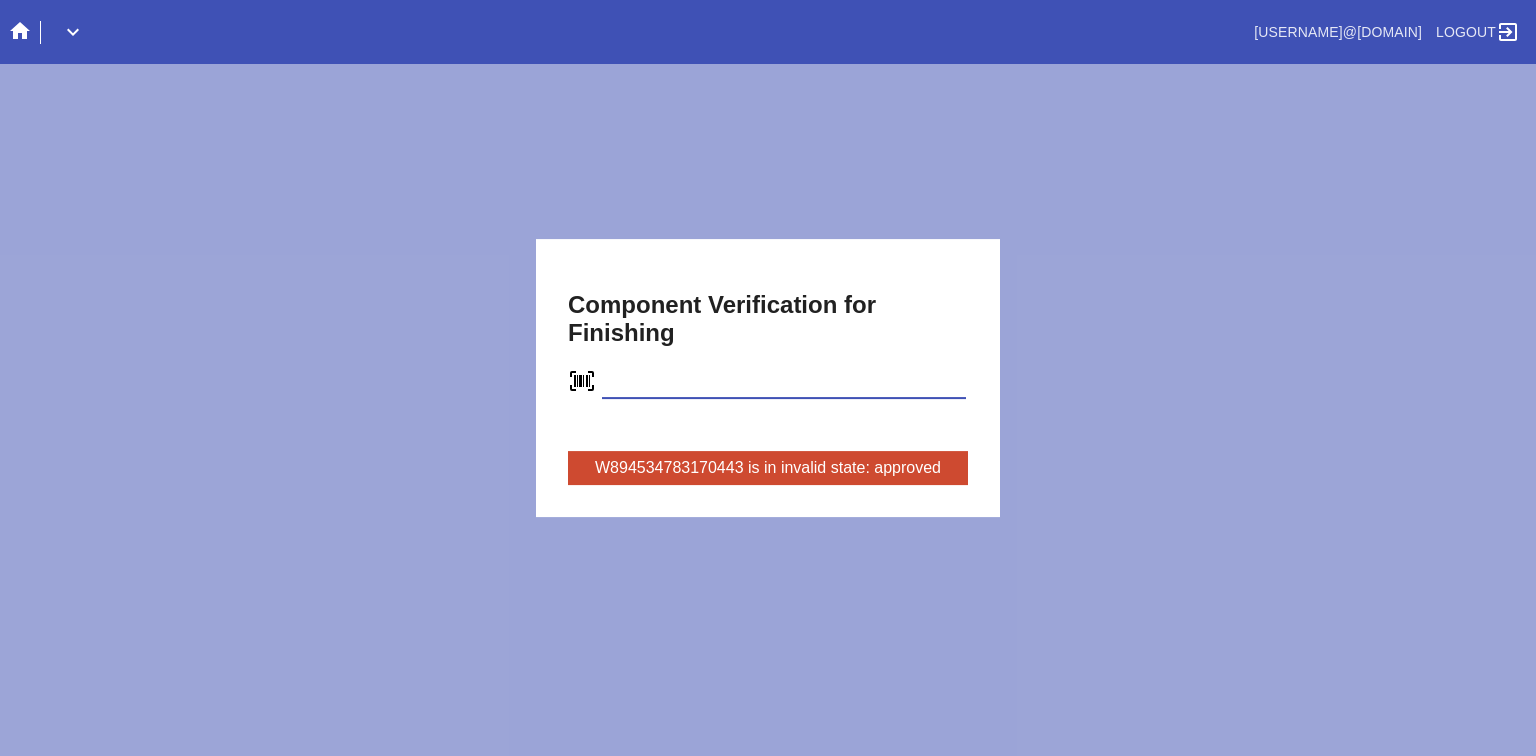 type on "C80677916399" 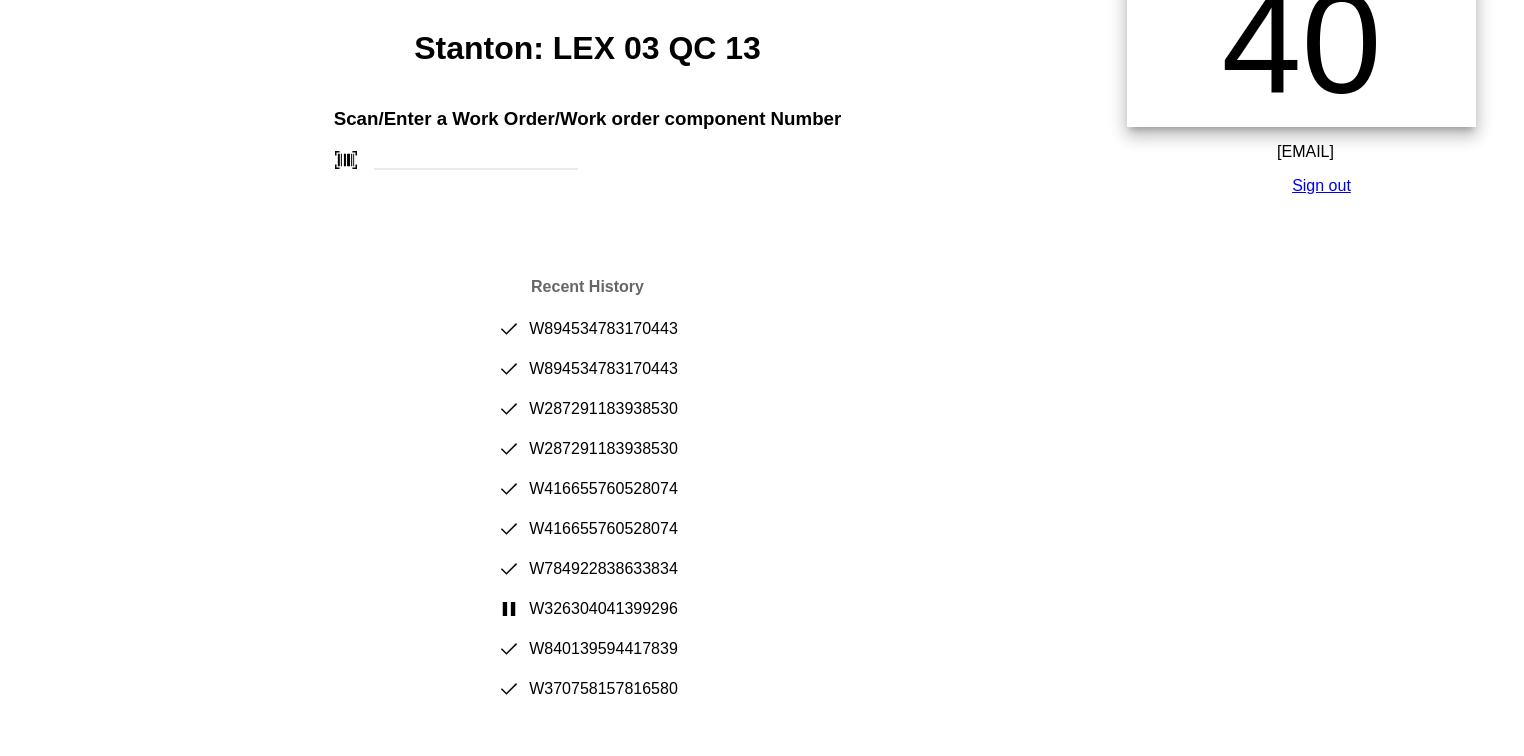 scroll, scrollTop: 159, scrollLeft: 0, axis: vertical 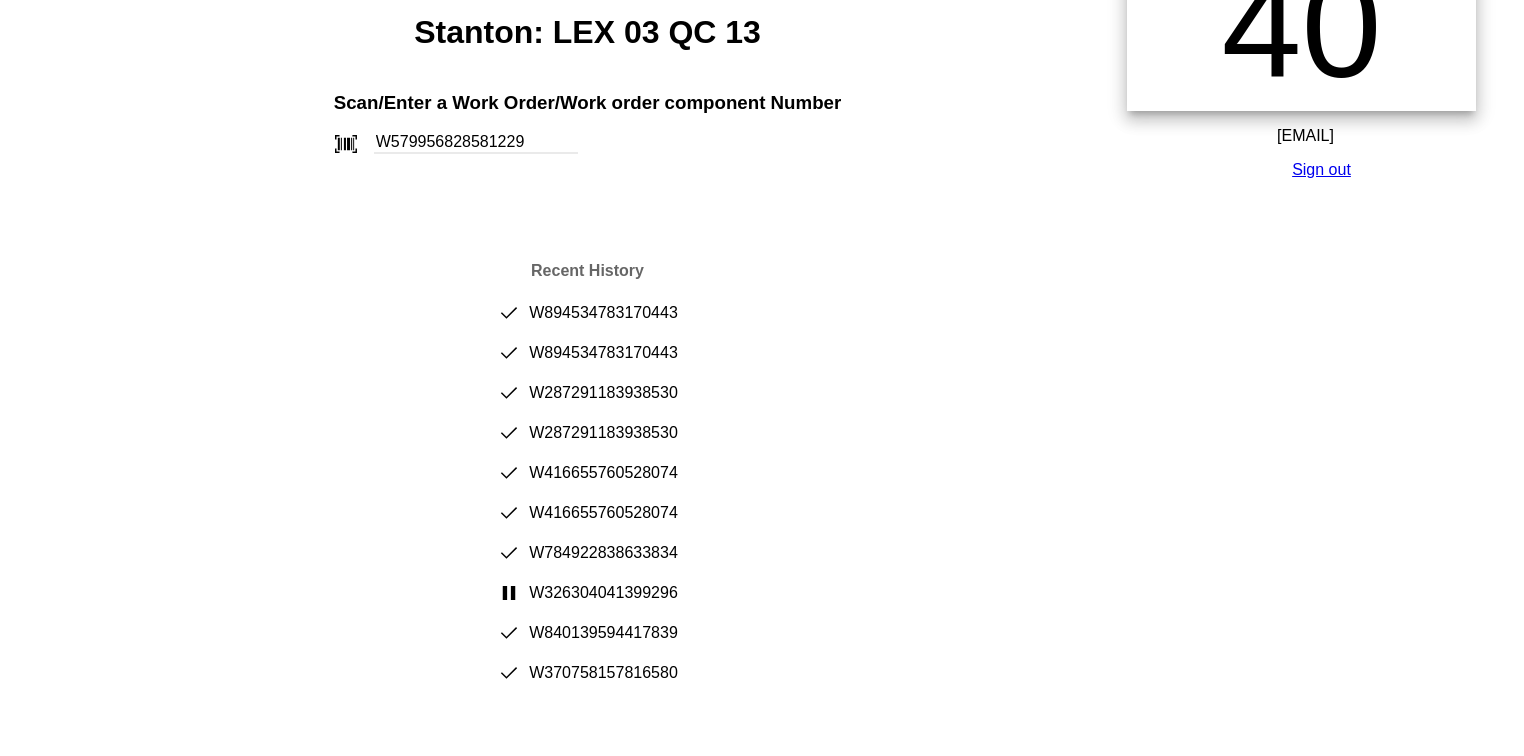 type on "W579956828581229" 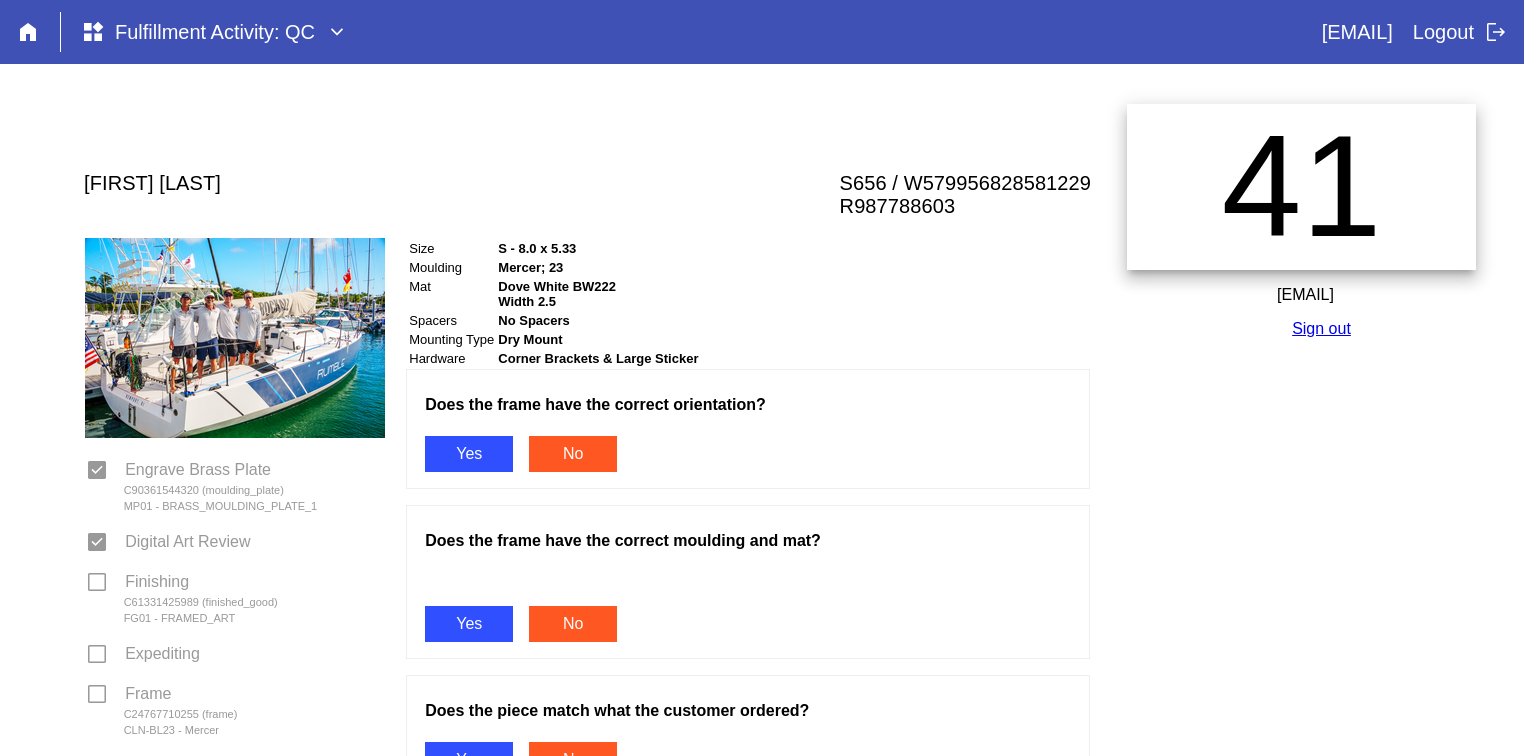 scroll, scrollTop: 0, scrollLeft: 0, axis: both 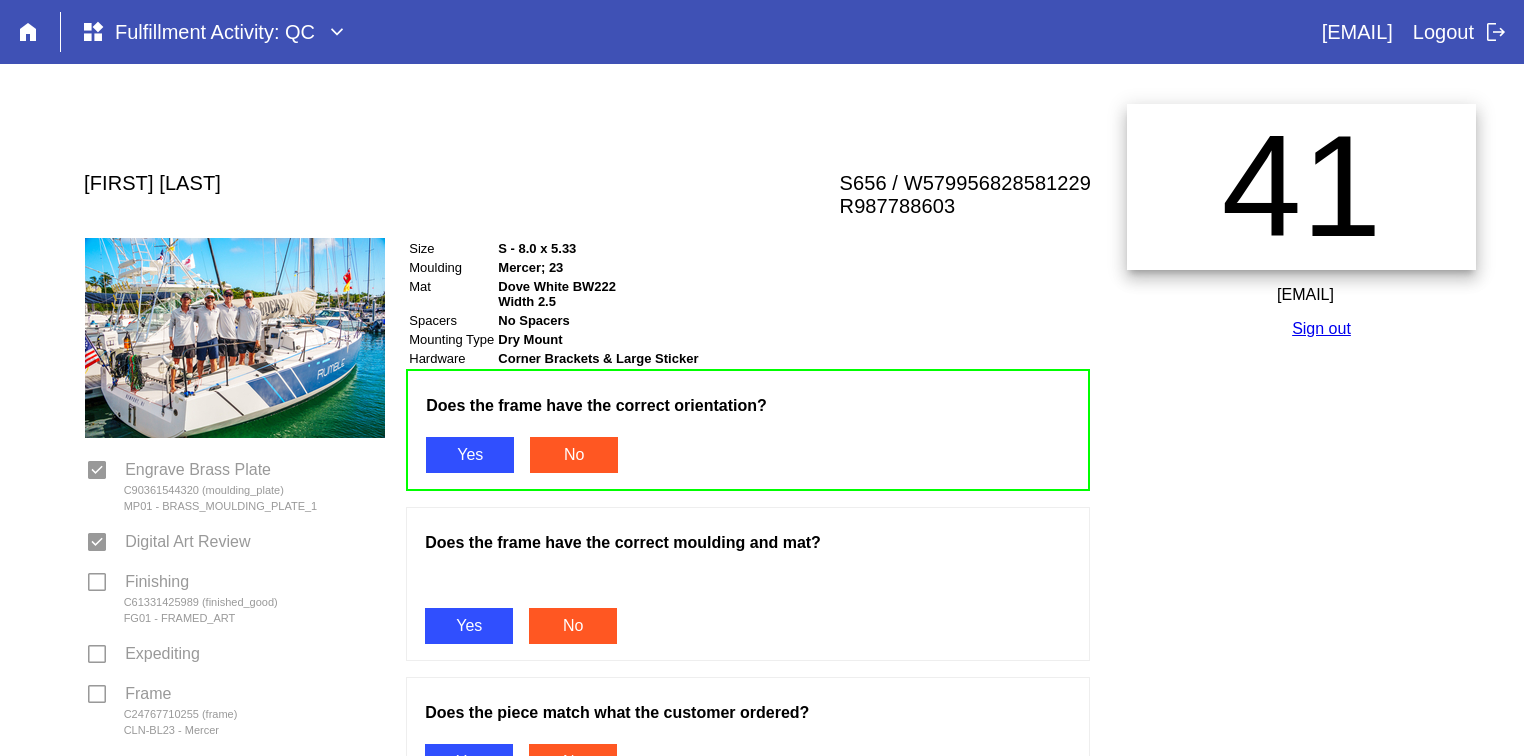 click on "Yes" at bounding box center (469, 626) 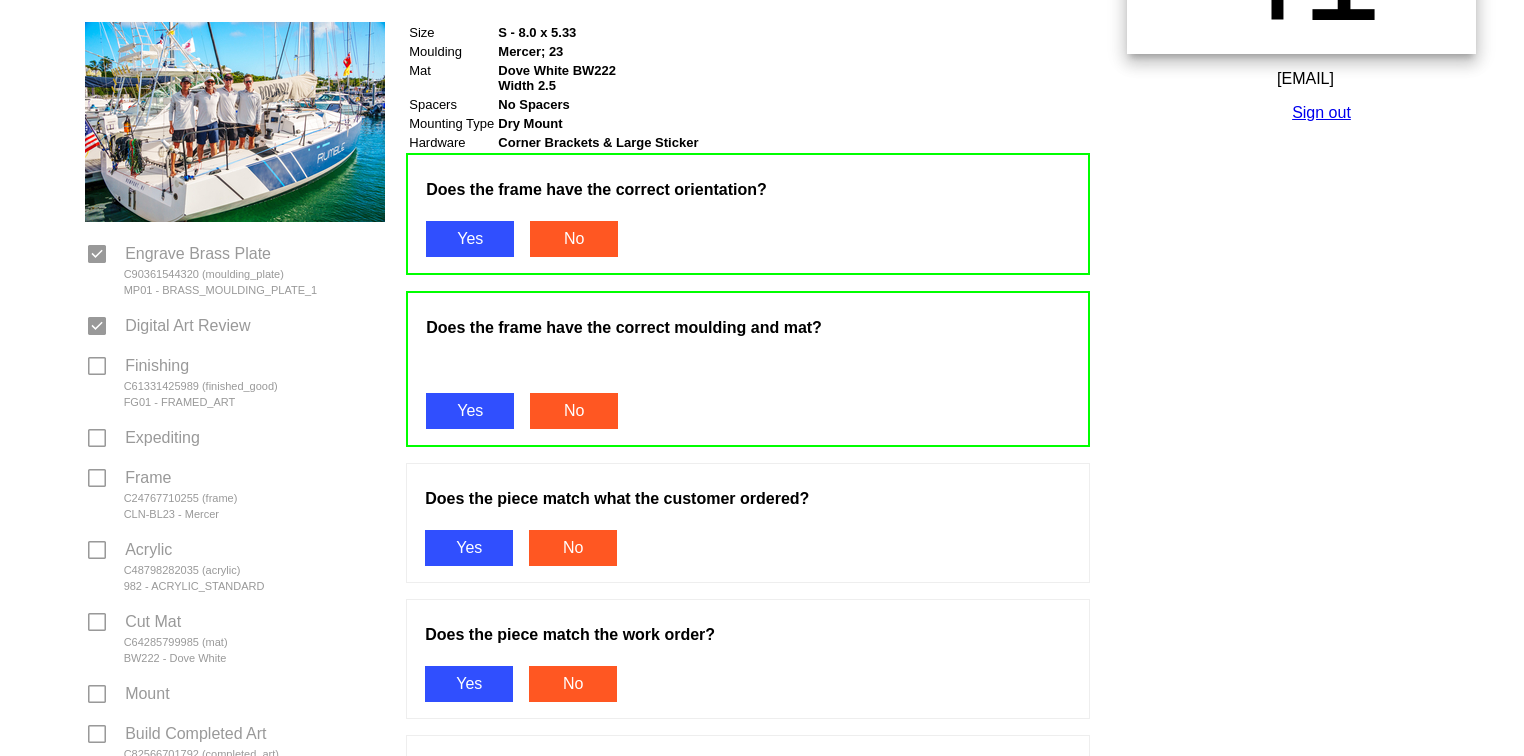 scroll, scrollTop: 260, scrollLeft: 0, axis: vertical 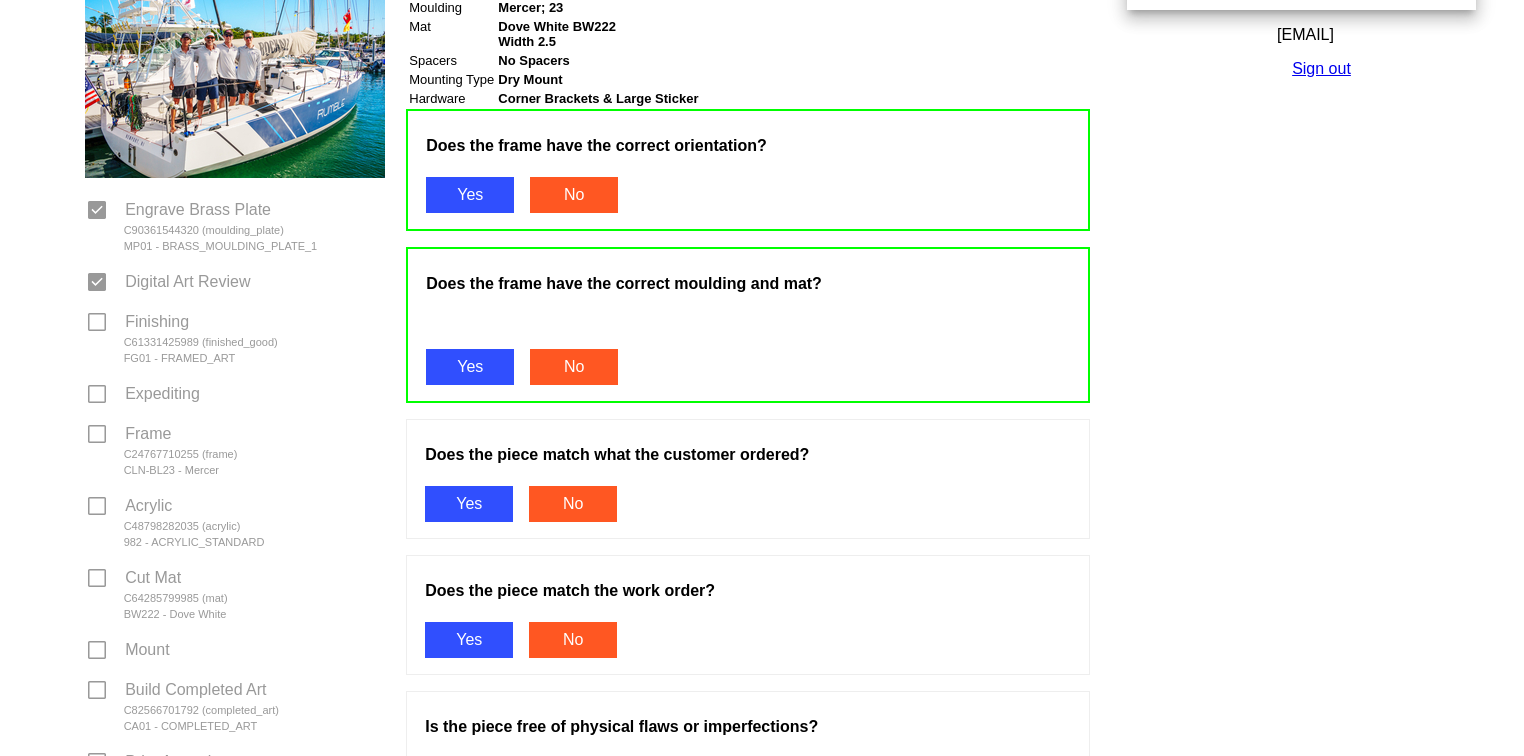 click on "Yes" at bounding box center (469, 504) 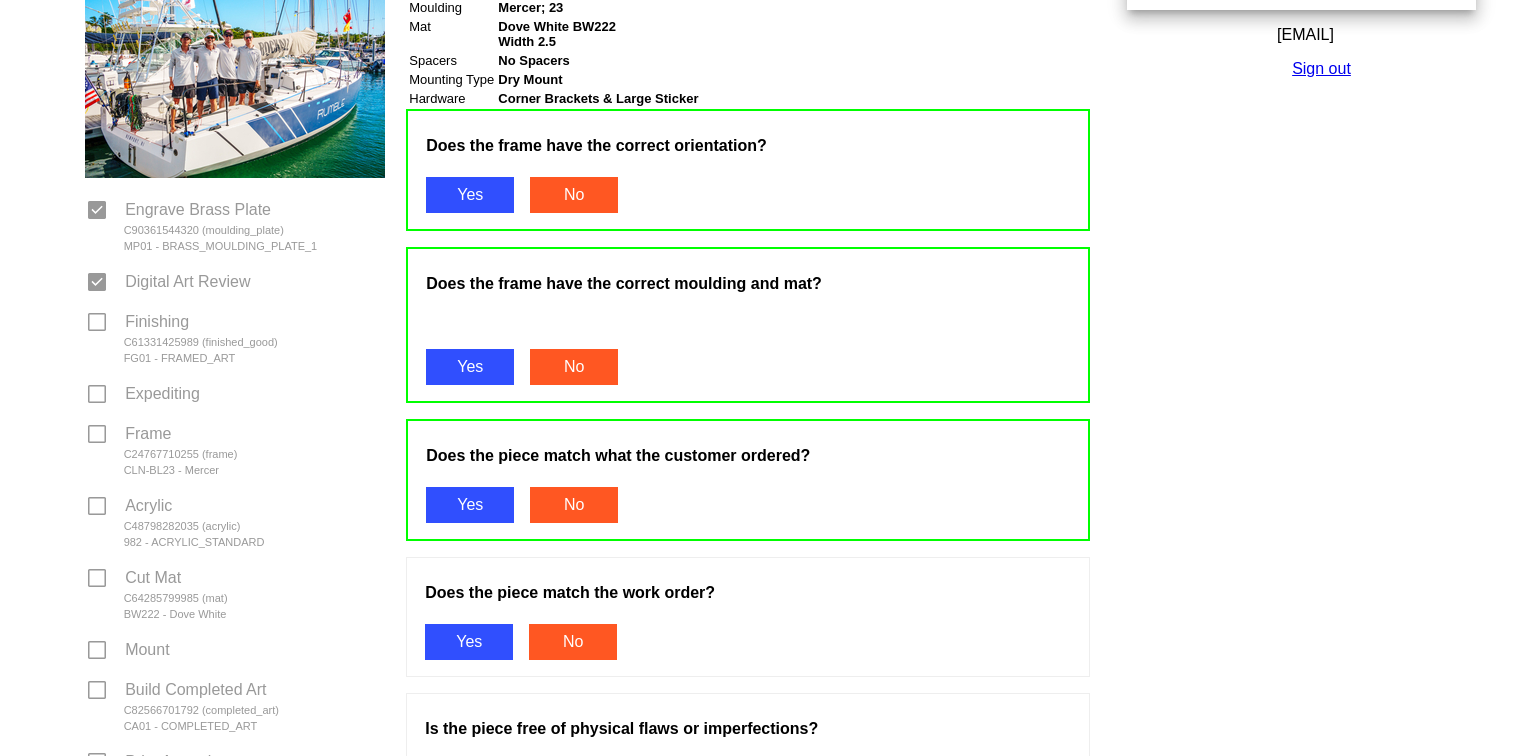 click on "Yes" at bounding box center [469, 642] 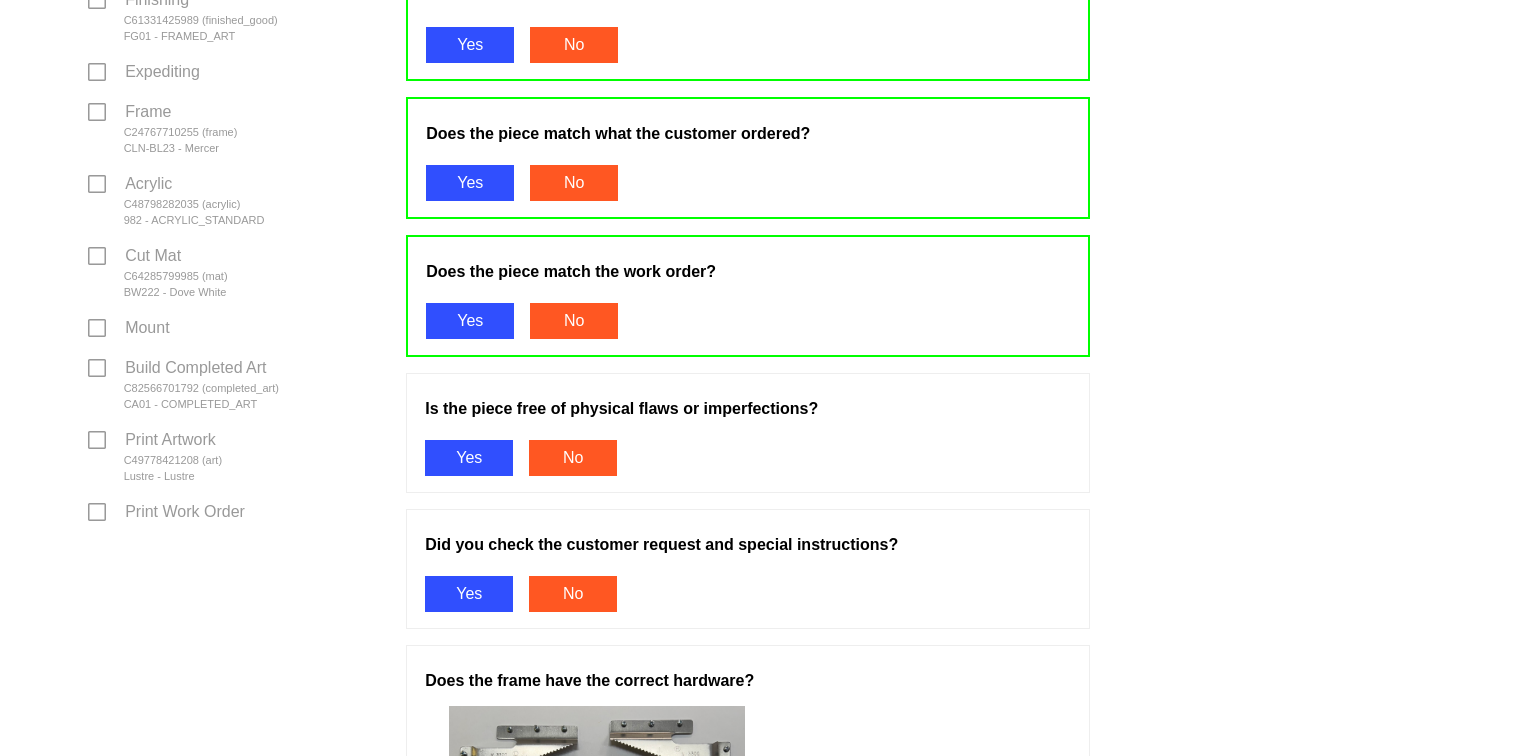 scroll, scrollTop: 587, scrollLeft: 0, axis: vertical 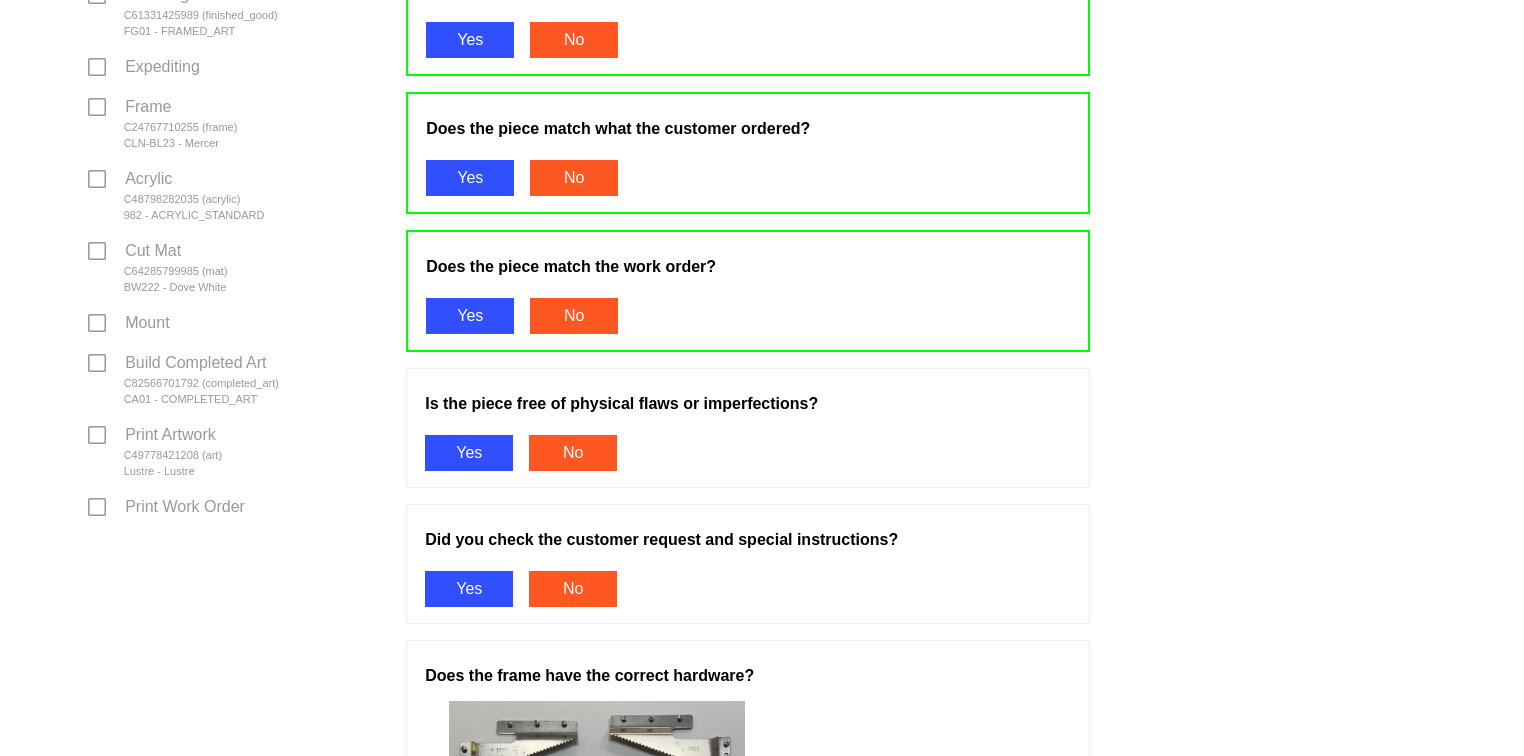 click on "Yes" at bounding box center (469, 453) 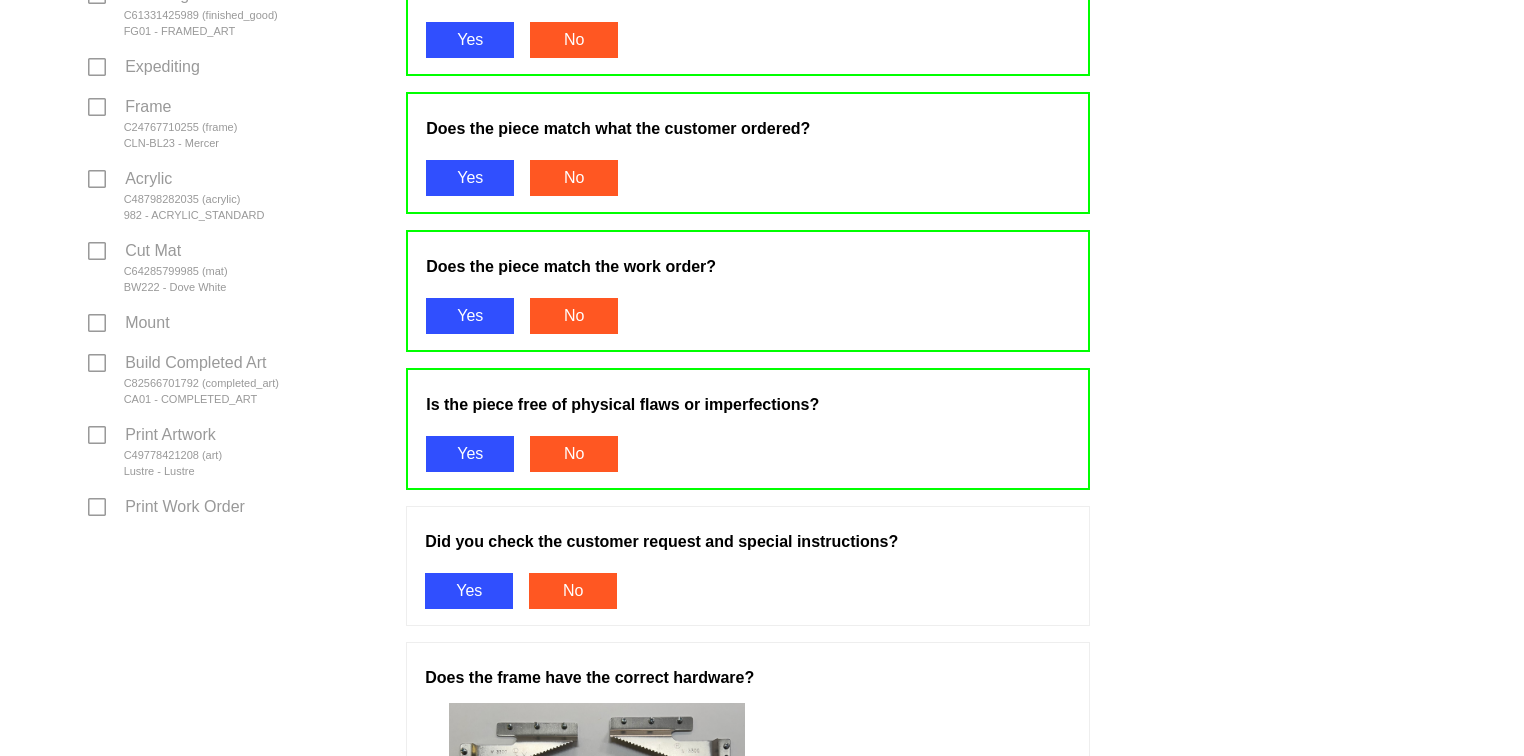 click on "Yes" at bounding box center [469, 591] 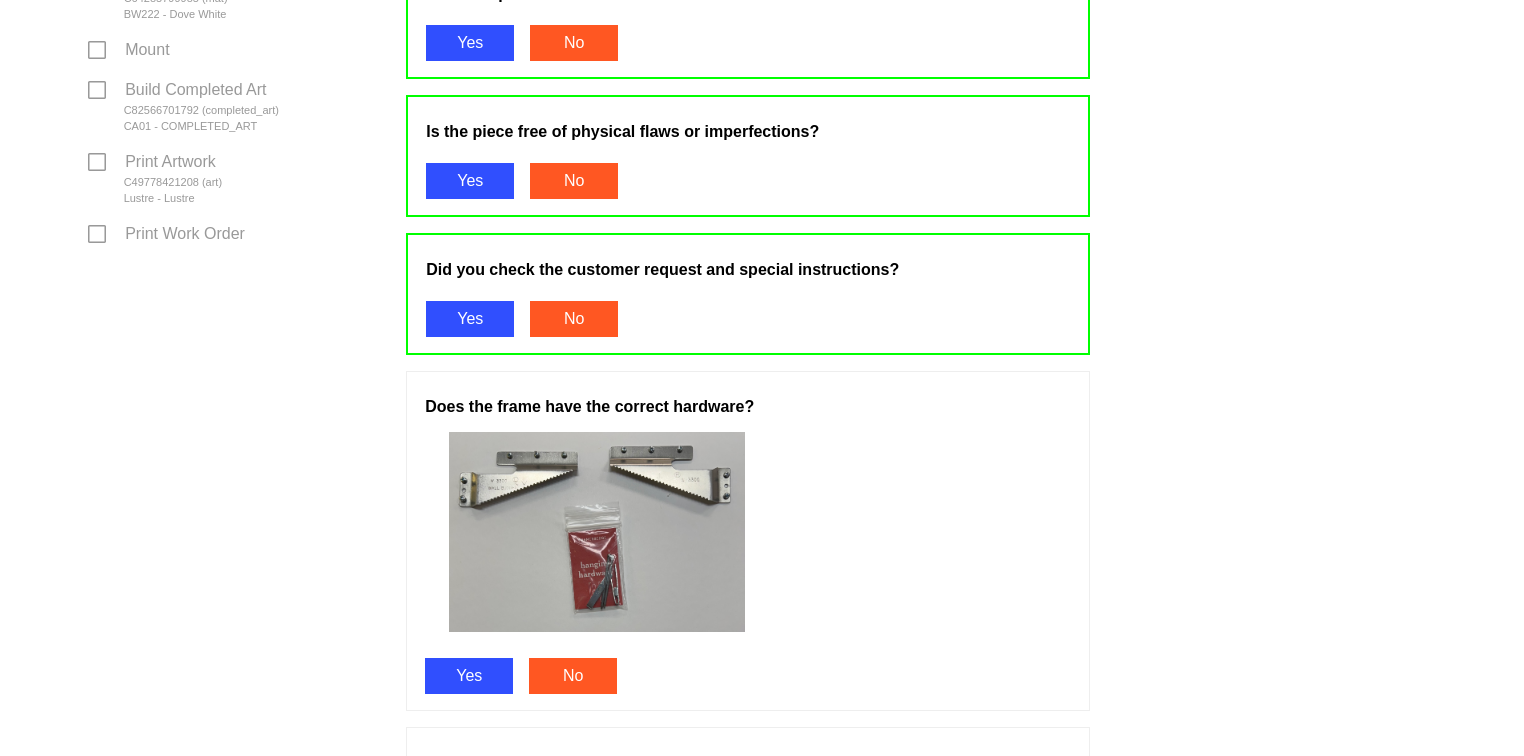 click on "Yes" at bounding box center [469, 676] 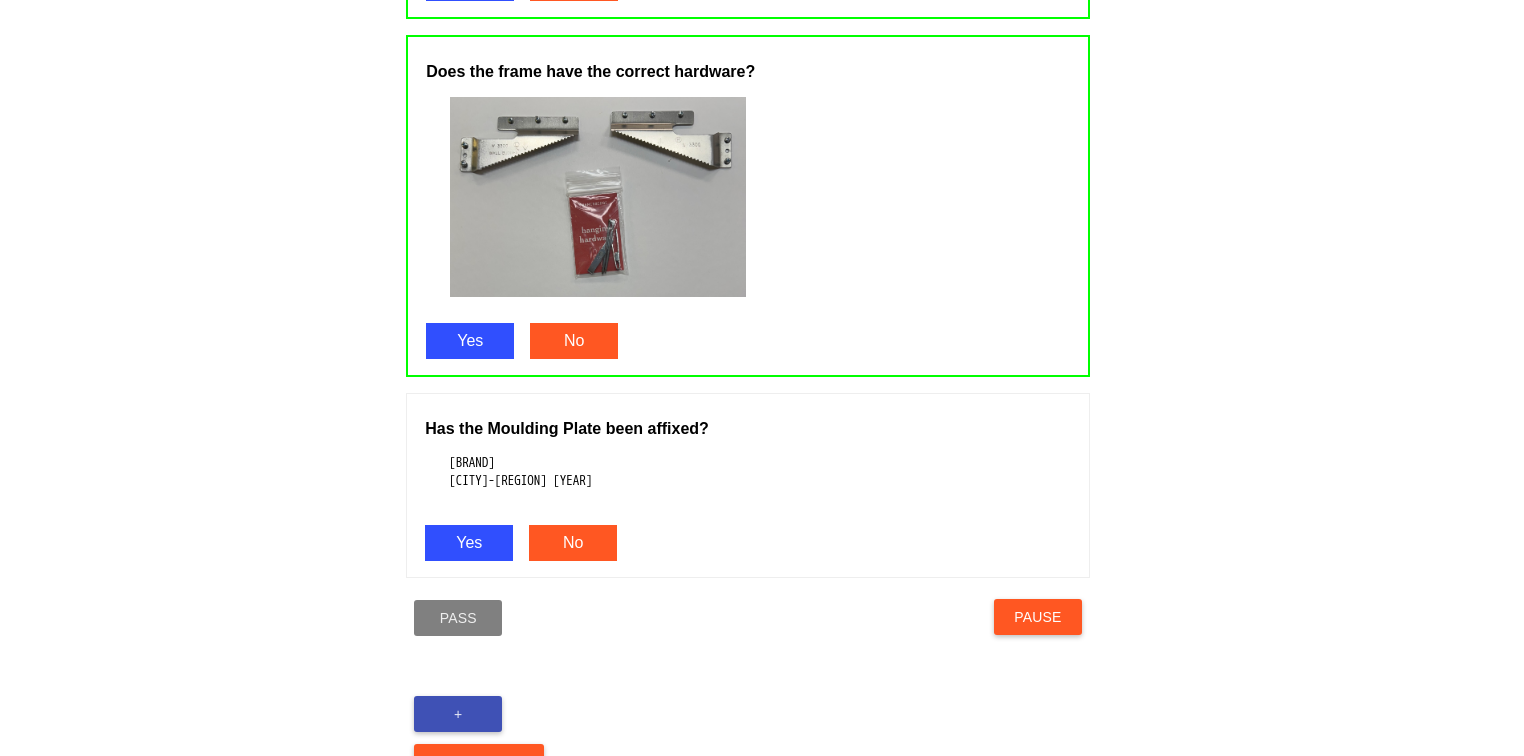 click on "Yes" at bounding box center (469, 543) 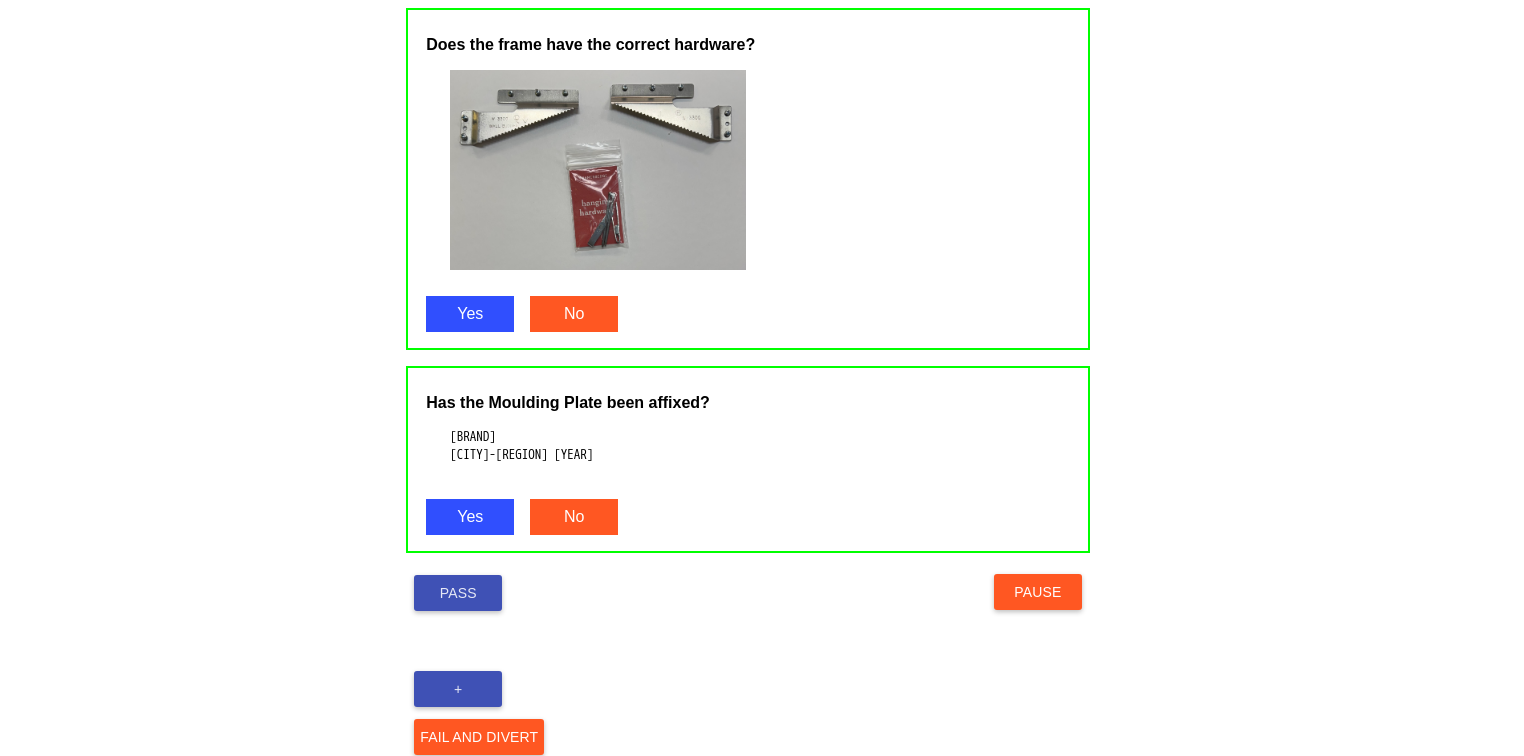 scroll, scrollTop: 1274, scrollLeft: 0, axis: vertical 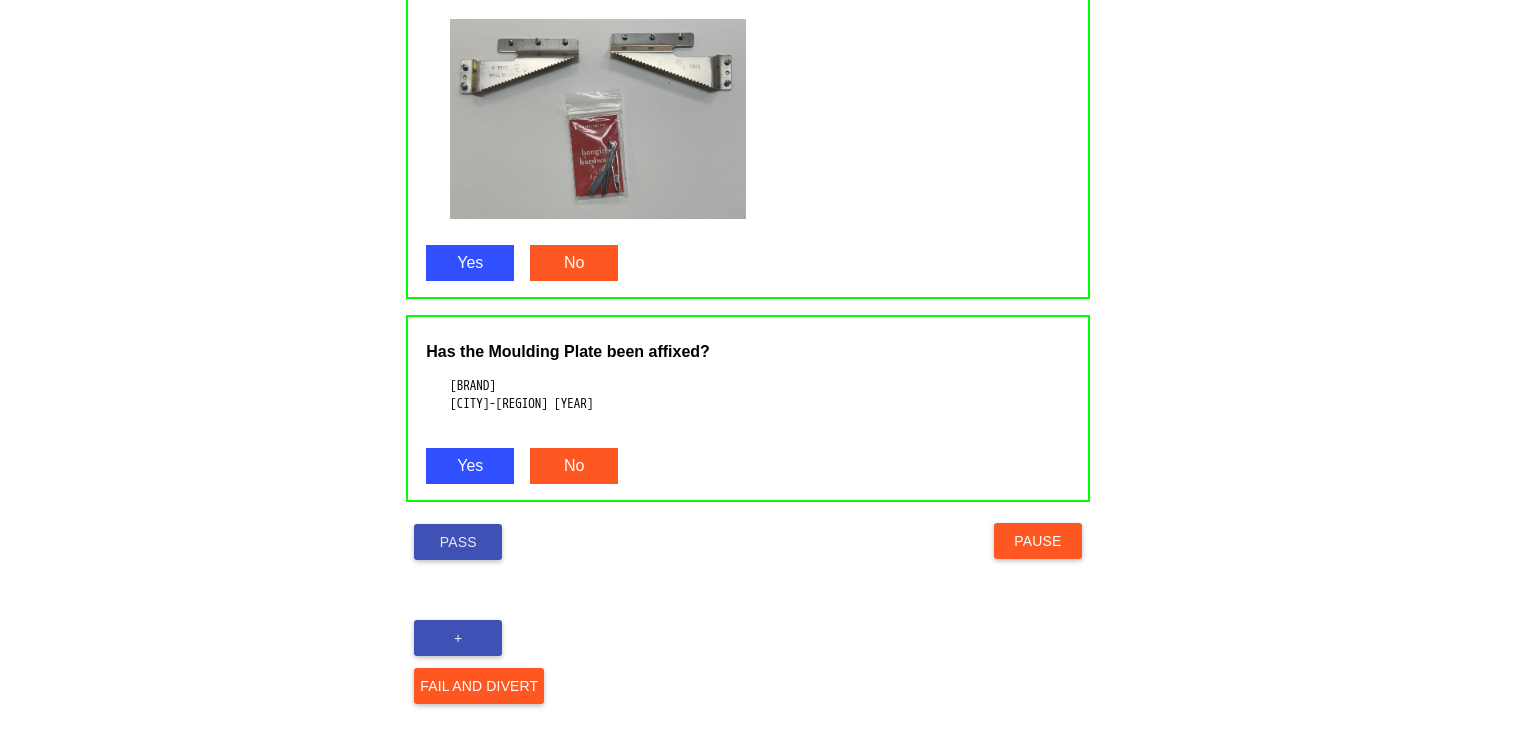 click on "Pass" at bounding box center (458, 542) 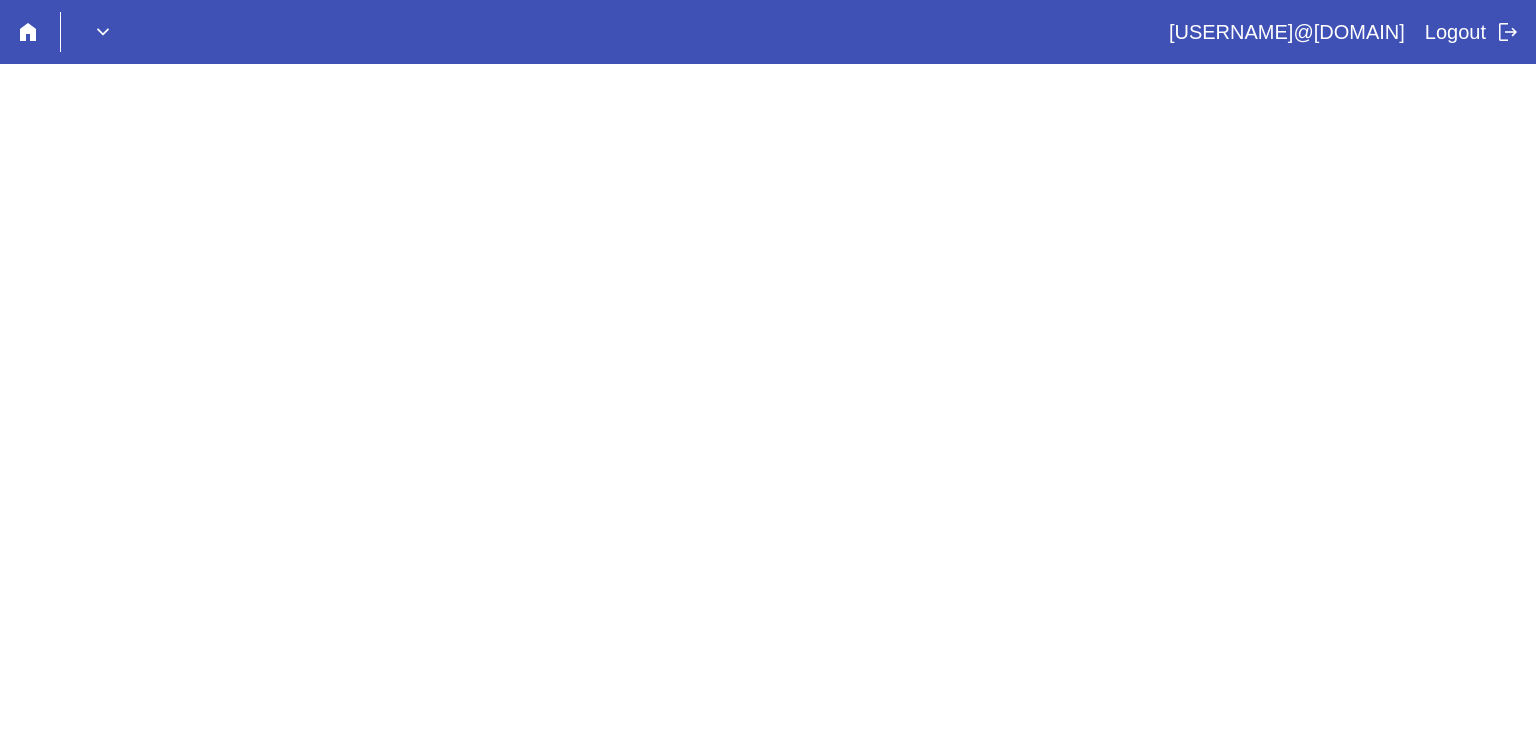 scroll, scrollTop: 0, scrollLeft: 0, axis: both 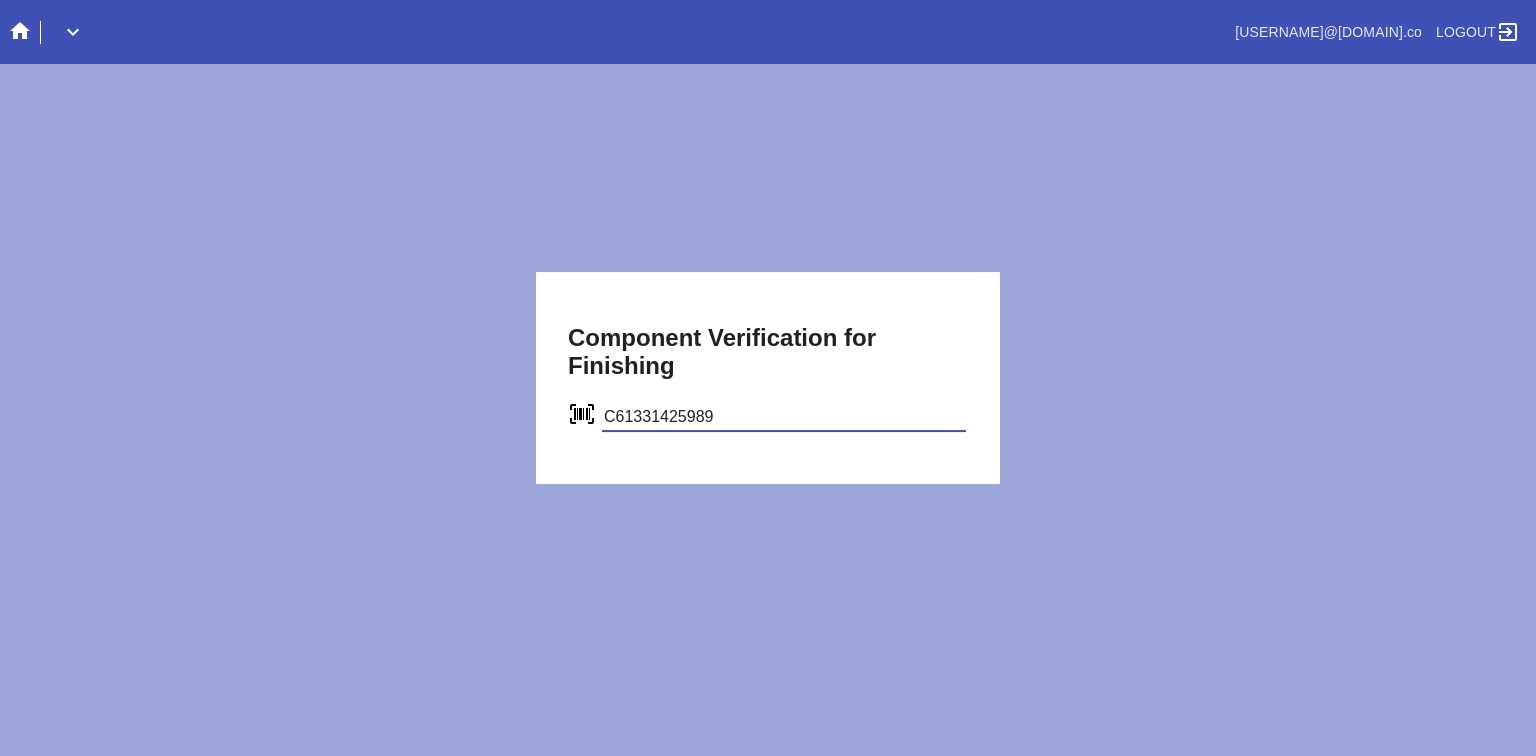 type on "C61331425989" 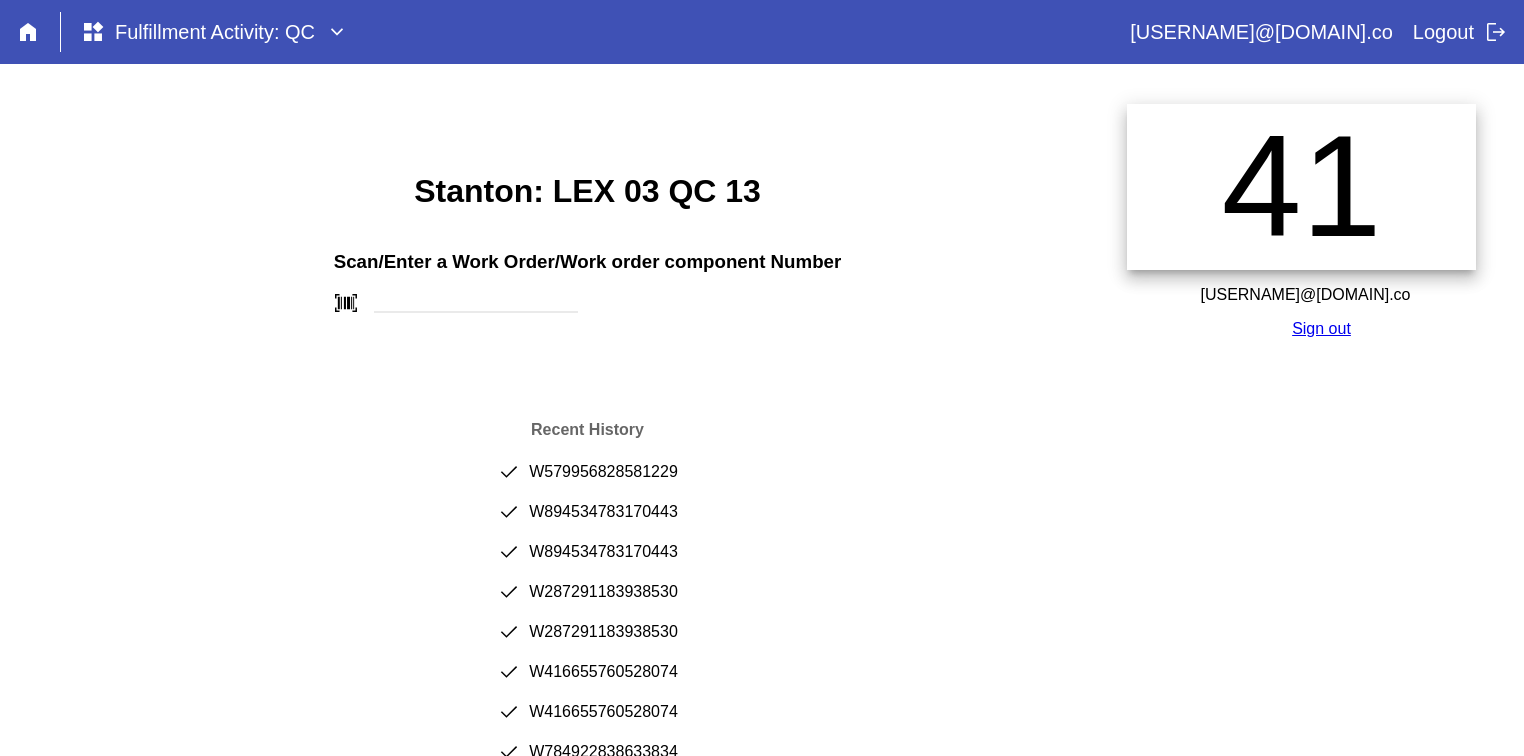 scroll, scrollTop: 0, scrollLeft: 0, axis: both 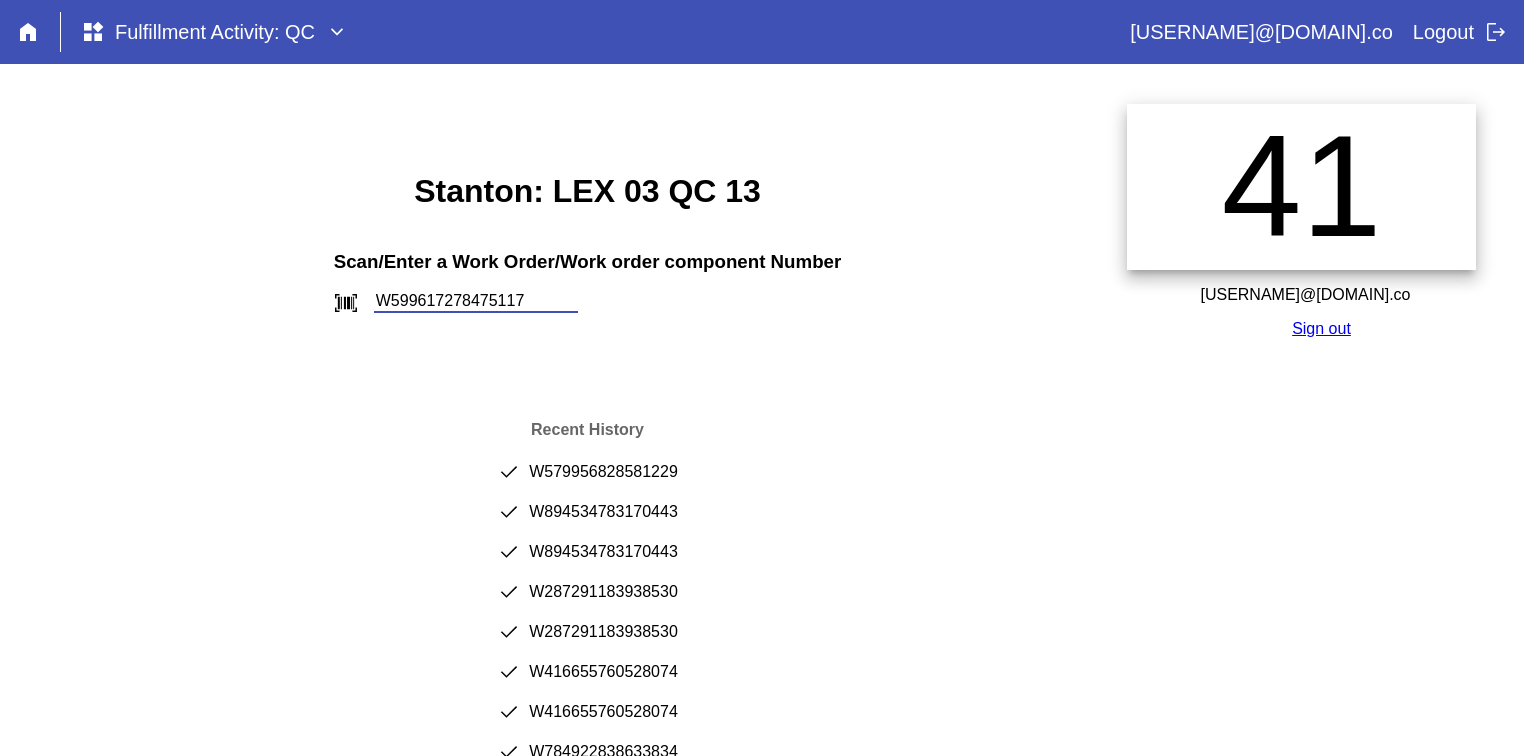 type on "W599617278475117" 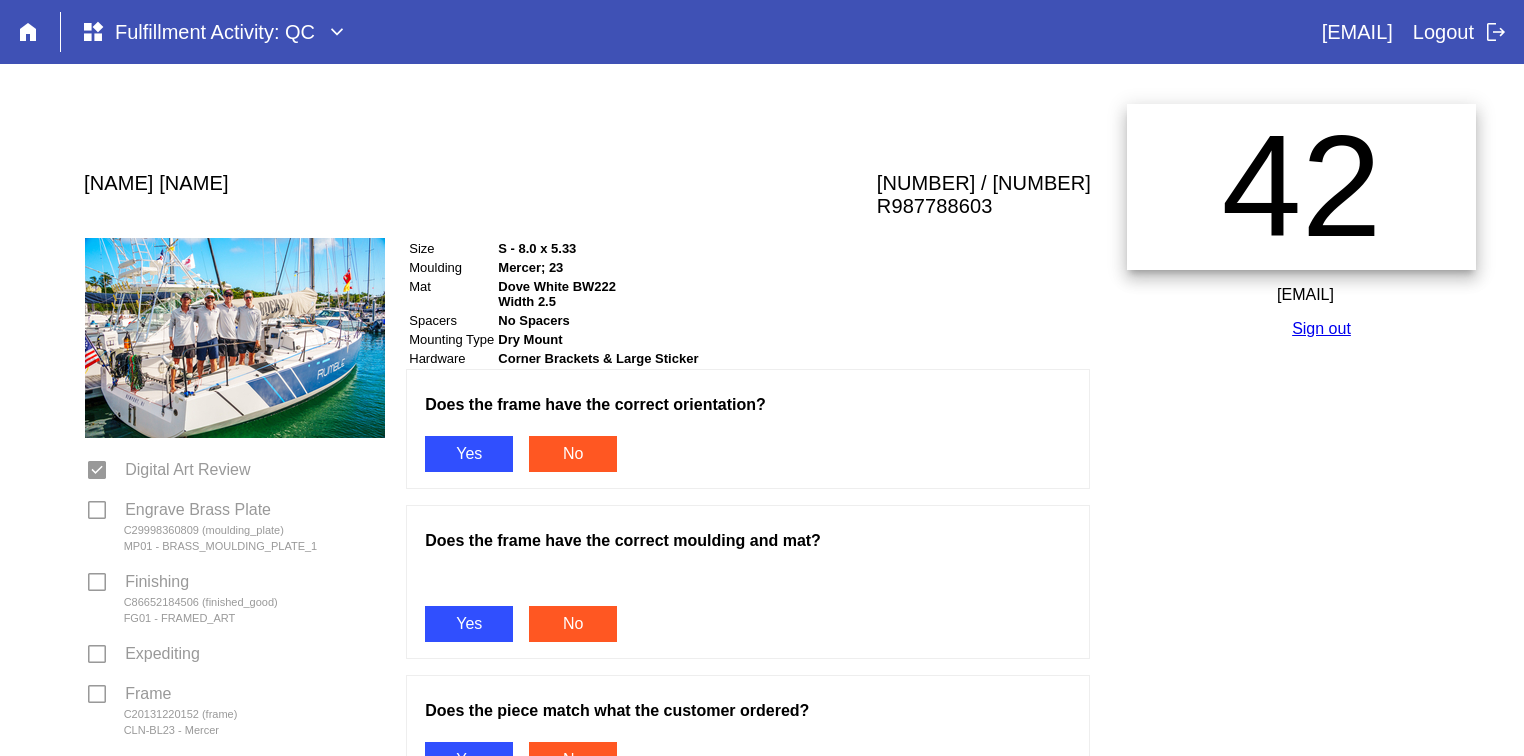 scroll, scrollTop: 0, scrollLeft: 0, axis: both 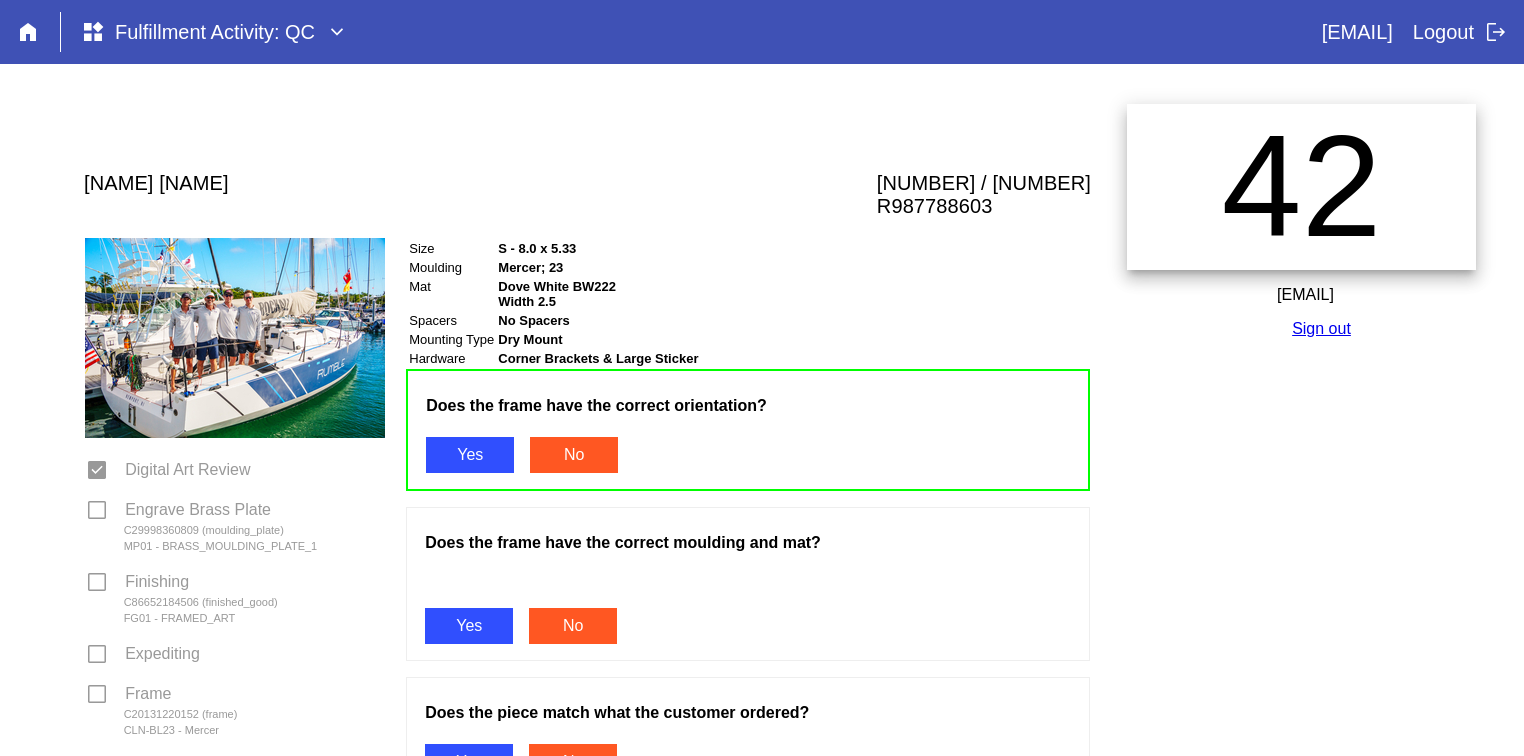 click on "Yes" at bounding box center [469, 626] 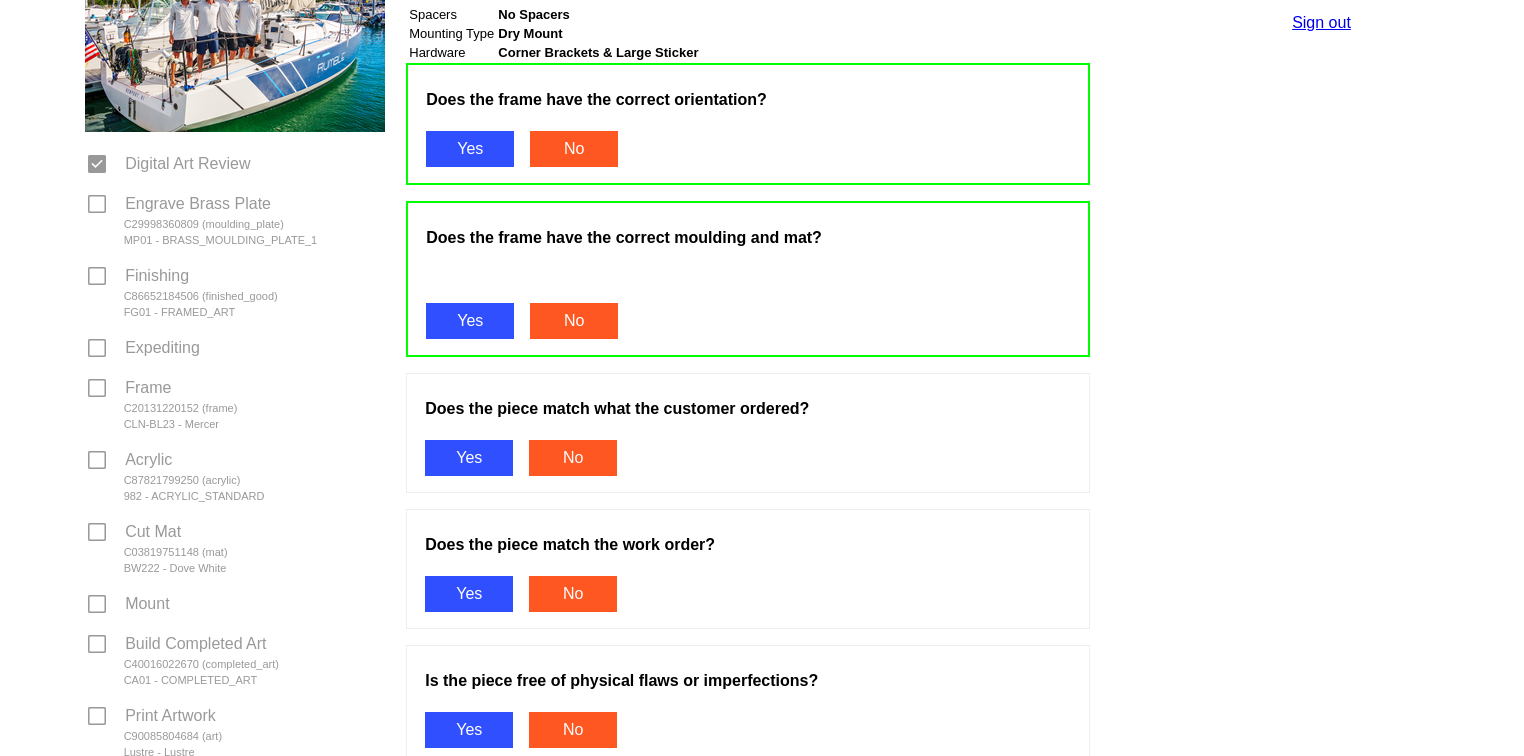 scroll, scrollTop: 341, scrollLeft: 0, axis: vertical 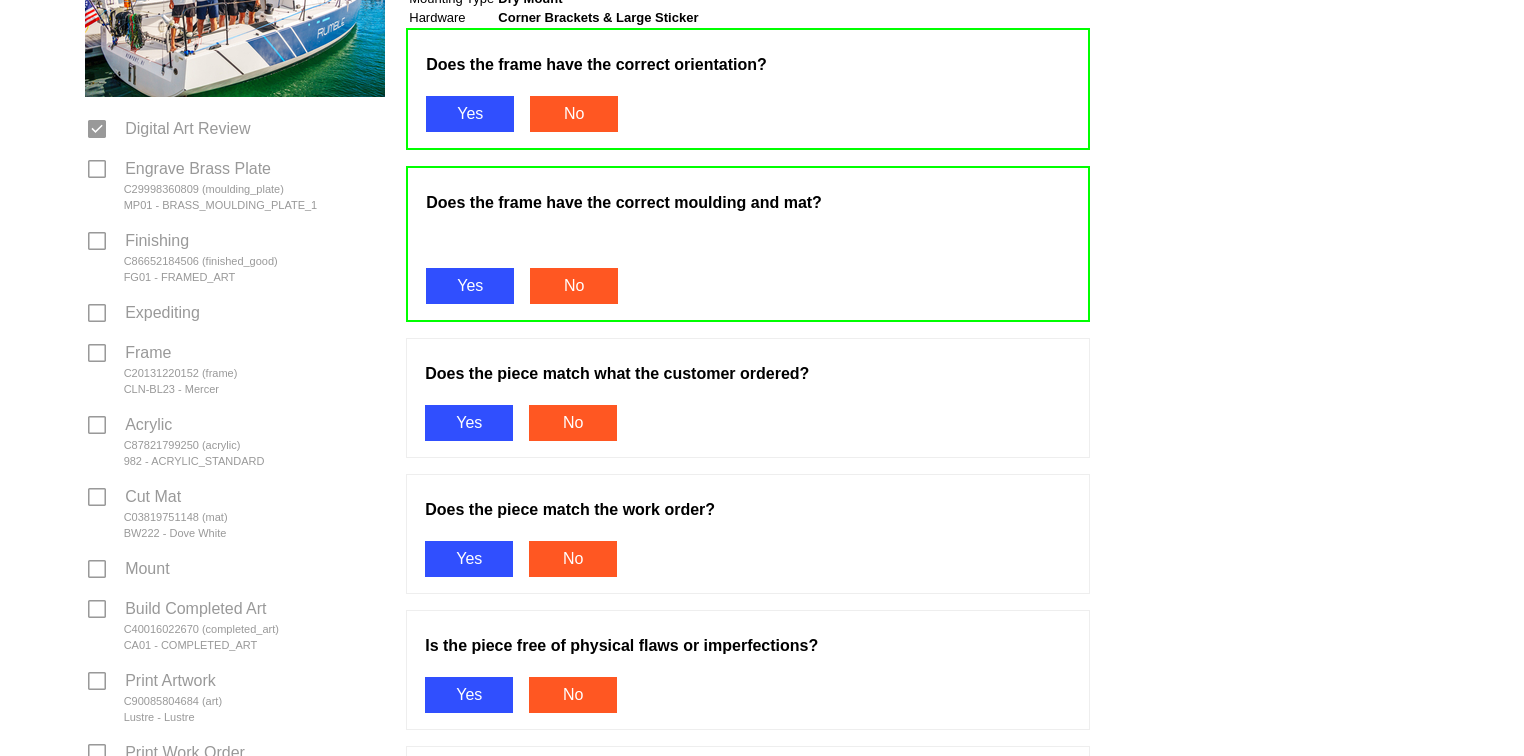 click on "Yes" at bounding box center (469, 423) 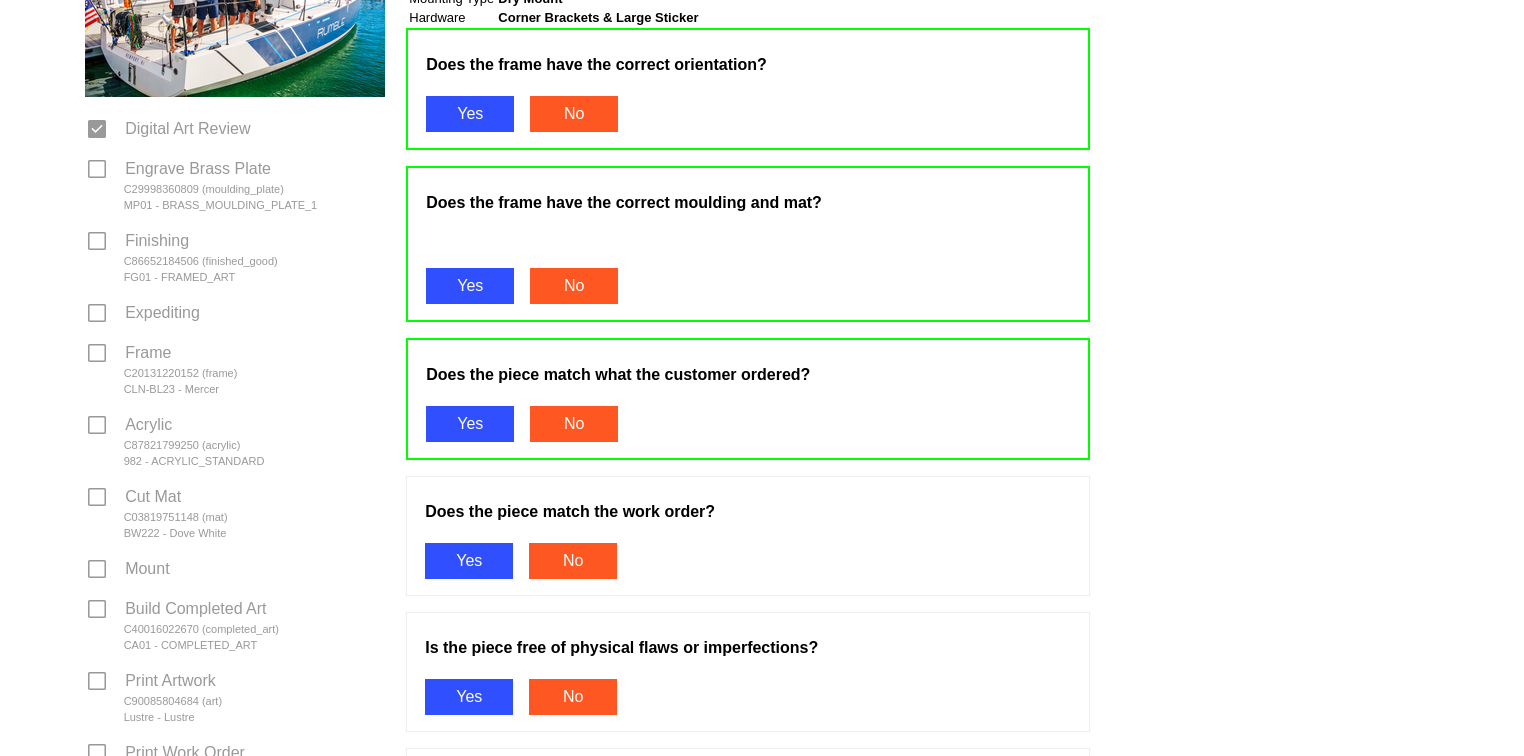 click on "Yes" at bounding box center (469, 561) 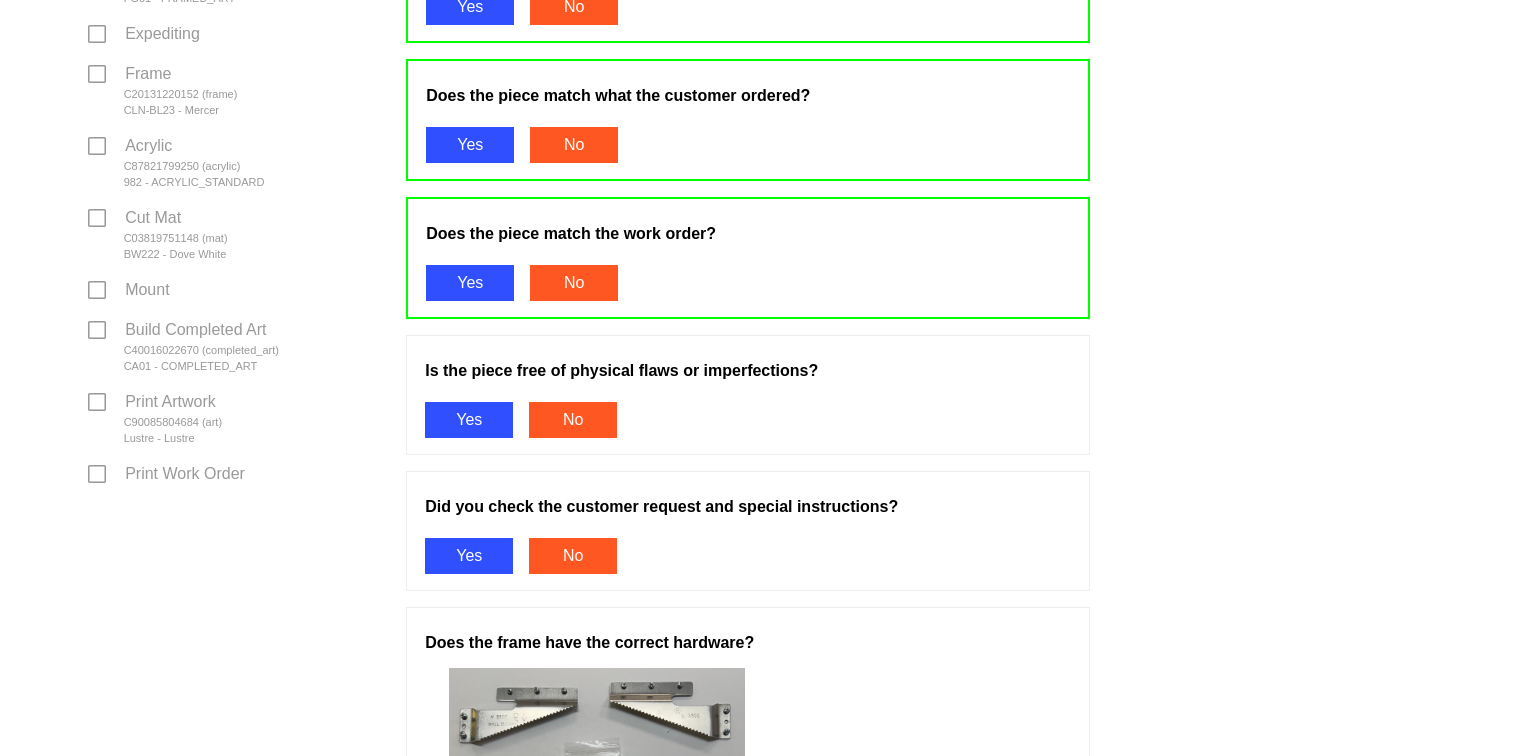 scroll, scrollTop: 647, scrollLeft: 0, axis: vertical 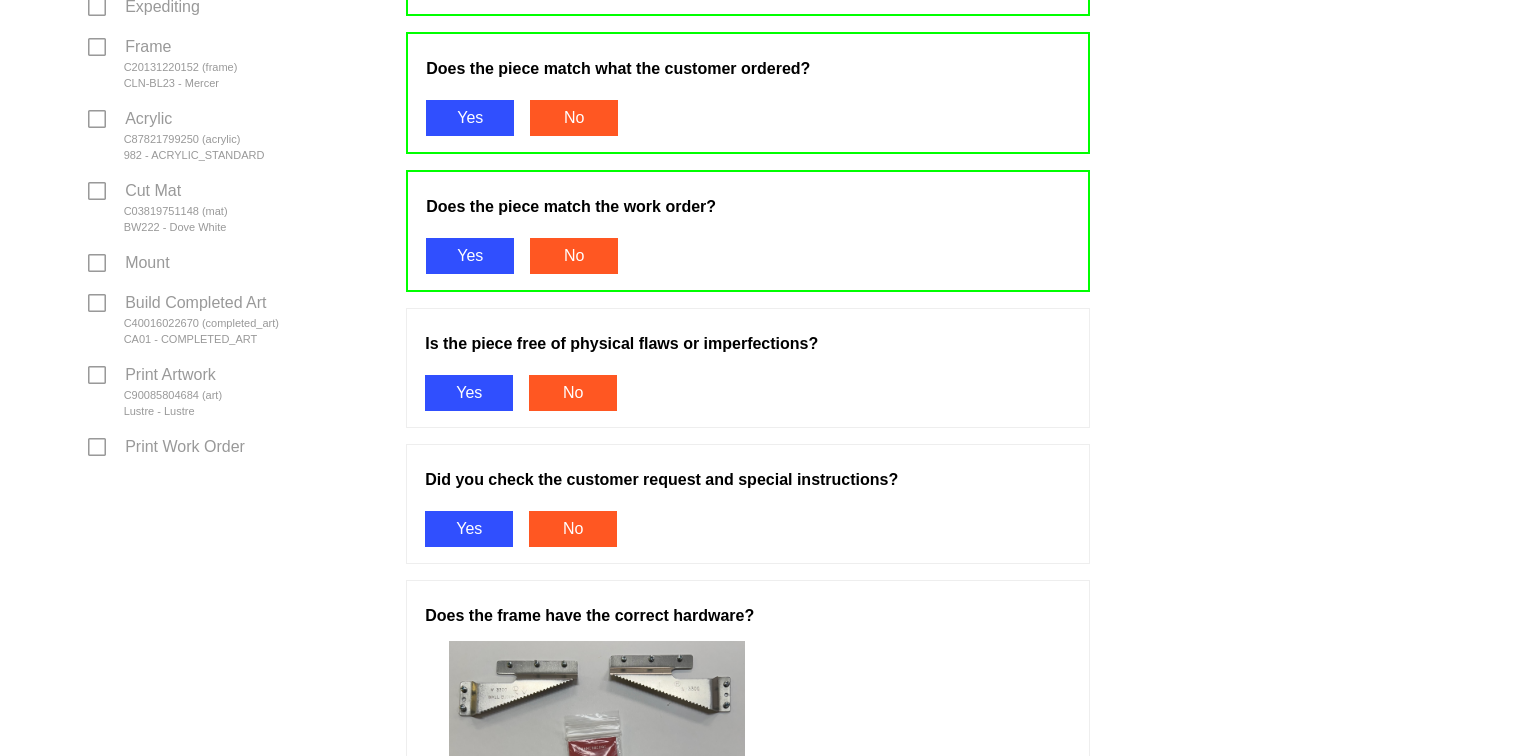 click on "Yes" at bounding box center (469, 393) 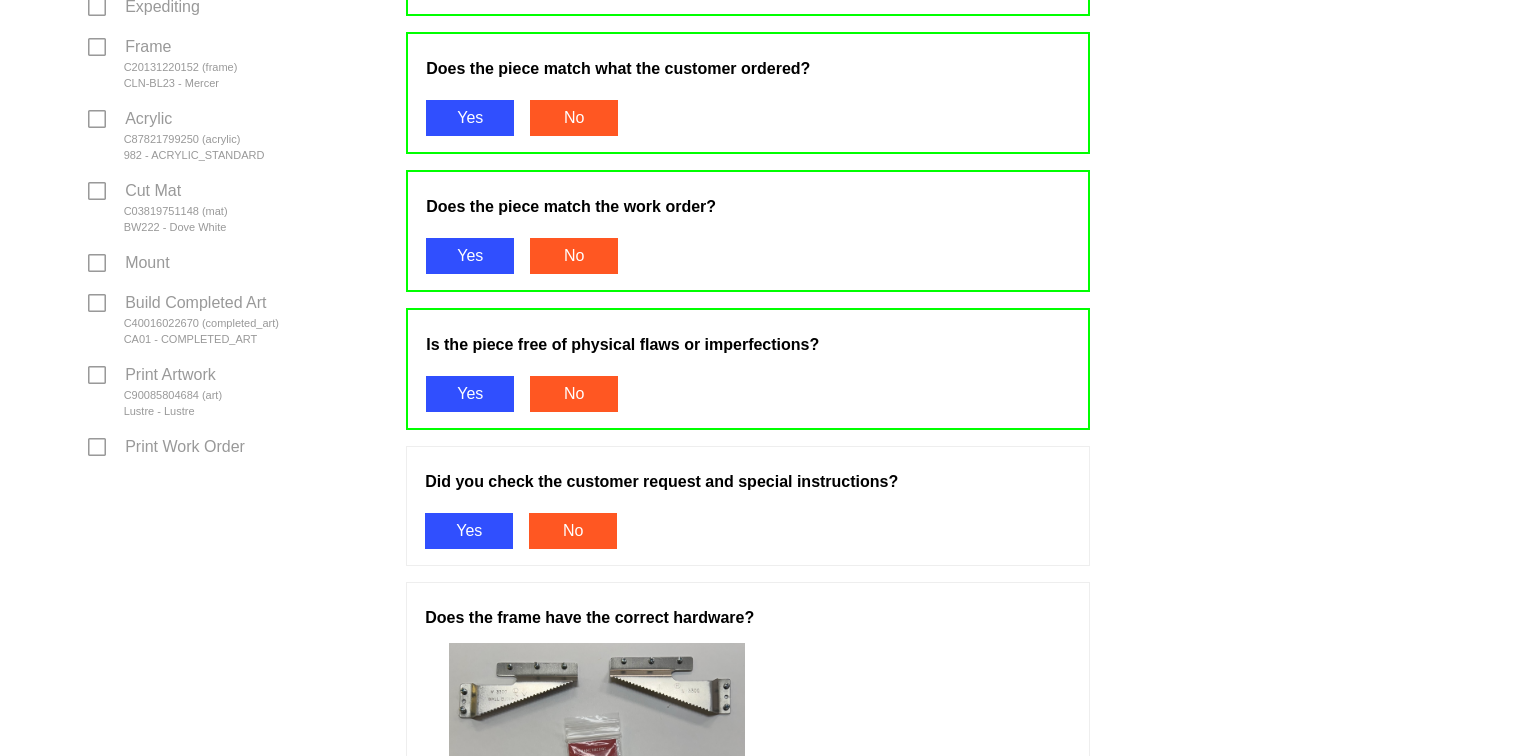 click on "Yes" at bounding box center (469, 531) 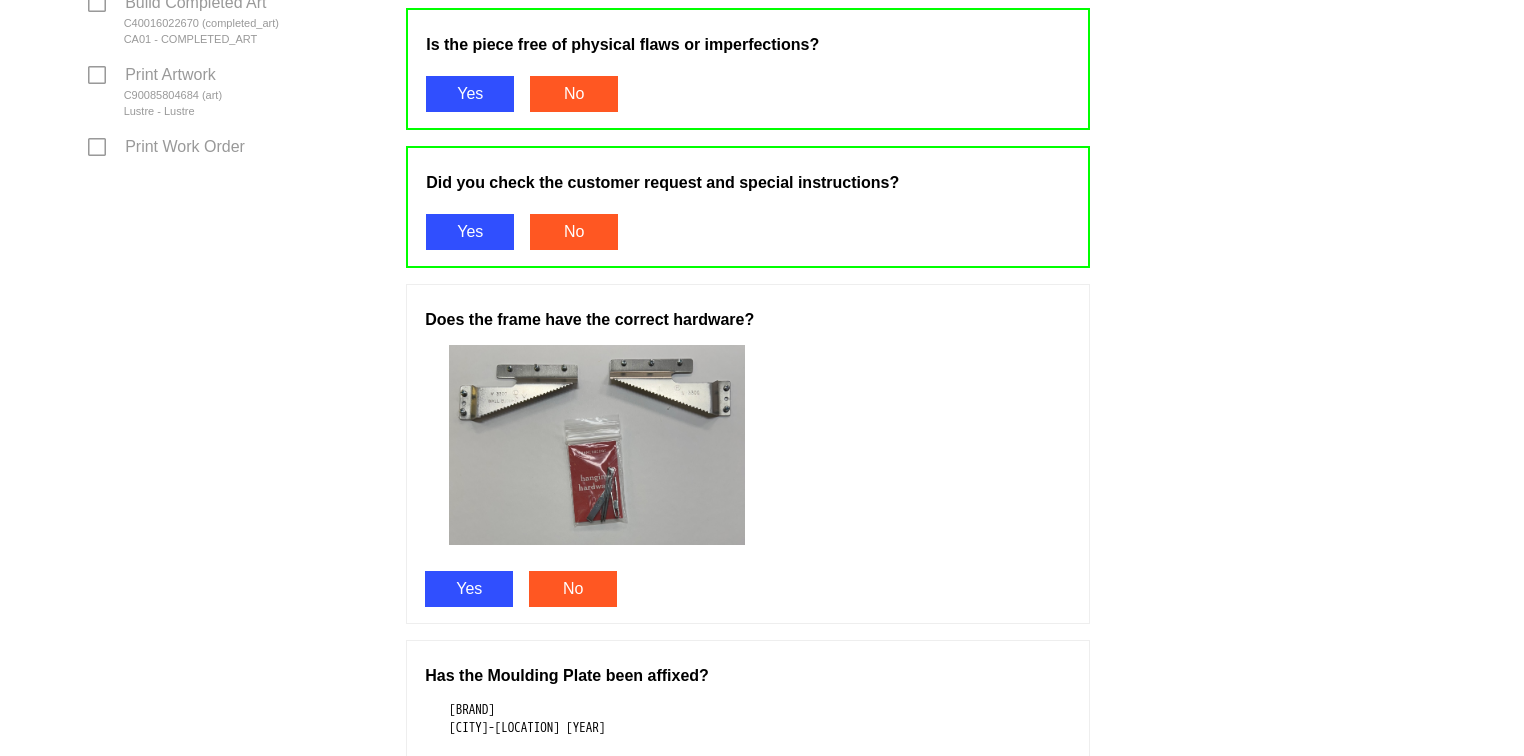 click on "Yes" at bounding box center [469, 589] 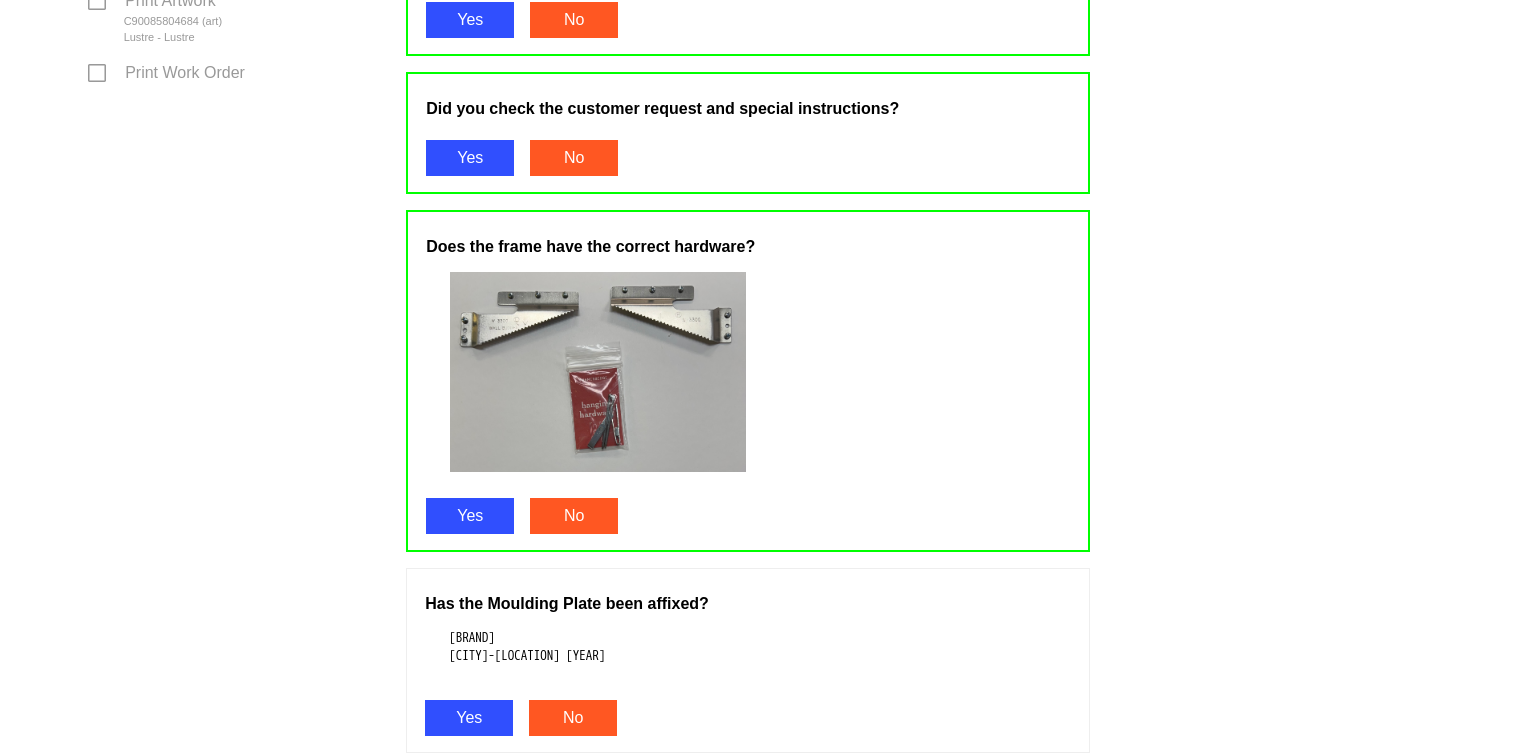 scroll, scrollTop: 1248, scrollLeft: 0, axis: vertical 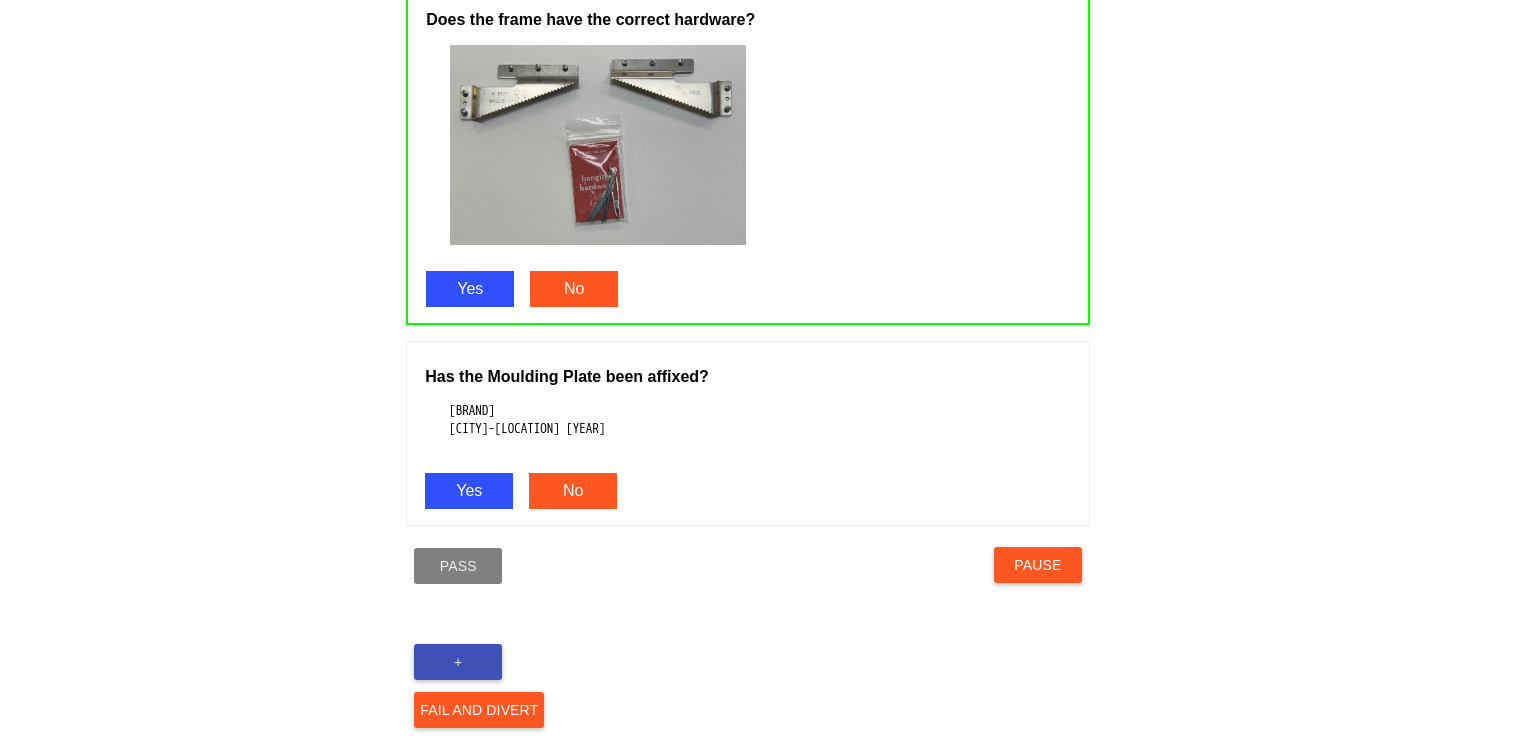 click on "Yes" at bounding box center [469, 491] 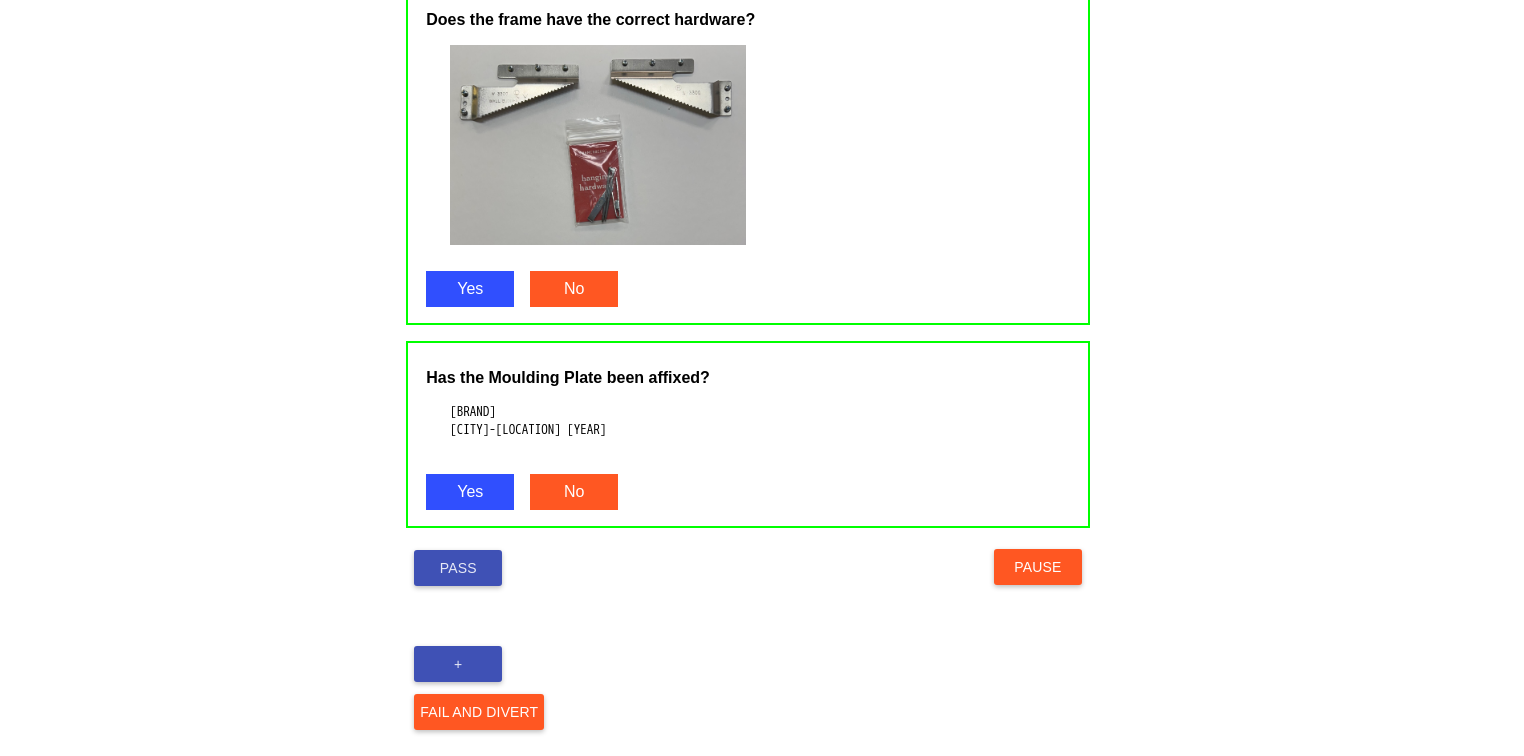 click on "Pass" at bounding box center [458, 568] 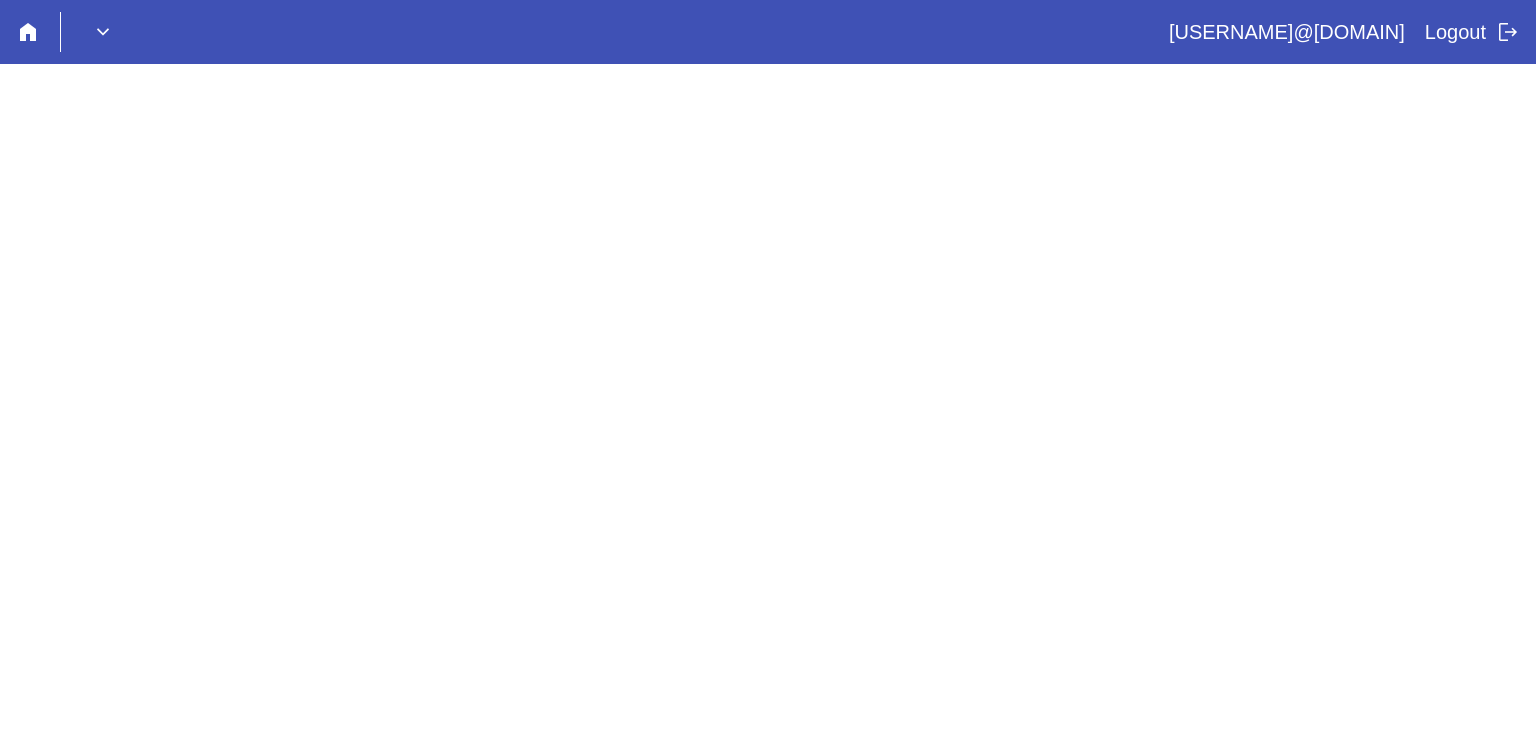 scroll, scrollTop: 0, scrollLeft: 0, axis: both 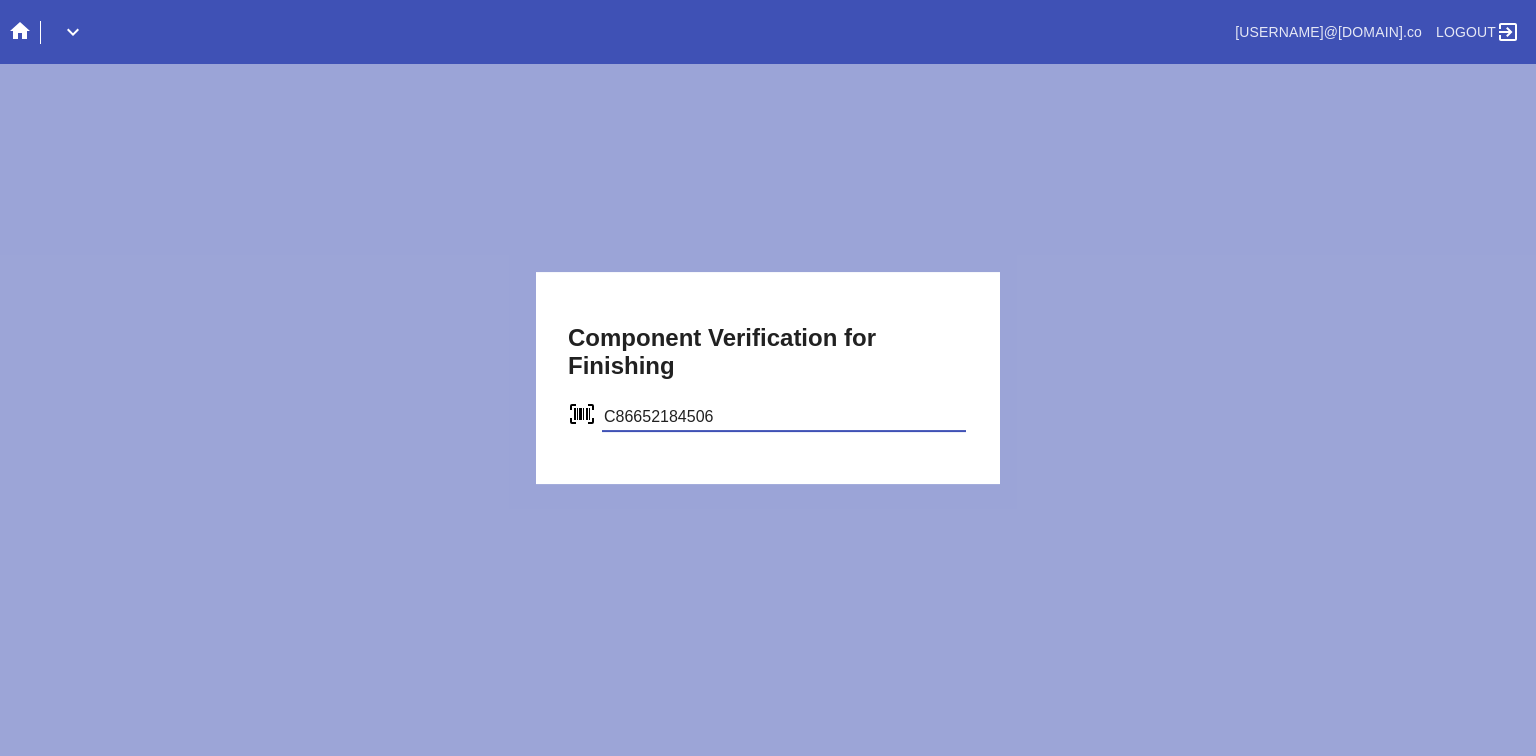 type on "C86652184506" 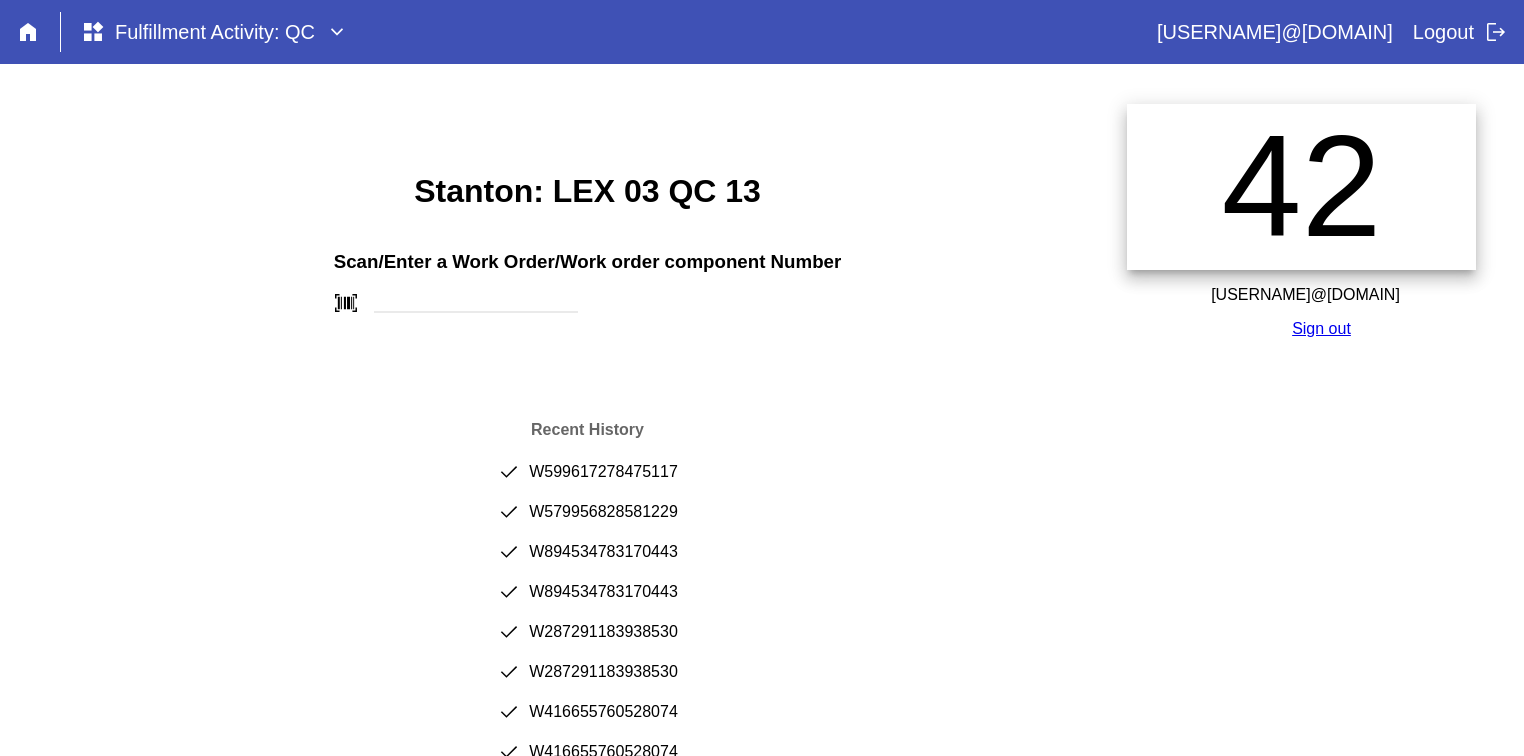 scroll, scrollTop: 0, scrollLeft: 0, axis: both 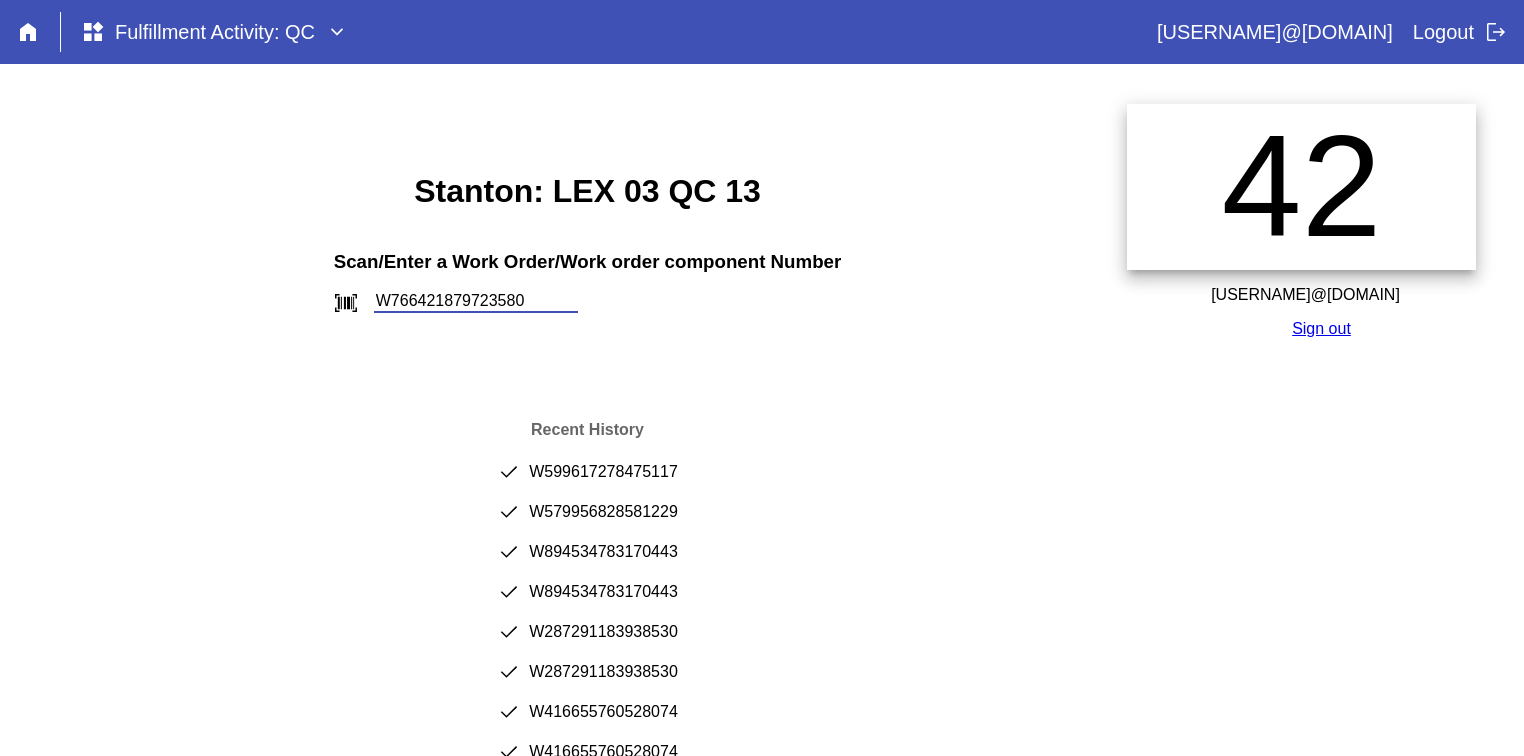 type on "W766421879723580" 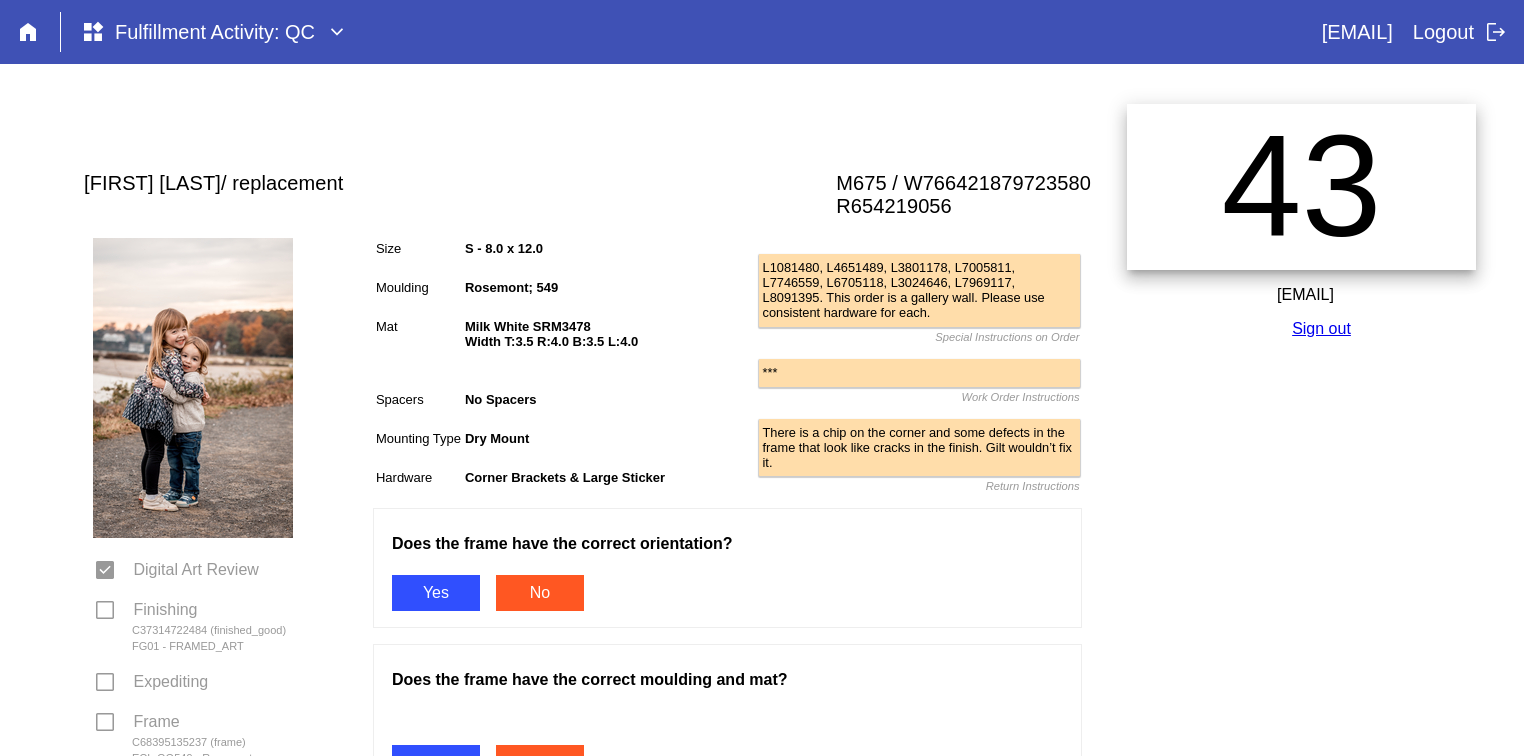 scroll, scrollTop: 0, scrollLeft: 0, axis: both 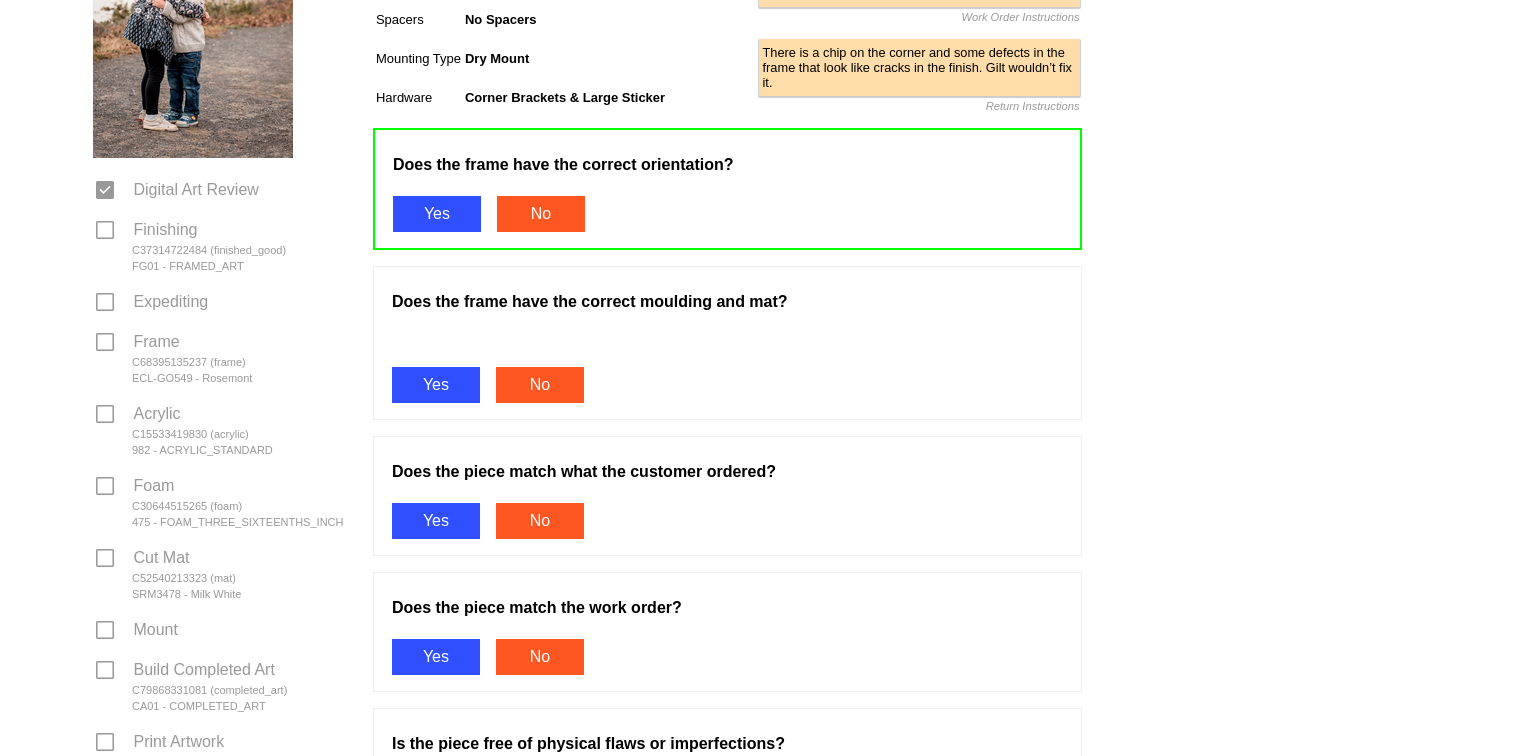 click on "Yes" at bounding box center [436, 385] 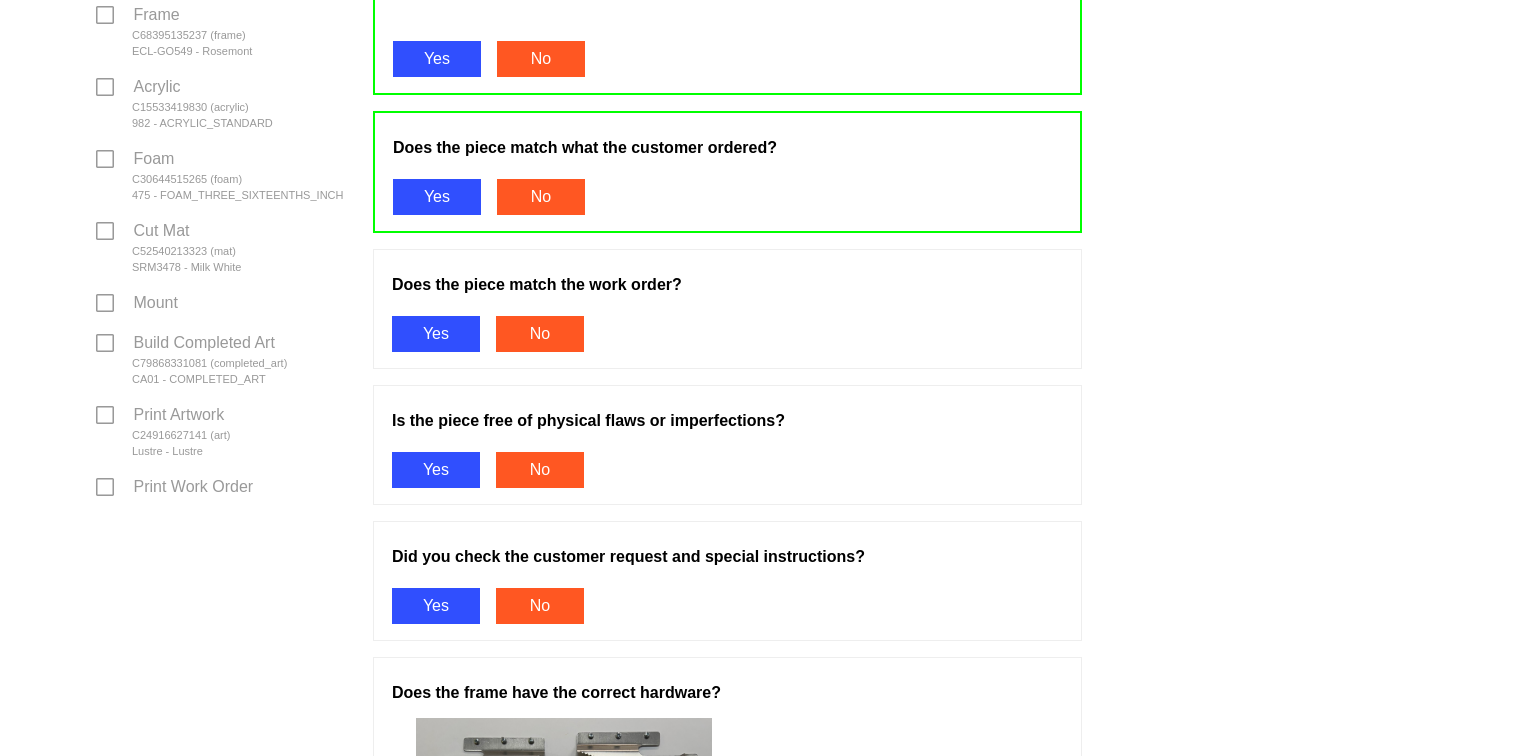 scroll, scrollTop: 732, scrollLeft: 0, axis: vertical 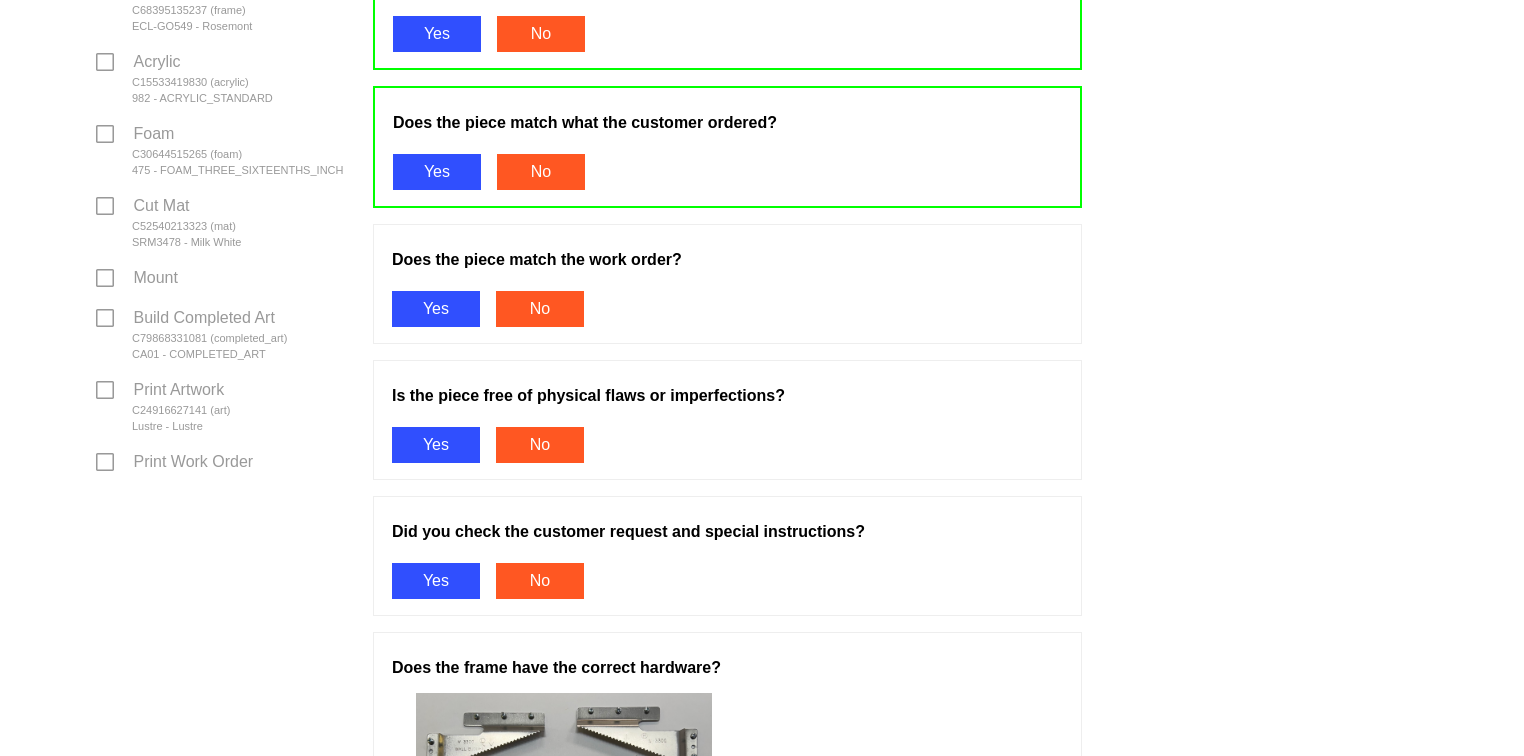 click on "Yes" at bounding box center (436, 309) 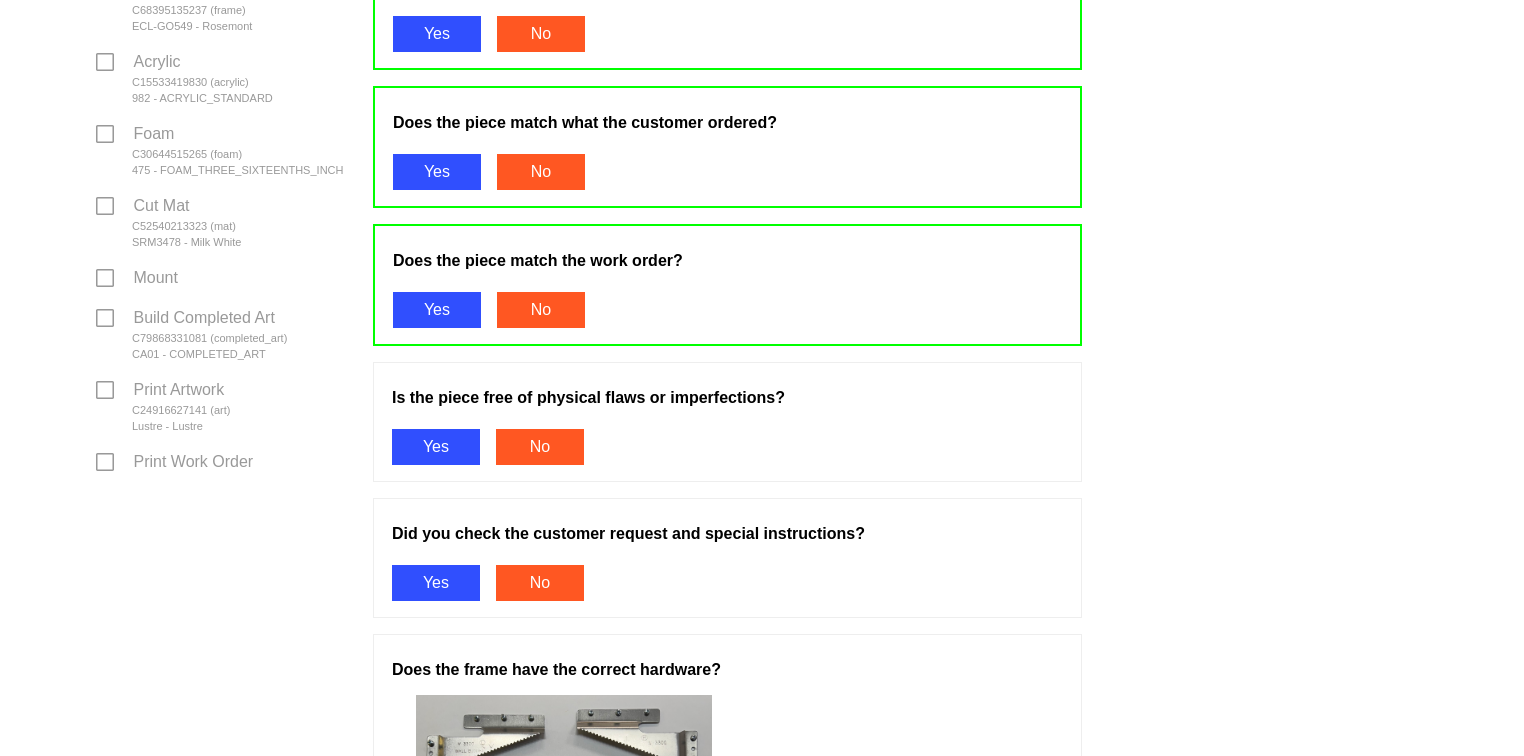 click on "Yes" at bounding box center [436, 447] 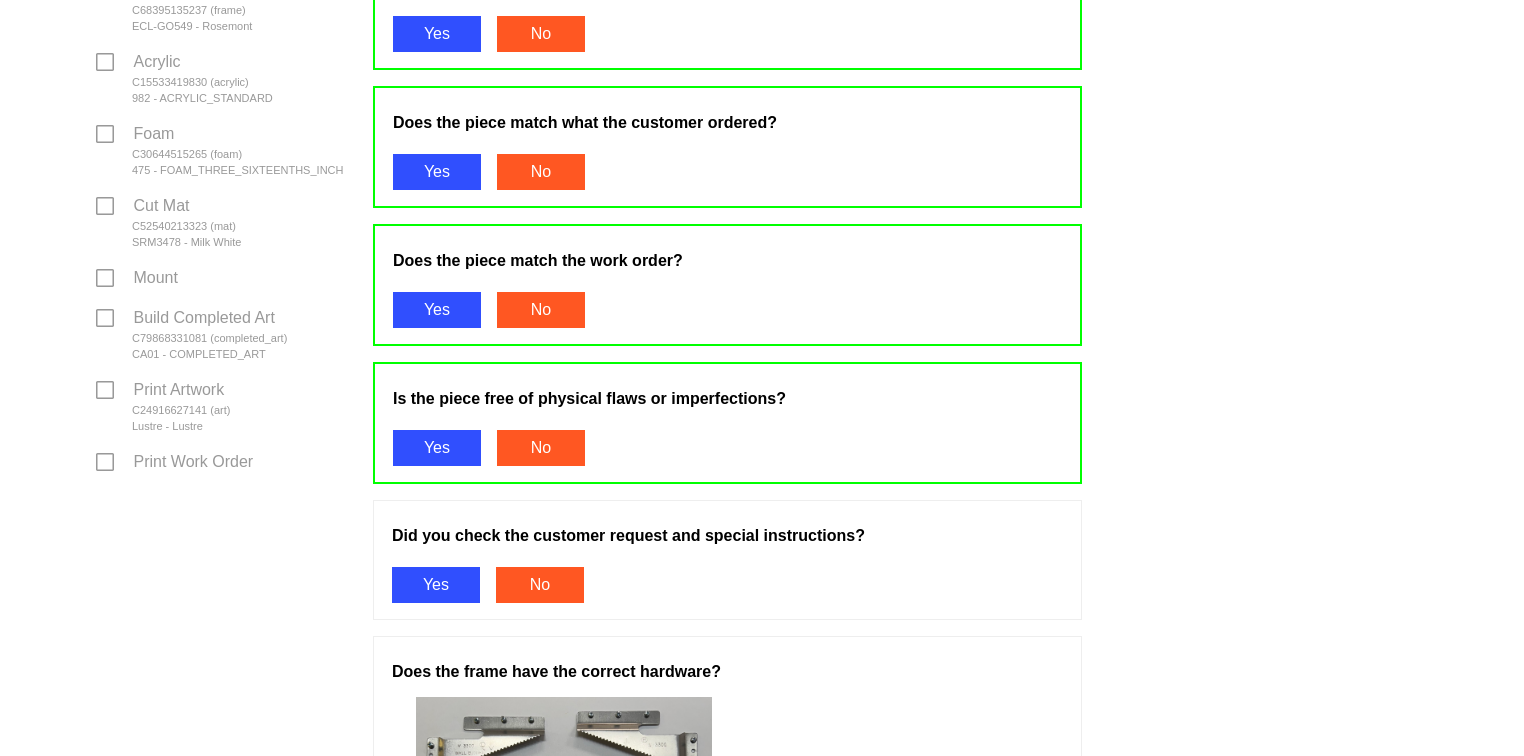click on "Yes" at bounding box center [436, 585] 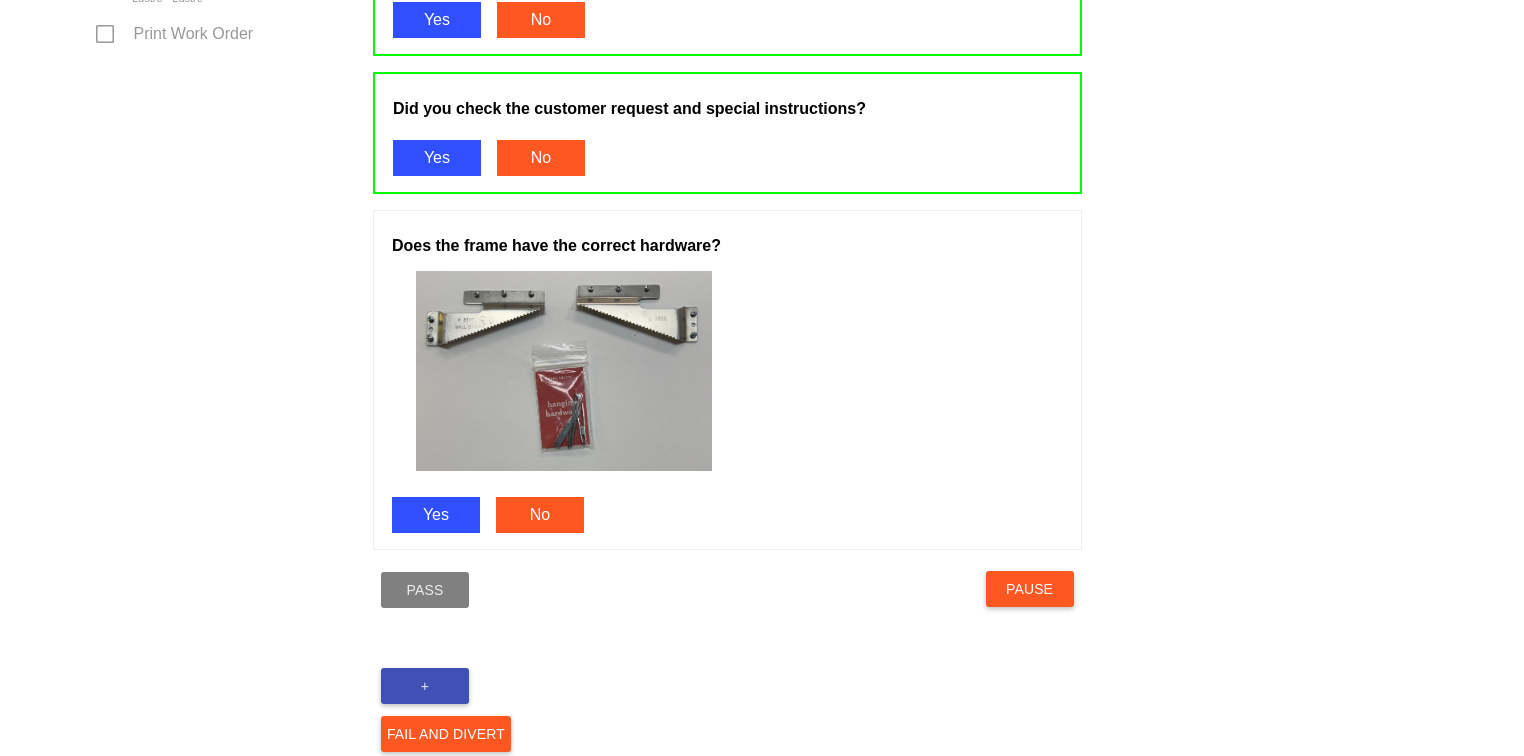 scroll, scrollTop: 1214, scrollLeft: 0, axis: vertical 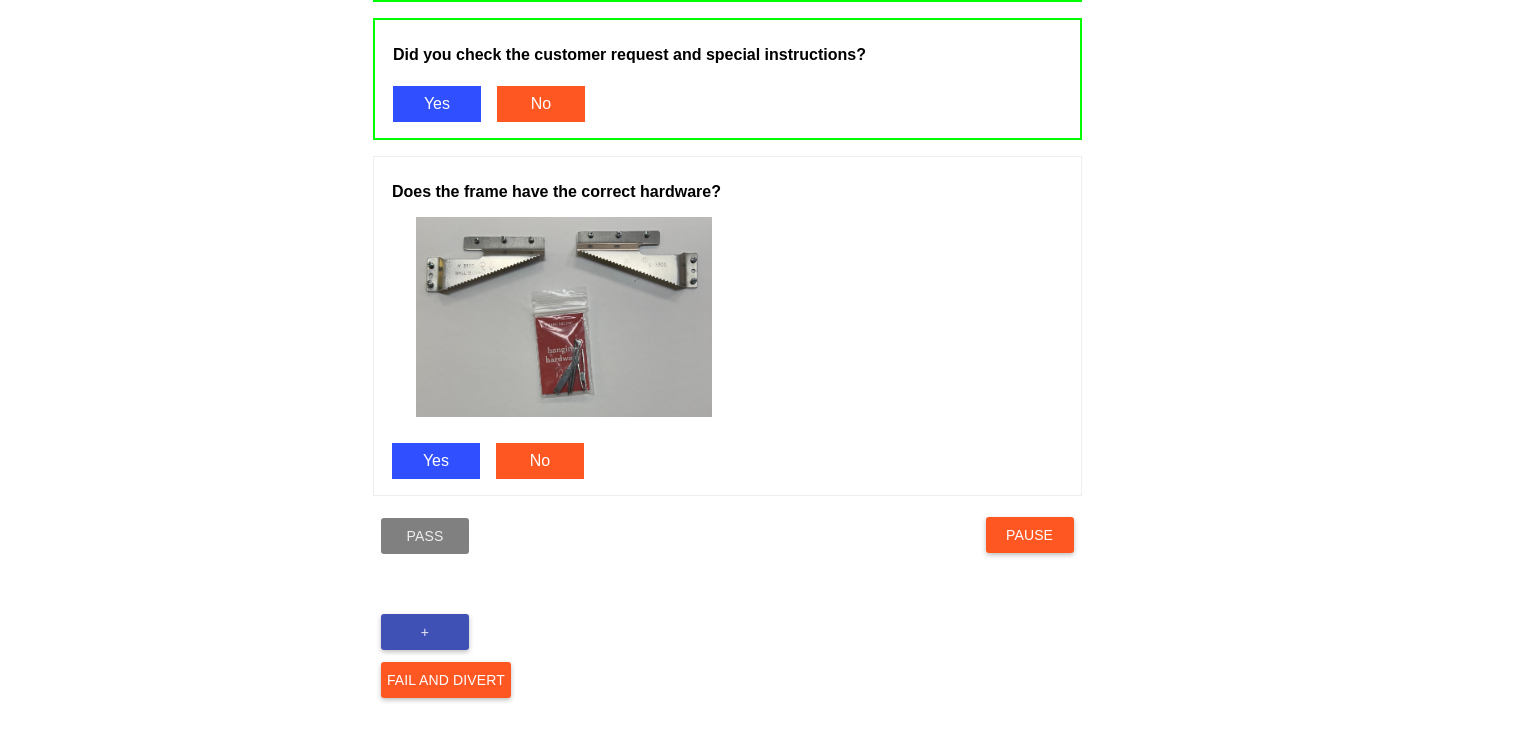 click on "Yes" at bounding box center [436, 461] 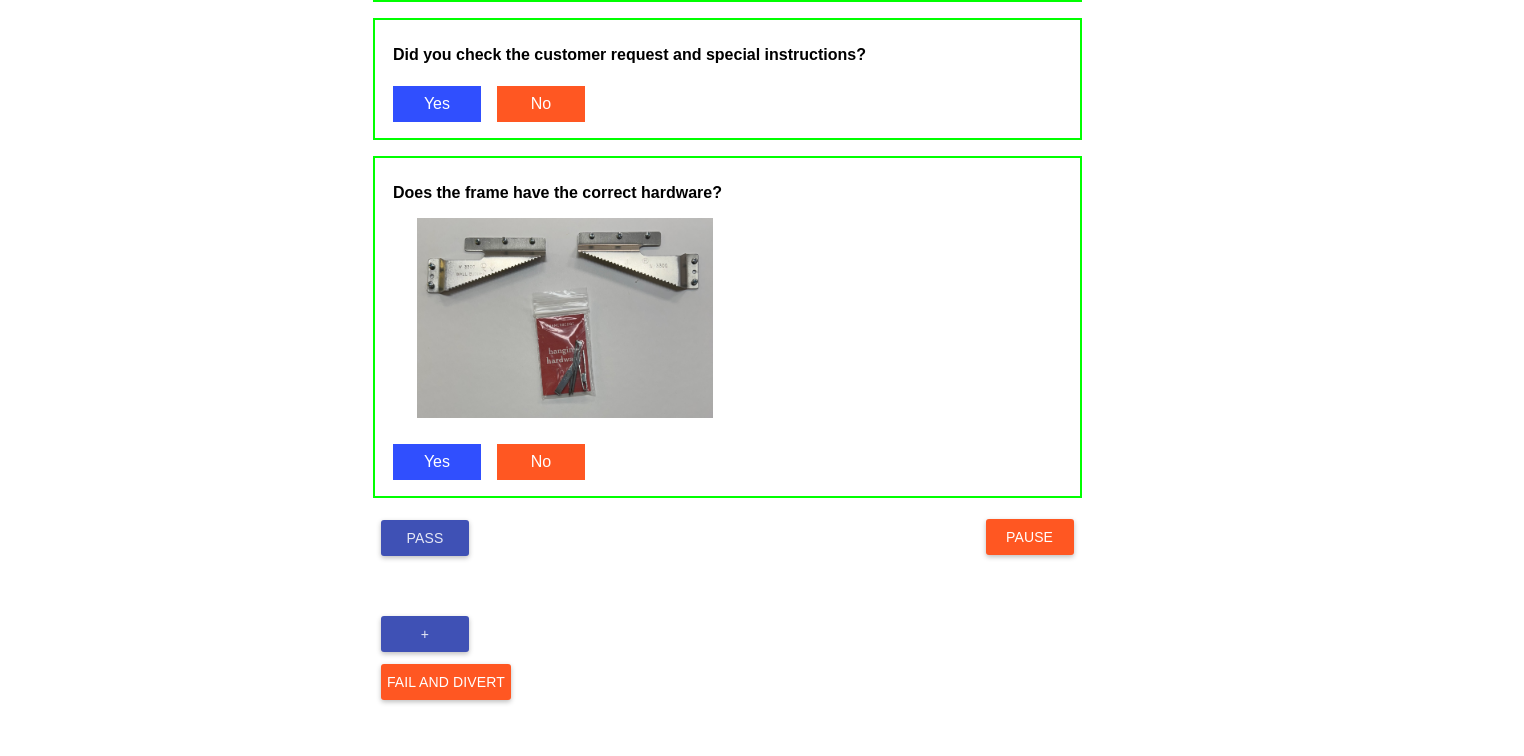 click on "Pass" at bounding box center (425, 538) 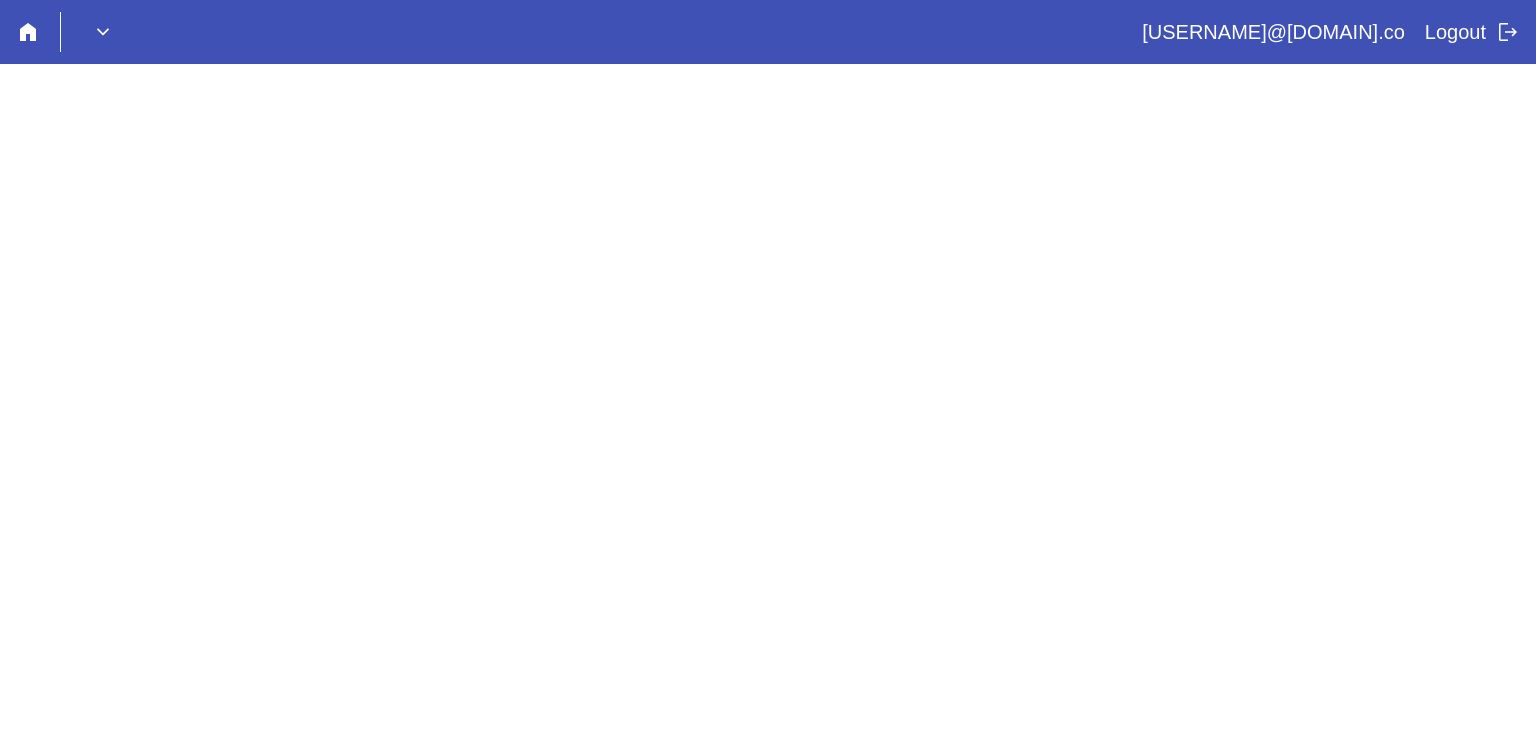 scroll, scrollTop: 0, scrollLeft: 0, axis: both 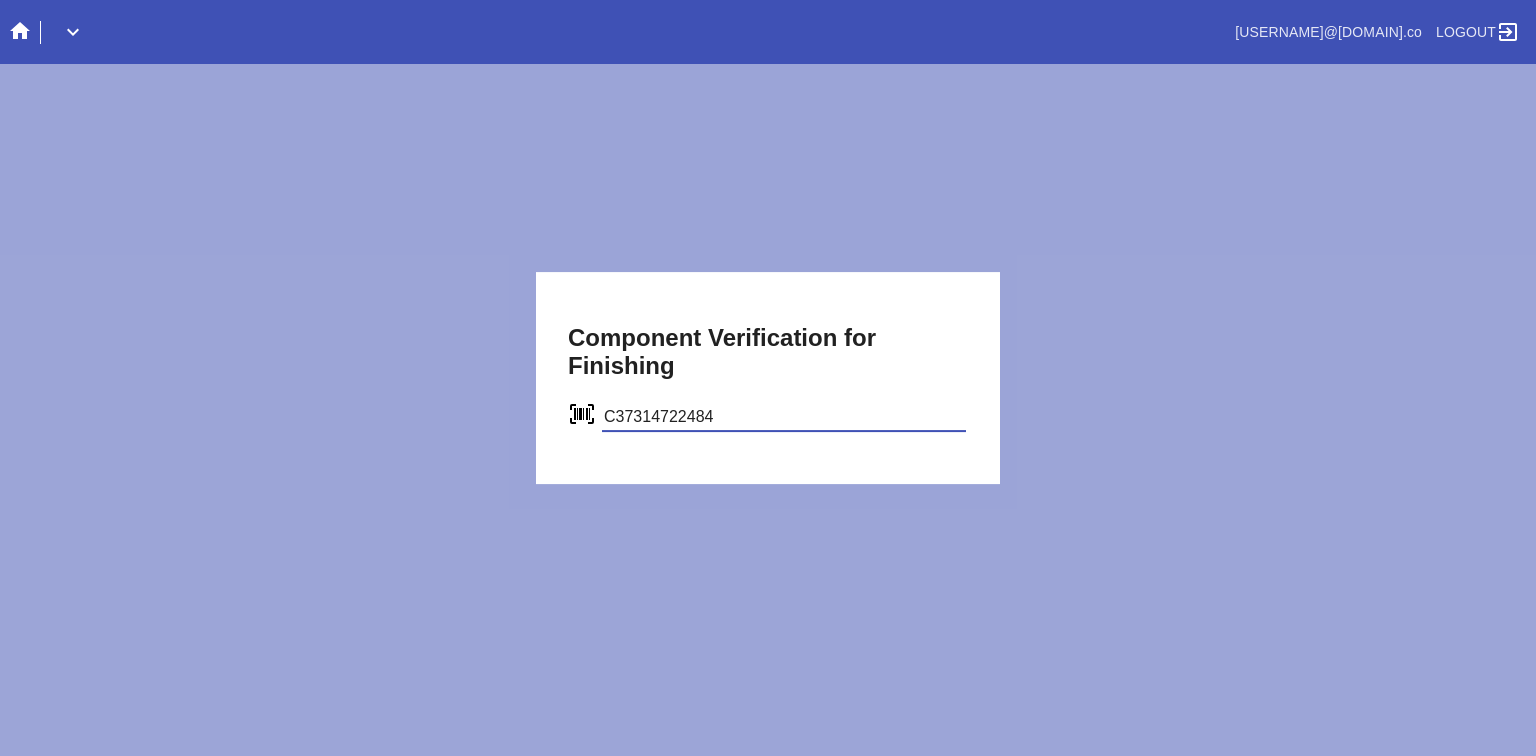 type on "C37314722484" 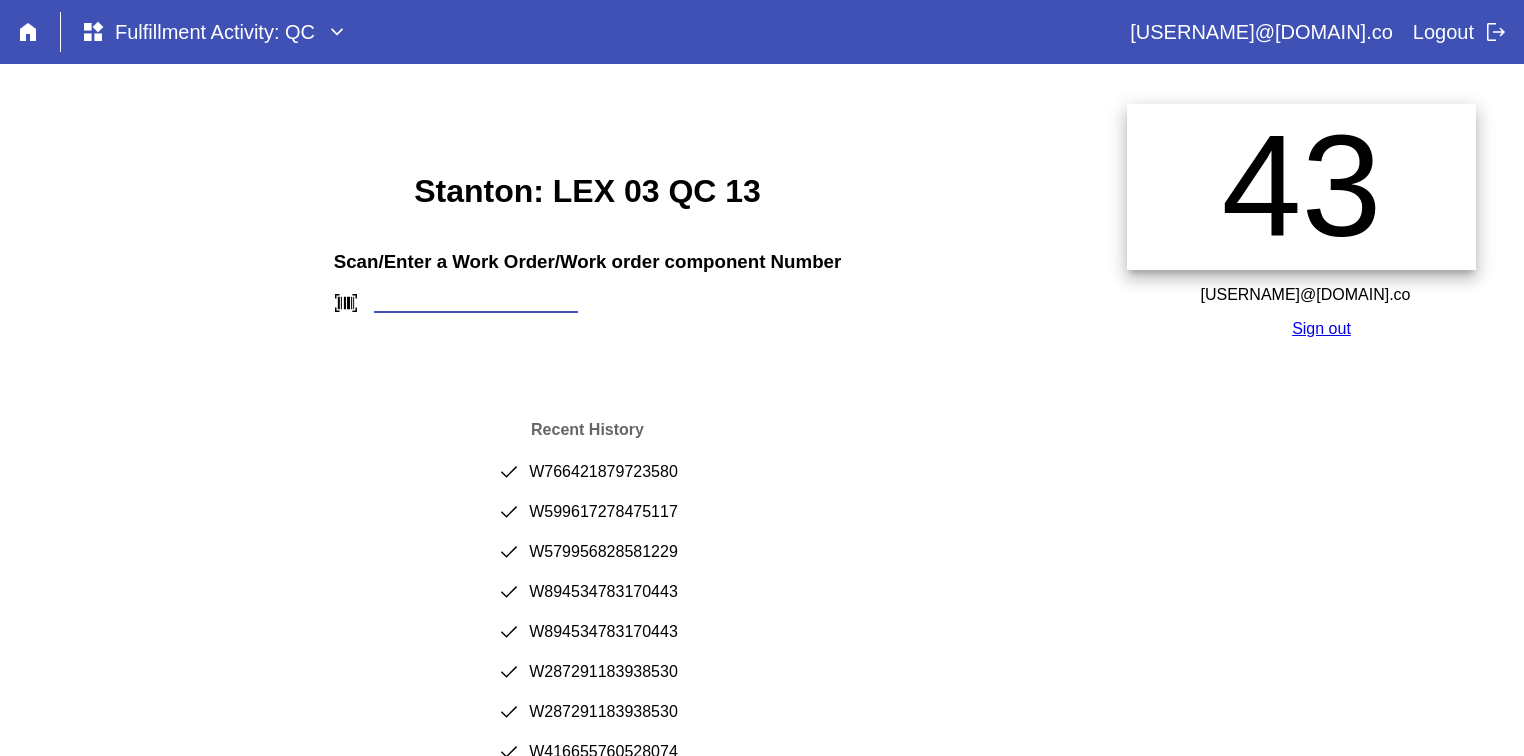 scroll, scrollTop: 0, scrollLeft: 0, axis: both 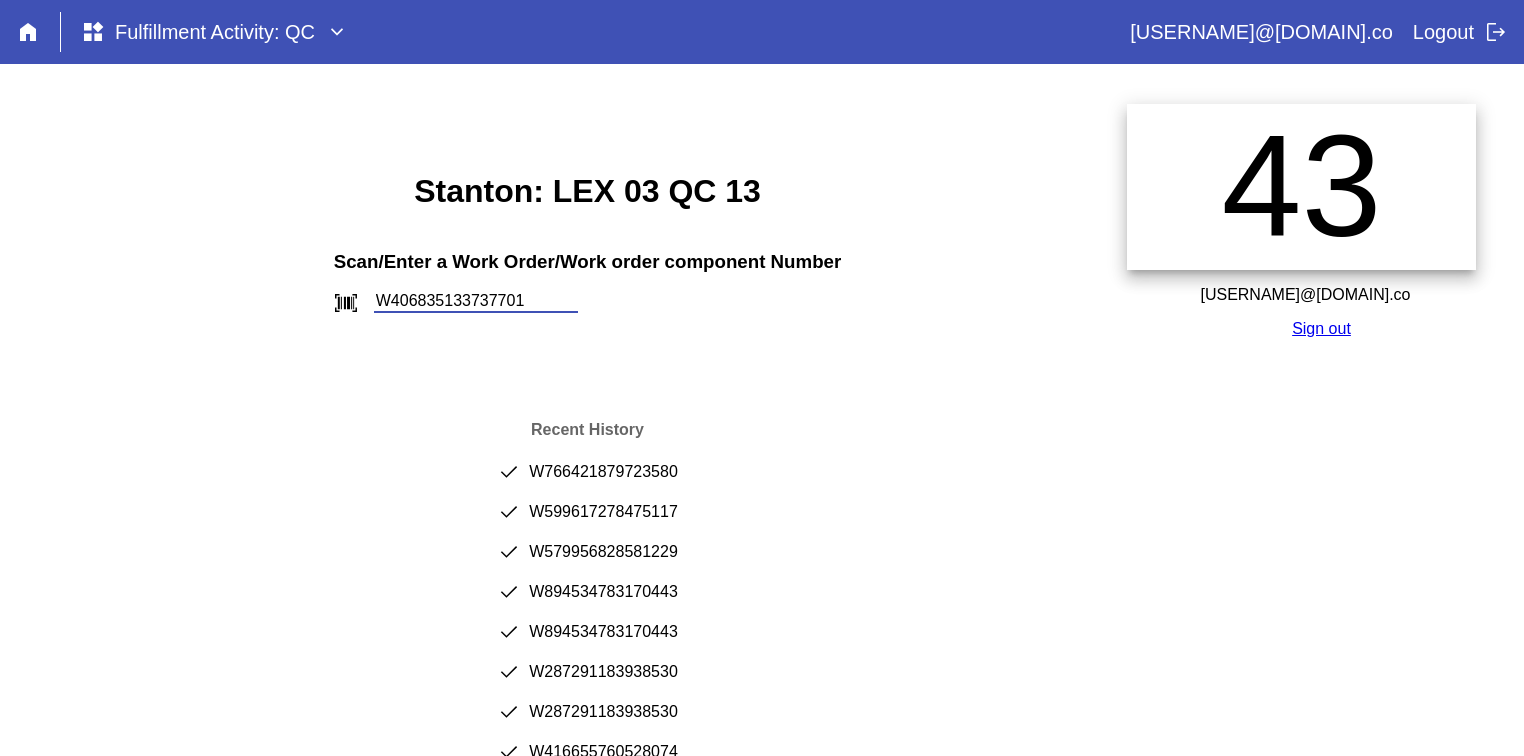 type on "W406835133737701" 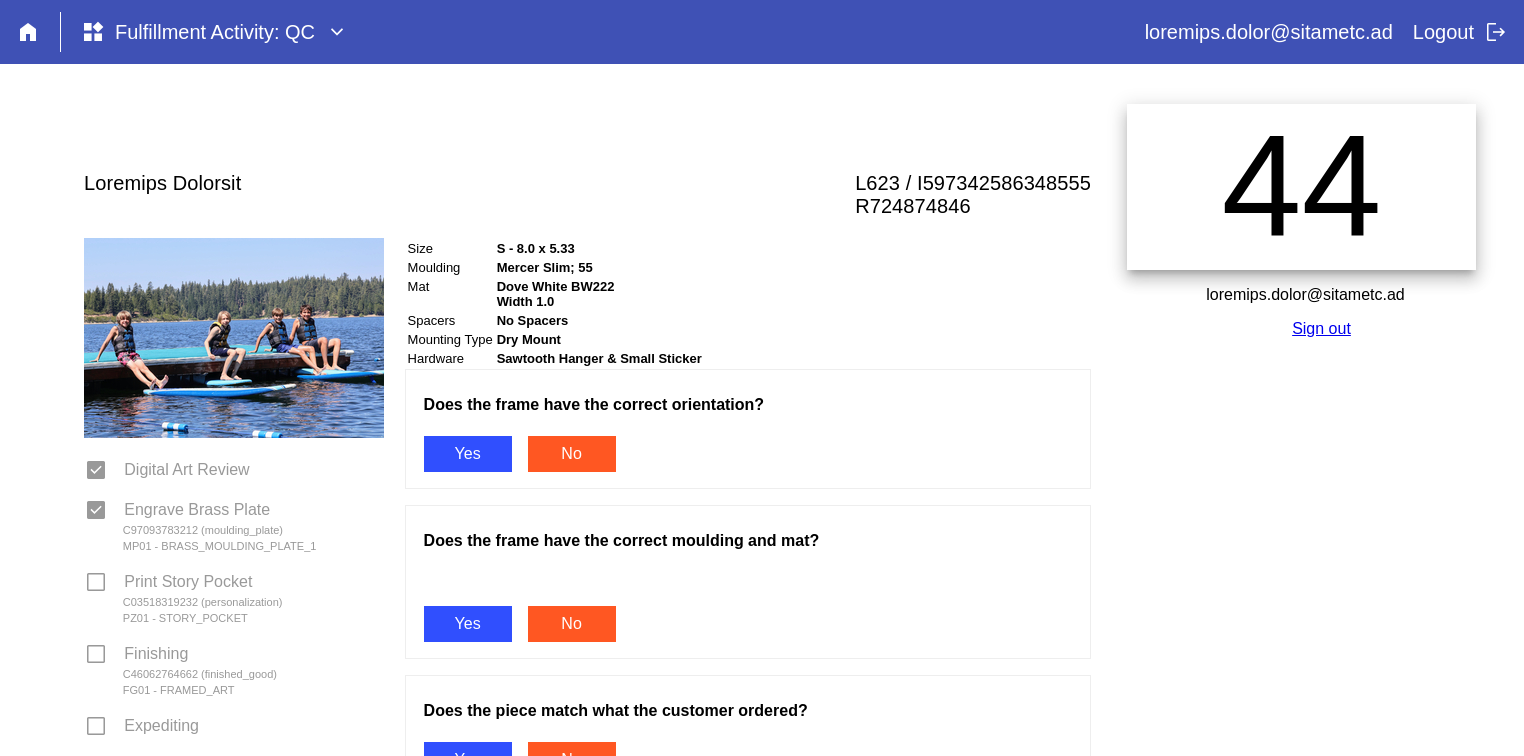 scroll, scrollTop: 0, scrollLeft: 0, axis: both 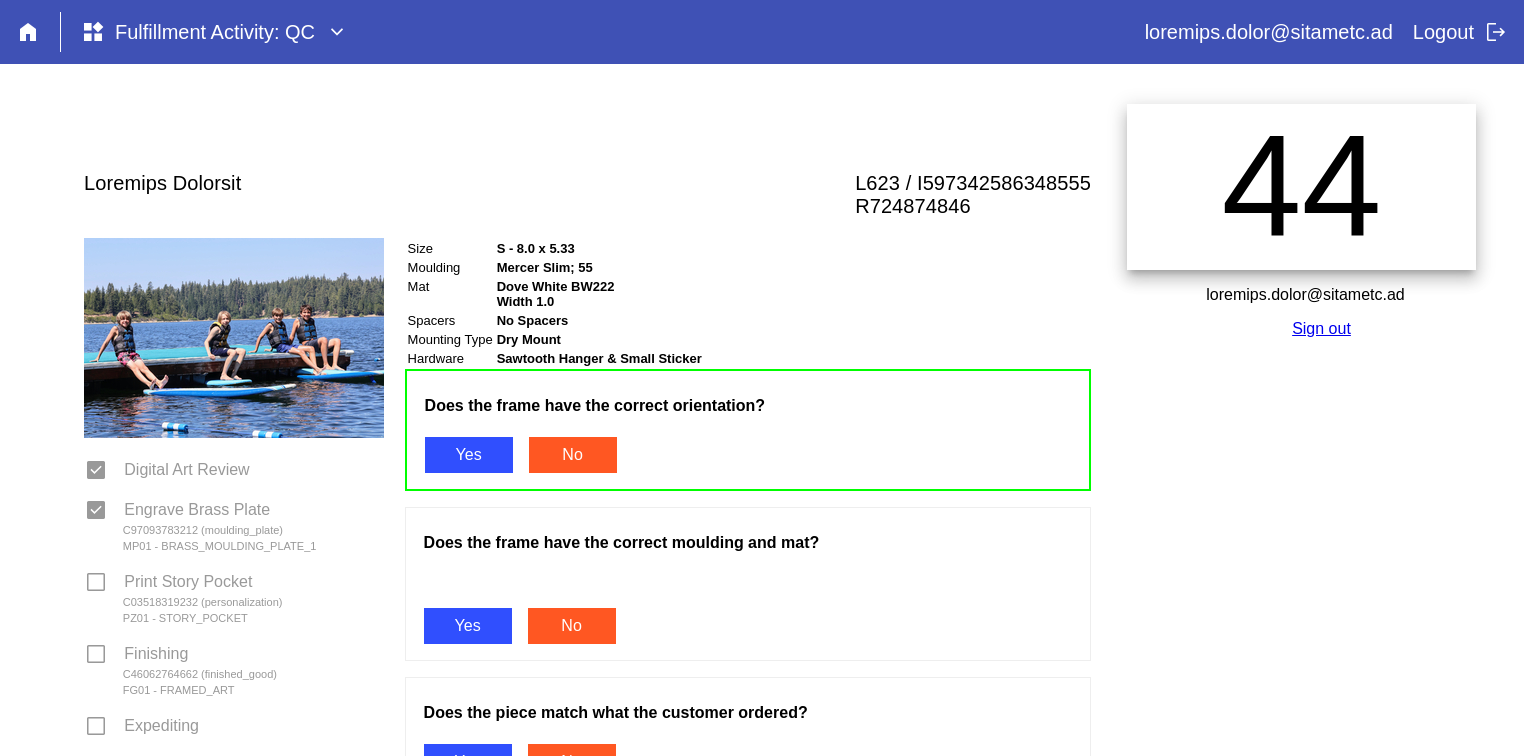 click on "Yes" at bounding box center (468, 626) 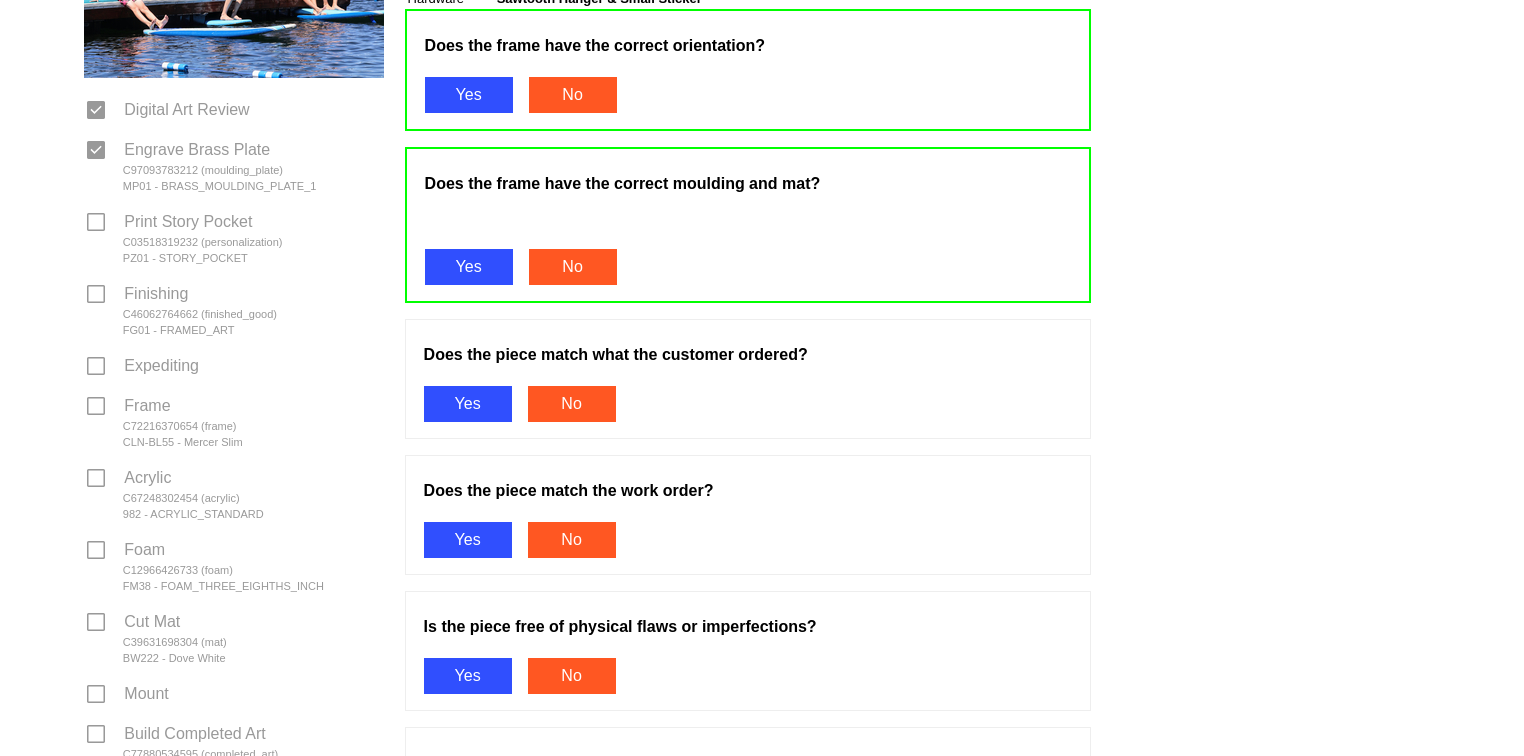 click on "Yes" at bounding box center [468, 404] 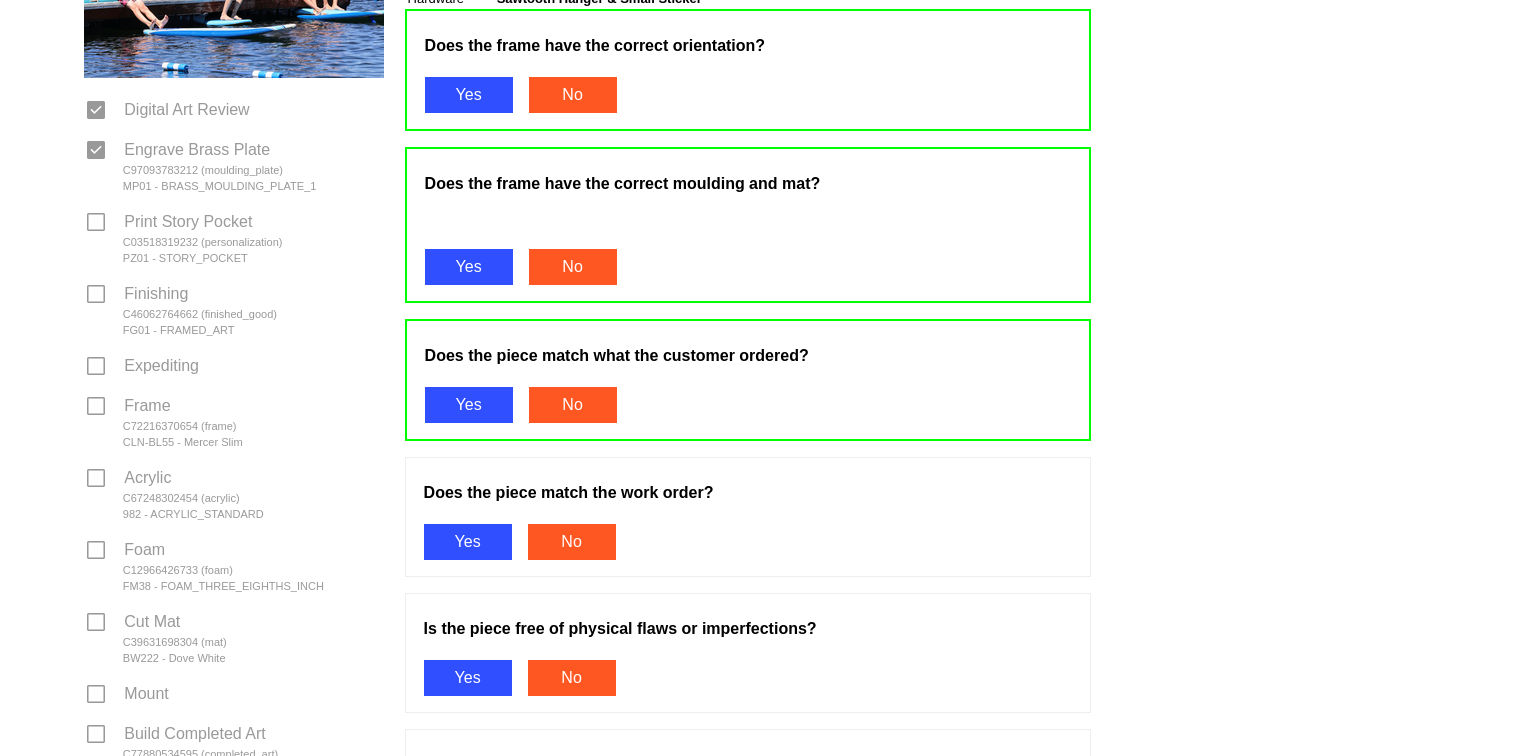 click on "Yes" at bounding box center (468, 542) 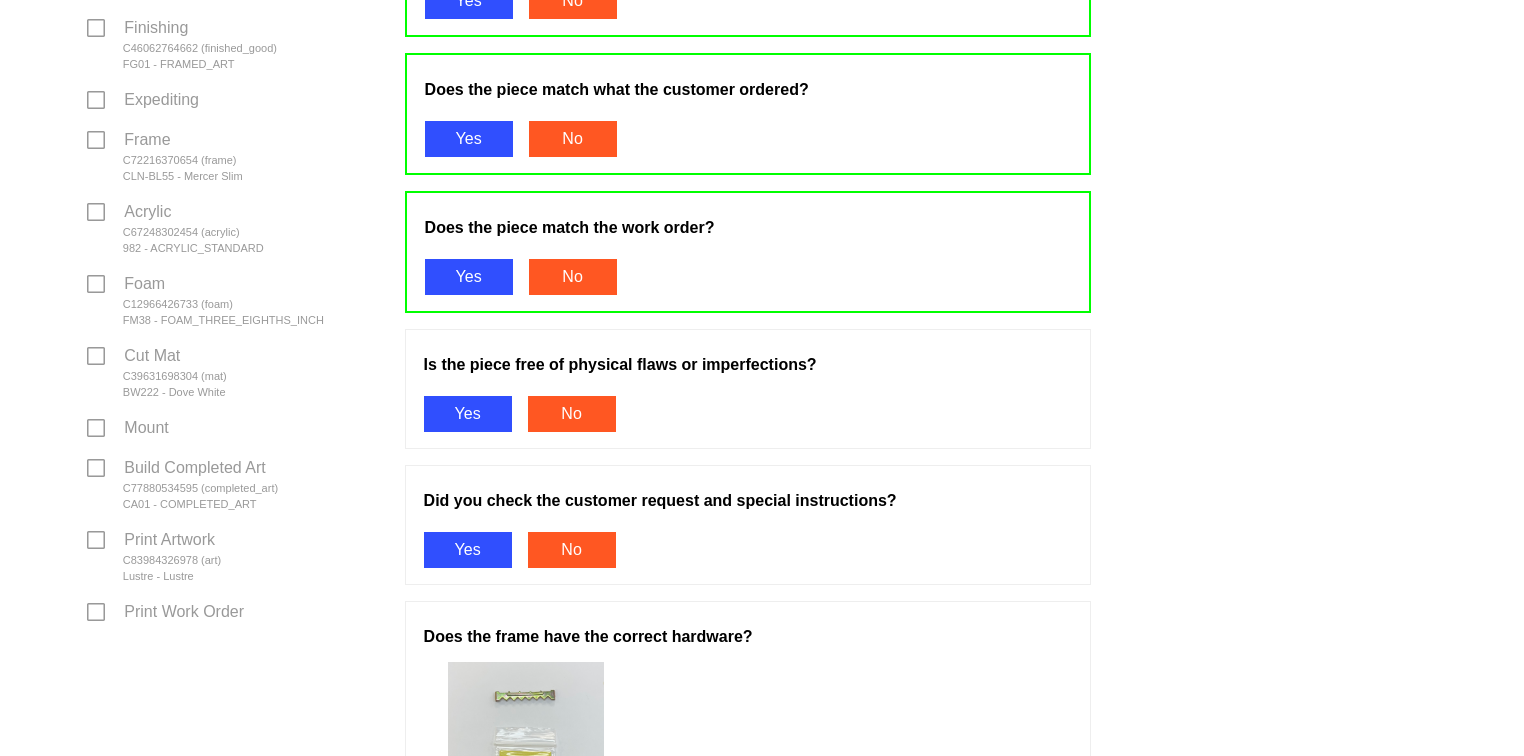 scroll, scrollTop: 663, scrollLeft: 0, axis: vertical 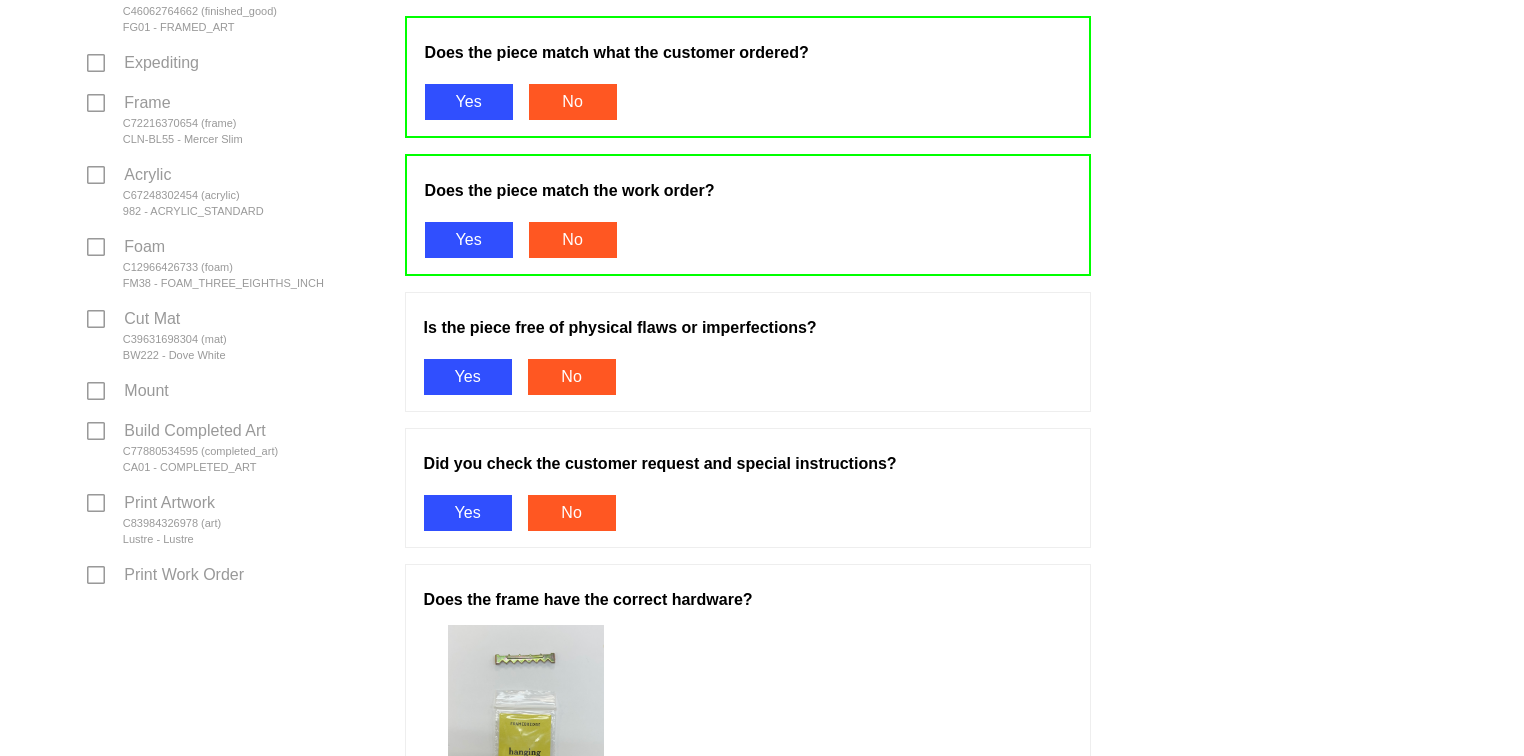 click on "Yes" at bounding box center (468, 377) 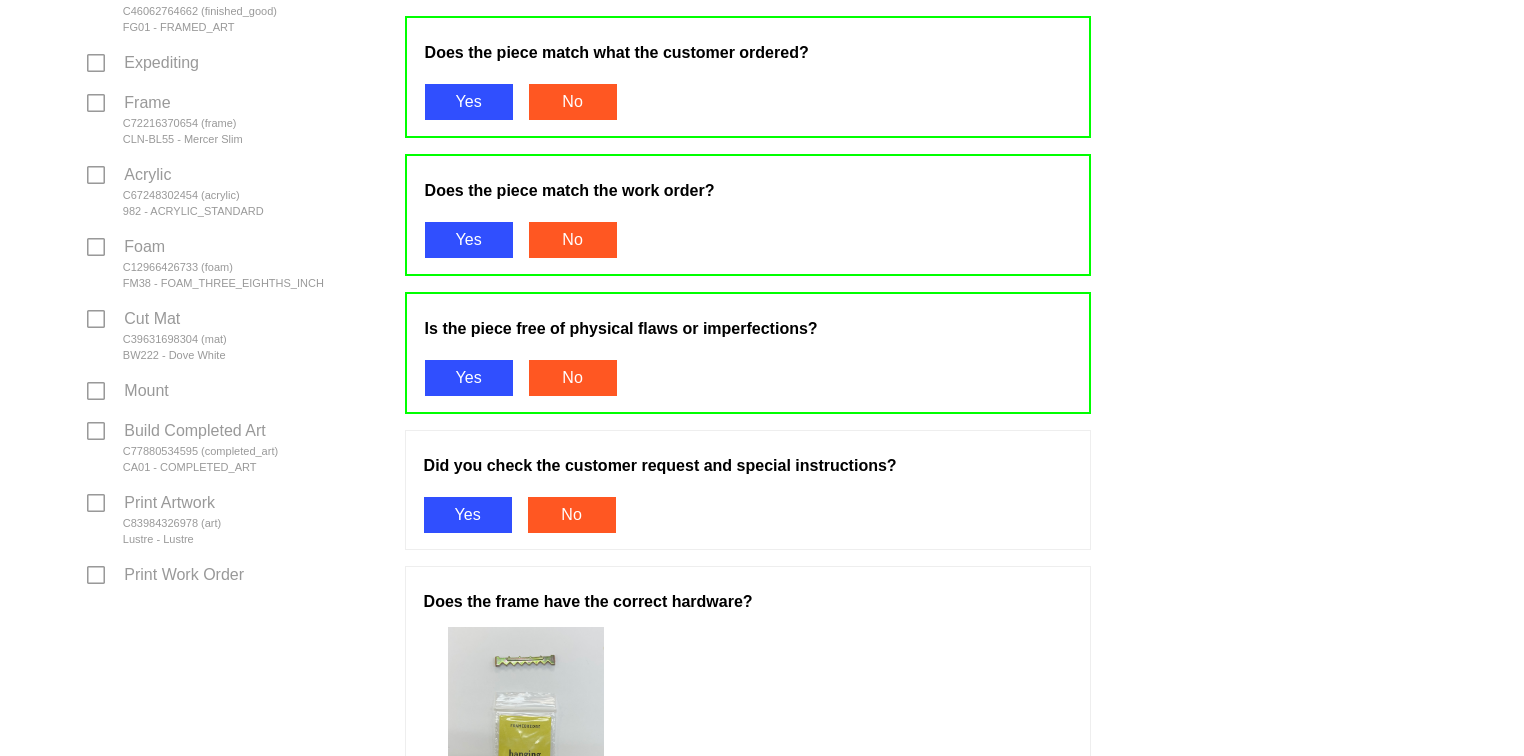 click on "Yes" at bounding box center [468, 515] 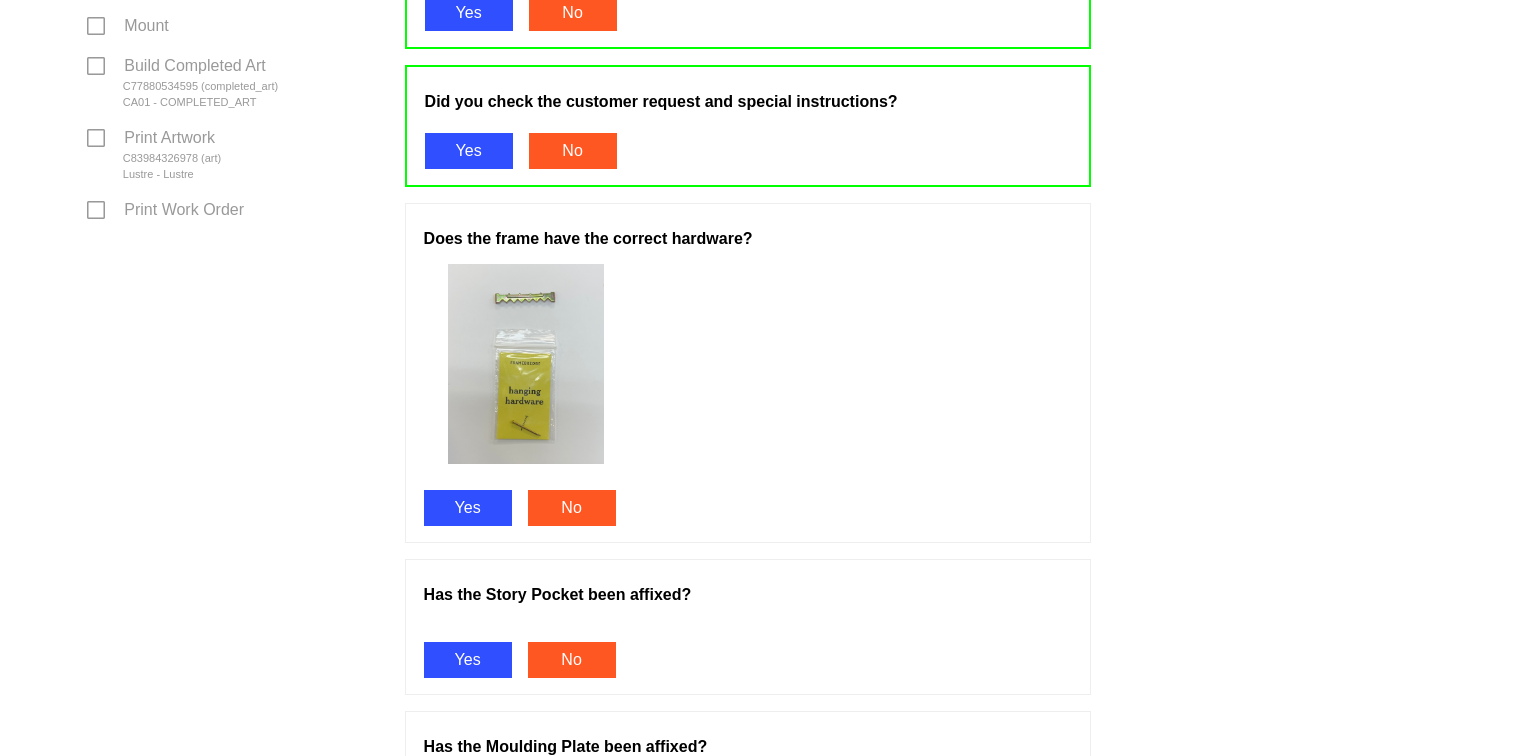 scroll, scrollTop: 1052, scrollLeft: 0, axis: vertical 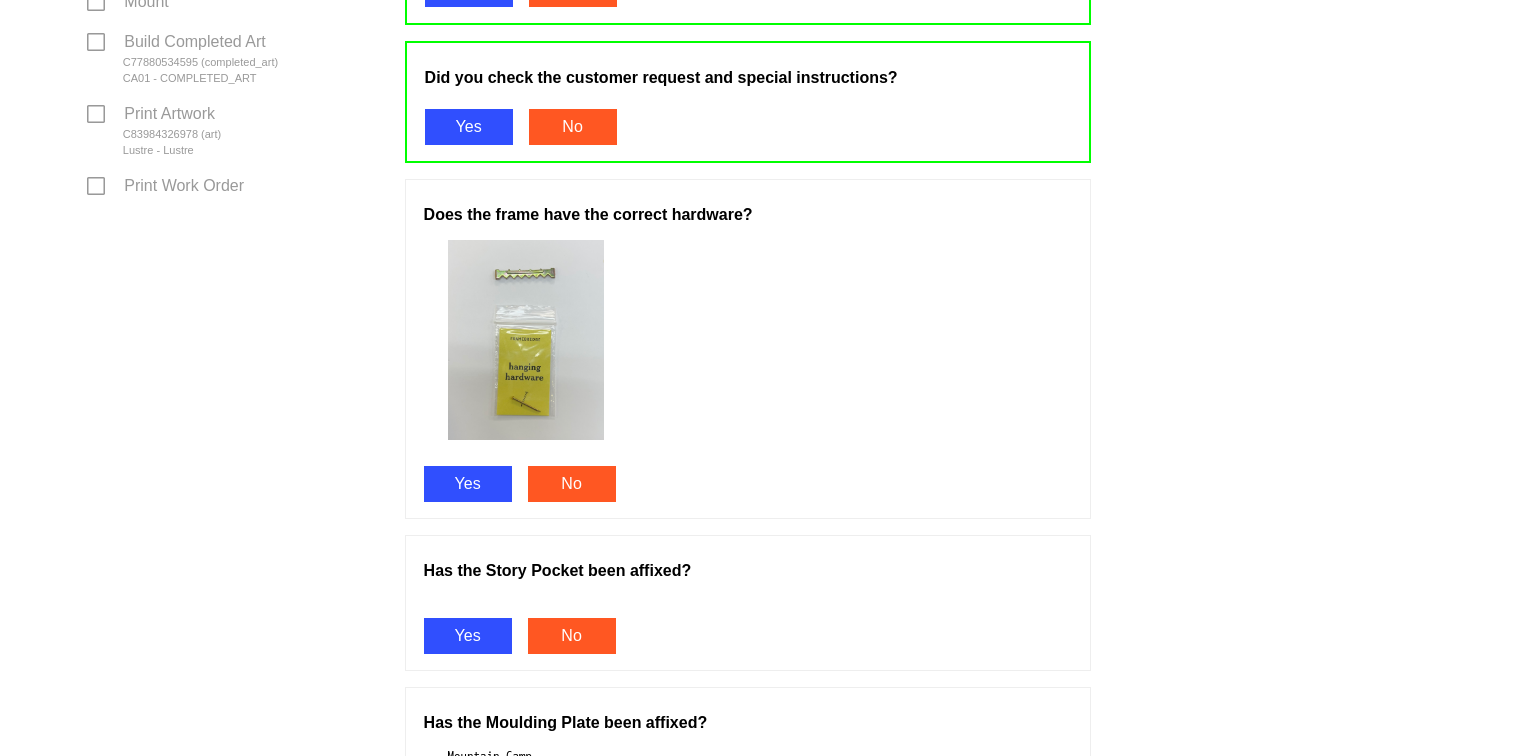 click on "Yes" at bounding box center [468, 484] 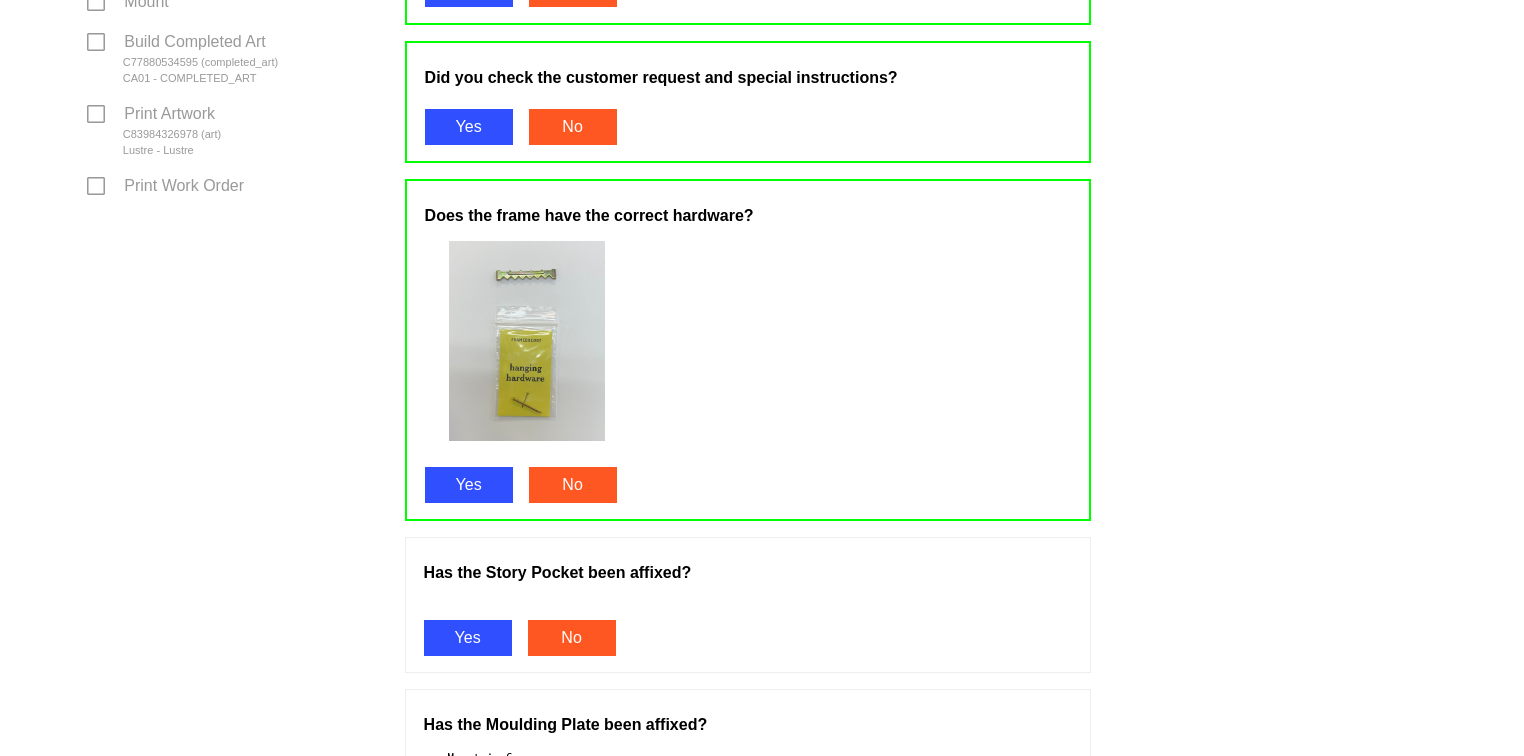 click on "Yes" at bounding box center [468, 638] 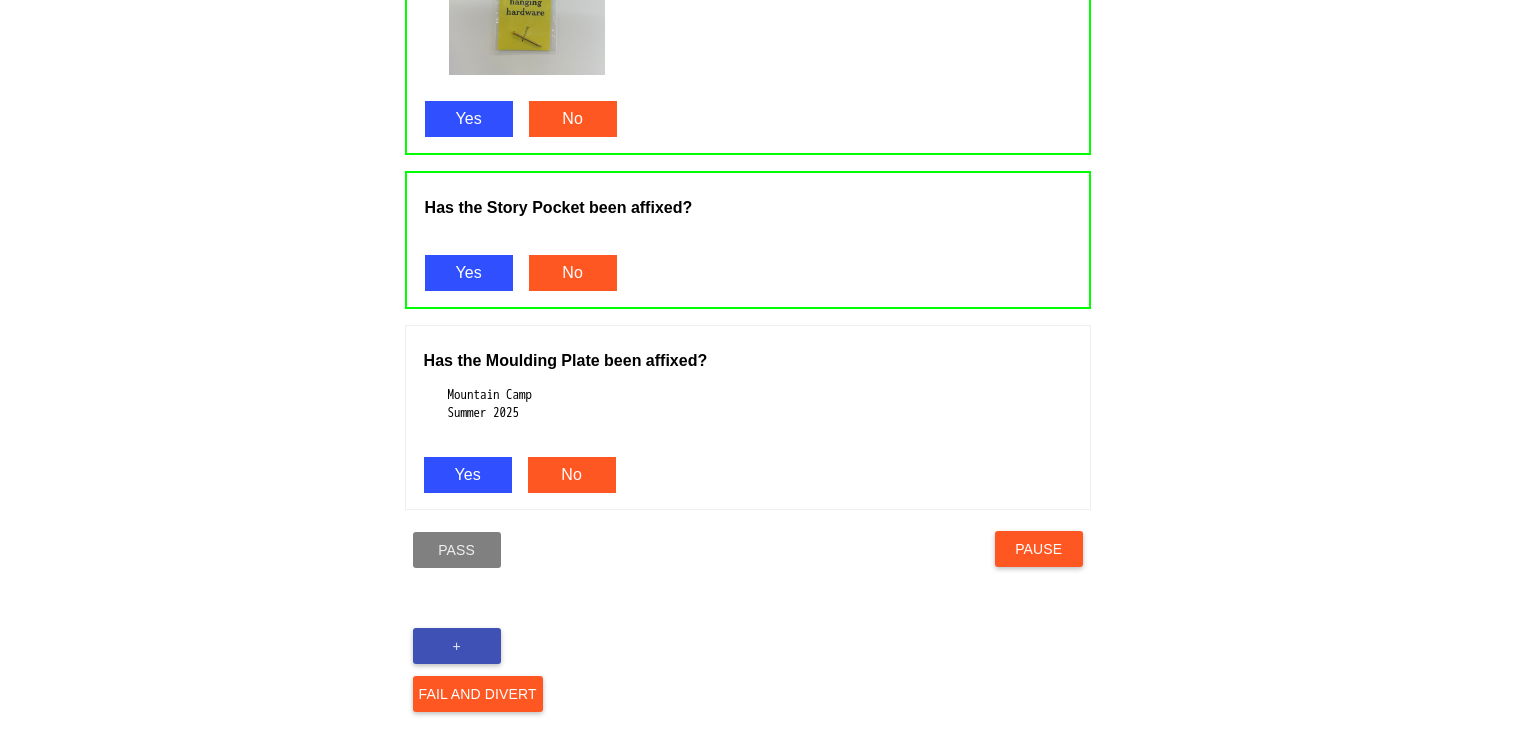 scroll, scrollTop: 1426, scrollLeft: 0, axis: vertical 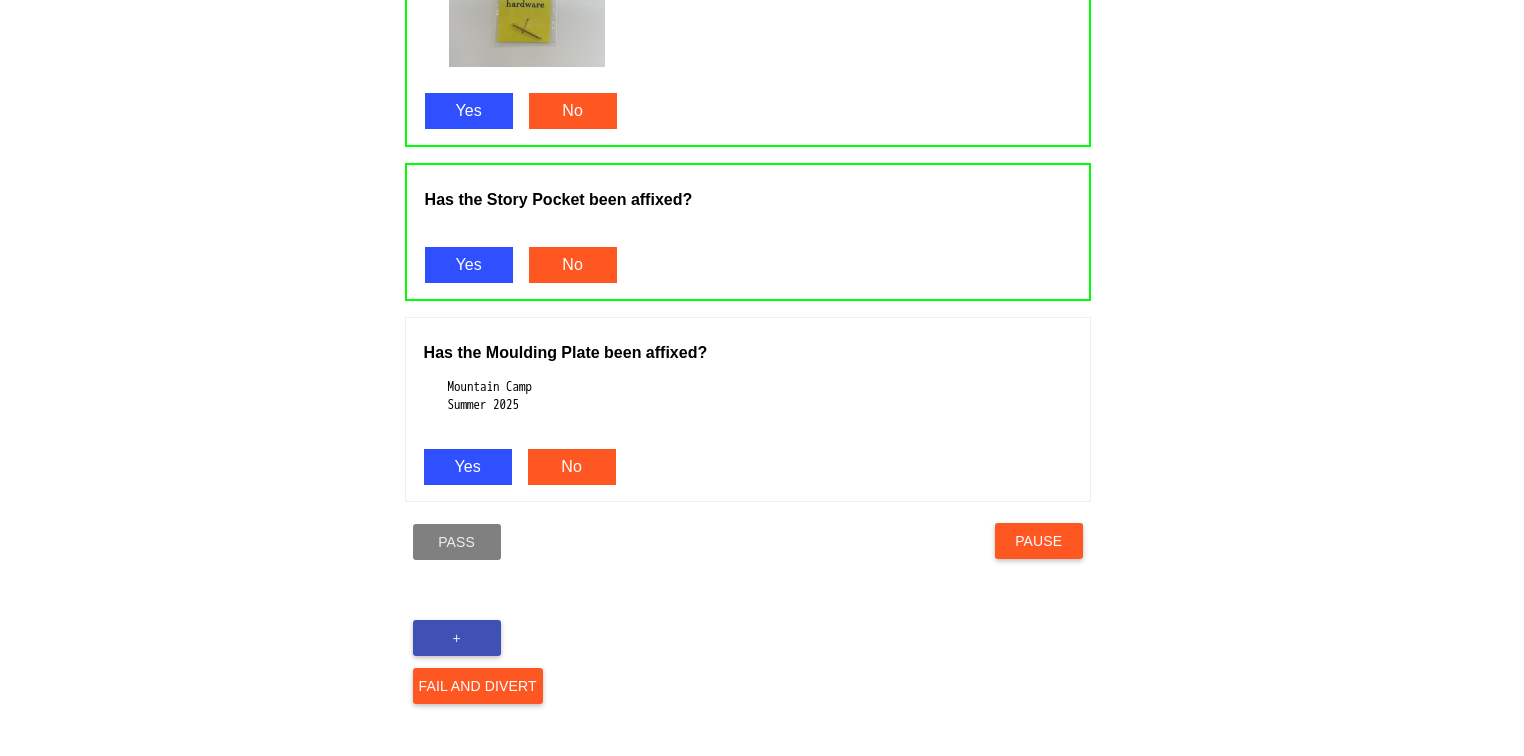 click on "Yes" at bounding box center [468, 467] 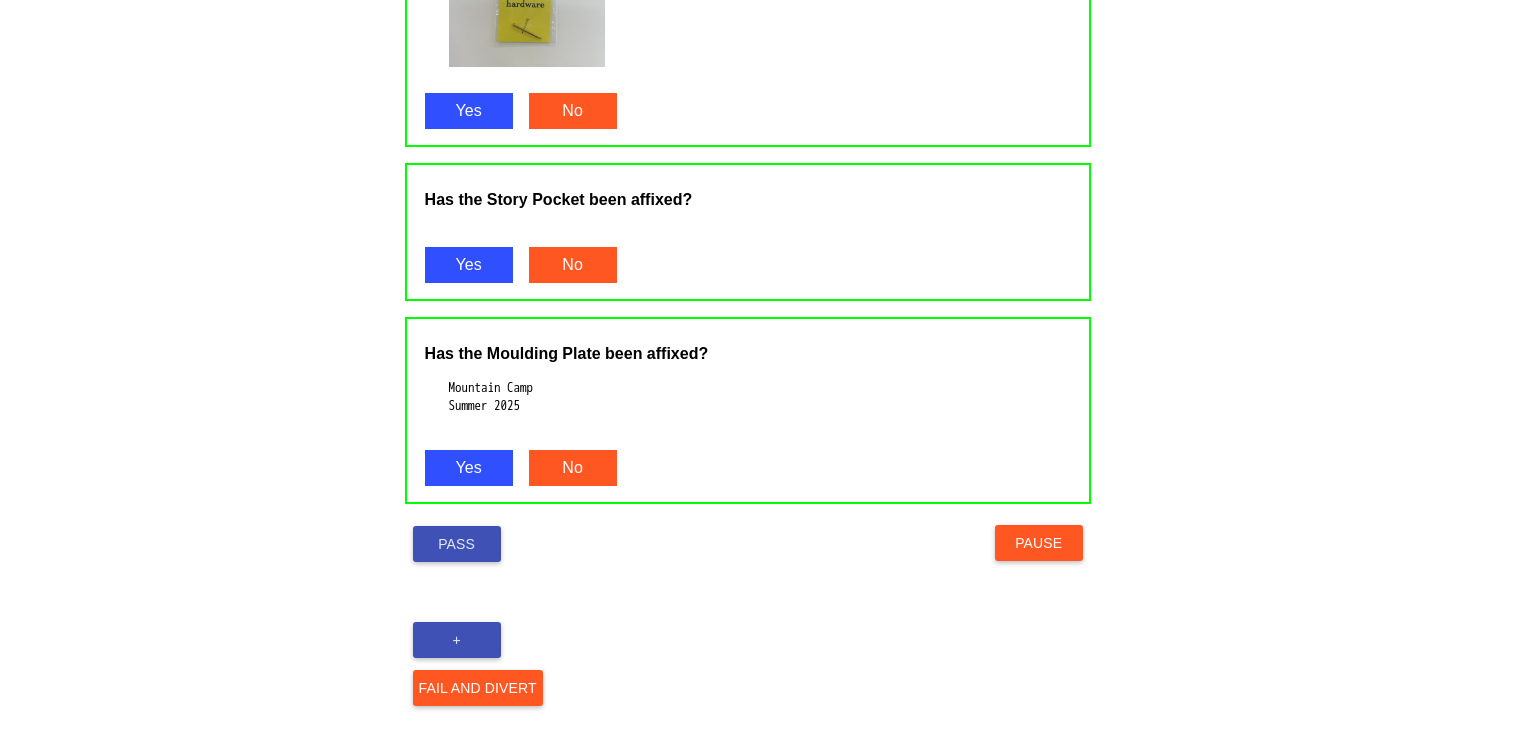 click on "Pass" at bounding box center (457, 544) 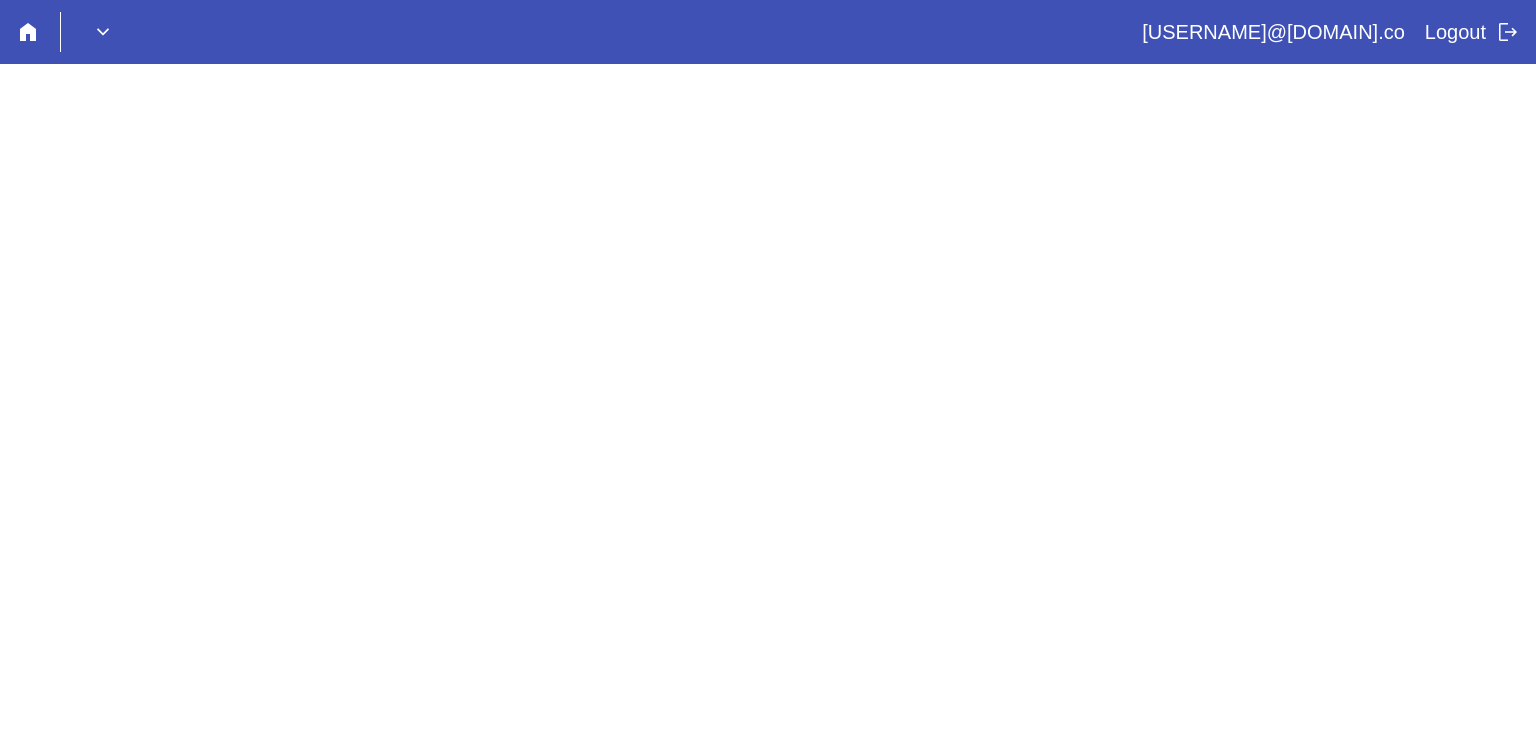 scroll, scrollTop: 0, scrollLeft: 0, axis: both 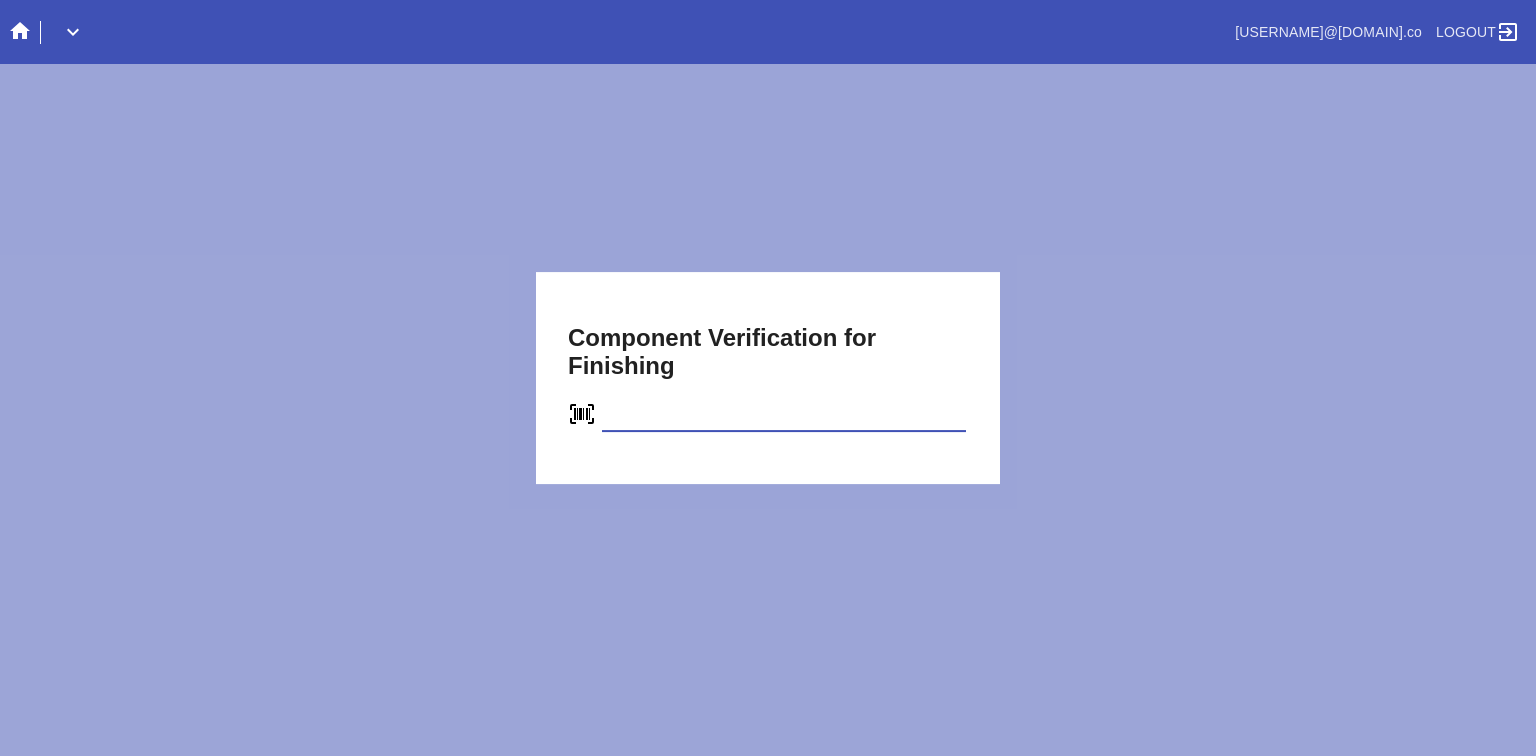 type on "C46062764662" 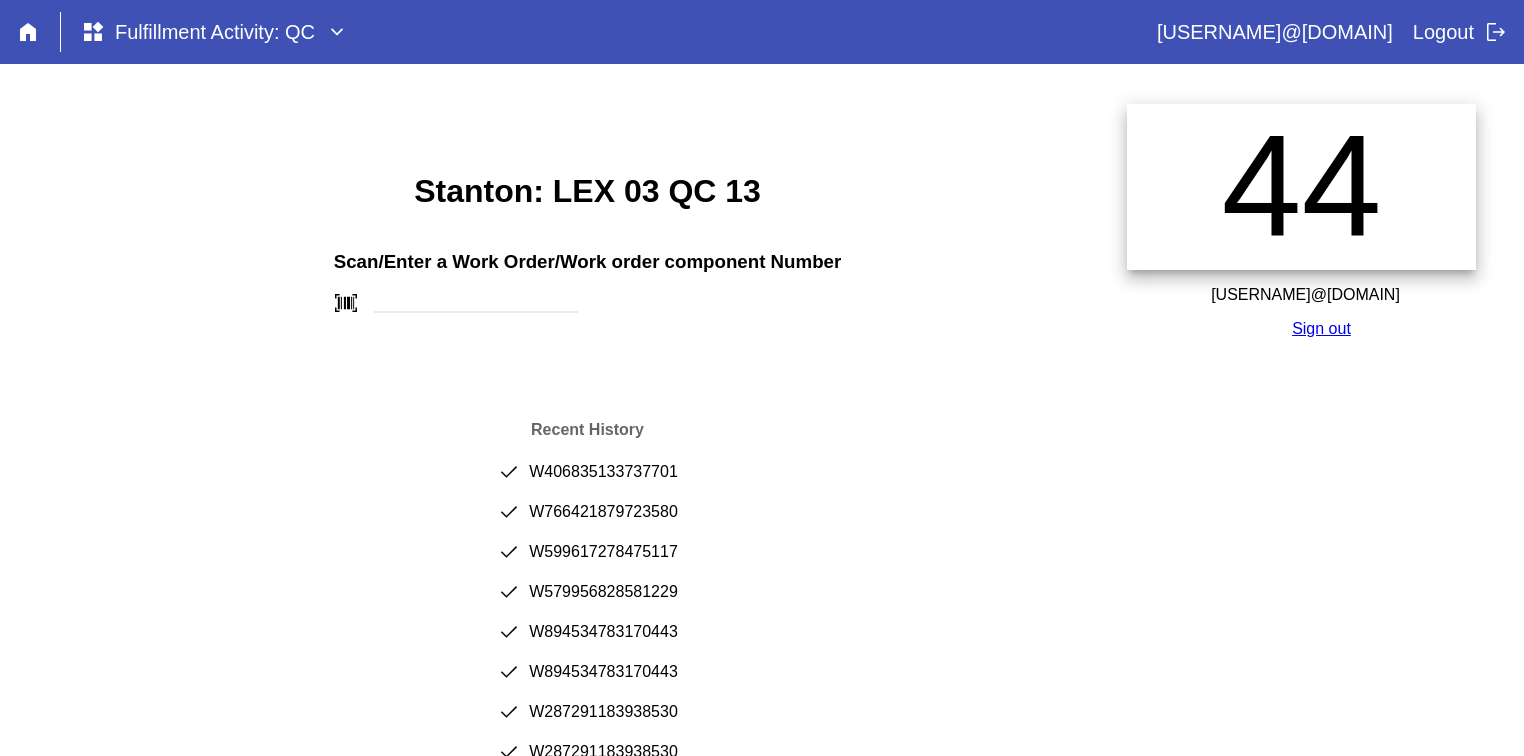 scroll, scrollTop: 0, scrollLeft: 0, axis: both 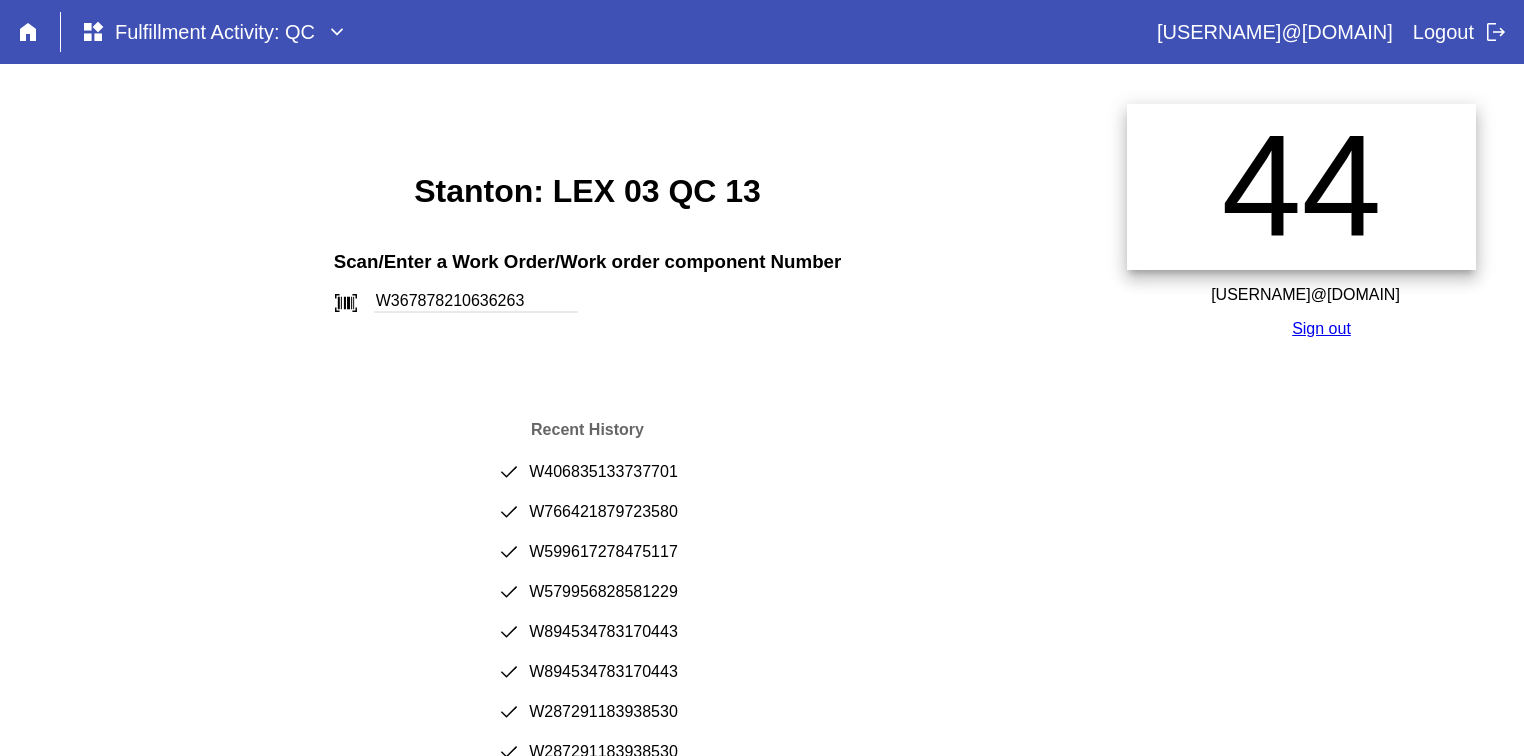 type on "W367878210636263" 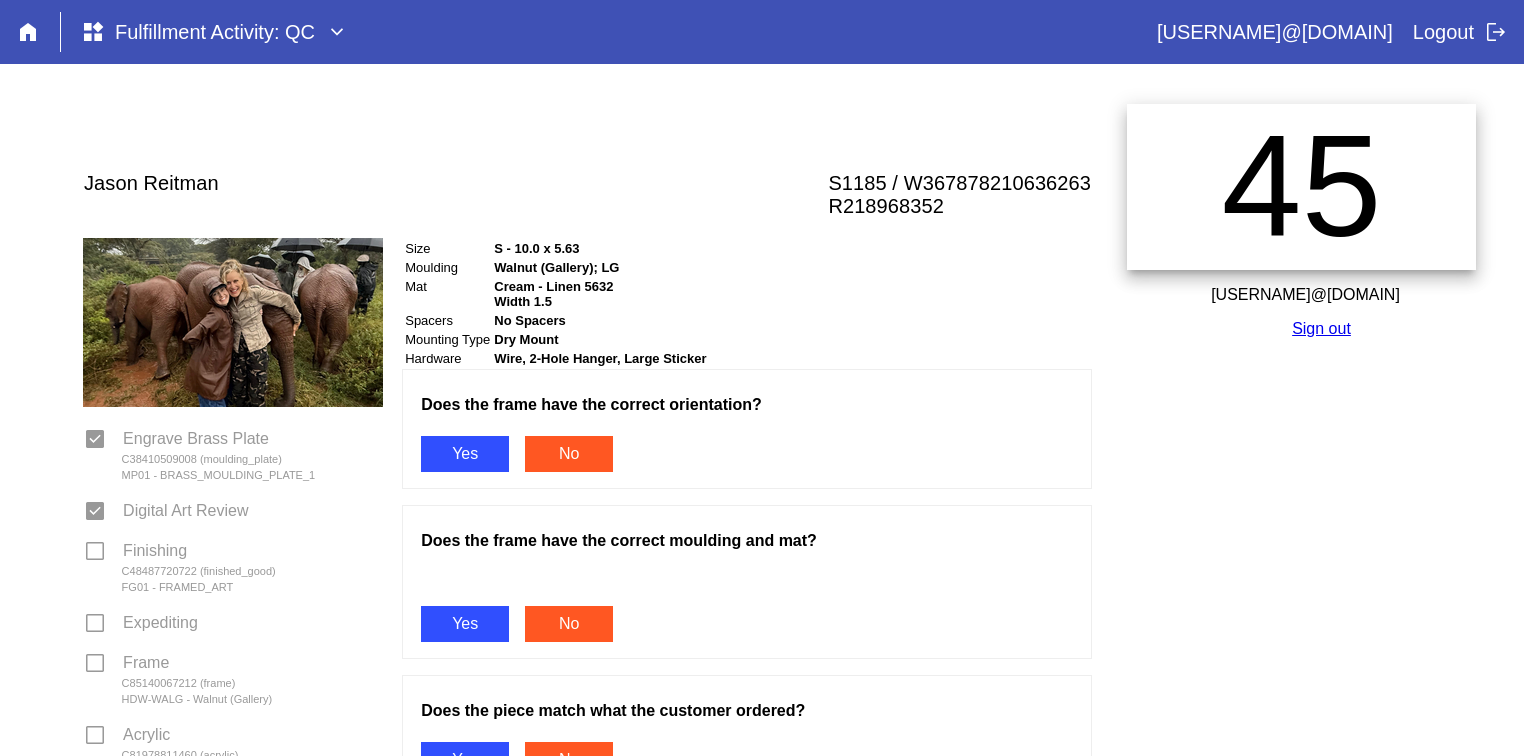 scroll, scrollTop: 0, scrollLeft: 0, axis: both 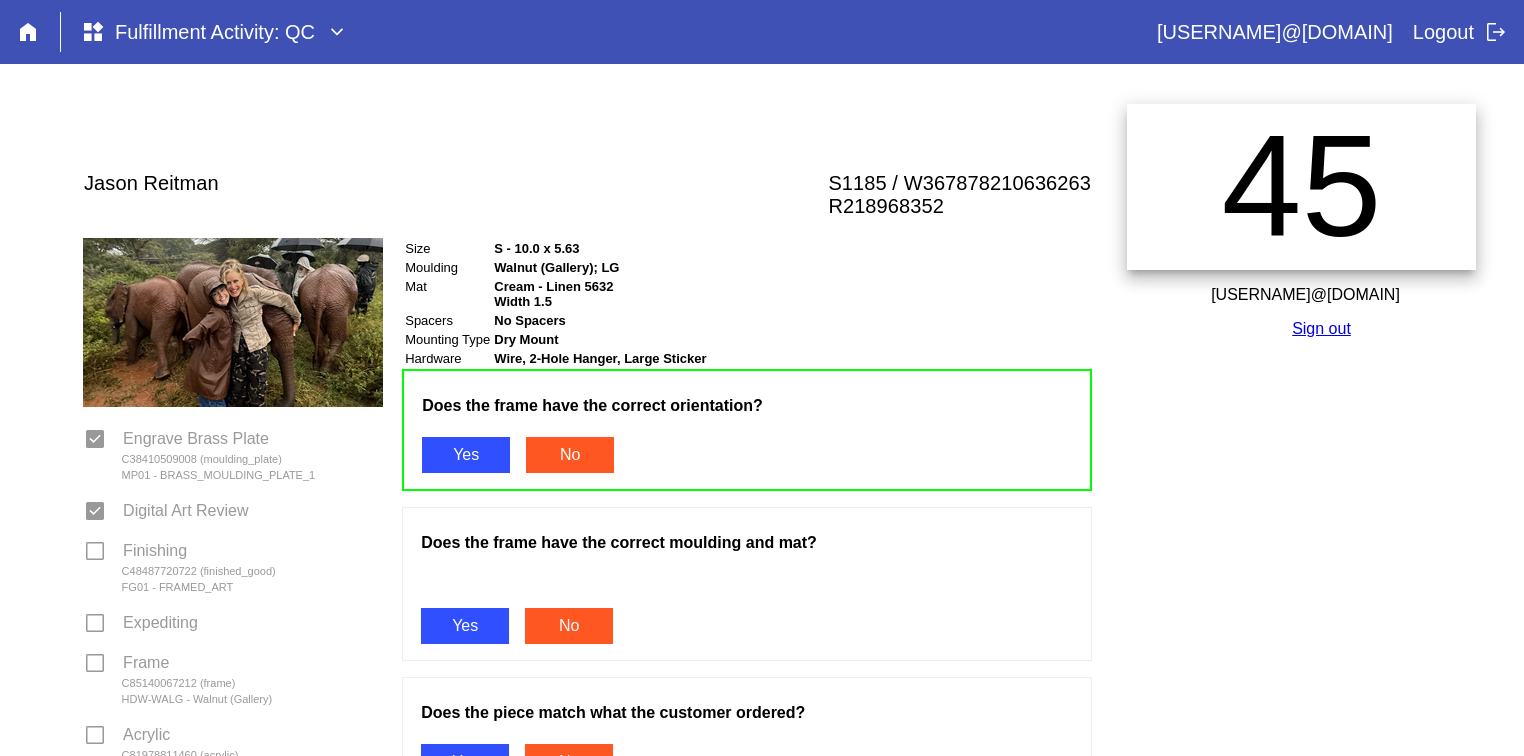 click on "Yes" at bounding box center [465, 626] 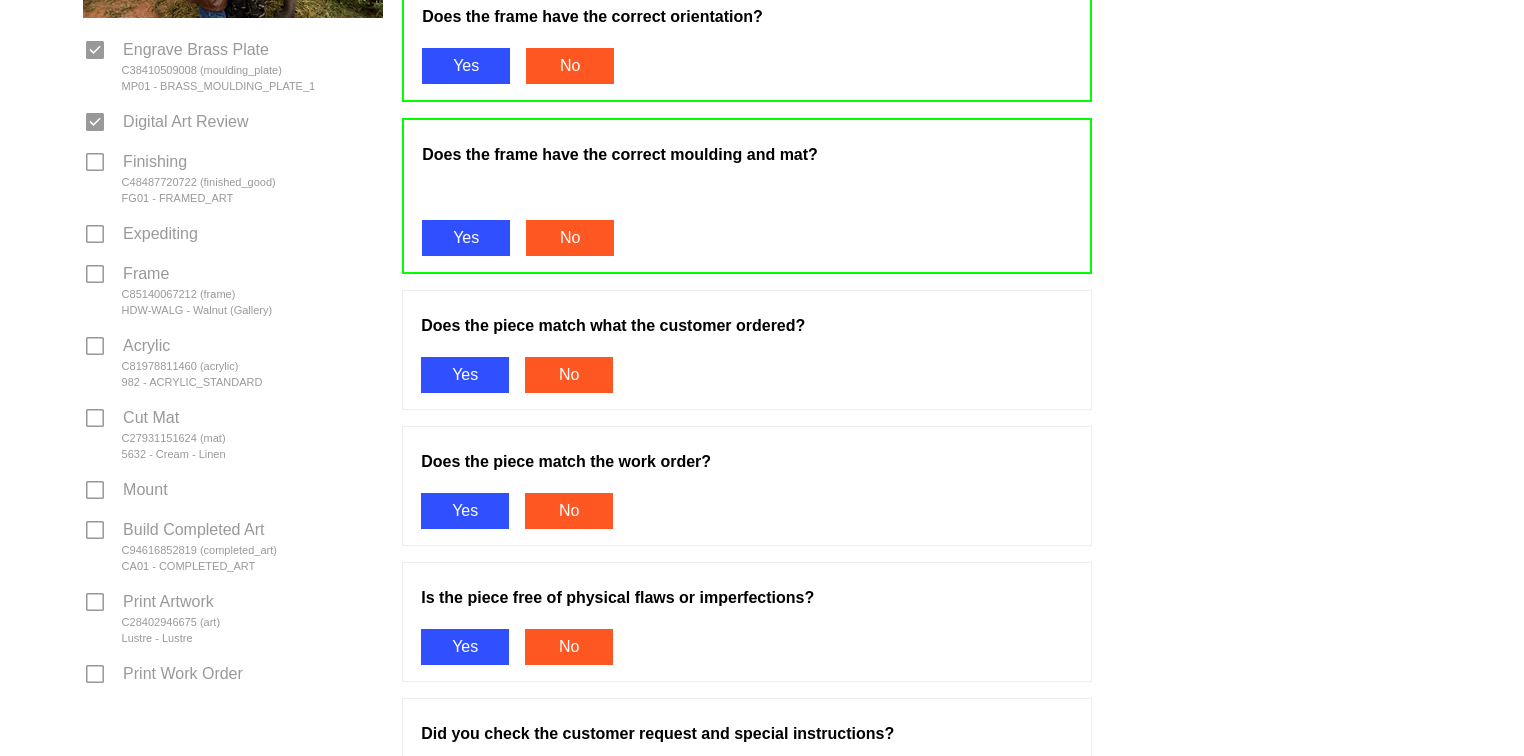 click on "Yes" at bounding box center (465, 375) 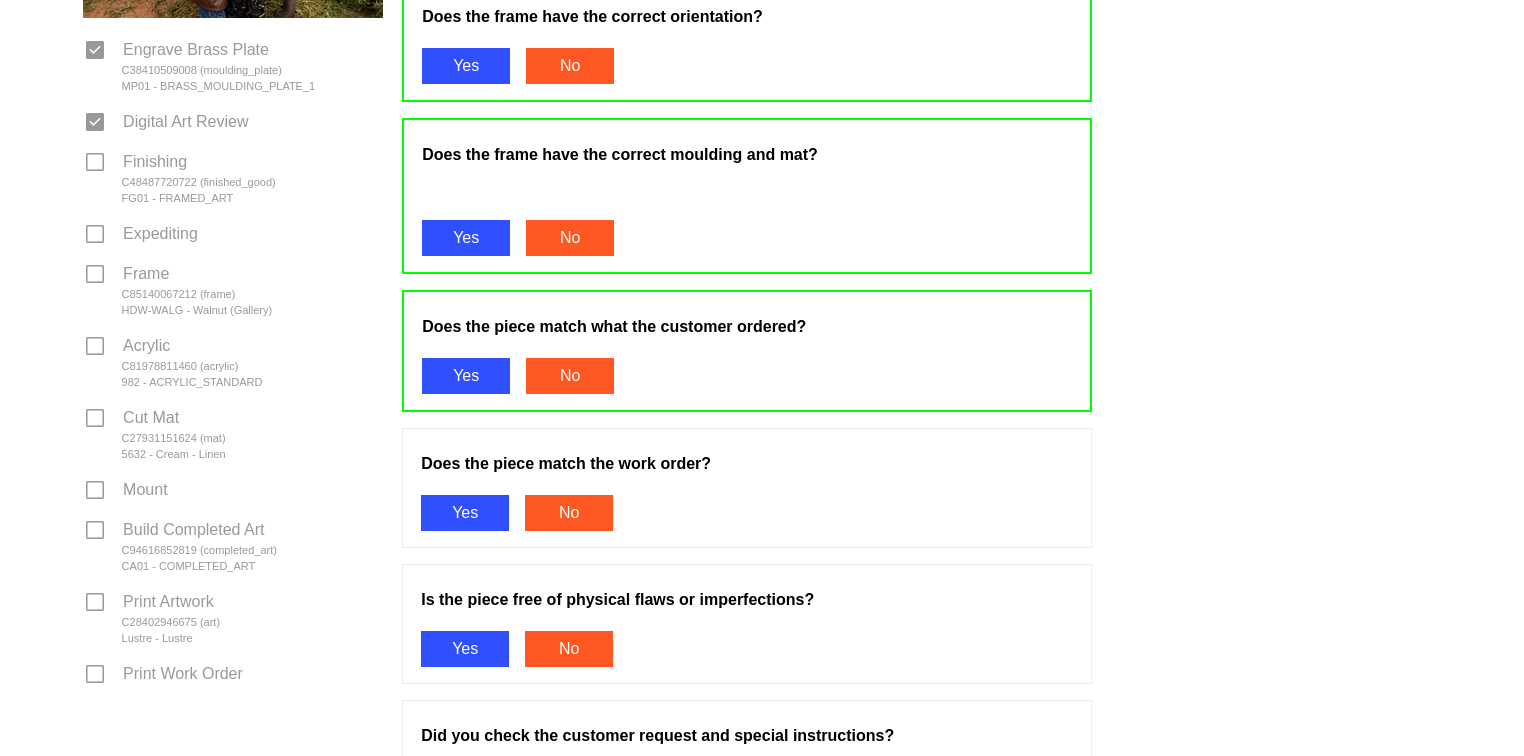 click on "Yes" at bounding box center [465, 513] 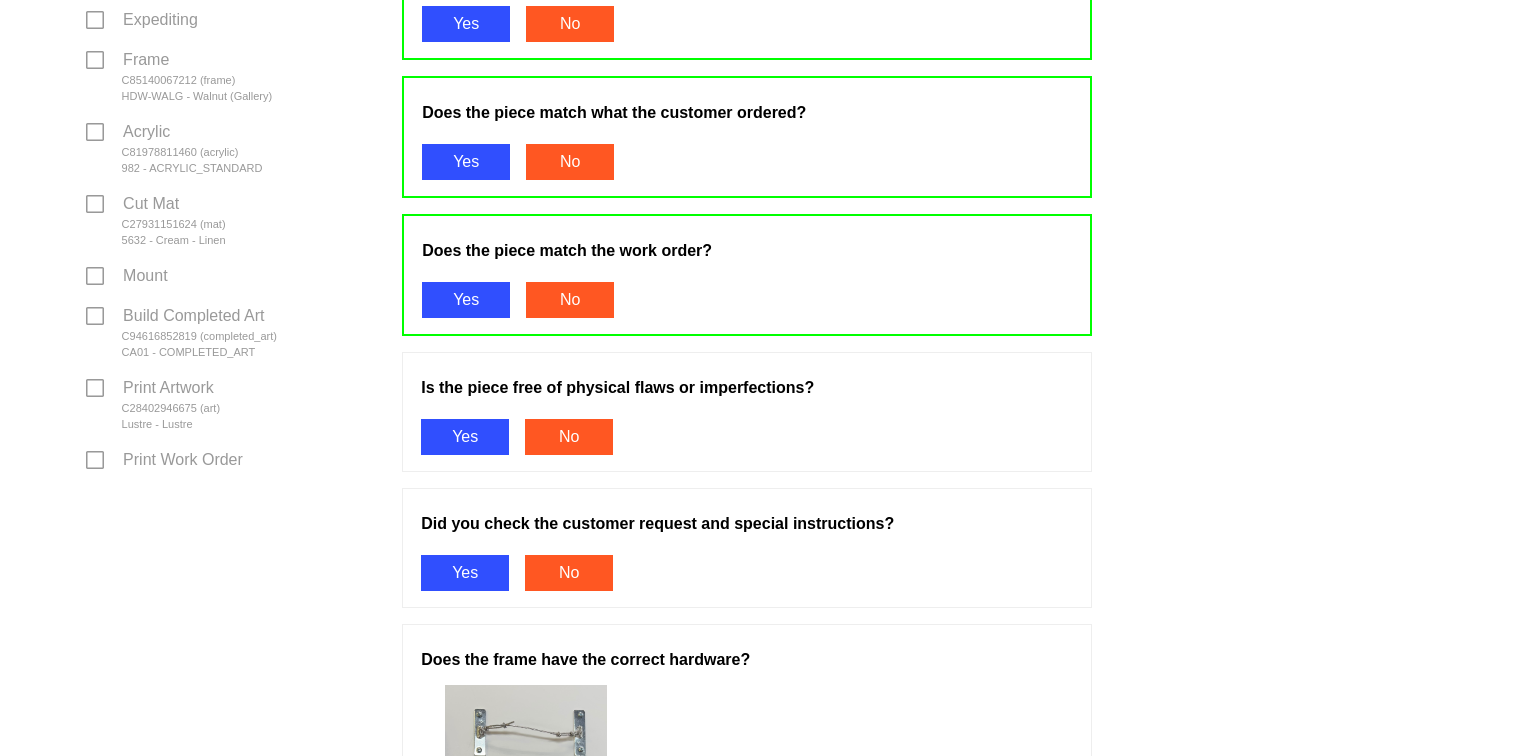 scroll, scrollTop: 717, scrollLeft: 0, axis: vertical 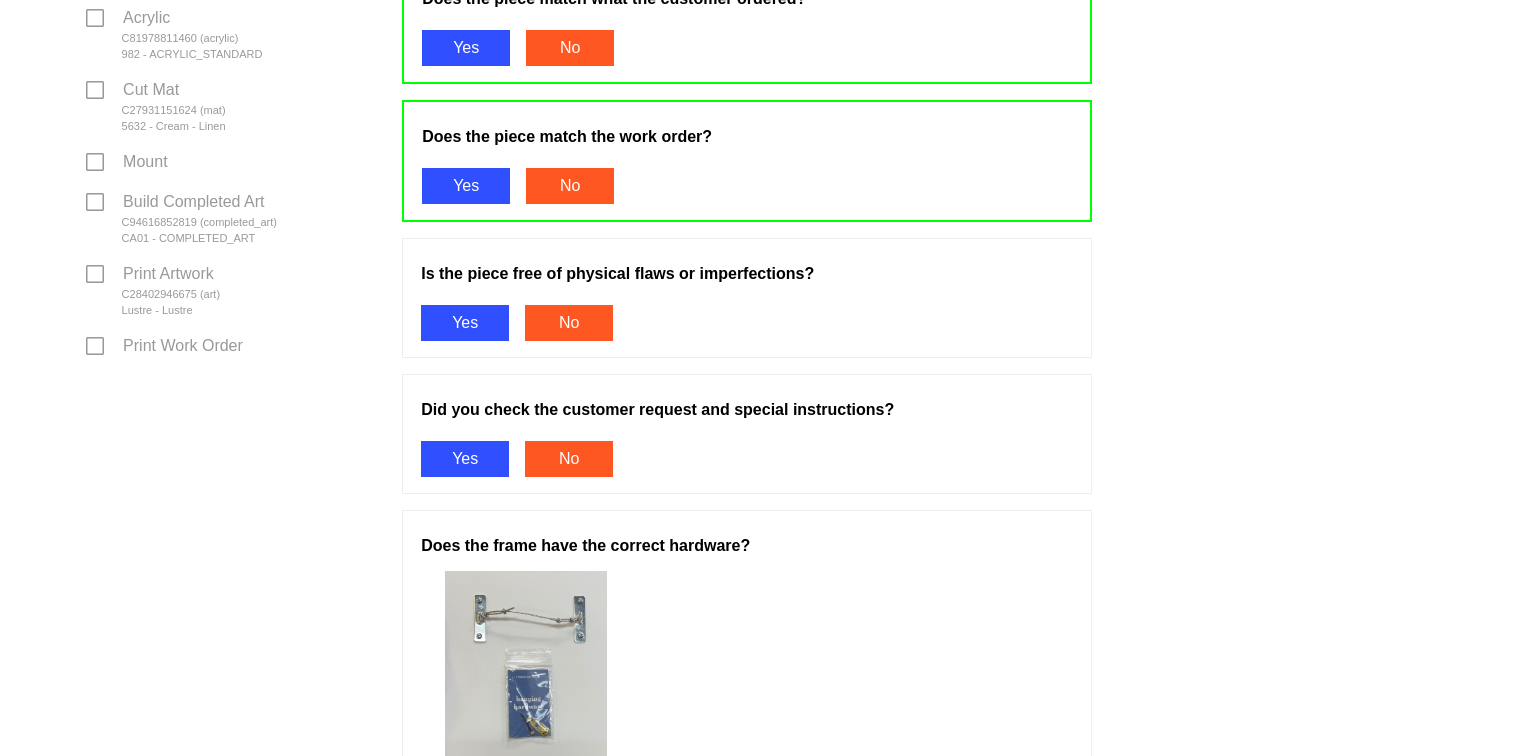 click on "Yes" at bounding box center [465, 323] 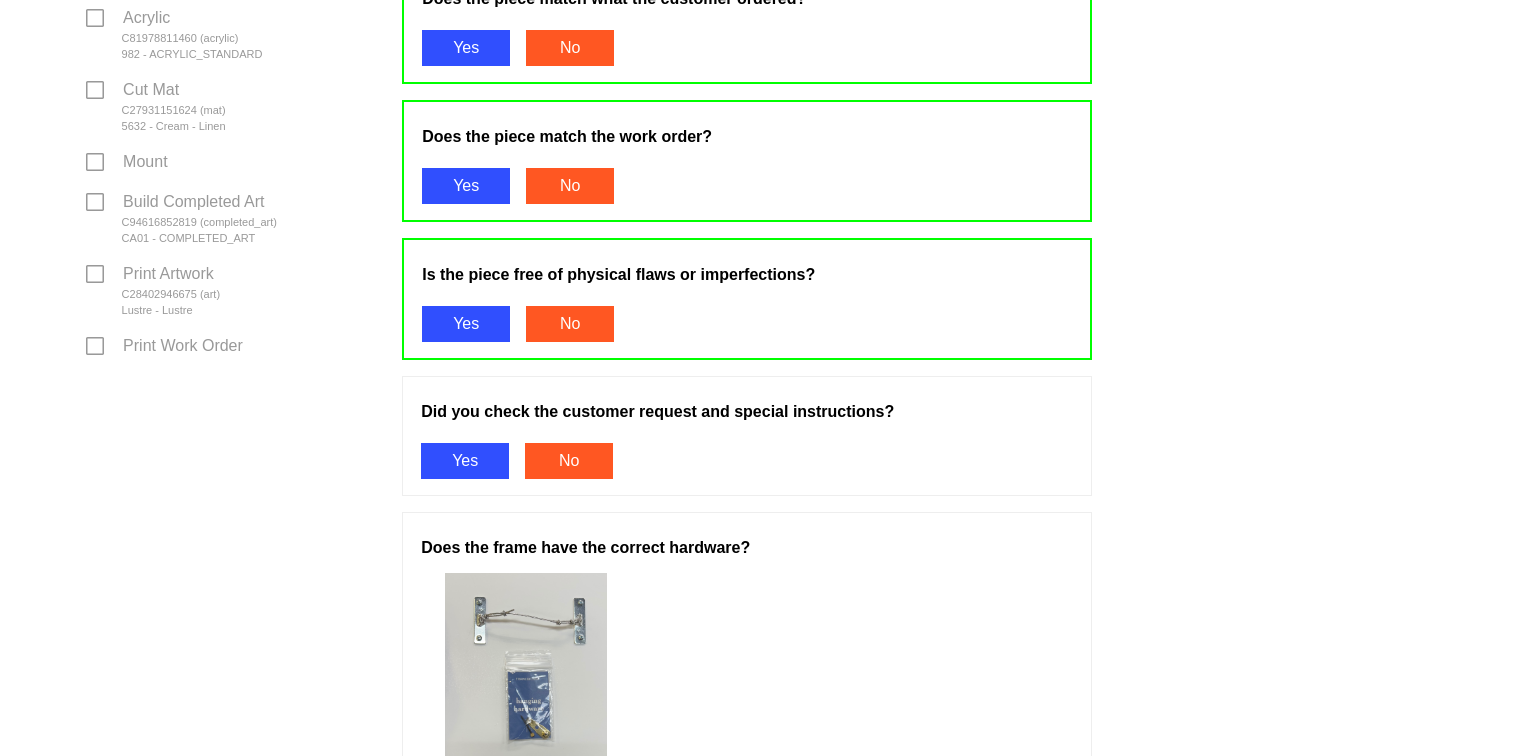click on "Yes" at bounding box center (465, 461) 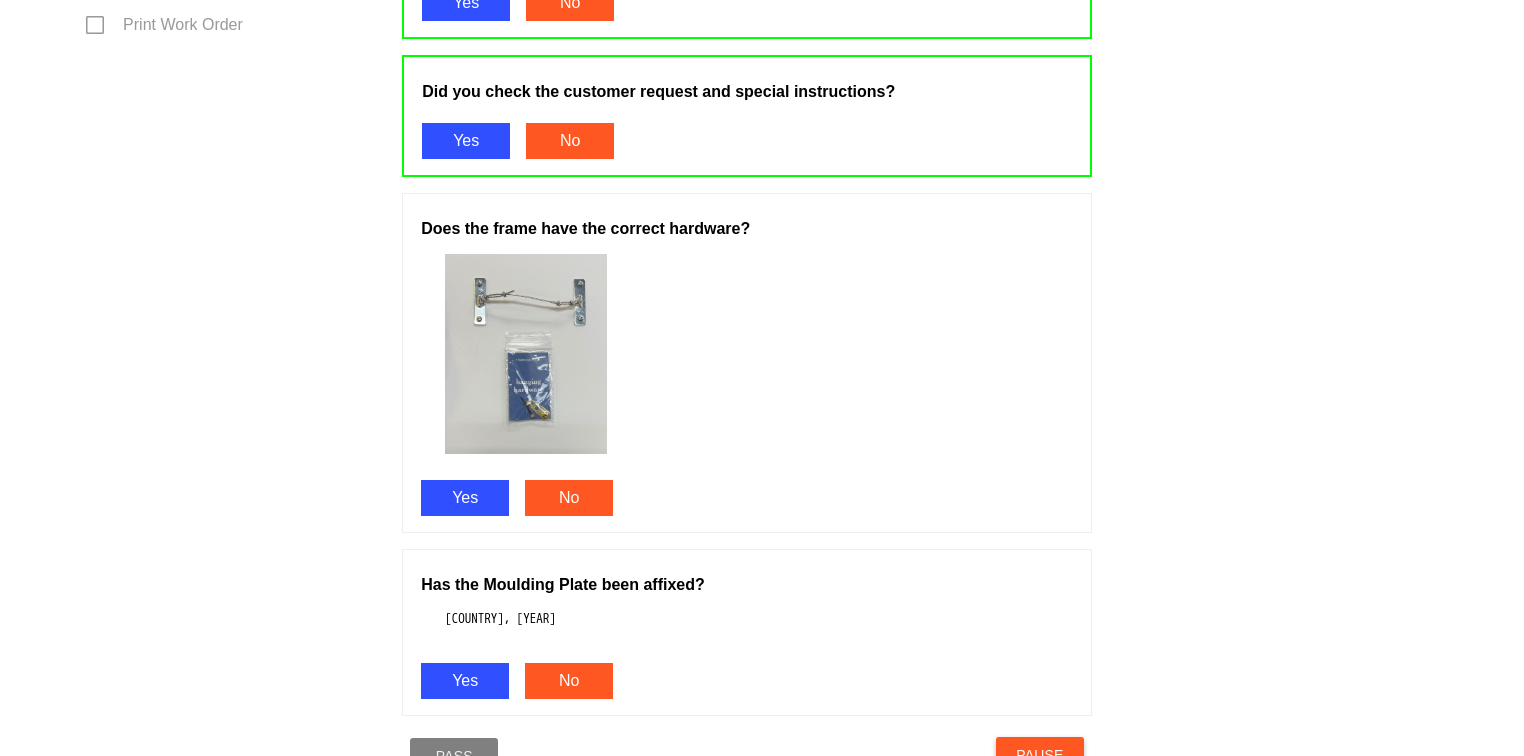 click on "Yes" at bounding box center [465, 498] 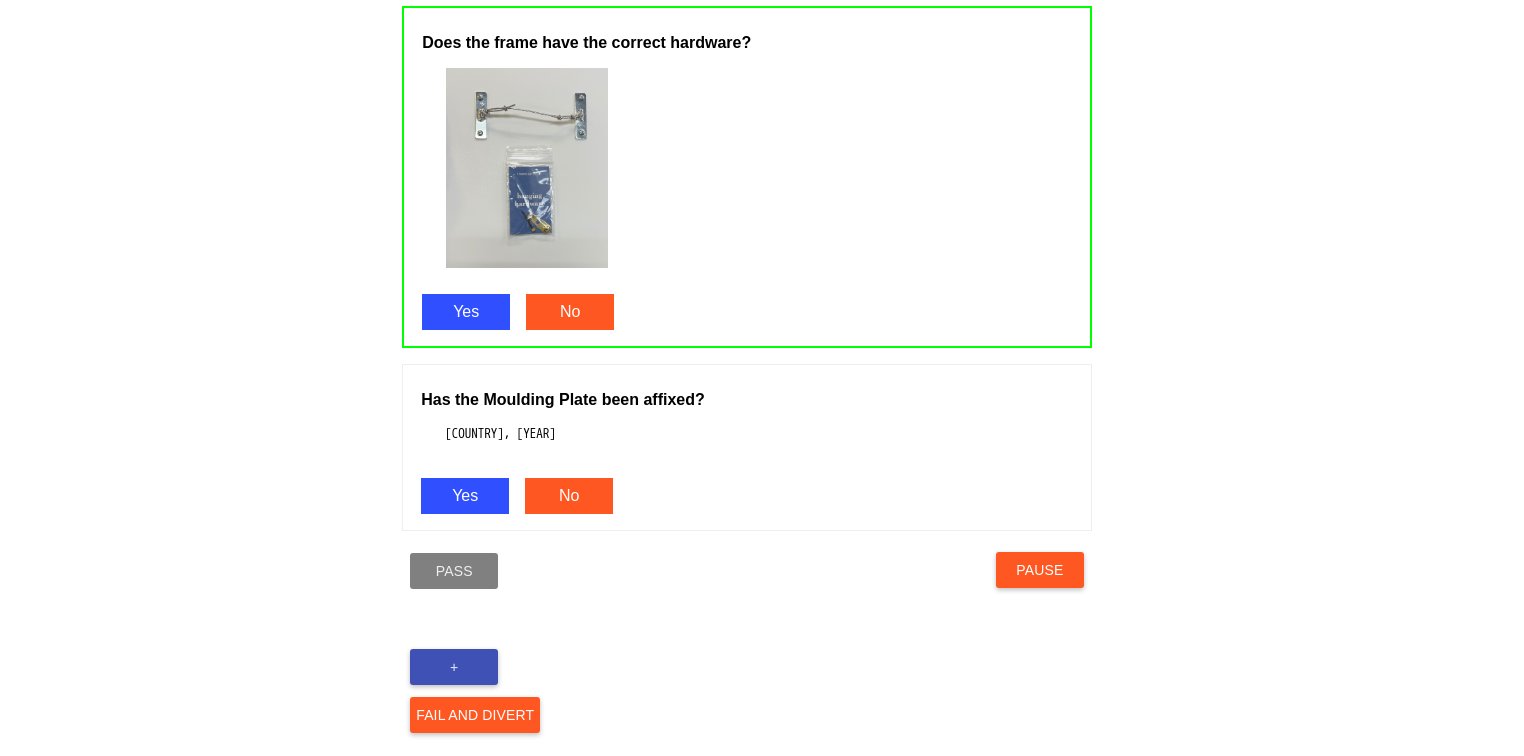 scroll, scrollTop: 1257, scrollLeft: 0, axis: vertical 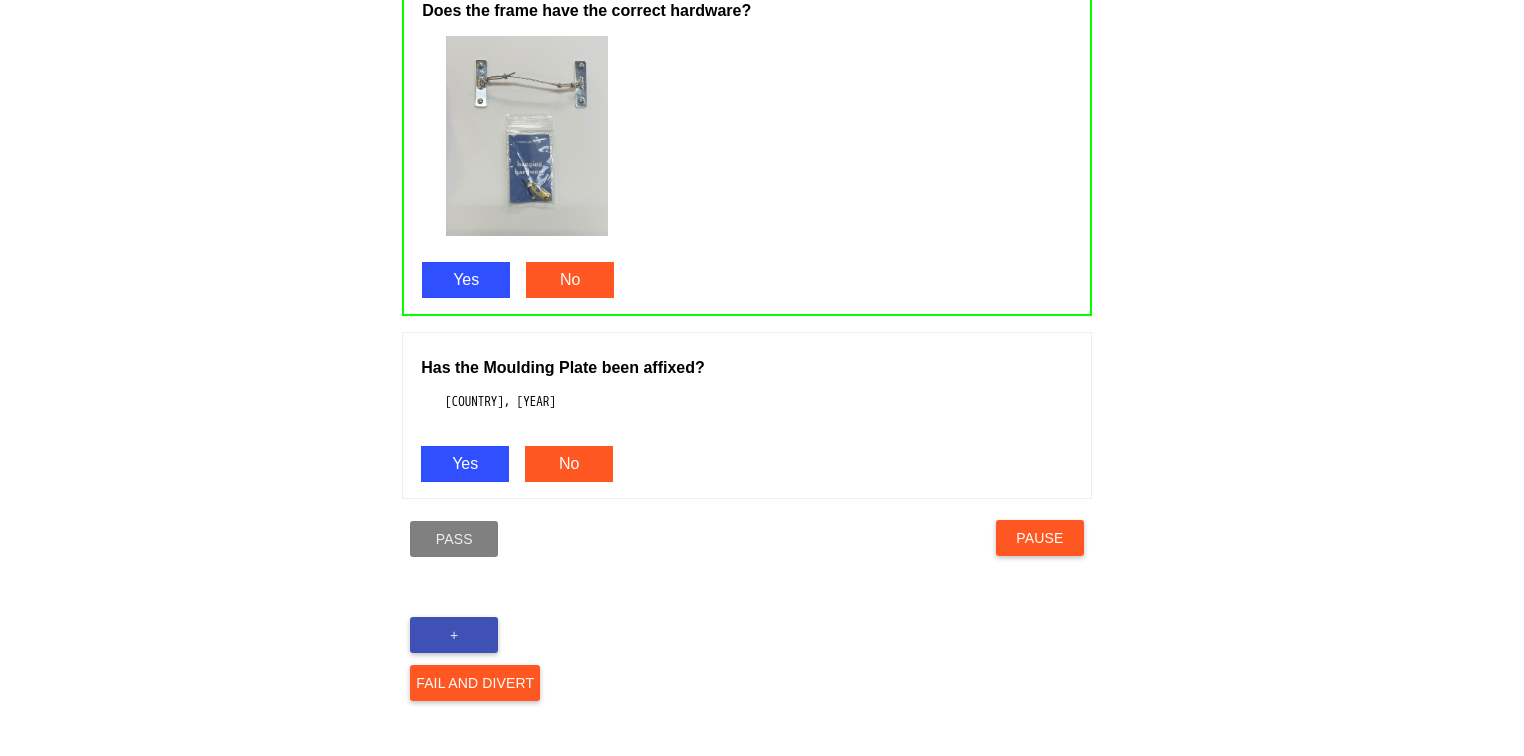 click on "Yes" at bounding box center [465, 464] 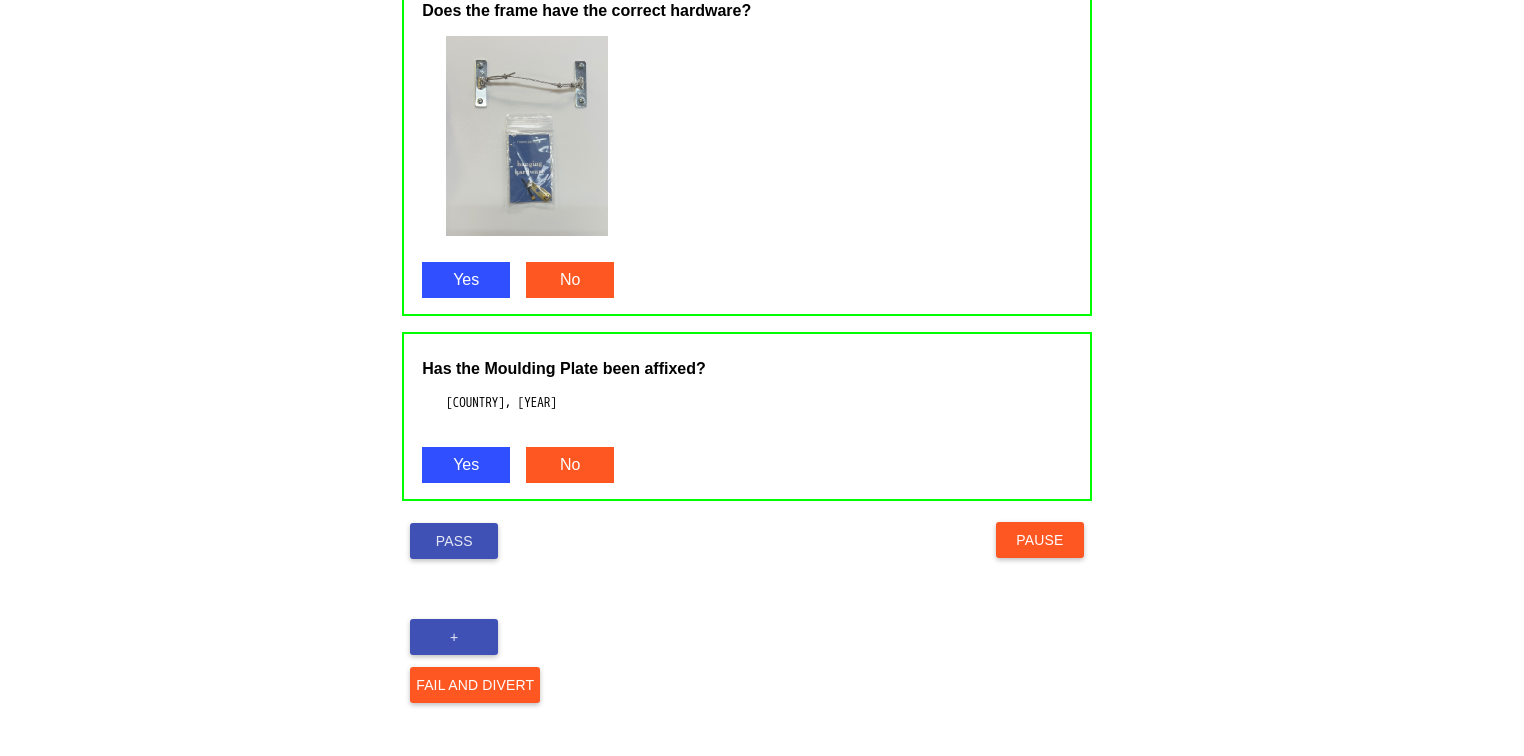 click on "Pass" at bounding box center [454, 541] 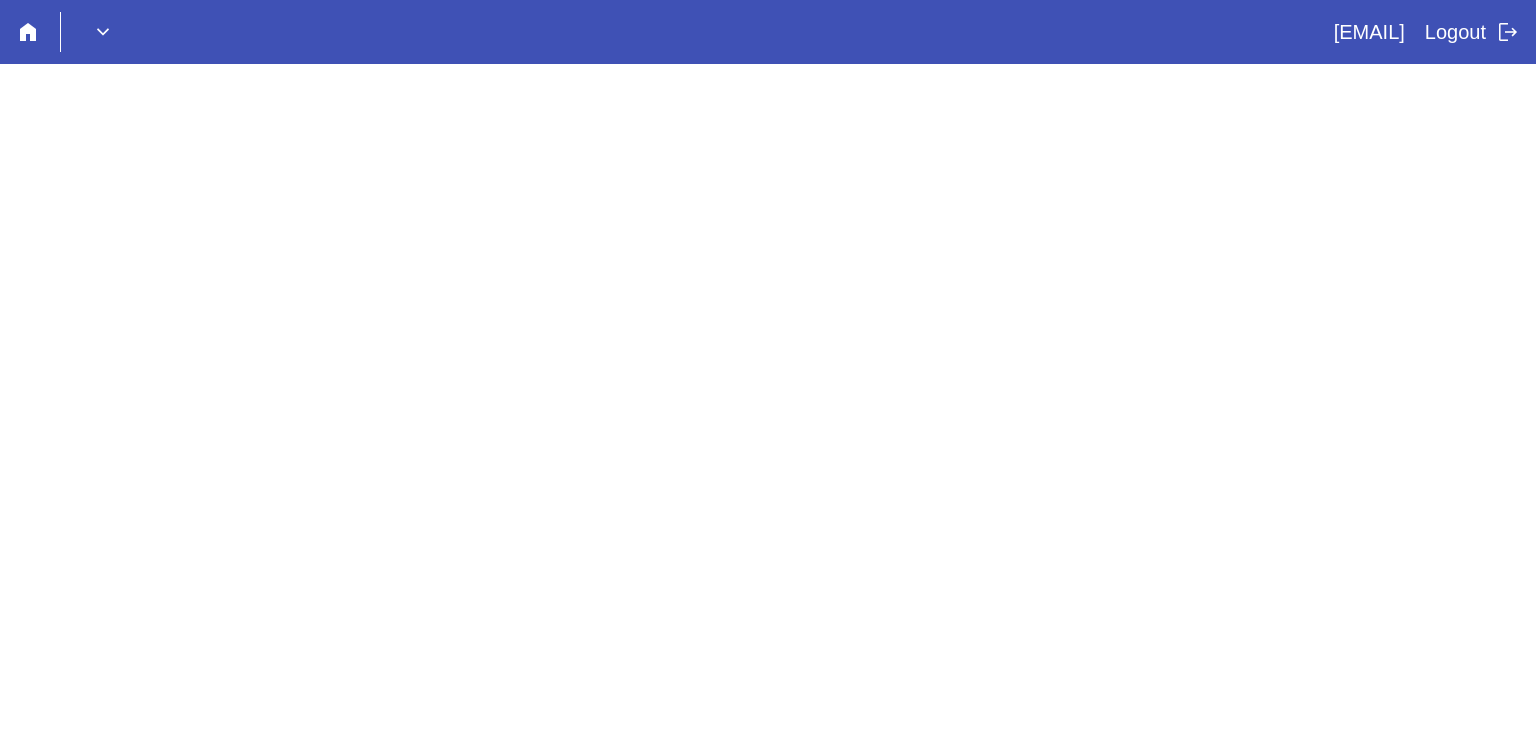 scroll, scrollTop: 0, scrollLeft: 0, axis: both 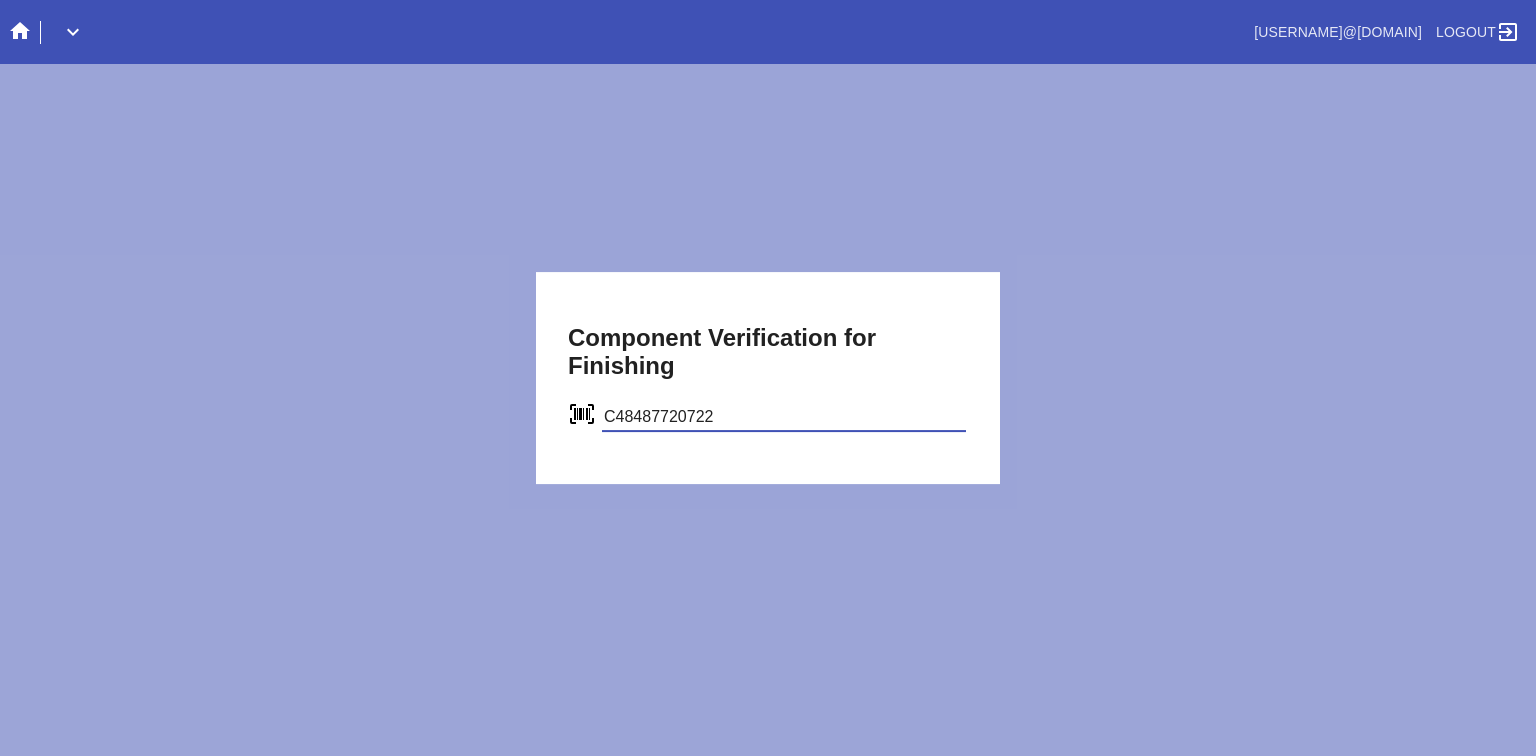 type on "C48487720722" 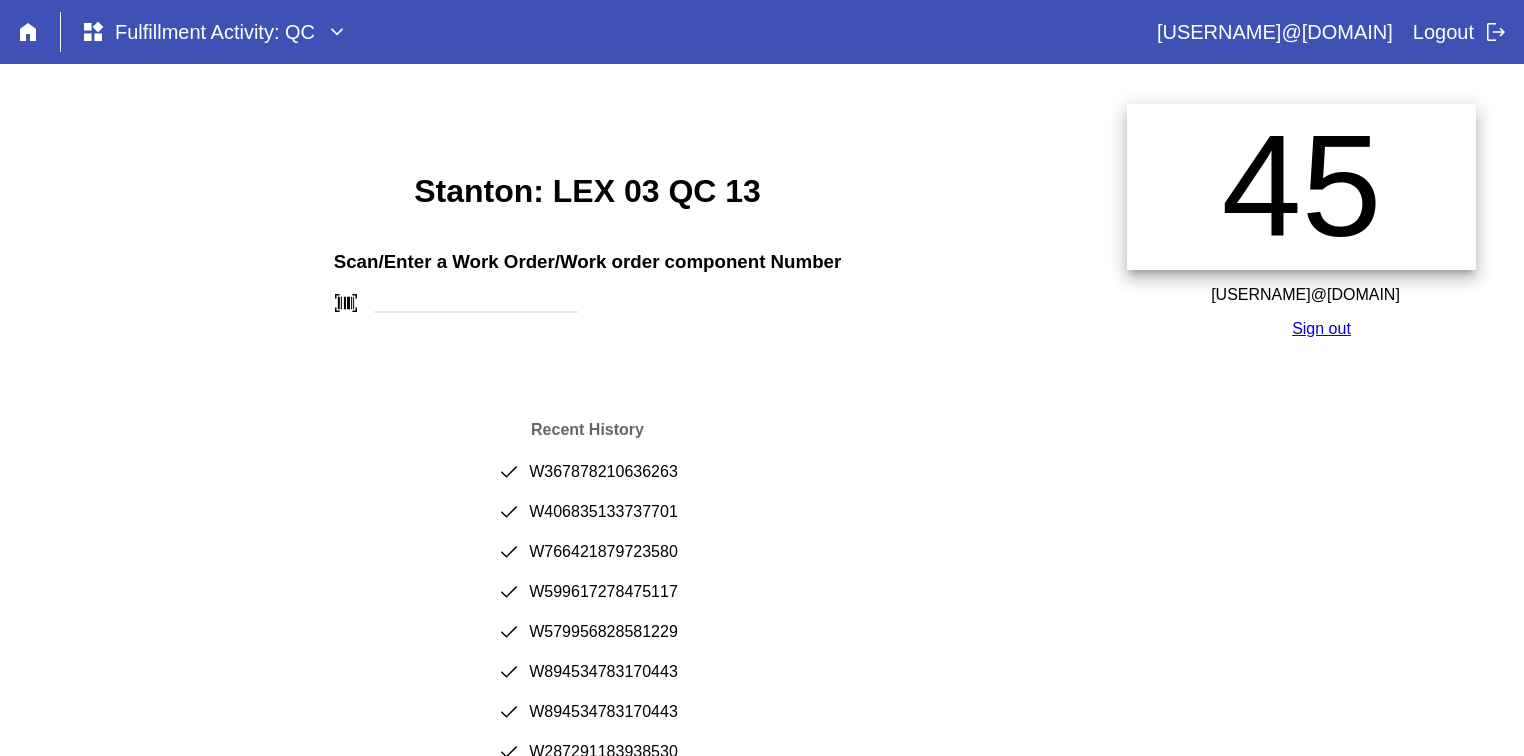 scroll, scrollTop: 0, scrollLeft: 0, axis: both 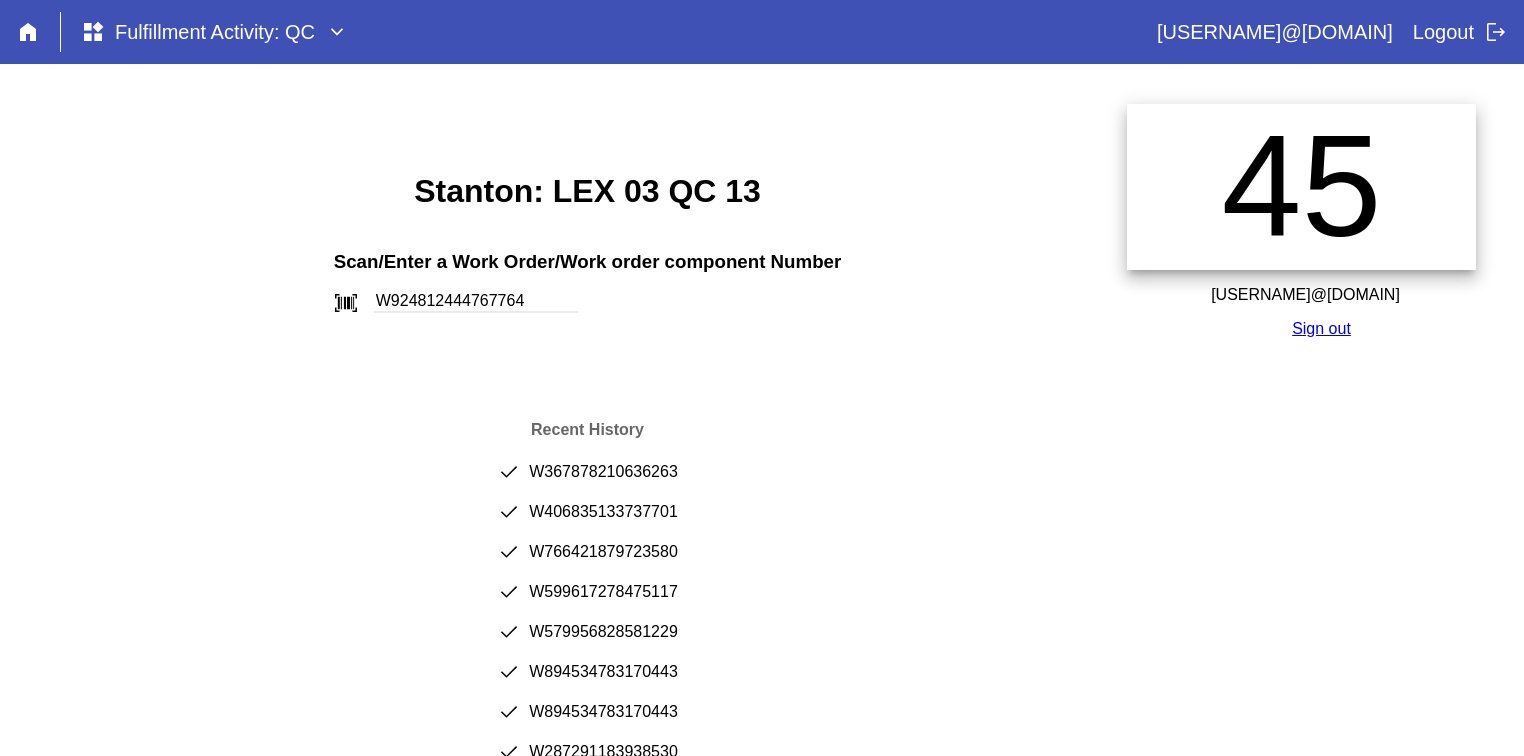 type on "W924812444767764" 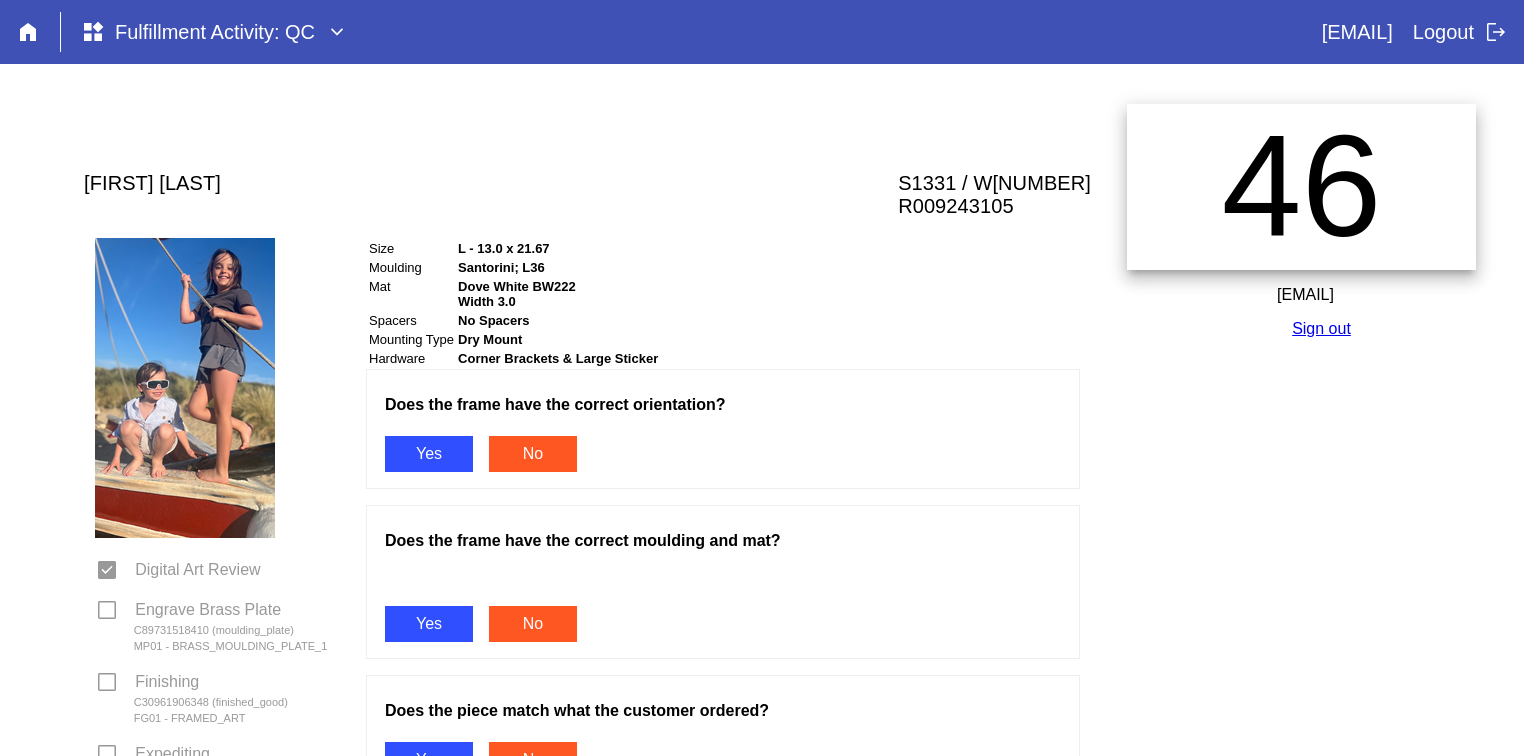 scroll, scrollTop: 0, scrollLeft: 0, axis: both 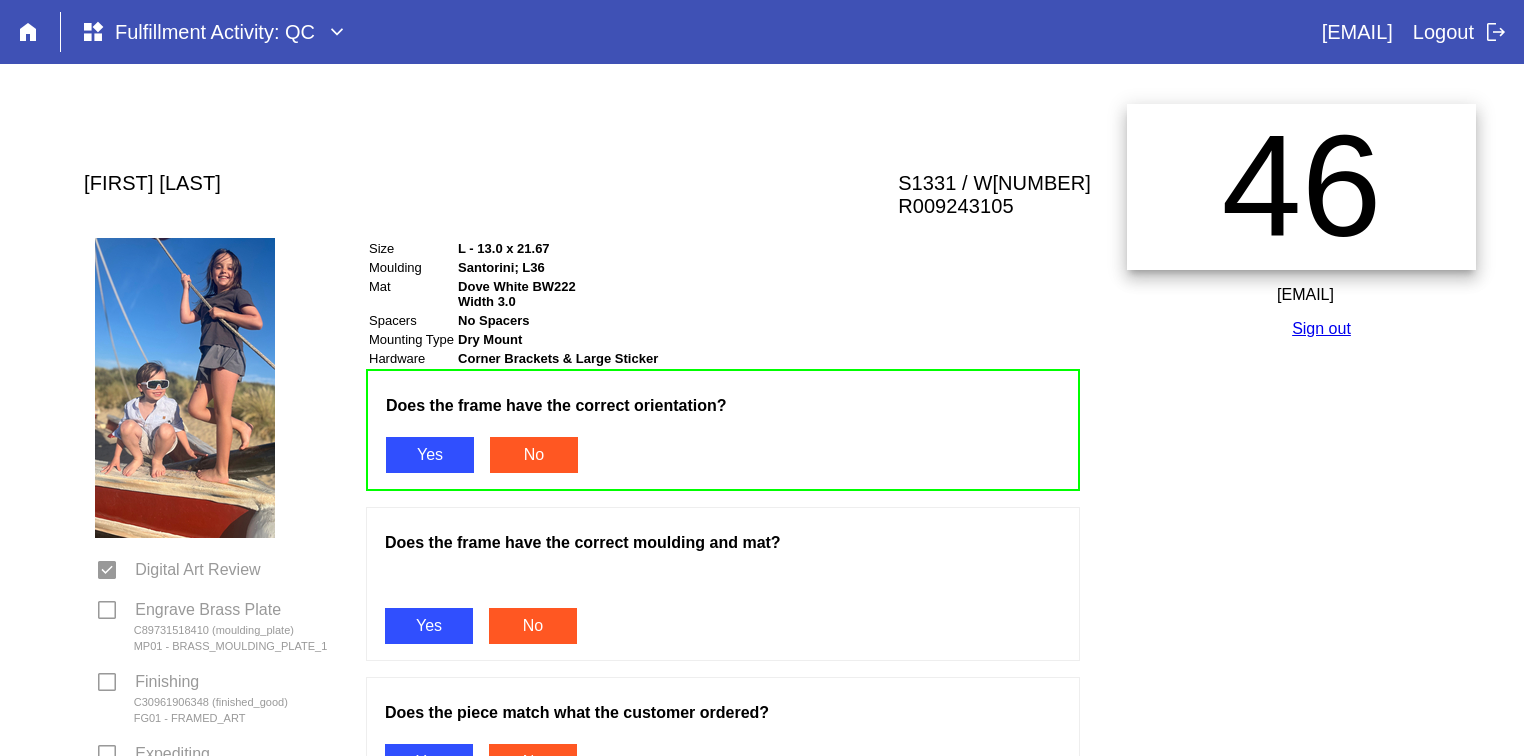 click on "Yes" at bounding box center (429, 626) 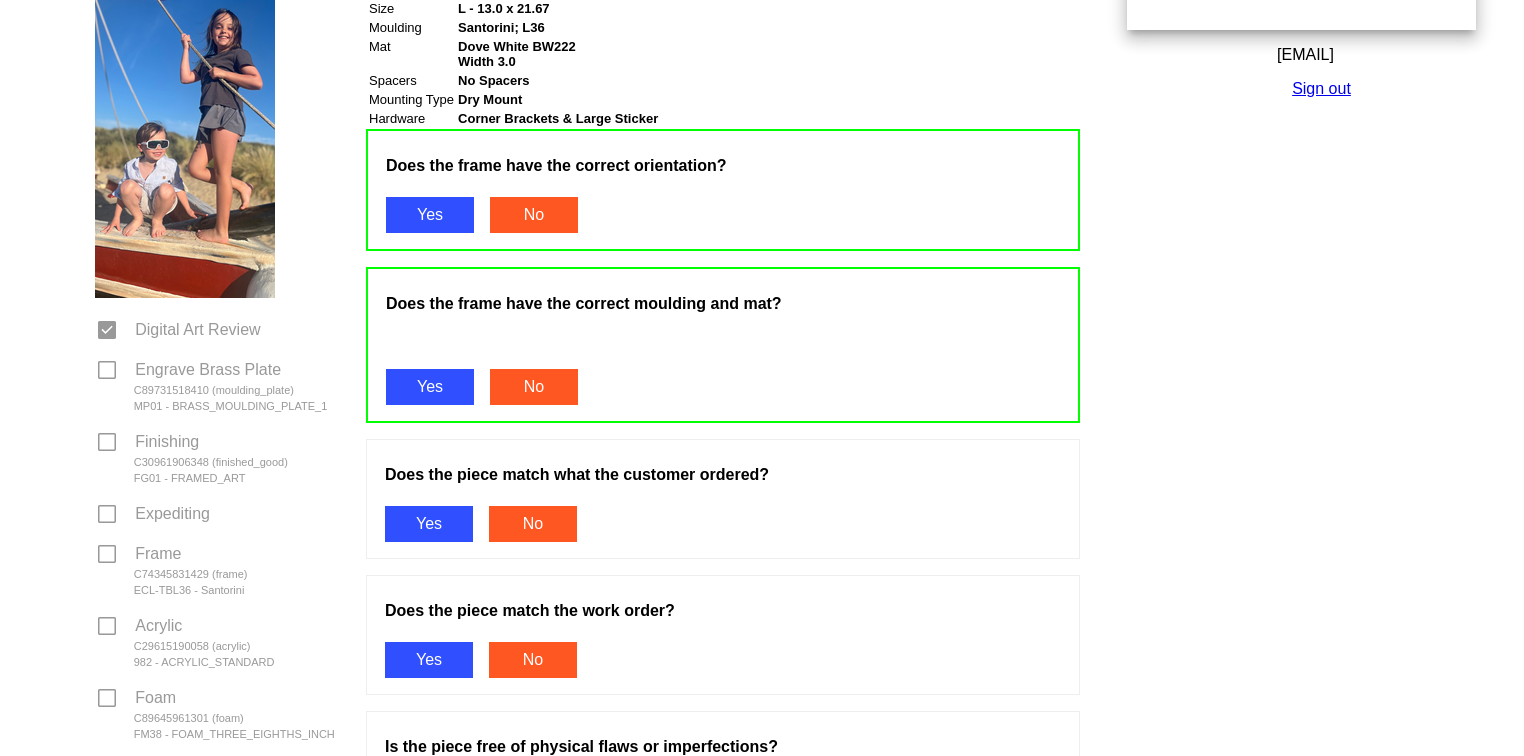scroll, scrollTop: 312, scrollLeft: 0, axis: vertical 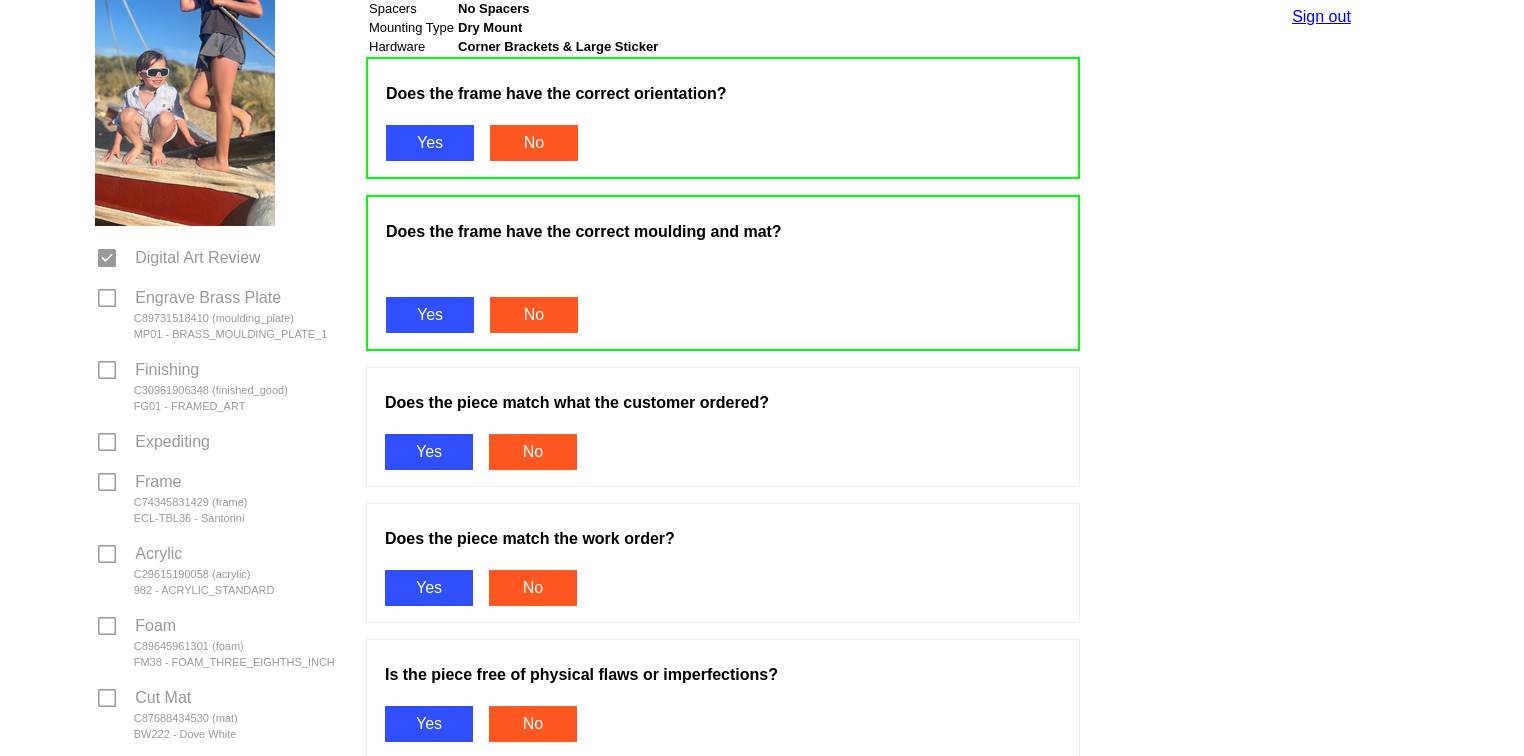 click on "Yes" at bounding box center (429, 452) 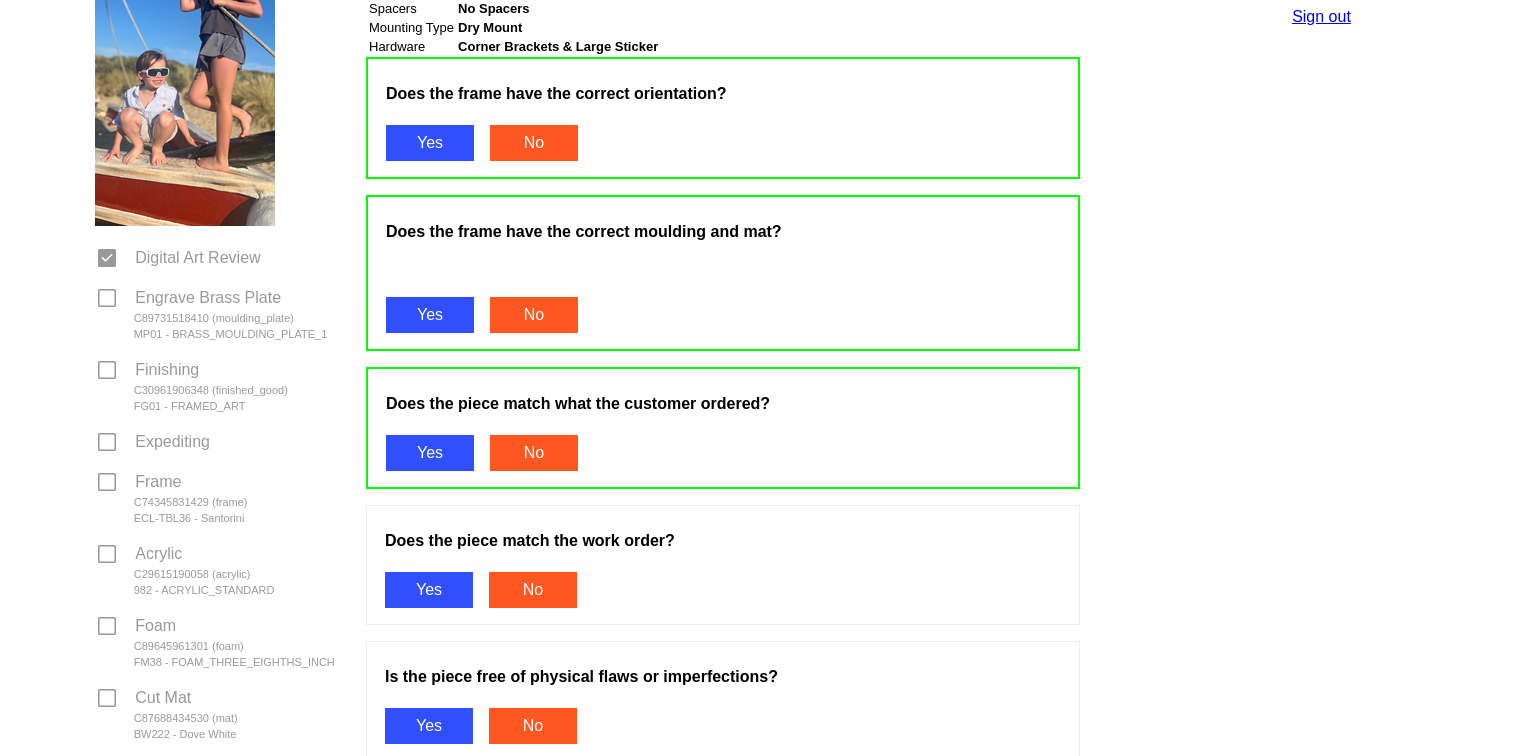 click on "Yes" at bounding box center [429, 590] 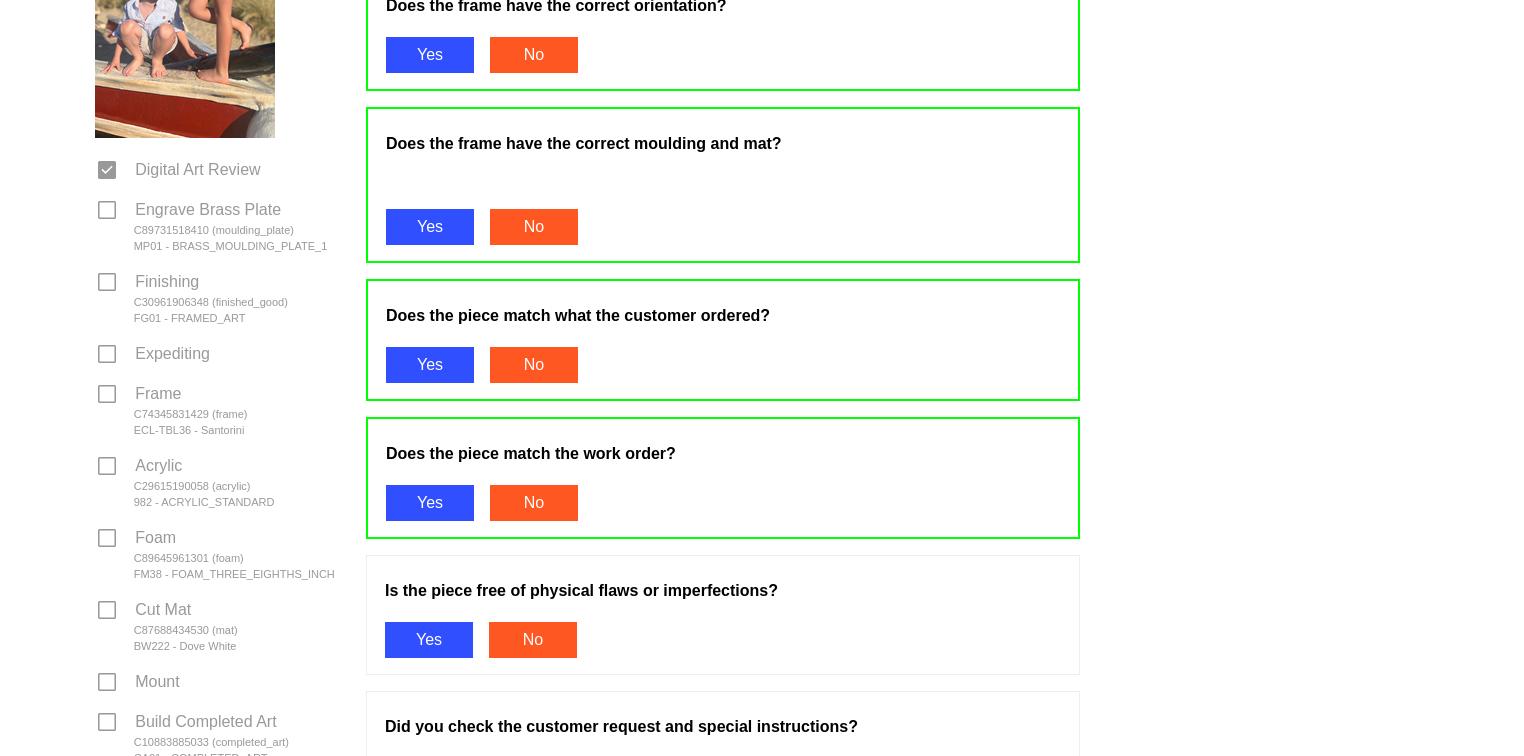 scroll, scrollTop: 601, scrollLeft: 0, axis: vertical 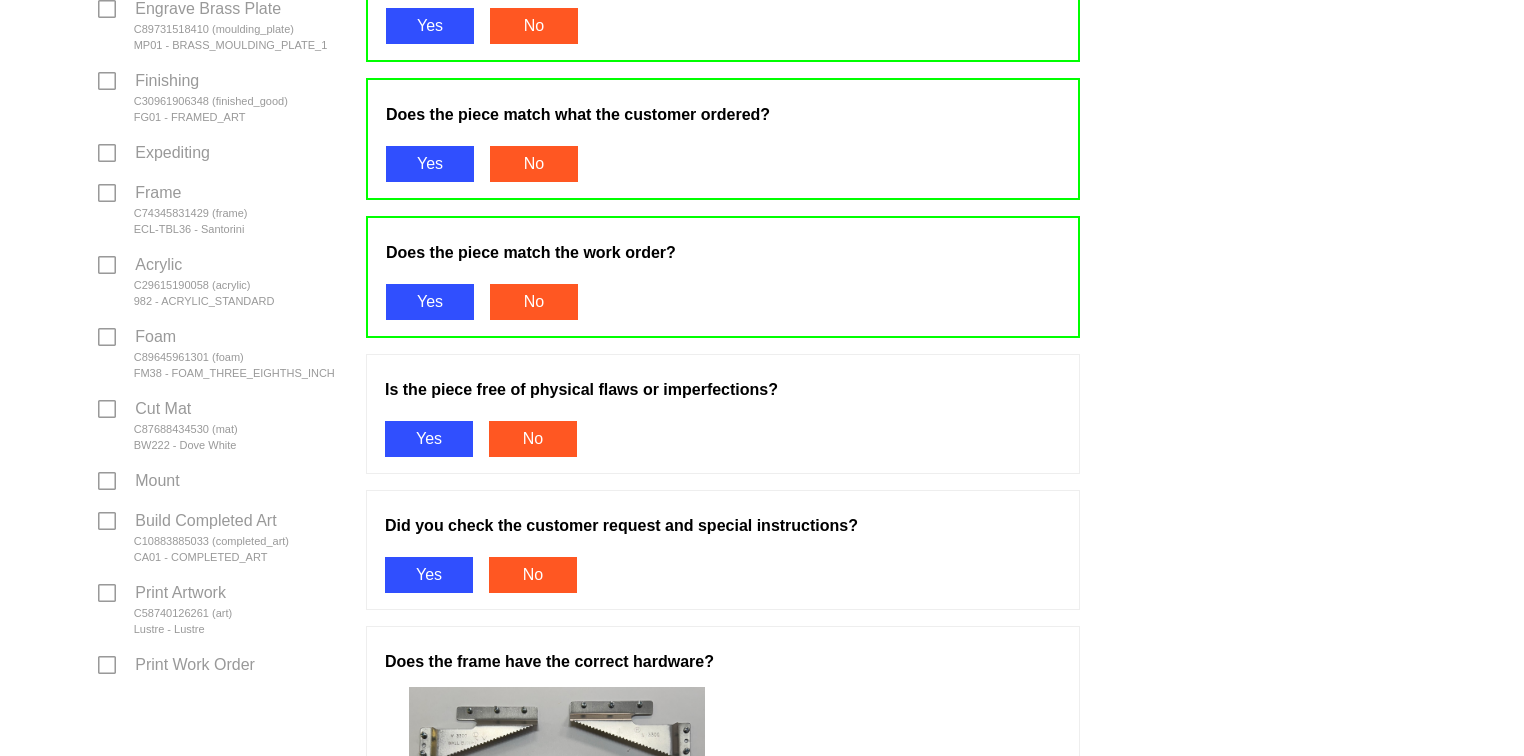 click on "Yes" at bounding box center [429, 439] 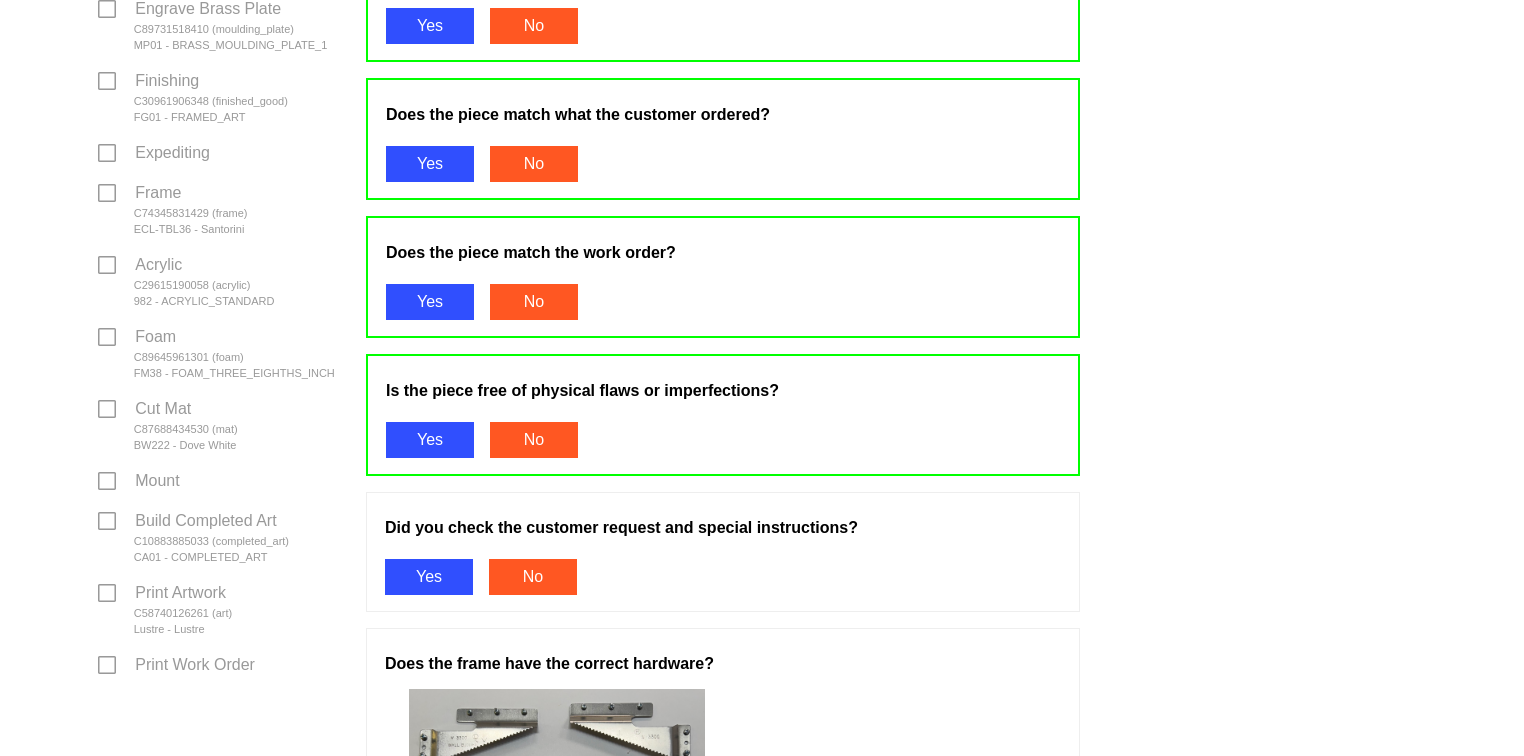 click on "Yes" at bounding box center (429, 577) 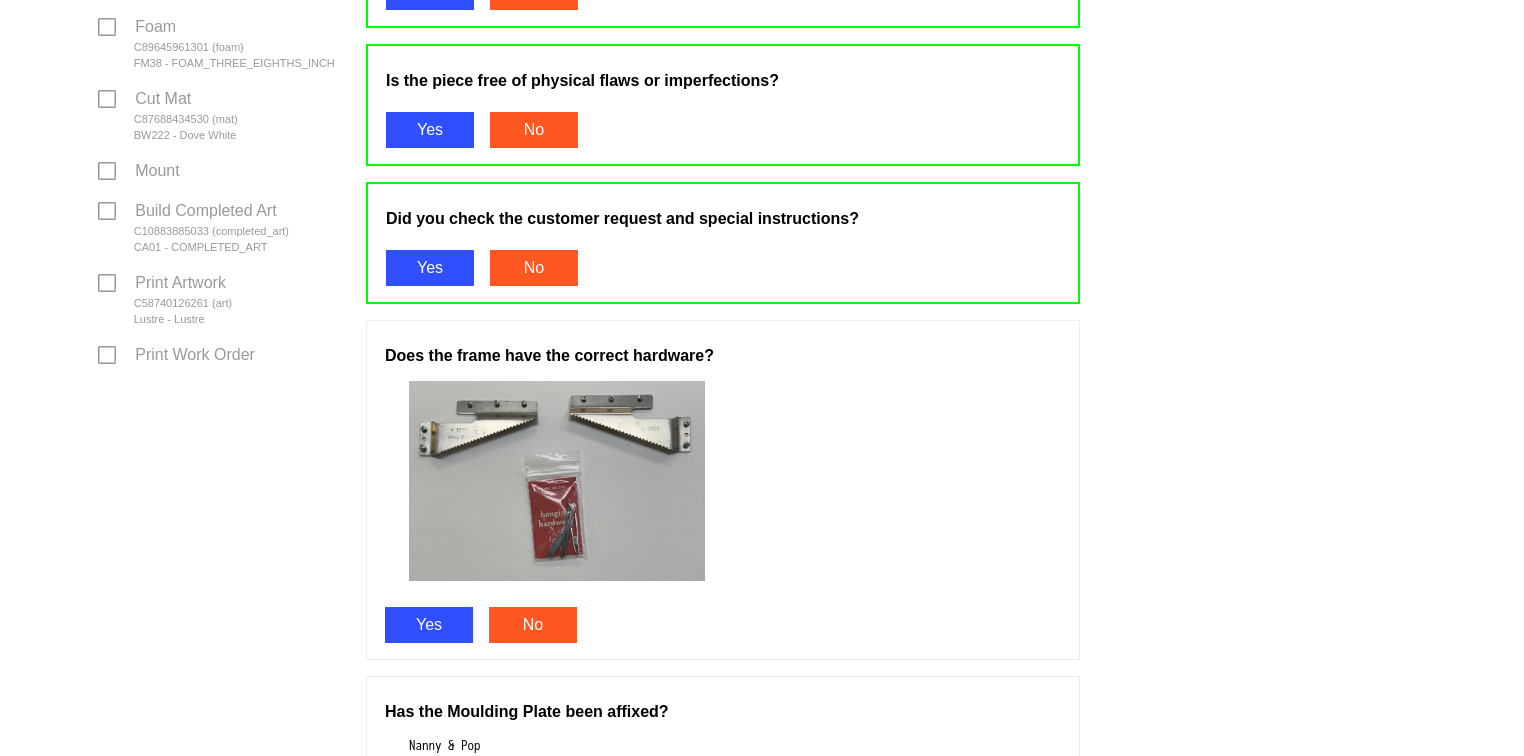 click on "Yes" at bounding box center [429, 625] 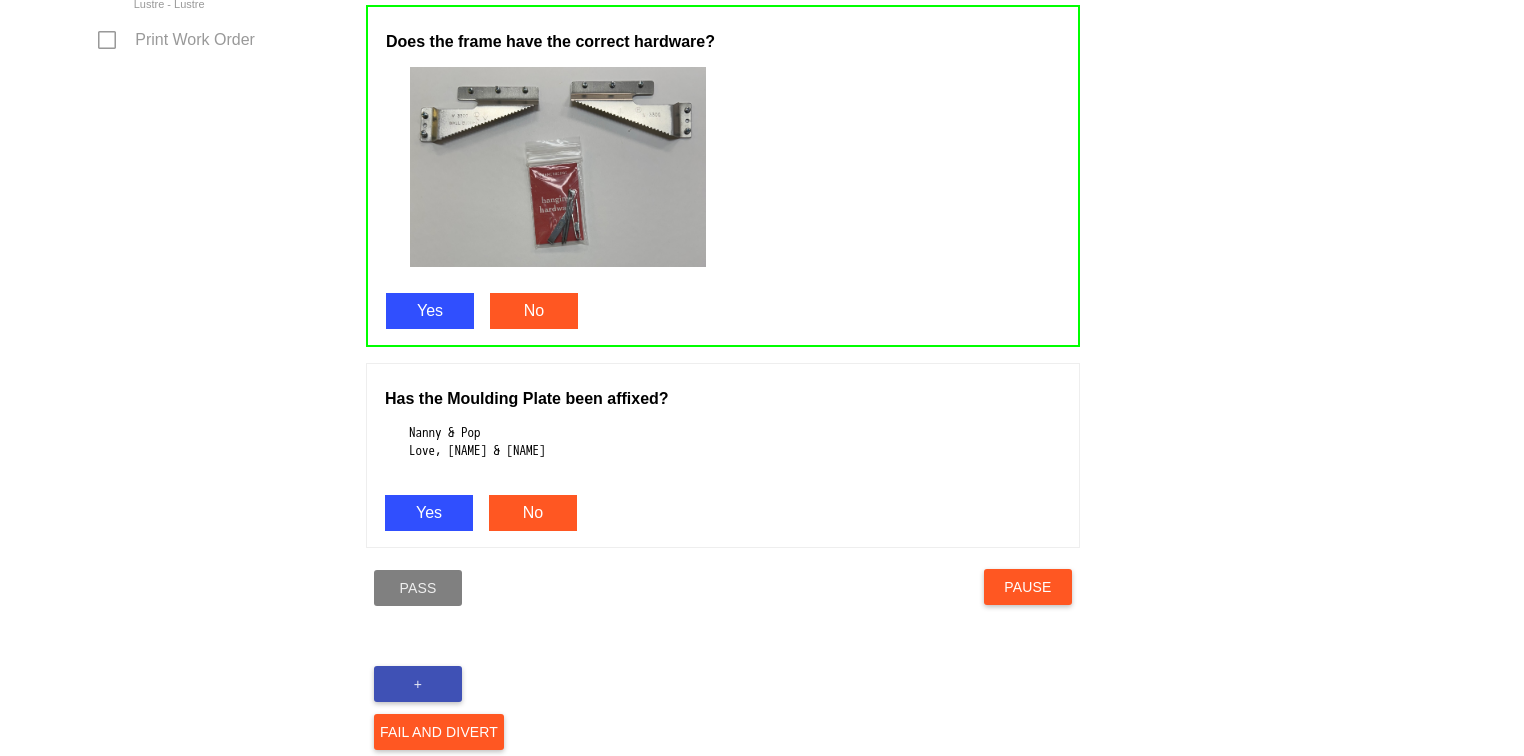 scroll, scrollTop: 1272, scrollLeft: 0, axis: vertical 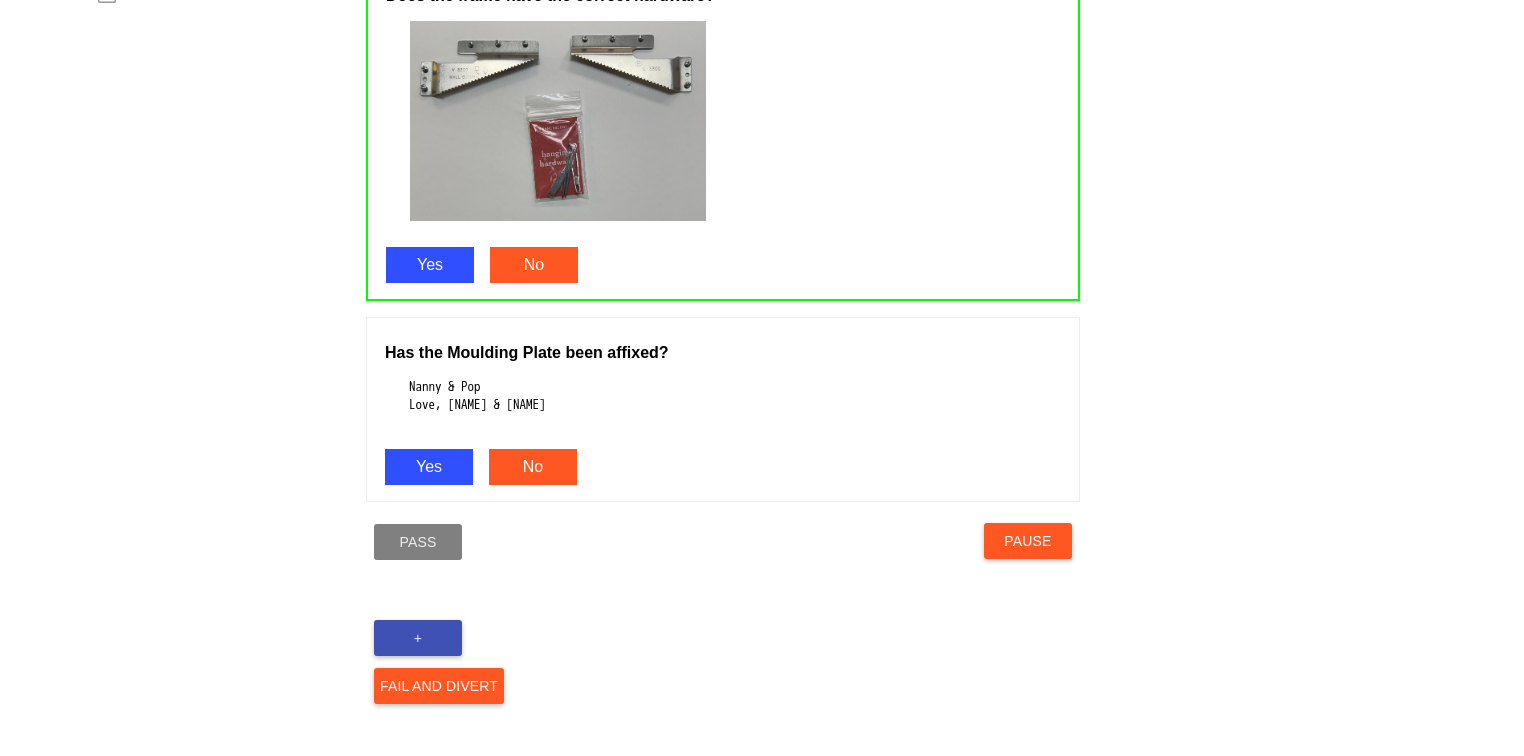 click on "Yes" at bounding box center (429, 467) 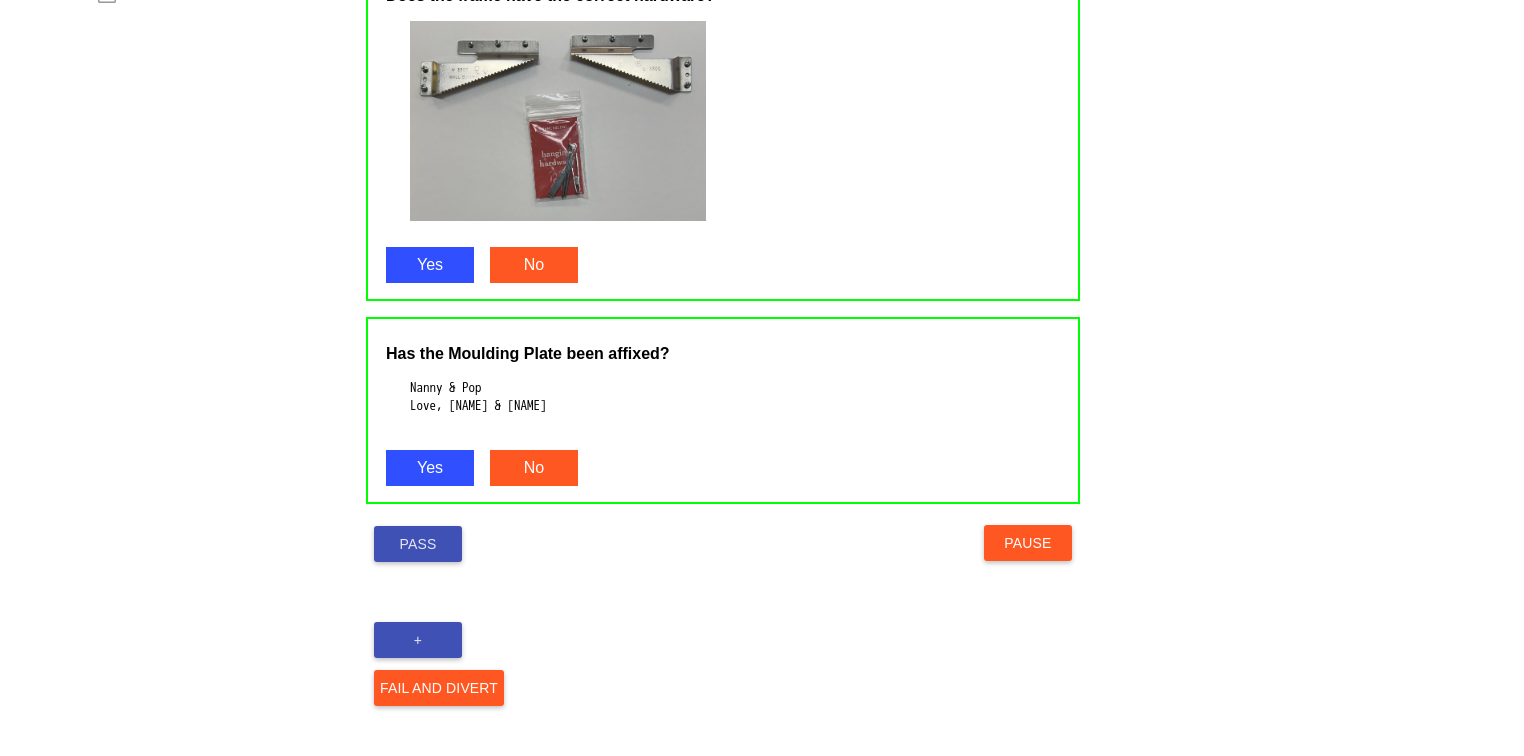 click on "Pass" at bounding box center [418, 544] 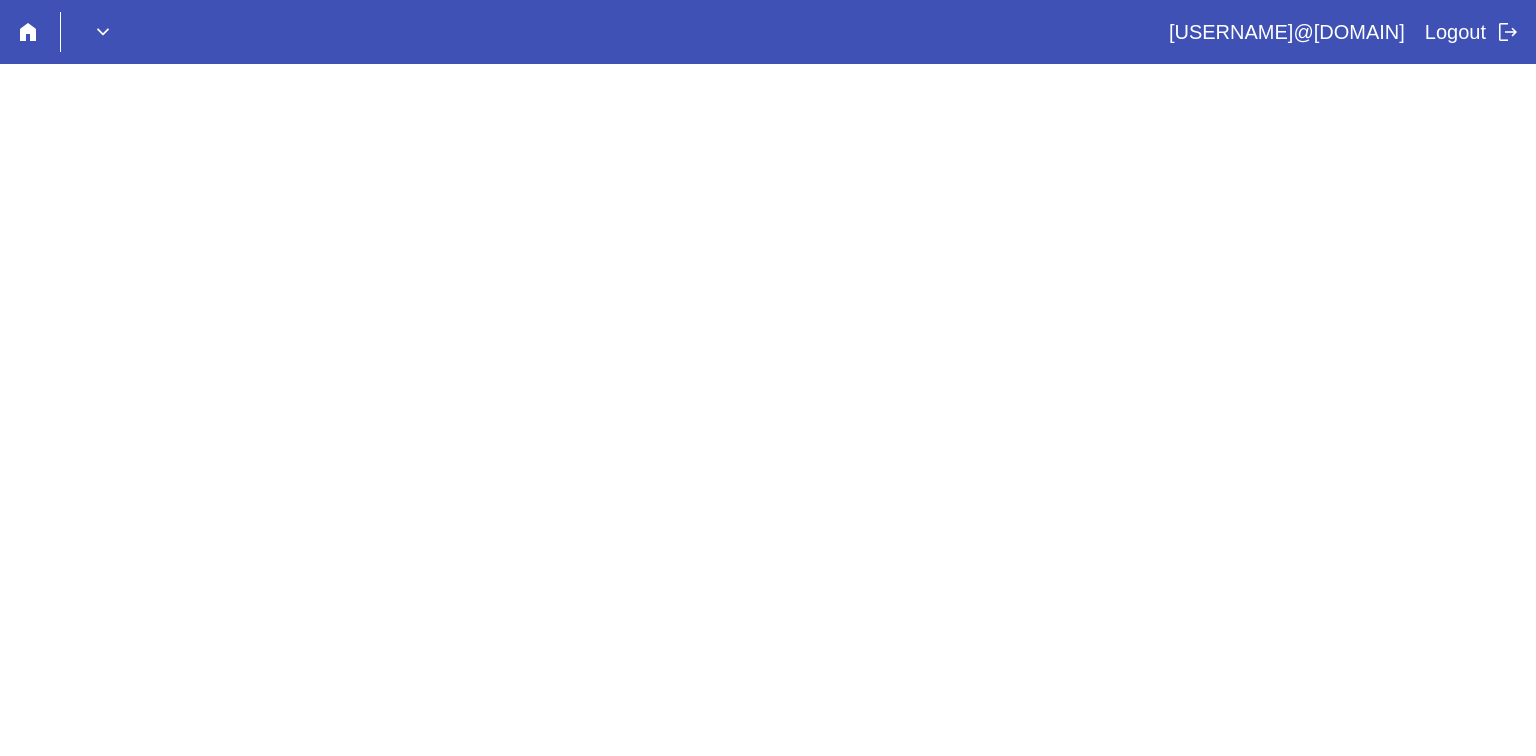 scroll, scrollTop: 0, scrollLeft: 0, axis: both 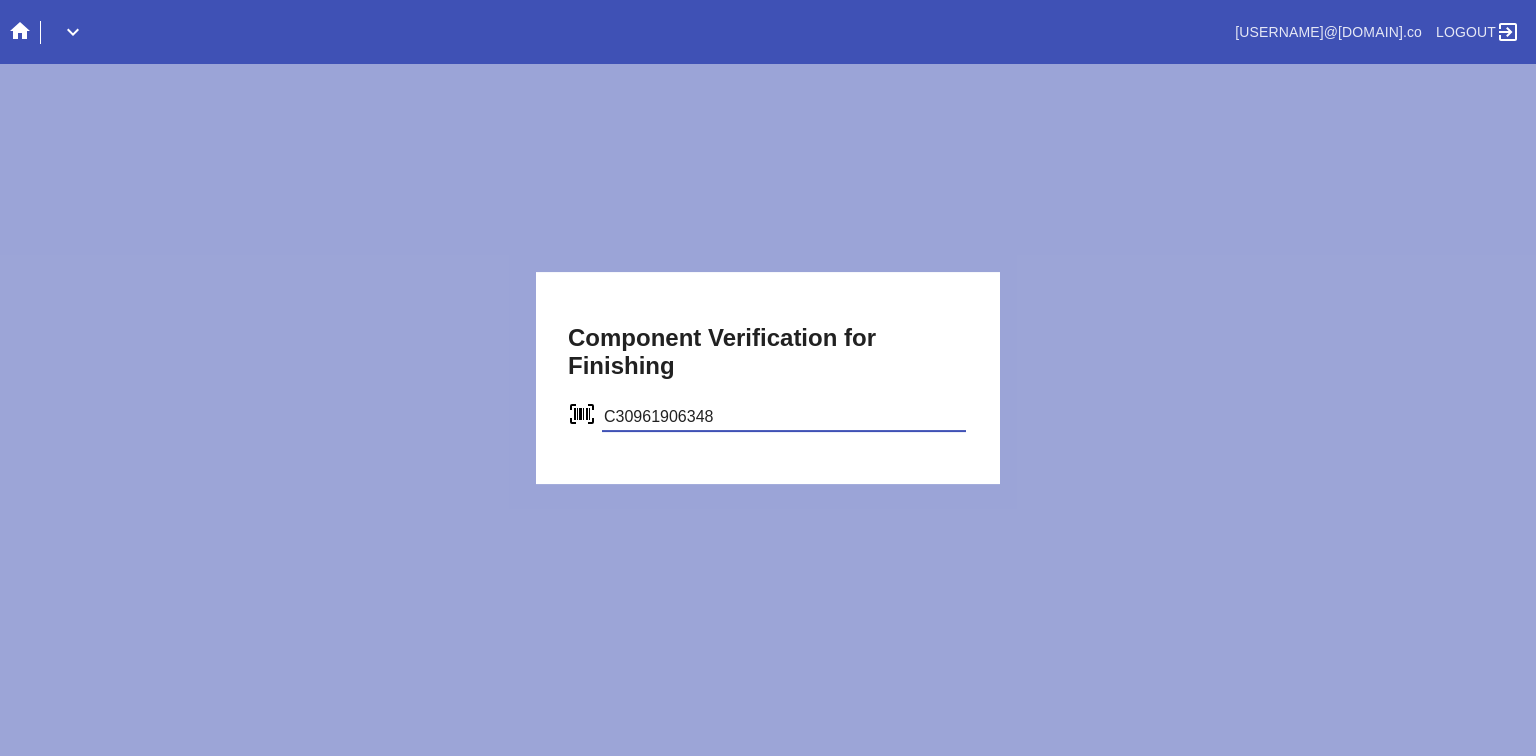 type on "C30961906348" 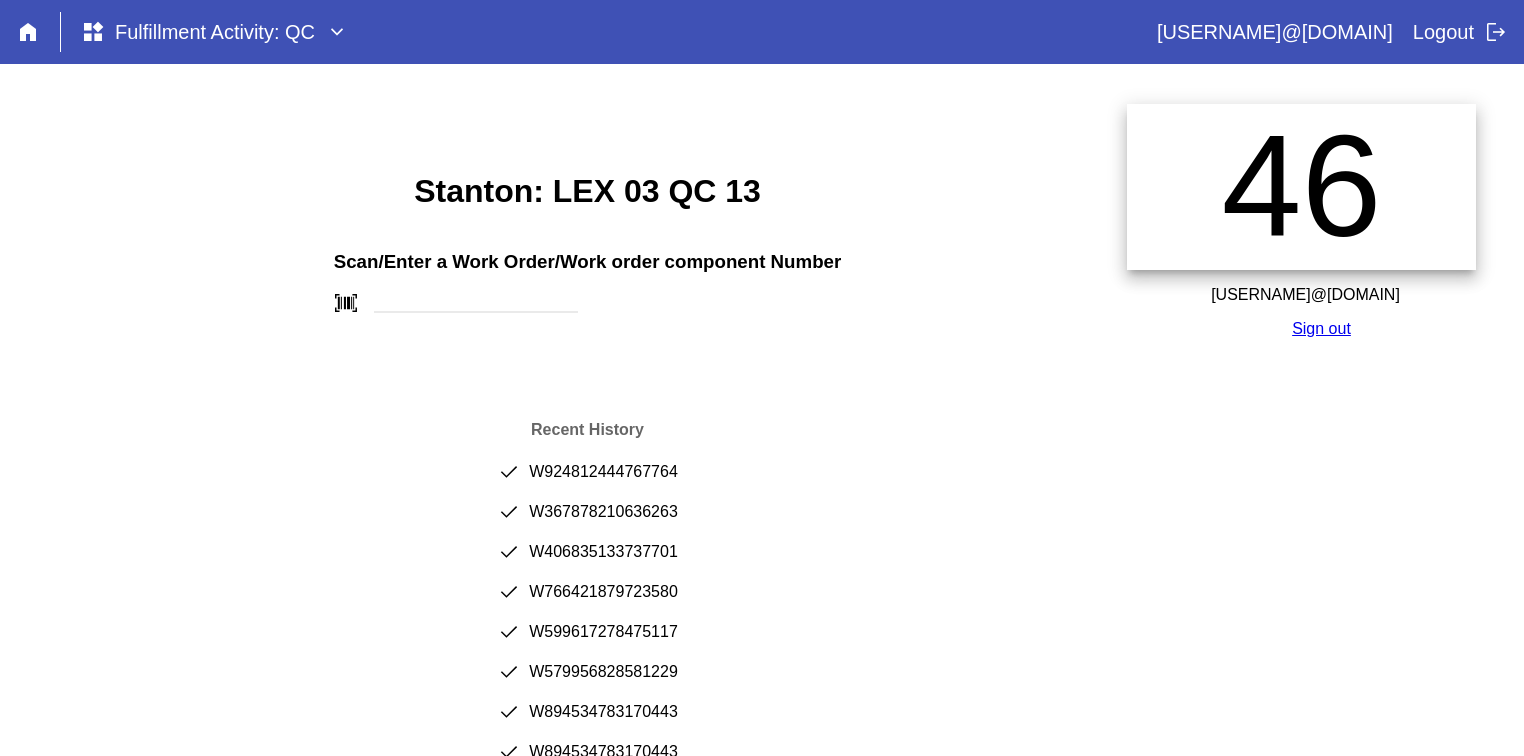 scroll, scrollTop: 0, scrollLeft: 0, axis: both 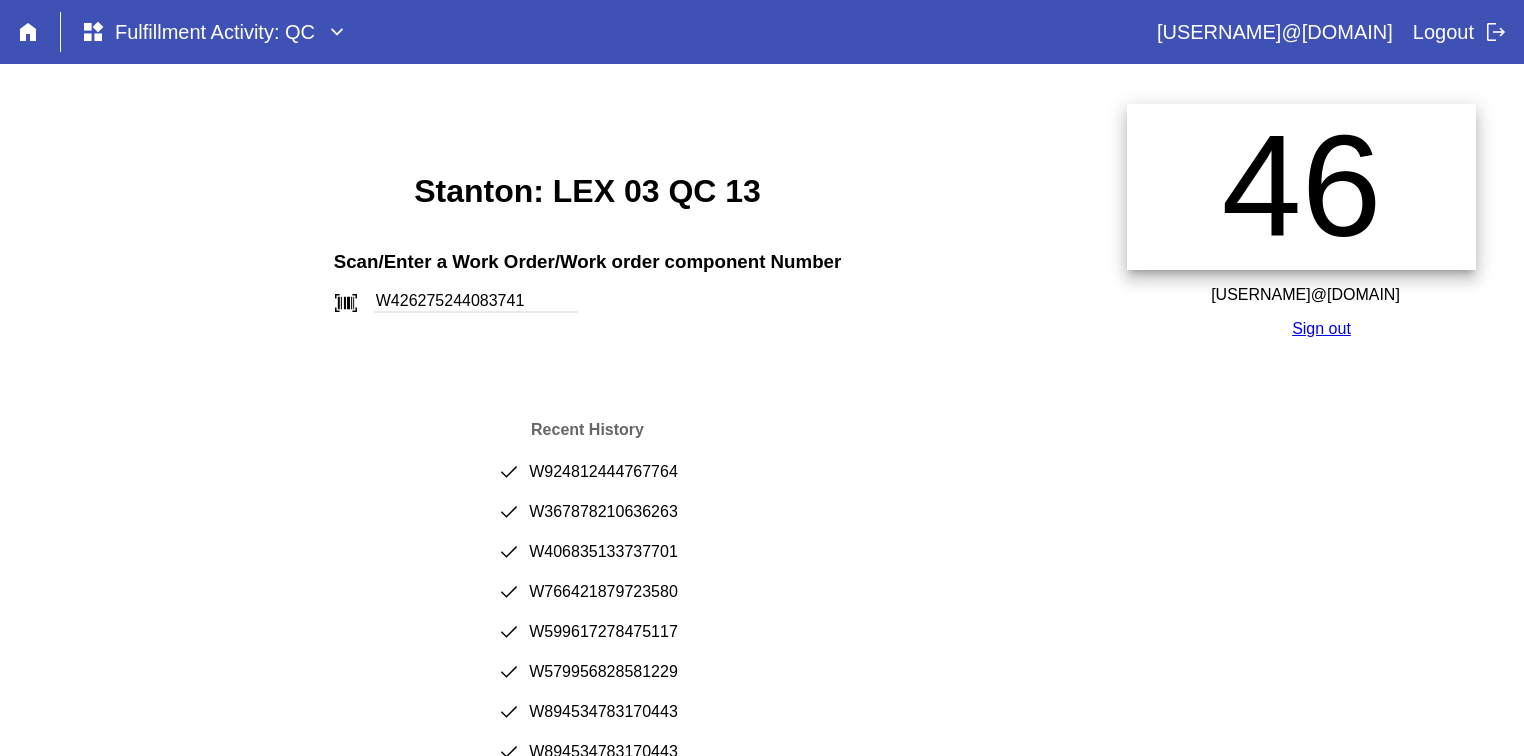 type on "W426275244083741" 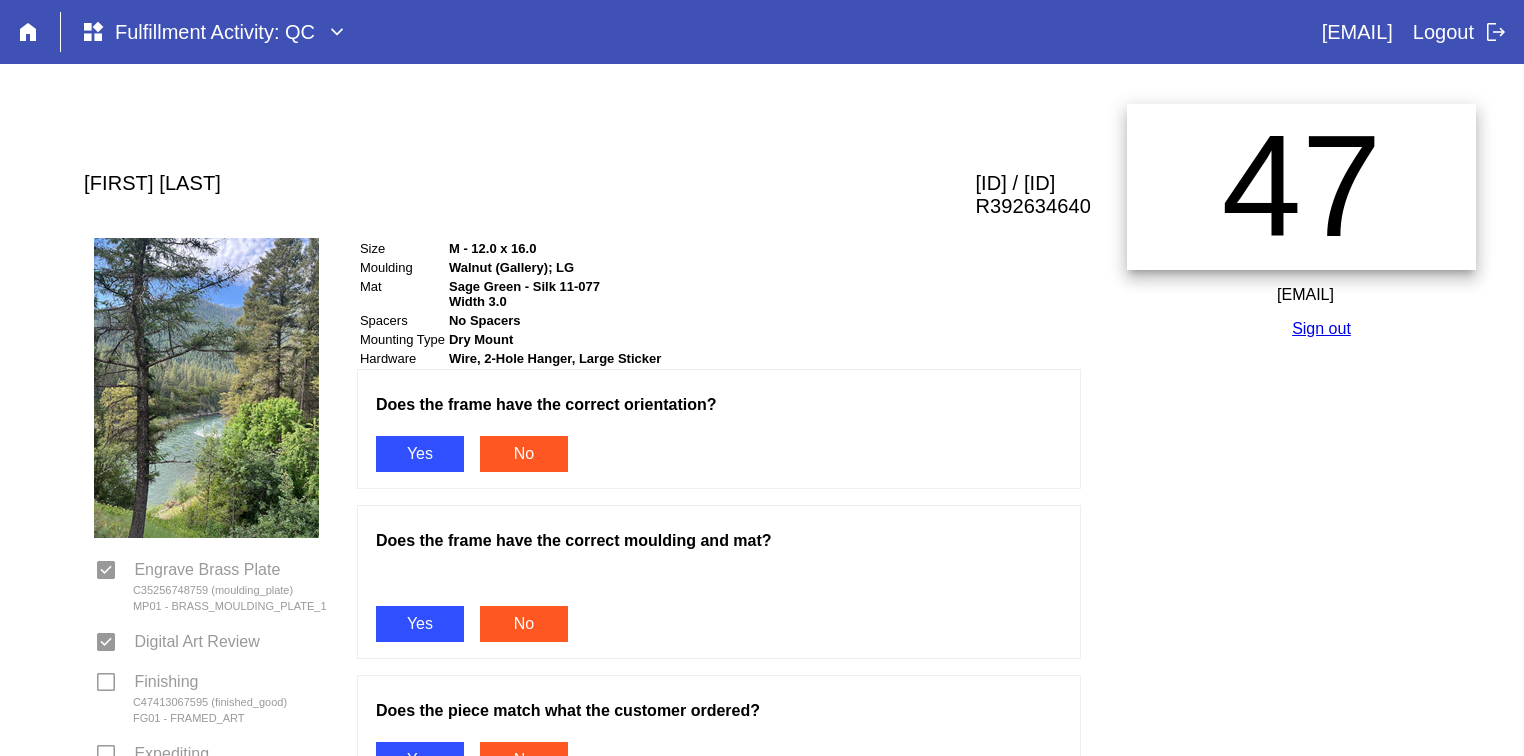 scroll, scrollTop: 0, scrollLeft: 0, axis: both 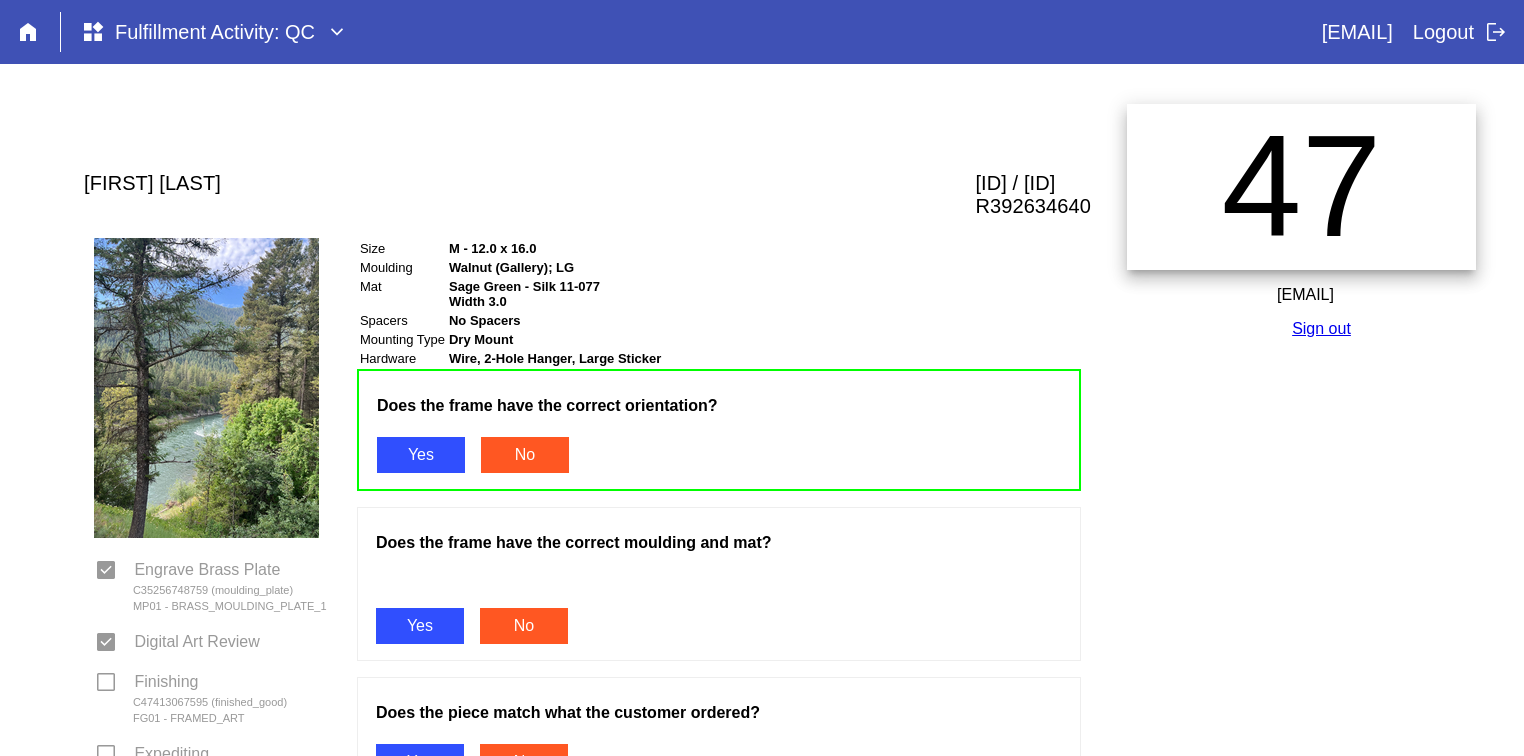 click on "Yes" at bounding box center (420, 626) 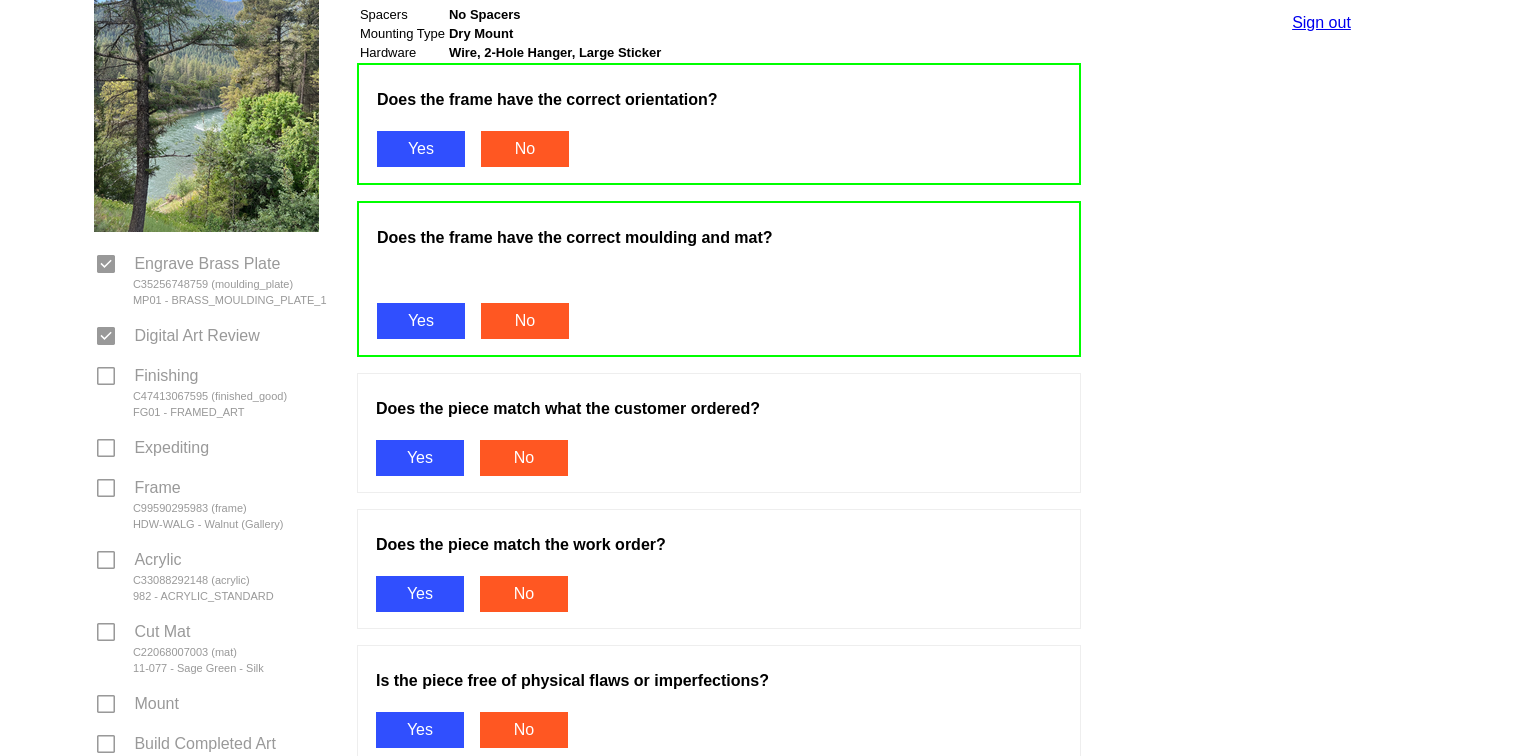 click on "Yes" at bounding box center [420, 458] 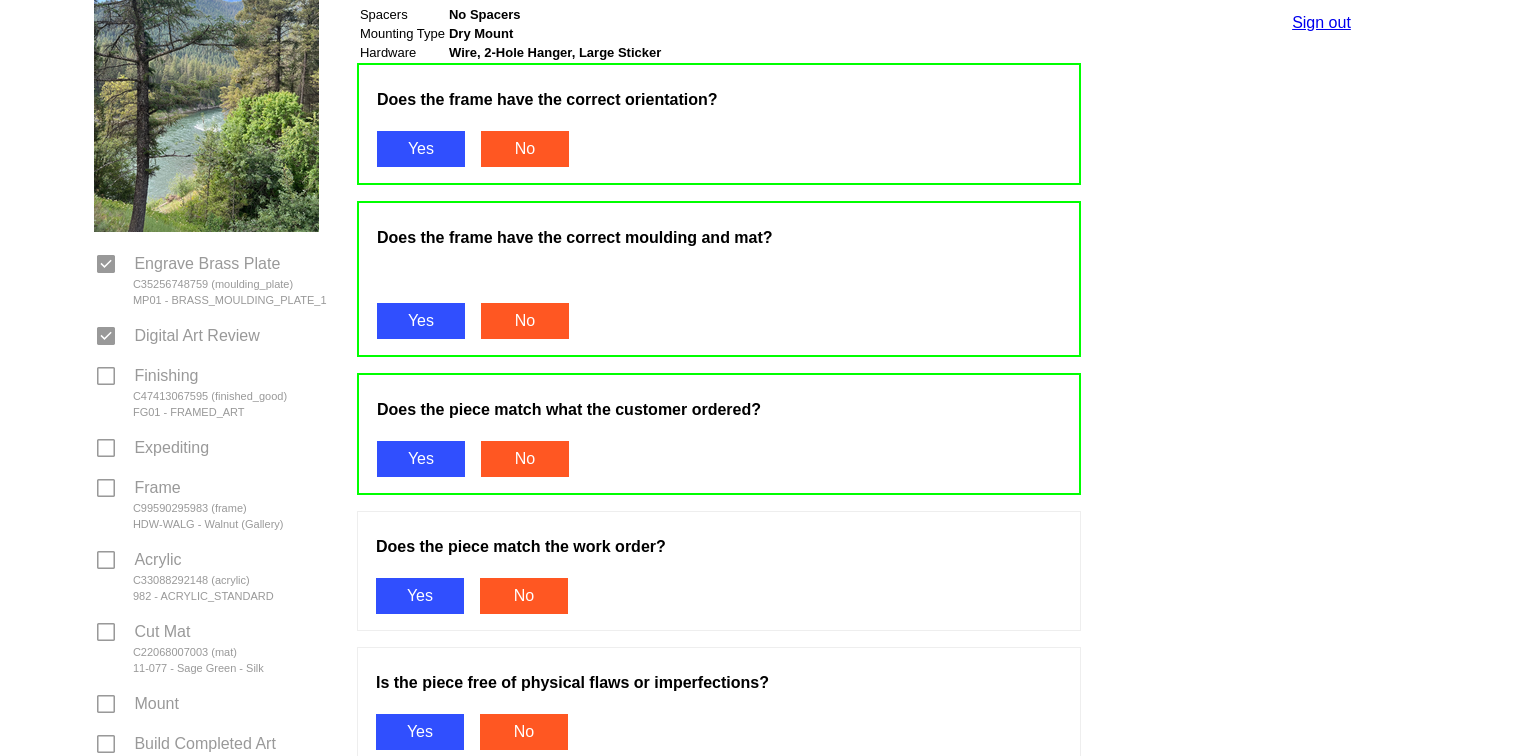 click on "Yes" at bounding box center (420, 596) 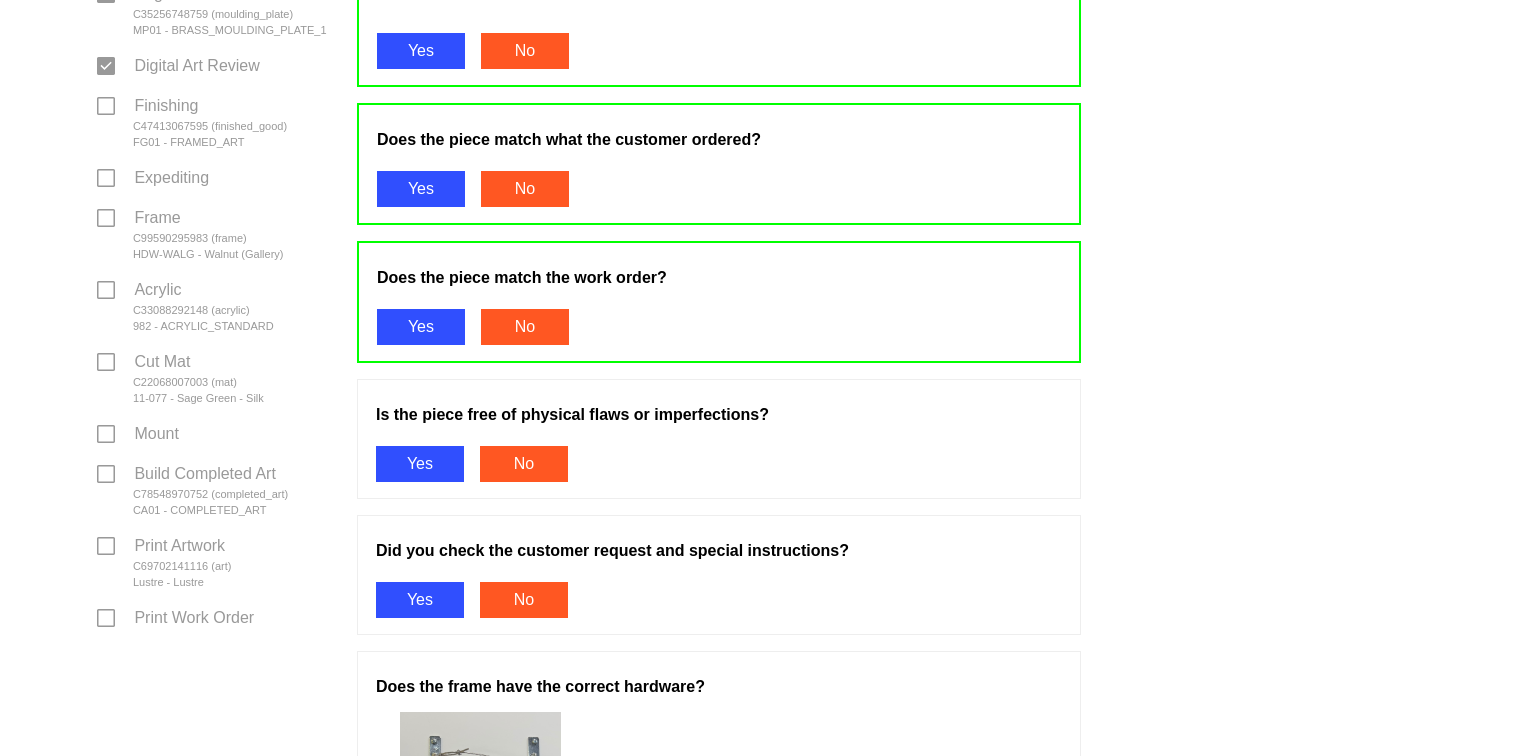 scroll, scrollTop: 643, scrollLeft: 0, axis: vertical 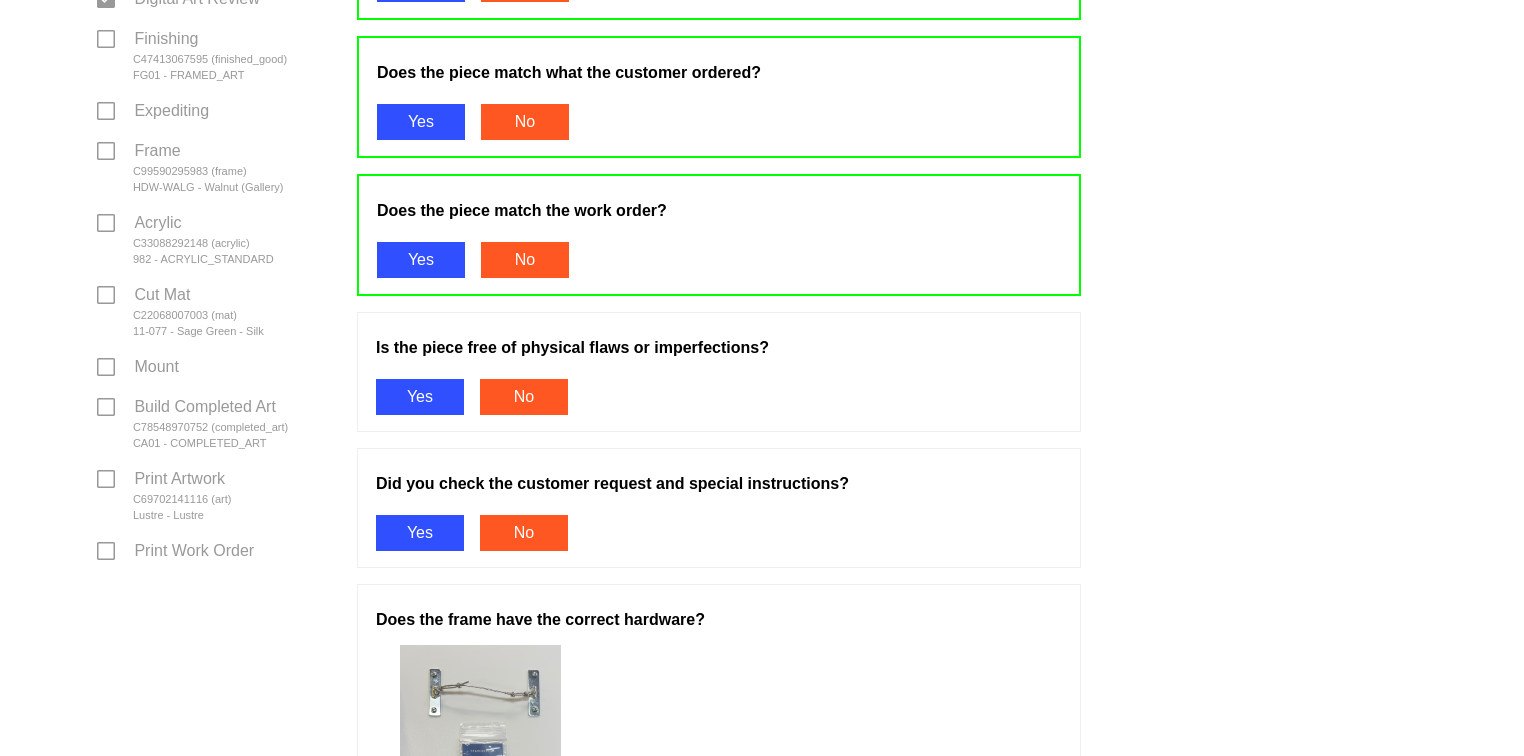 click on "Yes" at bounding box center [420, 397] 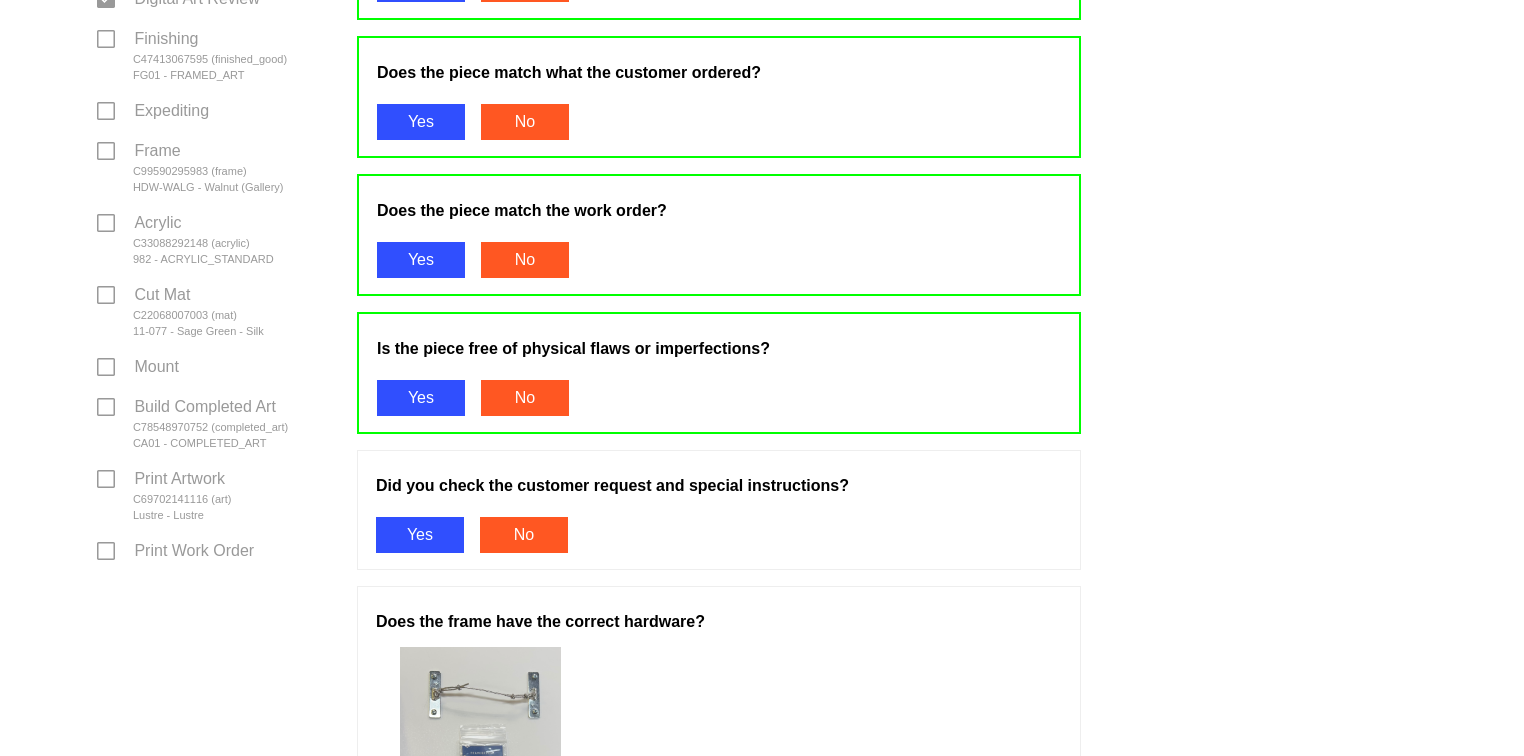 click on "Yes" at bounding box center [420, 535] 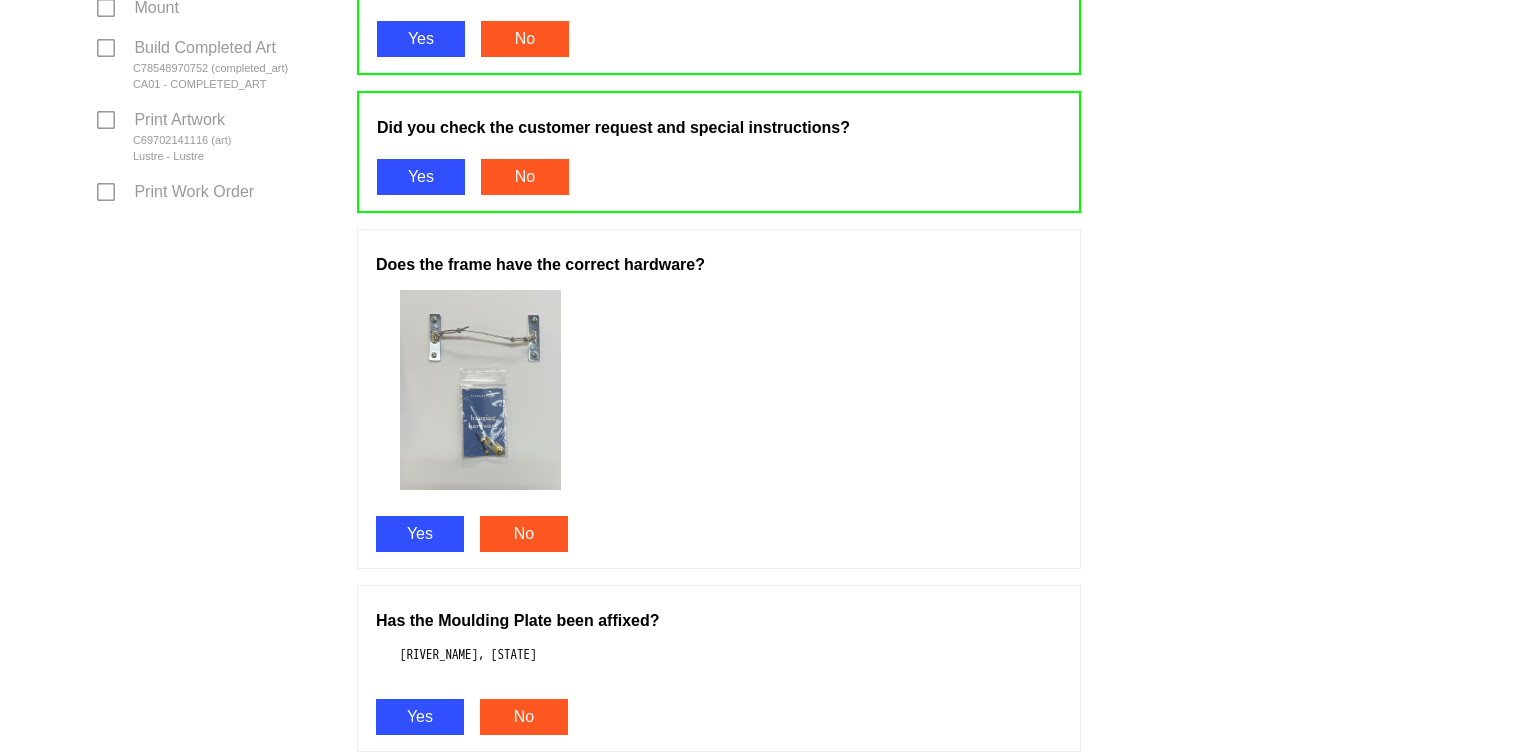 click on "Yes" at bounding box center (420, 534) 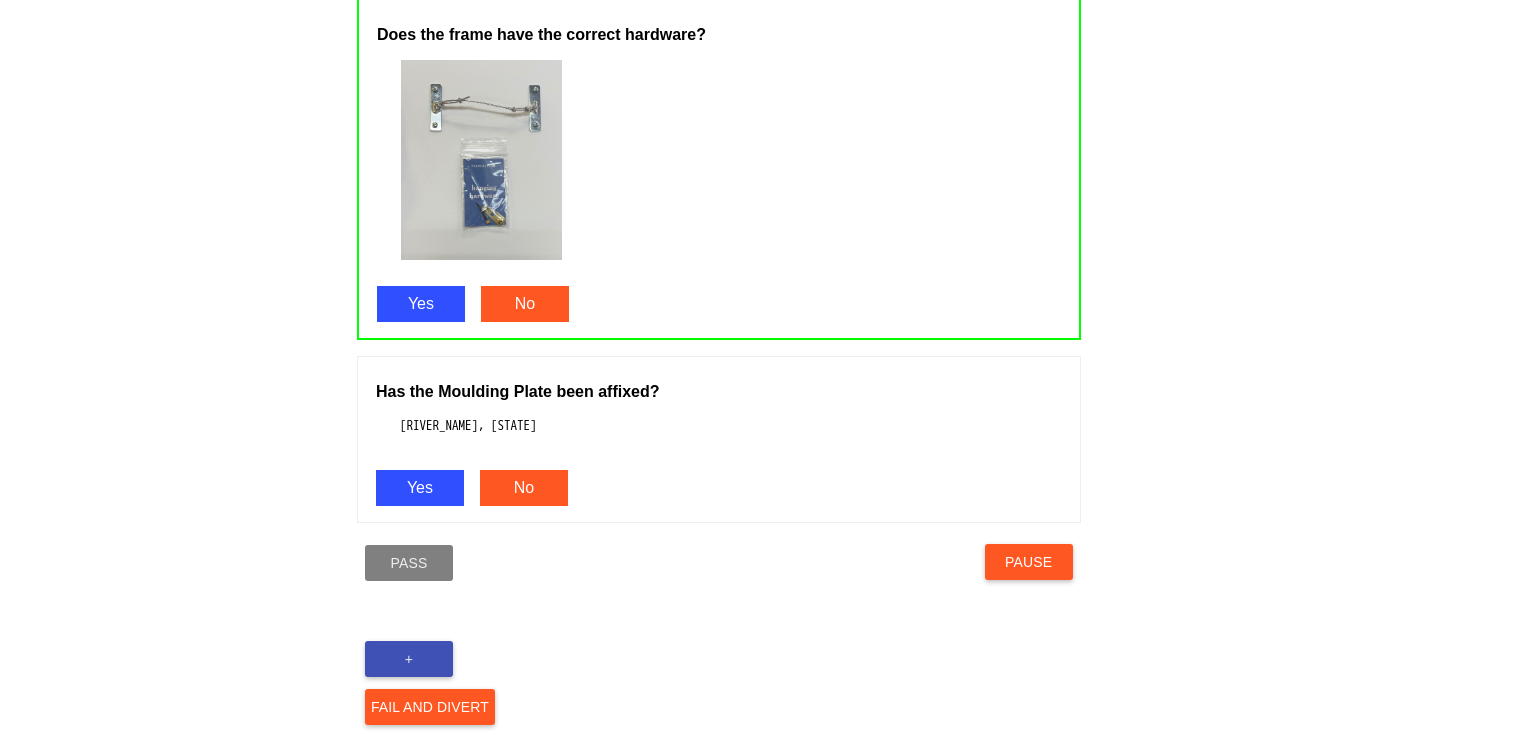 scroll, scrollTop: 1257, scrollLeft: 0, axis: vertical 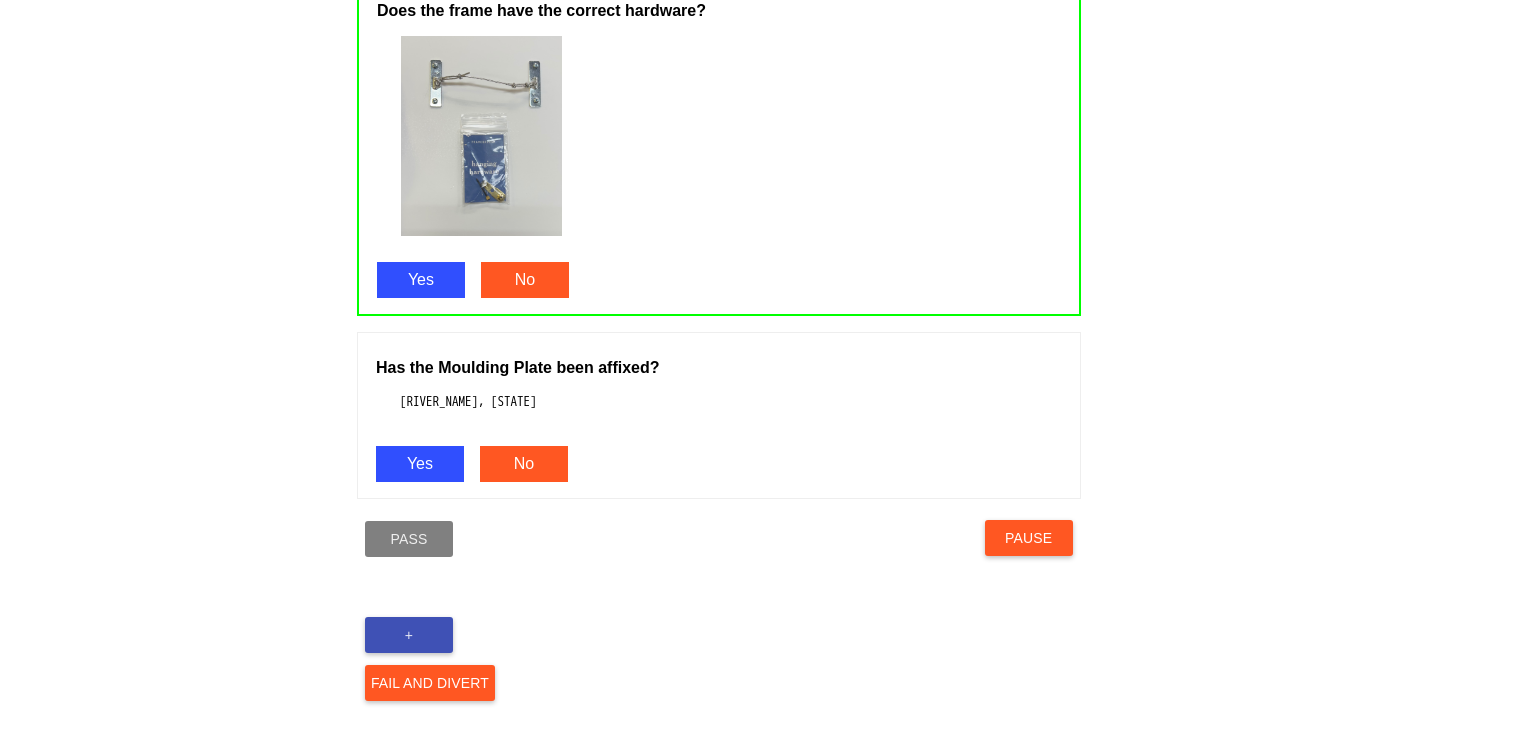 click on "Yes" at bounding box center [420, 464] 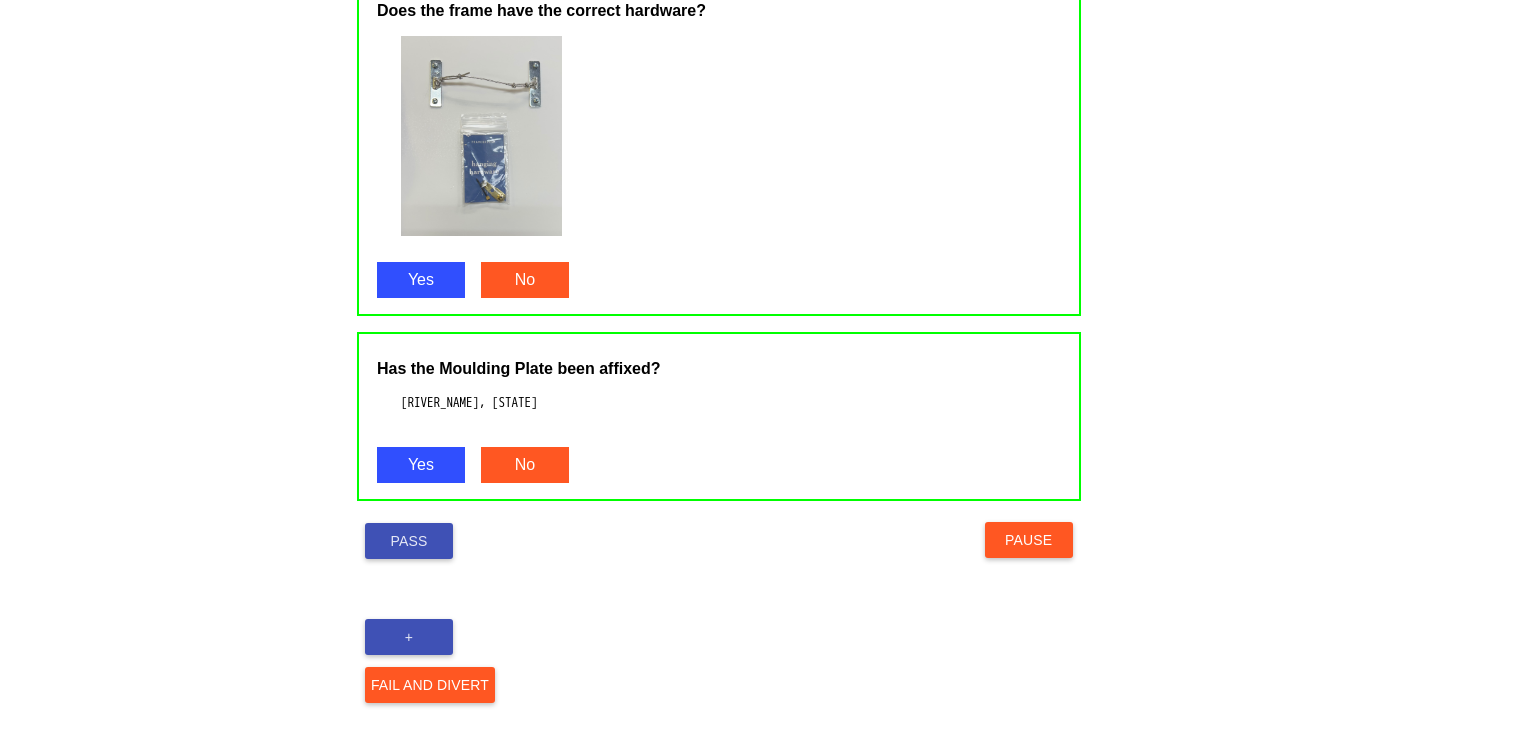 click on "Pass" at bounding box center (409, 541) 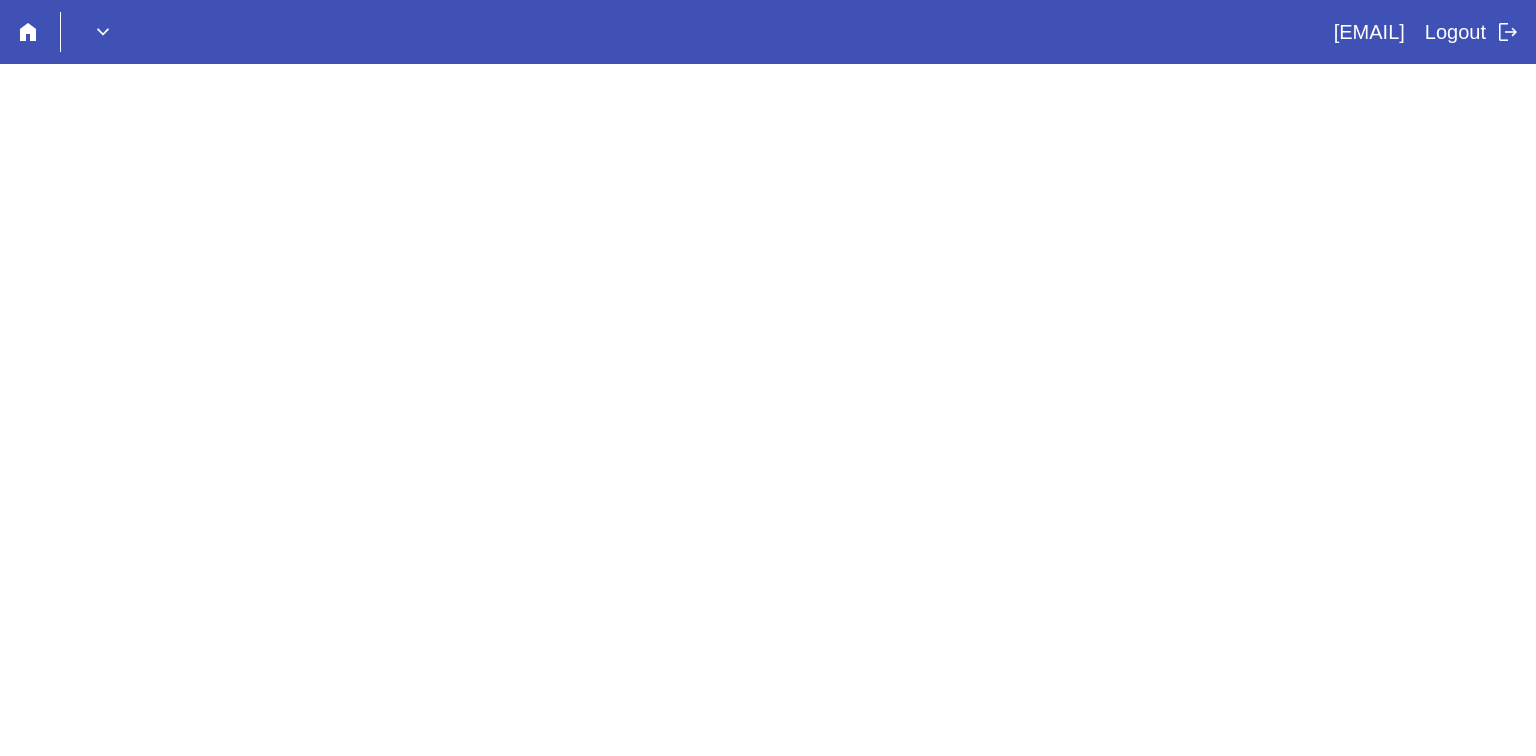 scroll, scrollTop: 0, scrollLeft: 0, axis: both 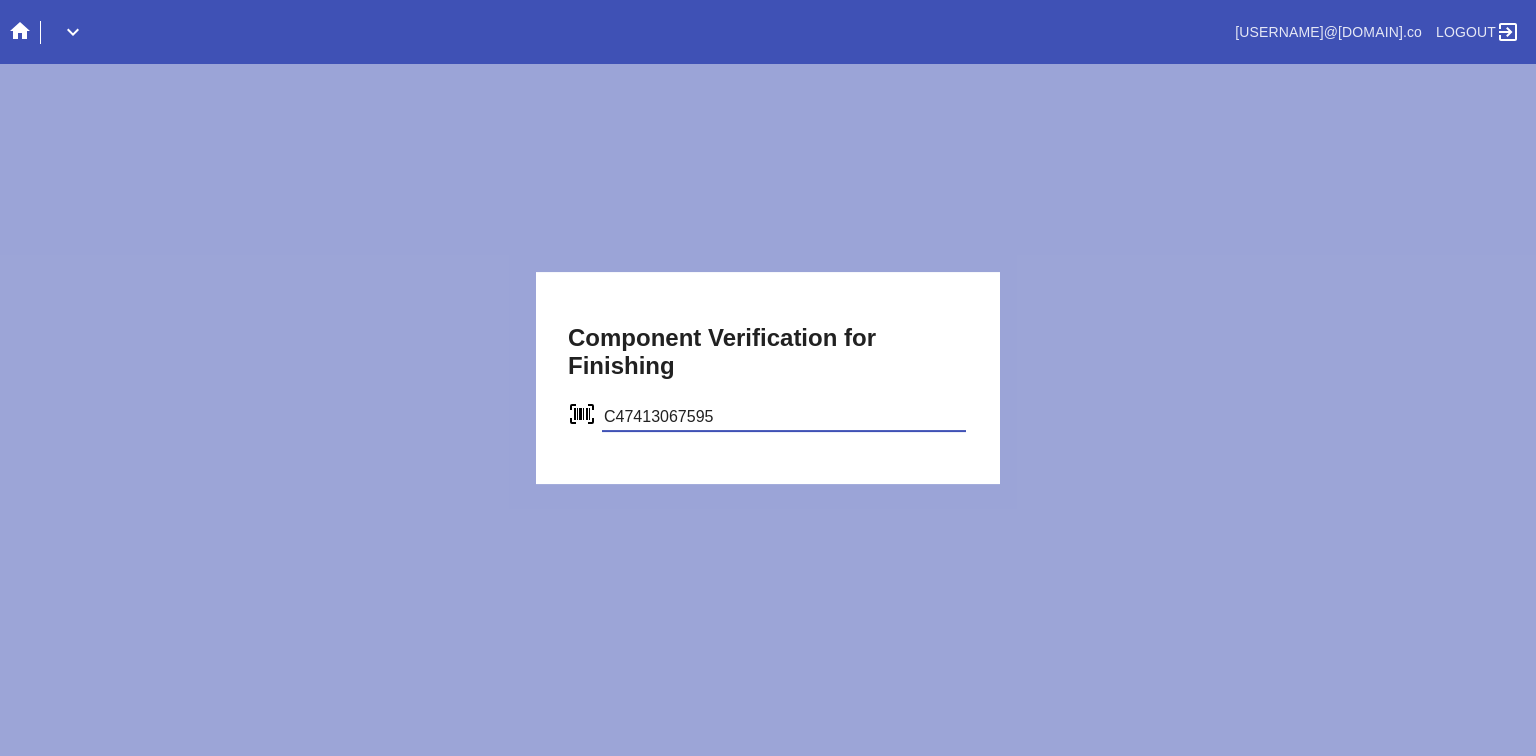type on "C47413067595" 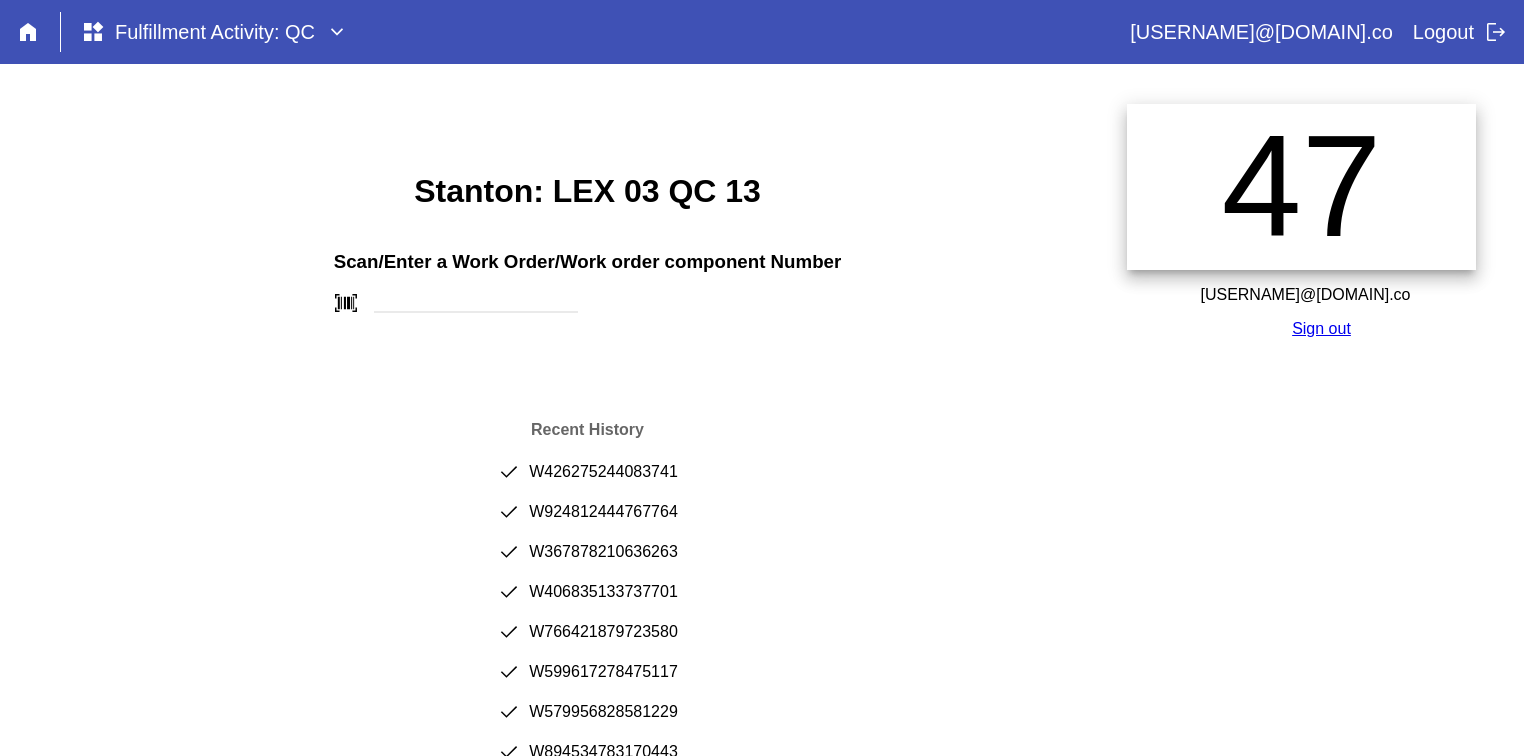 scroll, scrollTop: 0, scrollLeft: 0, axis: both 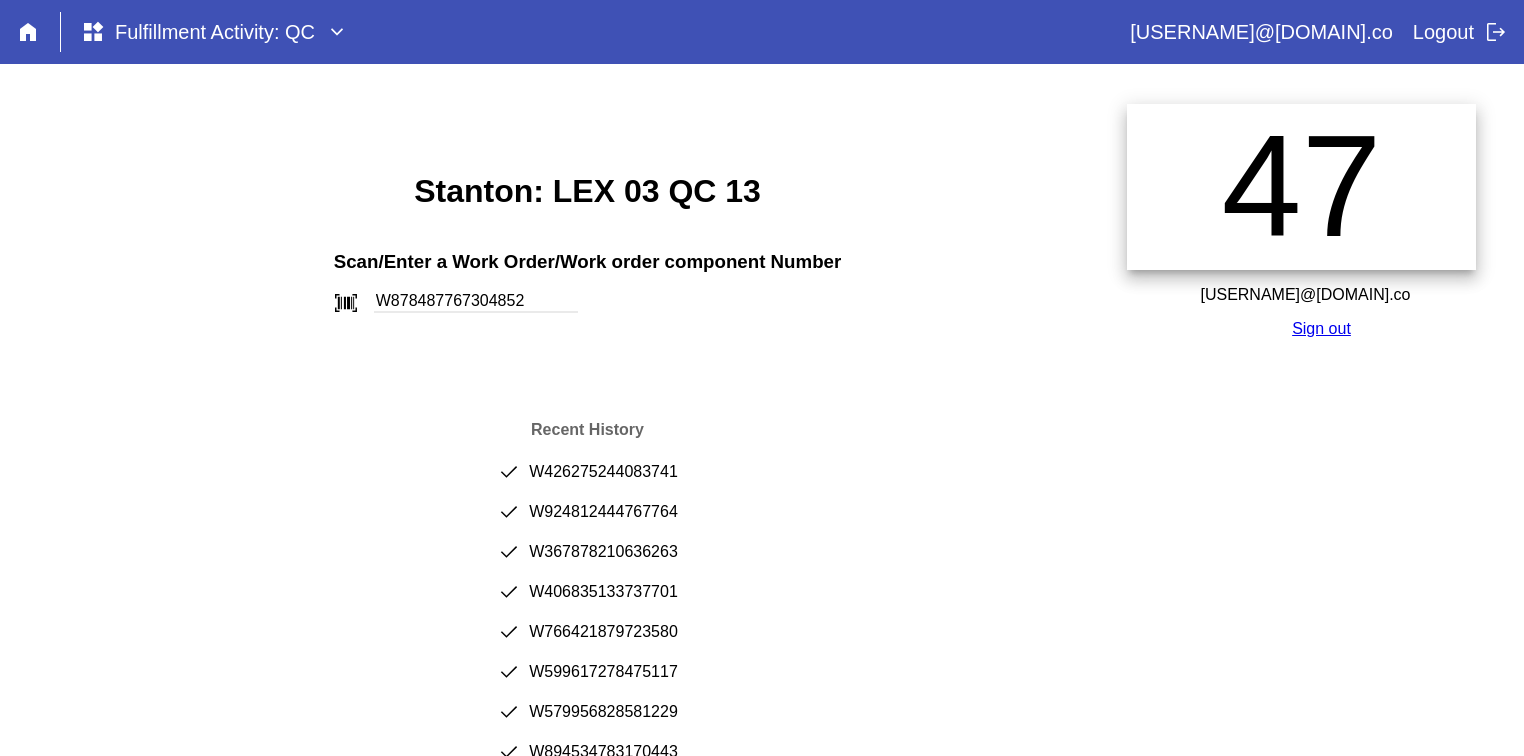 type on "W878487767304852" 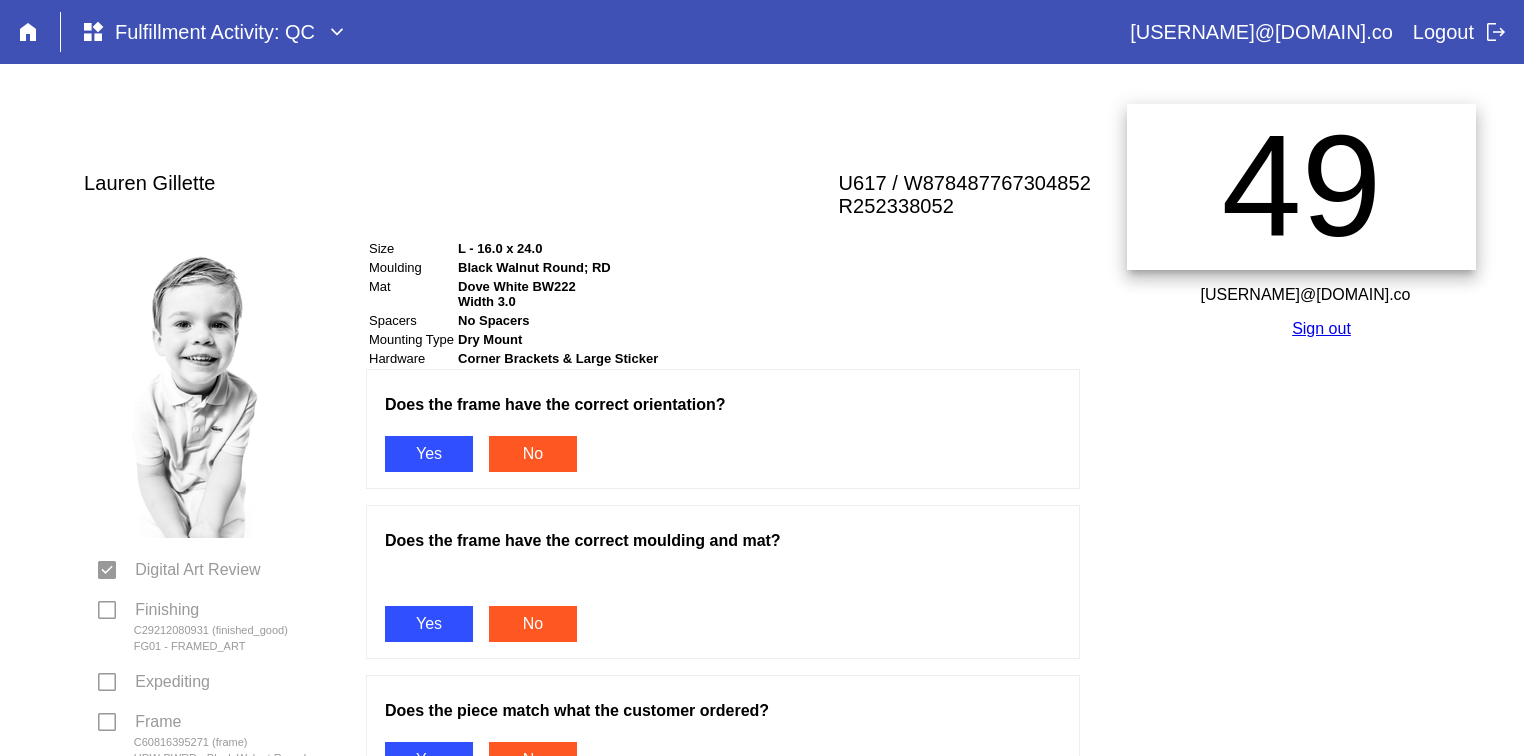 scroll, scrollTop: 0, scrollLeft: 0, axis: both 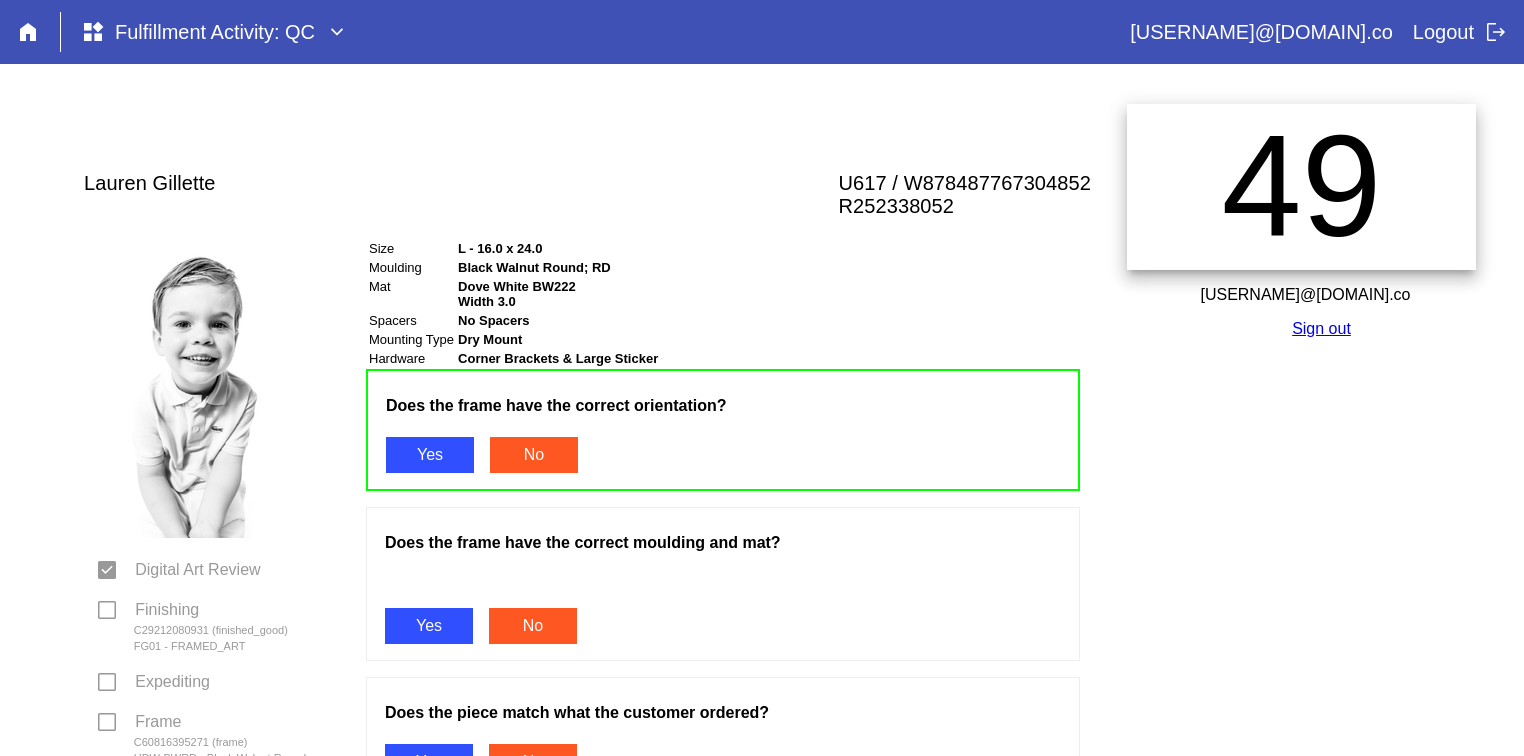 click on "Yes" at bounding box center [429, 626] 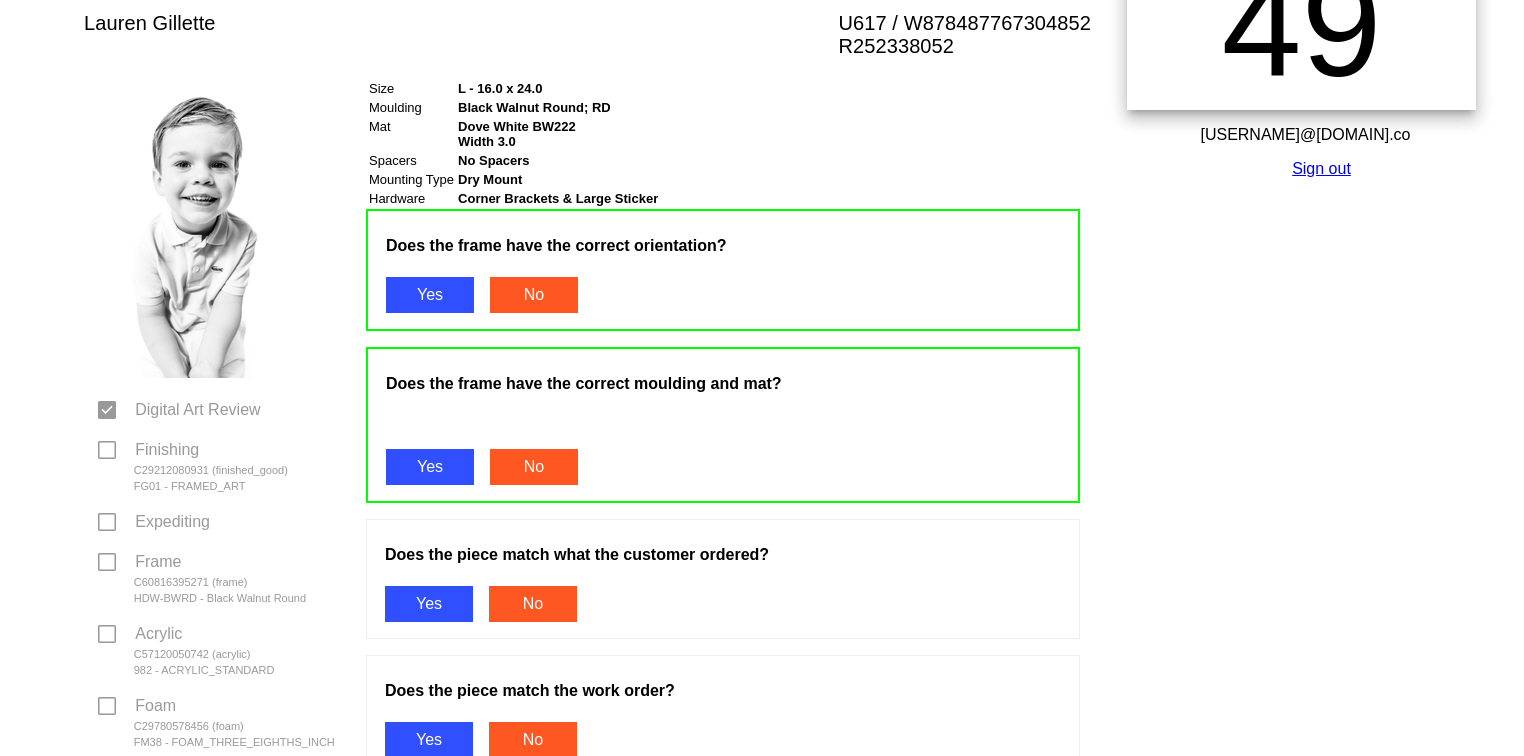 scroll, scrollTop: 348, scrollLeft: 0, axis: vertical 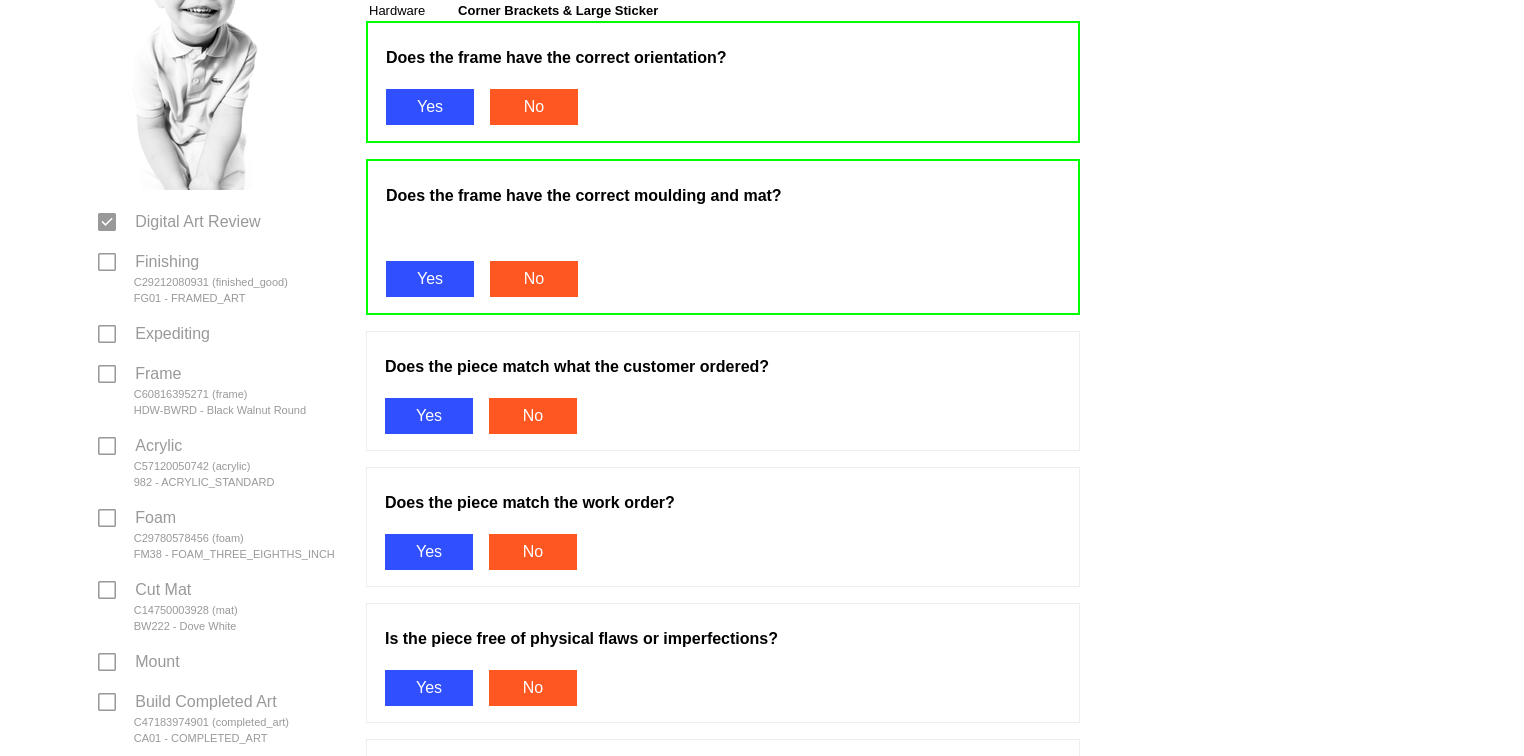 click on "Yes" at bounding box center [429, 416] 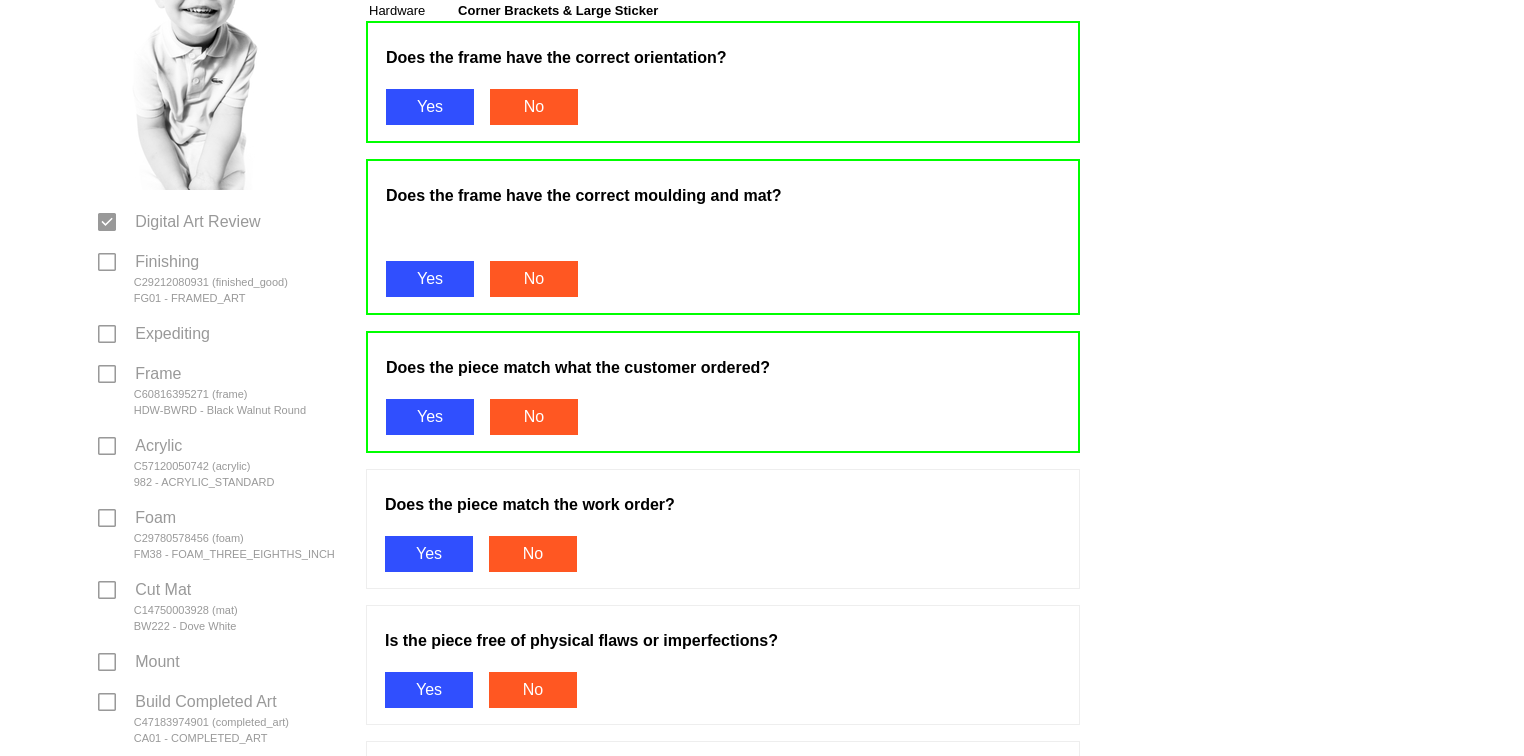 click on "Yes" at bounding box center (429, 554) 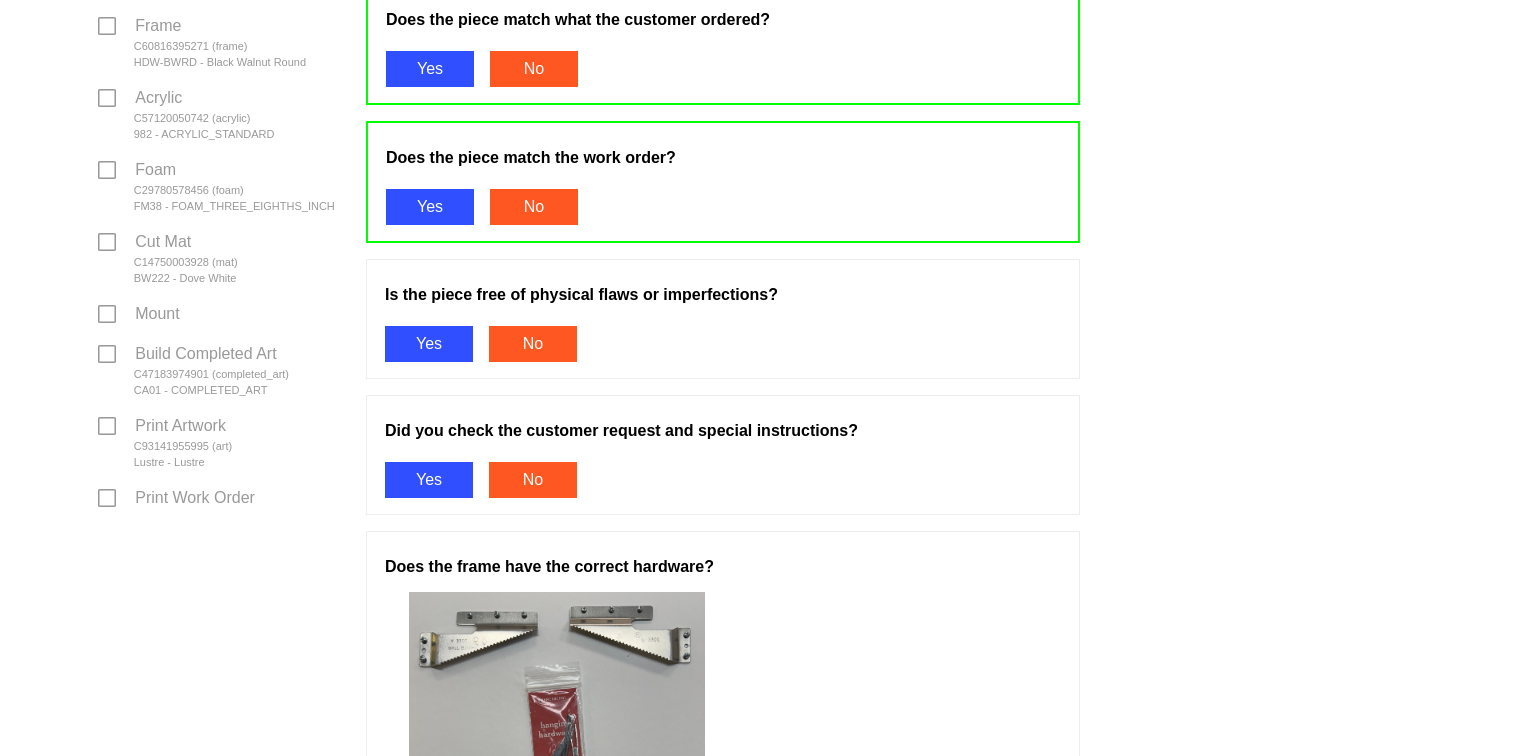 click on "Yes" at bounding box center (429, 344) 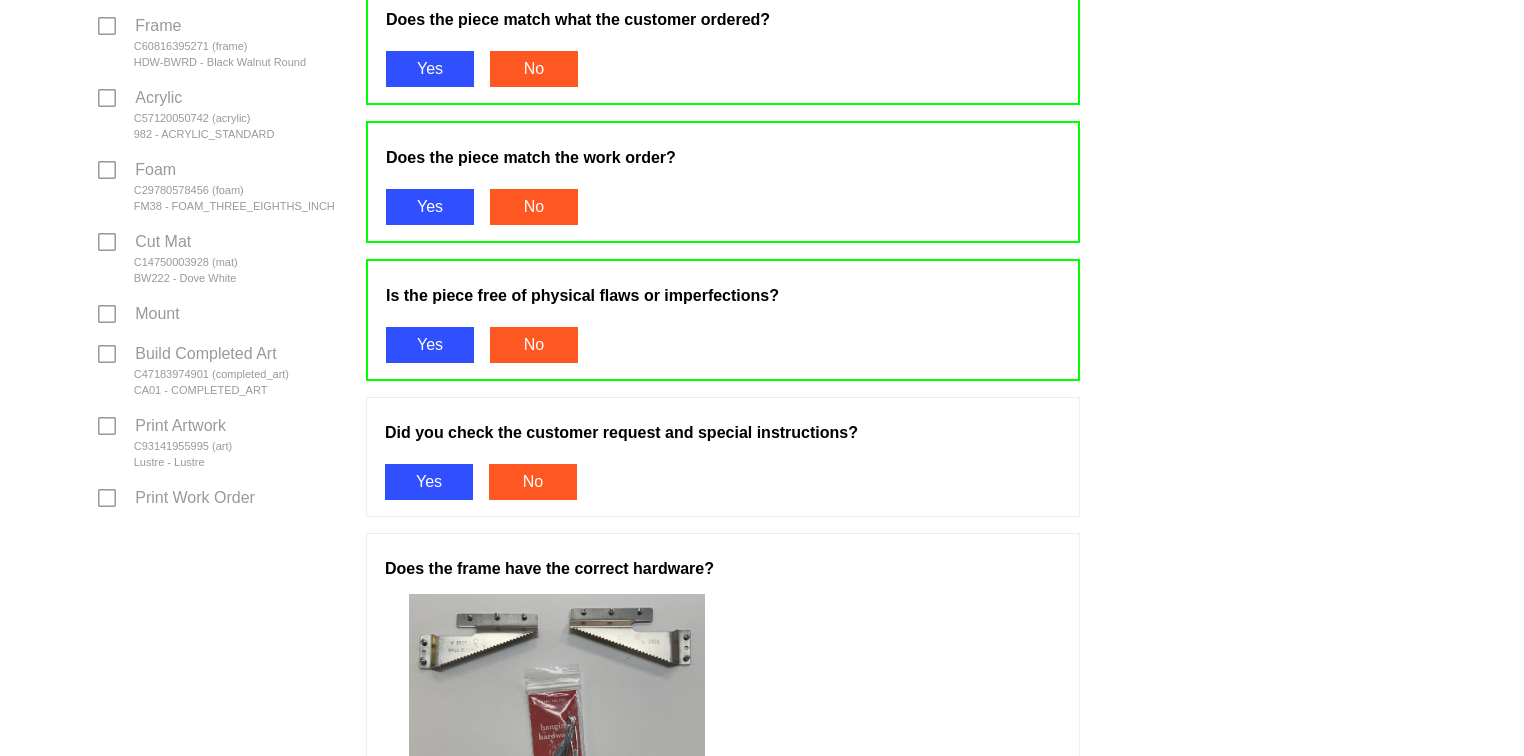 click on "Yes" at bounding box center (429, 482) 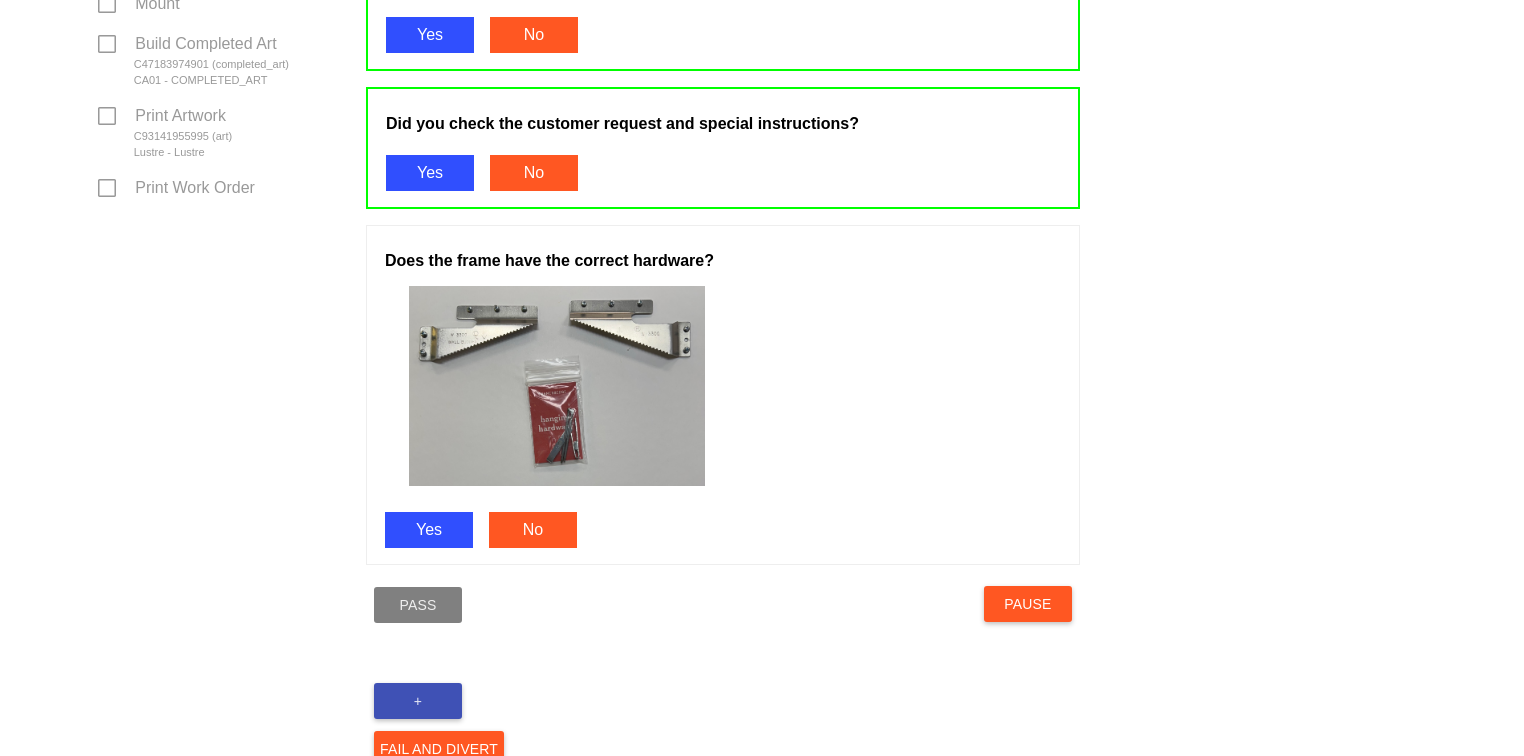 click on "Yes" at bounding box center [429, 530] 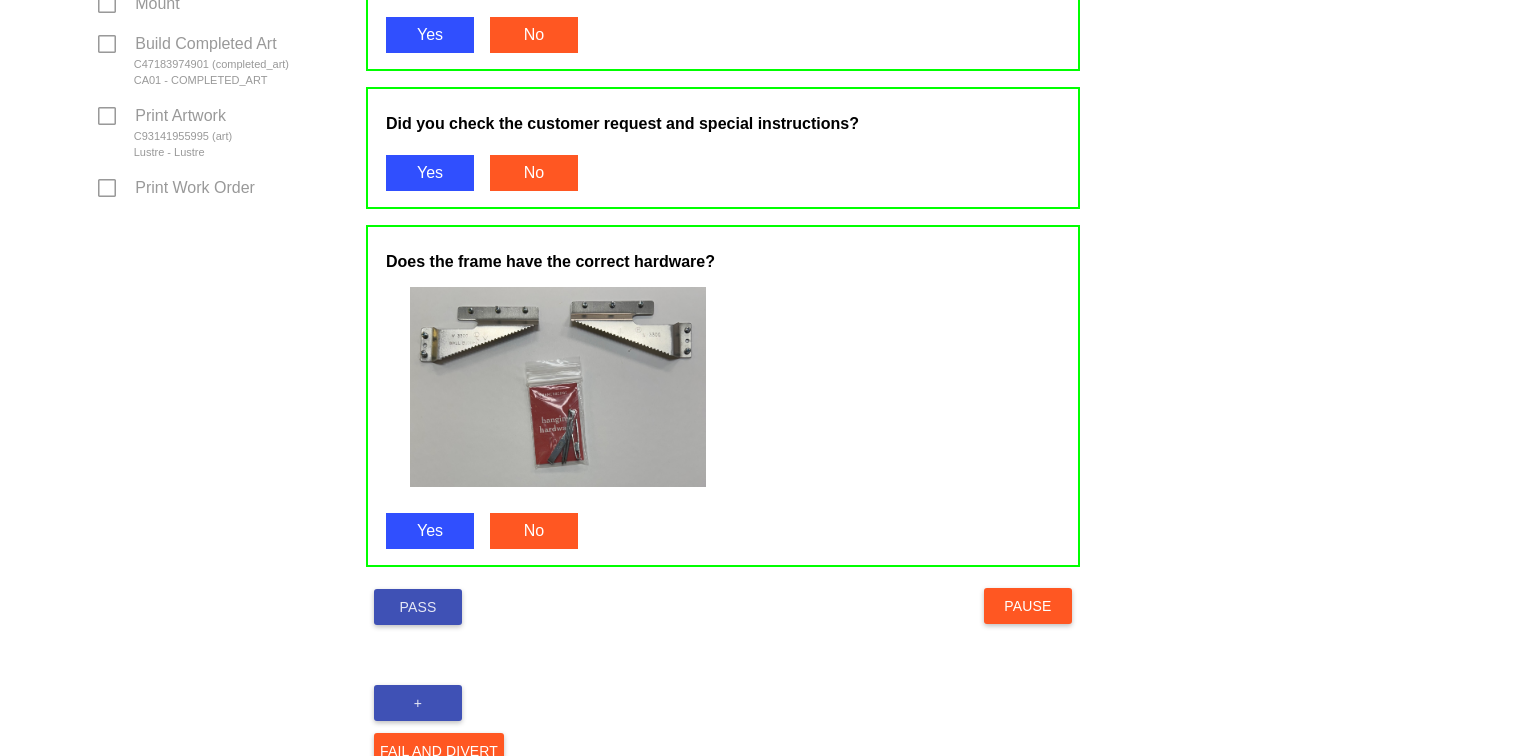 scroll, scrollTop: 1077, scrollLeft: 0, axis: vertical 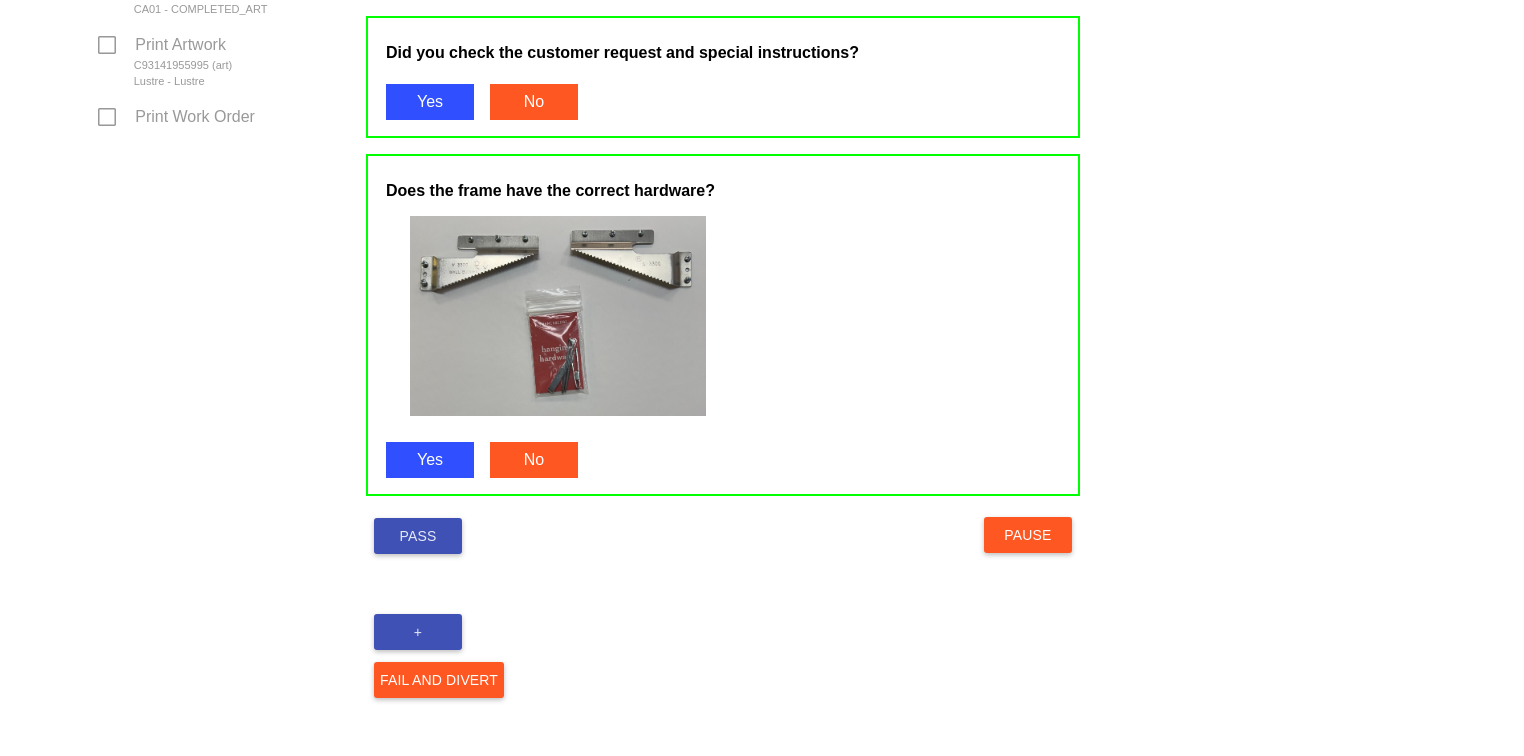 click on "Pass" at bounding box center [418, 536] 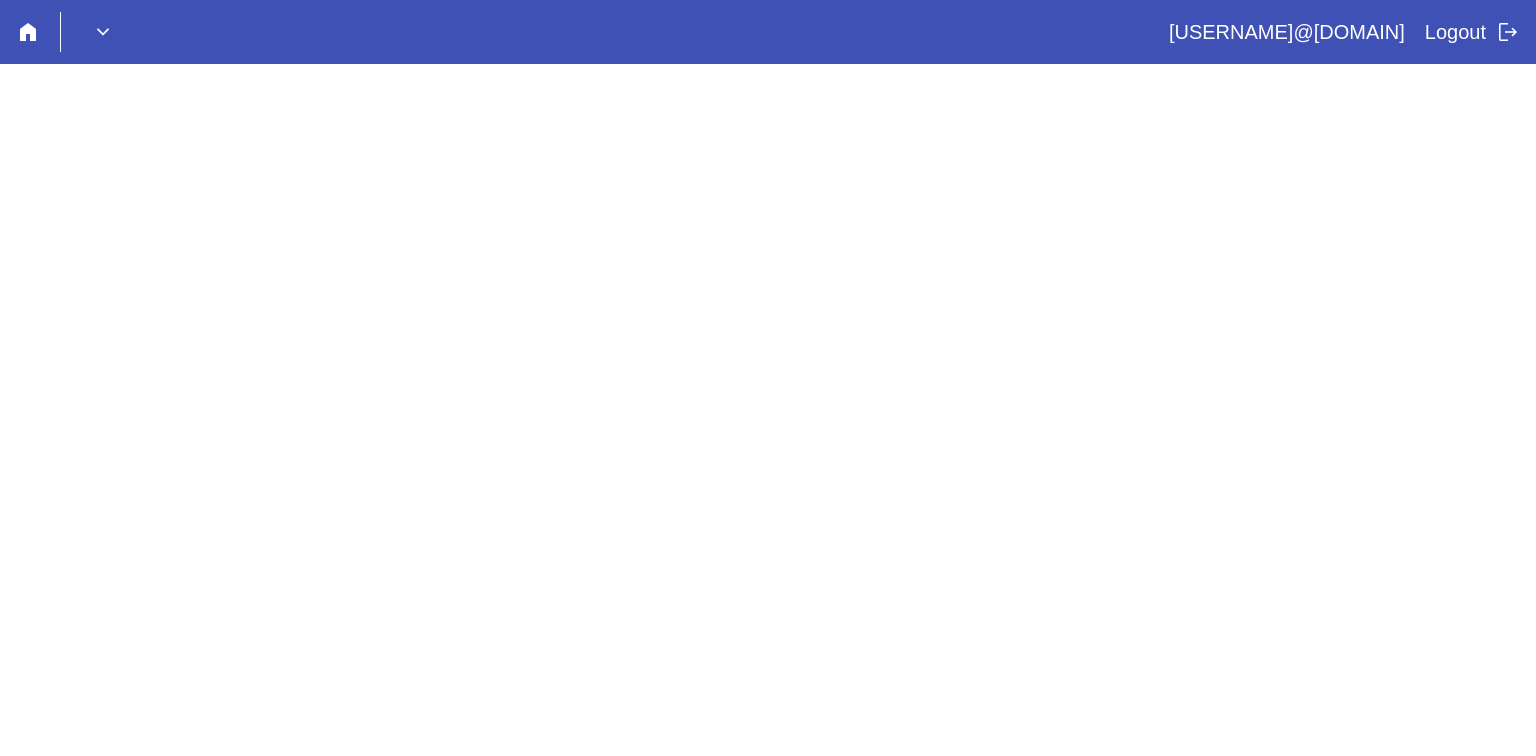scroll, scrollTop: 0, scrollLeft: 0, axis: both 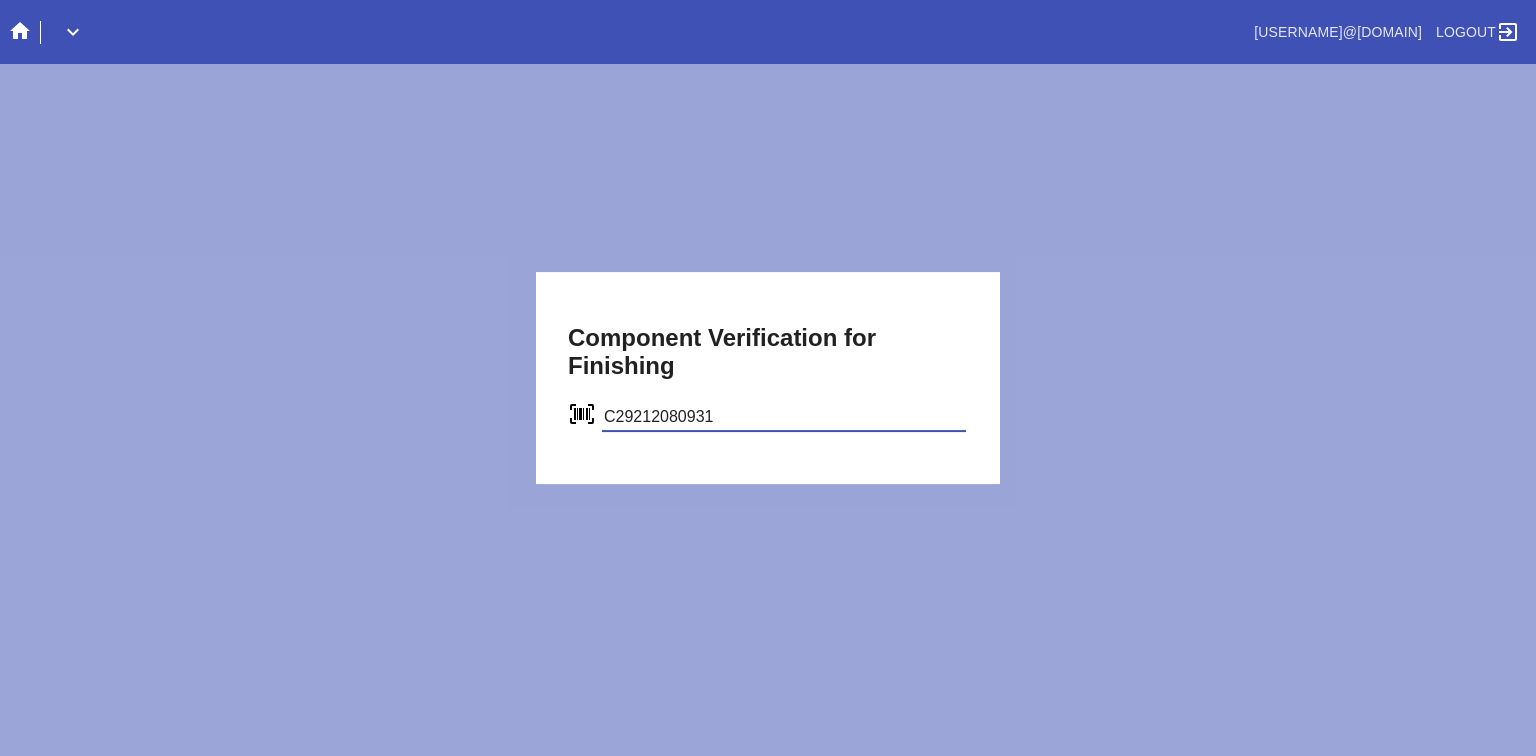 type on "C29212080931" 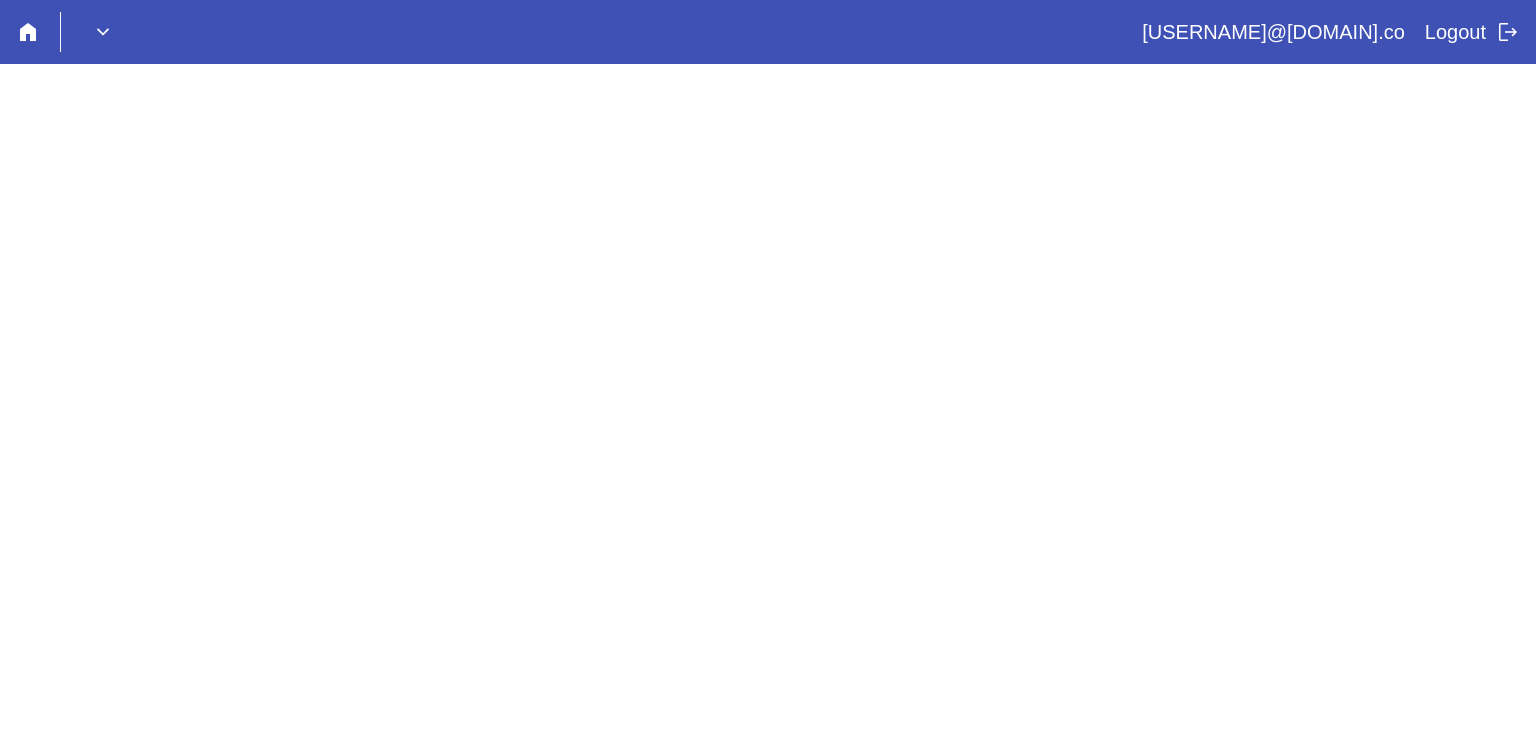 scroll, scrollTop: 0, scrollLeft: 0, axis: both 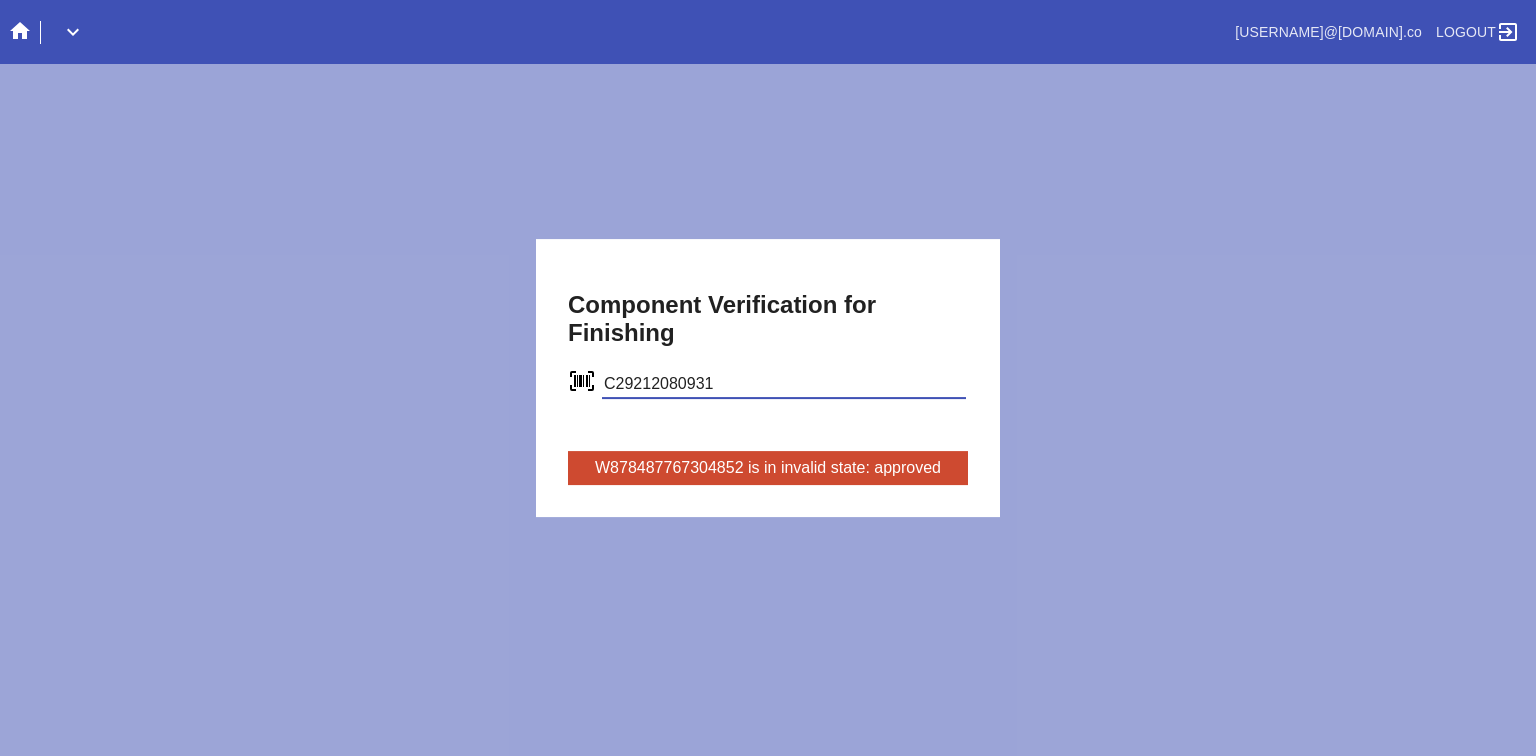 type on "C29212080931" 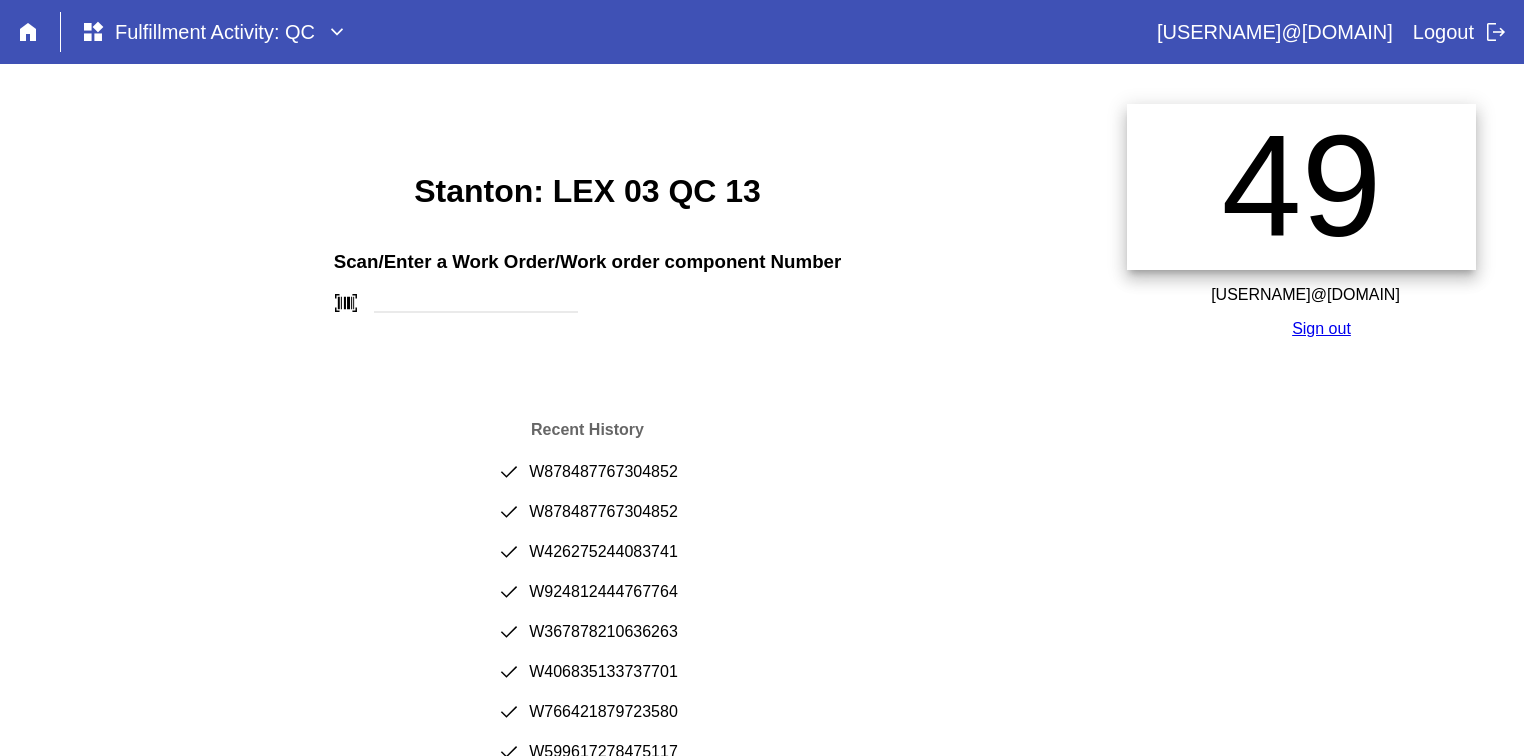 scroll, scrollTop: 0, scrollLeft: 0, axis: both 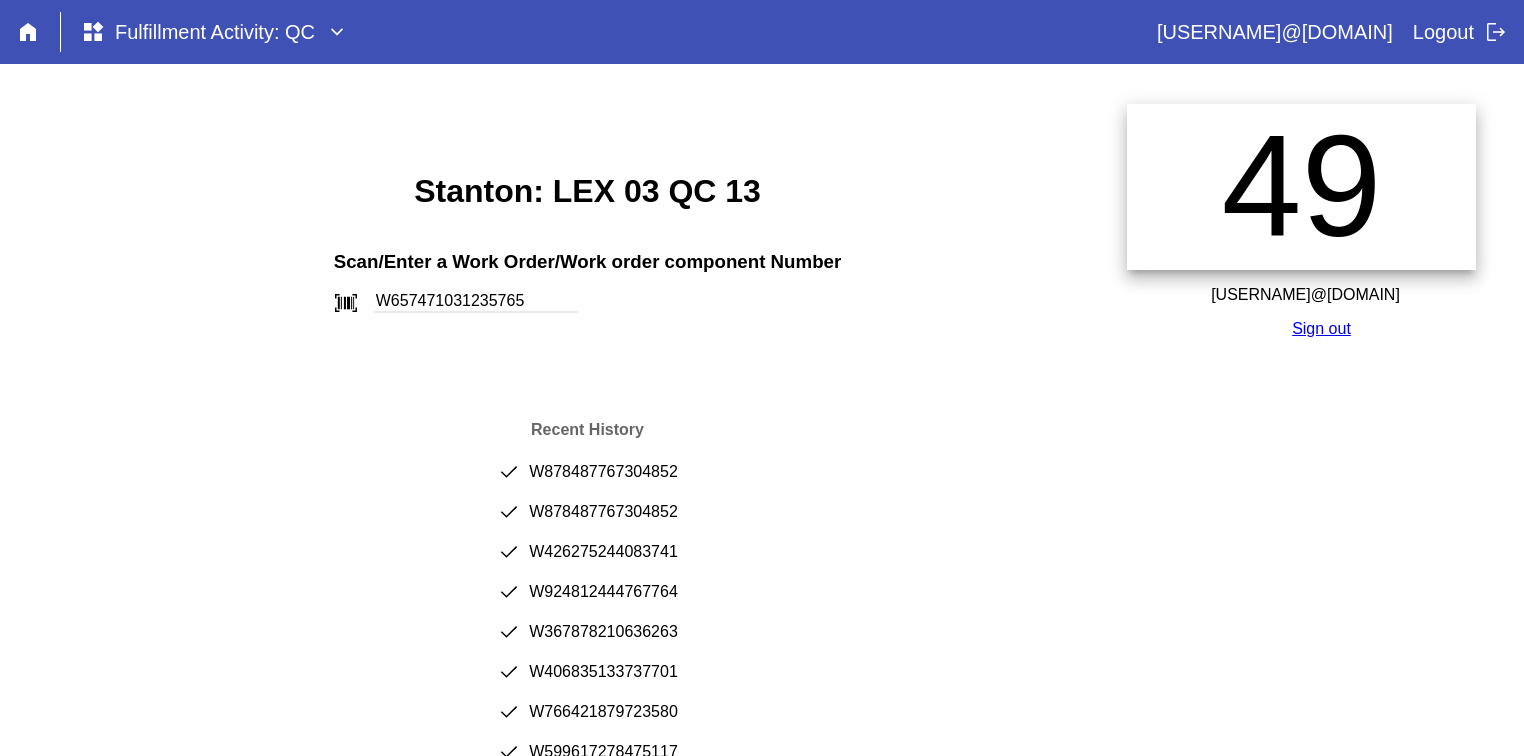 type on "W657471031235765" 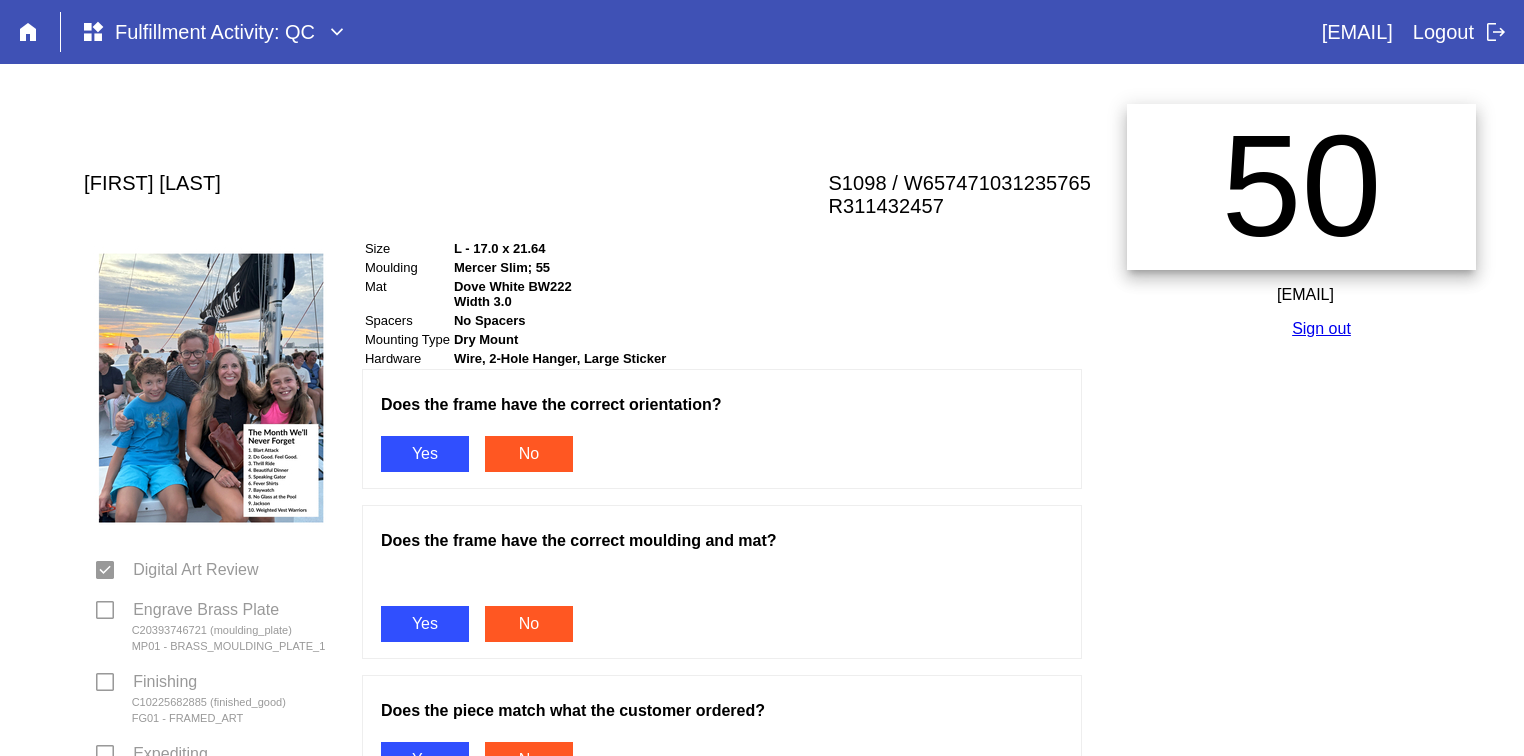 scroll, scrollTop: 0, scrollLeft: 0, axis: both 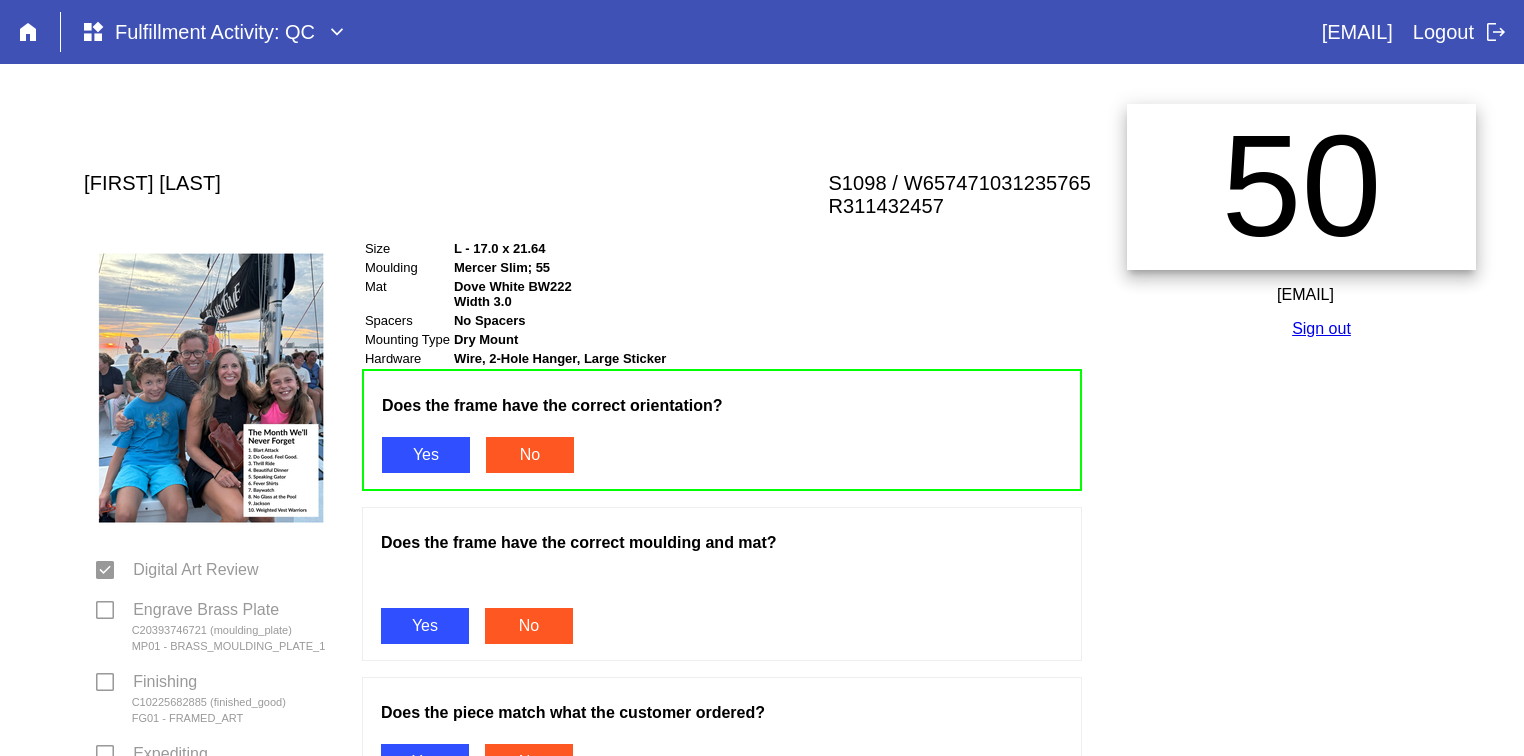 click on "Yes" at bounding box center (425, 626) 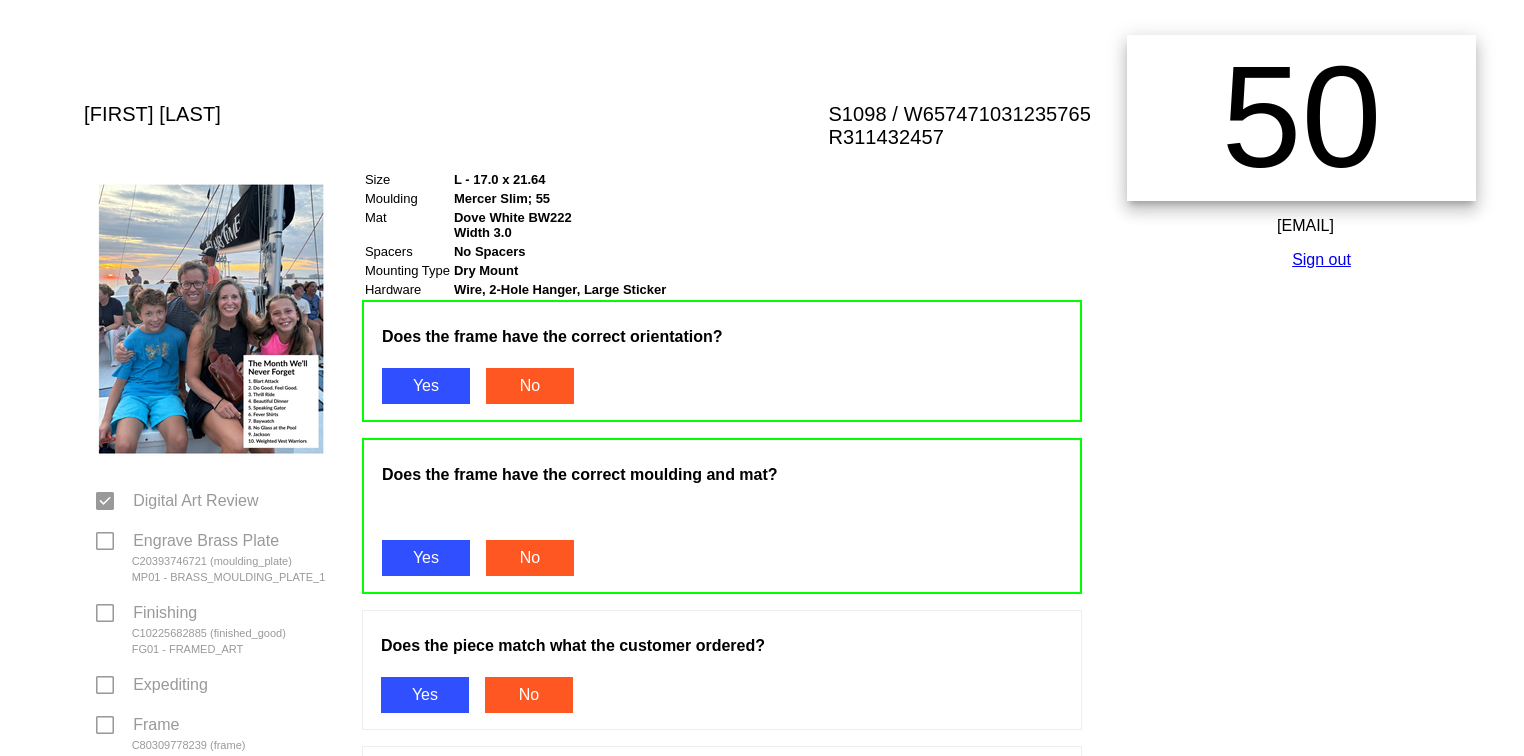scroll, scrollTop: 287, scrollLeft: 0, axis: vertical 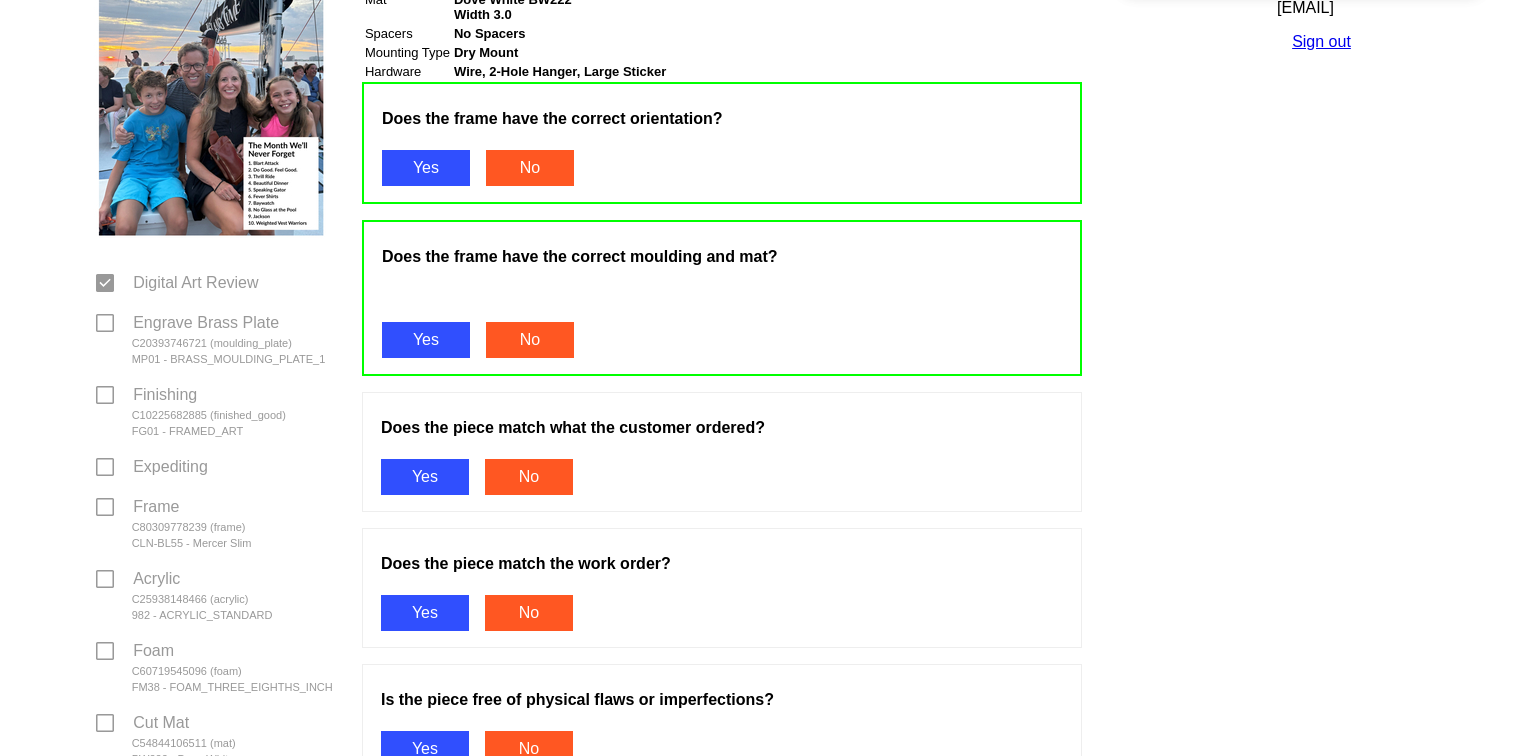 click on "Yes" at bounding box center (425, 477) 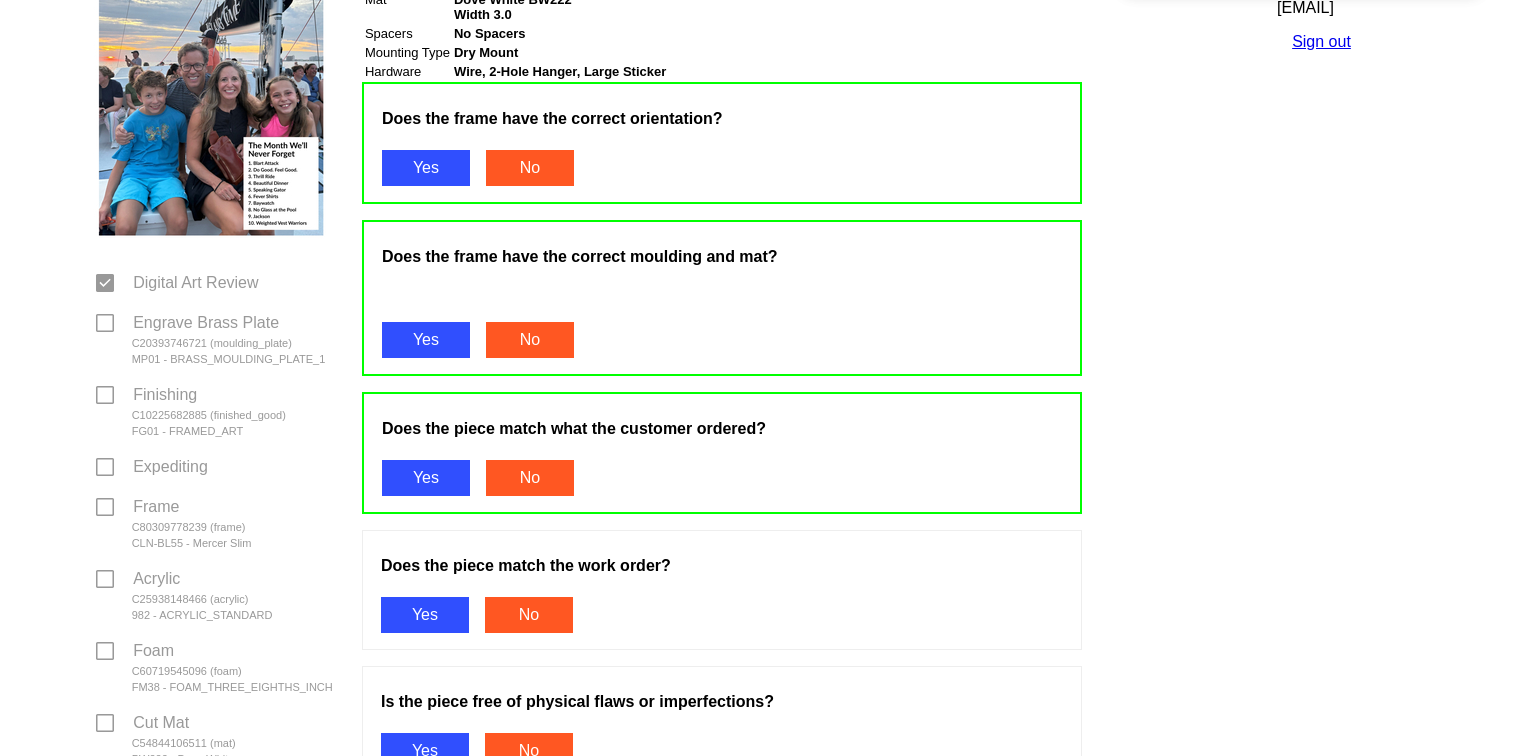 click on "Yes" at bounding box center [425, 615] 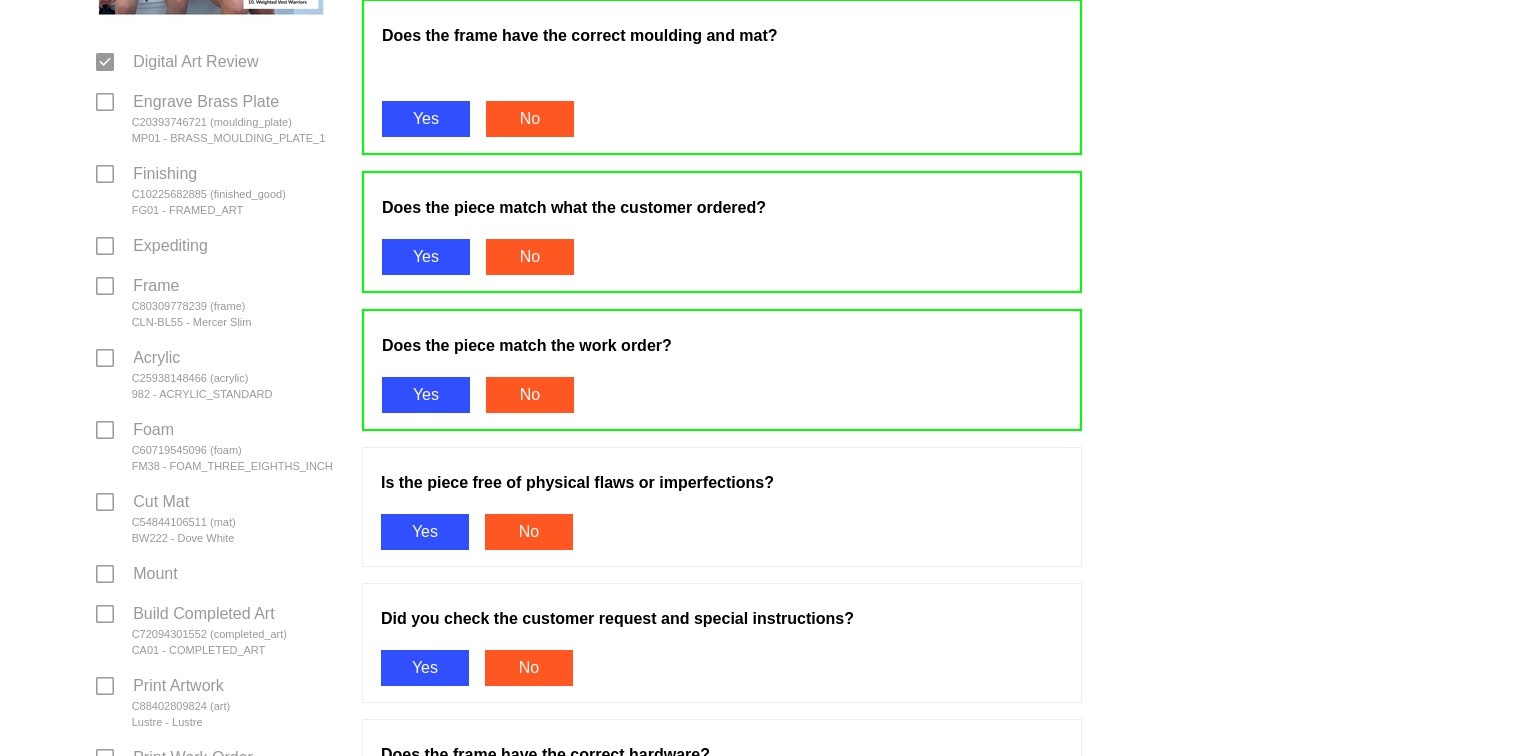 scroll, scrollTop: 580, scrollLeft: 0, axis: vertical 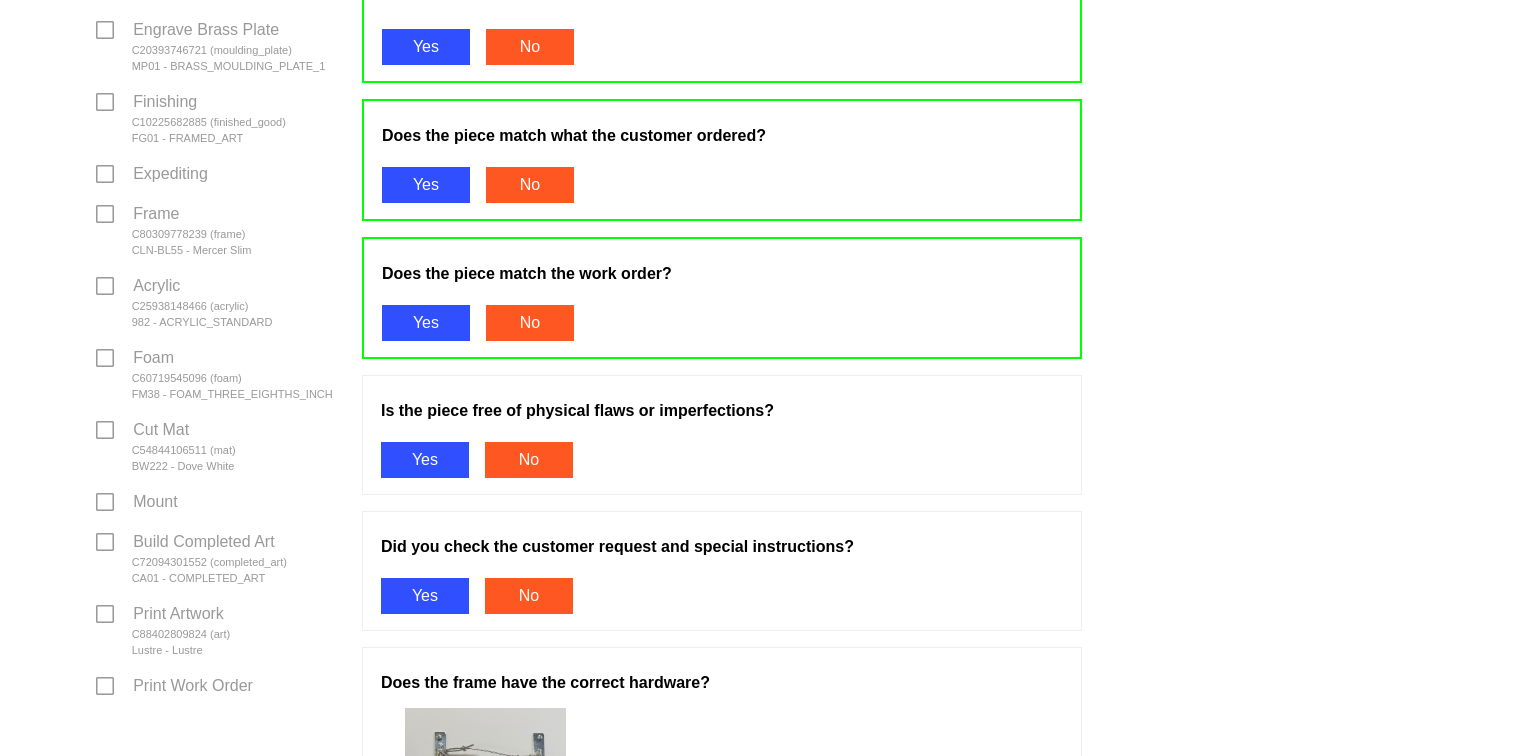 click on "Yes" at bounding box center [425, 460] 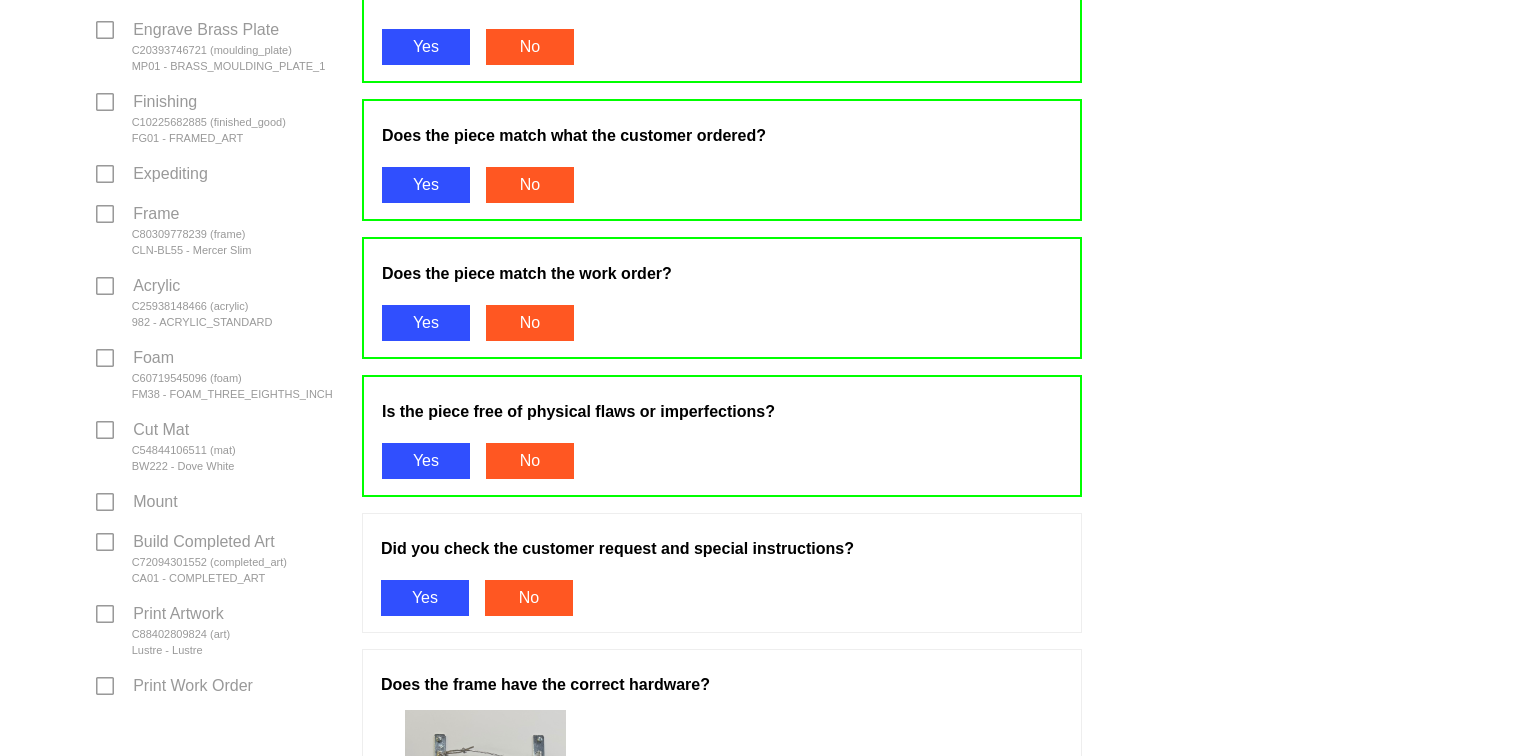 click on "Yes" at bounding box center [425, 598] 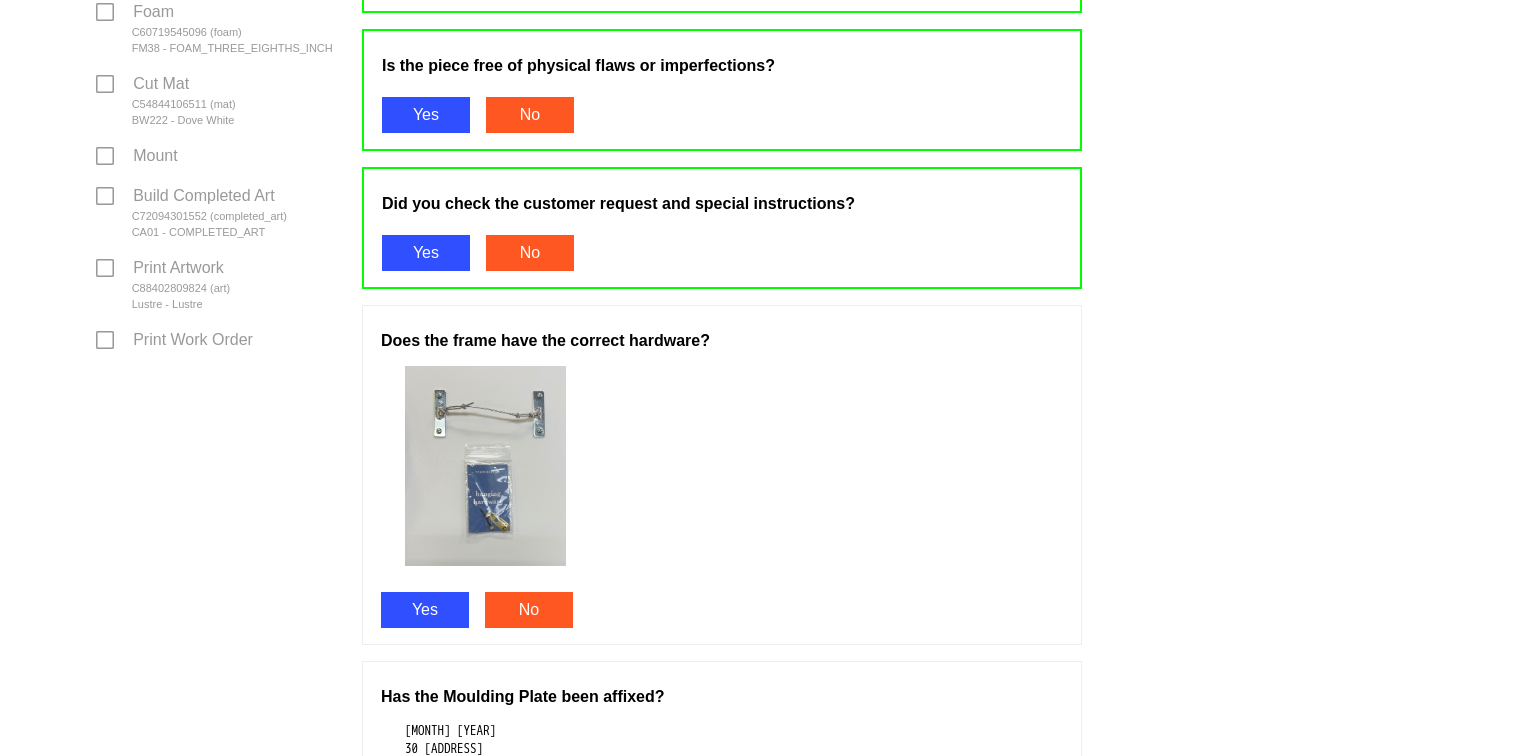 click on "Yes" at bounding box center [425, 610] 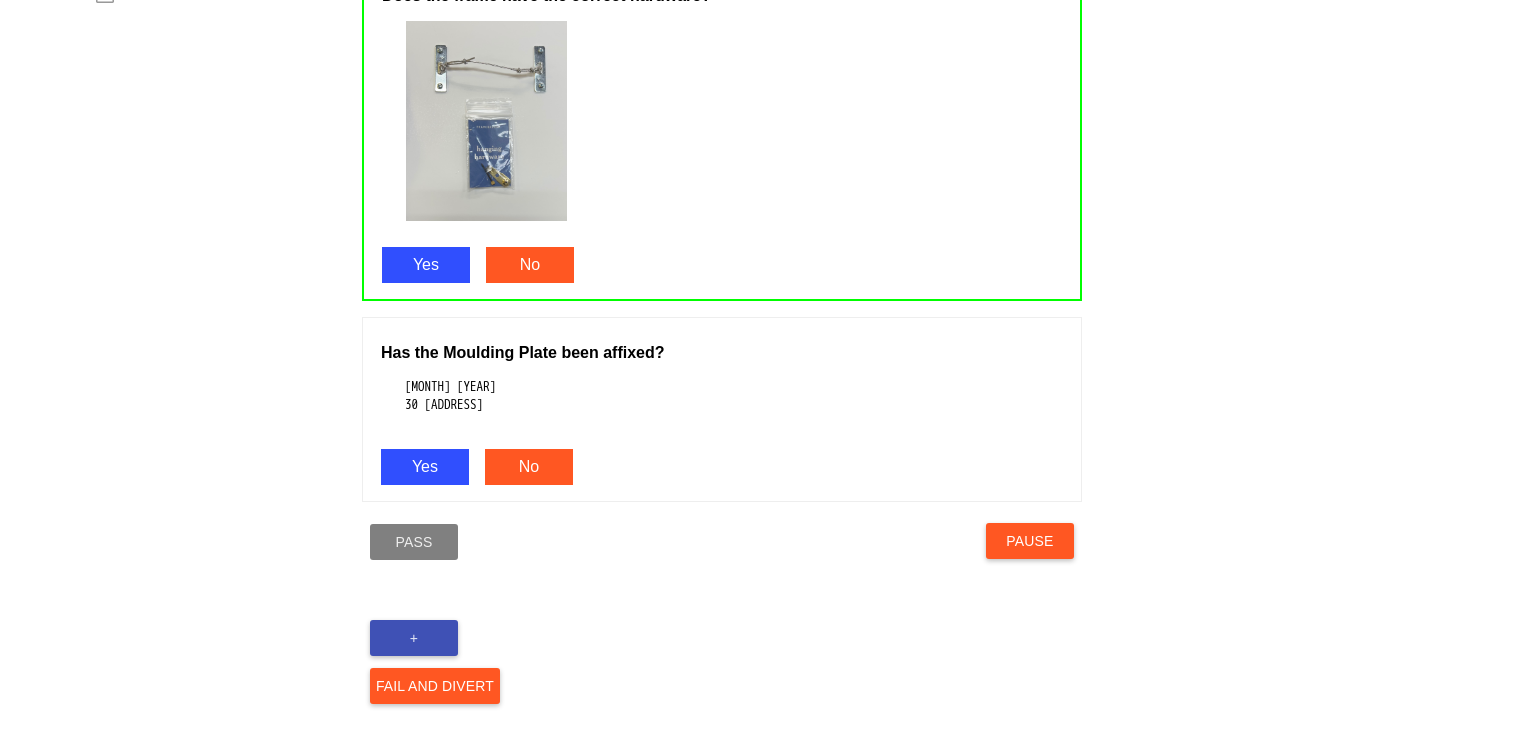 click on "Yes" at bounding box center (425, 467) 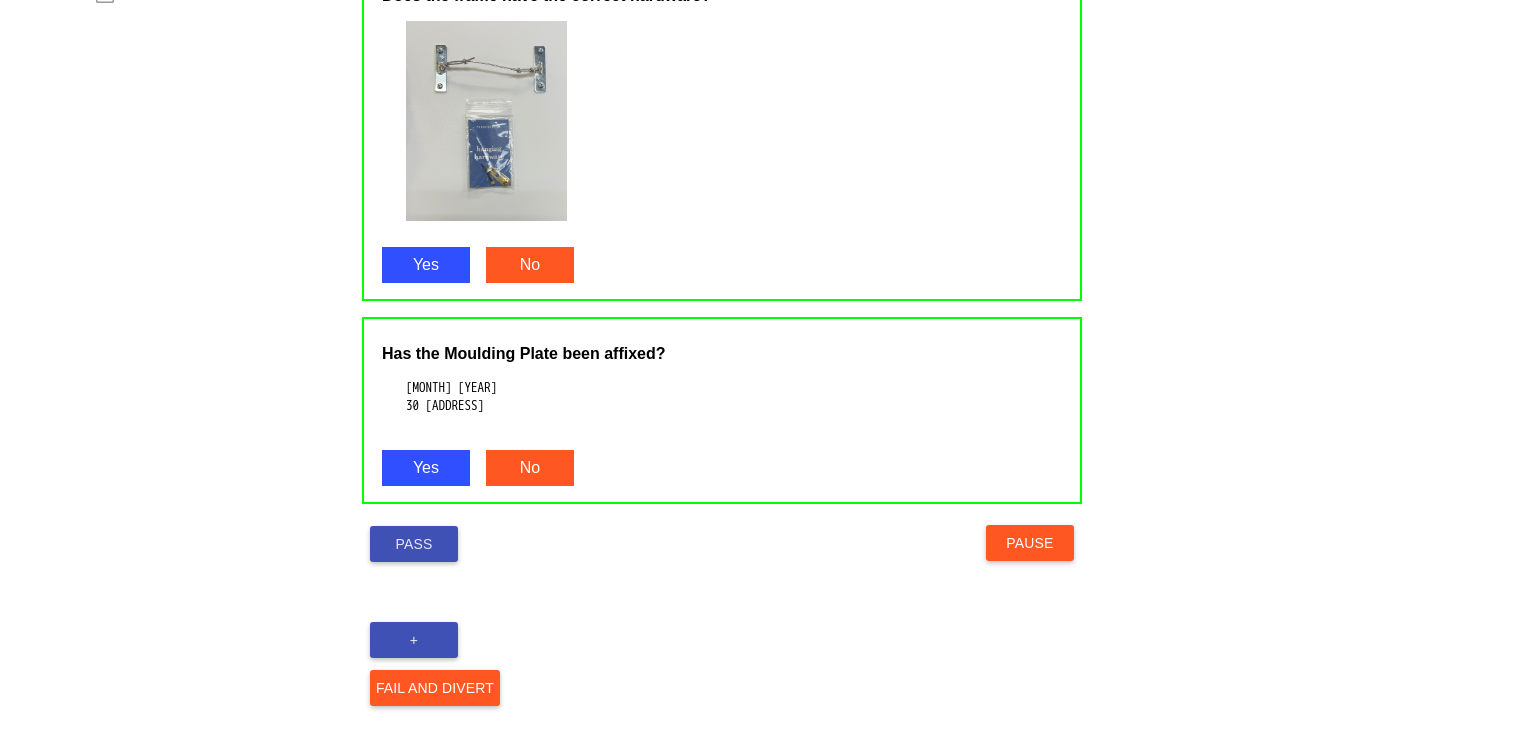 scroll, scrollTop: 1274, scrollLeft: 0, axis: vertical 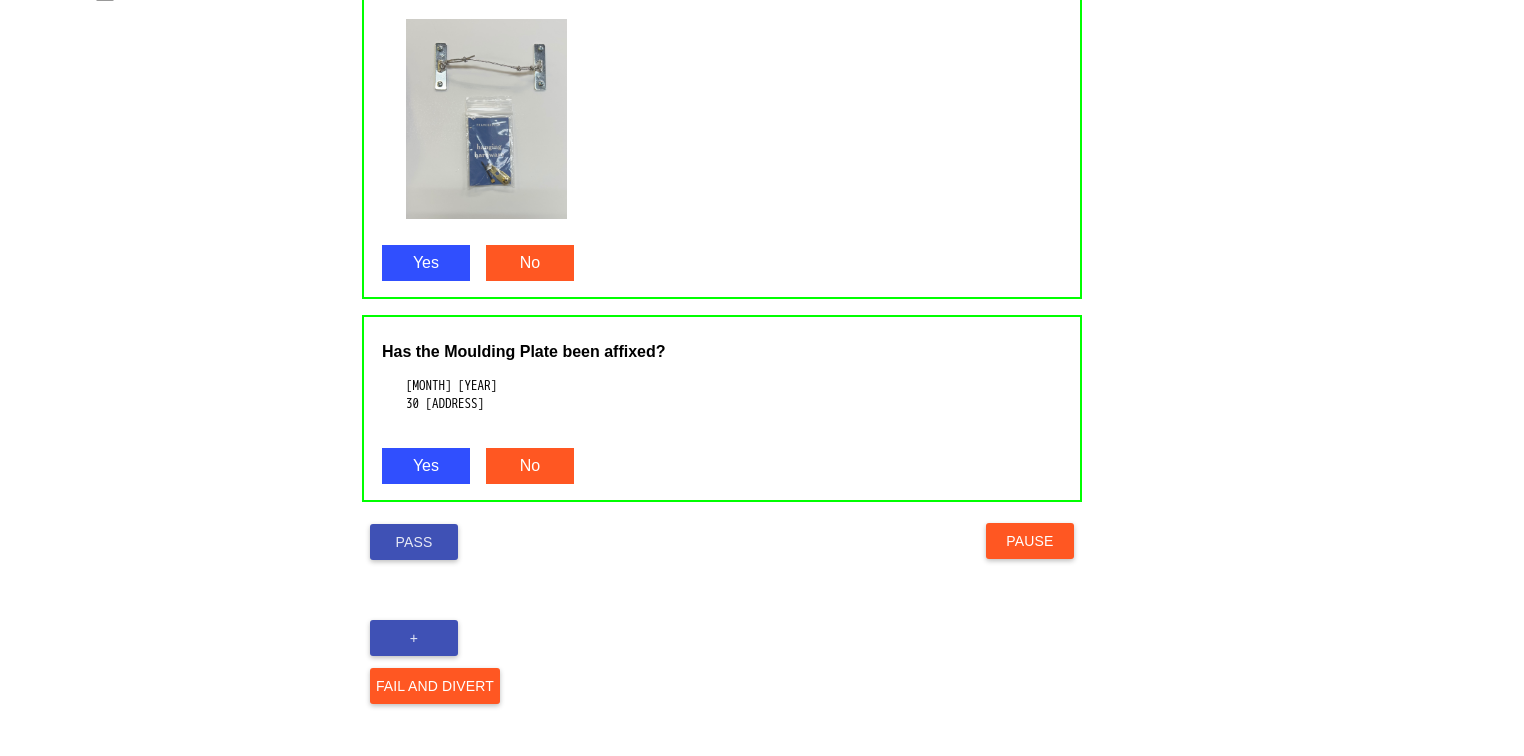 click on "Pass" at bounding box center (414, 542) 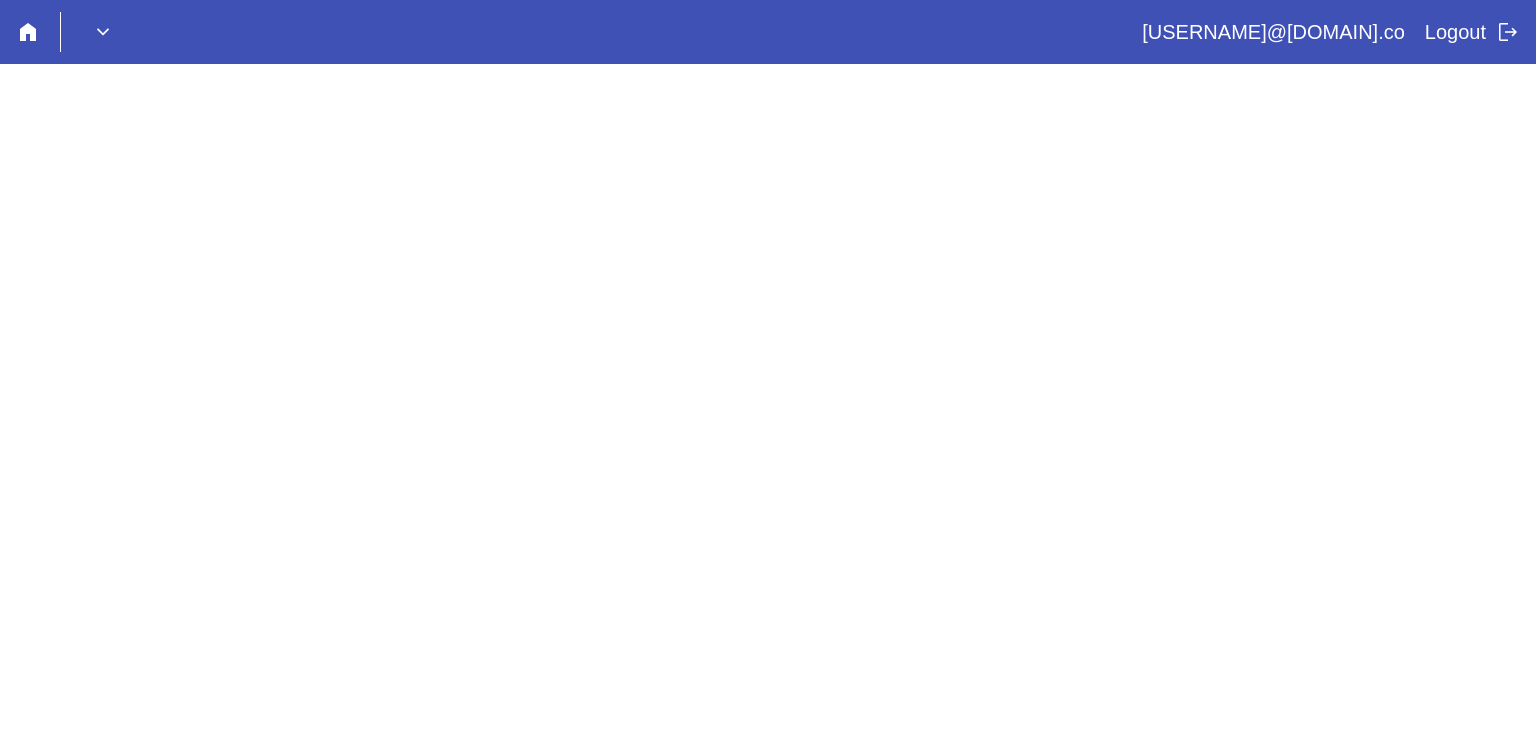 scroll, scrollTop: 0, scrollLeft: 0, axis: both 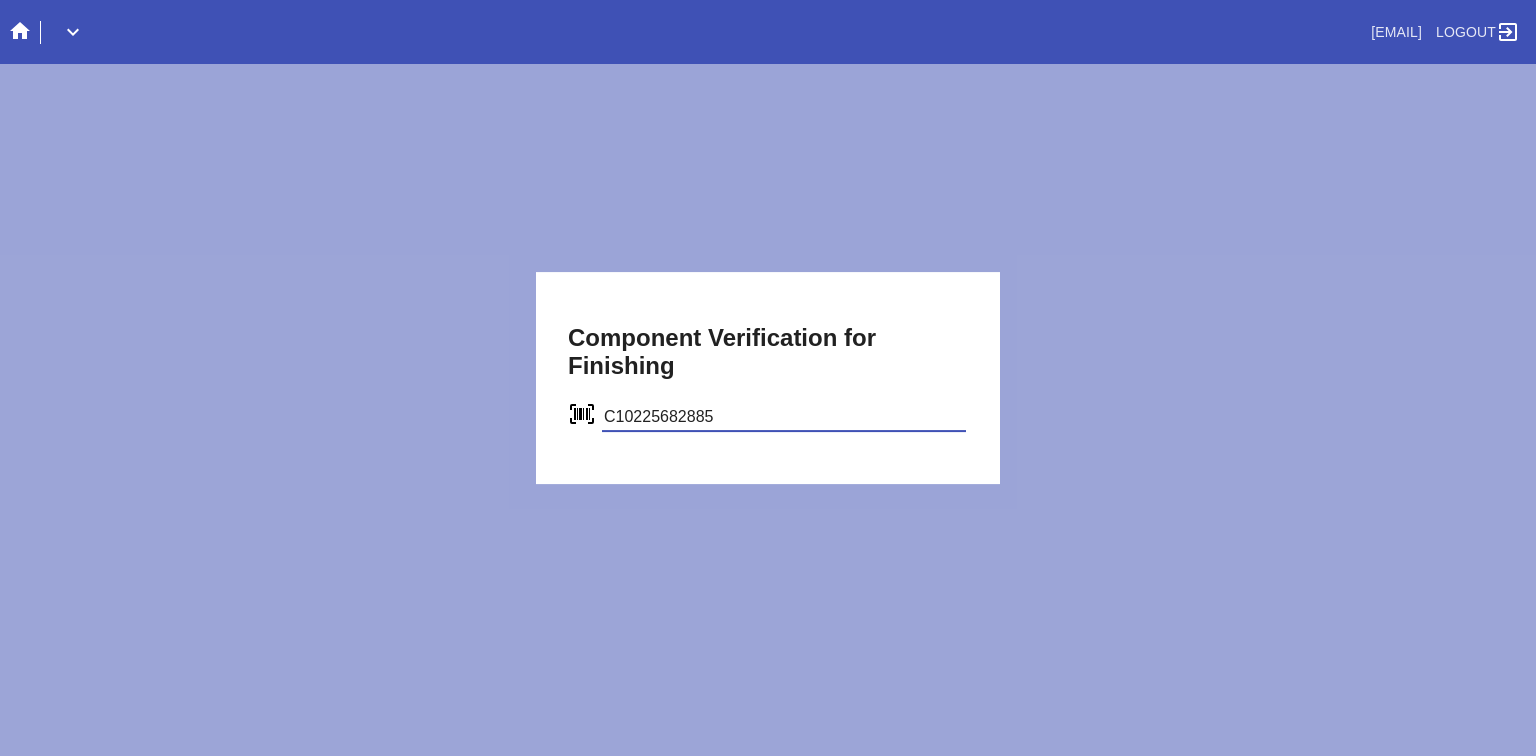 type on "C10225682885" 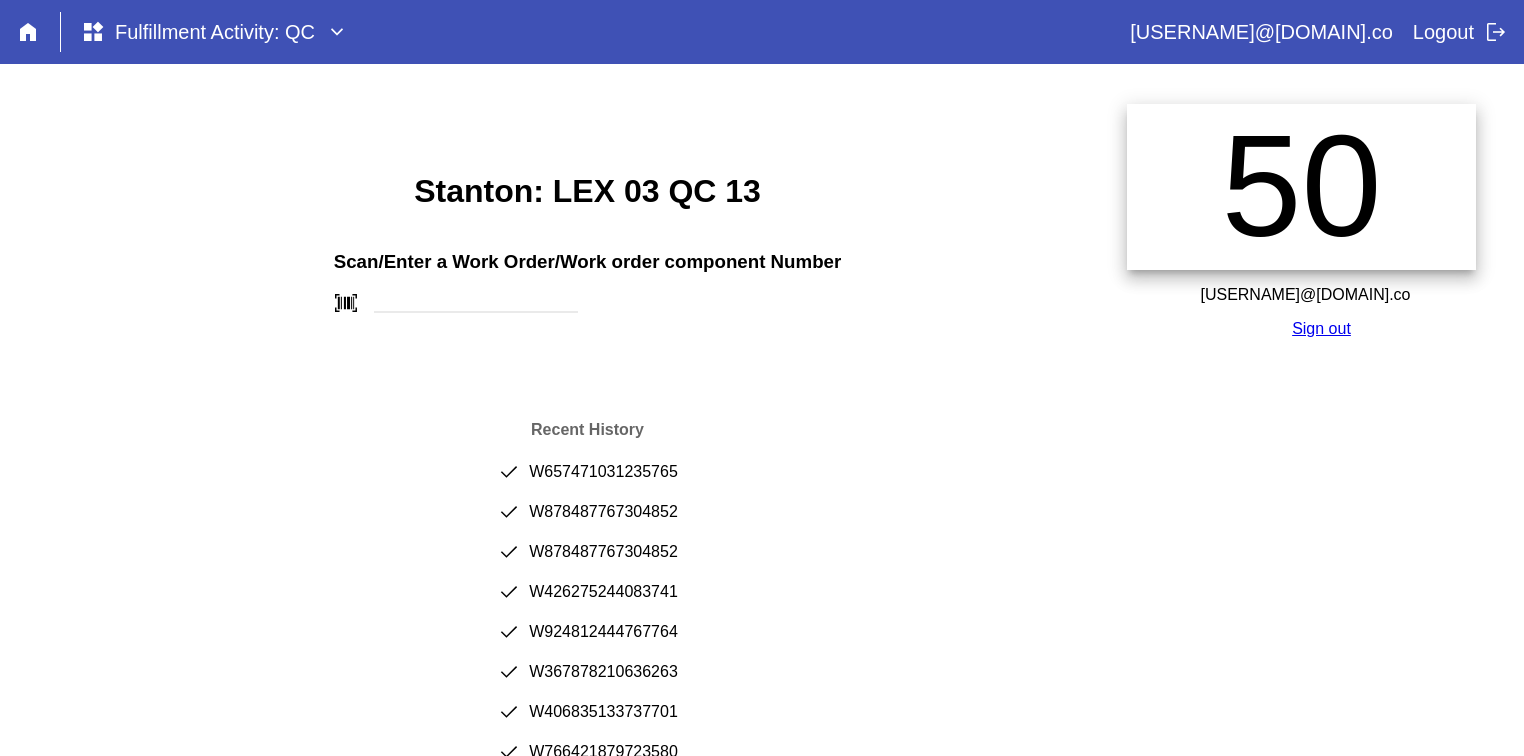 scroll, scrollTop: 0, scrollLeft: 0, axis: both 